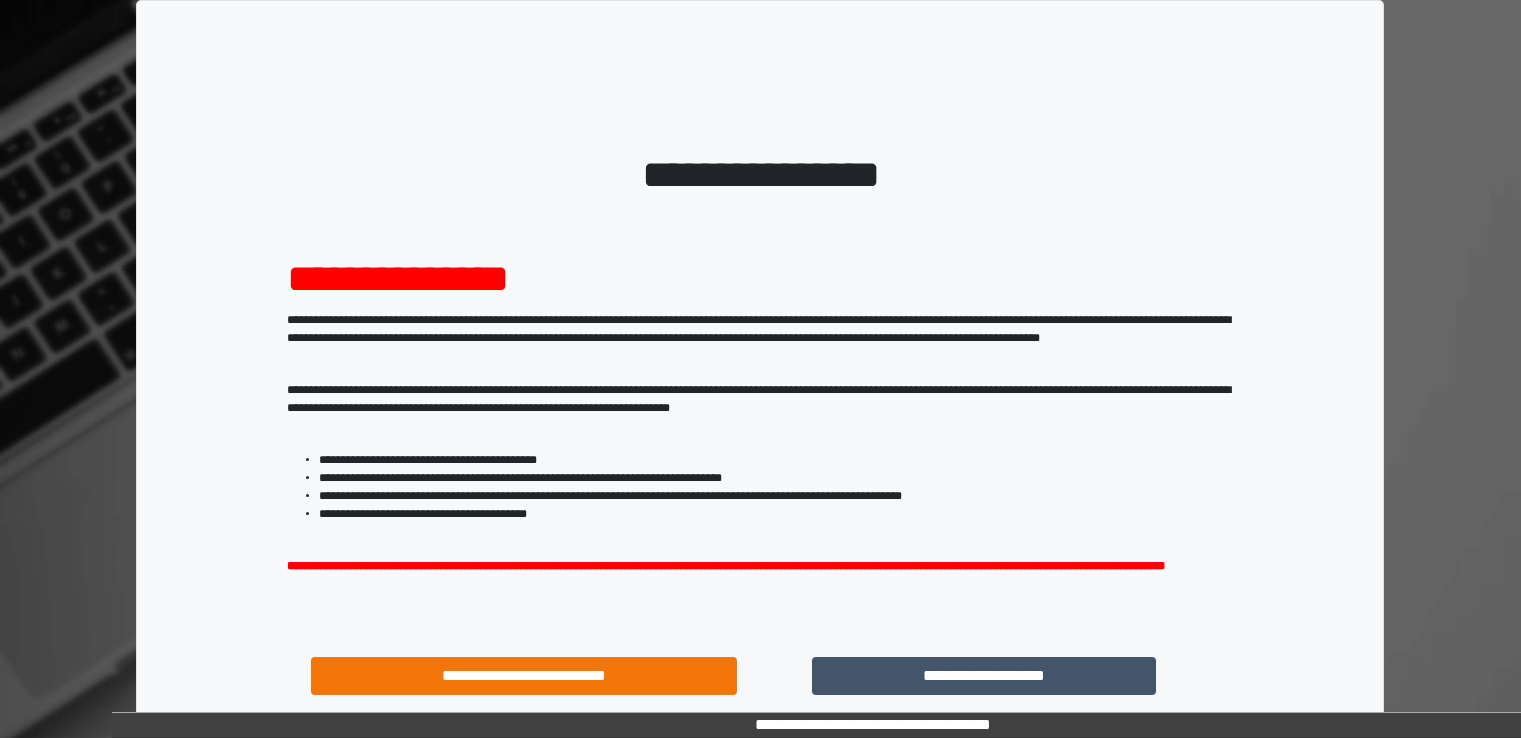 scroll, scrollTop: 0, scrollLeft: 0, axis: both 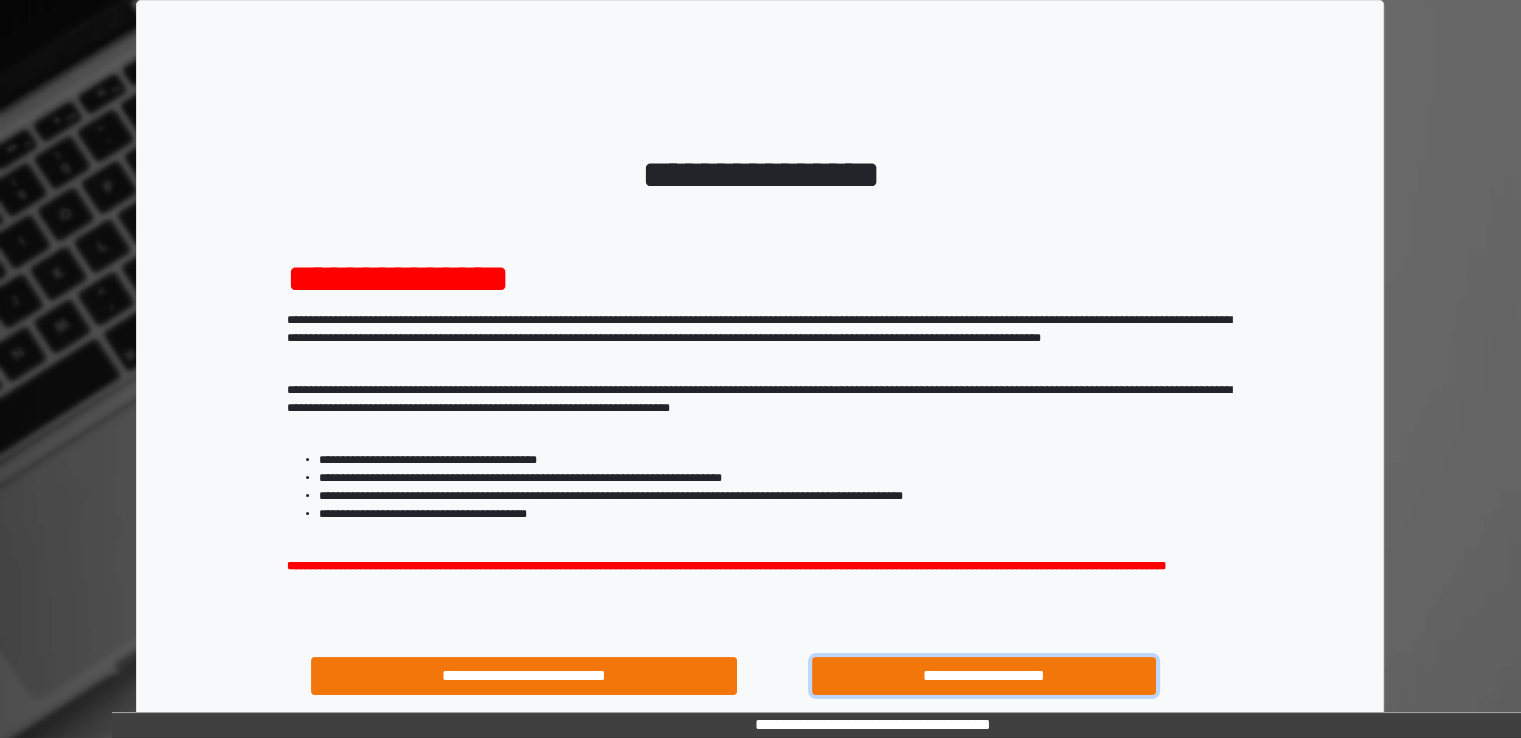 click on "**********" at bounding box center (984, 676) 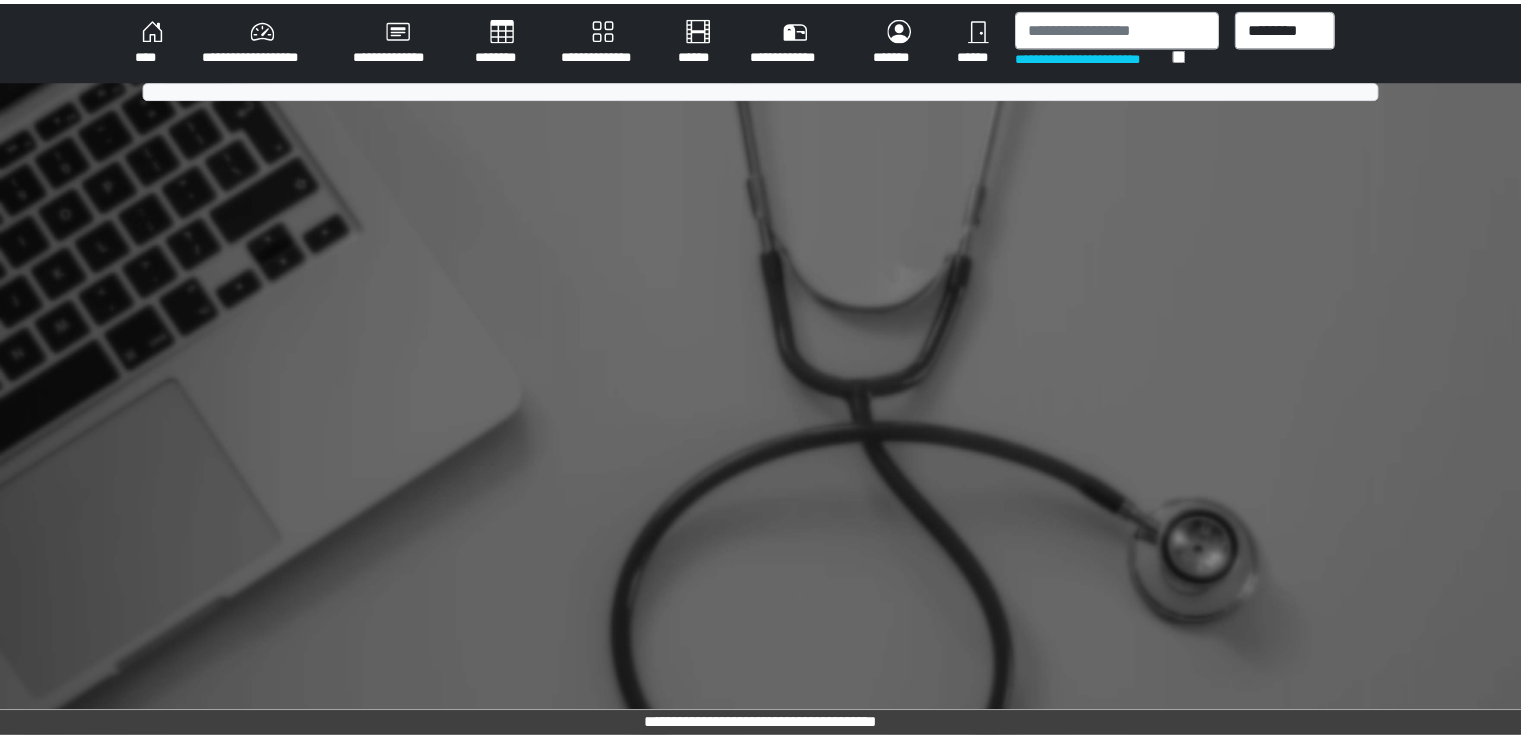 scroll, scrollTop: 0, scrollLeft: 0, axis: both 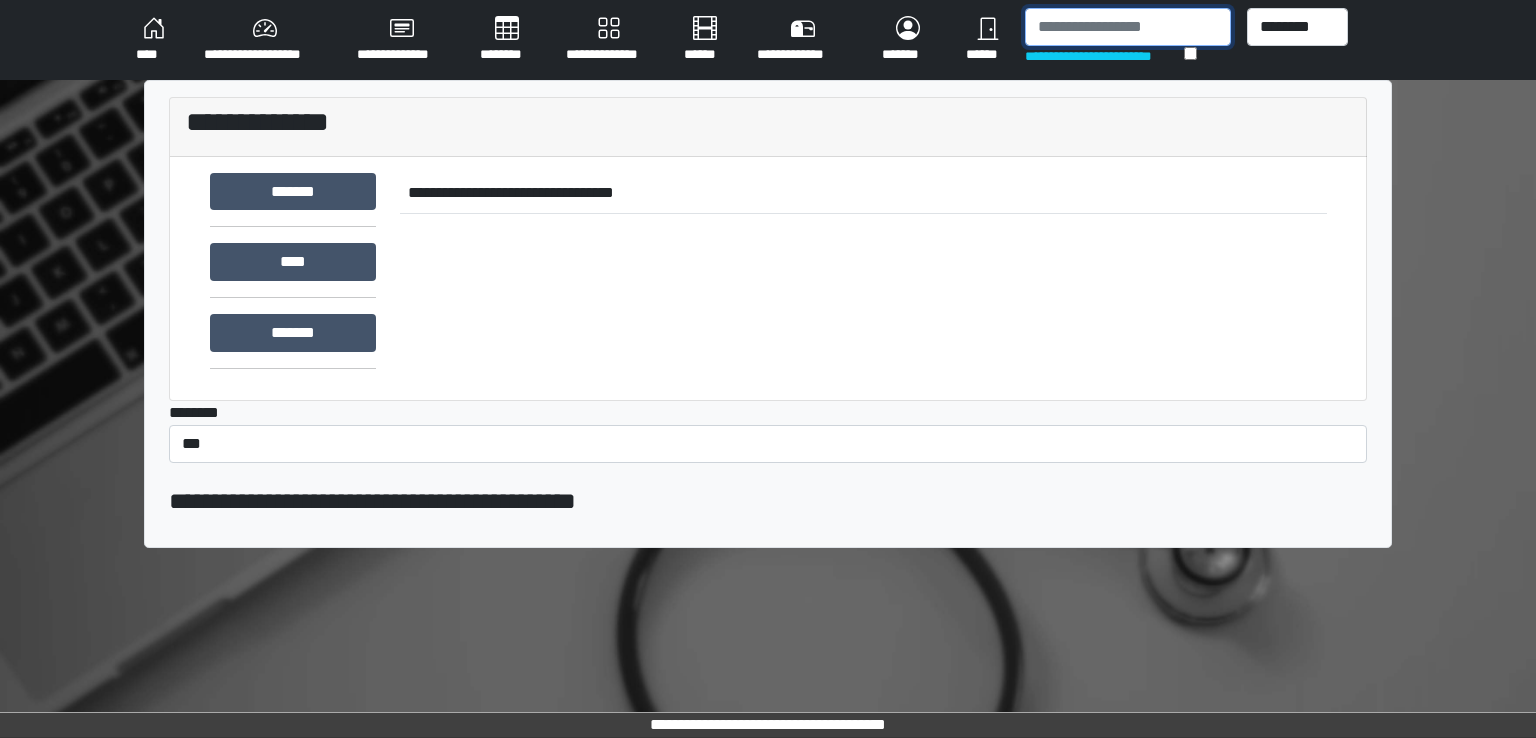 click at bounding box center (1128, 27) 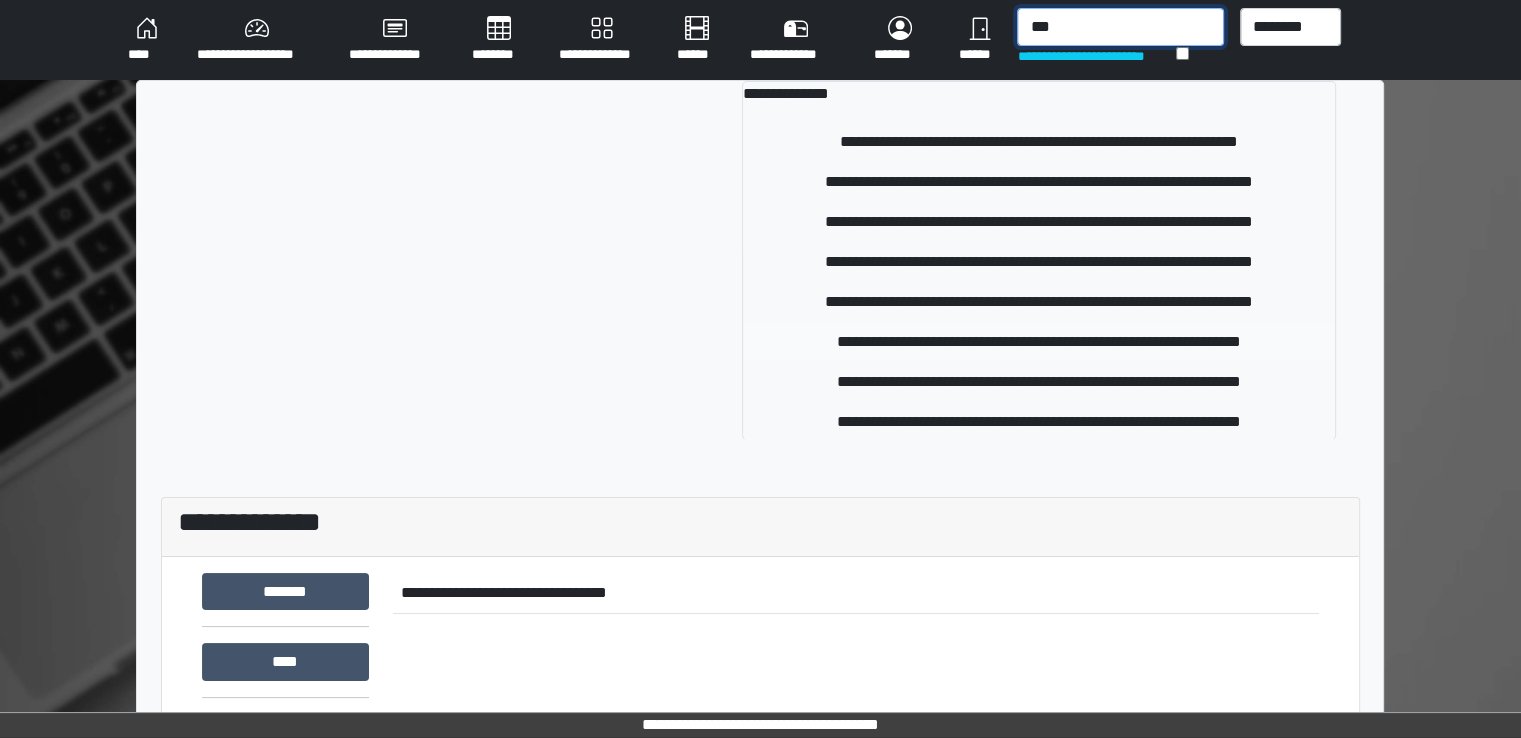 type on "***" 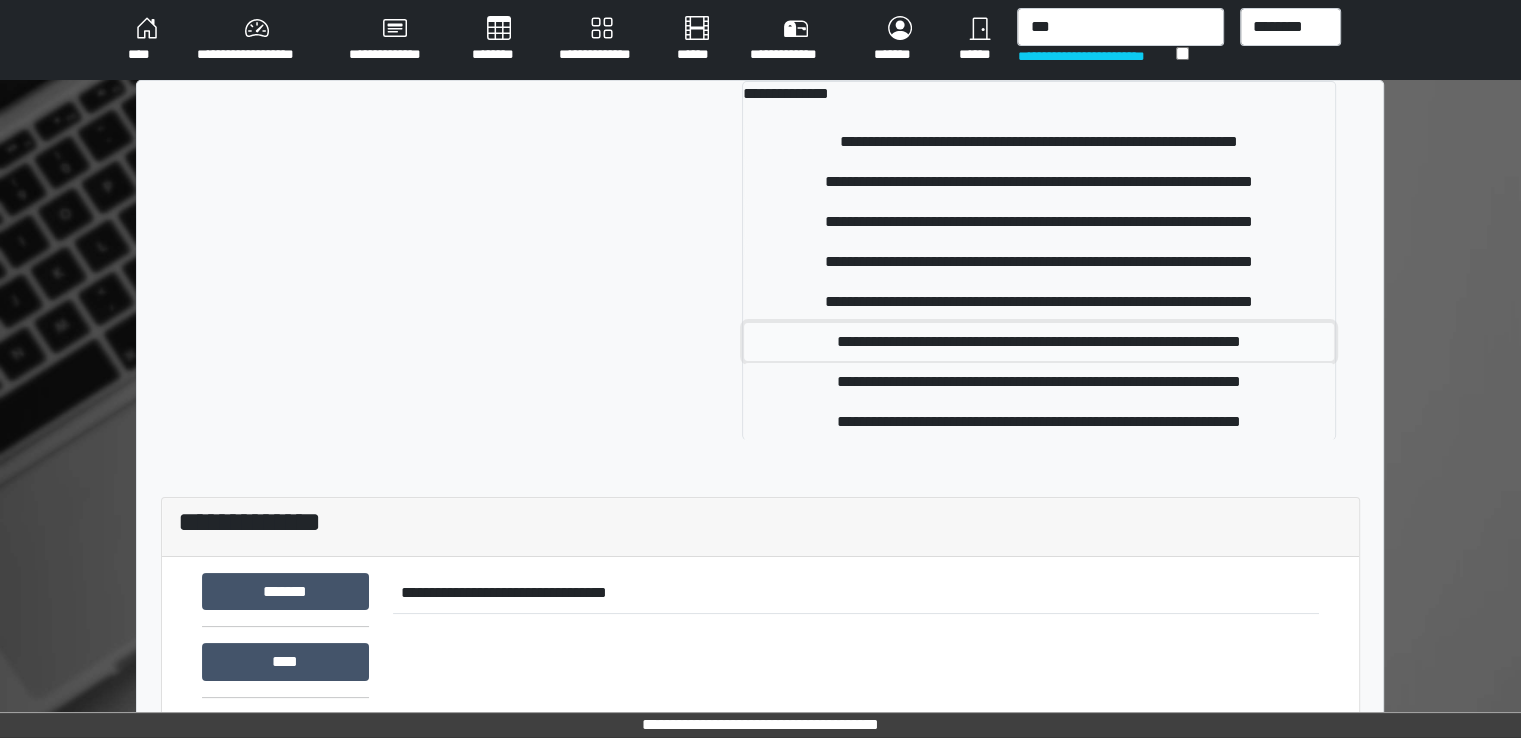 click on "**********" at bounding box center (1038, 342) 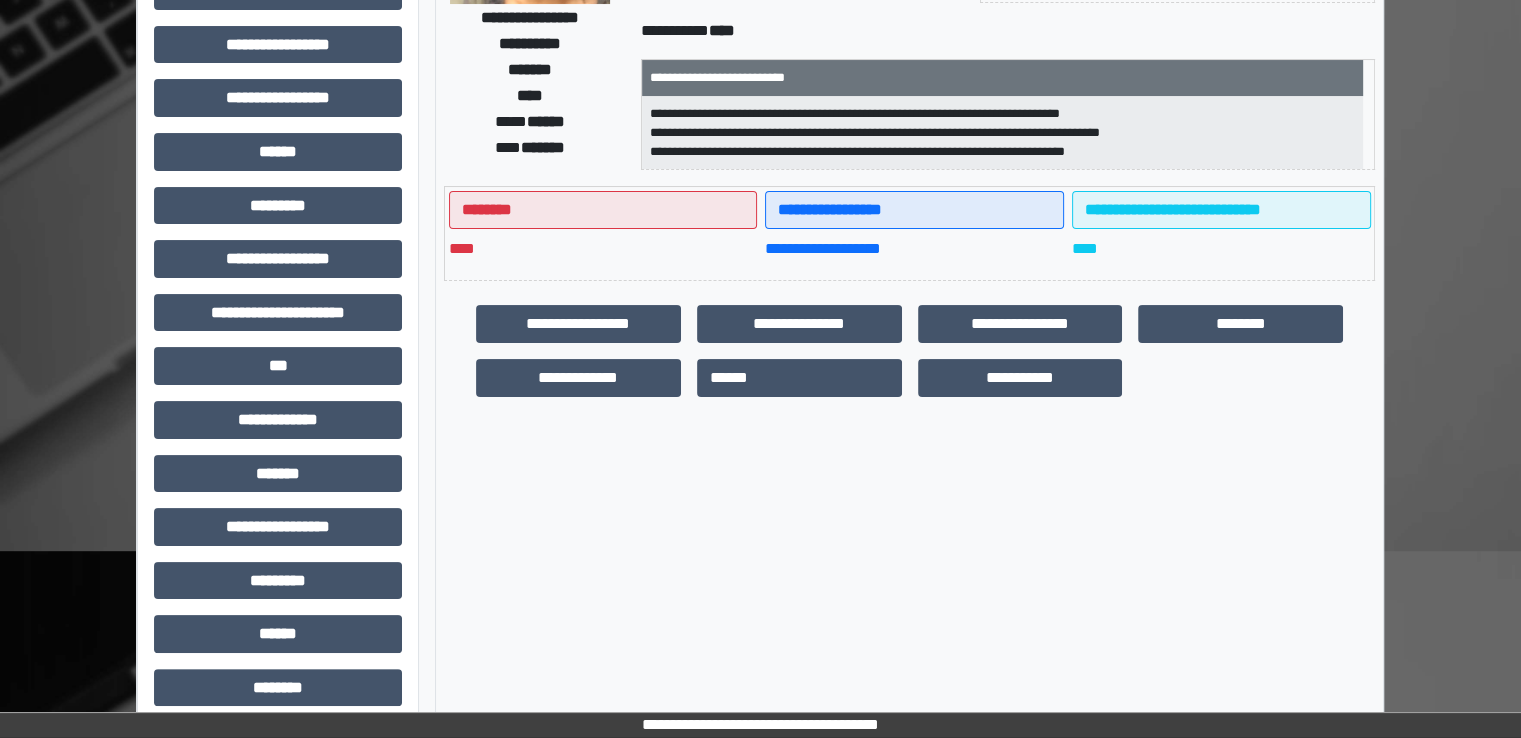 scroll, scrollTop: 428, scrollLeft: 0, axis: vertical 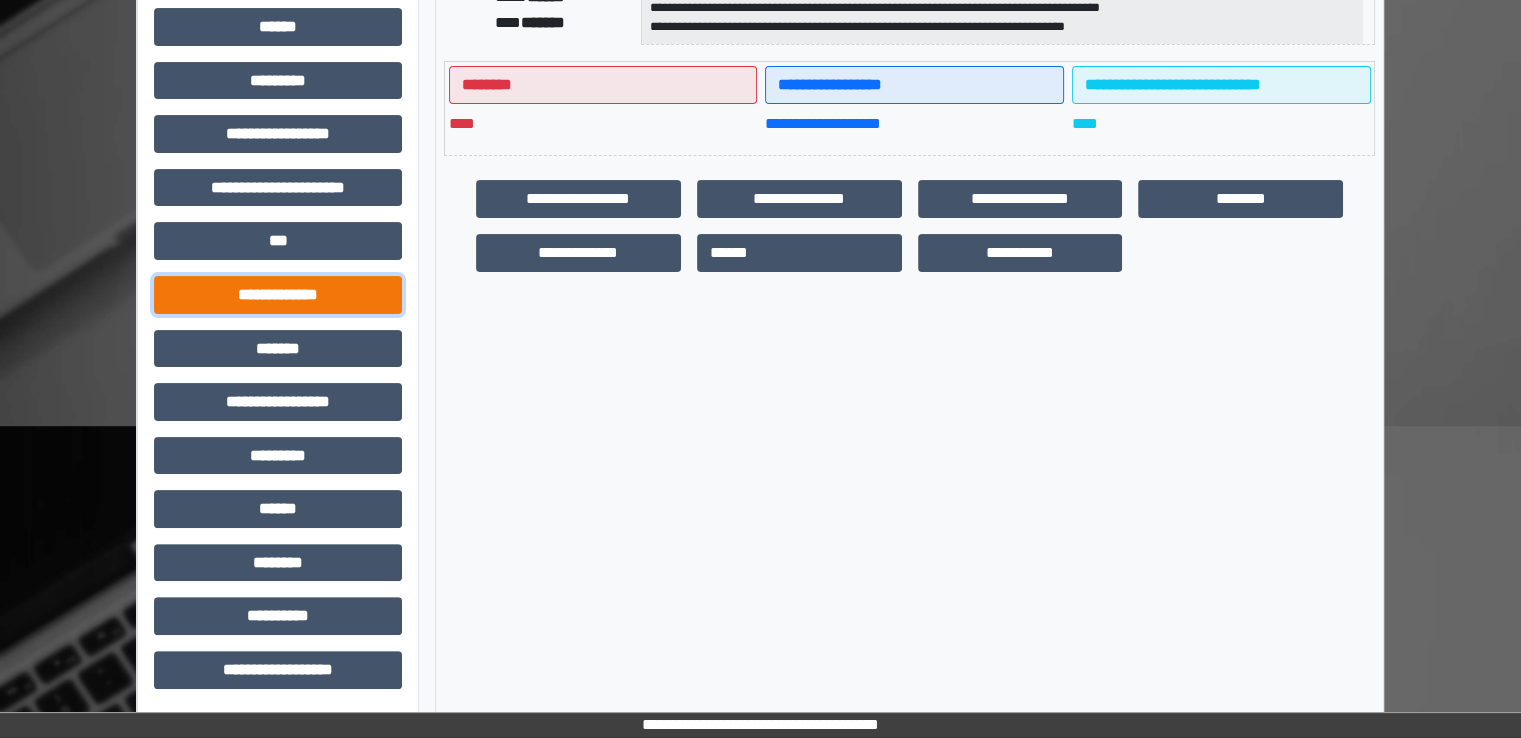 click on "**********" at bounding box center [278, 295] 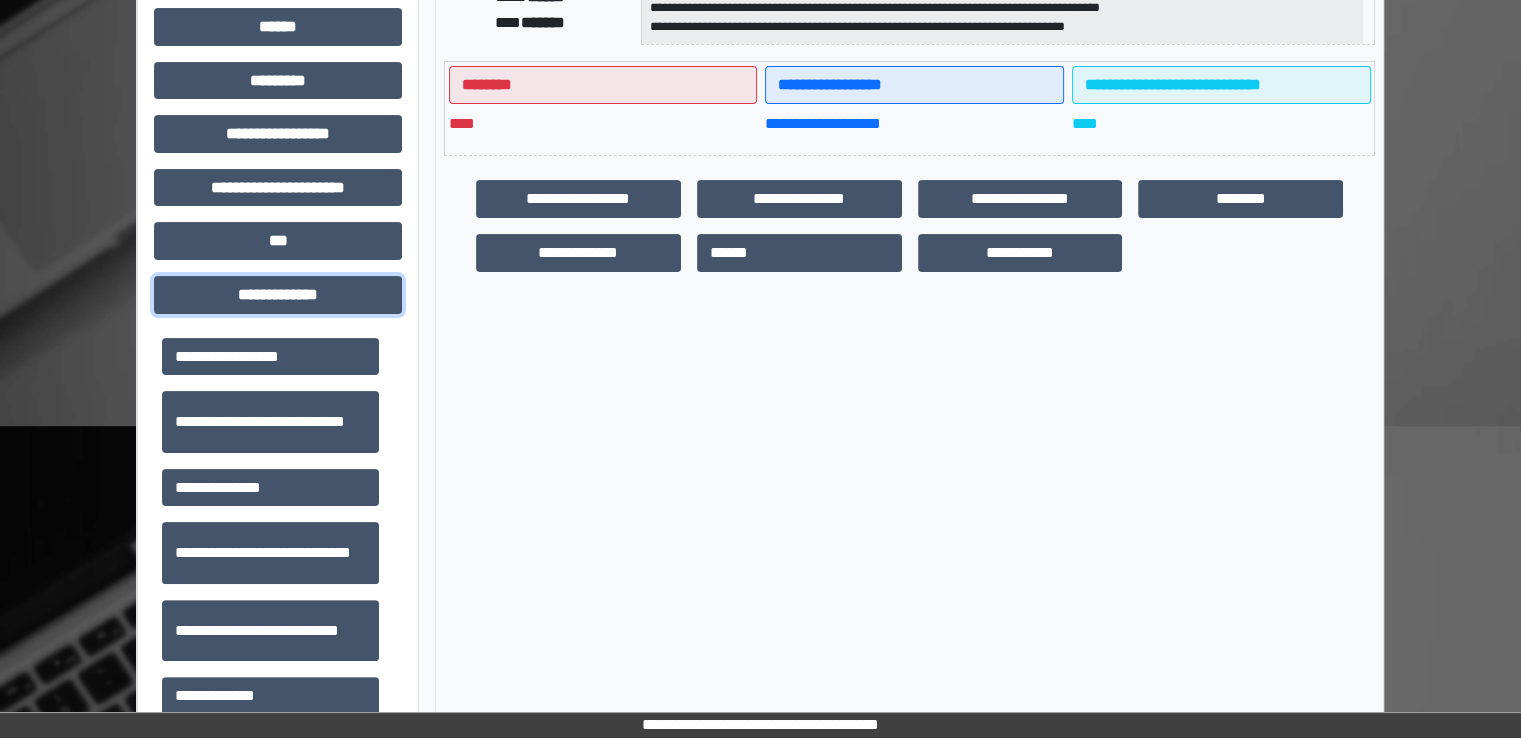 scroll, scrollTop: 700, scrollLeft: 0, axis: vertical 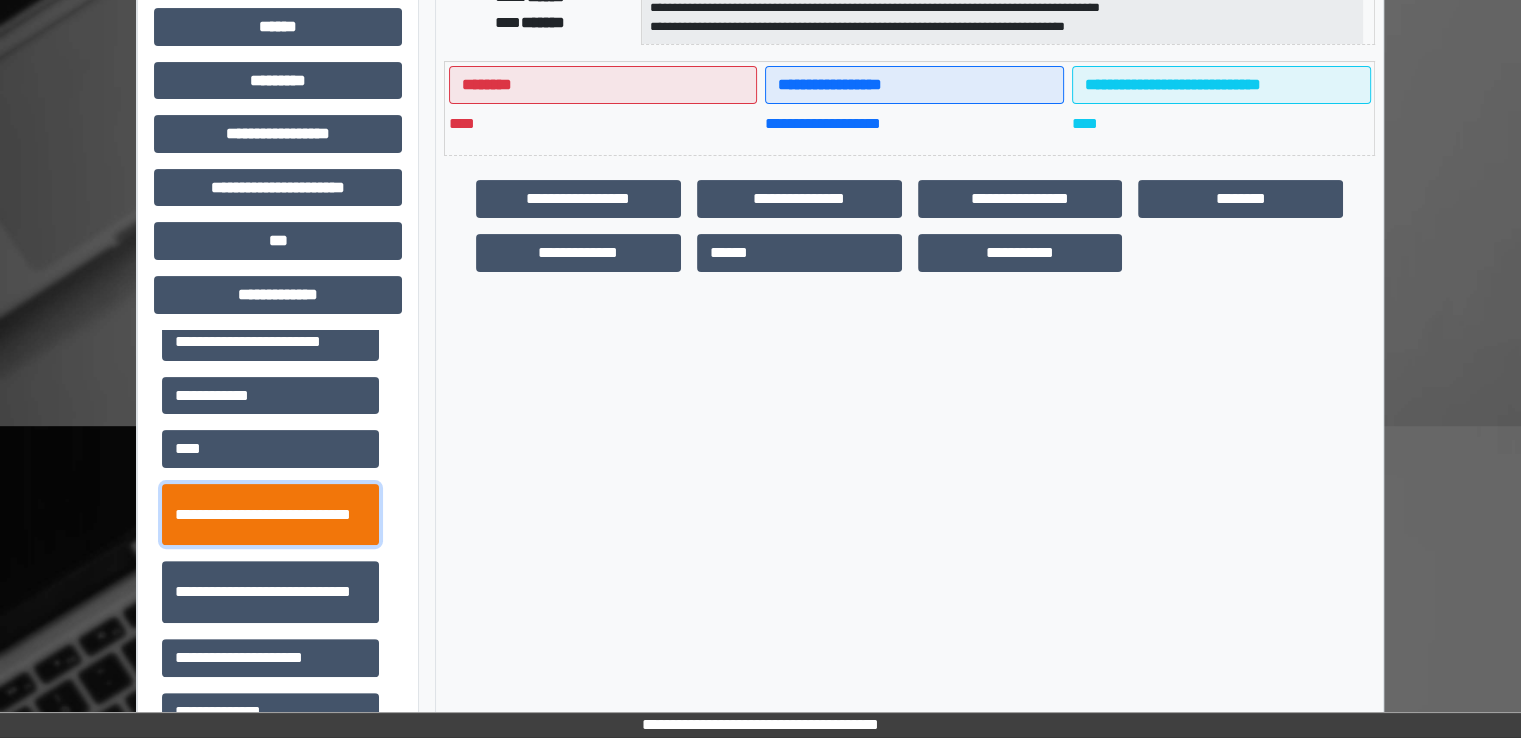 click on "**********" at bounding box center (270, 515) 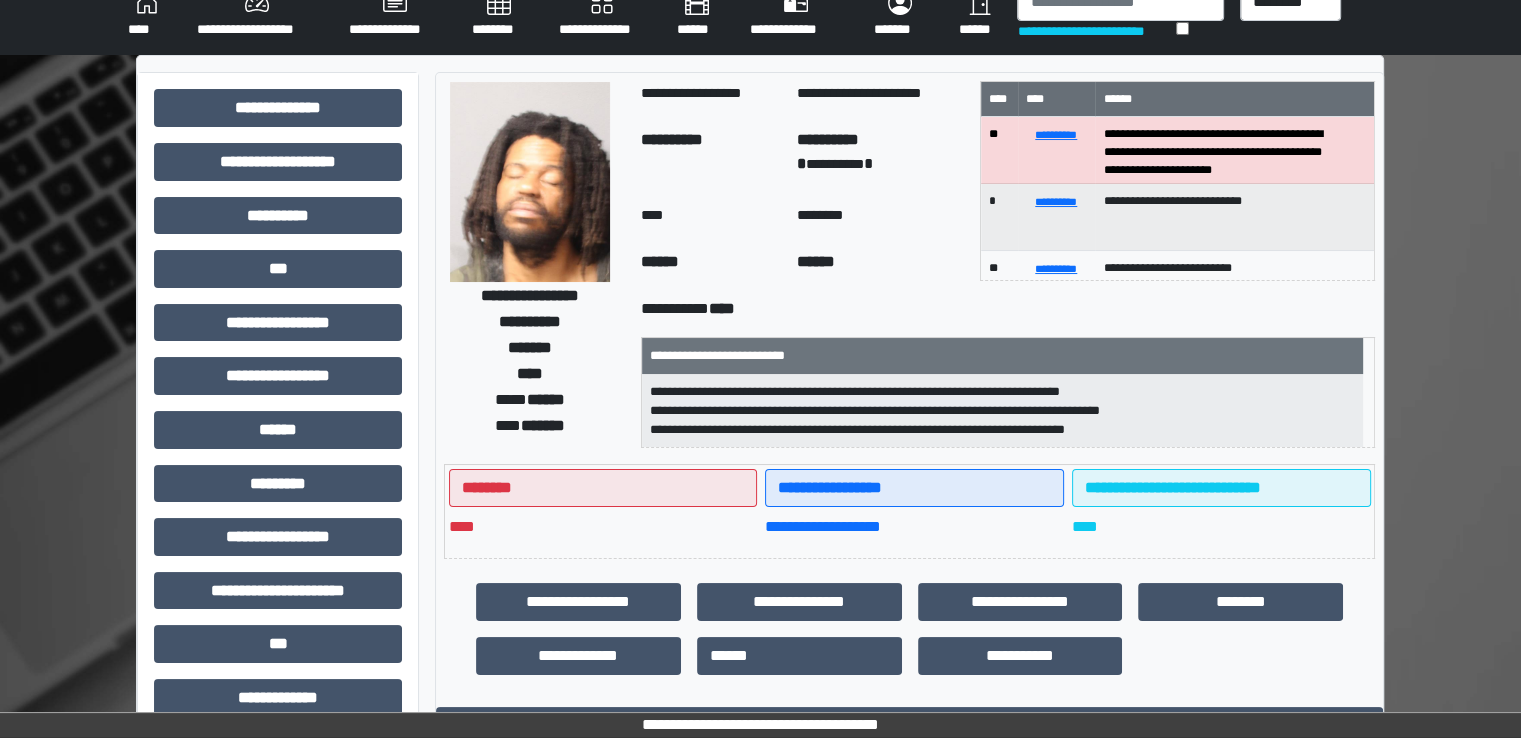 scroll, scrollTop: 0, scrollLeft: 0, axis: both 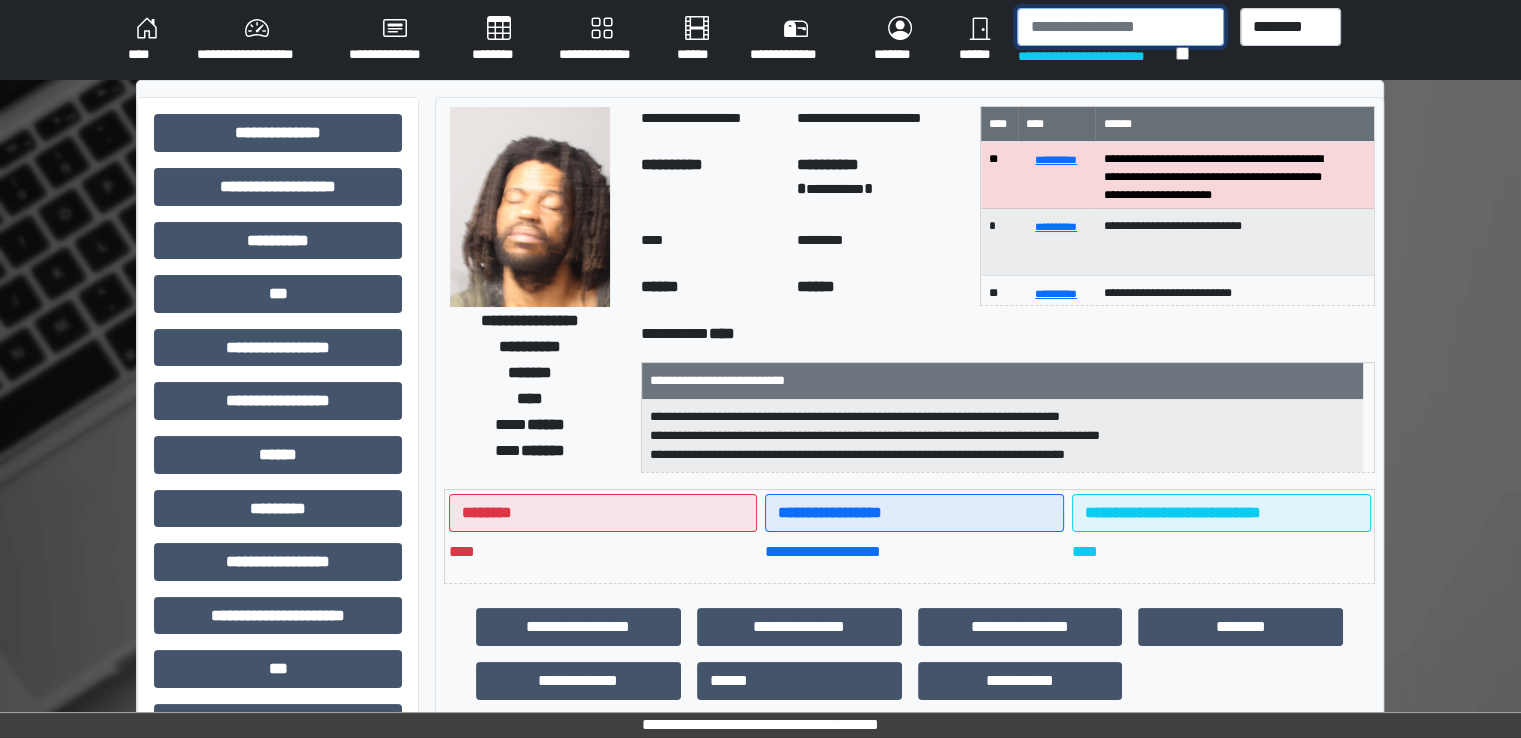 click at bounding box center [1120, 27] 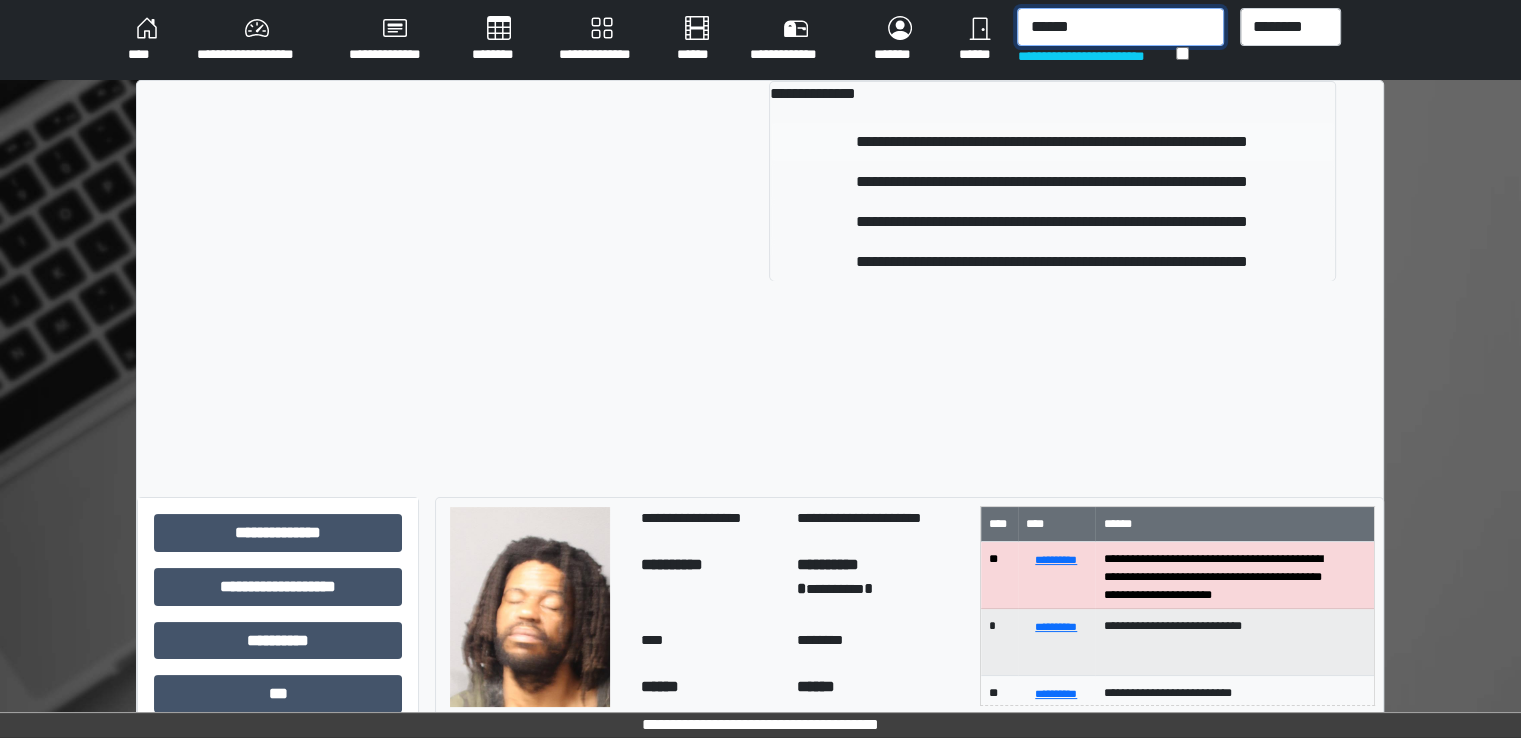 type on "******" 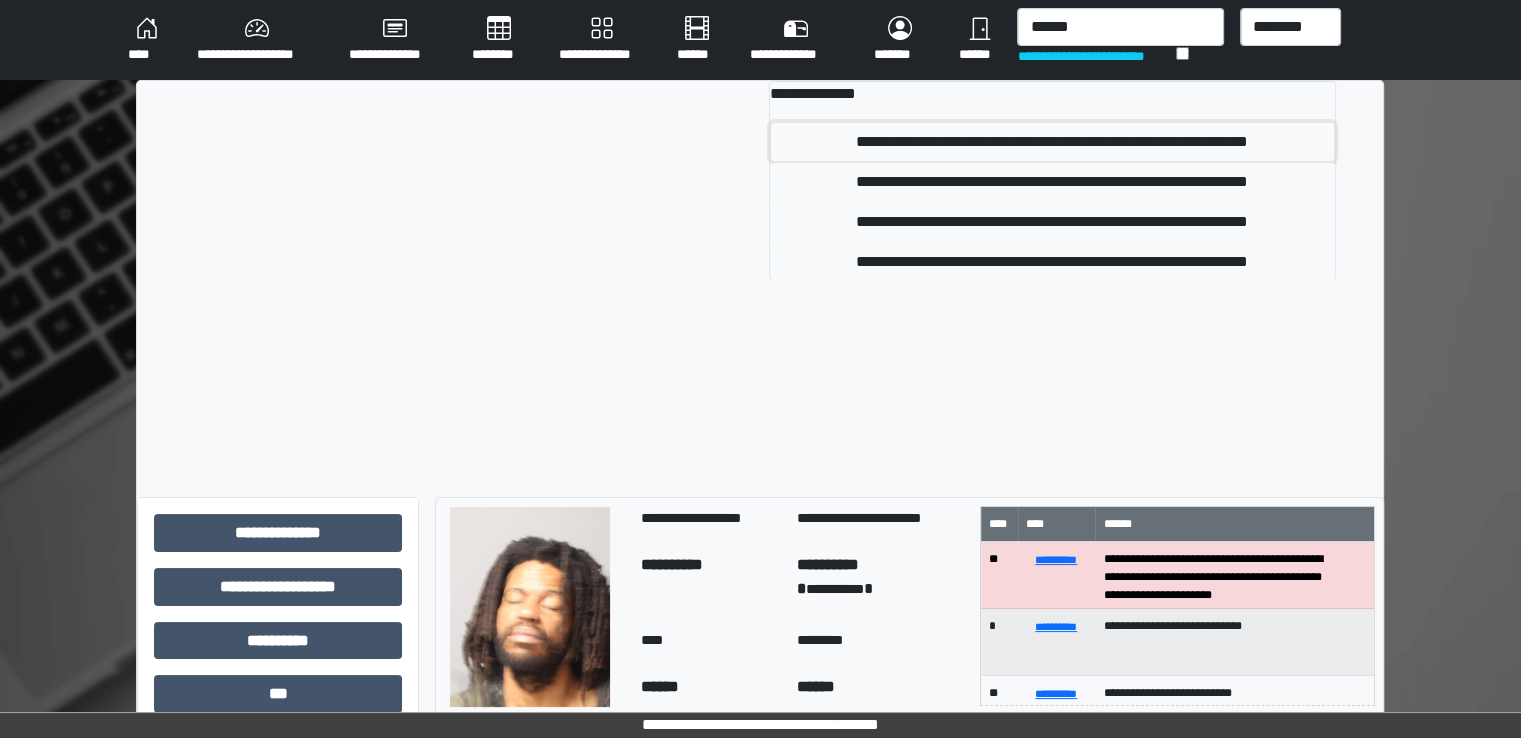 click on "**********" at bounding box center [1052, 142] 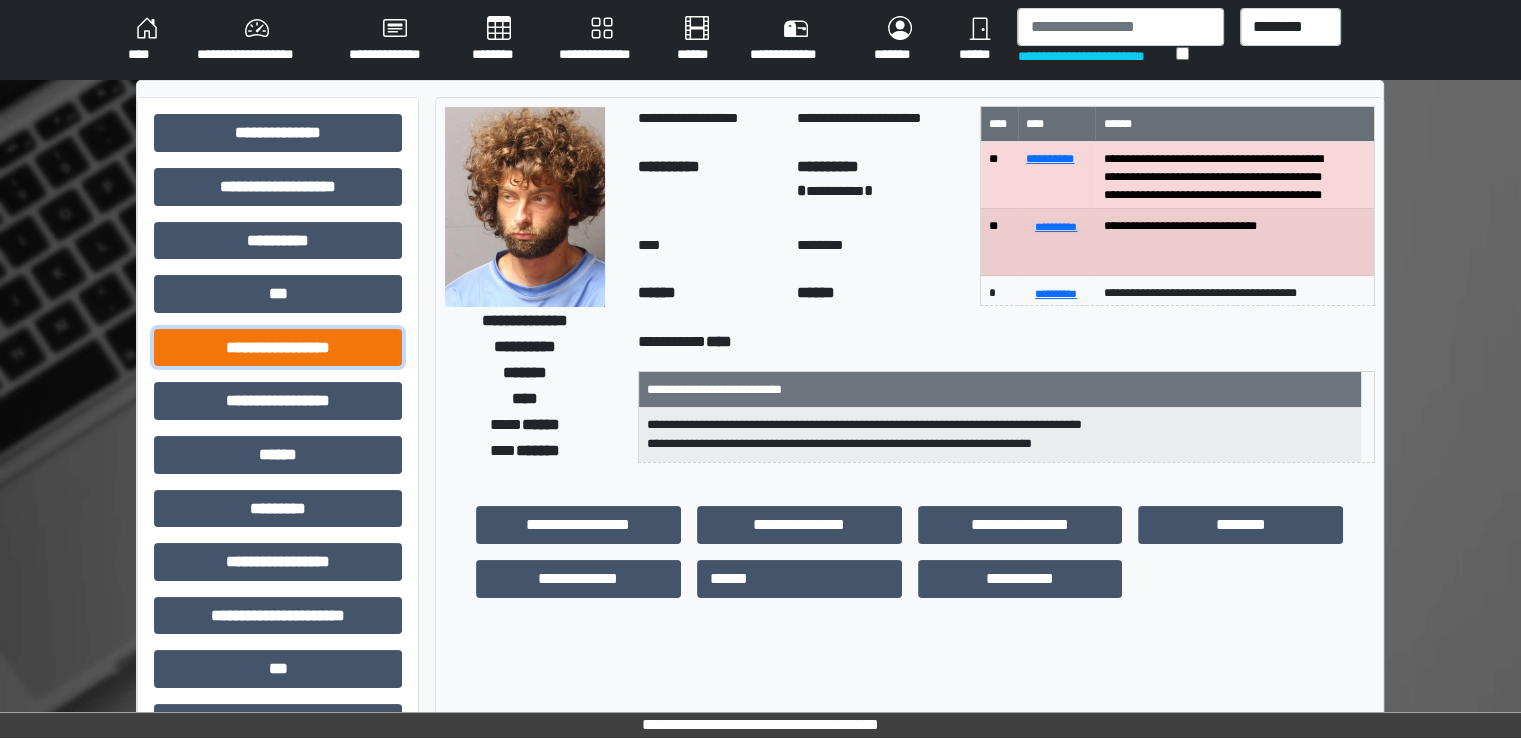 click on "**********" at bounding box center [278, 348] 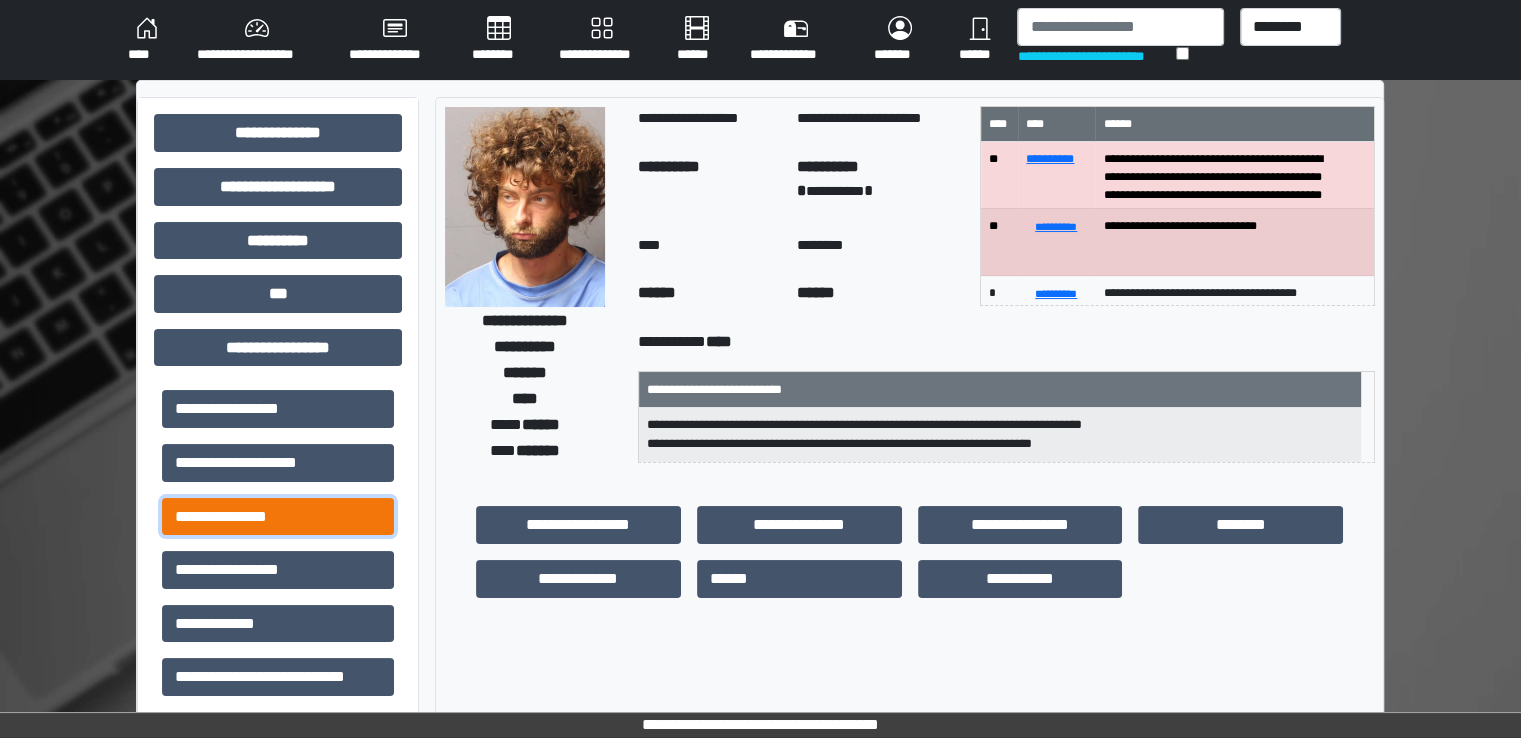 click on "**********" at bounding box center (278, 517) 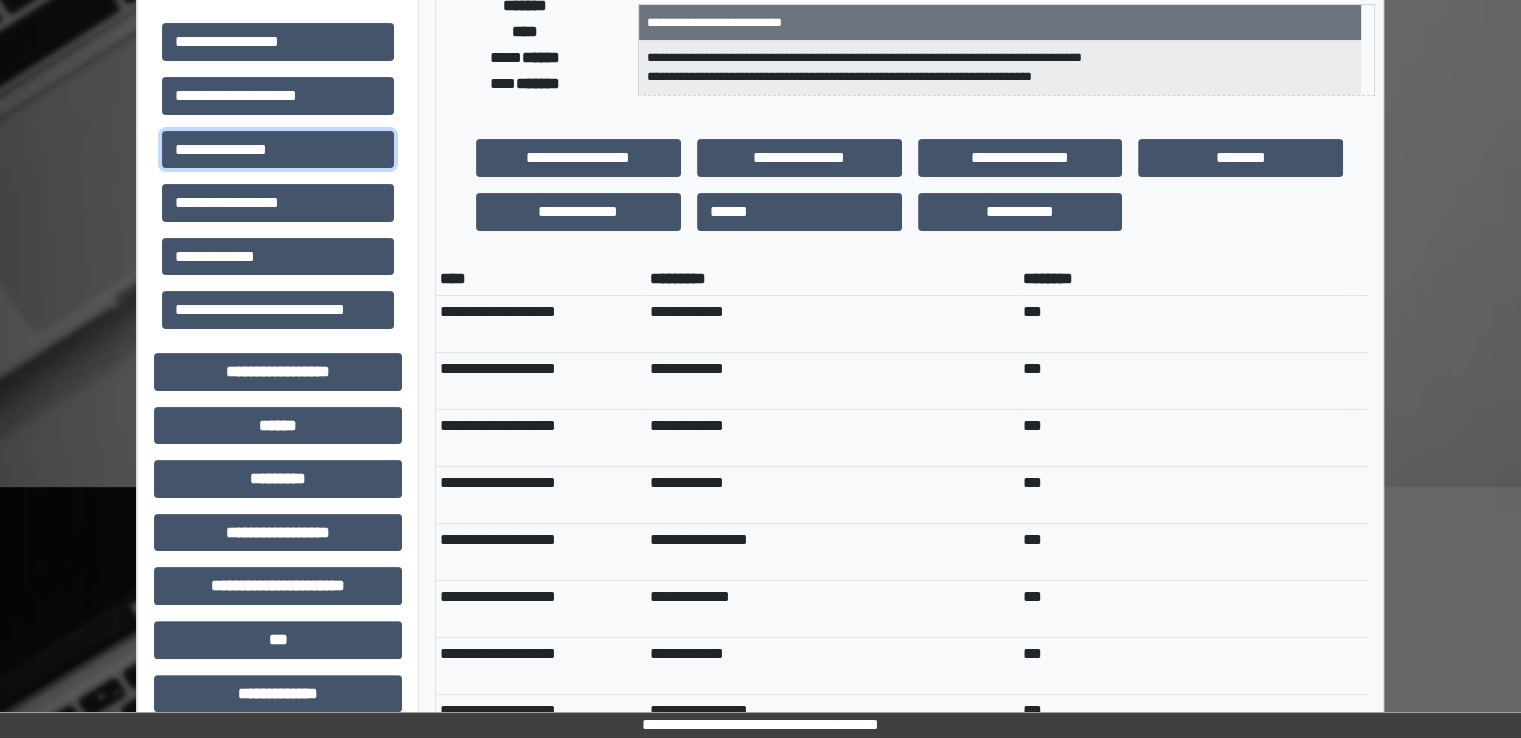 scroll, scrollTop: 766, scrollLeft: 0, axis: vertical 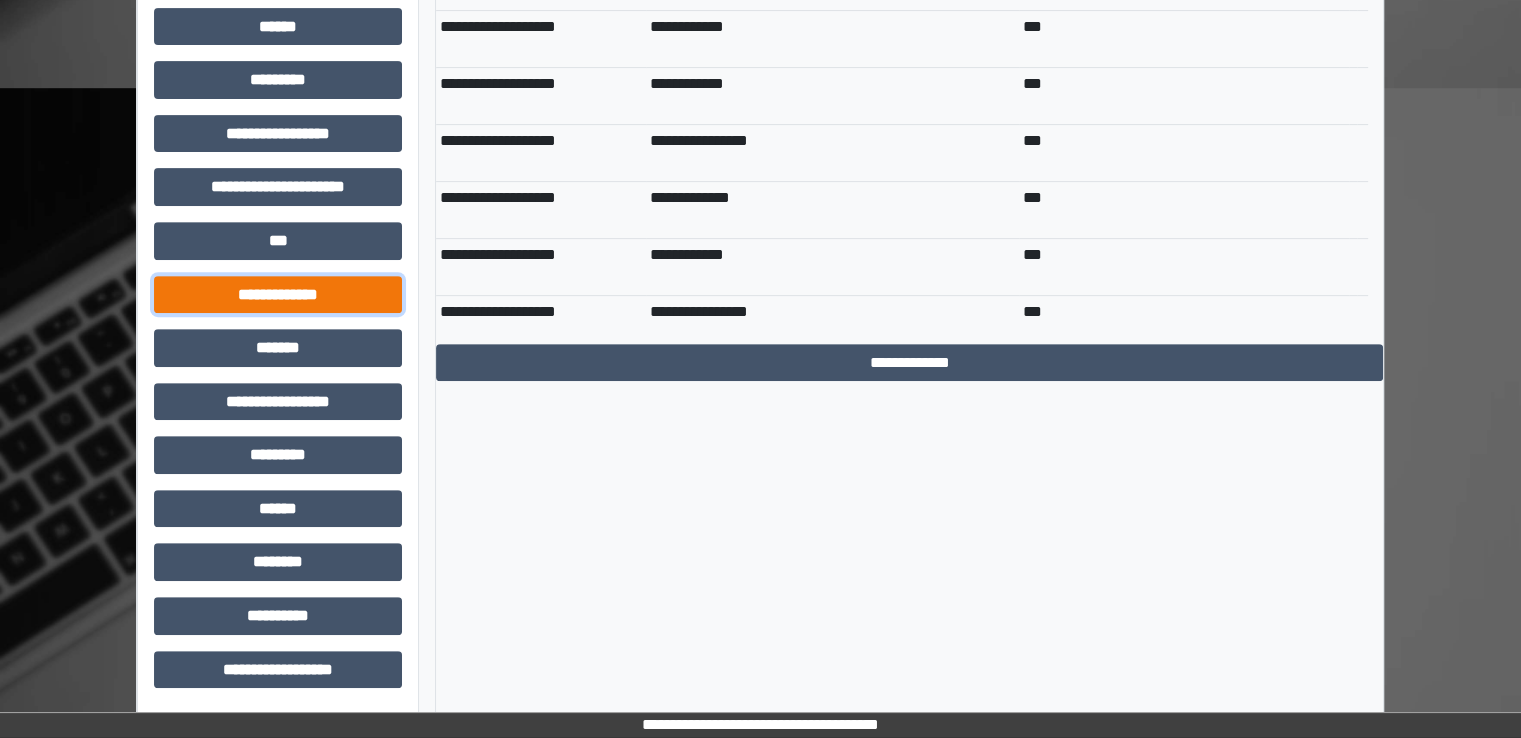 click on "**********" at bounding box center (278, 295) 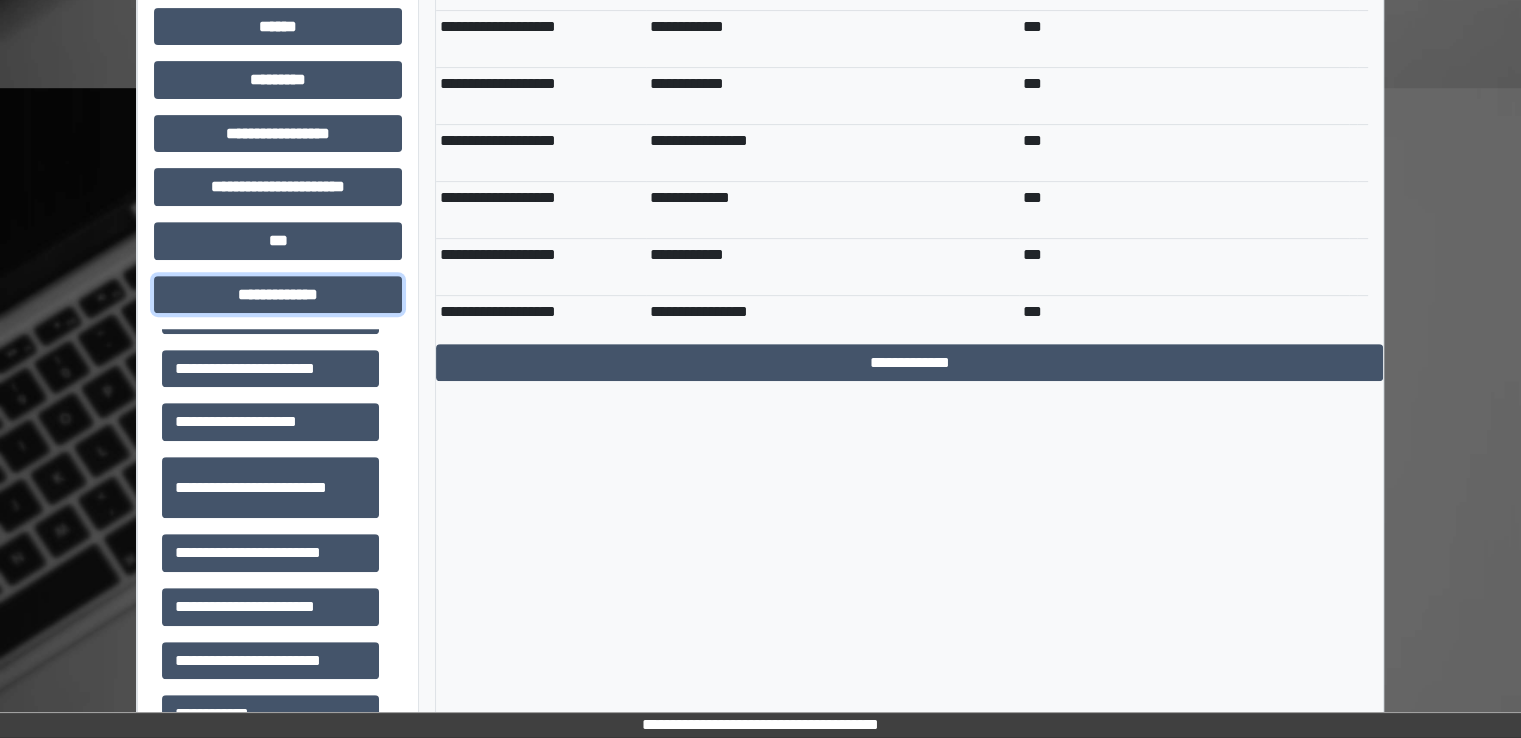 scroll, scrollTop: 752, scrollLeft: 0, axis: vertical 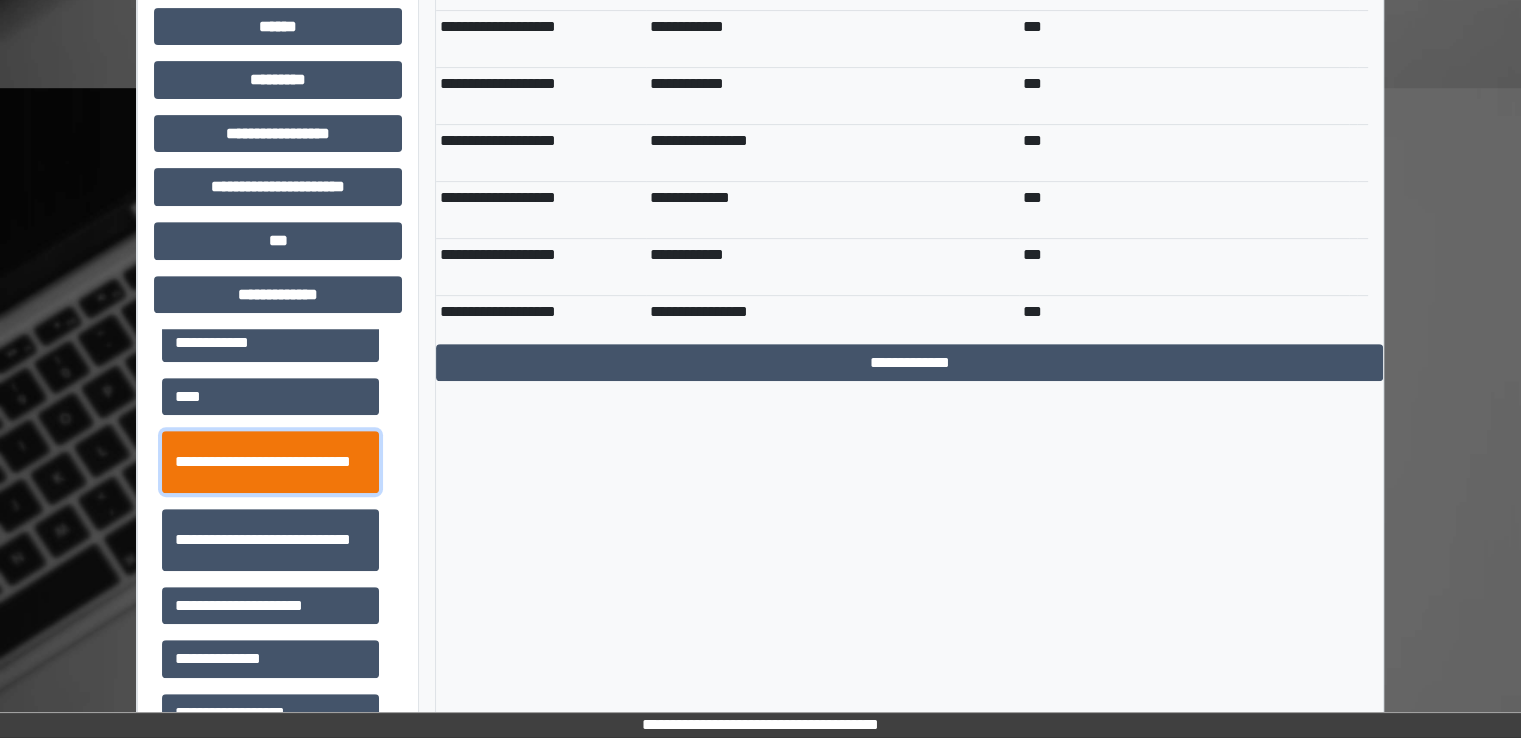 click on "**********" at bounding box center (270, 462) 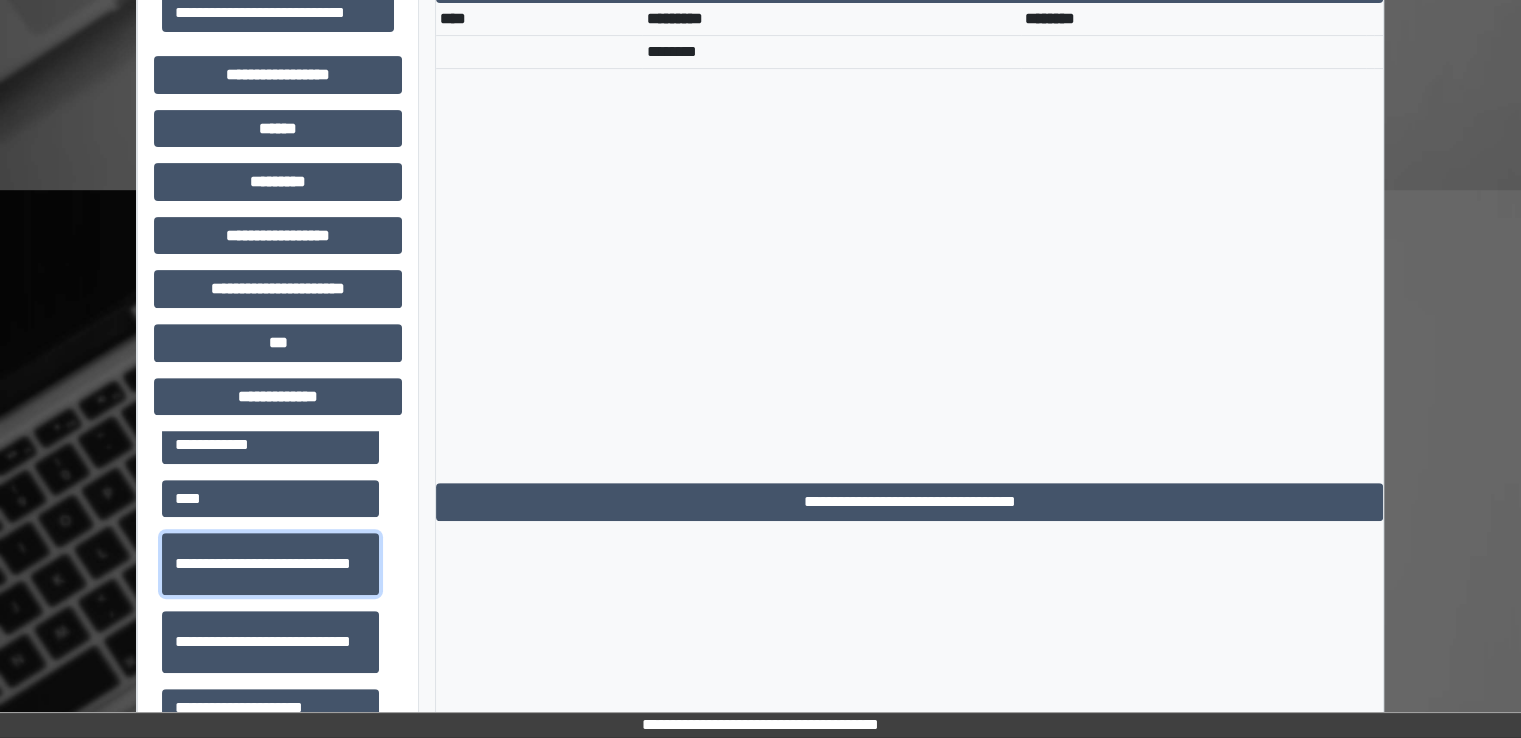 scroll, scrollTop: 666, scrollLeft: 0, axis: vertical 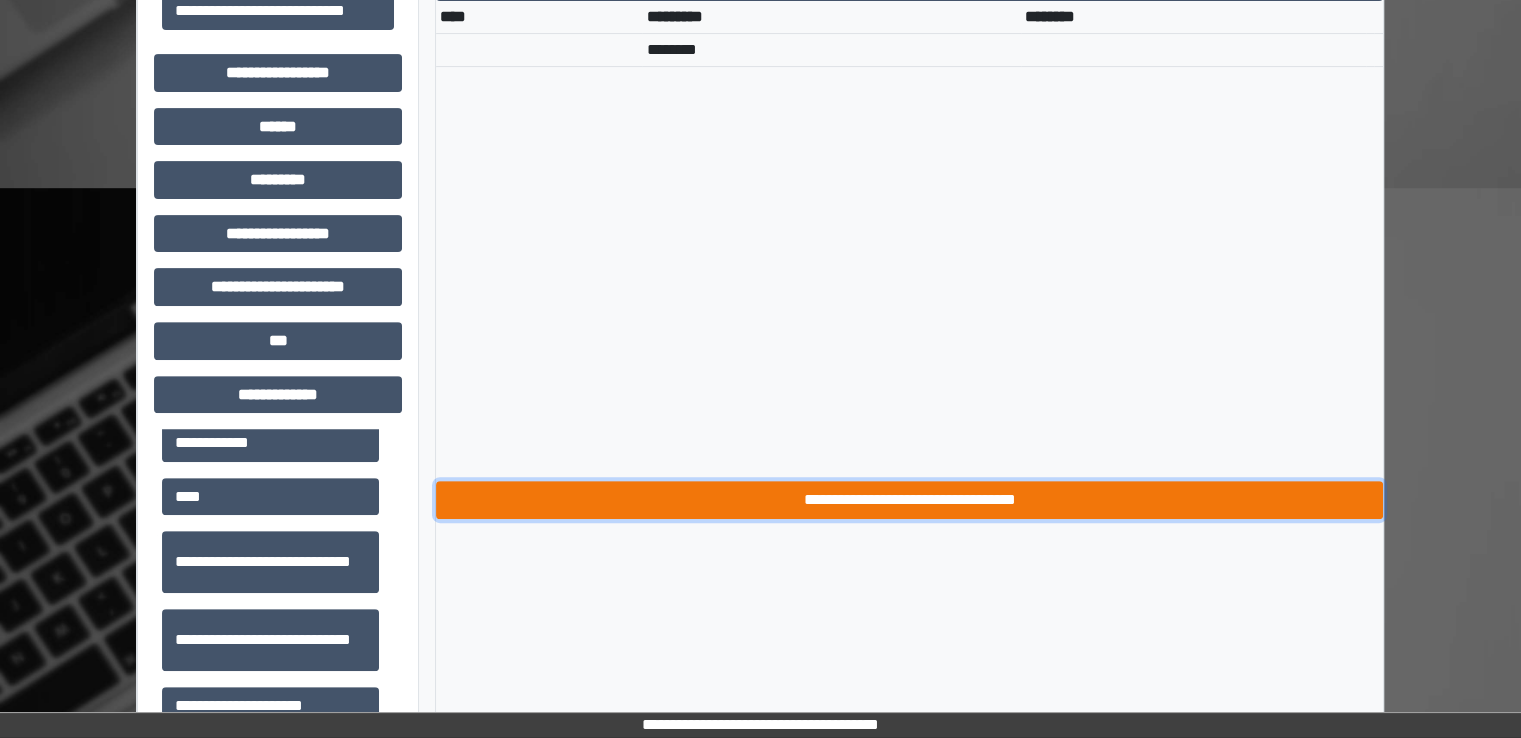 click on "**********" at bounding box center [909, 500] 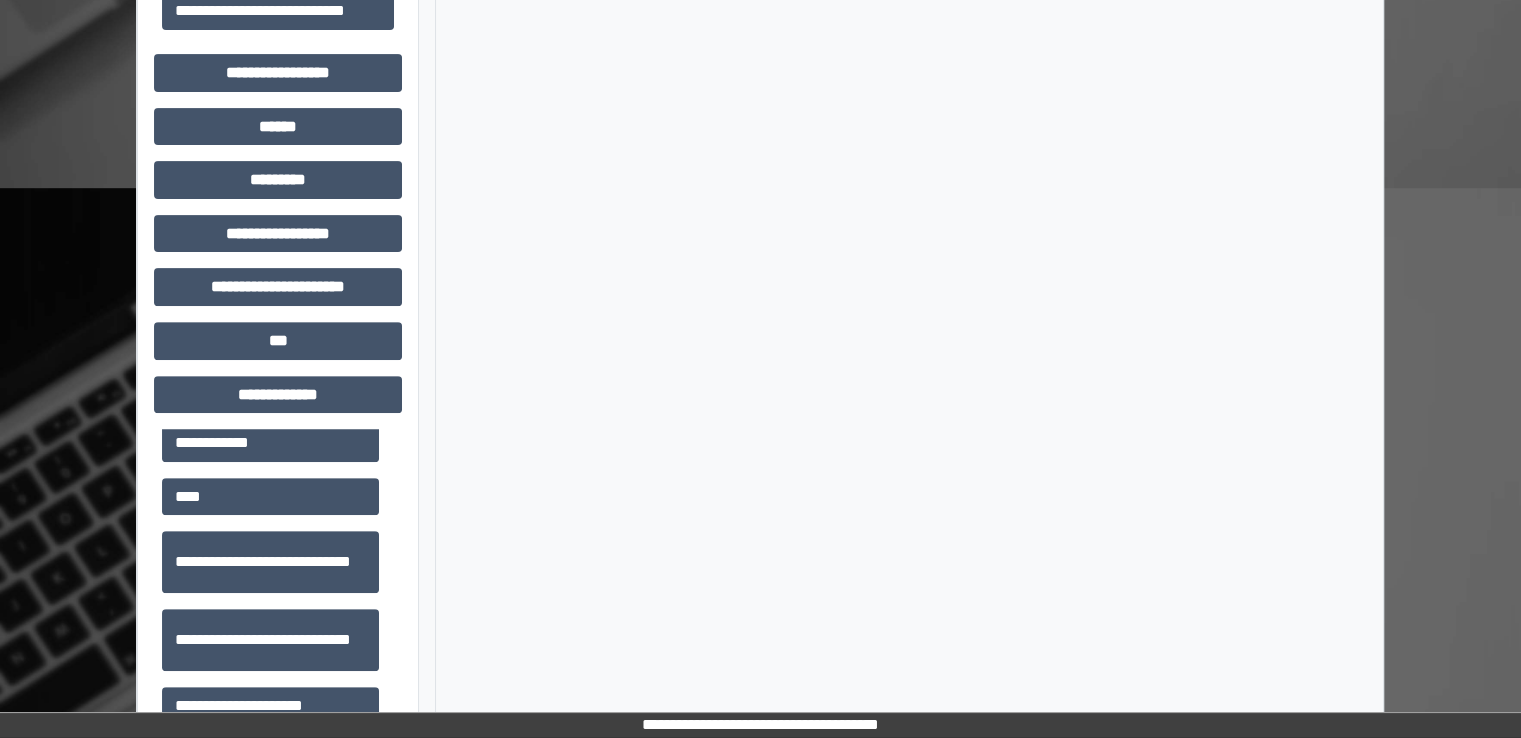 scroll, scrollTop: 0, scrollLeft: 0, axis: both 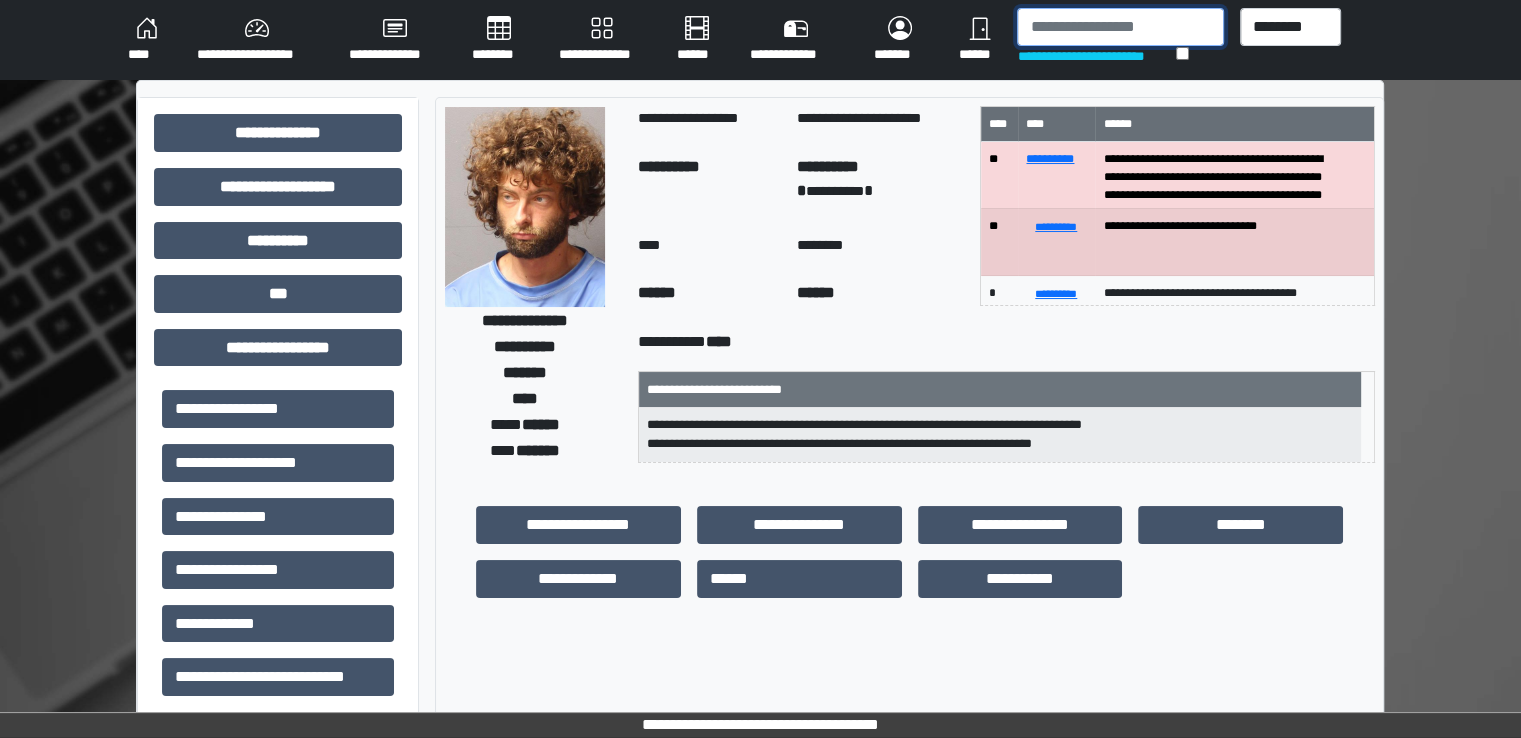 click at bounding box center (1120, 27) 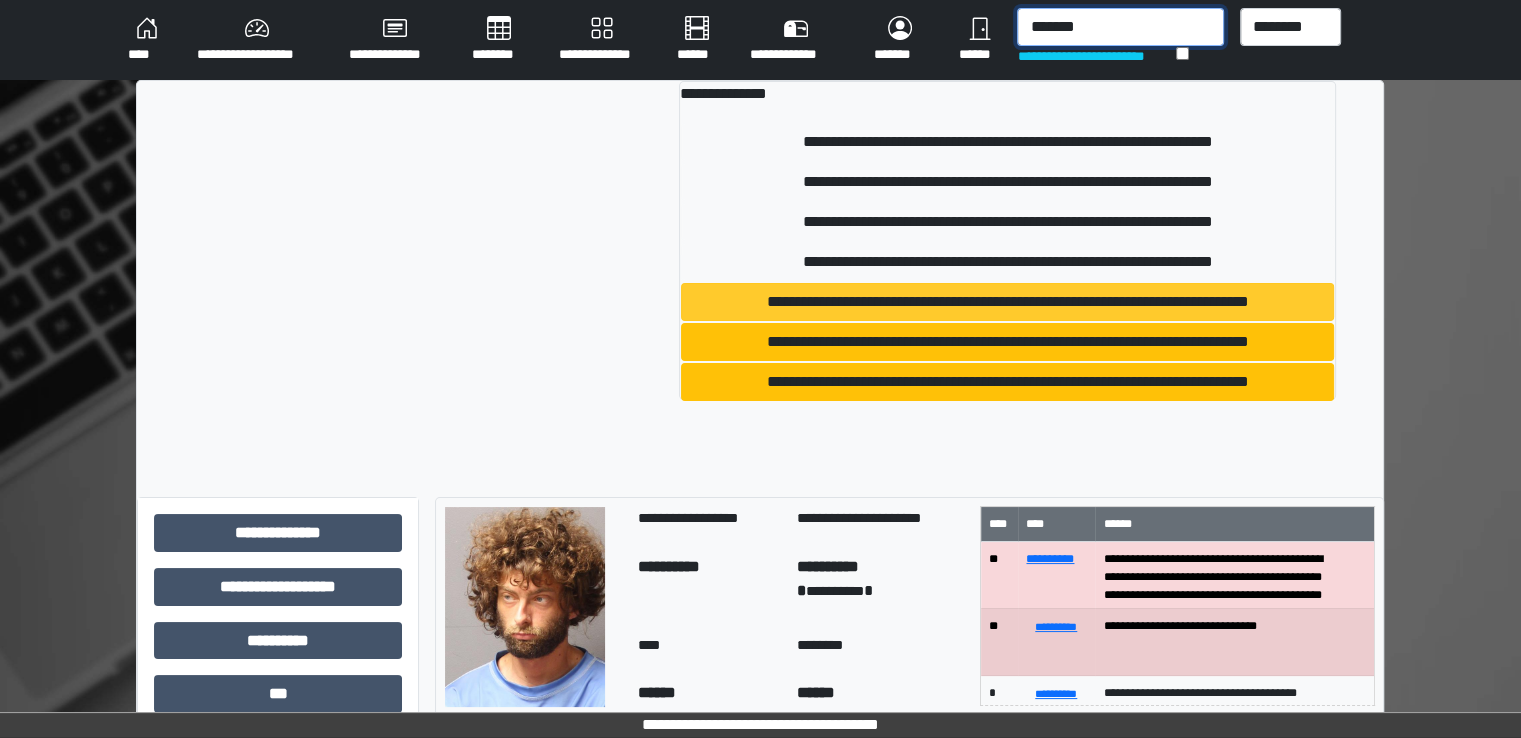 type on "*******" 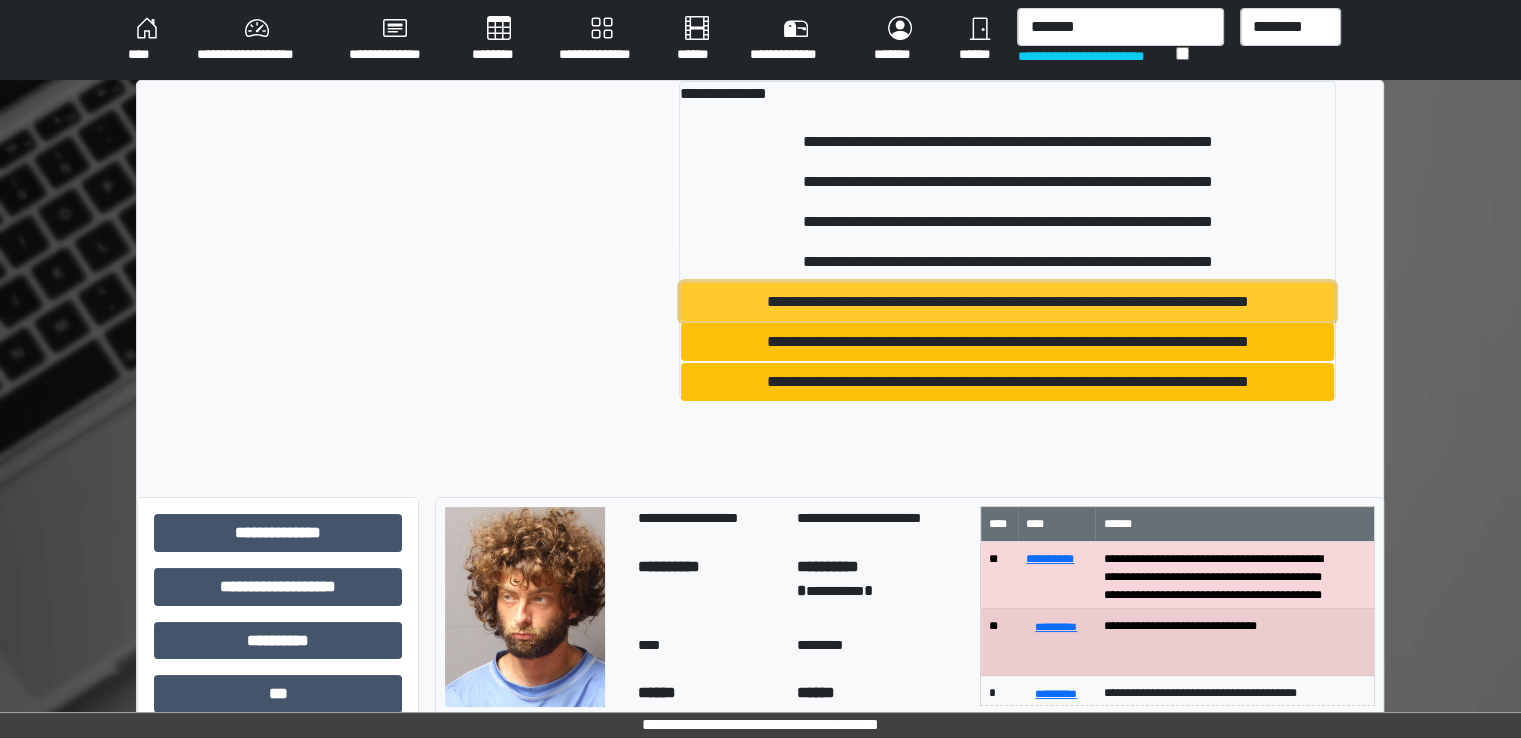 click on "**********" at bounding box center (1007, 302) 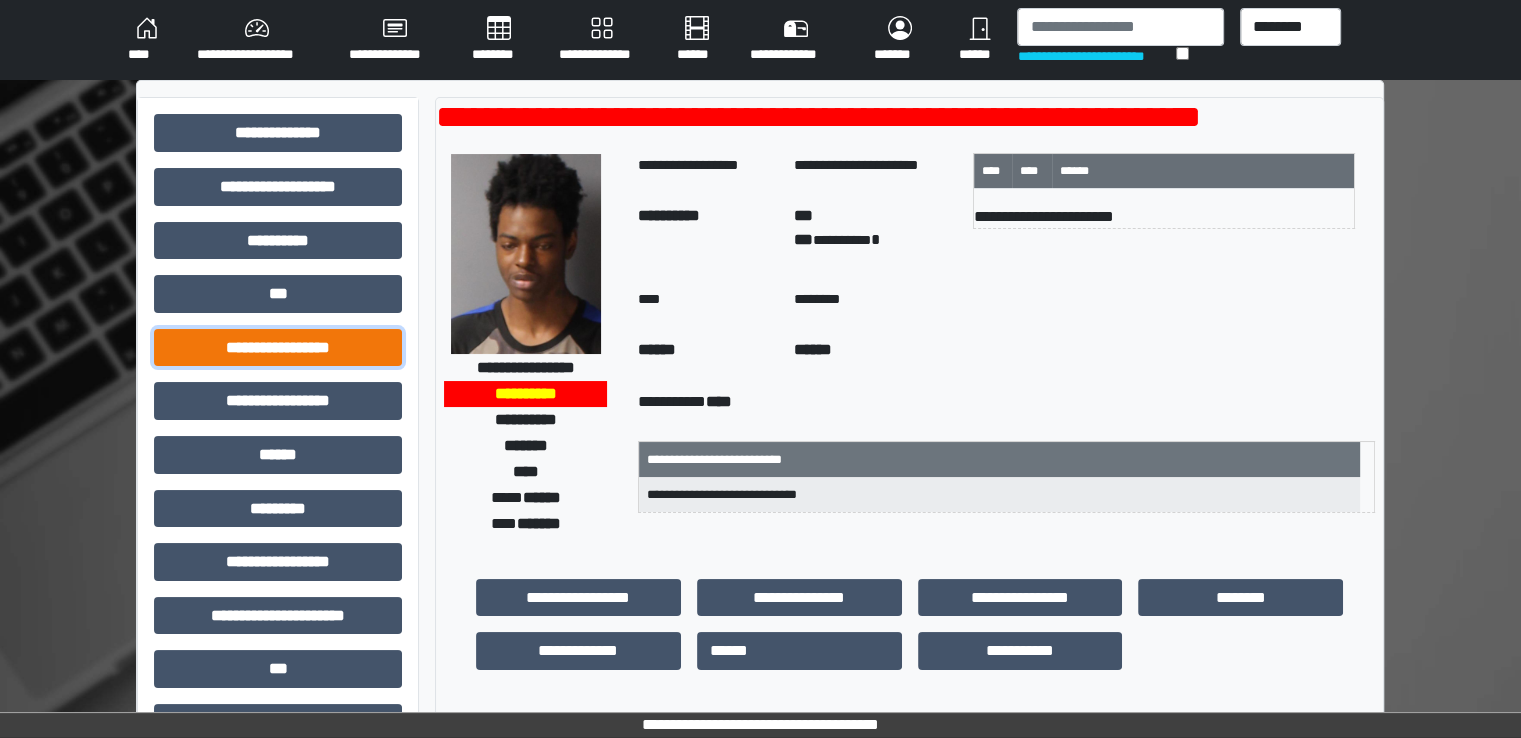 click on "**********" at bounding box center [278, 348] 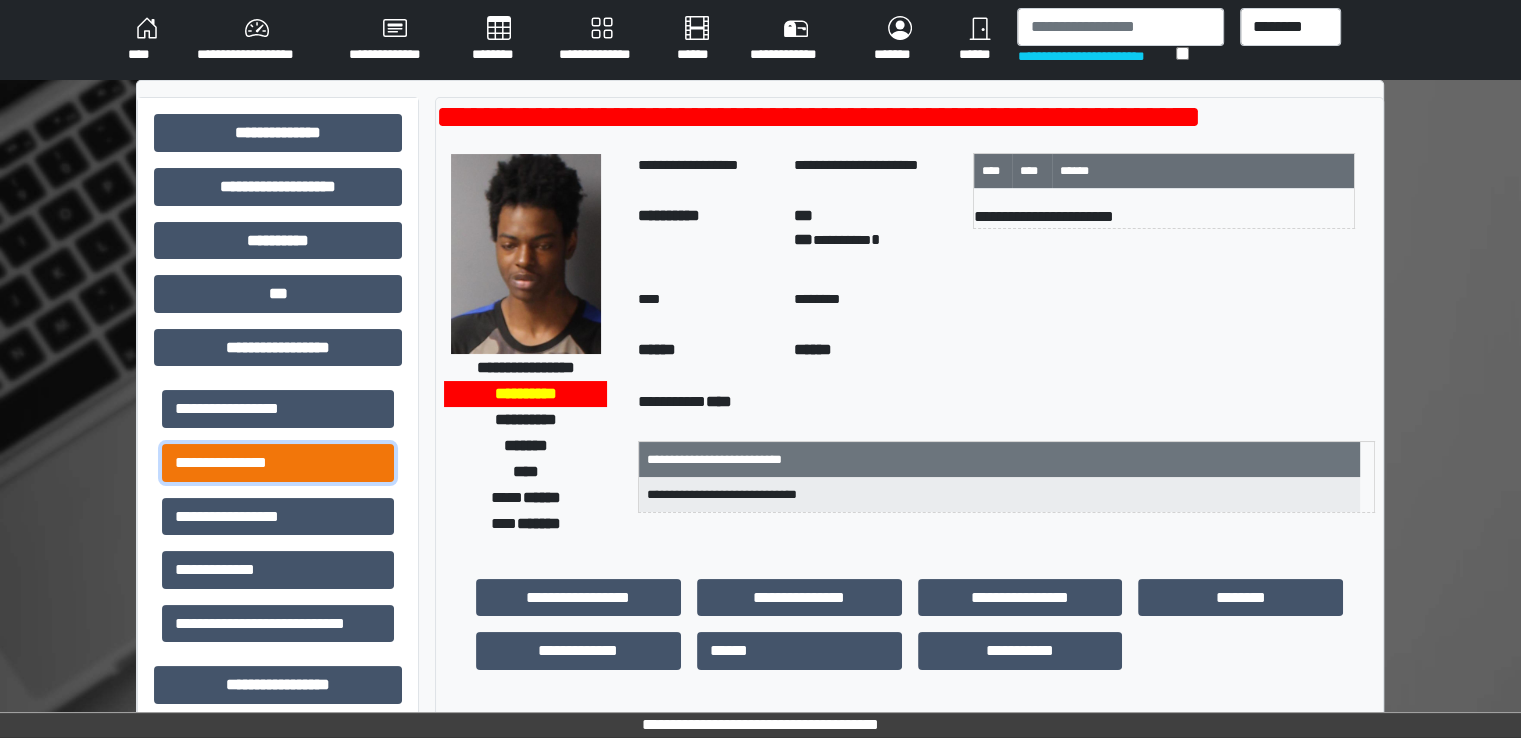 click on "**********" at bounding box center [278, 463] 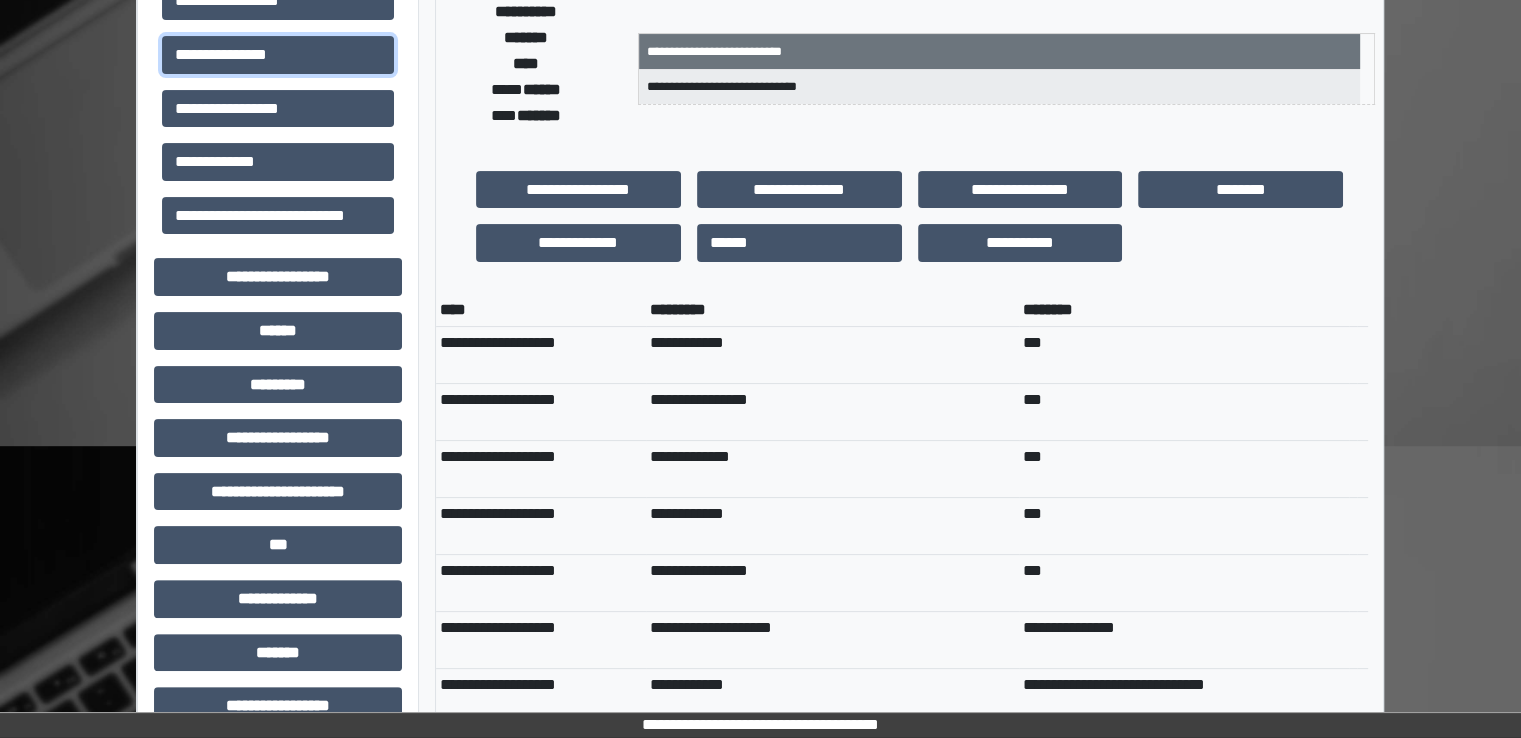 scroll, scrollTop: 712, scrollLeft: 0, axis: vertical 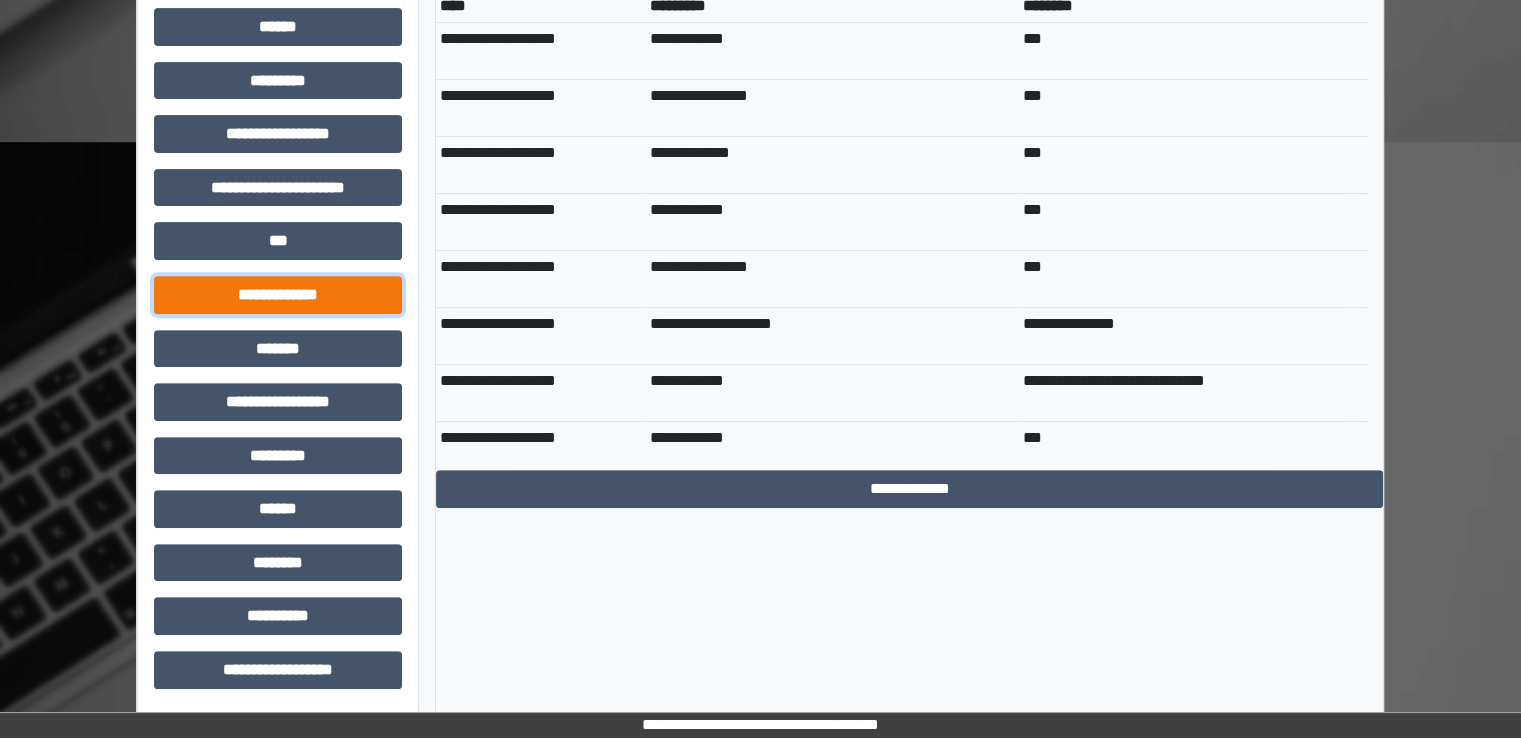 click on "**********" at bounding box center [278, 295] 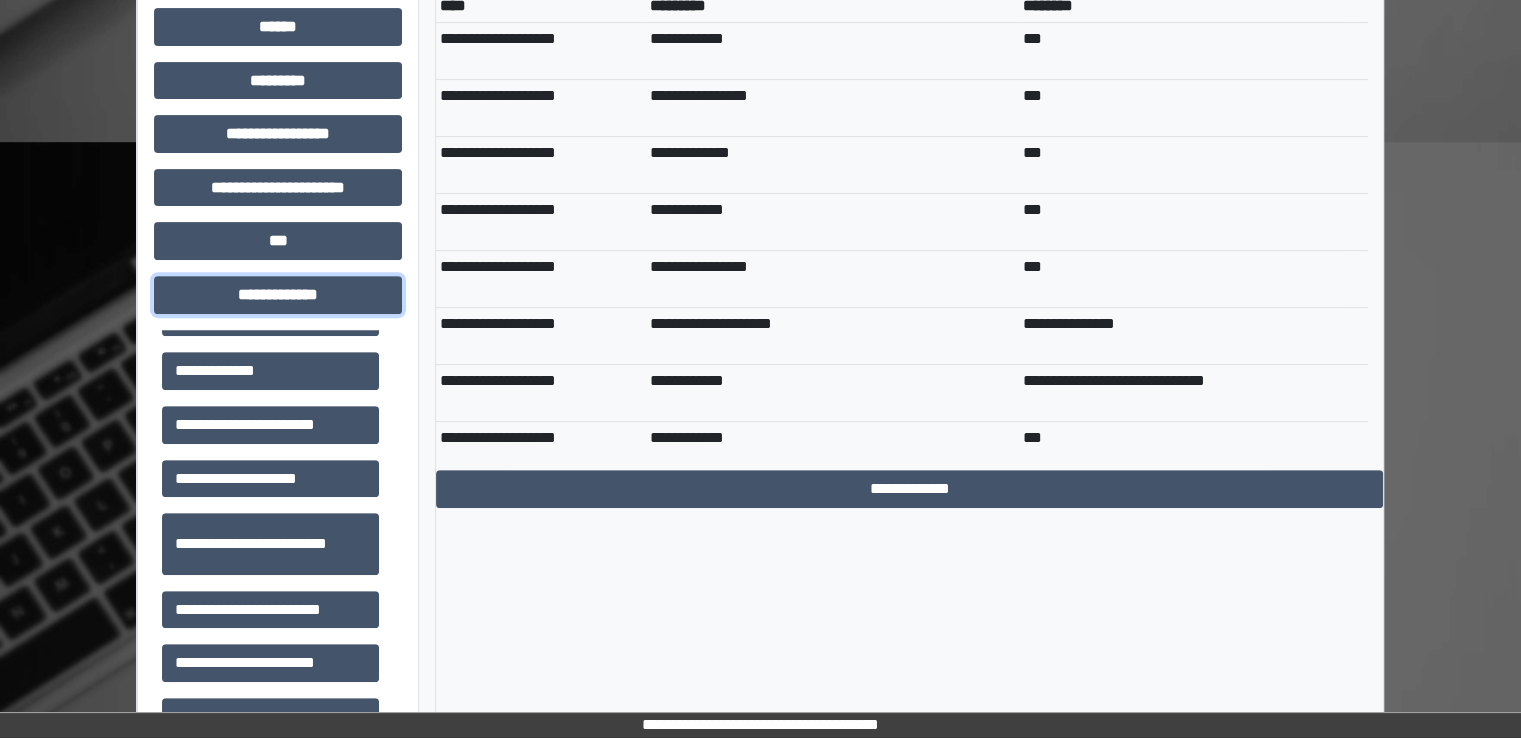 scroll, scrollTop: 700, scrollLeft: 0, axis: vertical 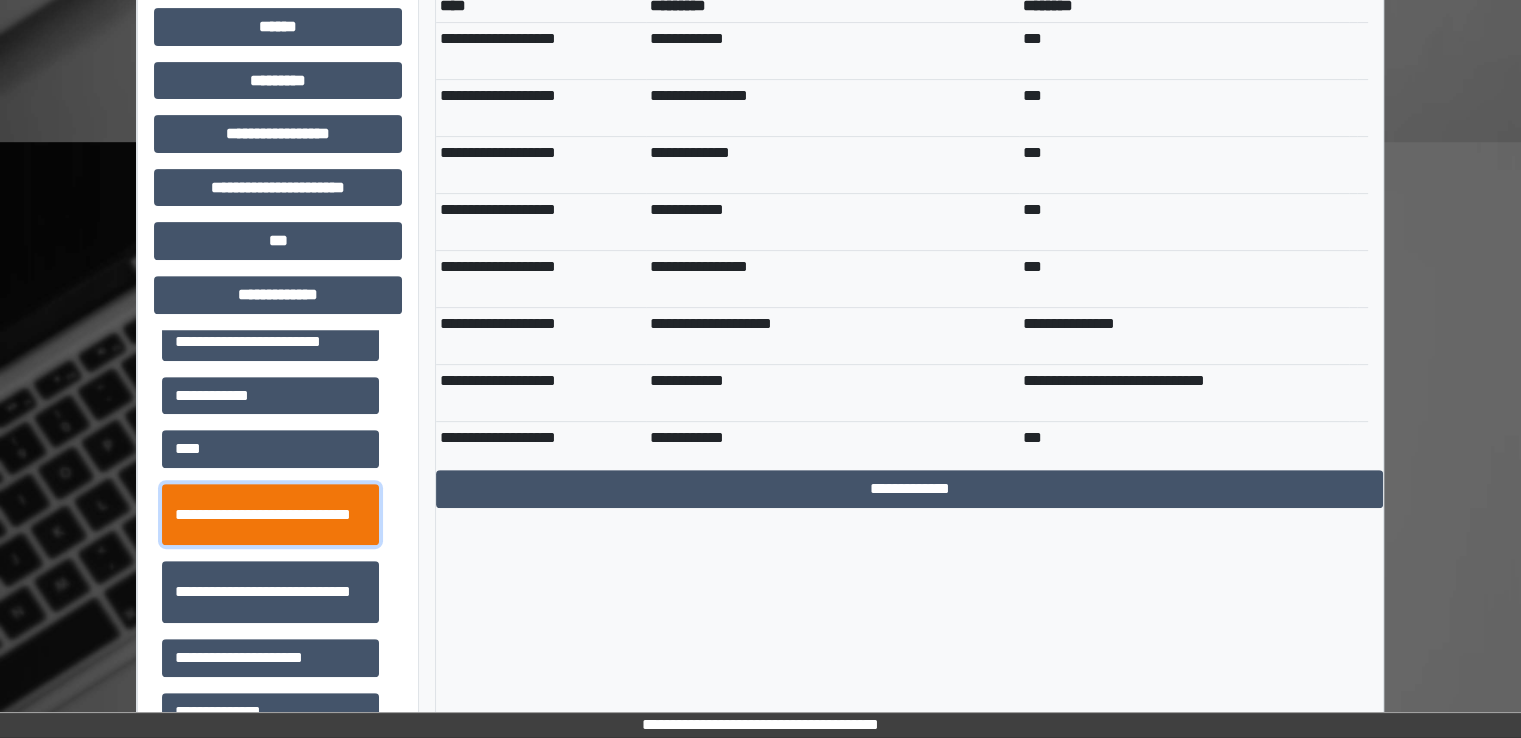 click on "**********" at bounding box center (270, 515) 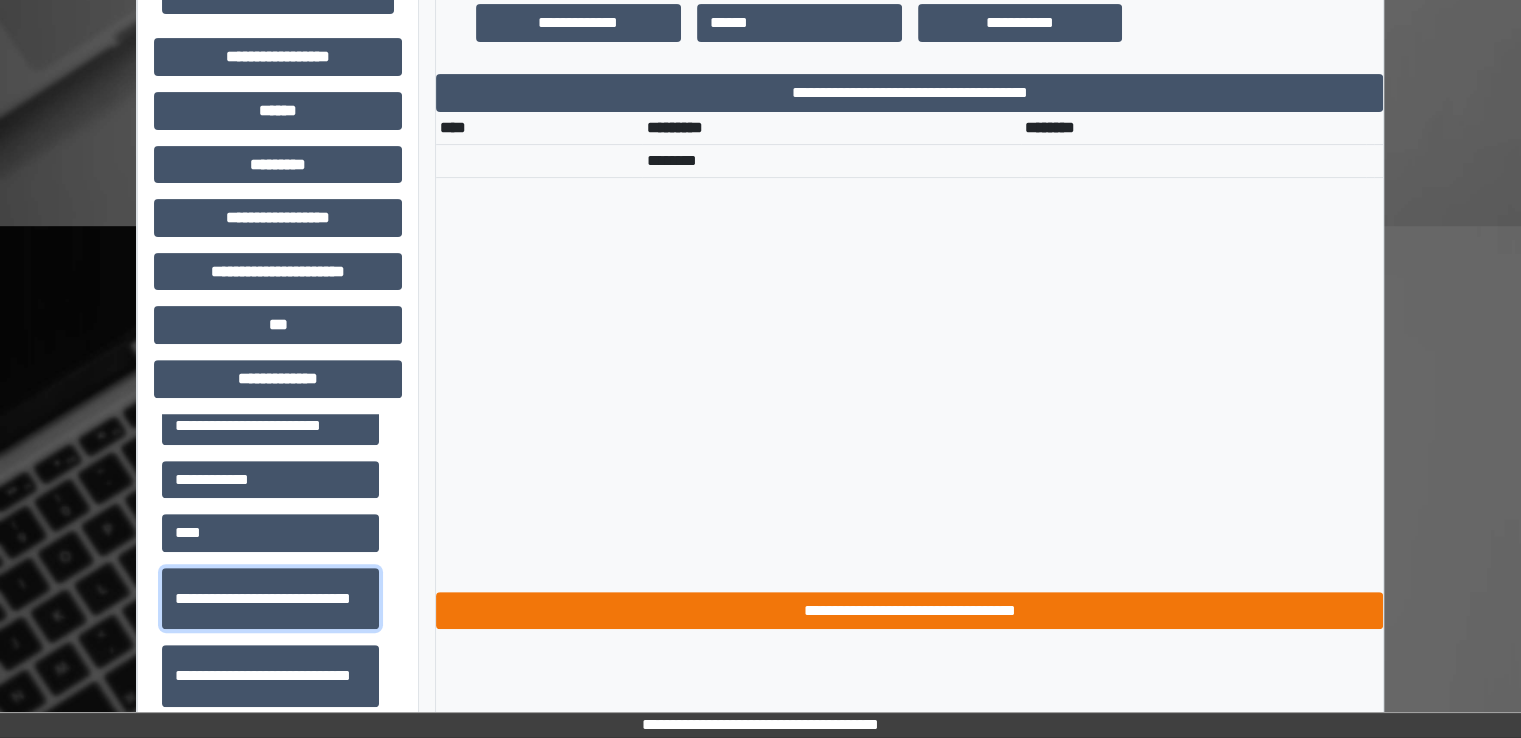 scroll, scrollTop: 512, scrollLeft: 0, axis: vertical 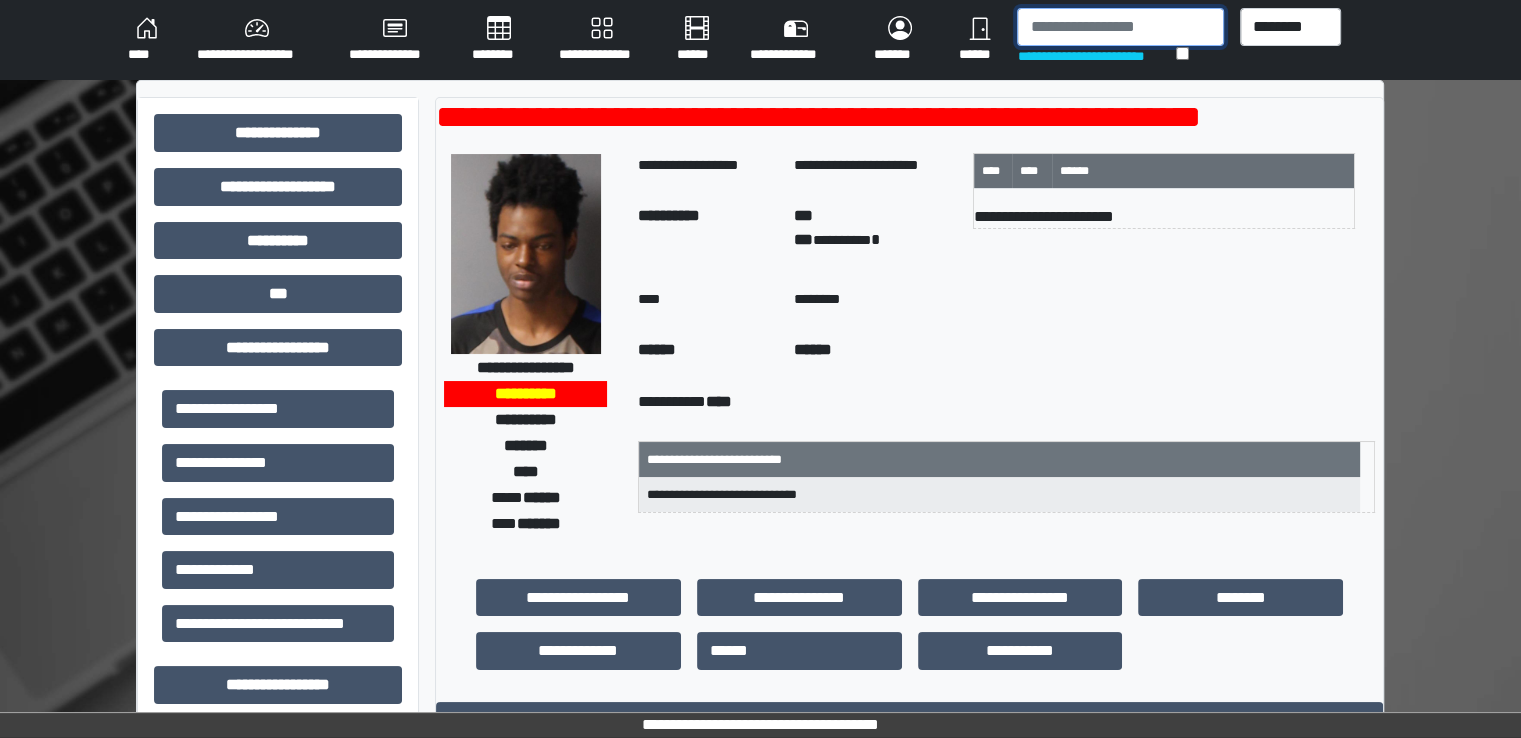 click at bounding box center (1120, 27) 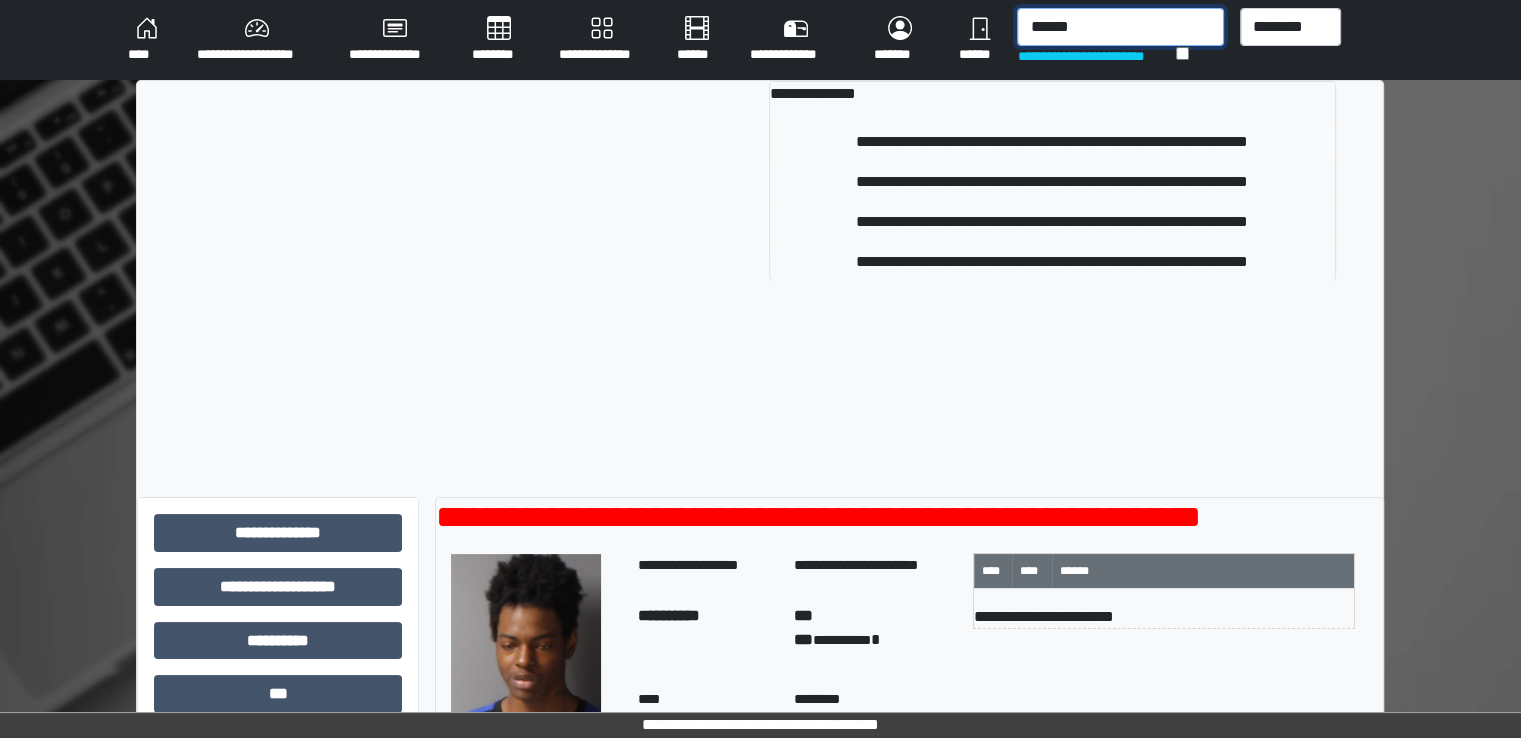 type on "******" 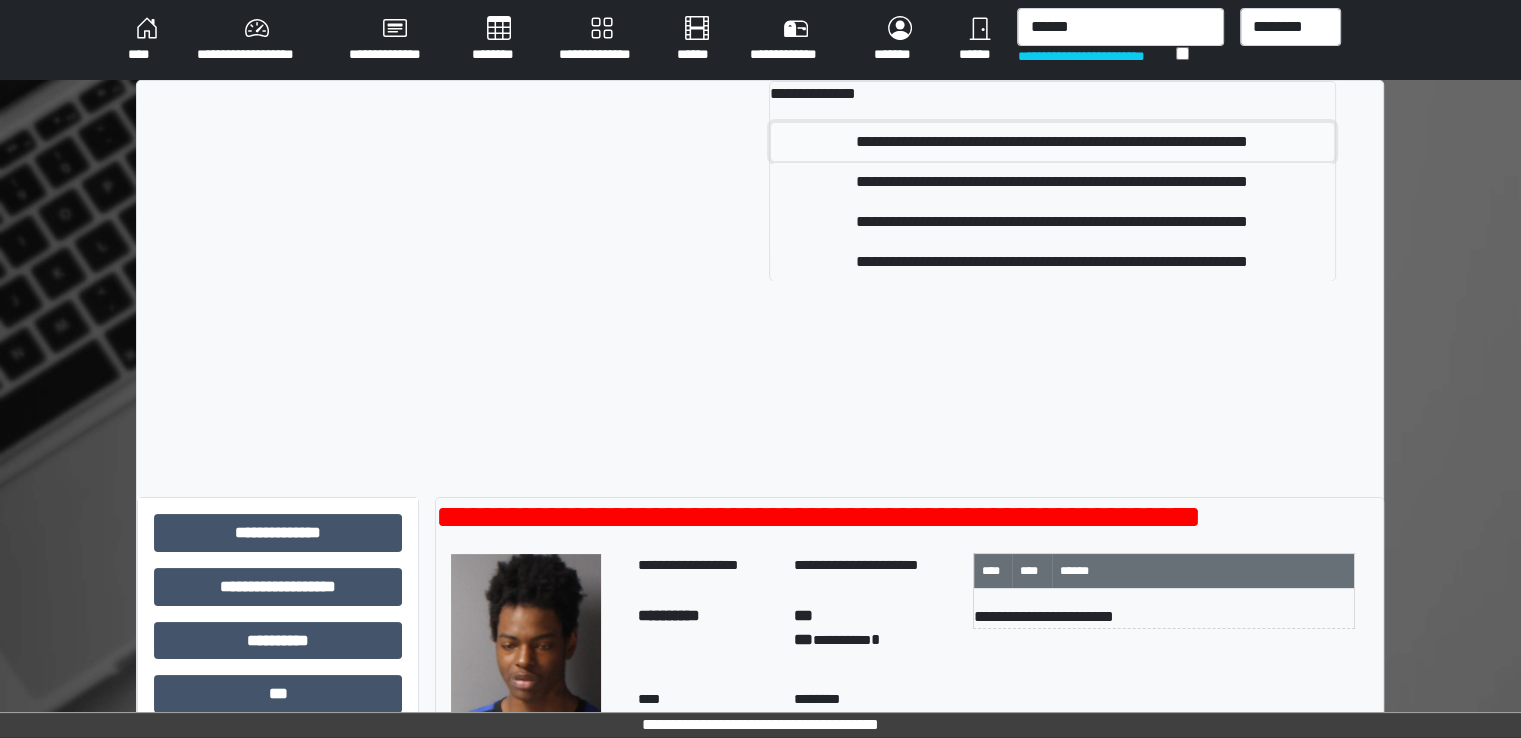 click on "**********" at bounding box center [1052, 142] 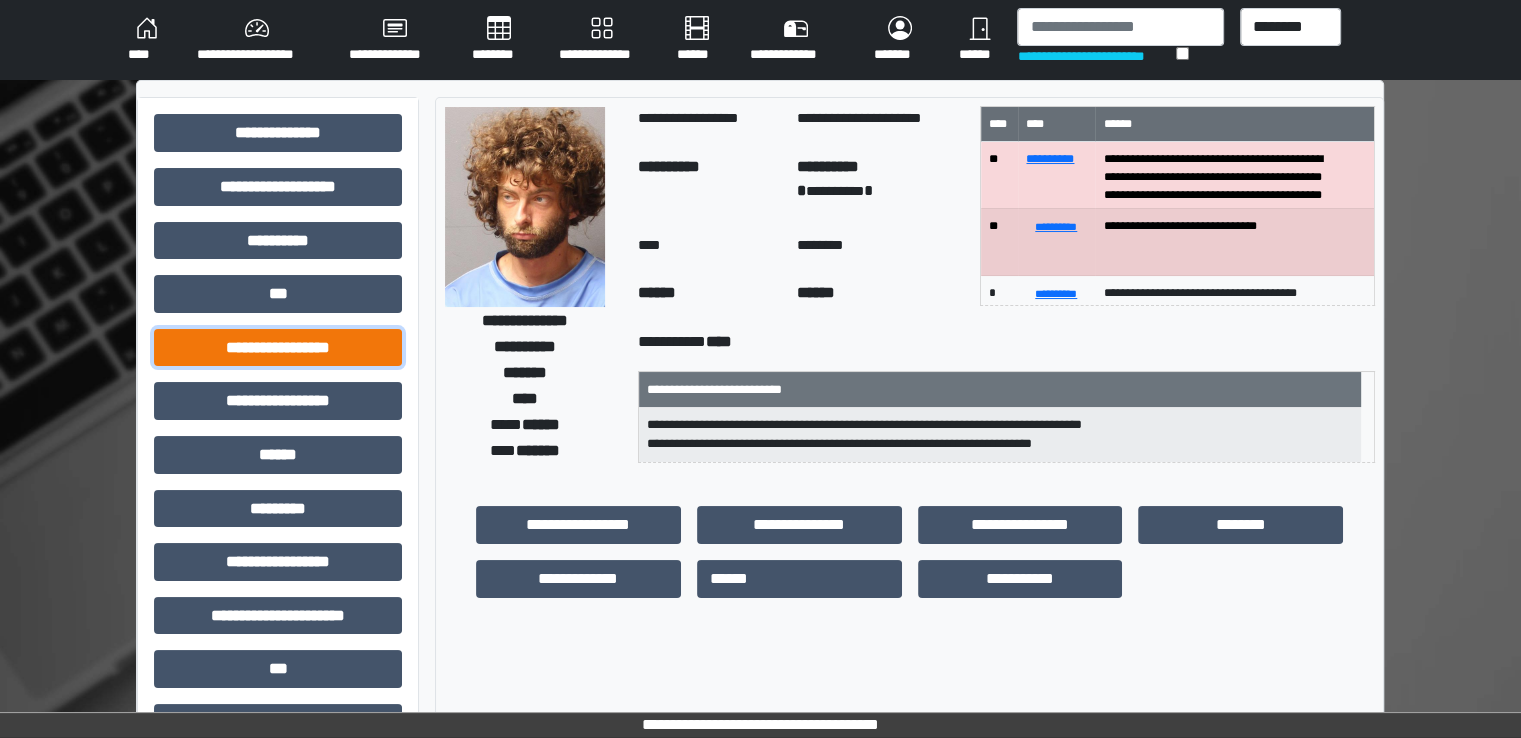 click on "**********" at bounding box center [278, 348] 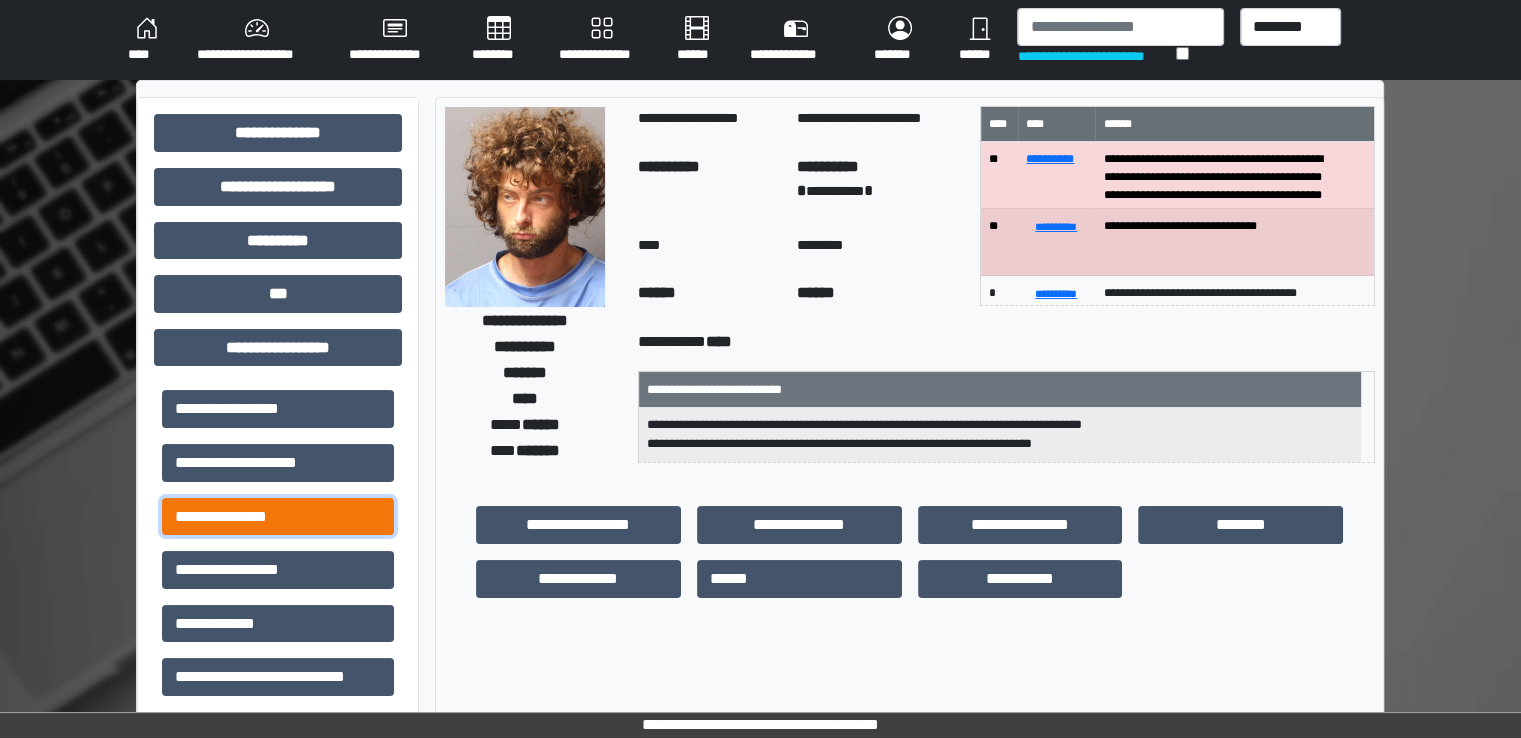 click on "**********" at bounding box center (278, 517) 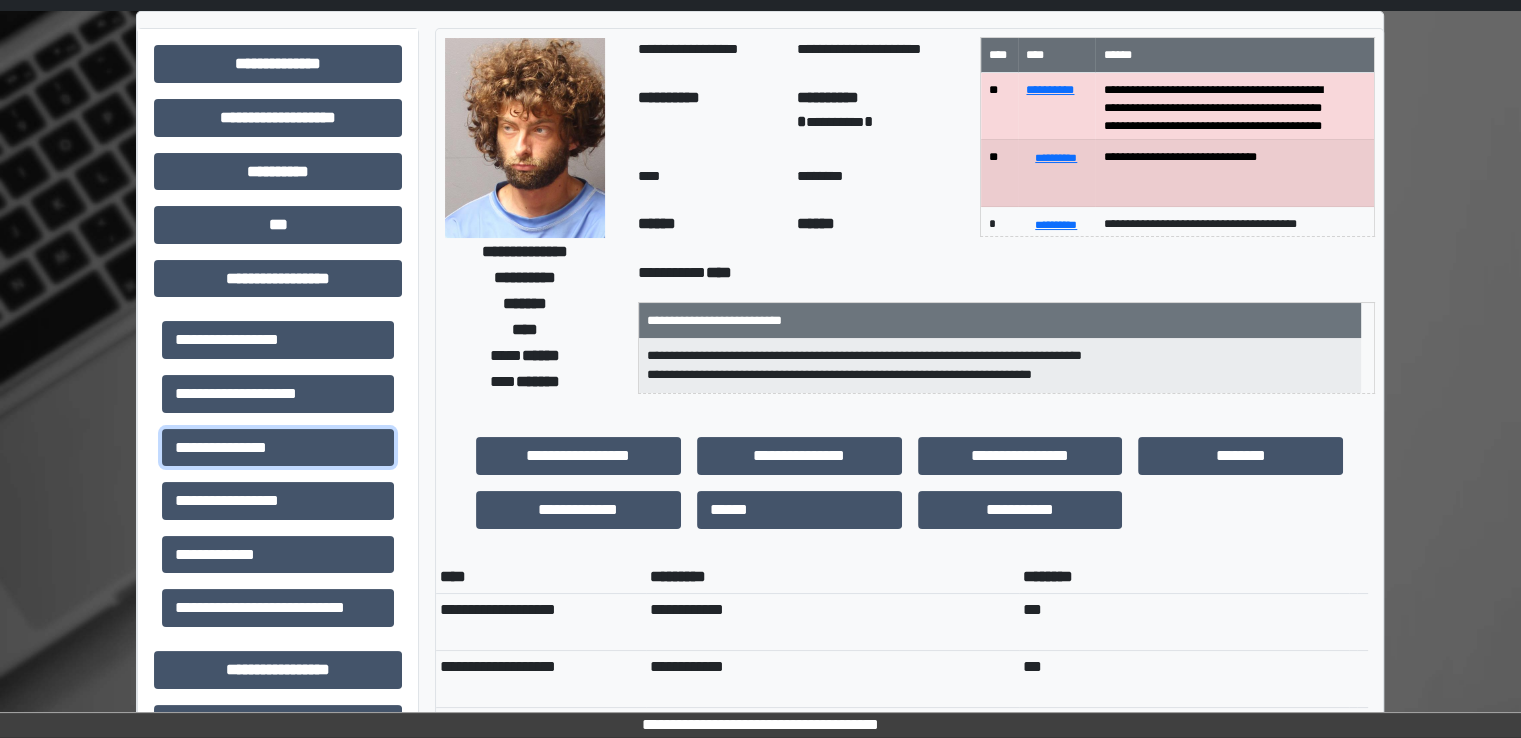 scroll, scrollTop: 100, scrollLeft: 0, axis: vertical 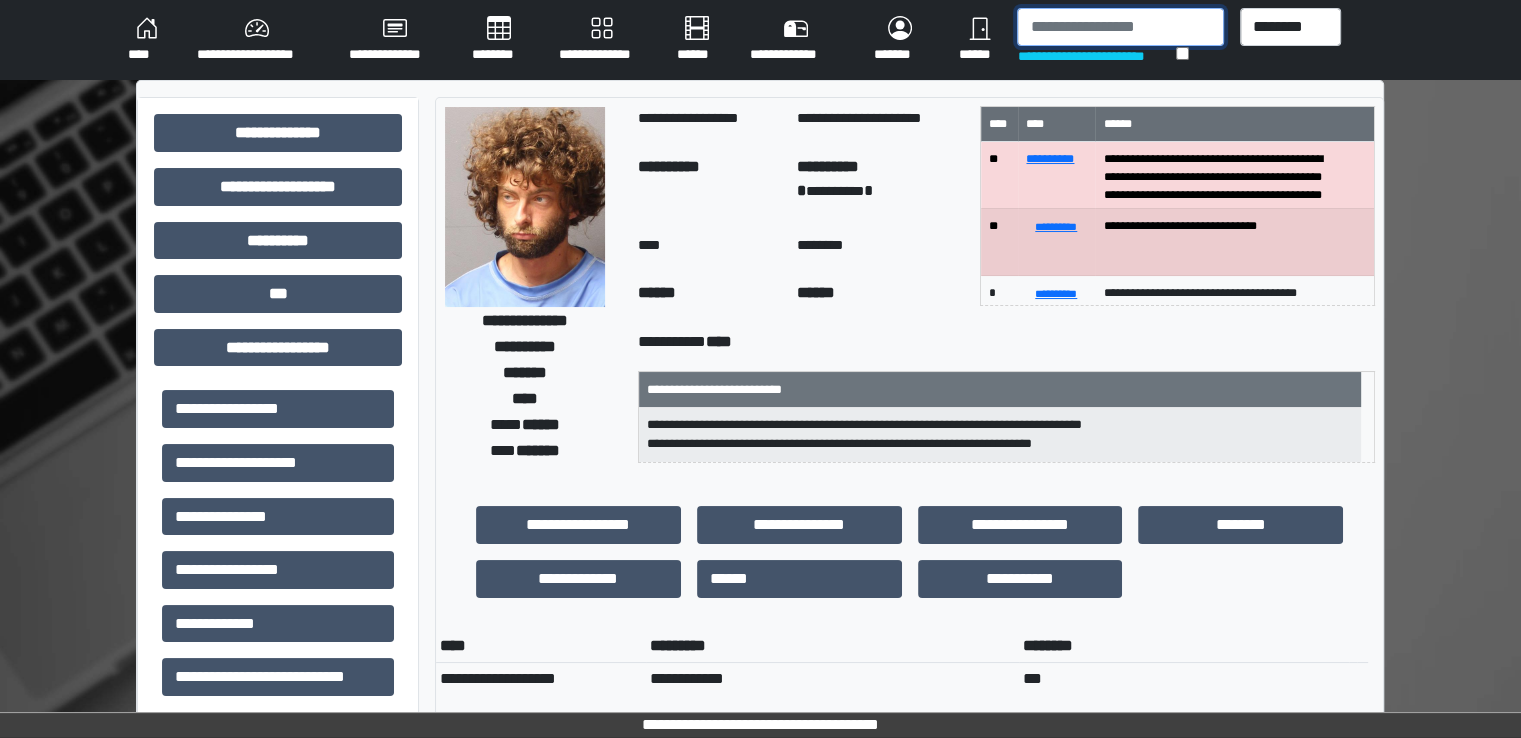 click at bounding box center (1120, 27) 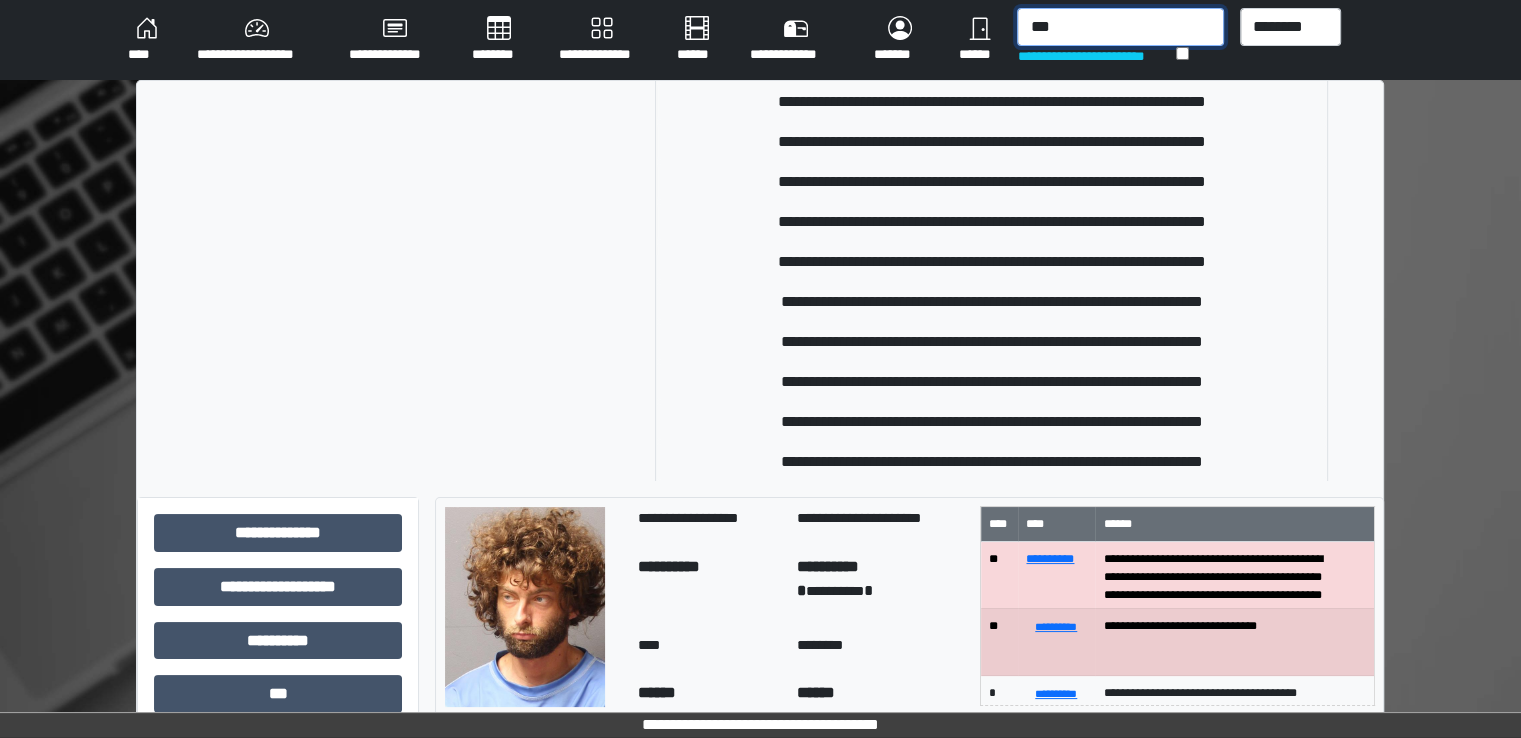 scroll, scrollTop: 2100, scrollLeft: 0, axis: vertical 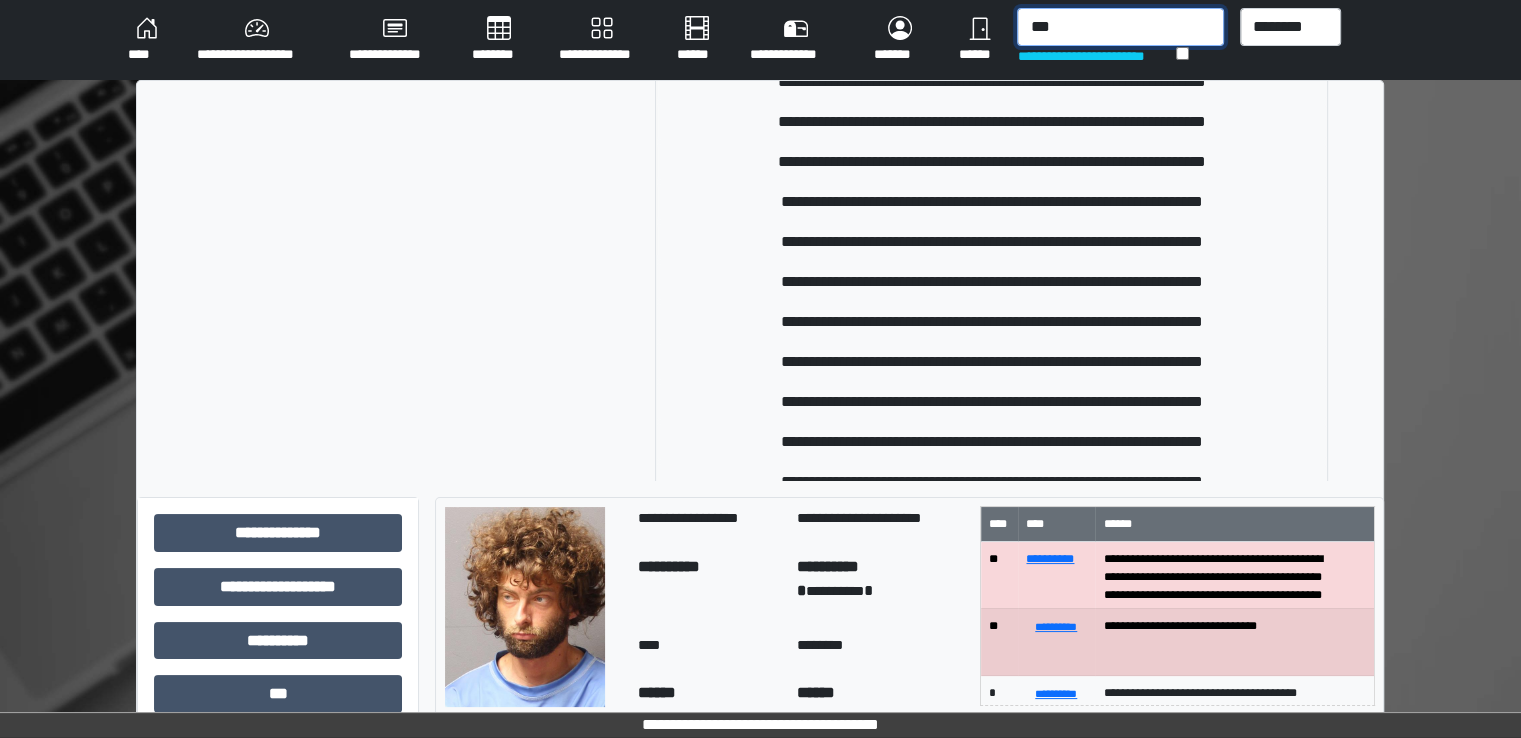 type on "***" 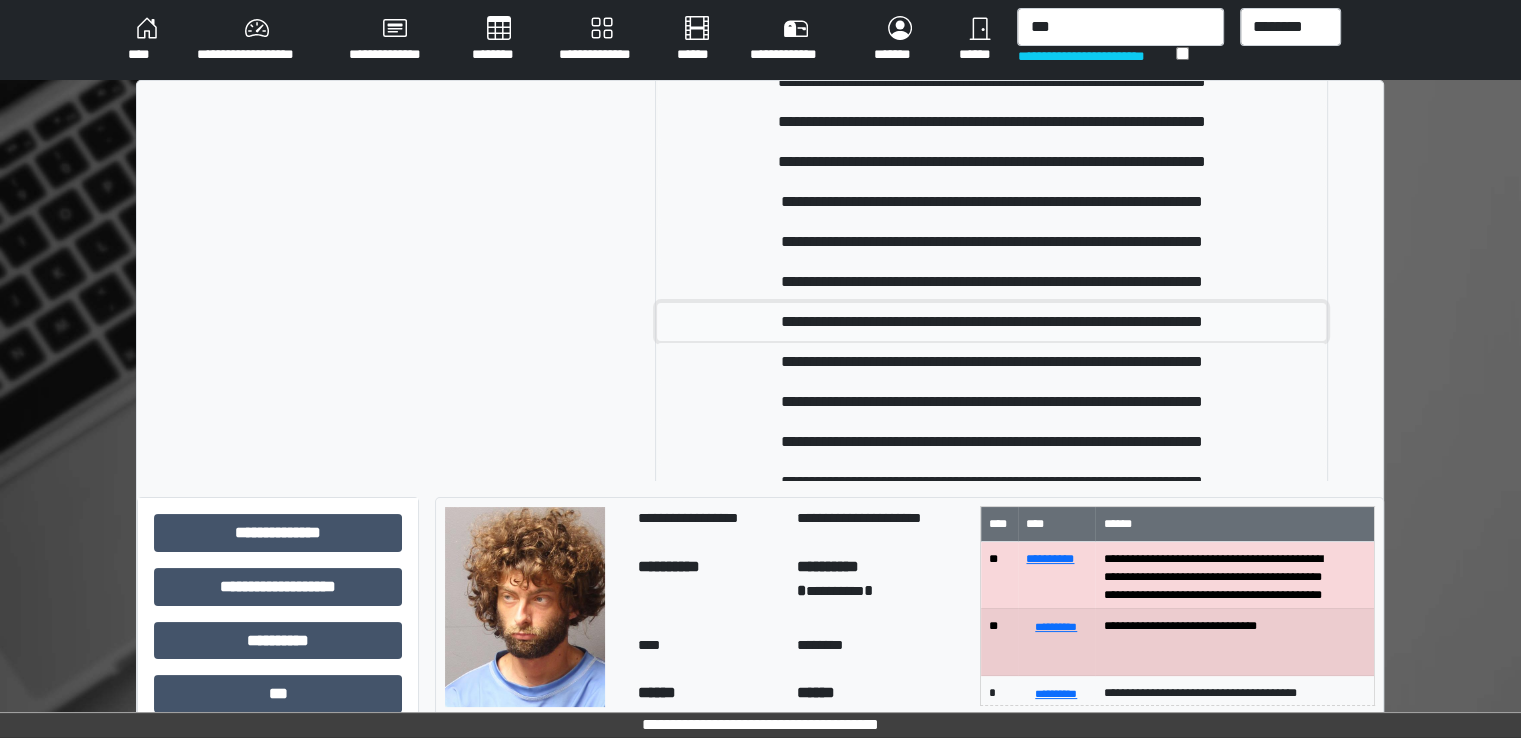 click on "**********" at bounding box center (991, 322) 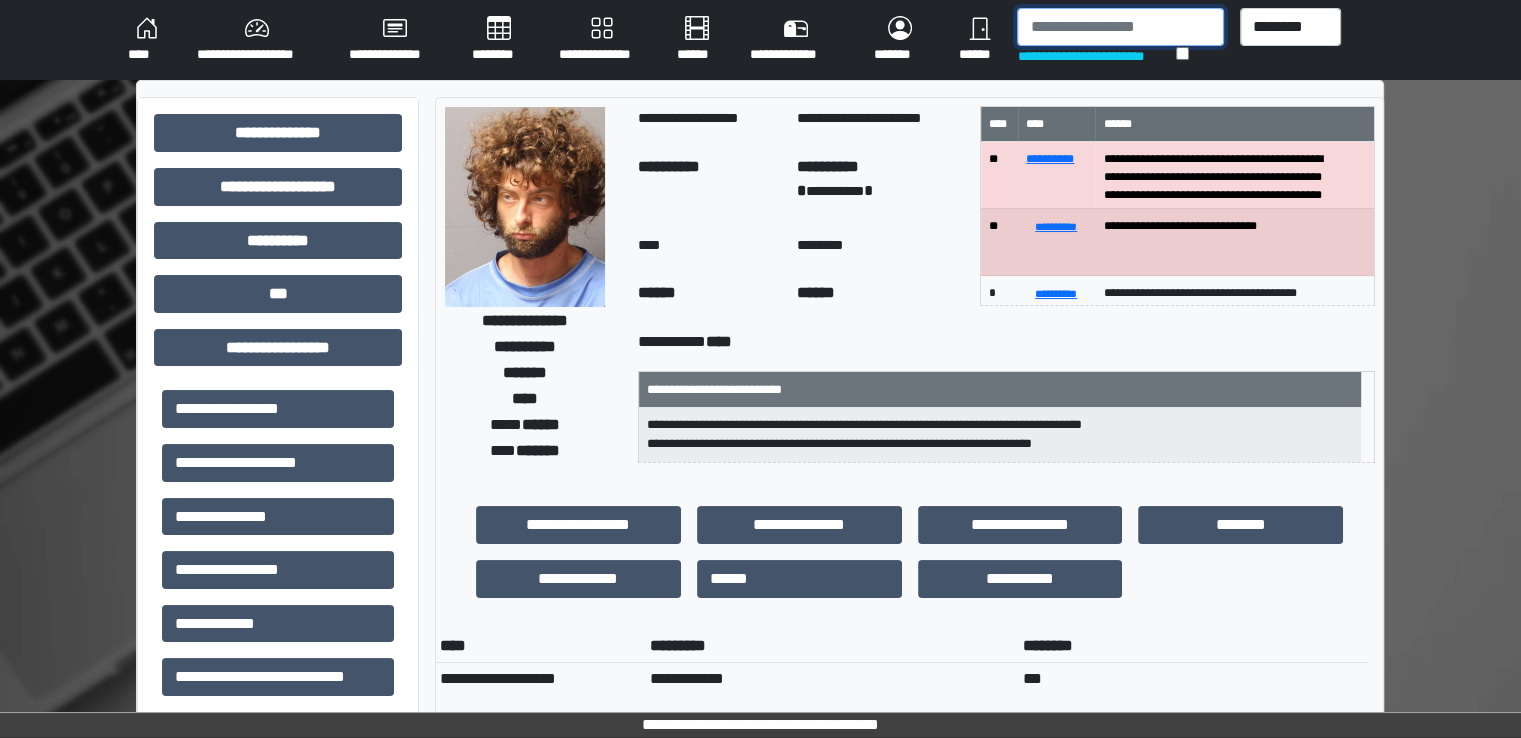 click at bounding box center [1120, 27] 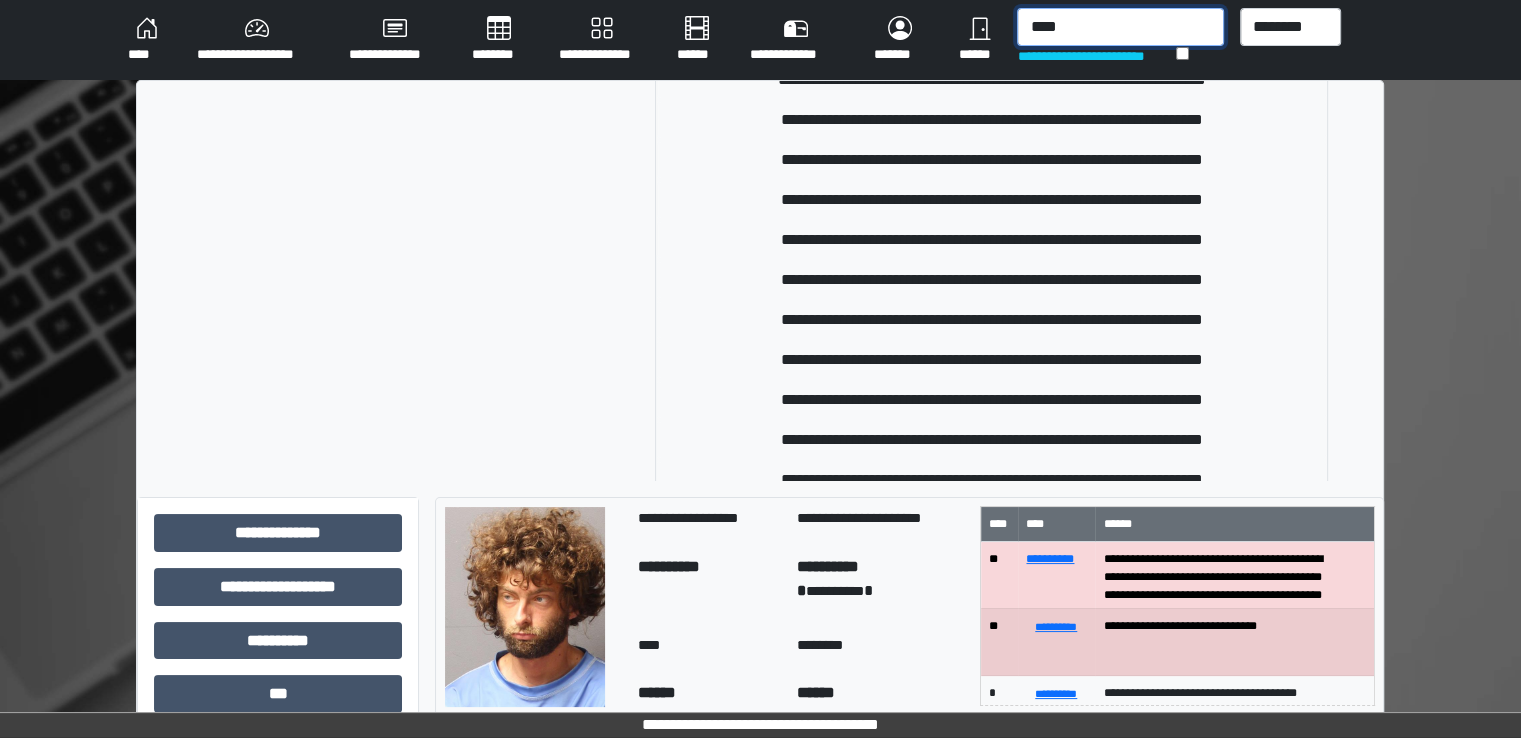 scroll, scrollTop: 2200, scrollLeft: 0, axis: vertical 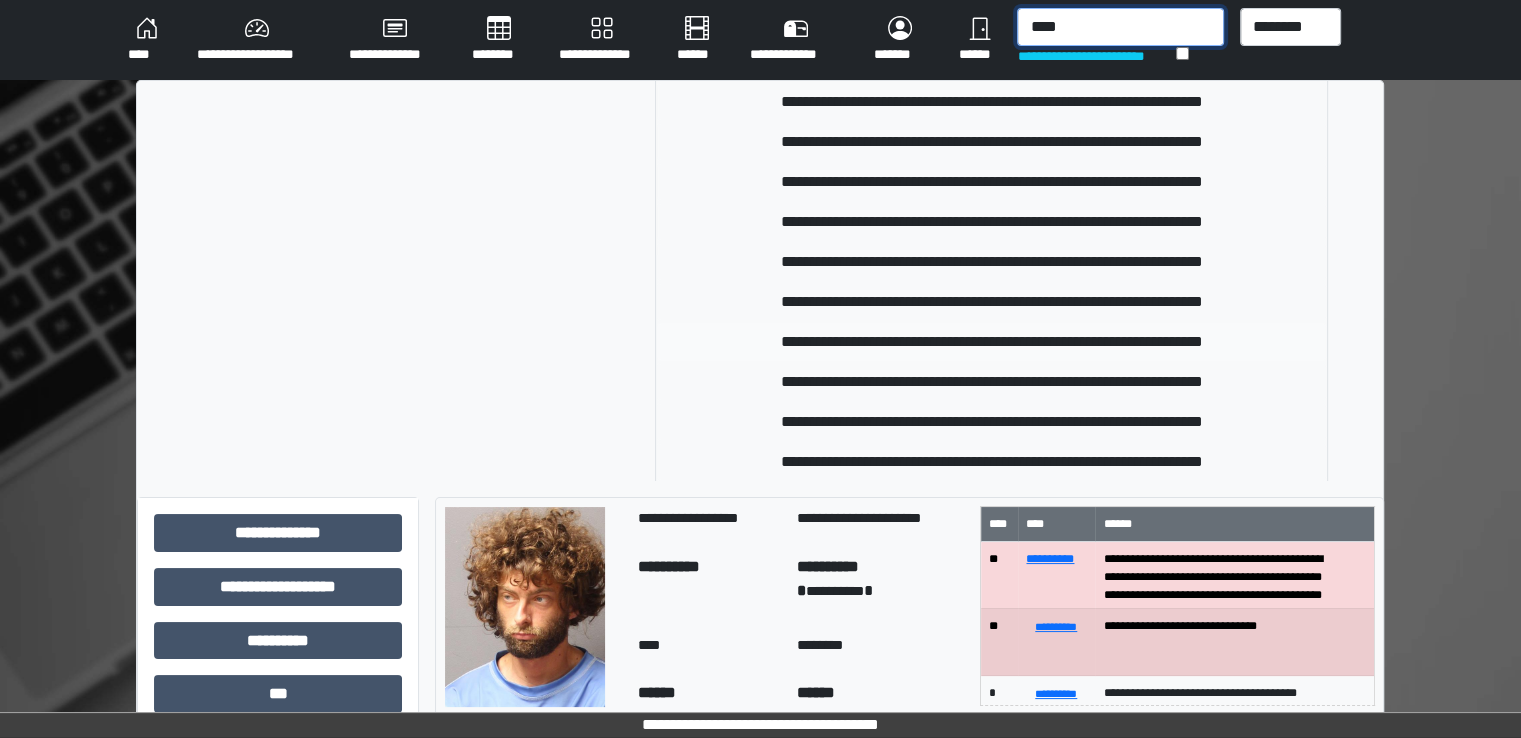 type on "****" 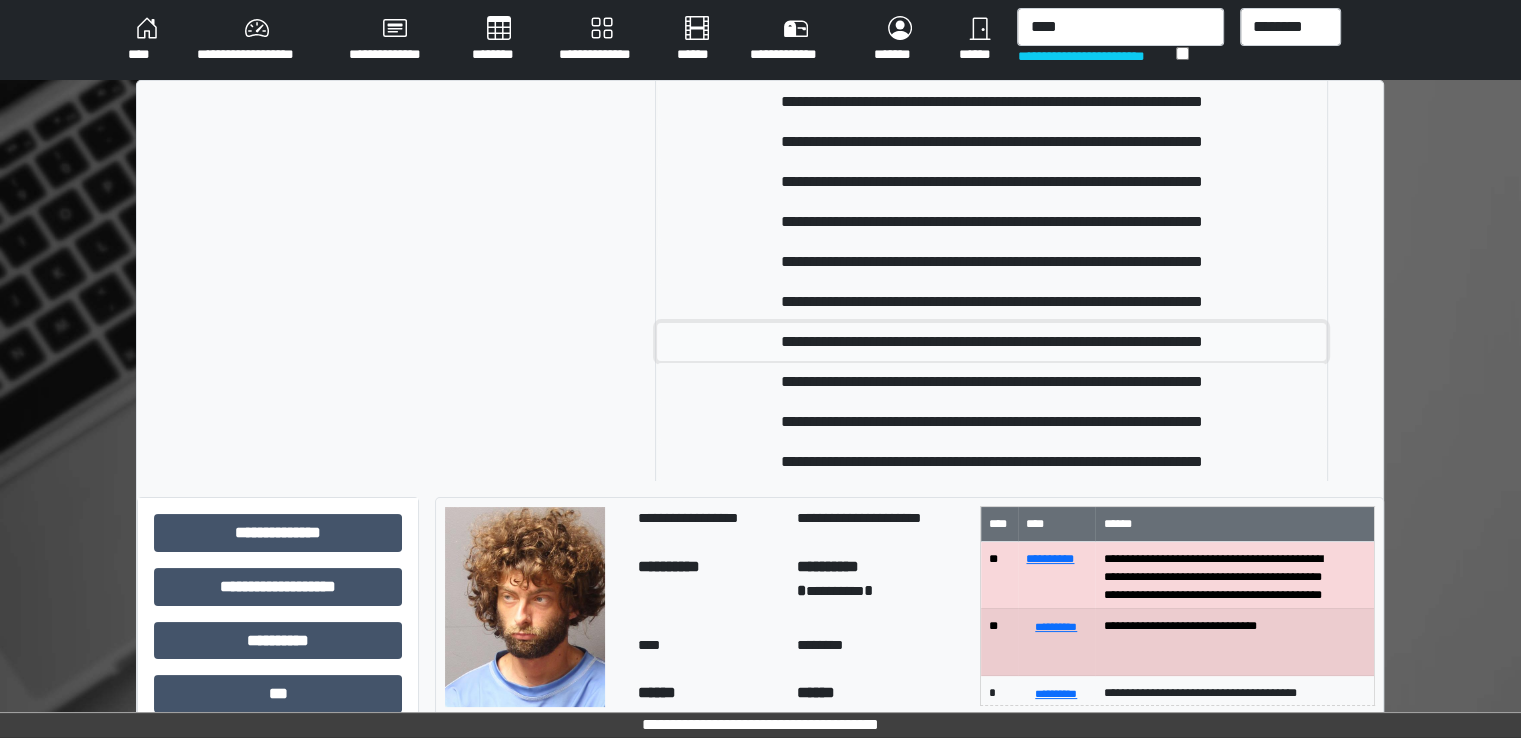 click on "**********" at bounding box center (991, 342) 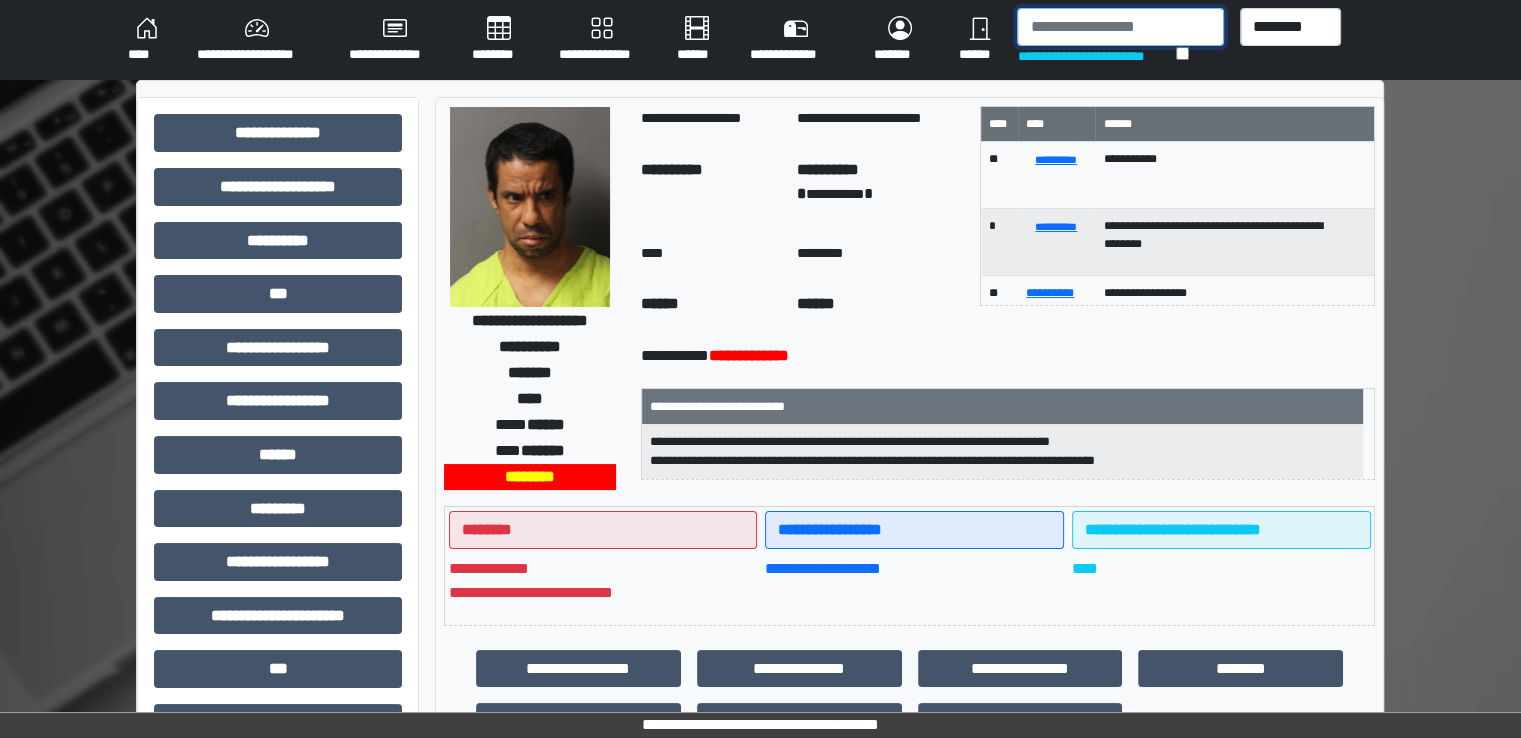 click at bounding box center [1120, 27] 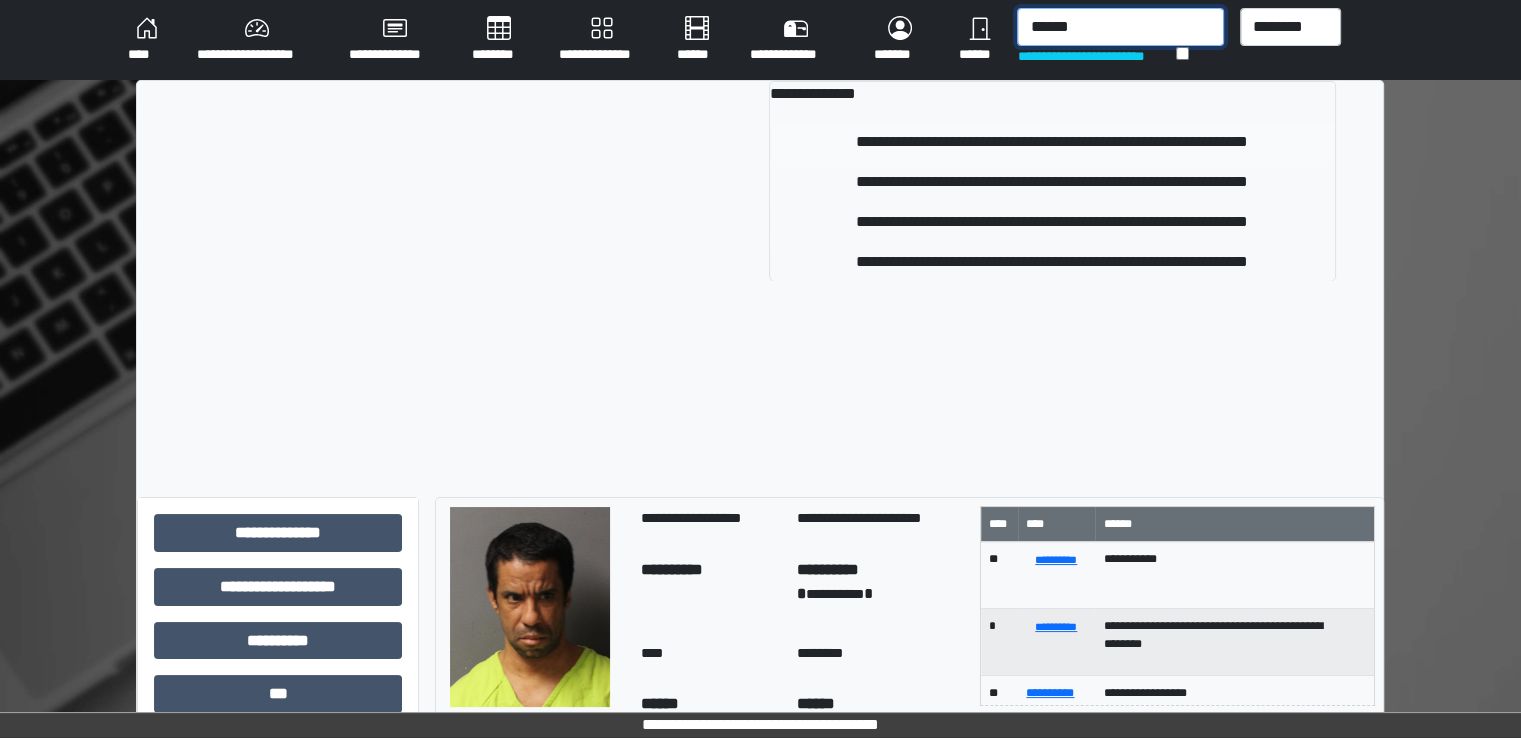 type on "******" 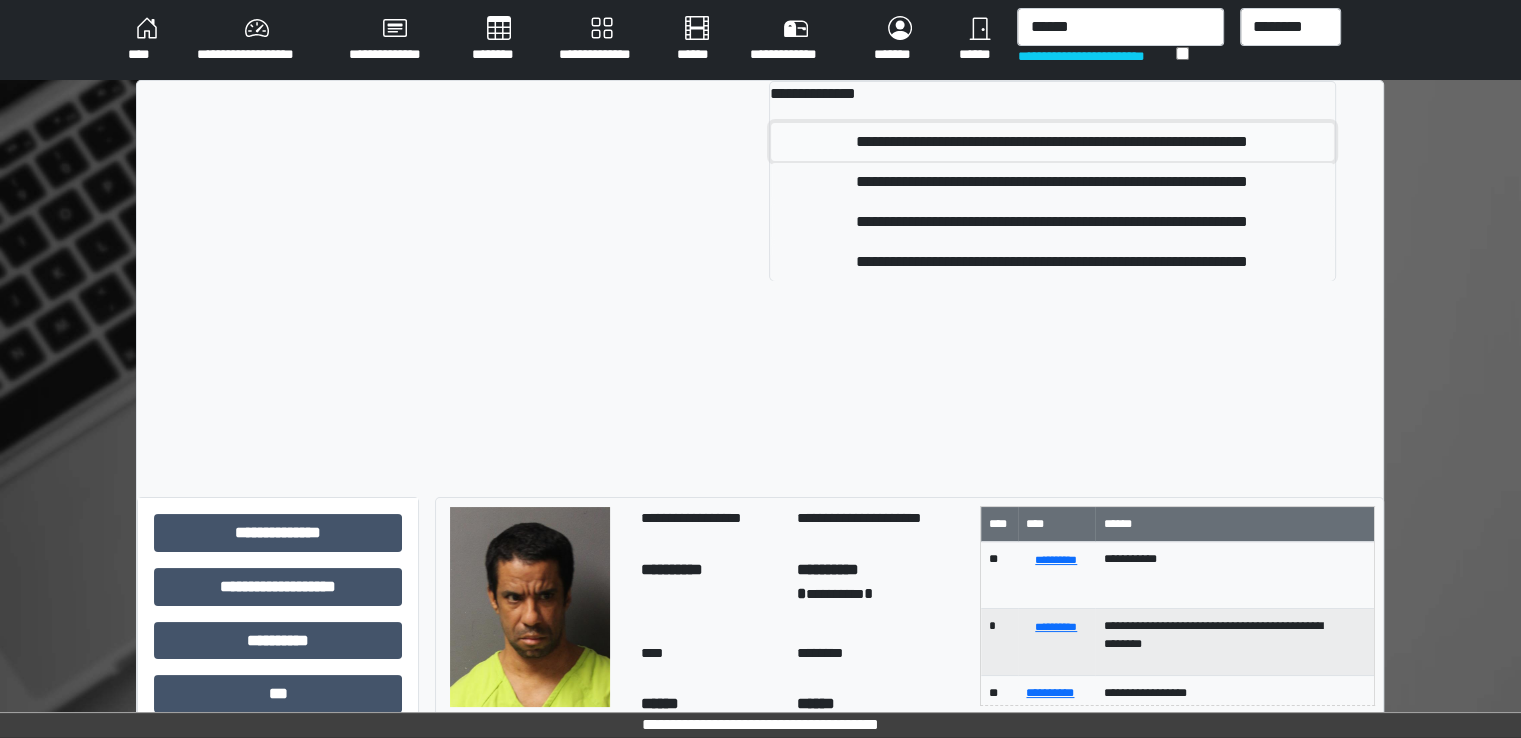 click on "**********" at bounding box center [1052, 142] 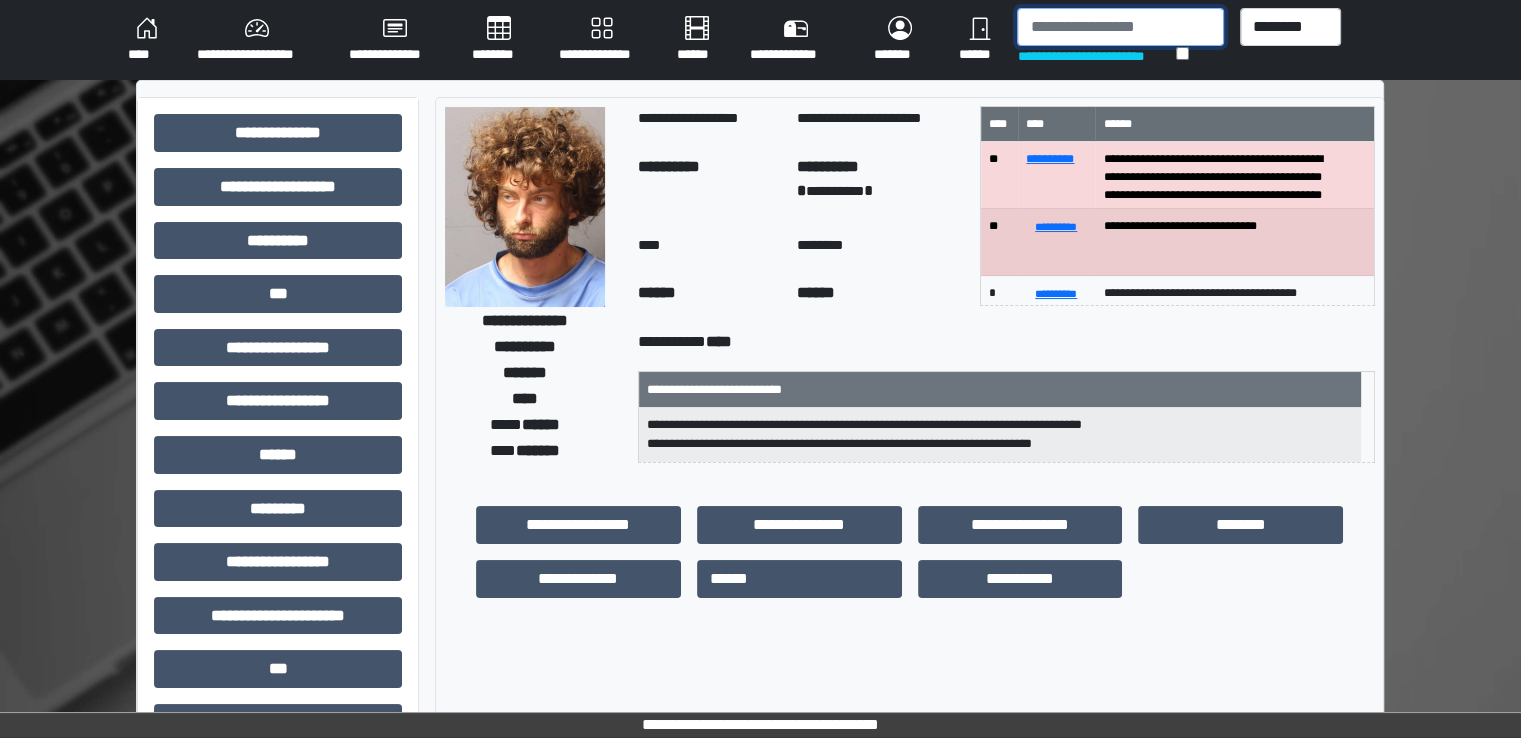 click at bounding box center (1120, 27) 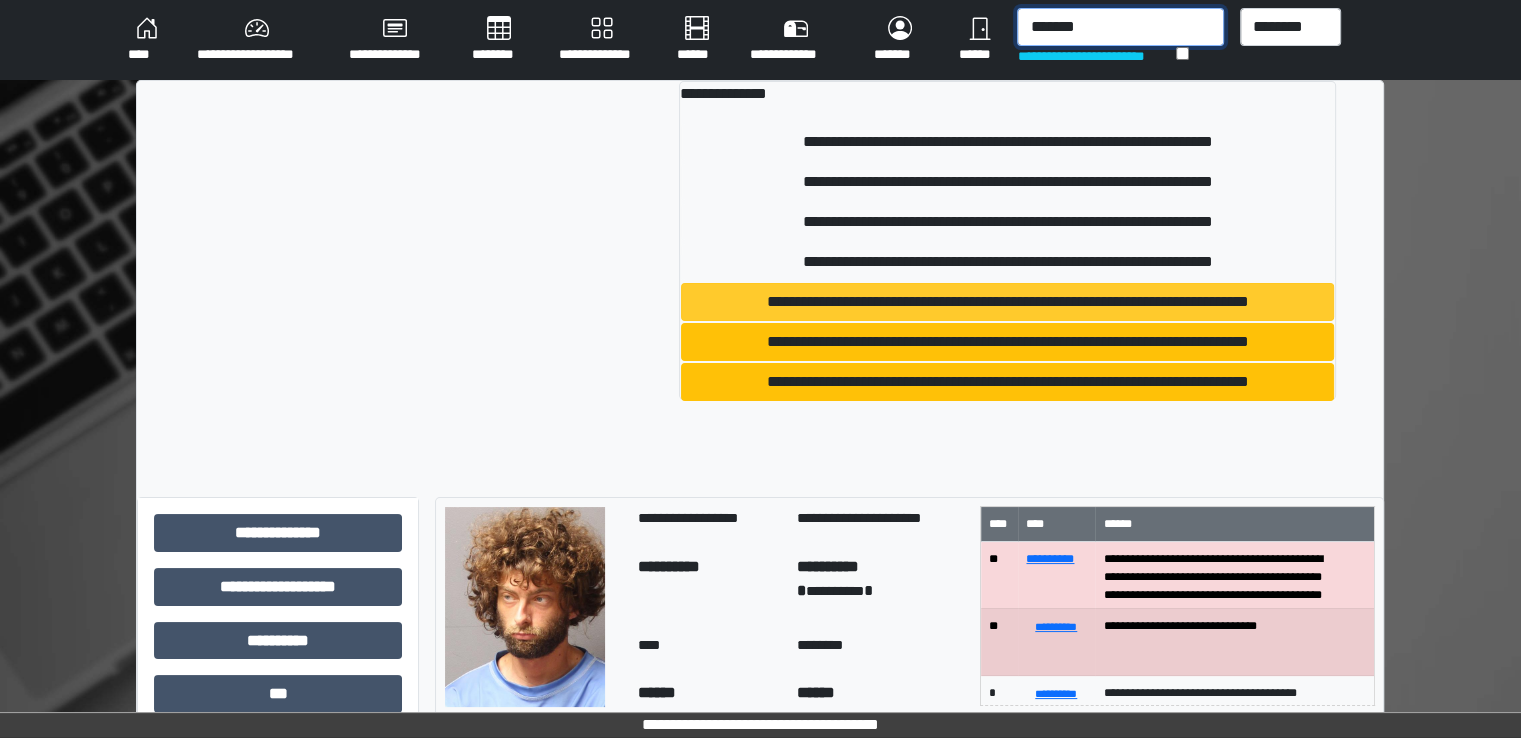 type on "*******" 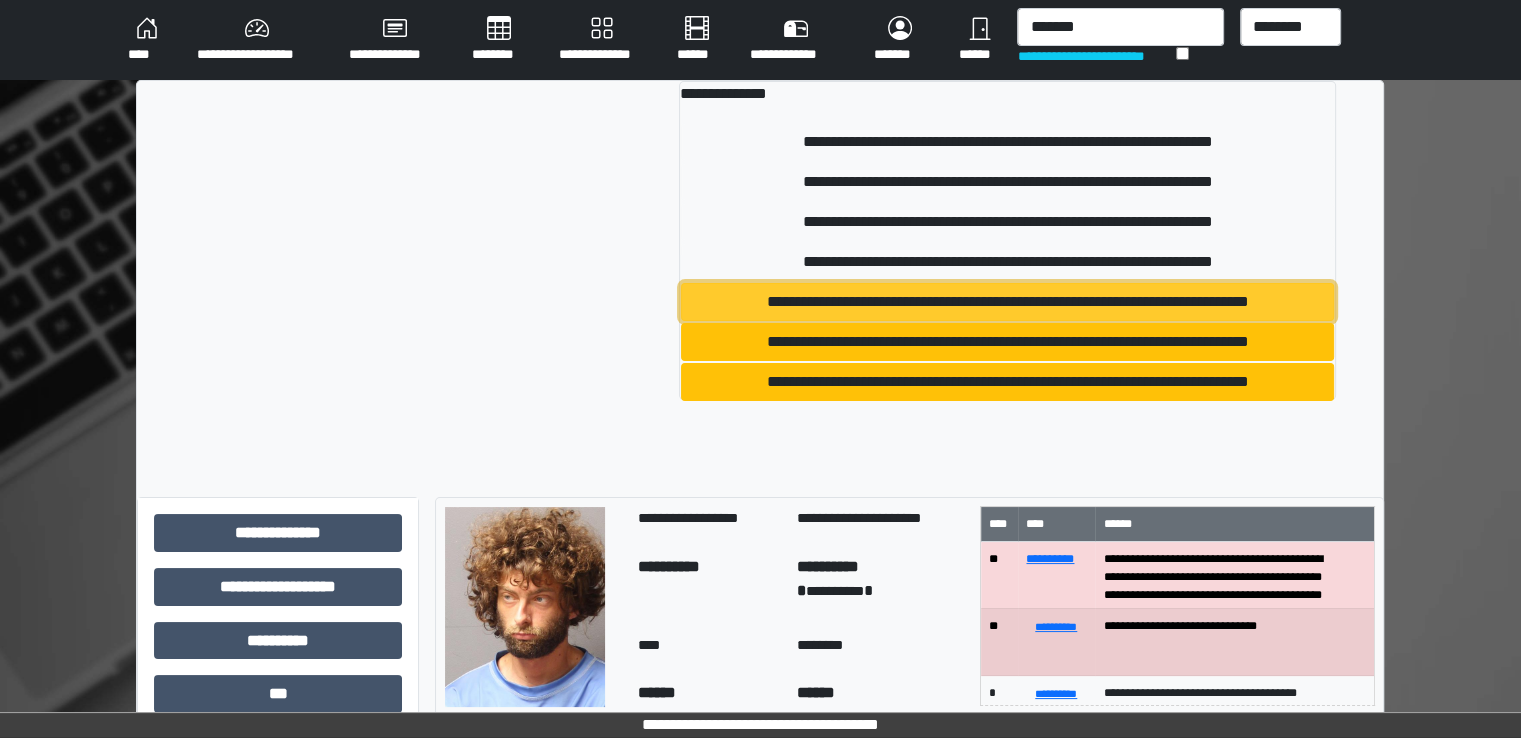click on "**********" at bounding box center [1007, 302] 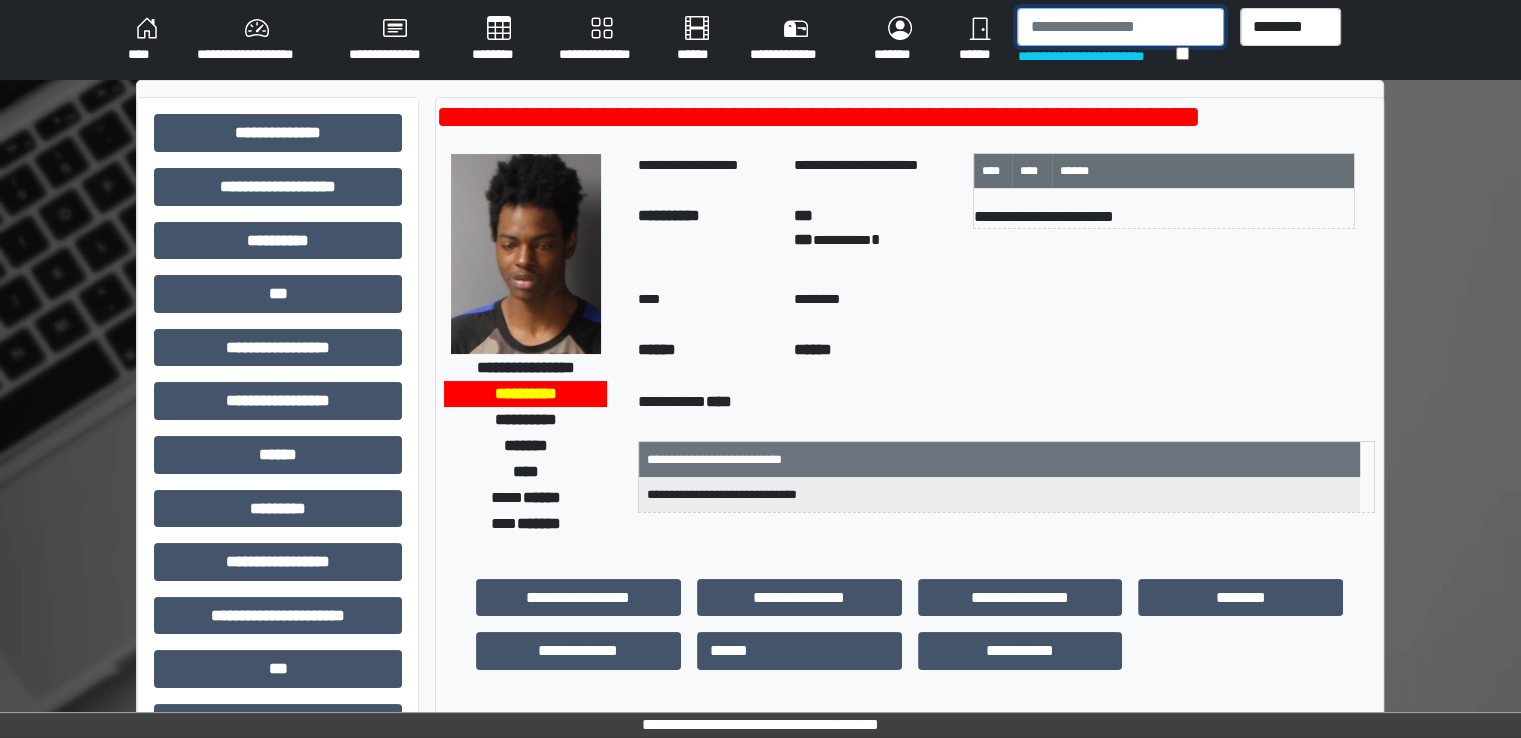 click at bounding box center [1120, 27] 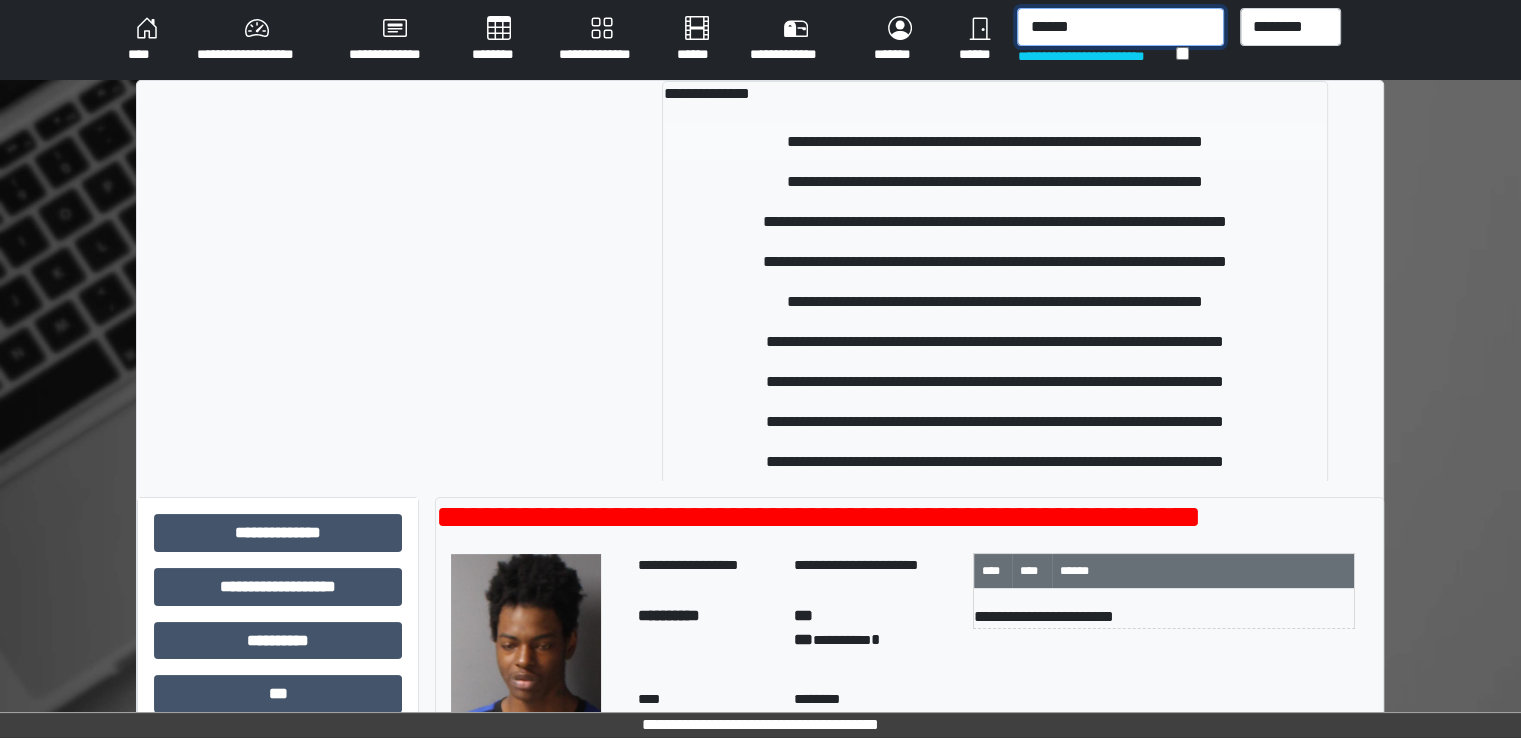 type on "******" 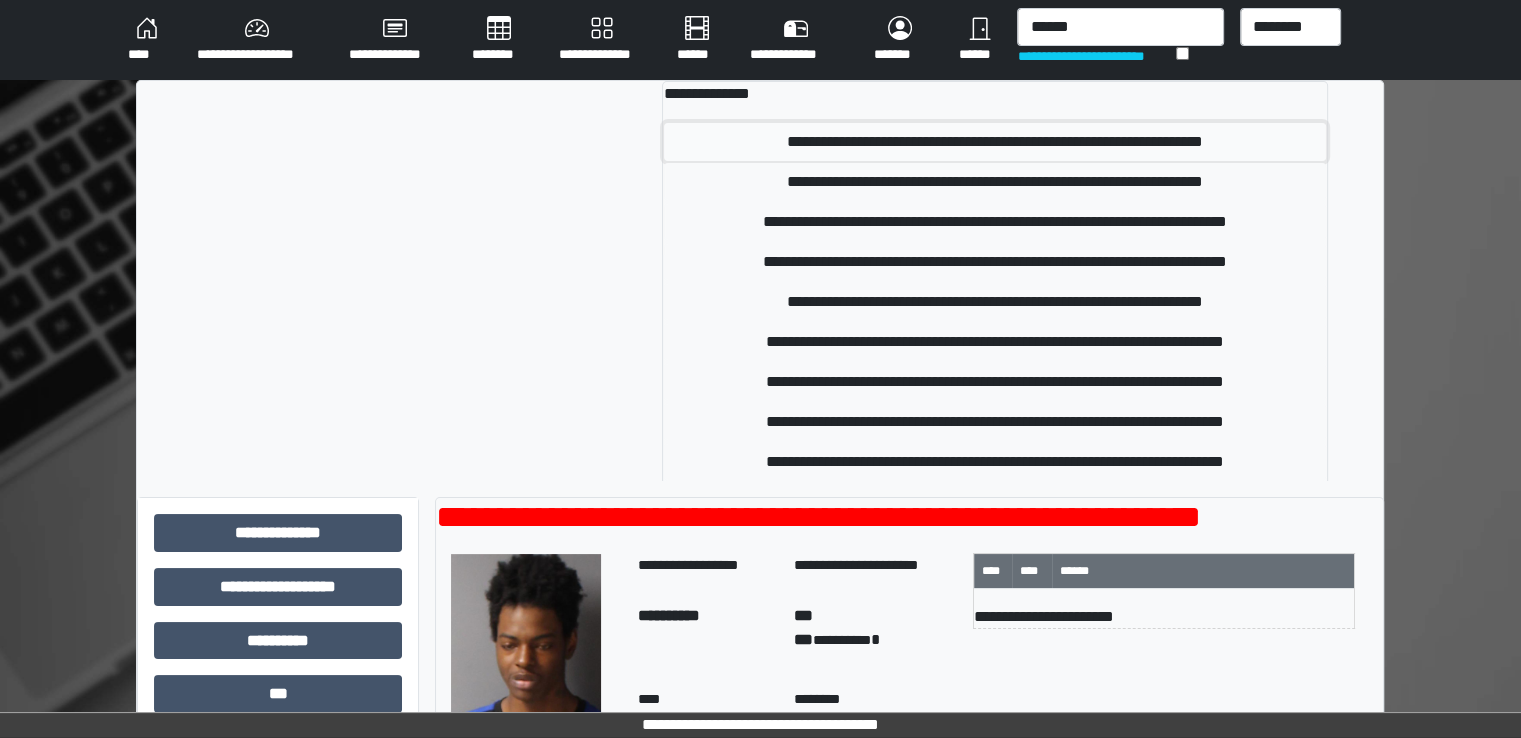 click on "**********" at bounding box center (995, 142) 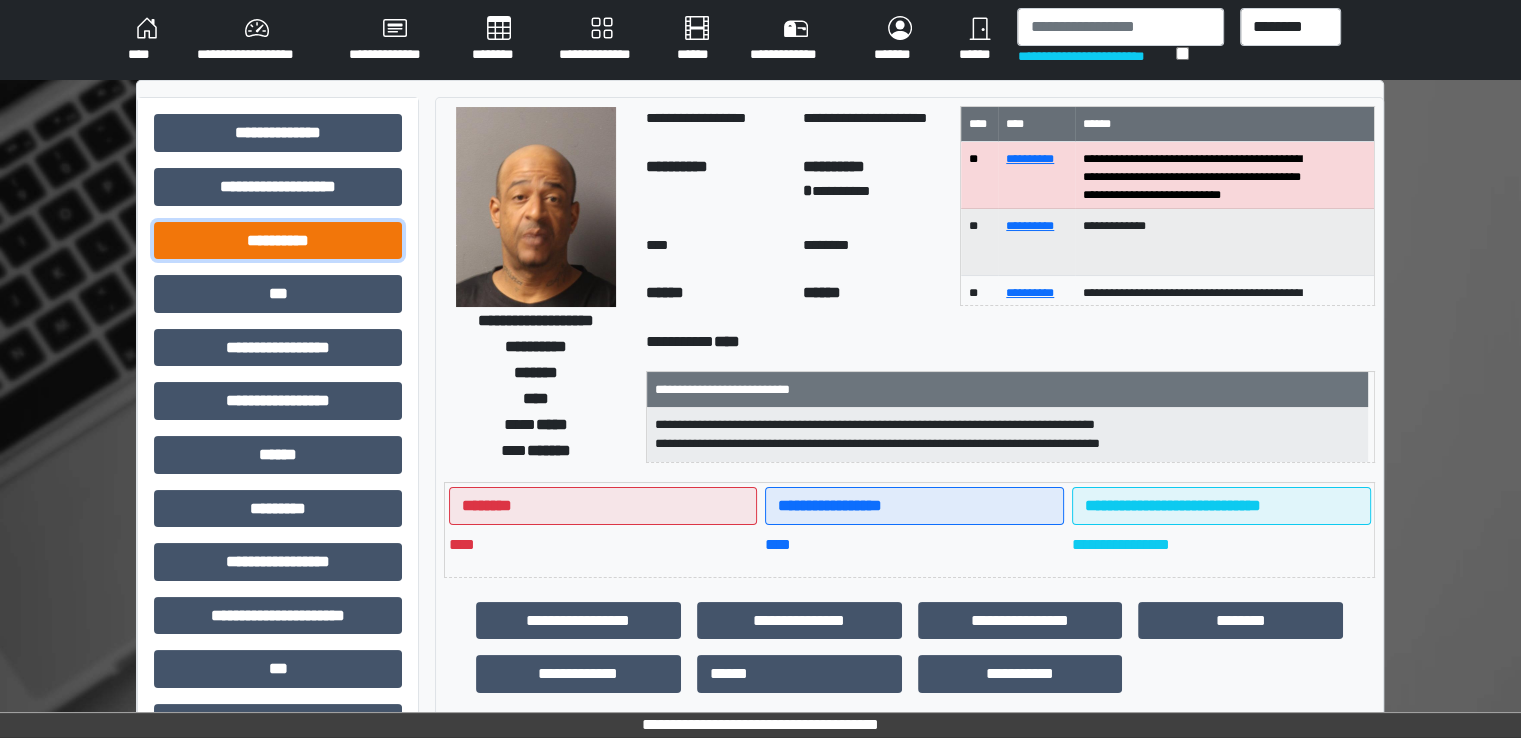 click on "**********" at bounding box center [278, 241] 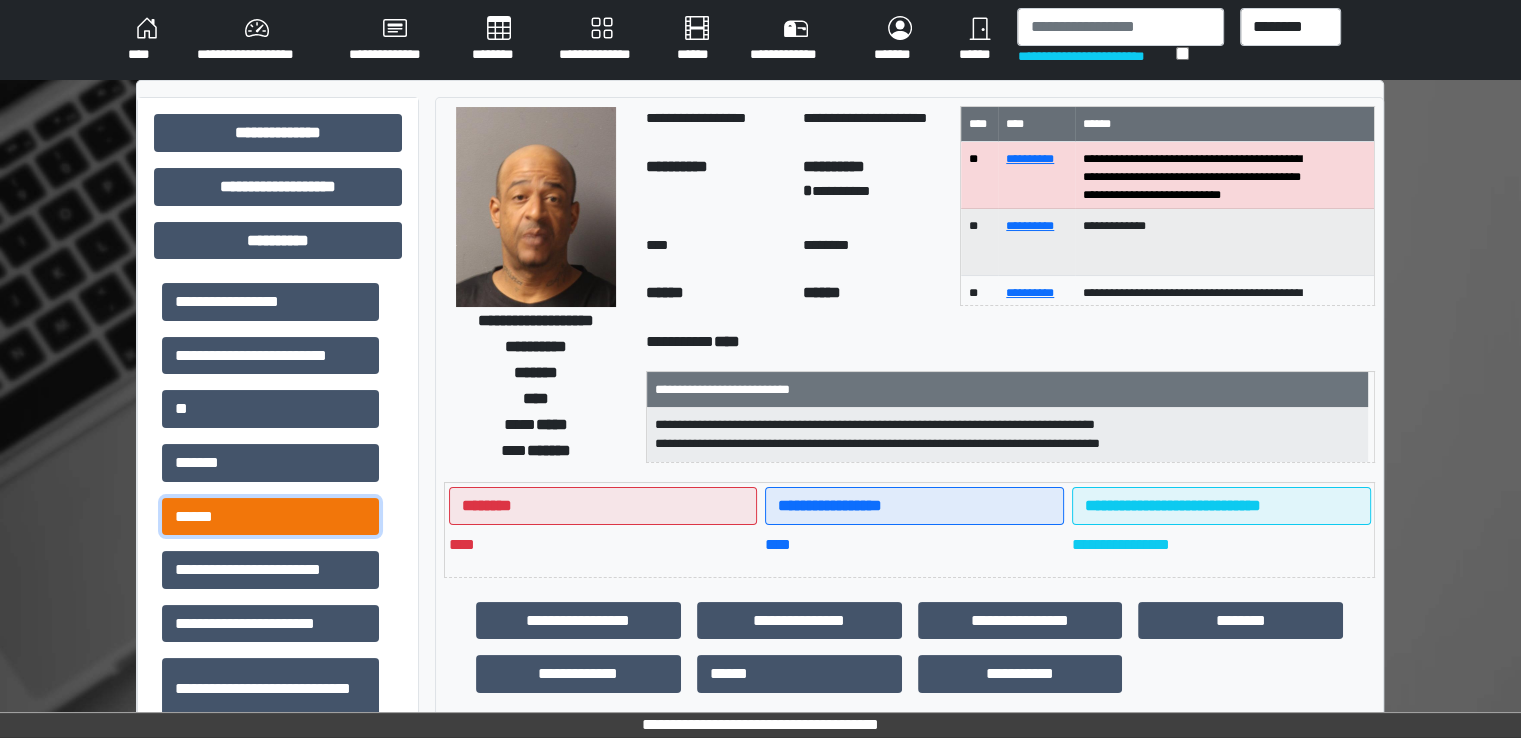 click on "******" at bounding box center [270, 517] 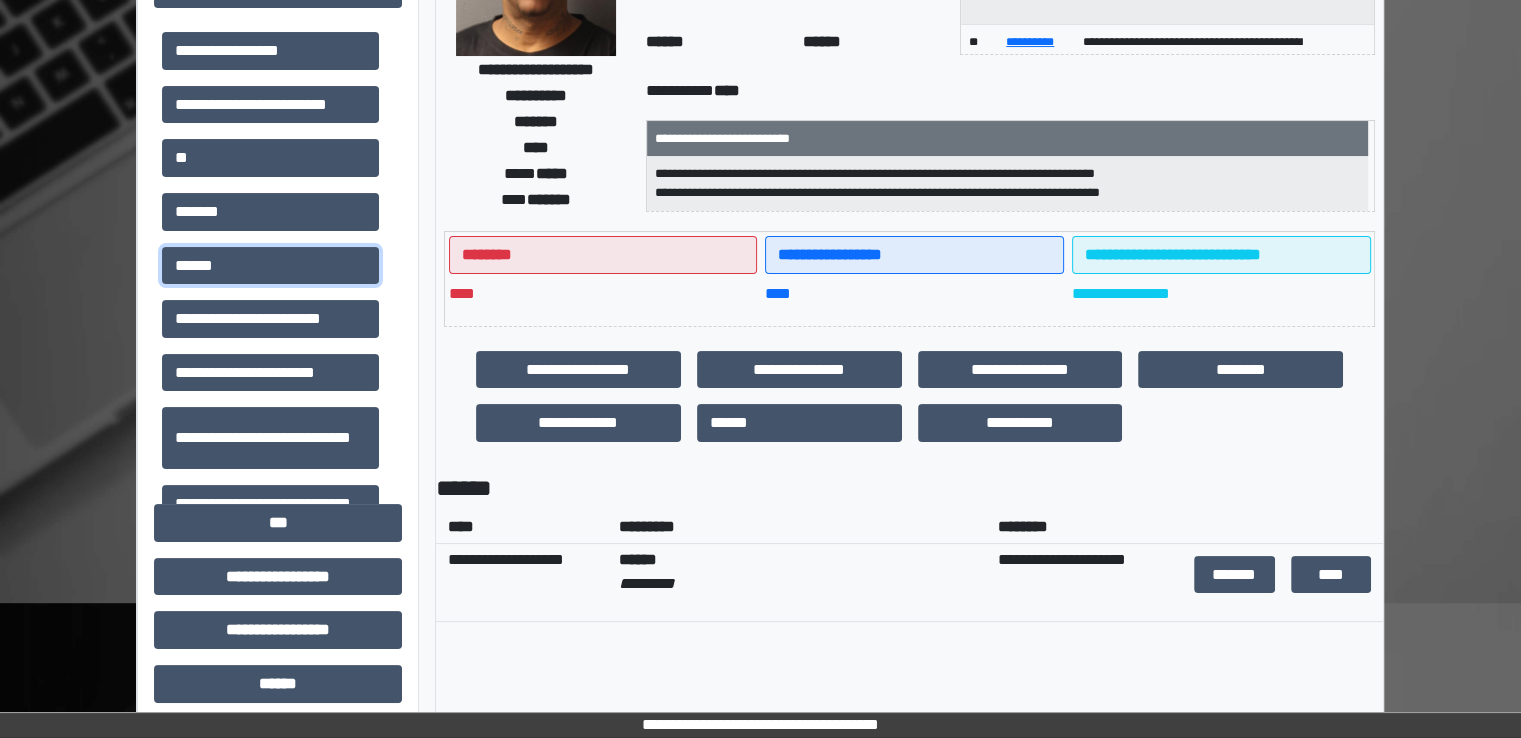 scroll, scrollTop: 300, scrollLeft: 0, axis: vertical 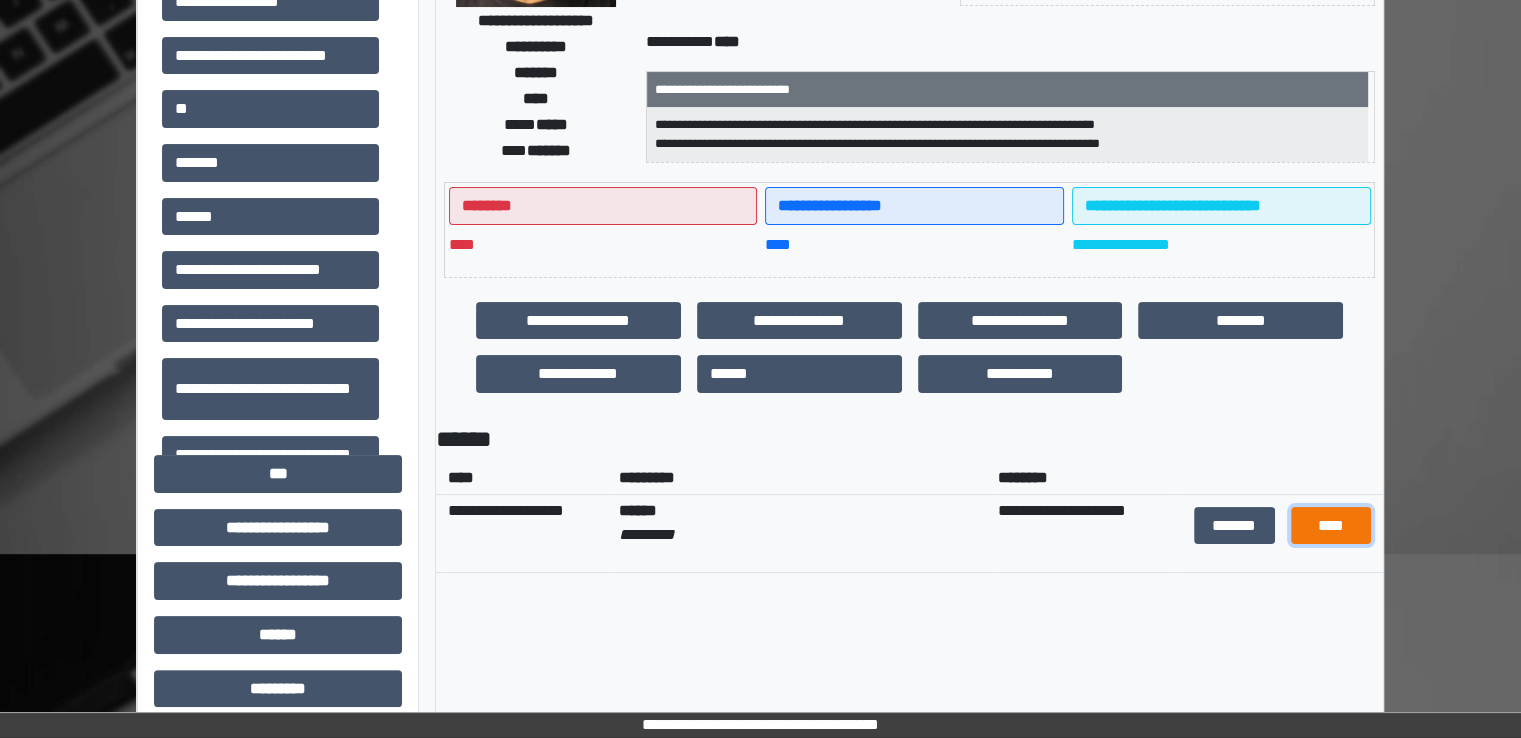 click on "****" at bounding box center [1331, 526] 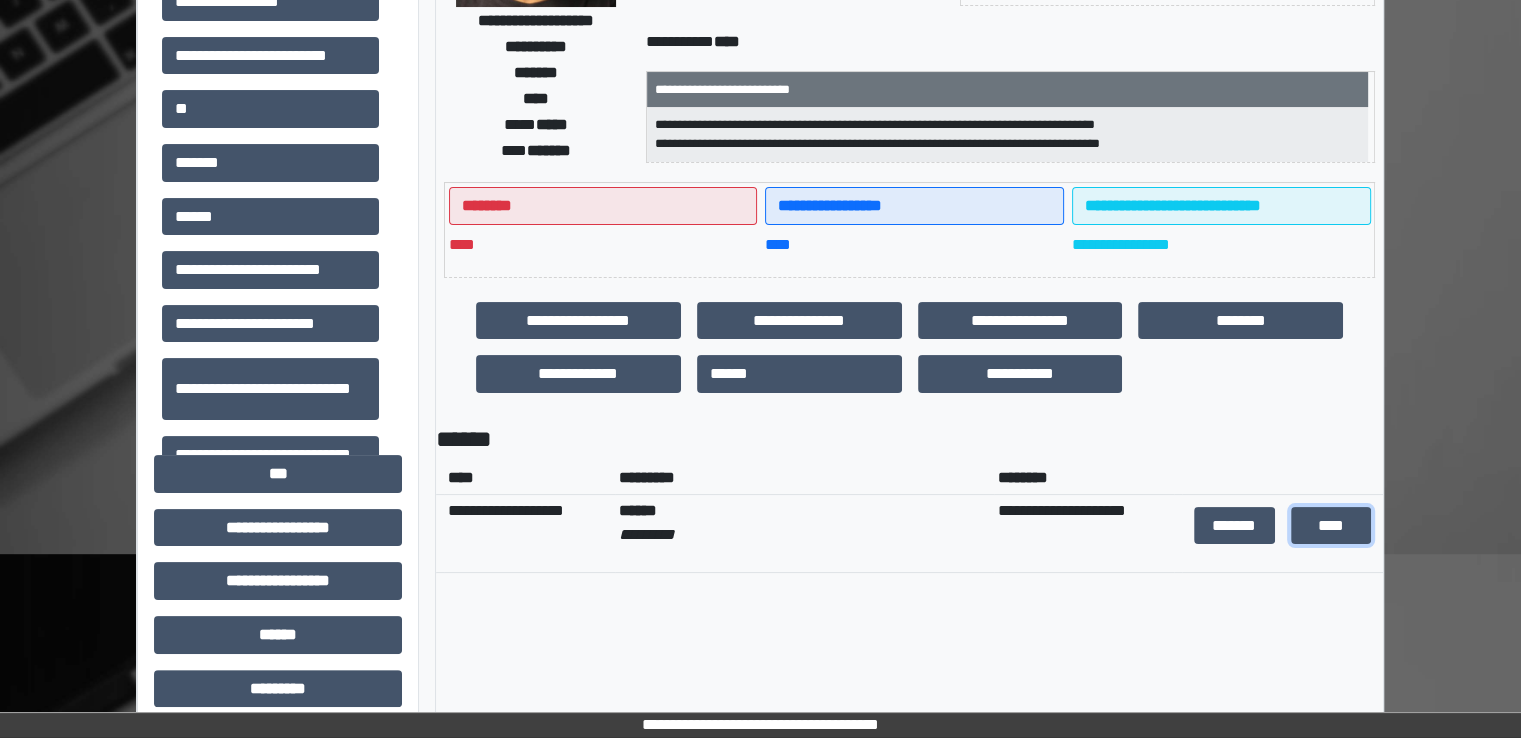 scroll, scrollTop: 0, scrollLeft: 0, axis: both 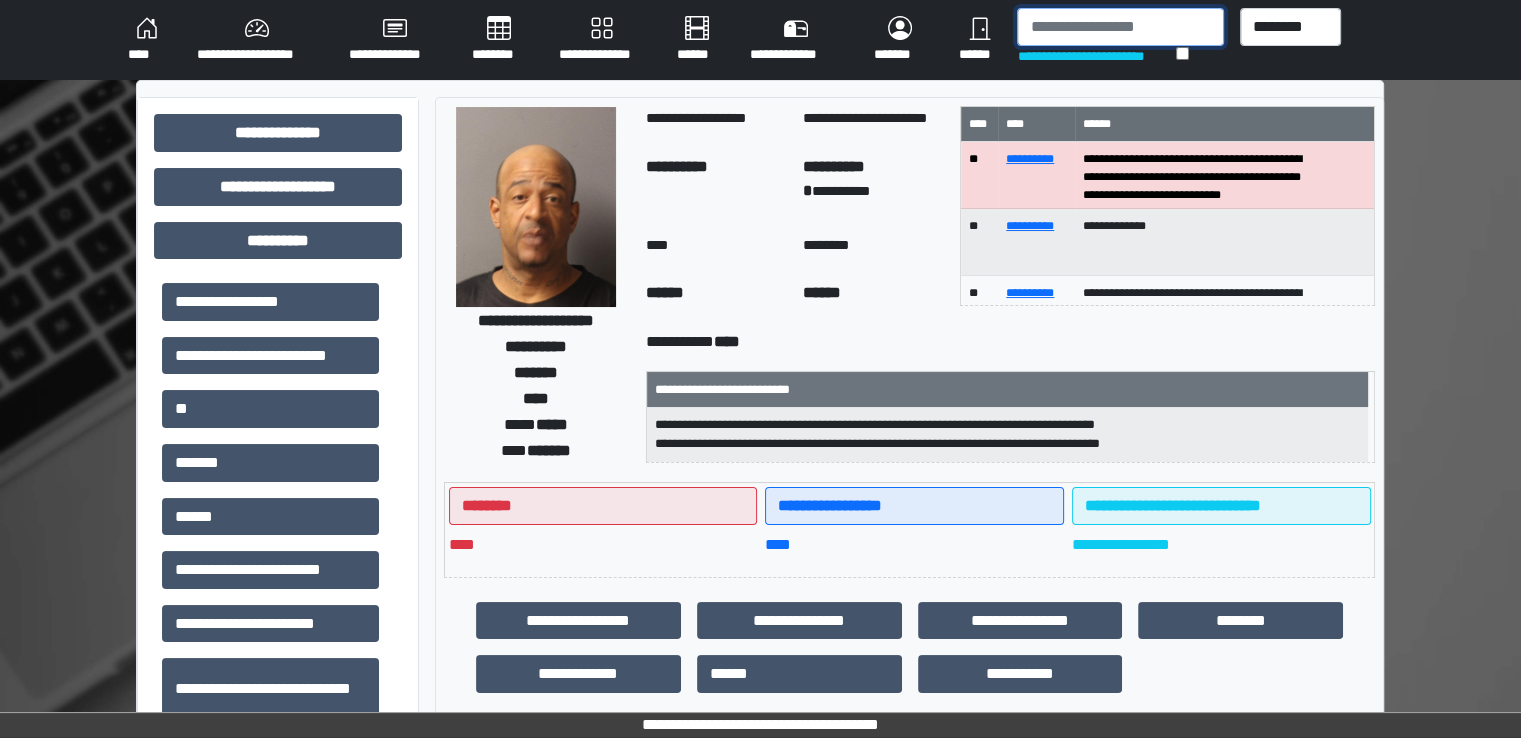 click at bounding box center (1120, 27) 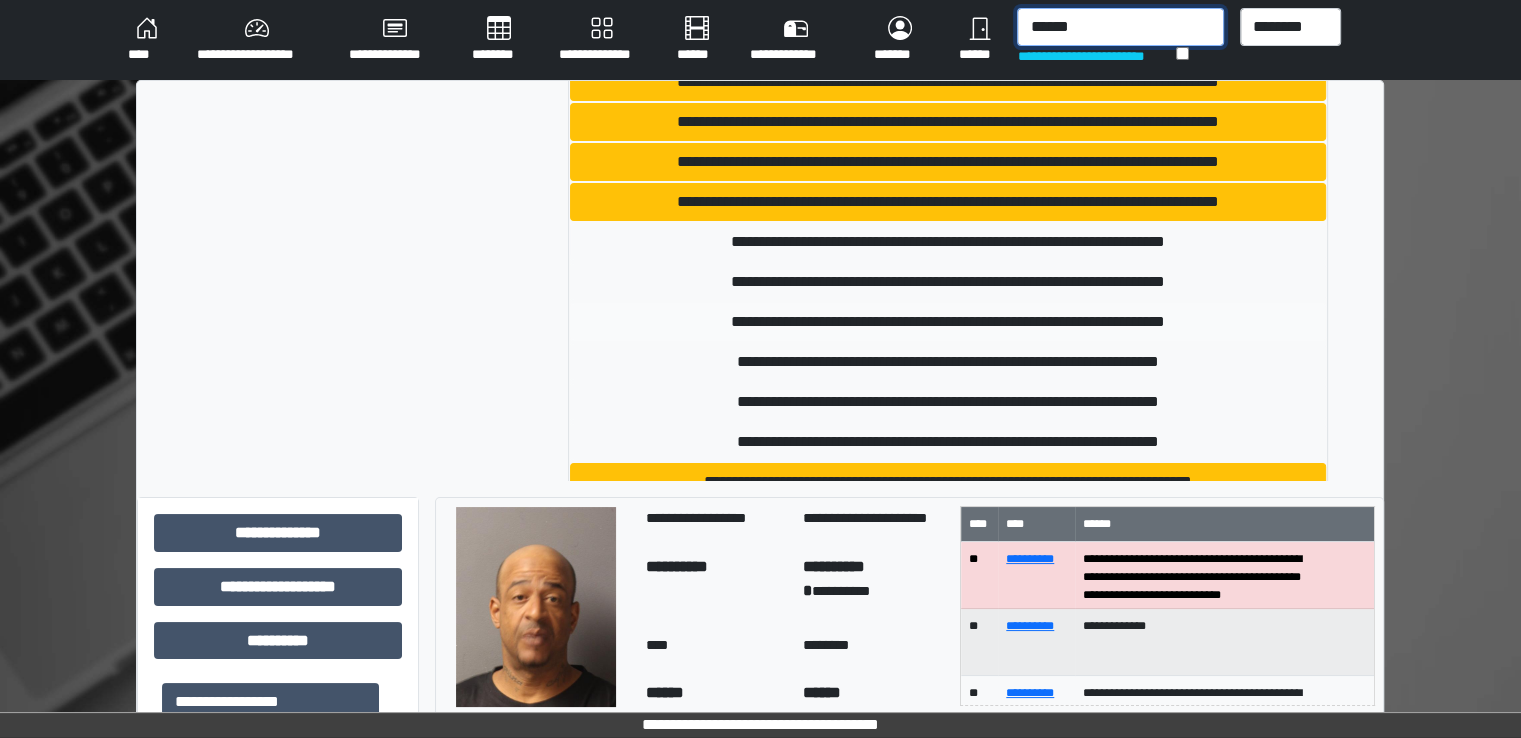 scroll, scrollTop: 92, scrollLeft: 0, axis: vertical 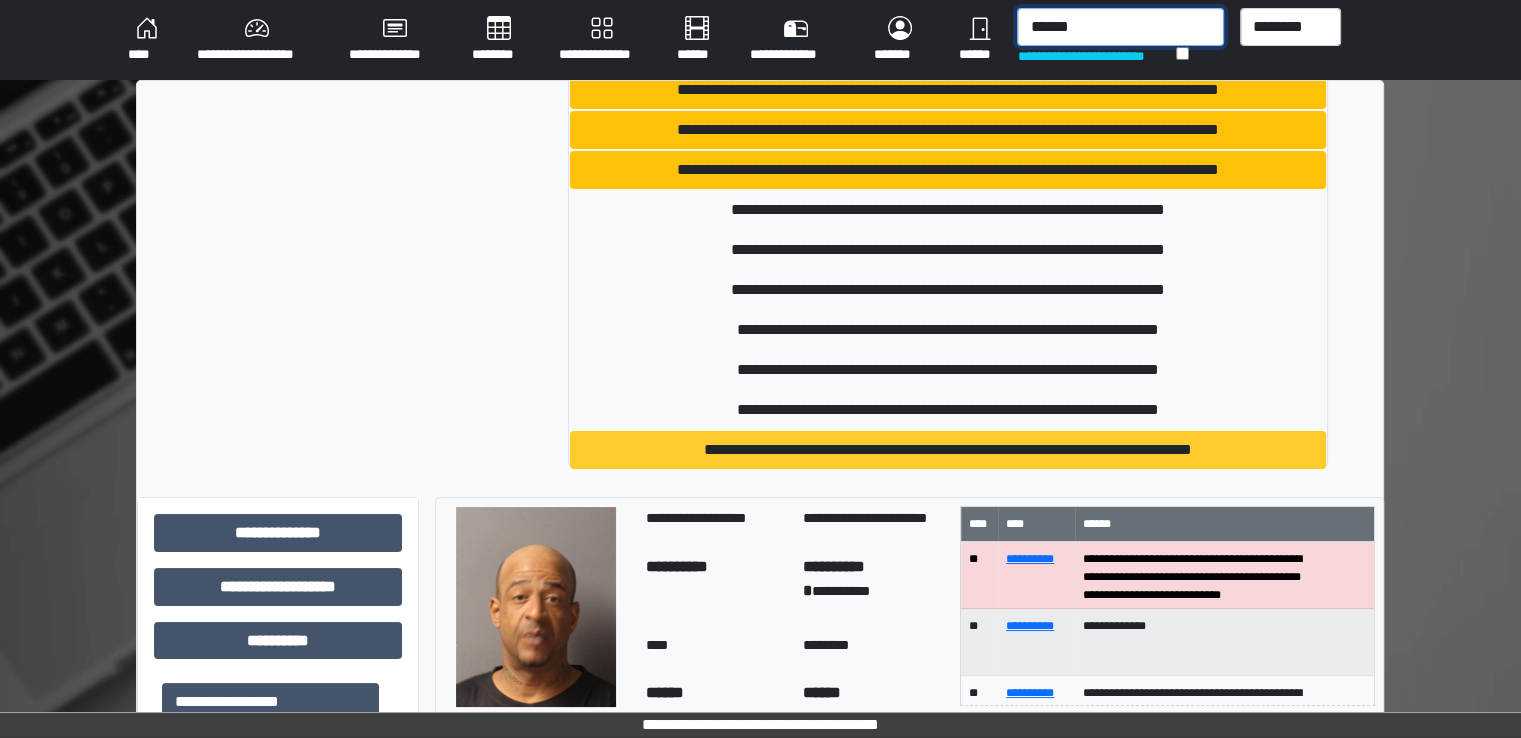 type on "******" 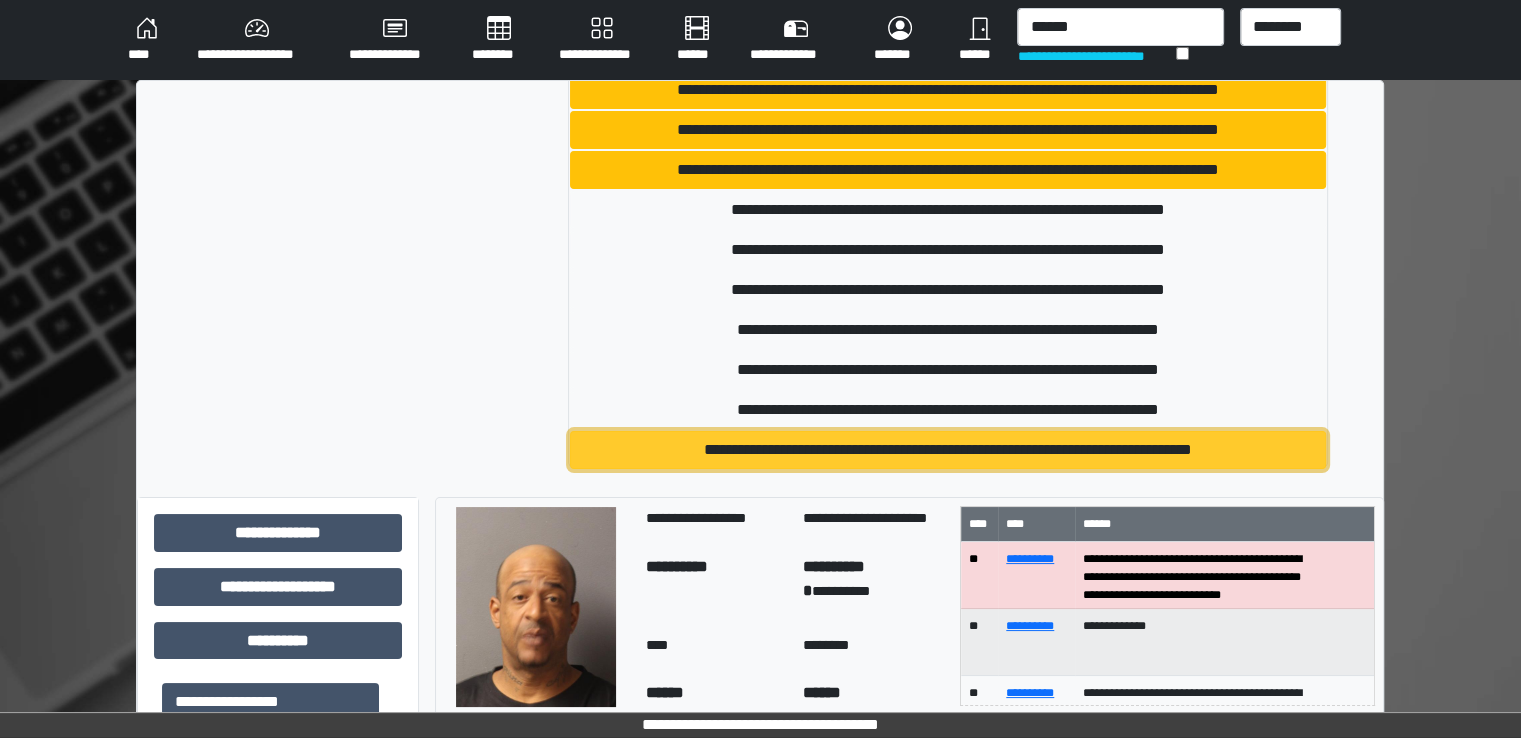 click on "**********" at bounding box center (948, 450) 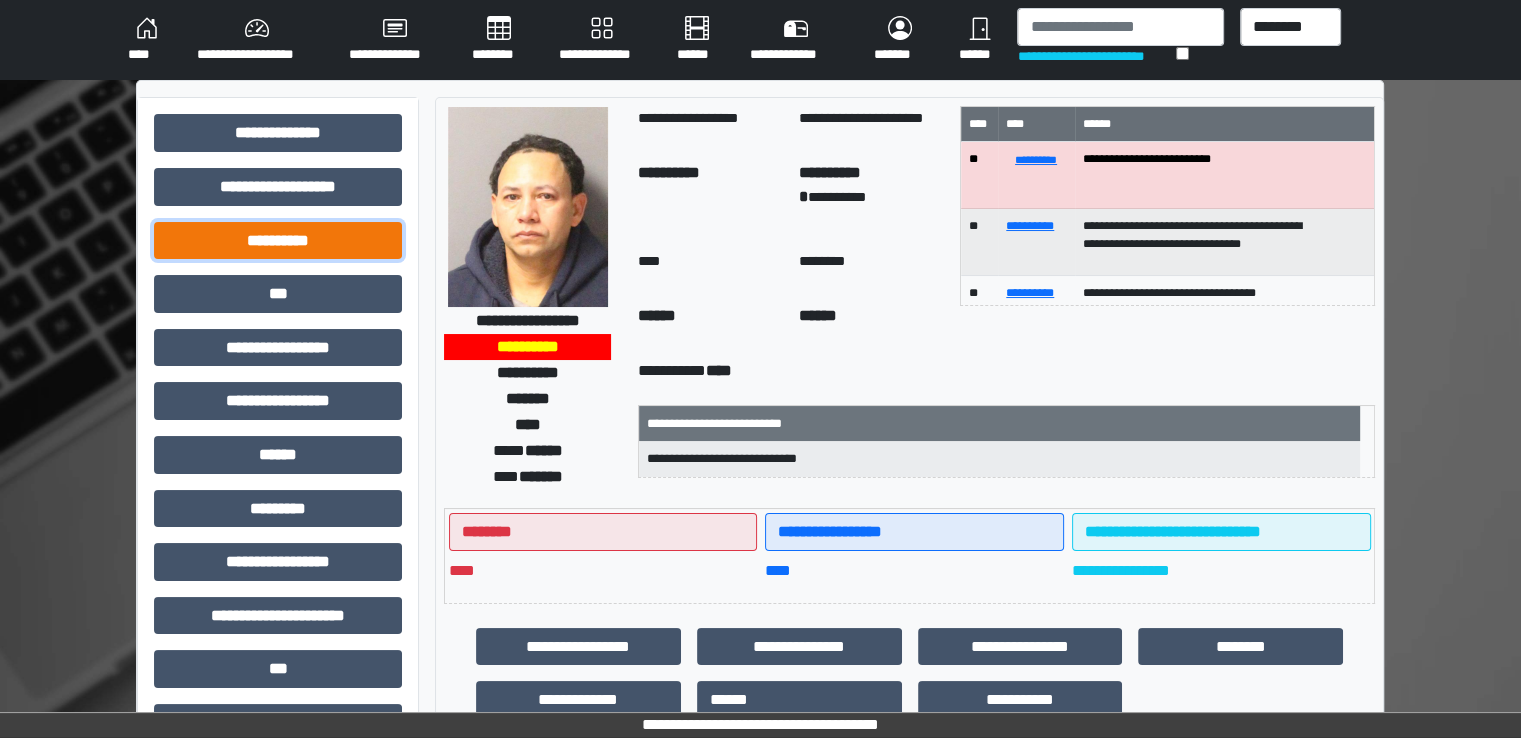 click on "**********" at bounding box center [278, 241] 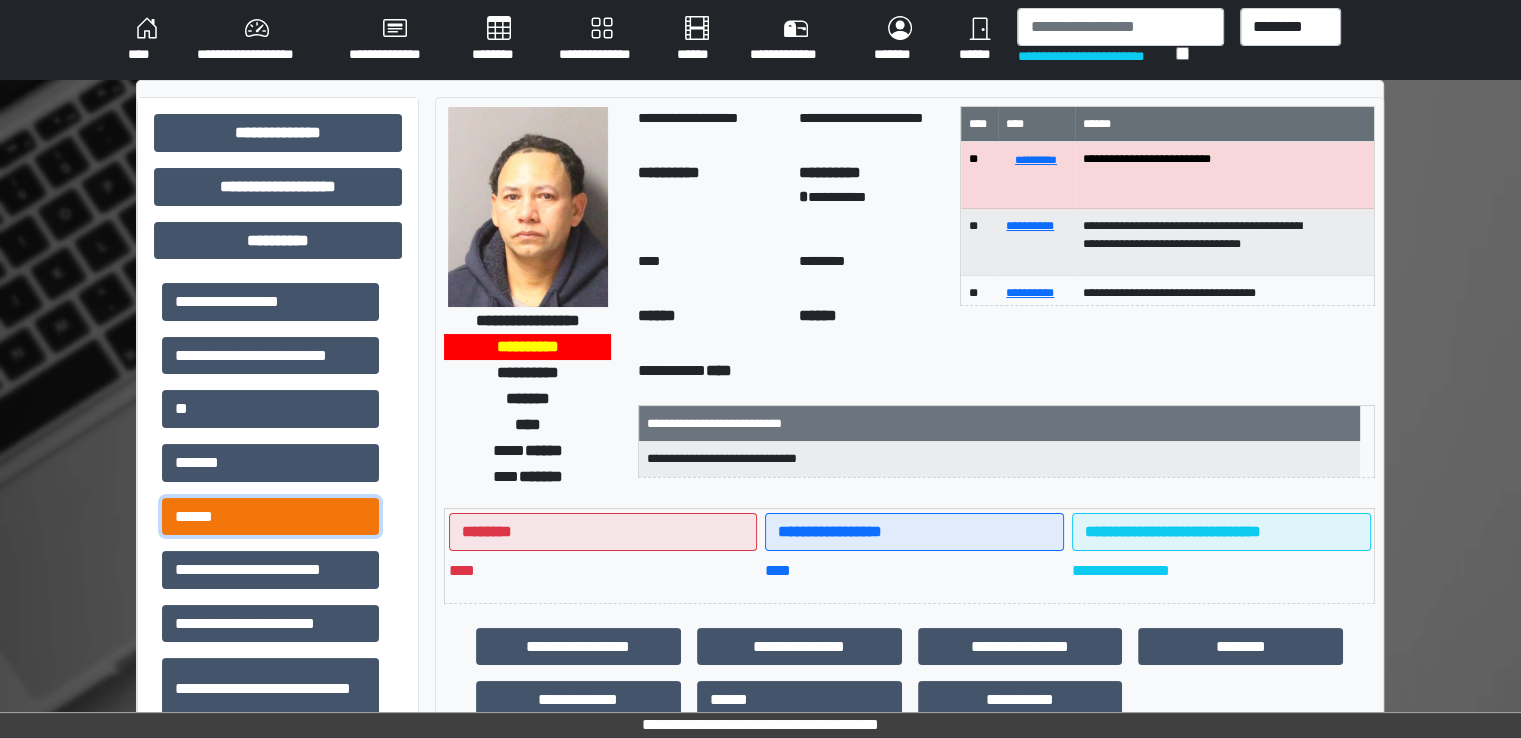 click on "******" at bounding box center [270, 517] 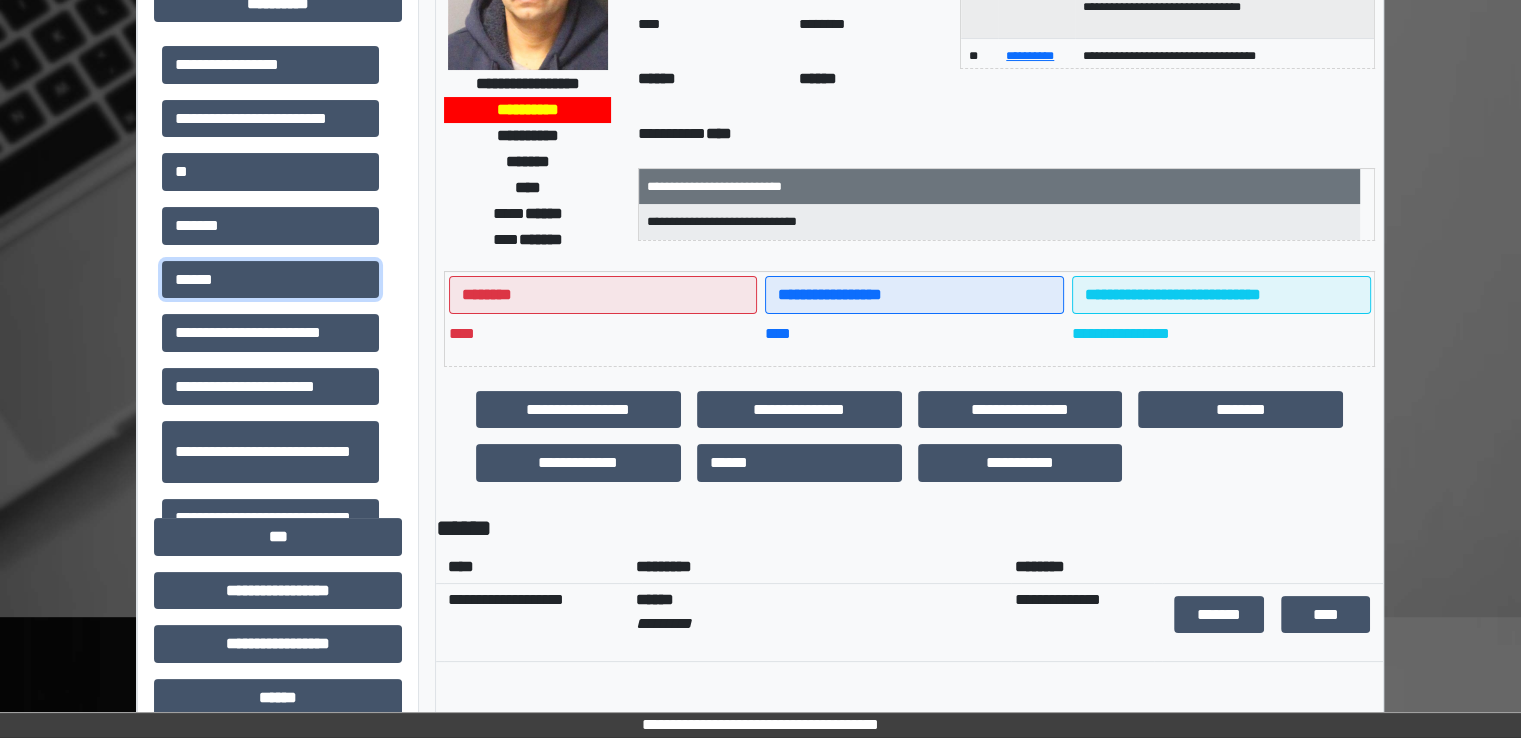 scroll, scrollTop: 300, scrollLeft: 0, axis: vertical 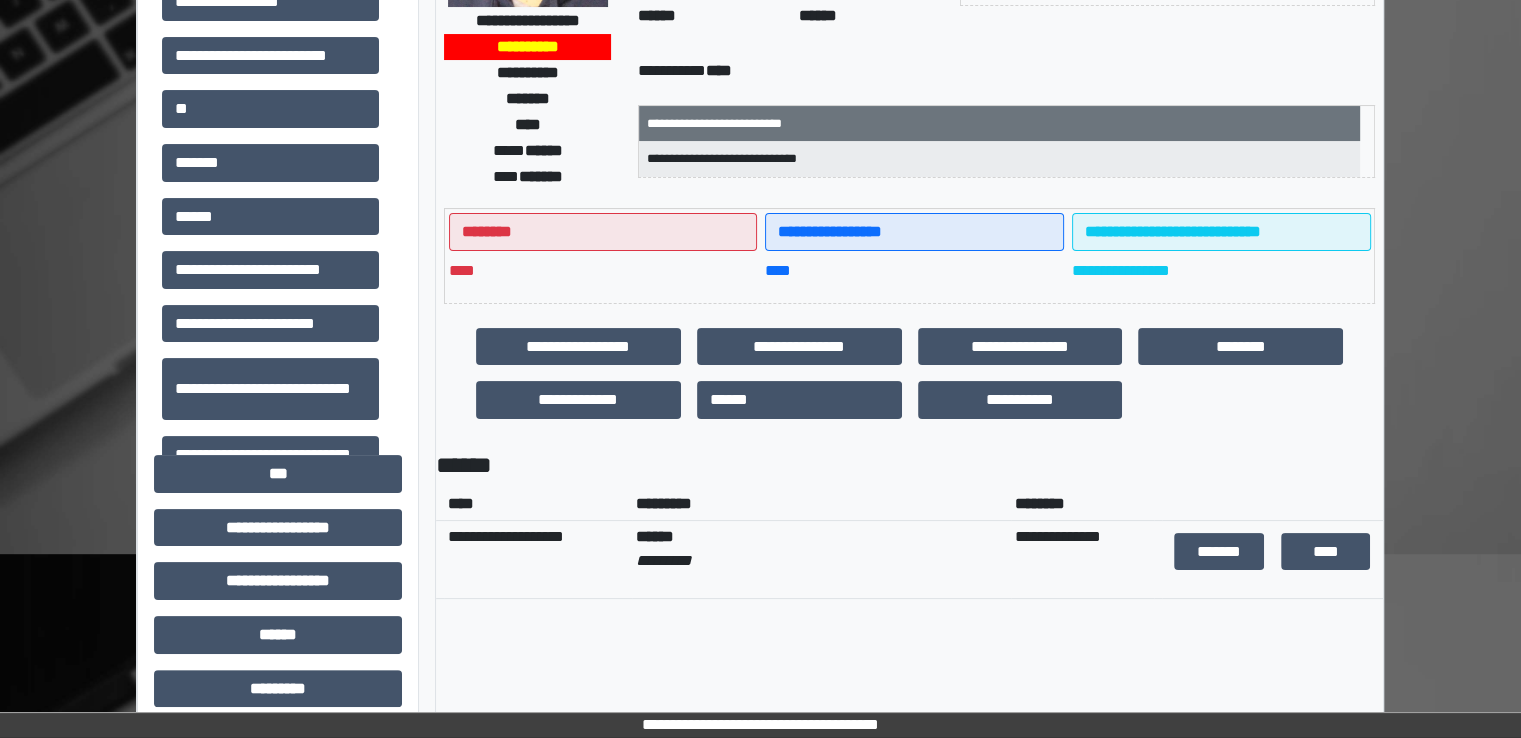 click on "****" at bounding box center [1326, 552] 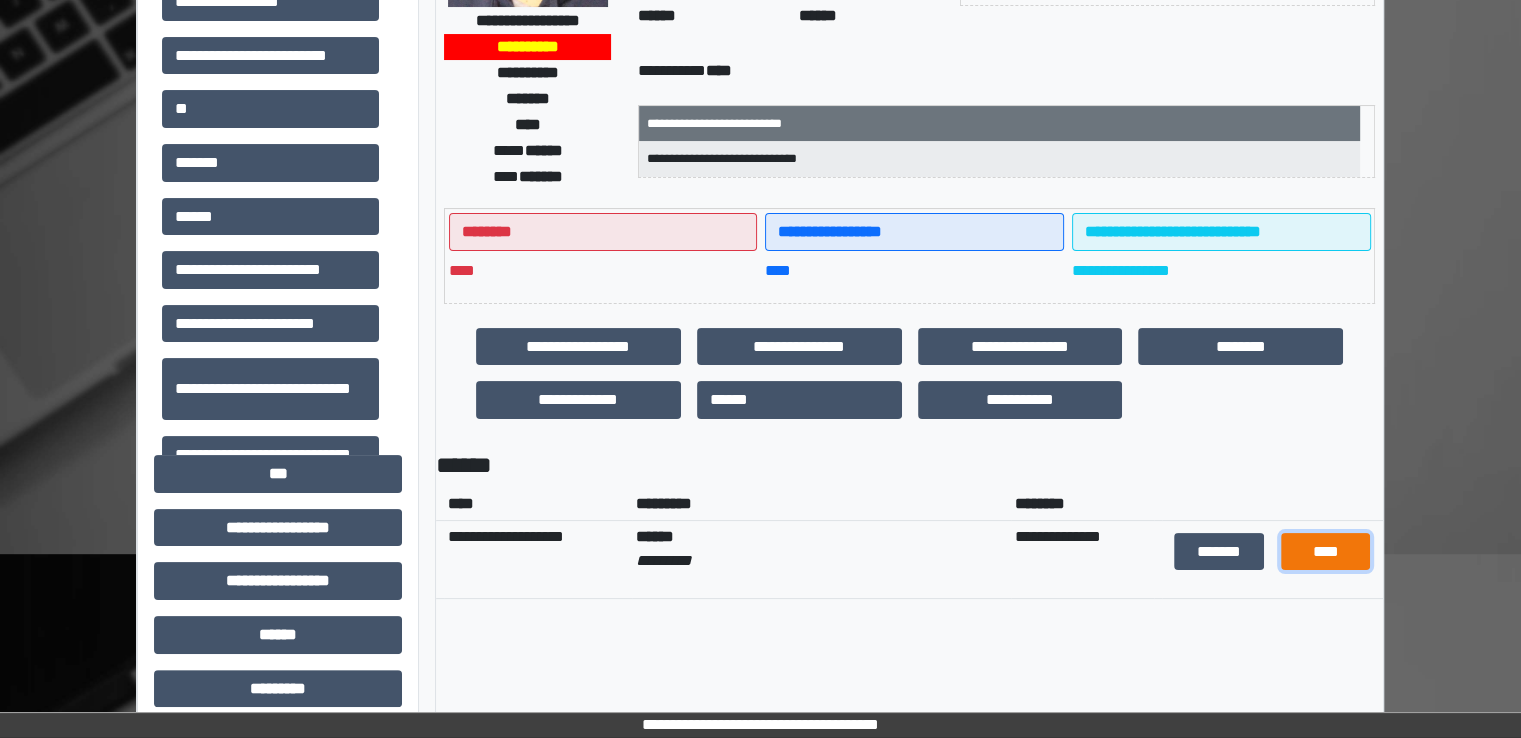 click on "****" at bounding box center (1326, 552) 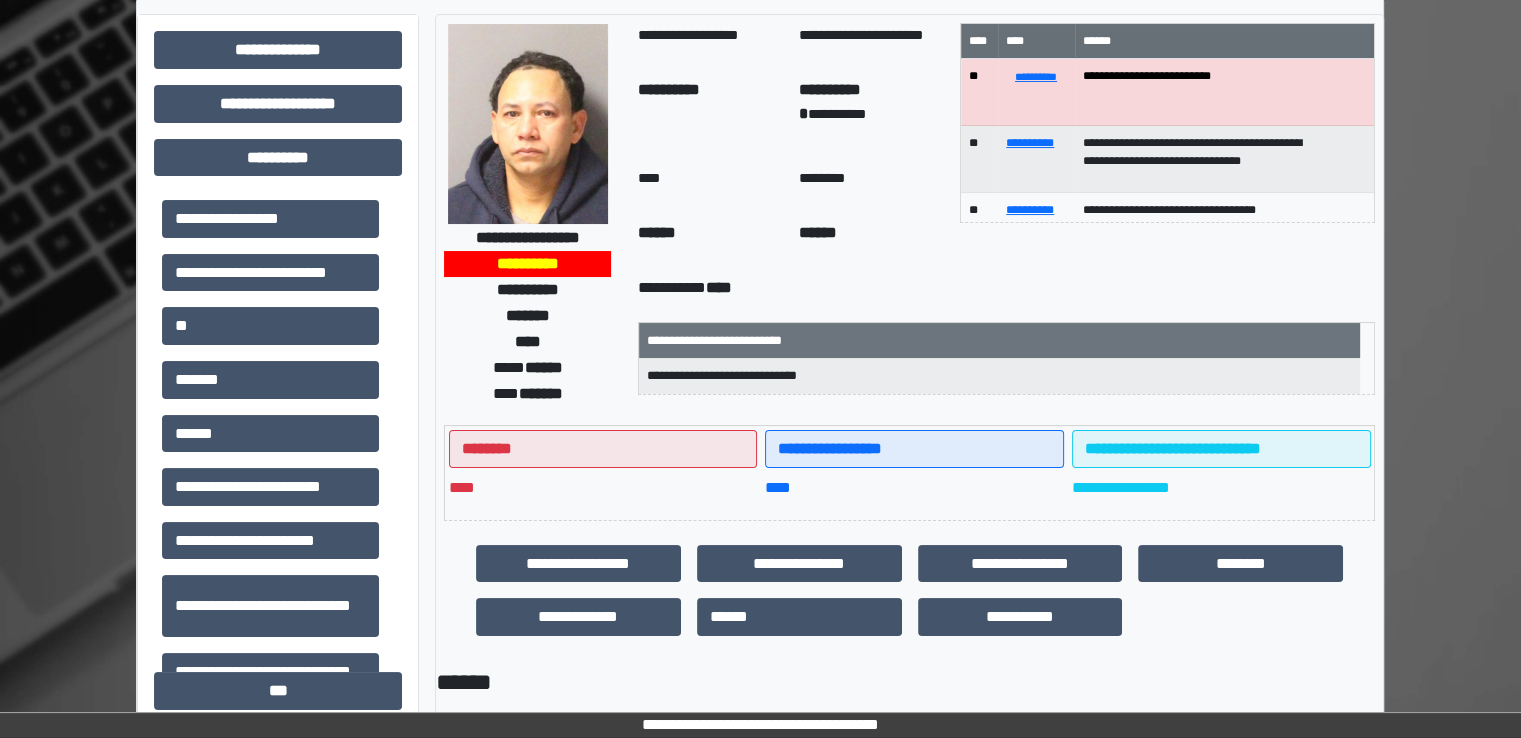 scroll, scrollTop: 0, scrollLeft: 0, axis: both 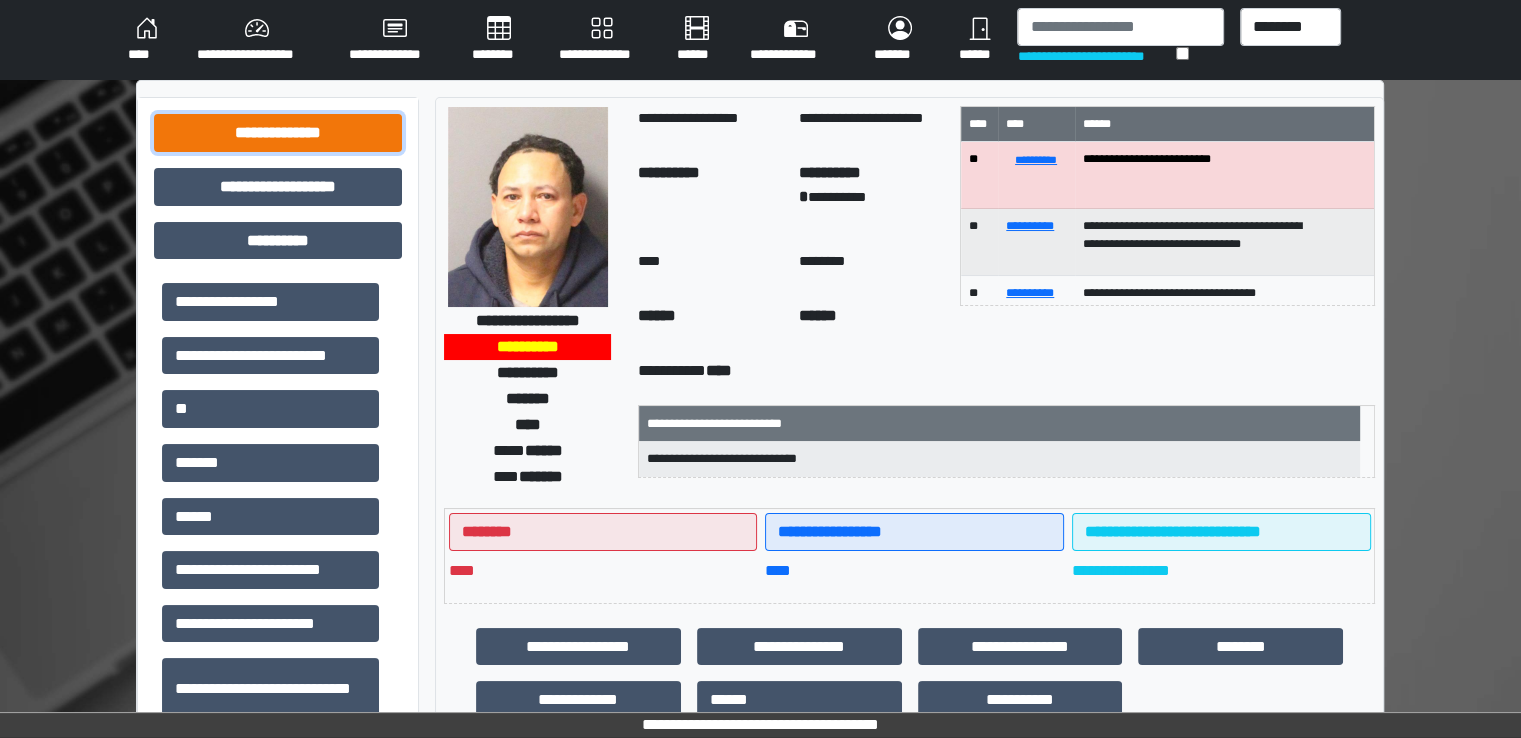 click on "**********" at bounding box center (278, 133) 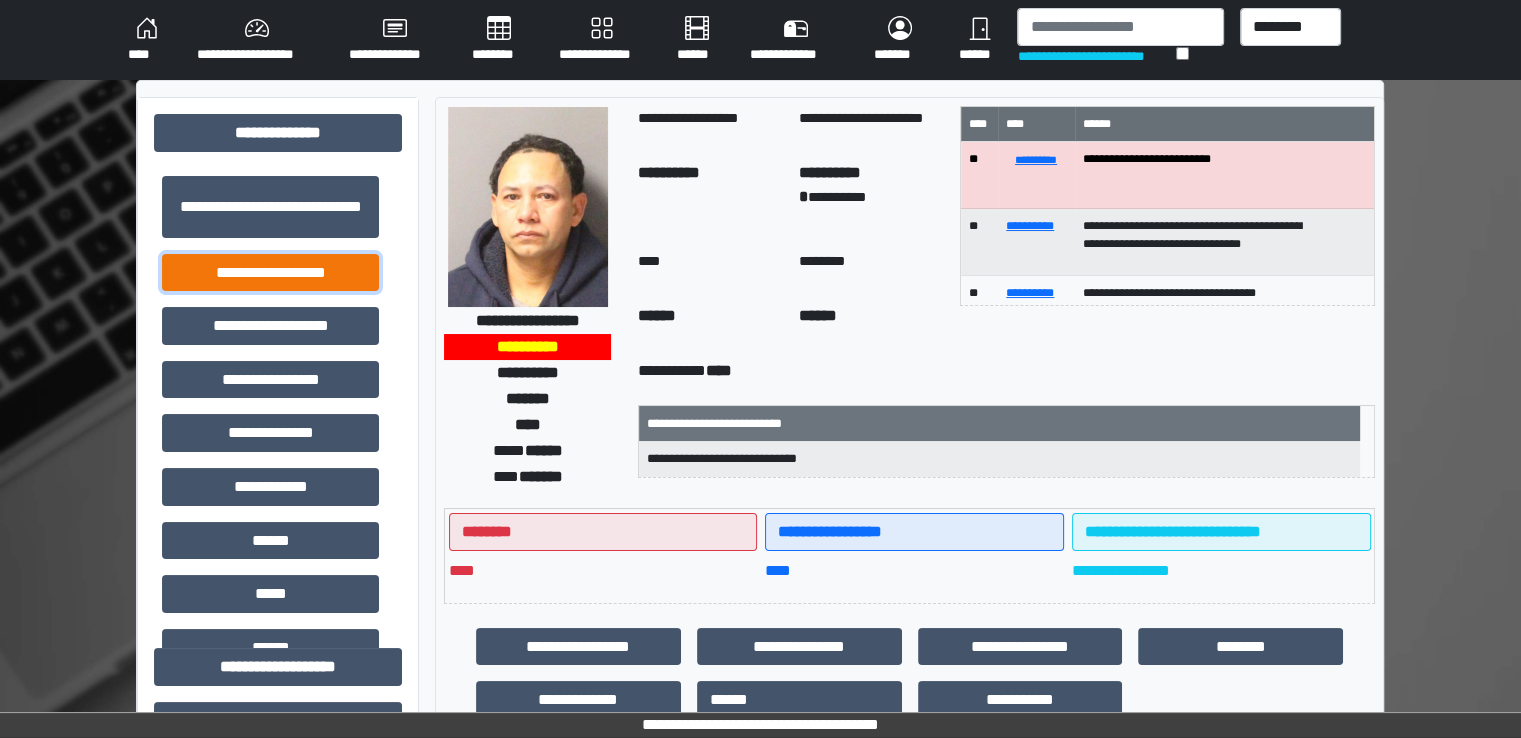 click on "**********" at bounding box center [270, 273] 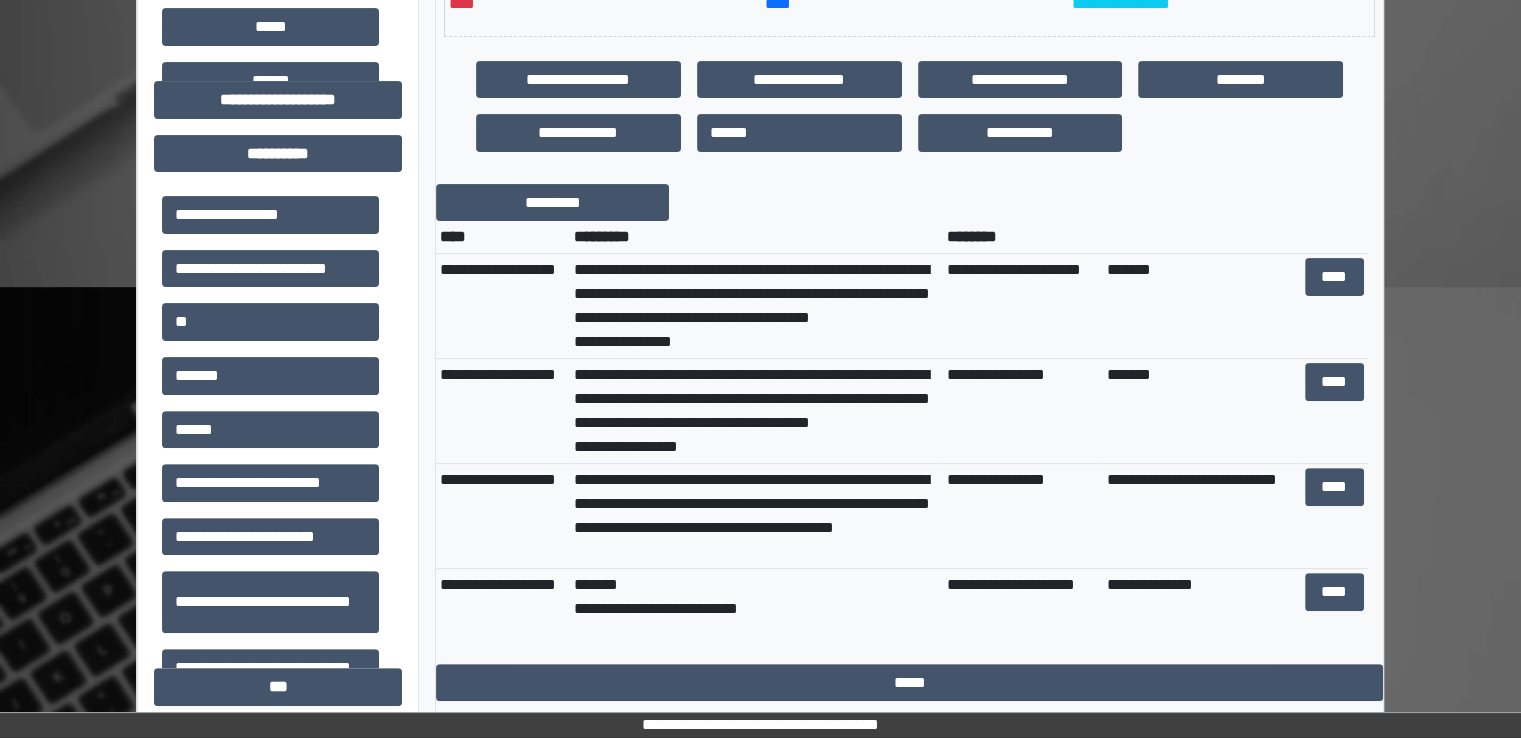 scroll, scrollTop: 600, scrollLeft: 0, axis: vertical 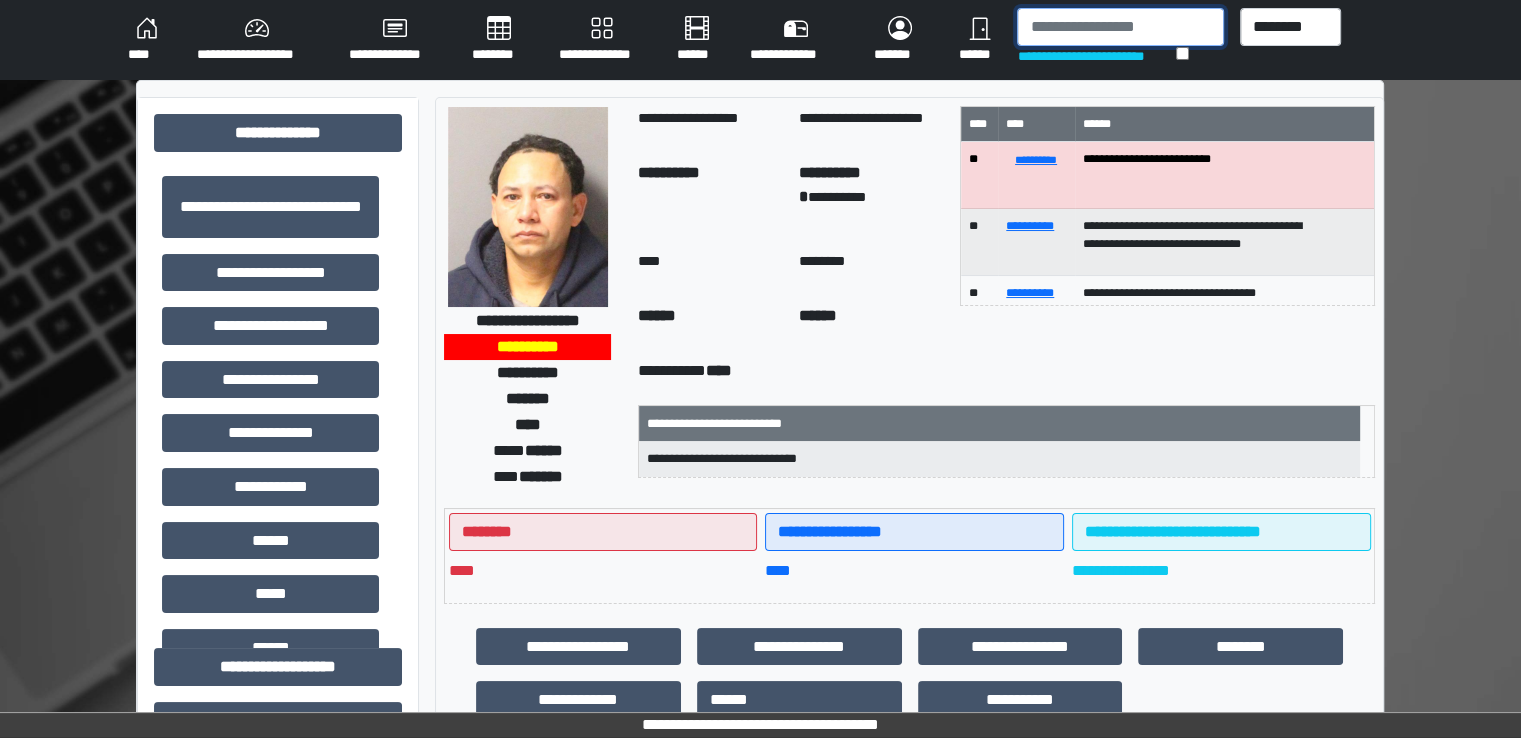 click at bounding box center [1120, 27] 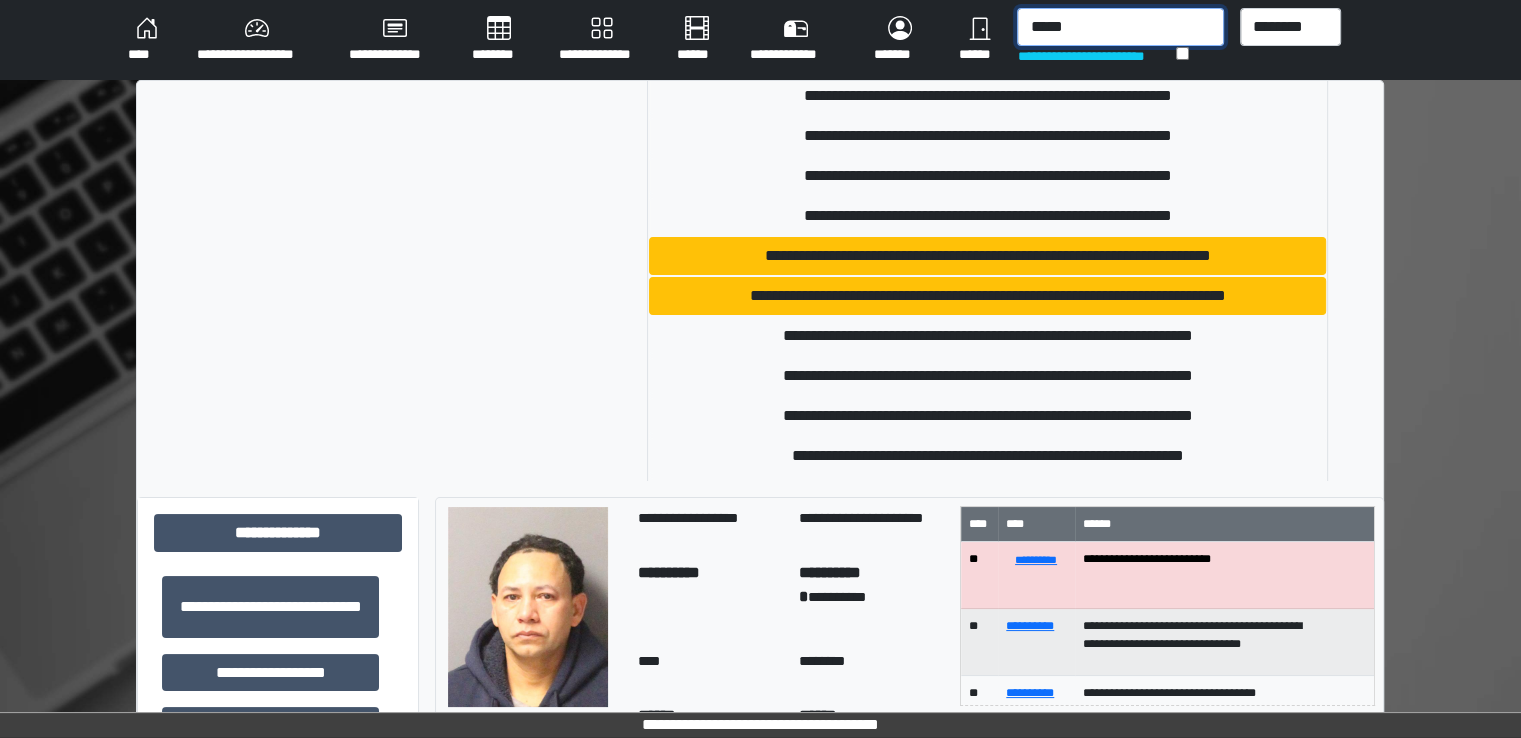 scroll, scrollTop: 500, scrollLeft: 0, axis: vertical 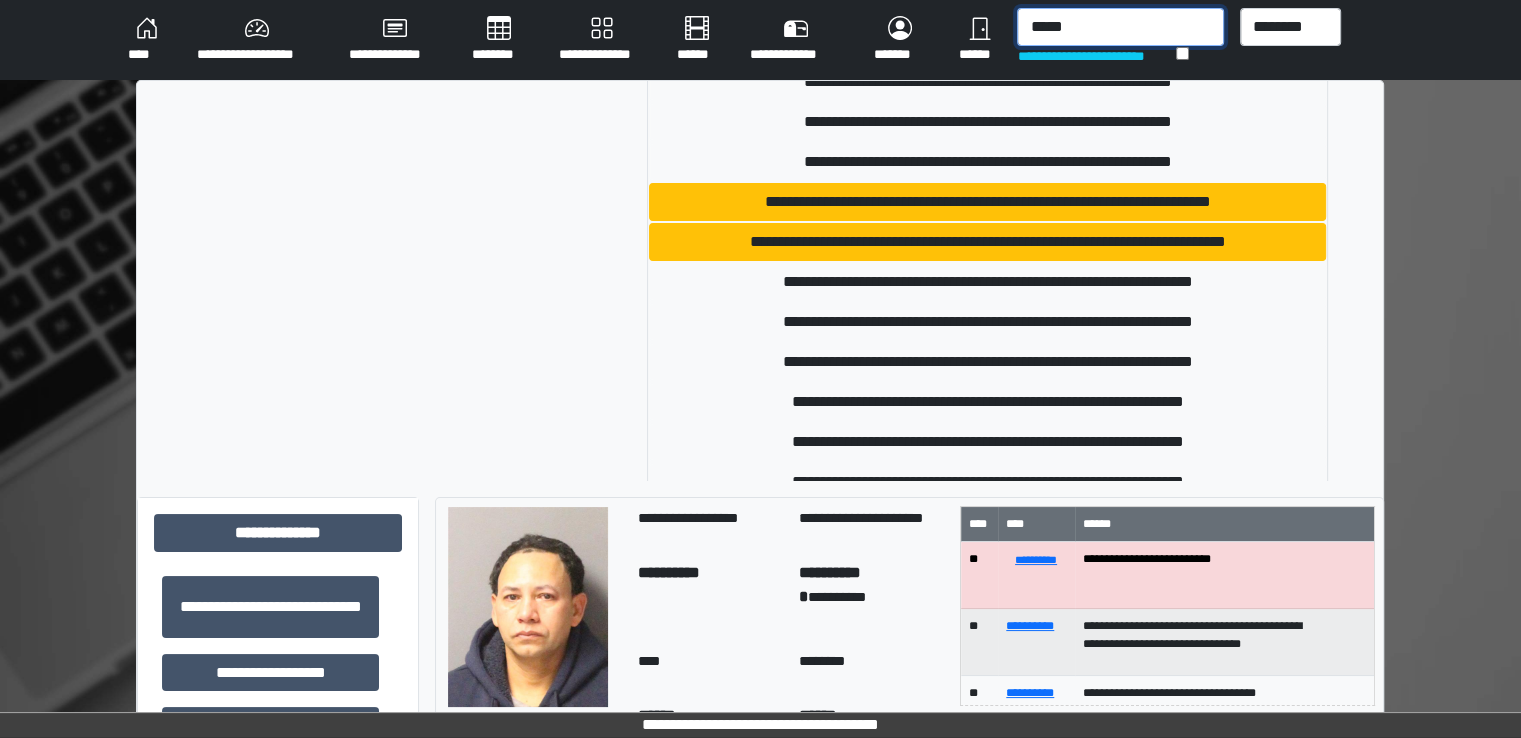 drag, startPoint x: 1103, startPoint y: 28, endPoint x: 1003, endPoint y: 27, distance: 100.005 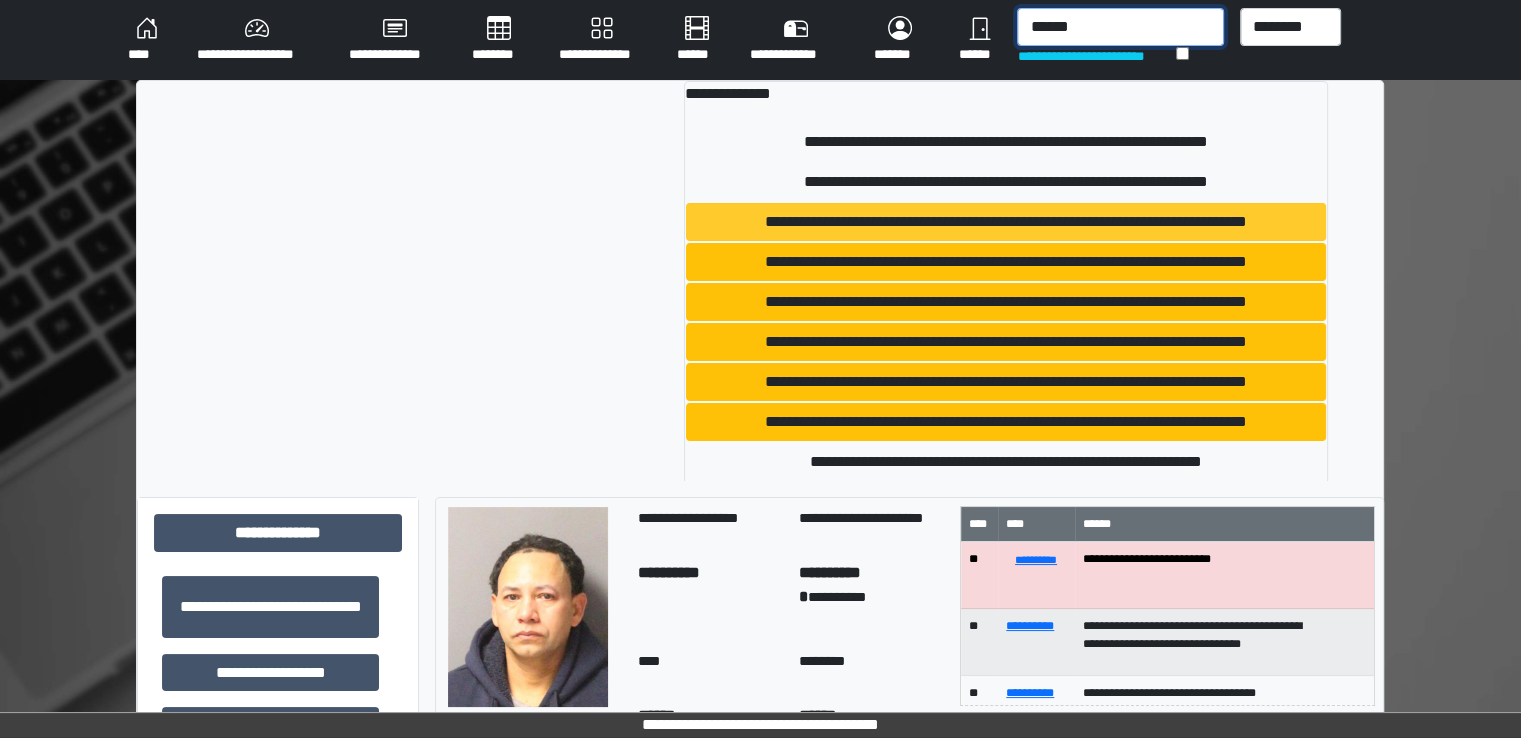 type on "******" 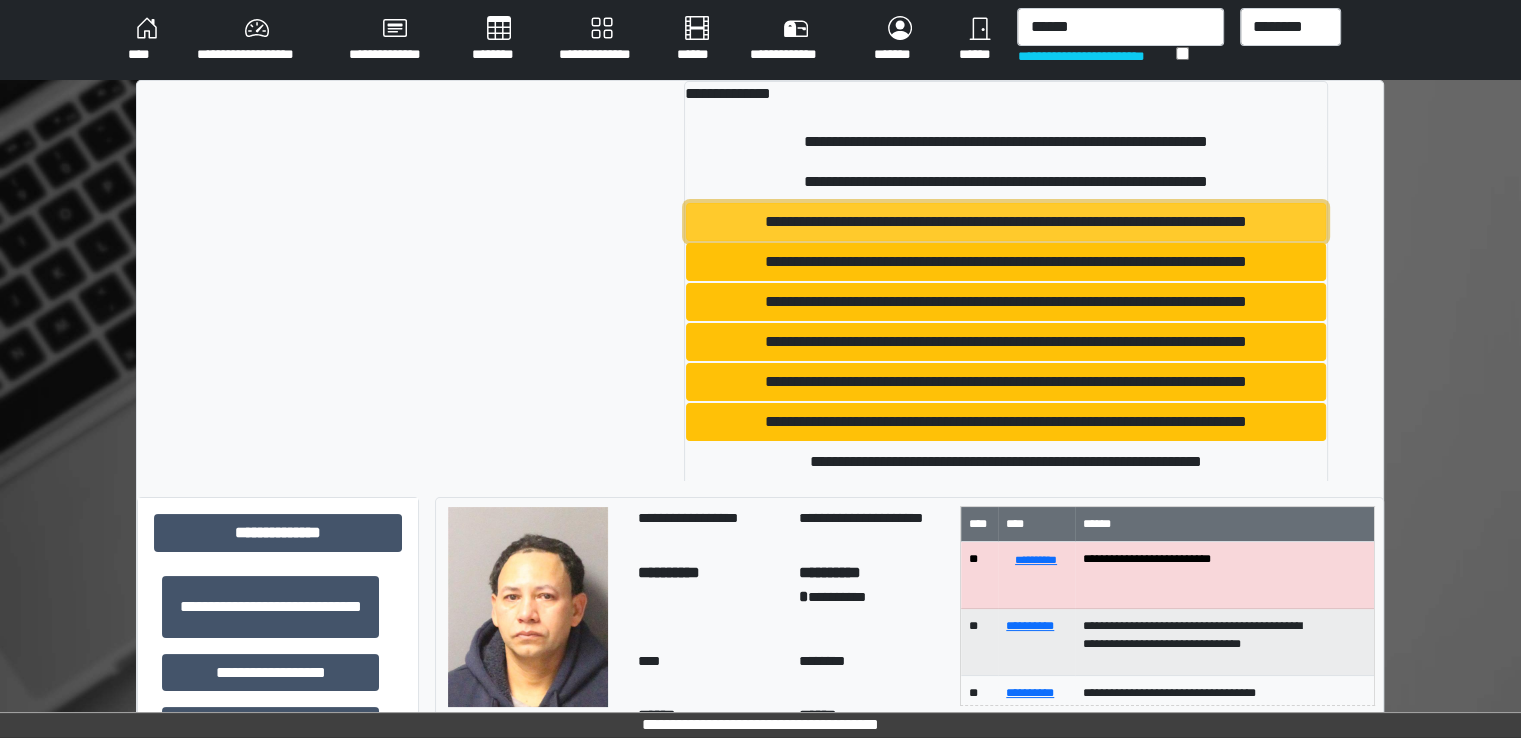 click on "**********" at bounding box center (1006, 222) 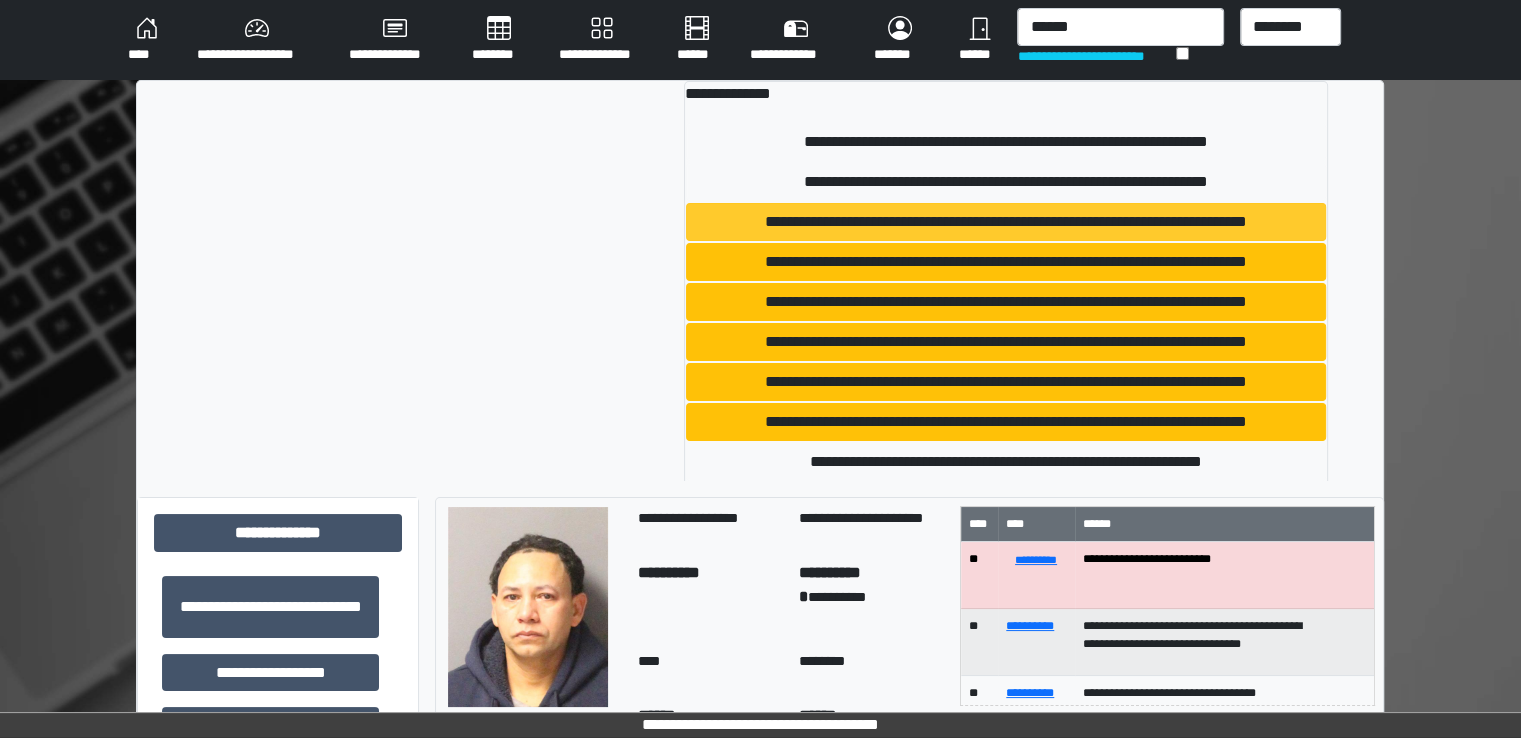 type 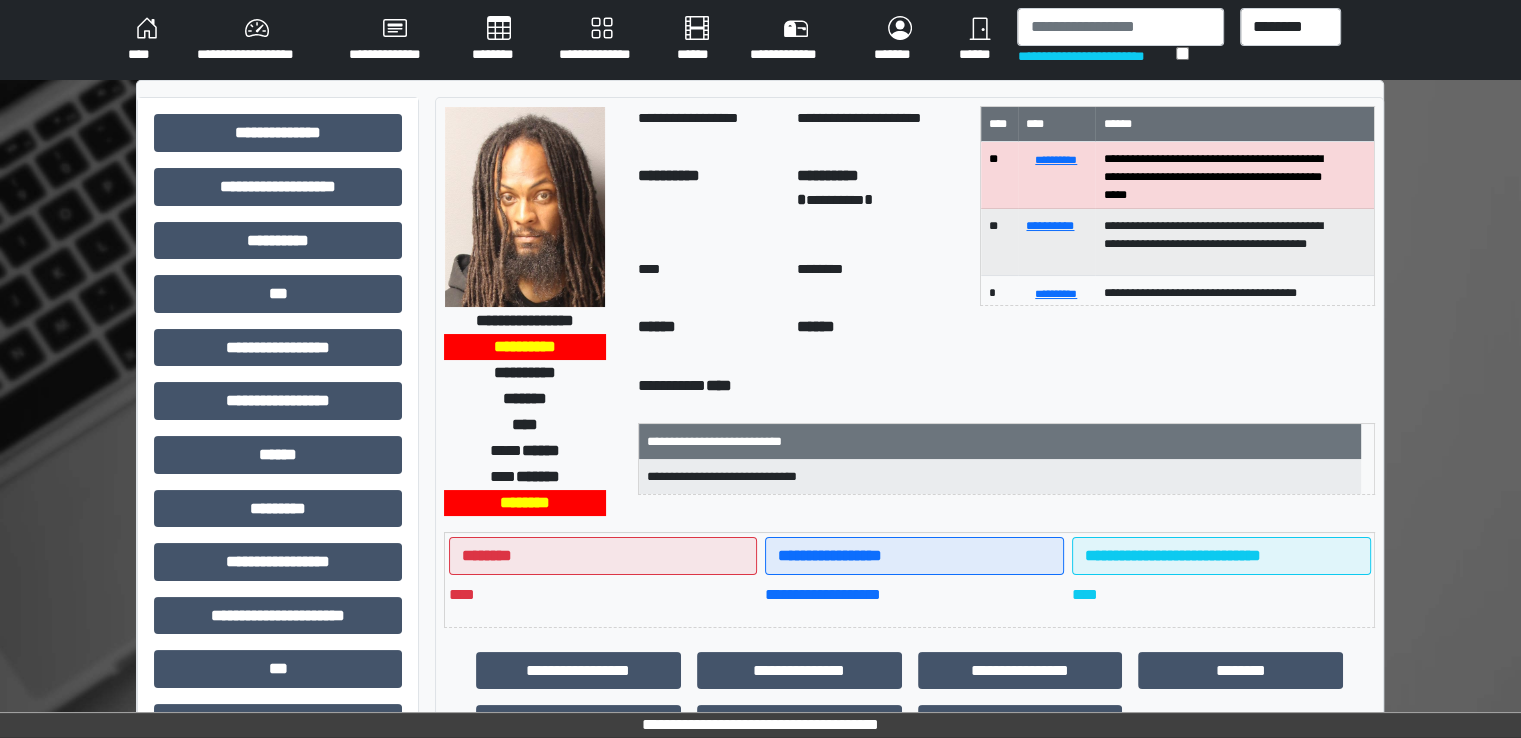 click on "********" at bounding box center (499, 40) 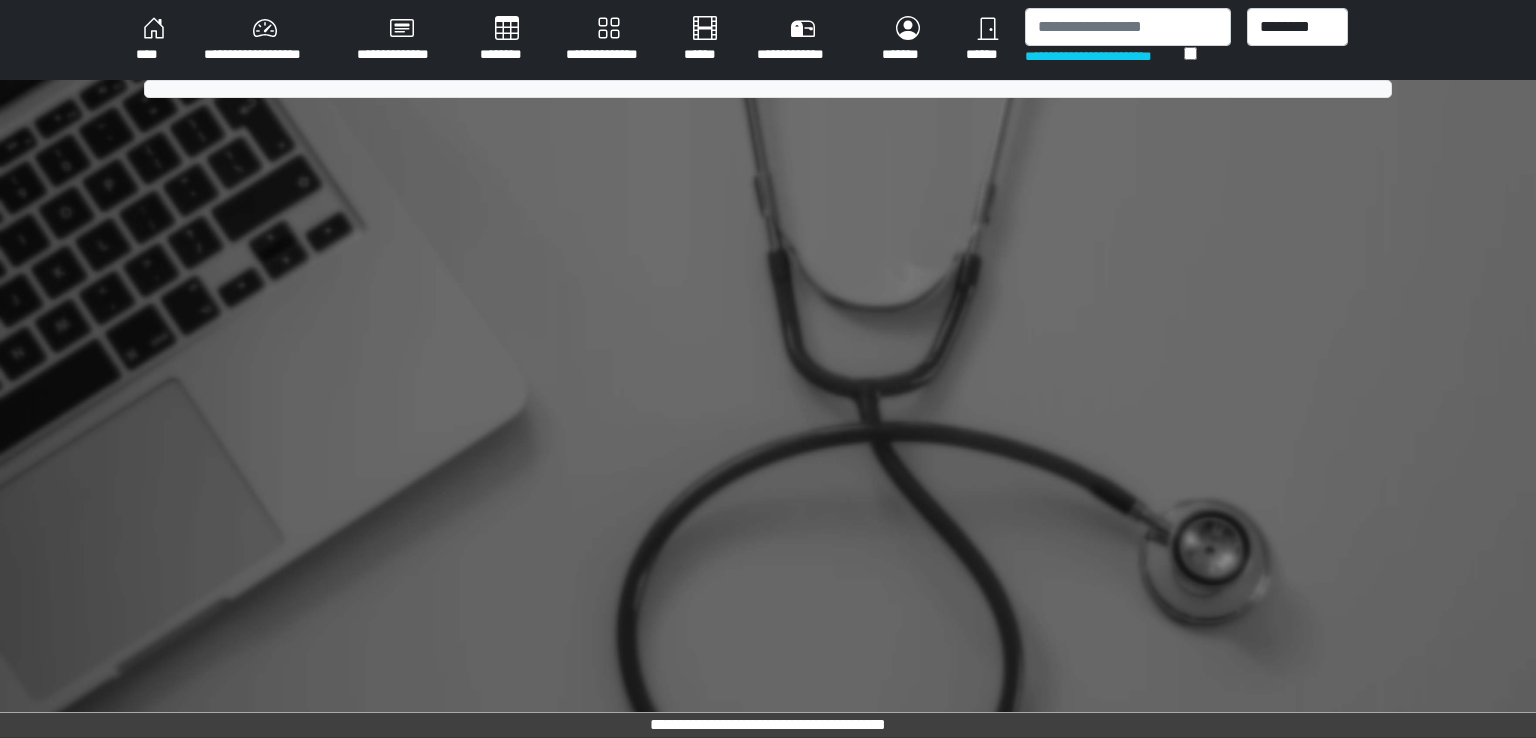 click on "********" at bounding box center (507, 40) 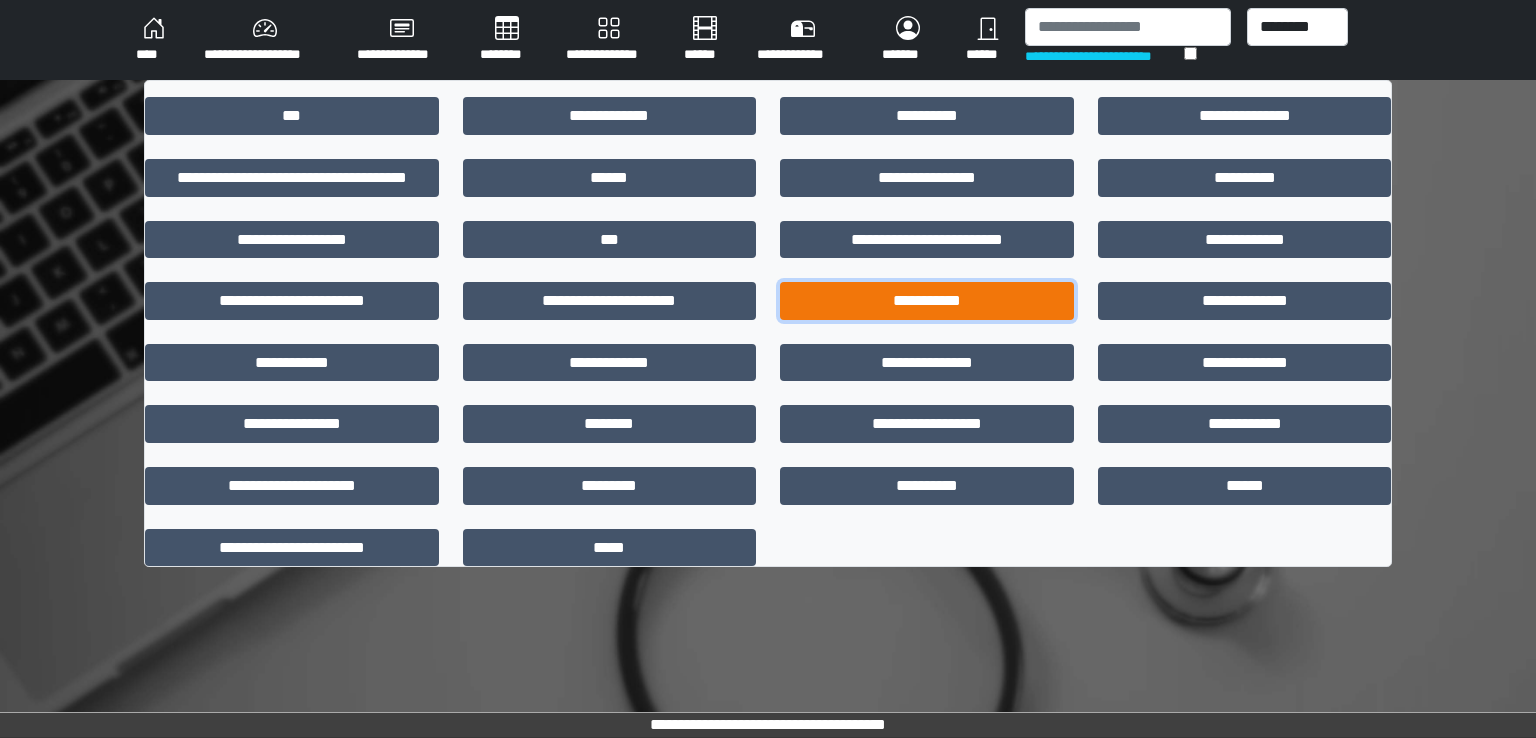 click on "**********" at bounding box center (927, 301) 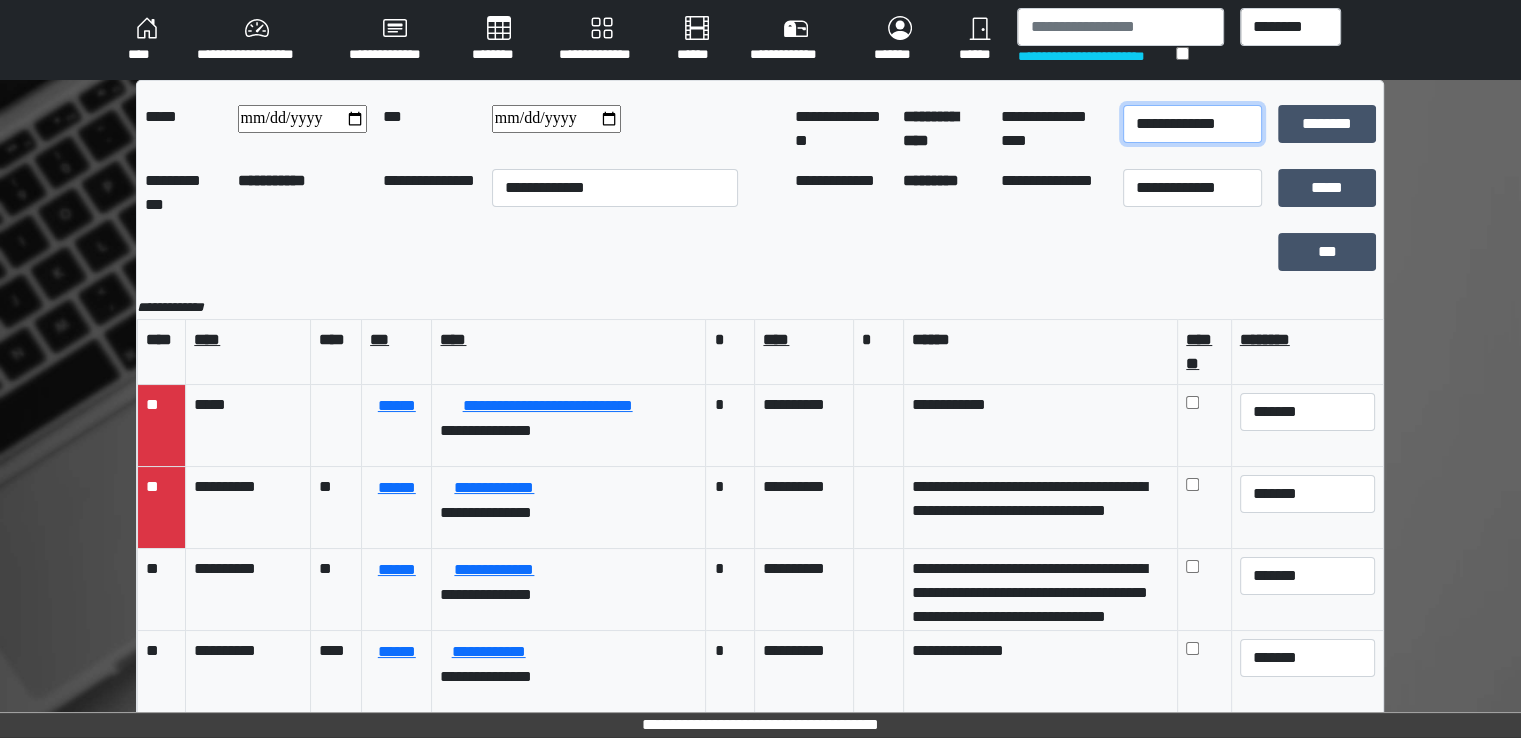 click on "**********" at bounding box center [1192, 124] 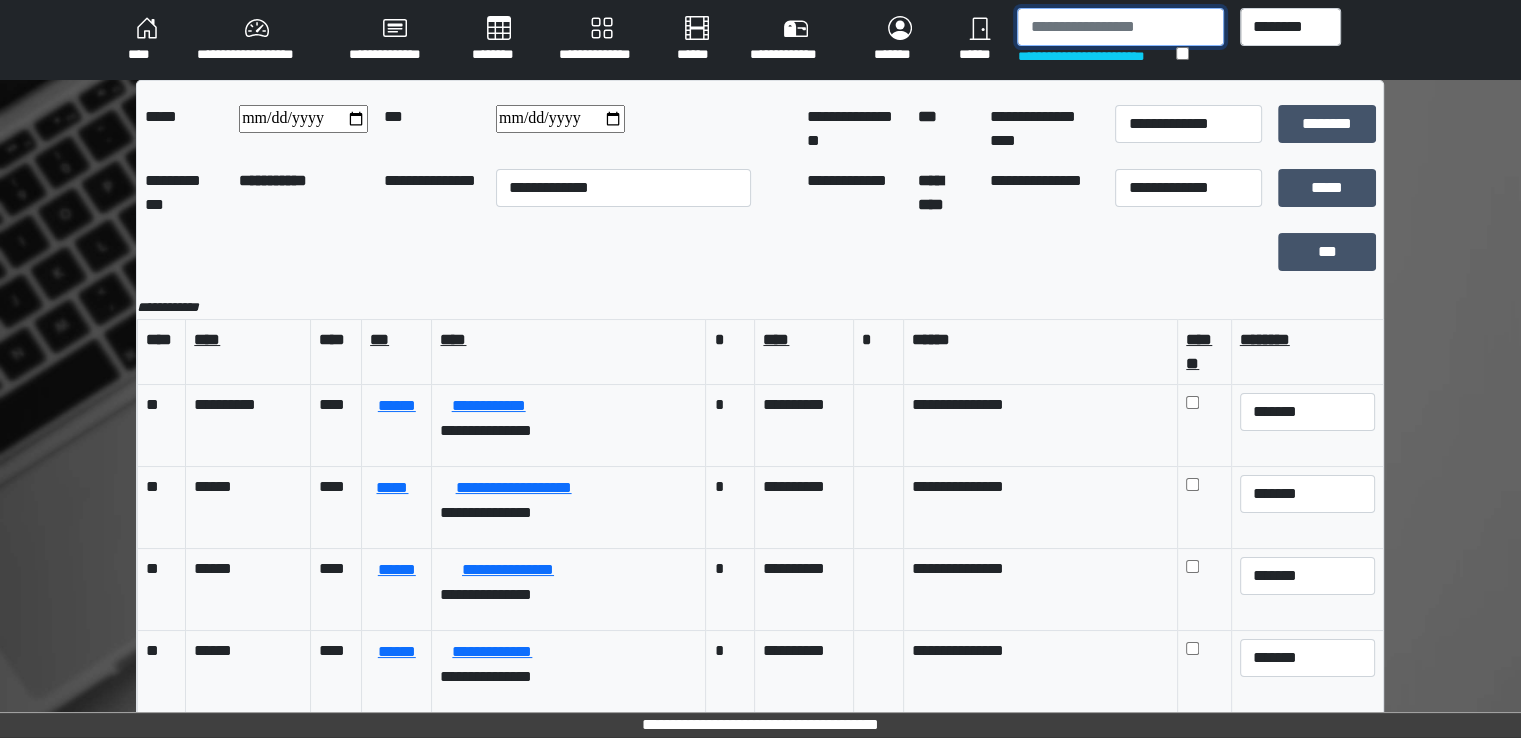 click at bounding box center [1120, 27] 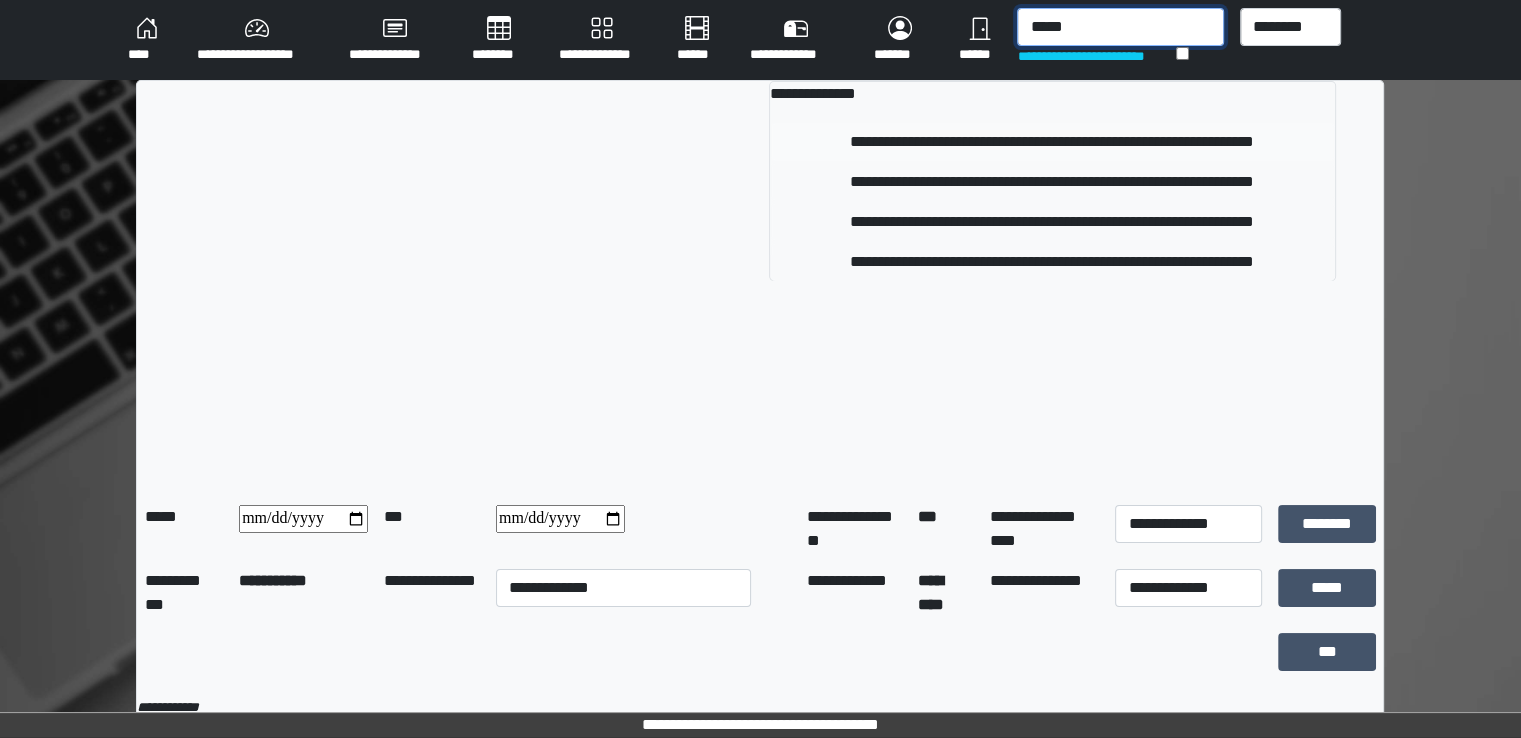 type on "*****" 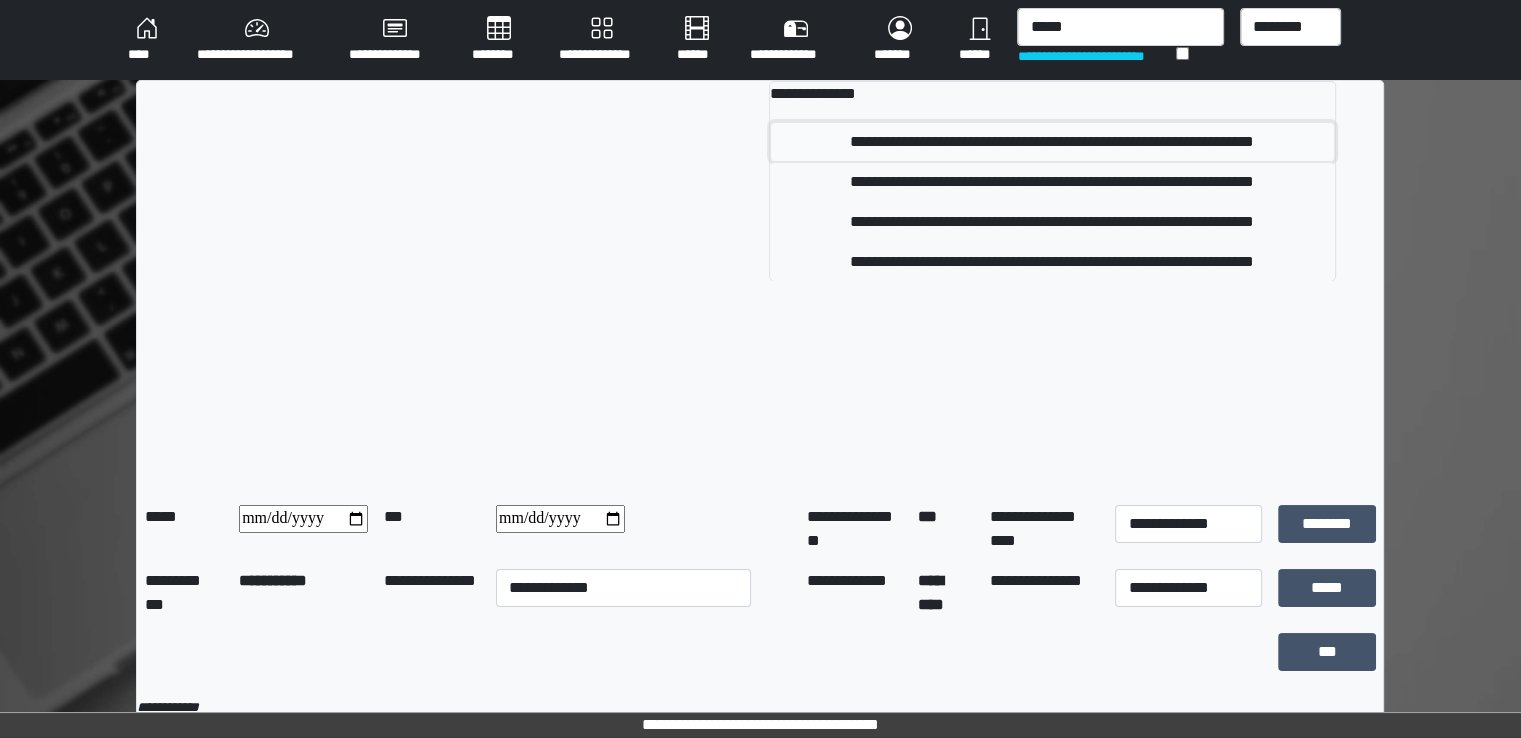 click on "**********" at bounding box center (1052, 142) 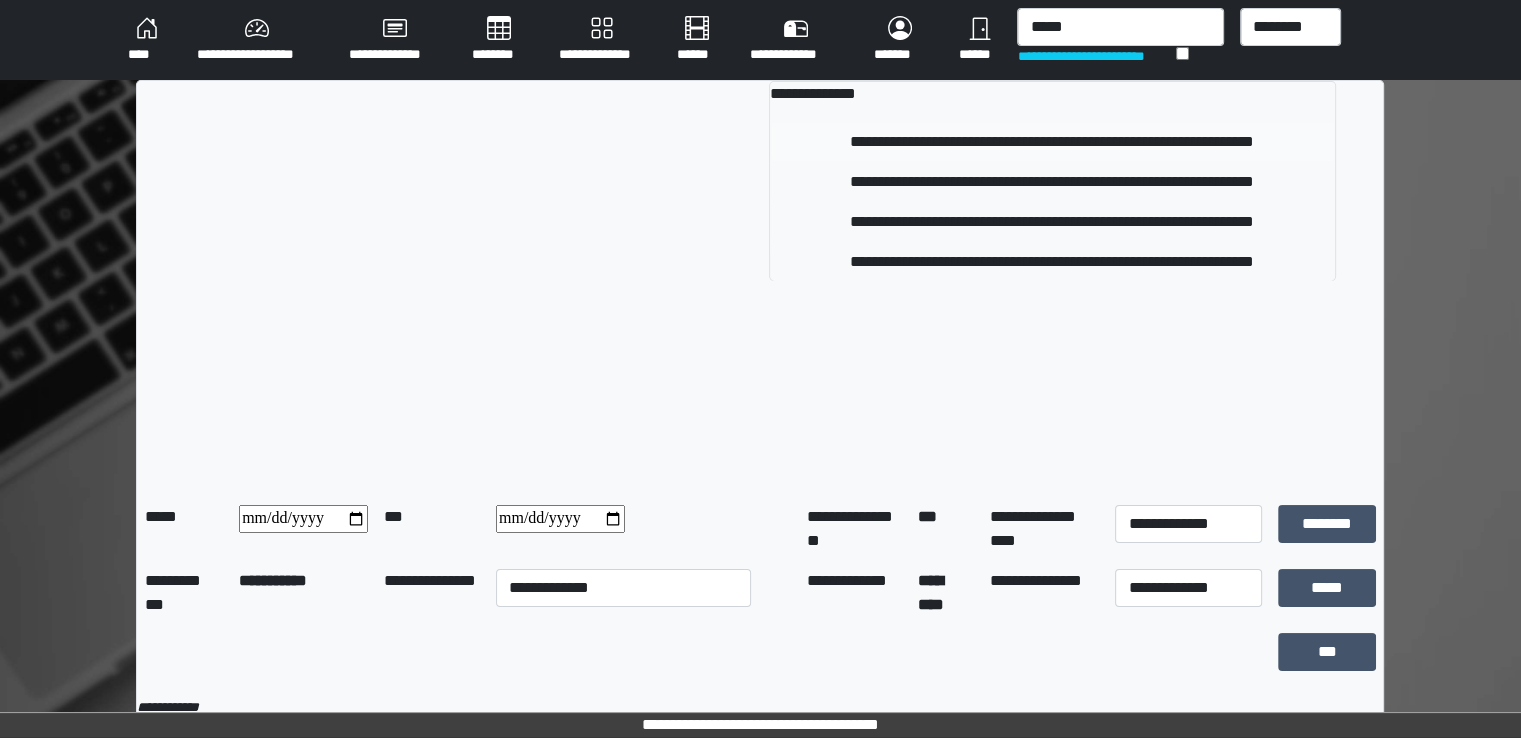 type 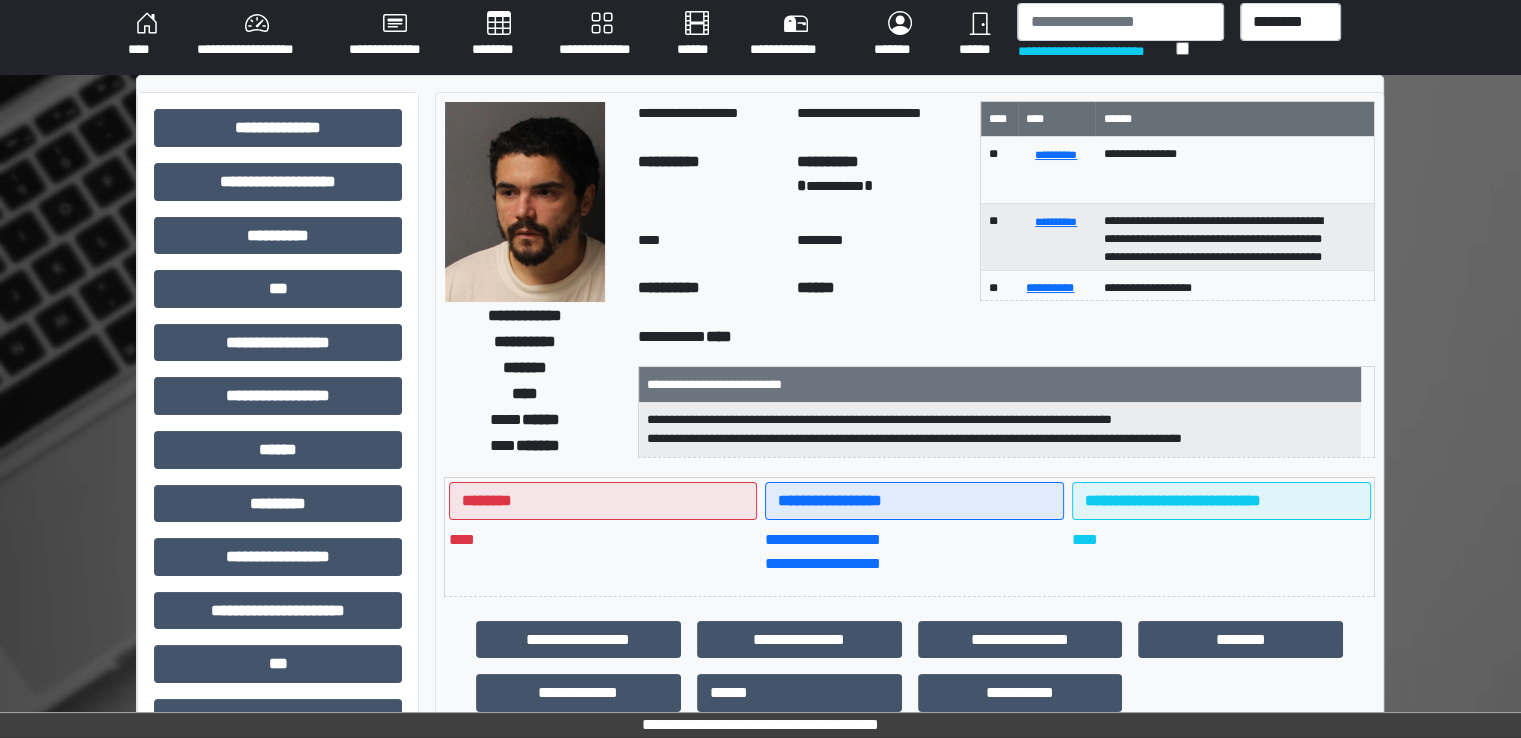 scroll, scrollTop: 428, scrollLeft: 0, axis: vertical 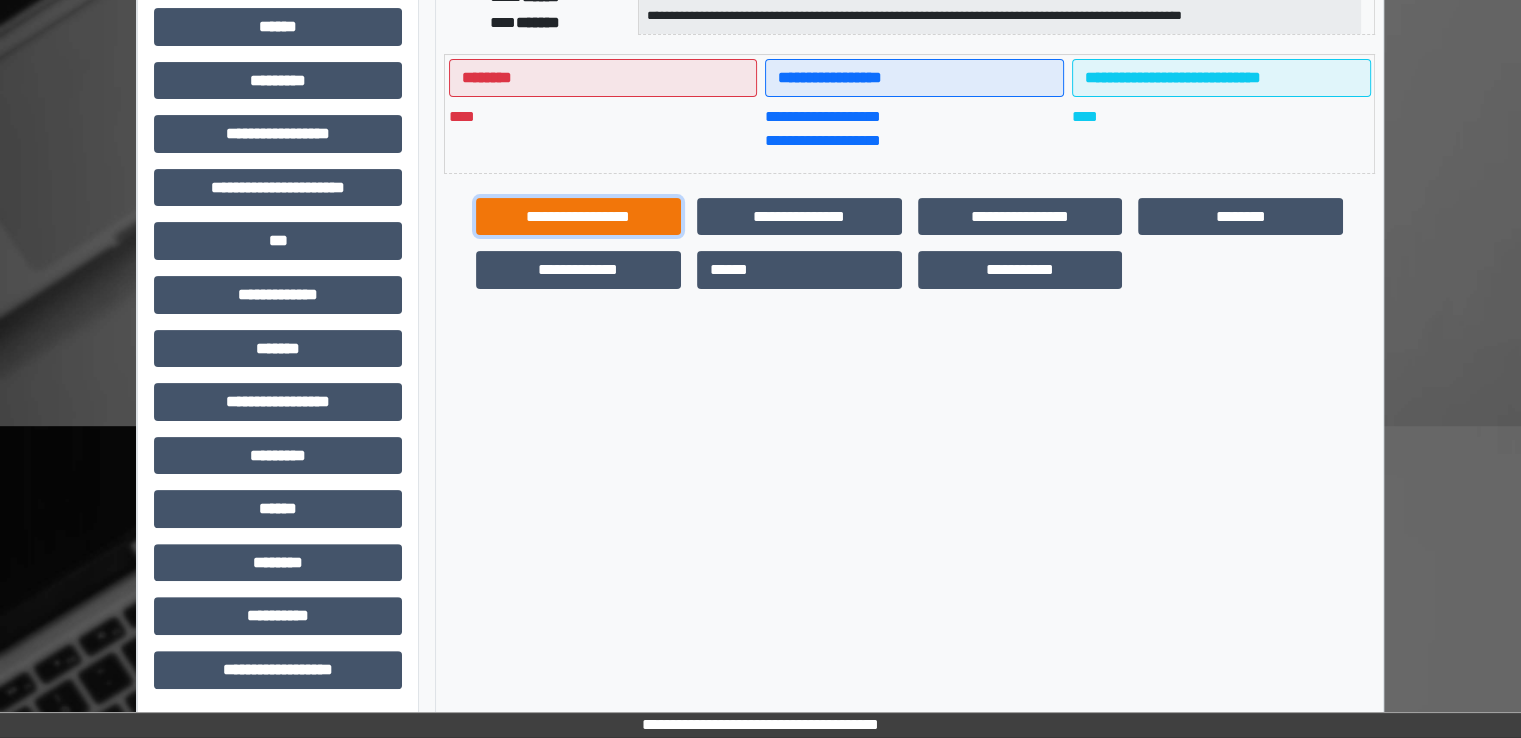 click on "**********" at bounding box center [578, 217] 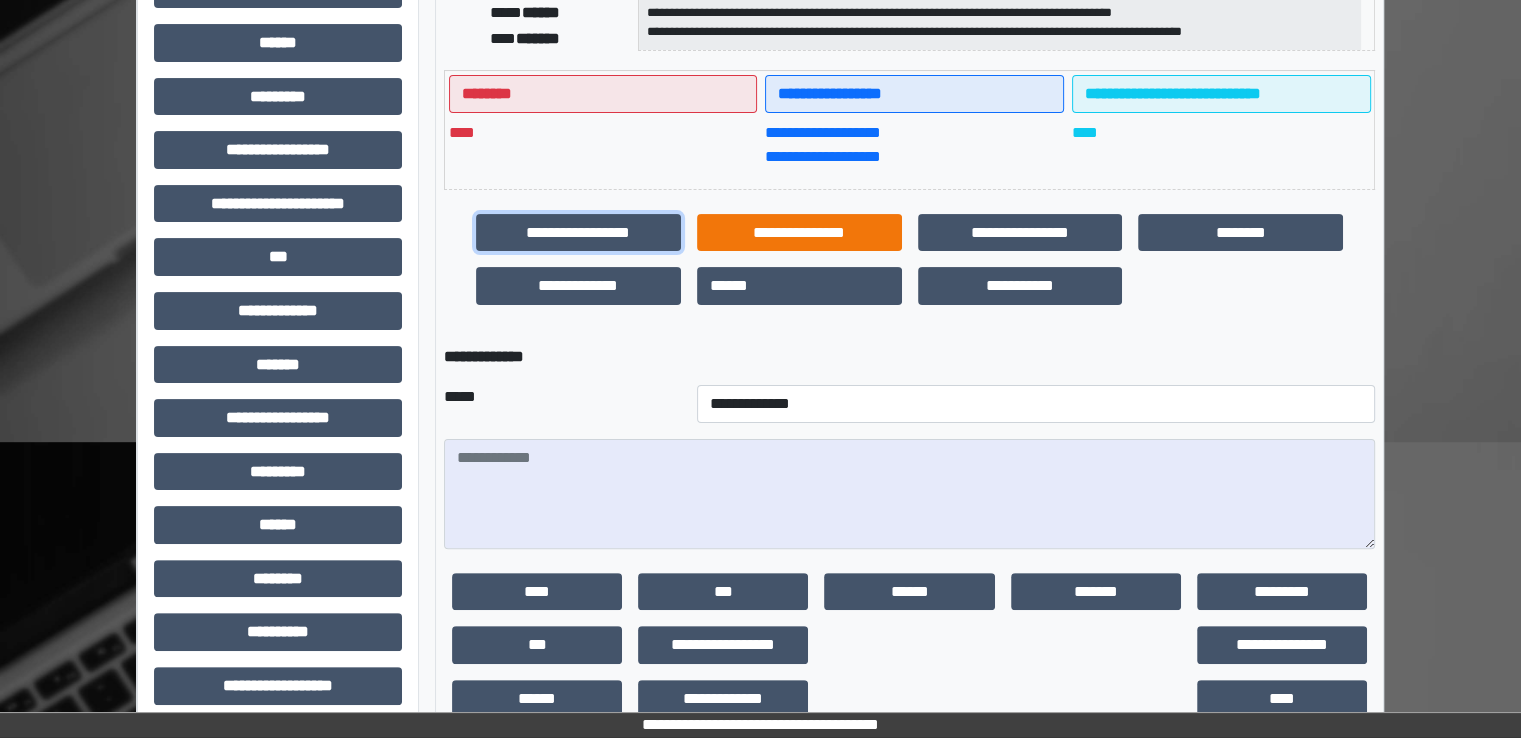 scroll, scrollTop: 456, scrollLeft: 0, axis: vertical 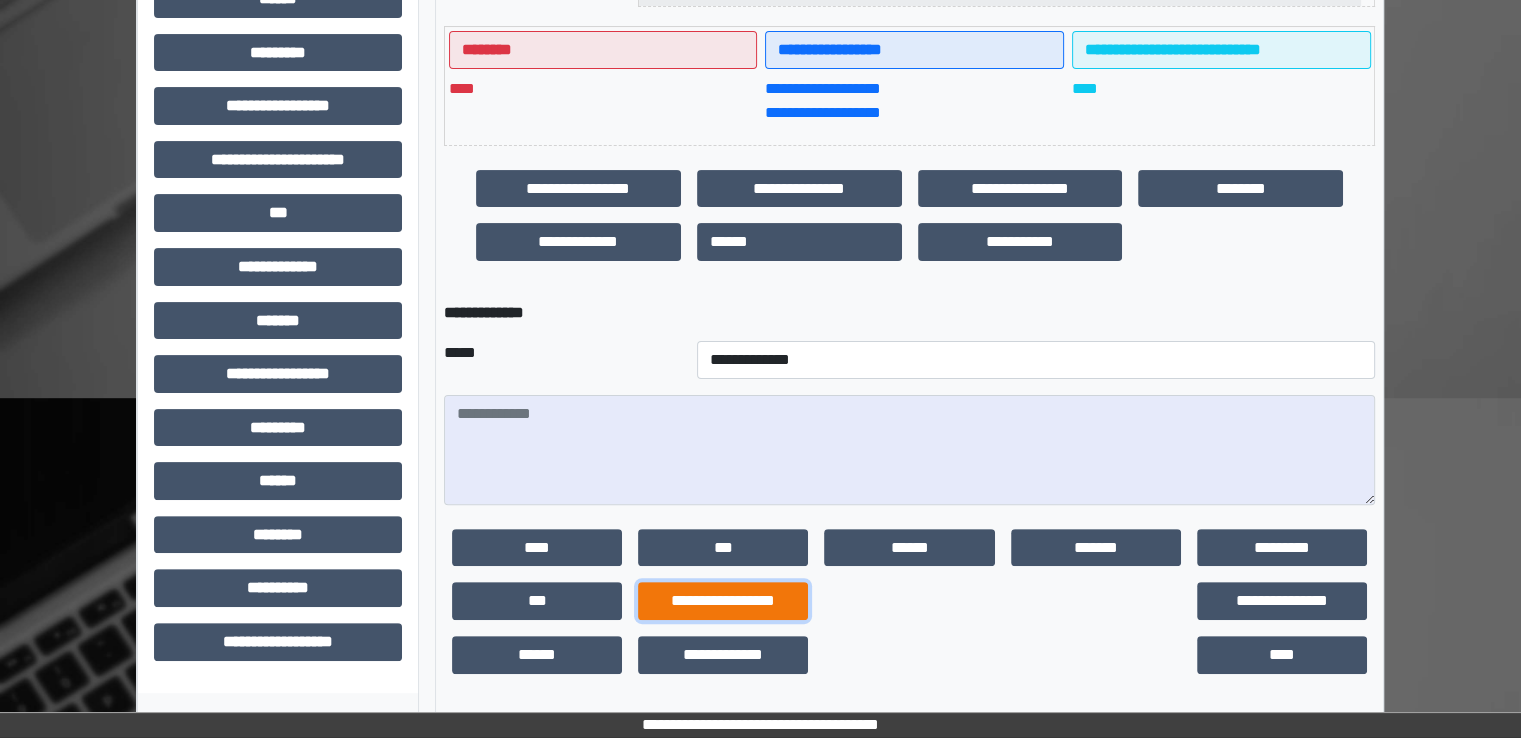 click on "**********" at bounding box center [723, 601] 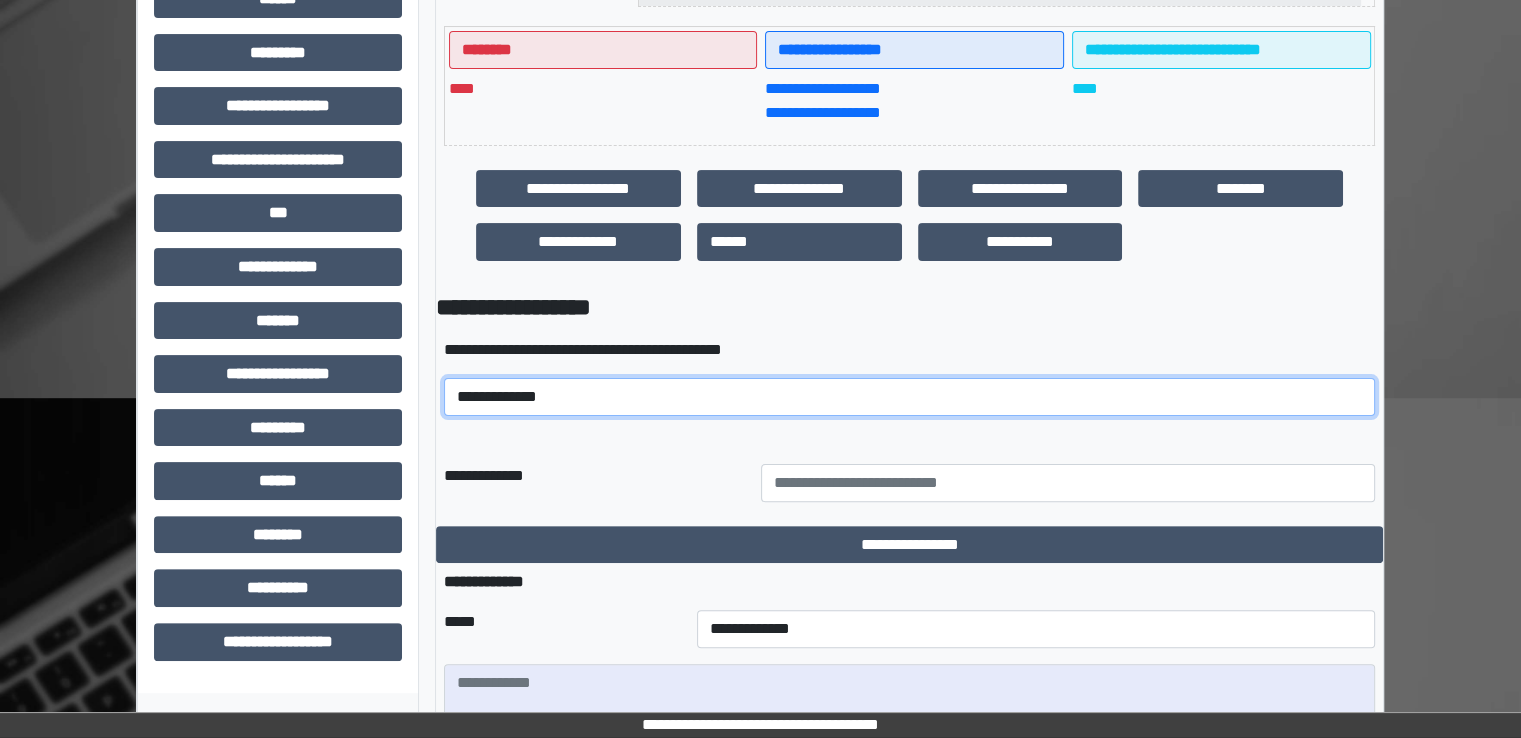 click on "**********" at bounding box center (909, 397) 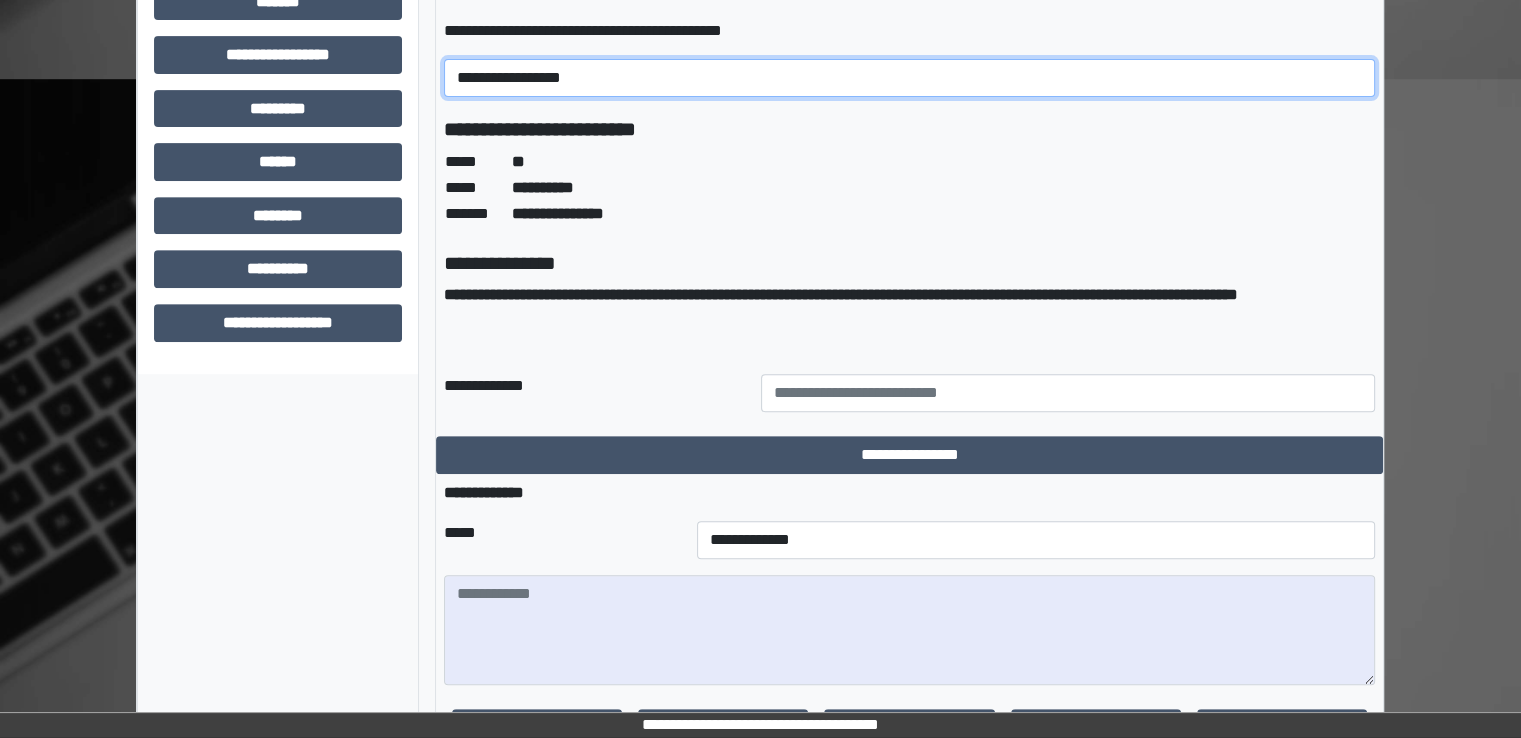 scroll, scrollTop: 856, scrollLeft: 0, axis: vertical 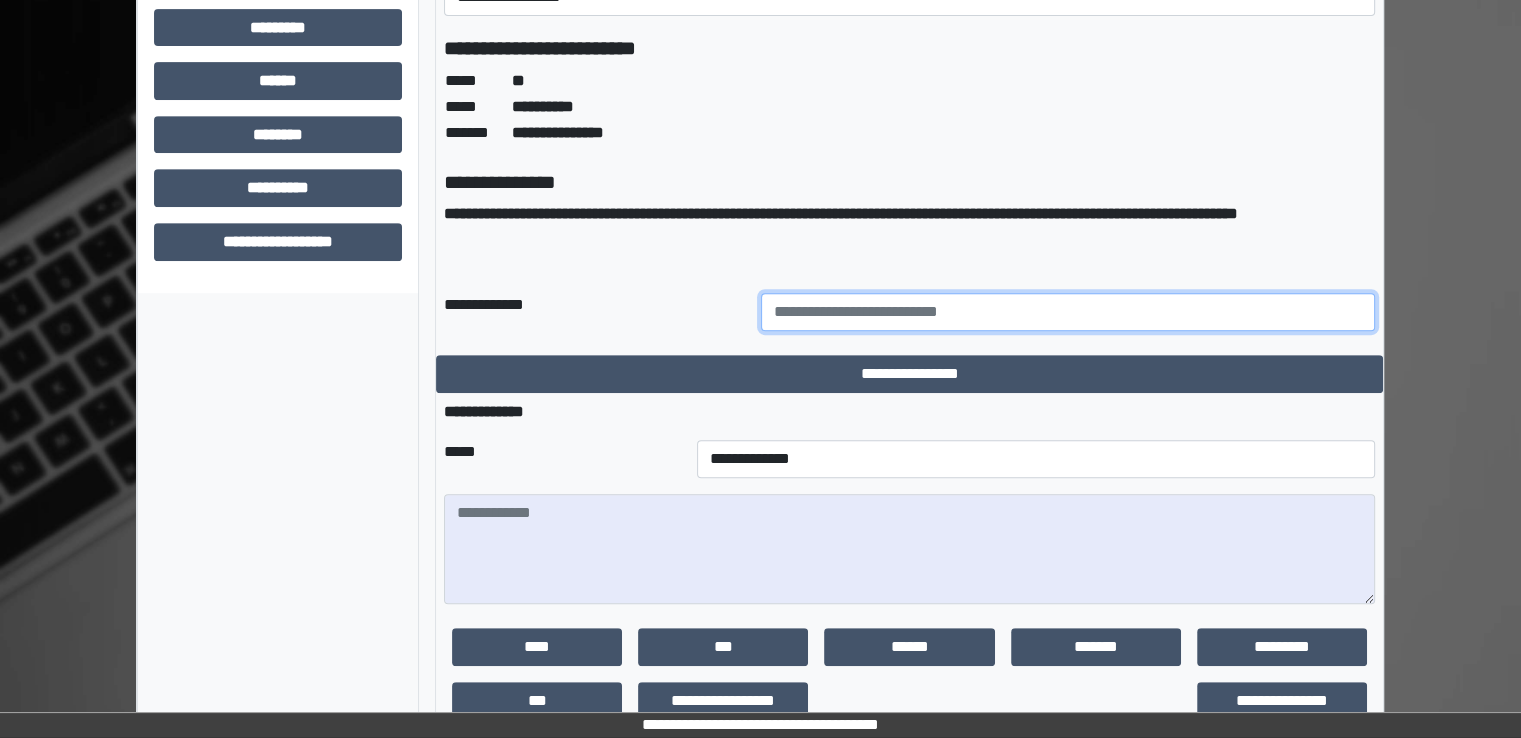 click at bounding box center (1068, 312) 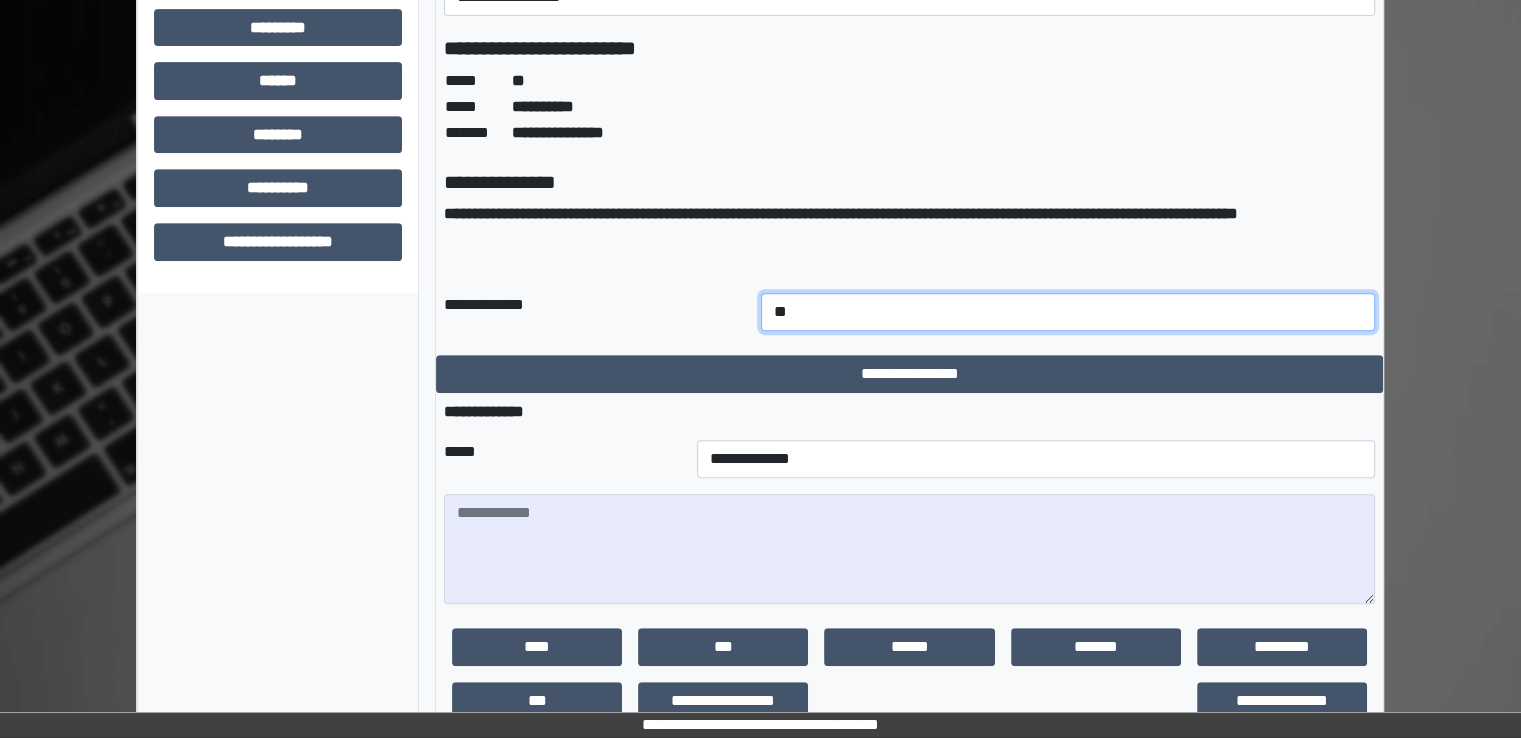 type on "*" 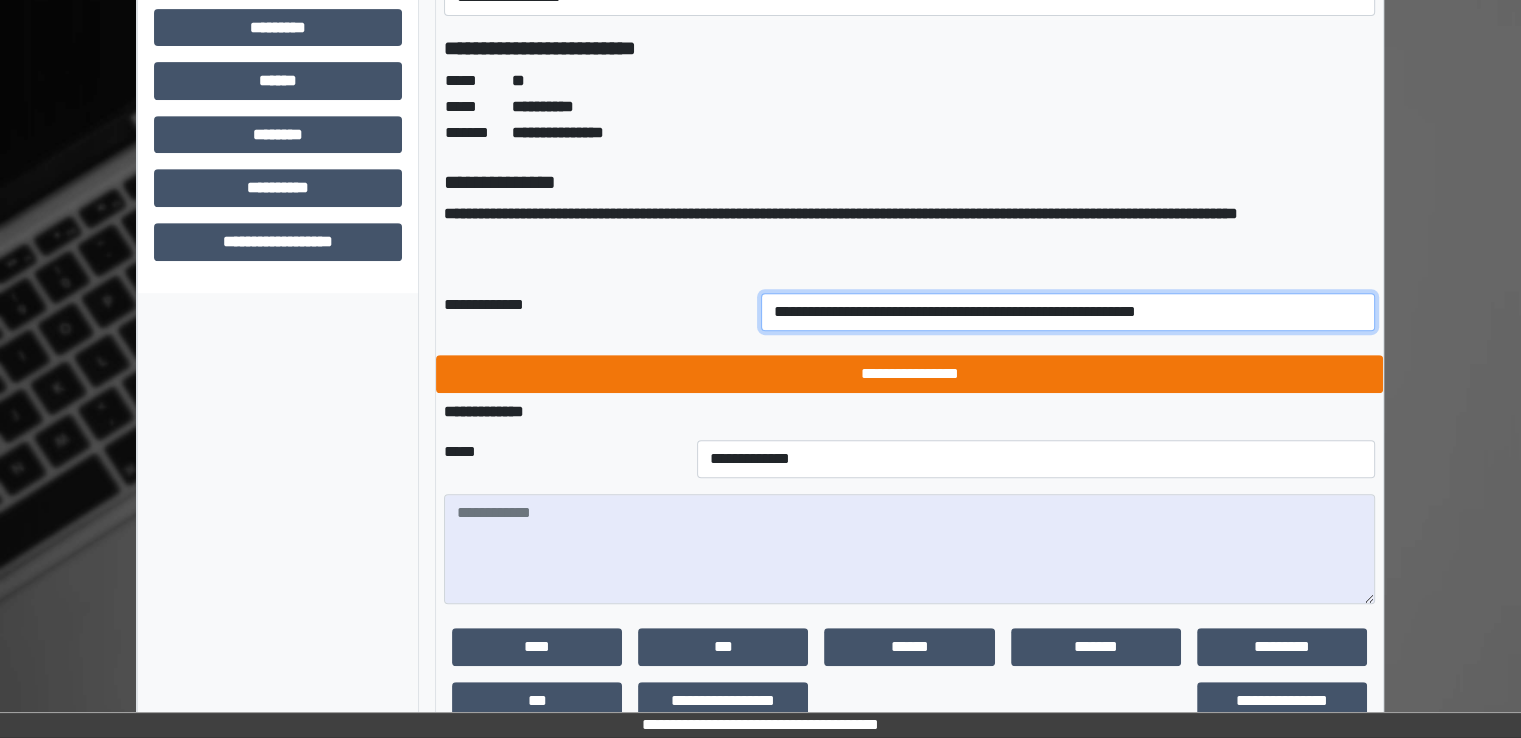 type on "**********" 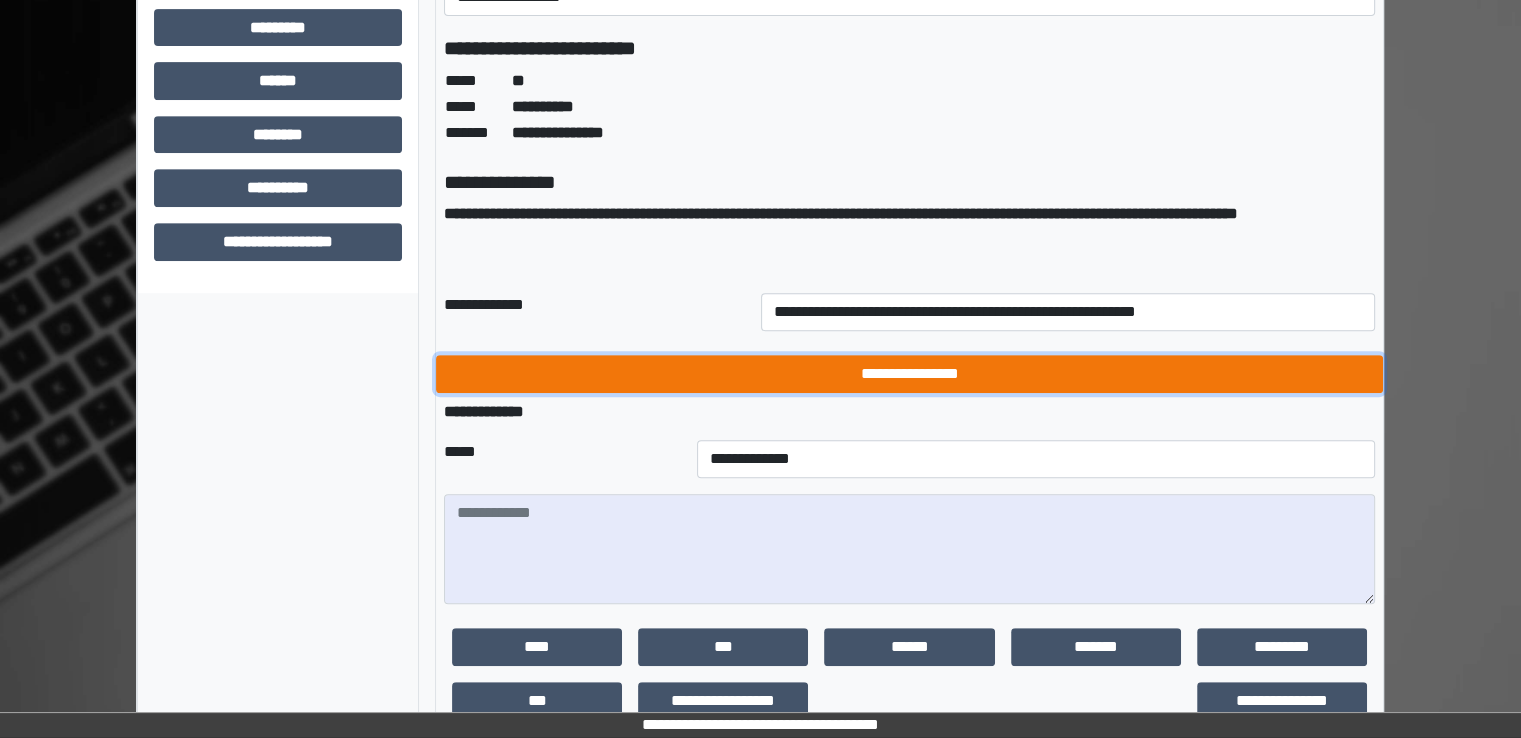 click on "**********" at bounding box center (909, 374) 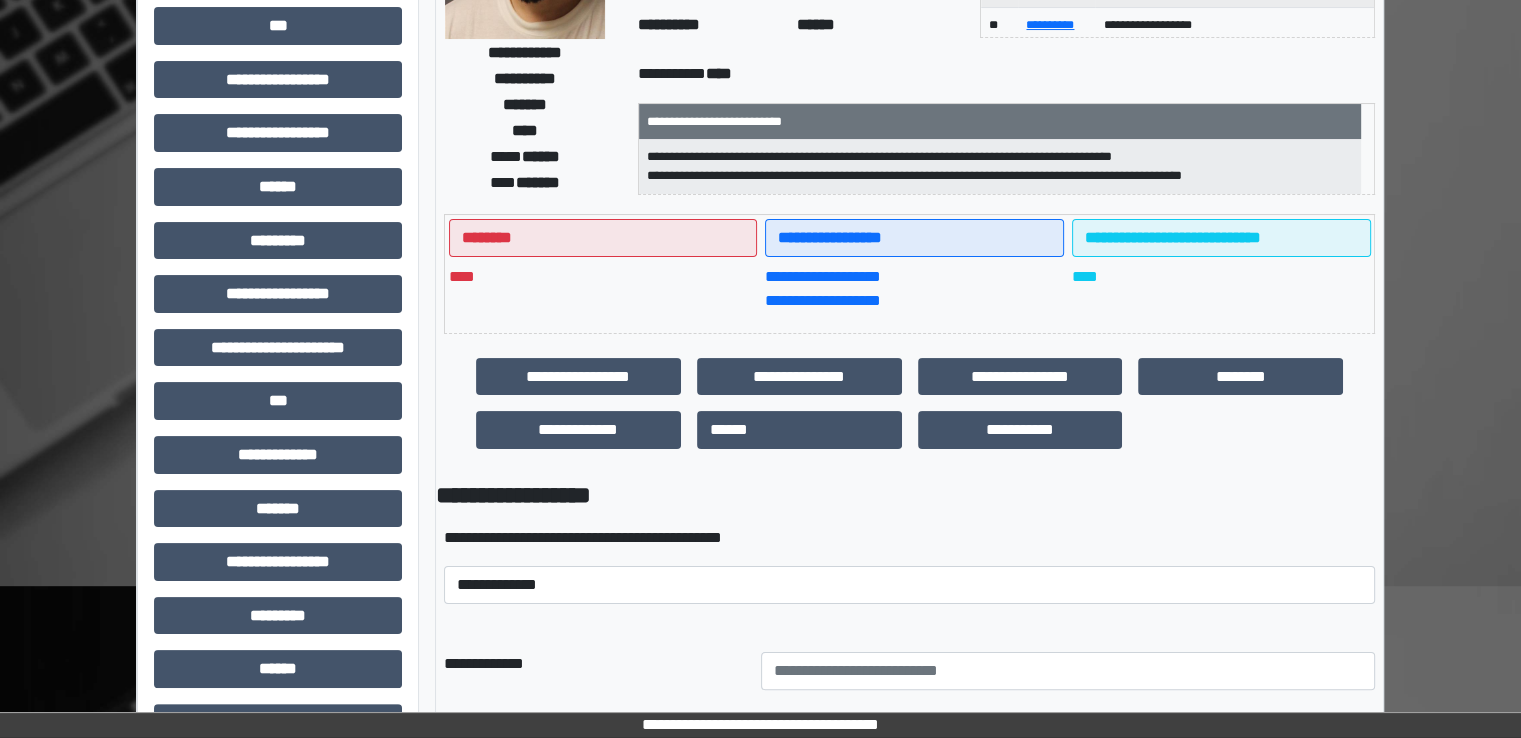 scroll, scrollTop: 26, scrollLeft: 0, axis: vertical 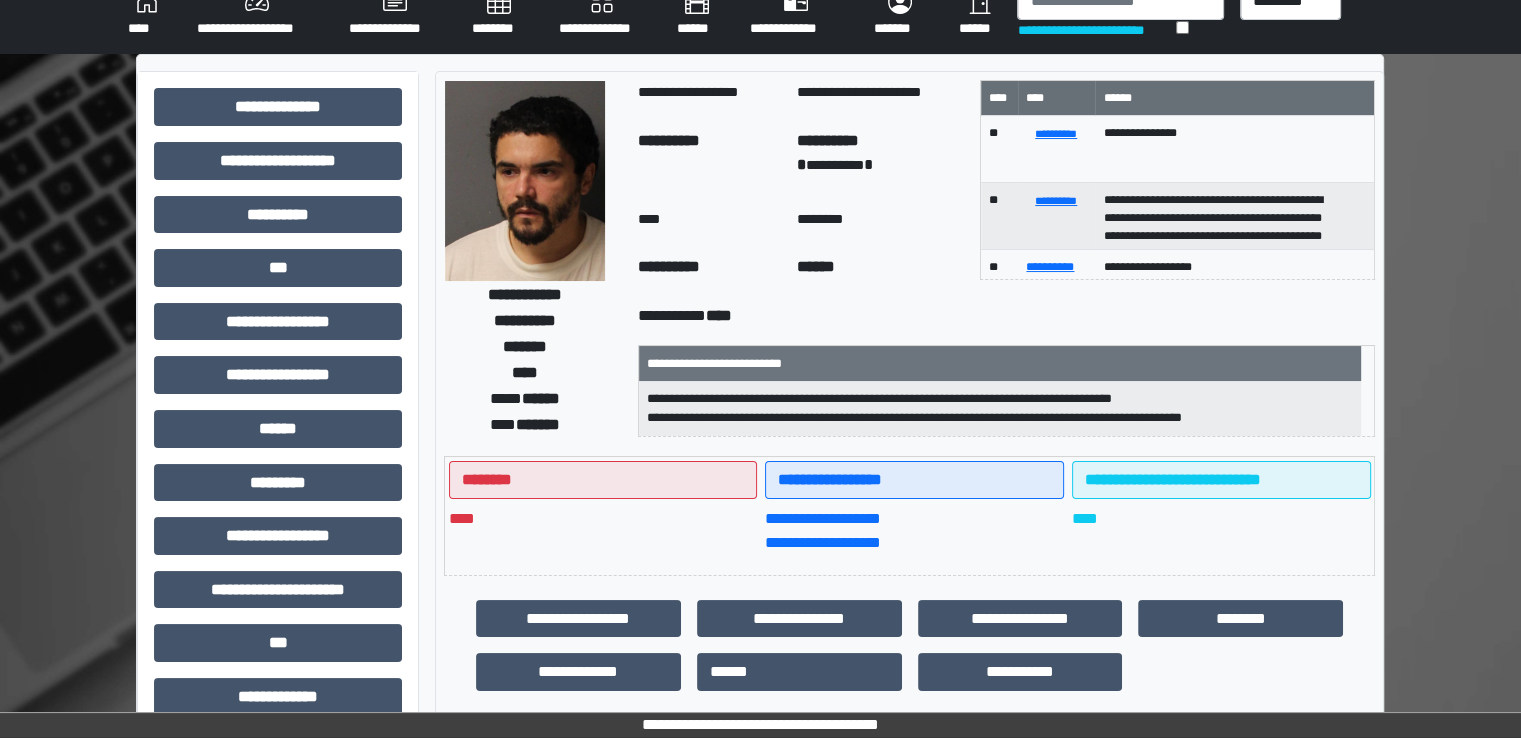 click on "********" at bounding box center (499, 14) 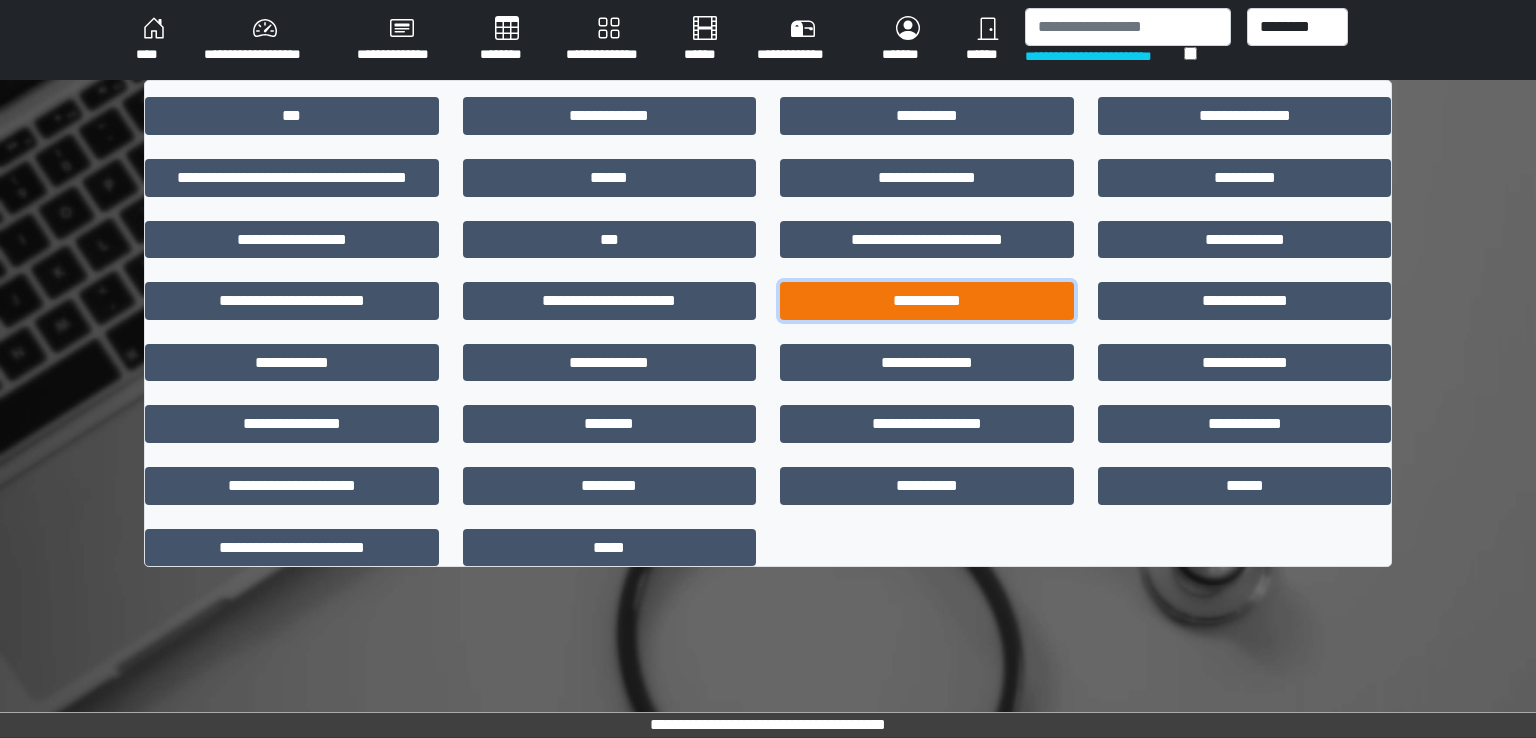 click on "**********" at bounding box center (927, 301) 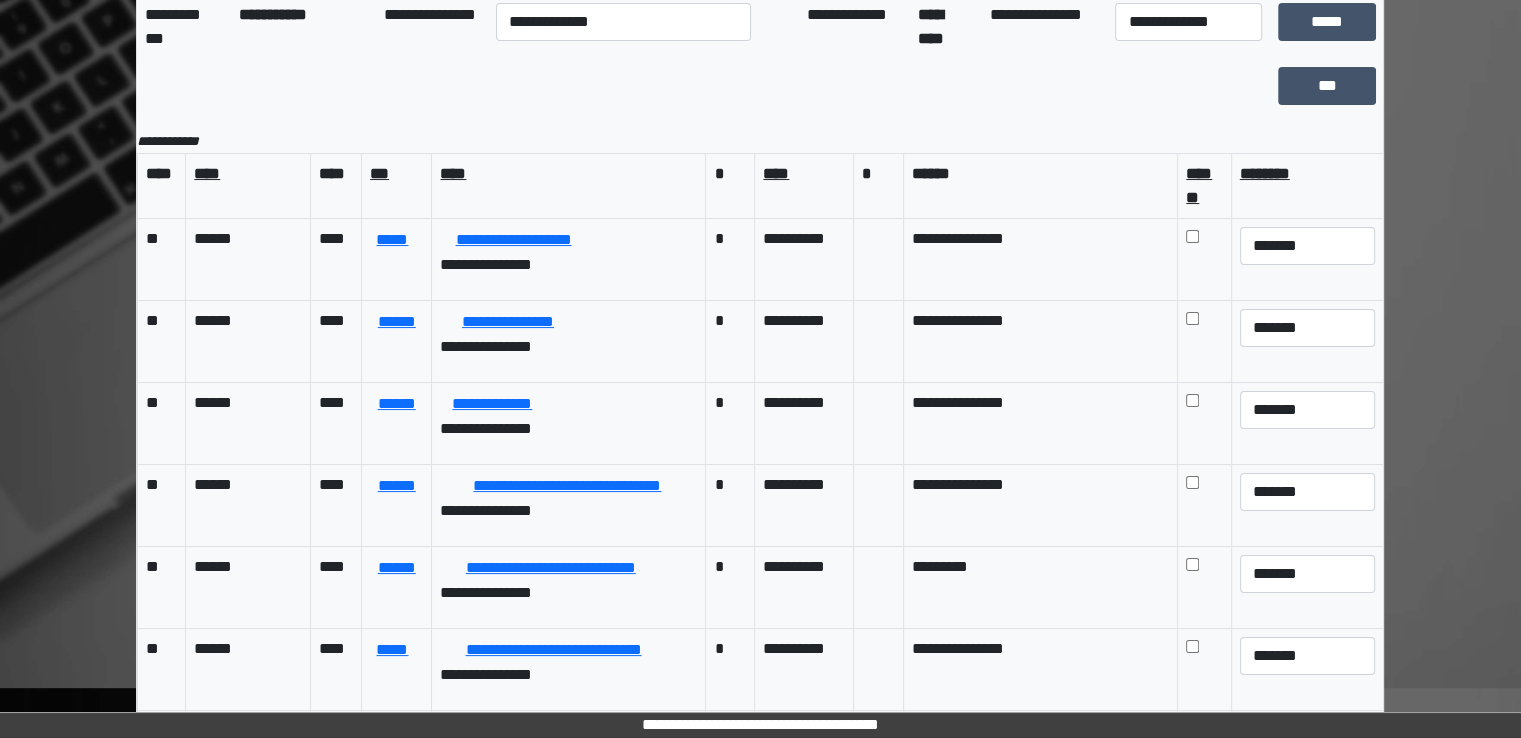 scroll, scrollTop: 174, scrollLeft: 0, axis: vertical 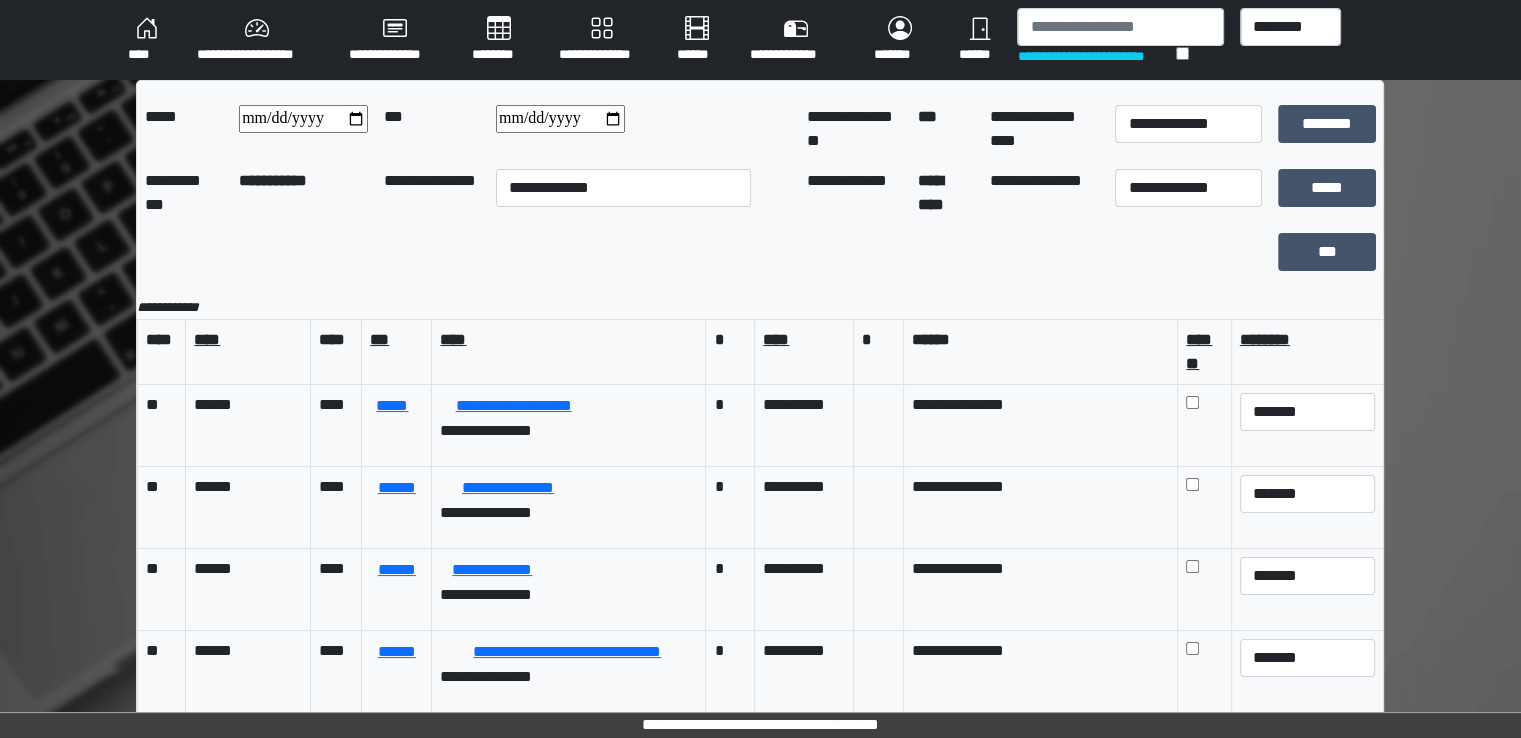 click on "****" at bounding box center [146, 40] 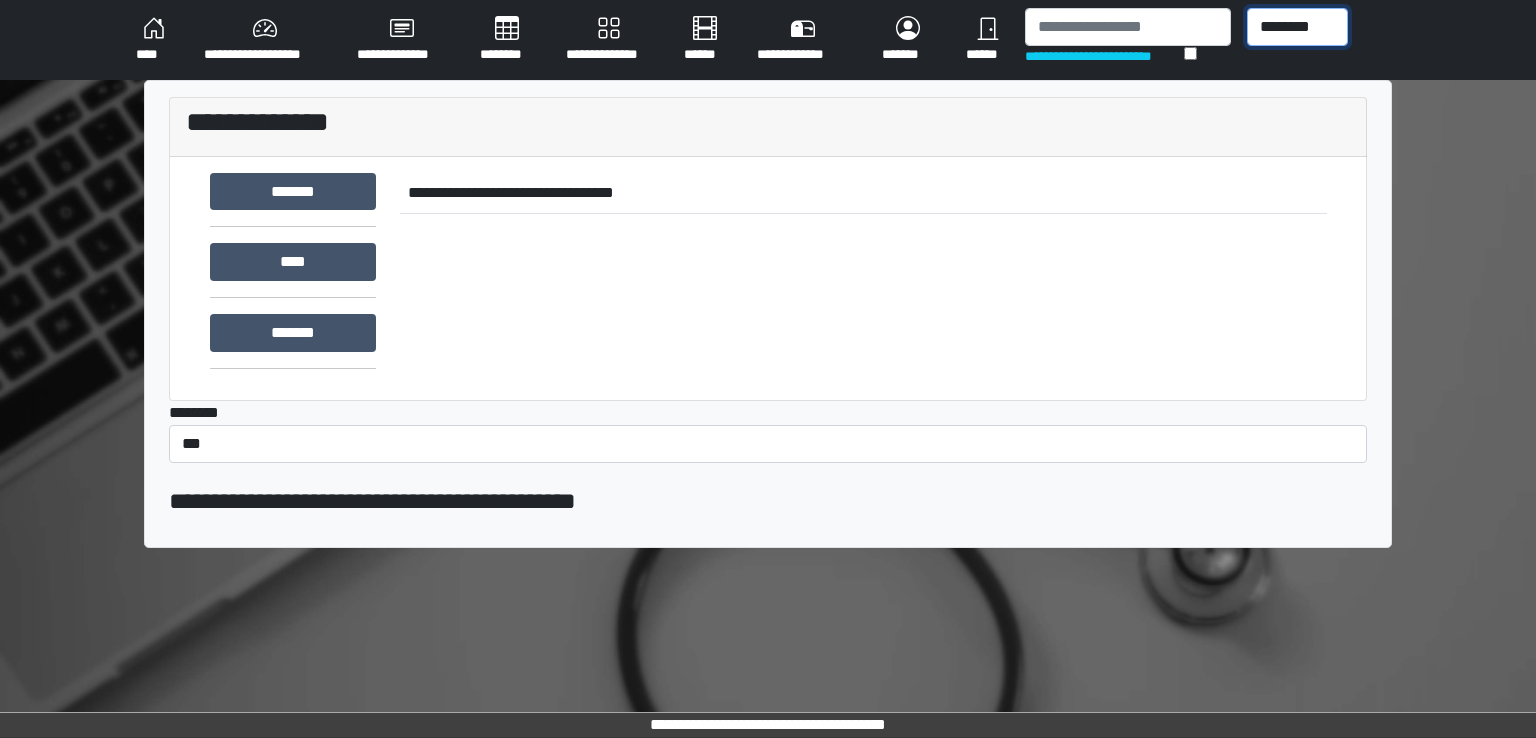 click on "******** *** ******** *** ******** ***** ***" at bounding box center (1297, 27) 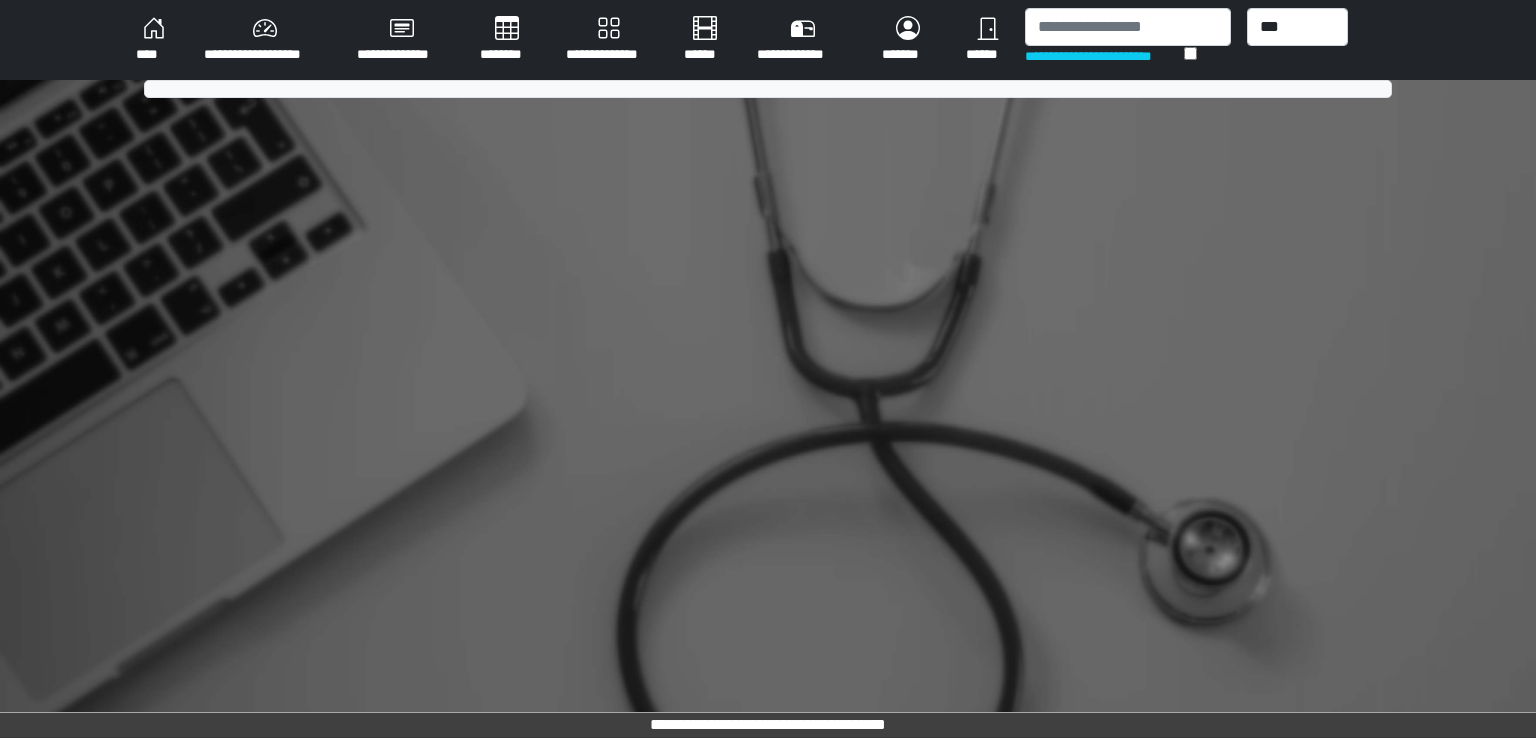 scroll, scrollTop: 0, scrollLeft: 0, axis: both 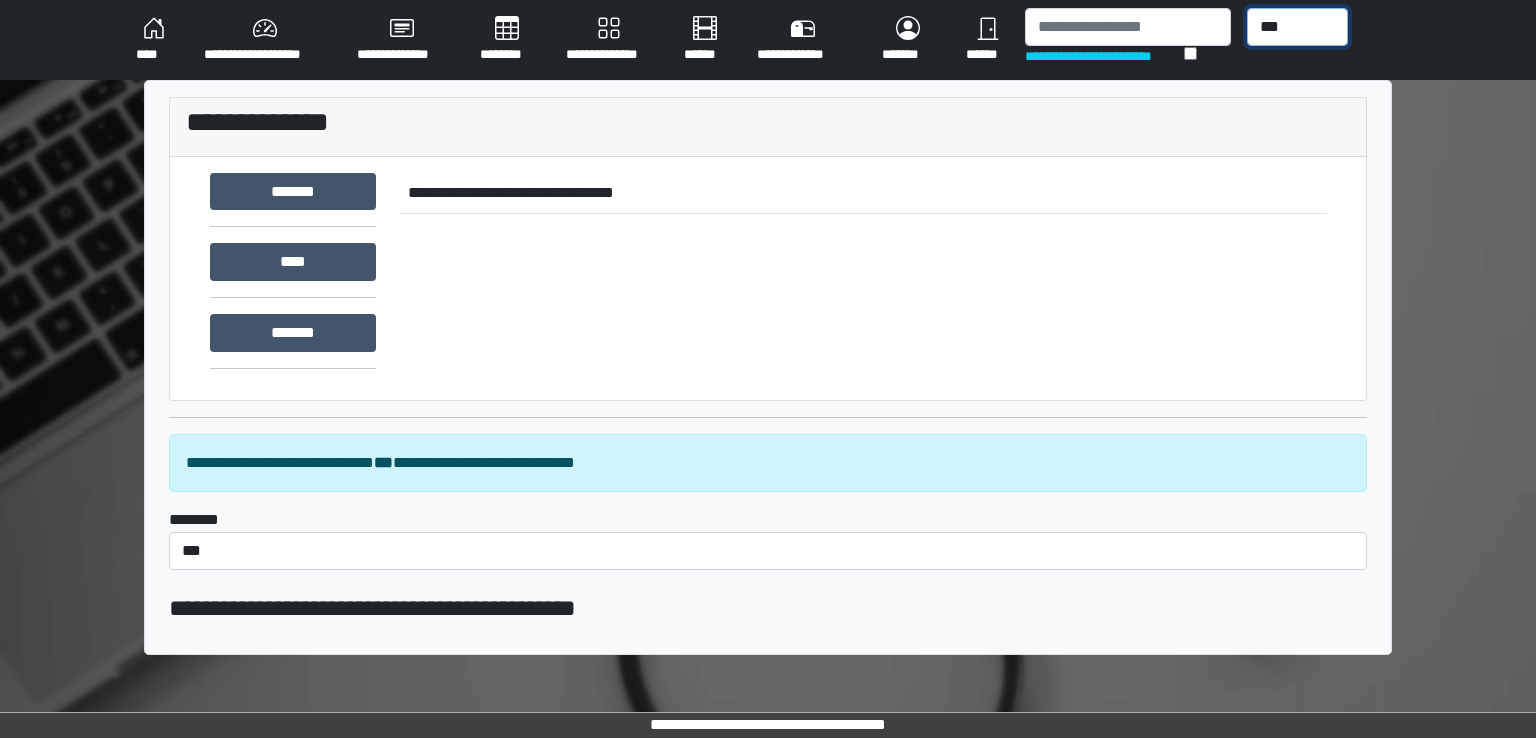 click on "******** *** ******** *** ******** ***** ***" at bounding box center (1297, 27) 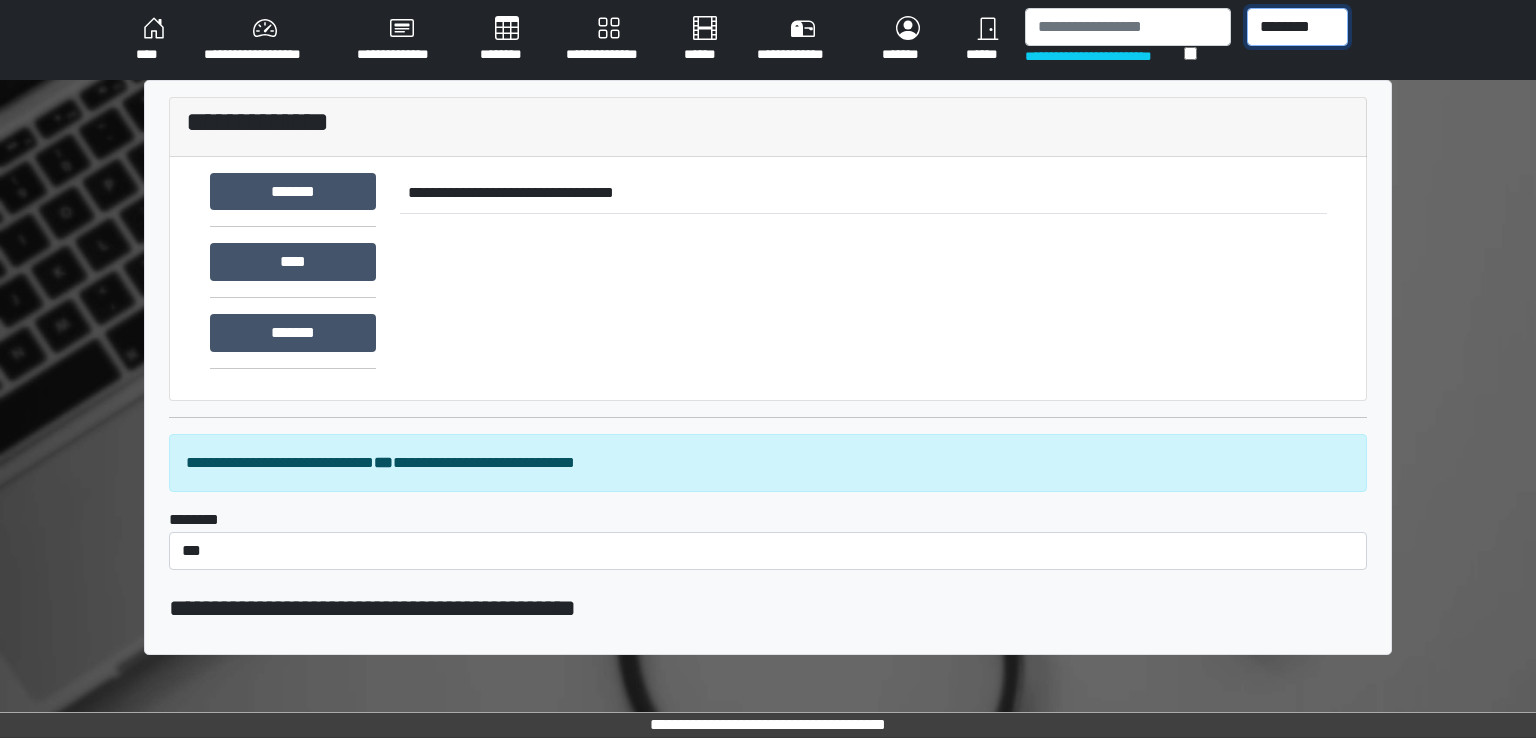 click on "******** *** ******** *** ******** ***** ***" at bounding box center (1297, 27) 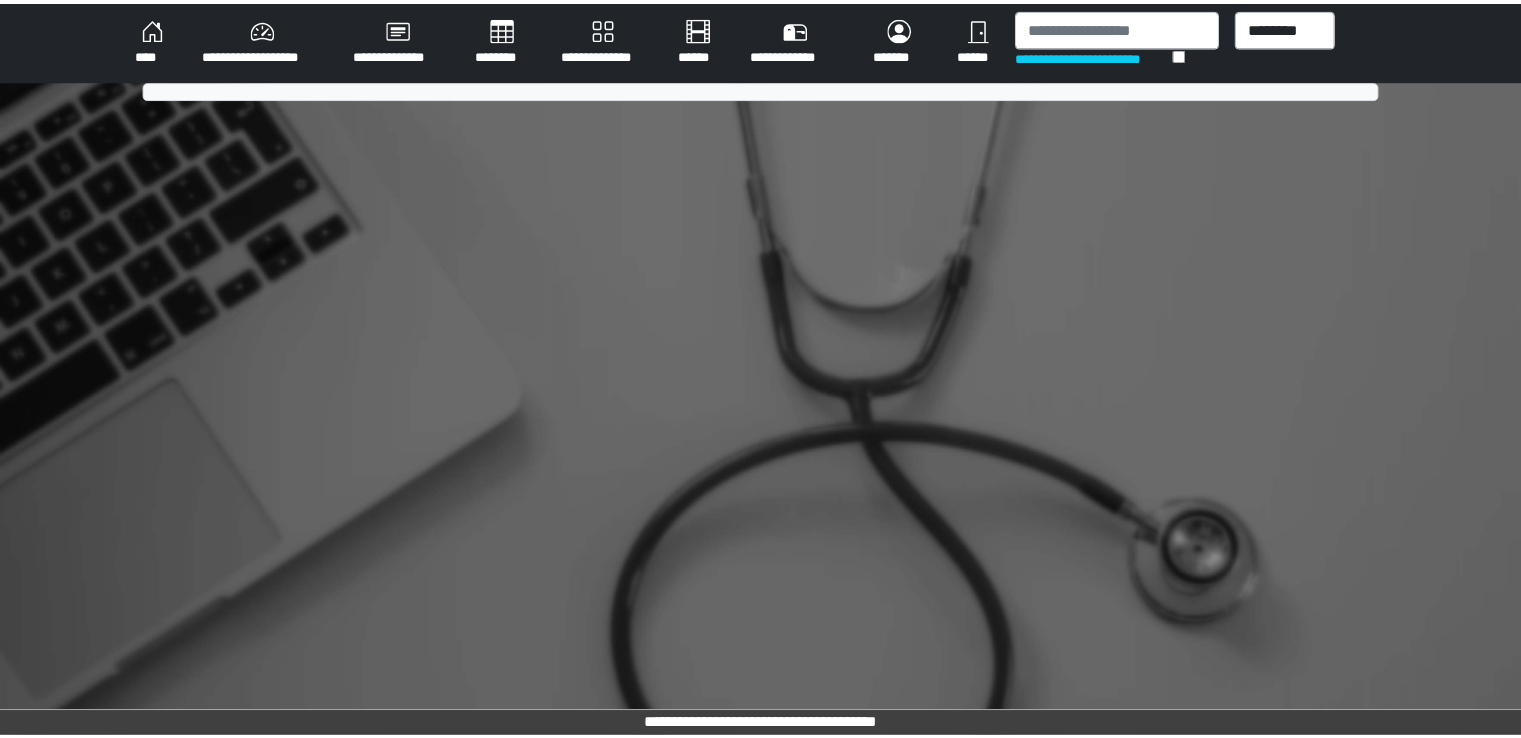 scroll, scrollTop: 0, scrollLeft: 0, axis: both 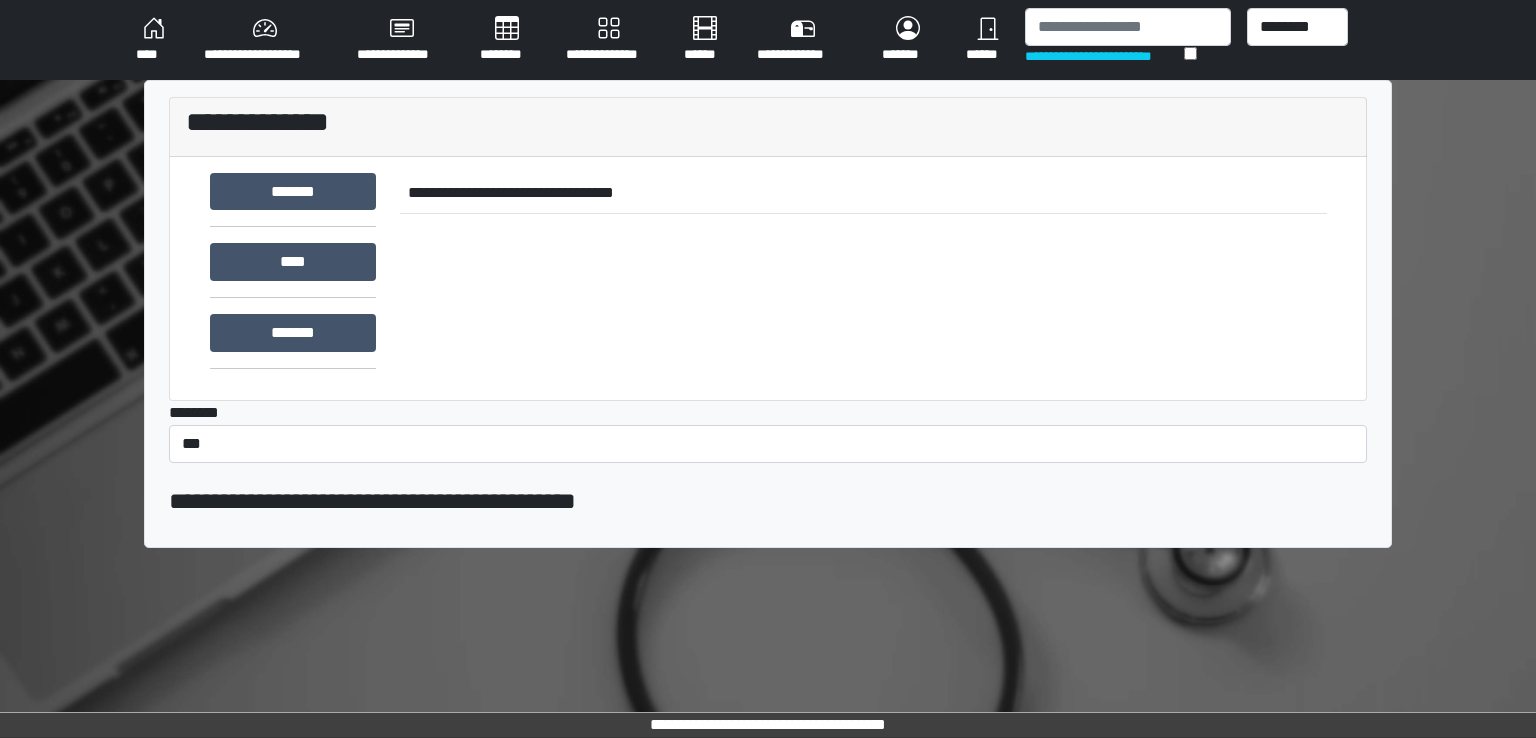 click on "********" at bounding box center [507, 40] 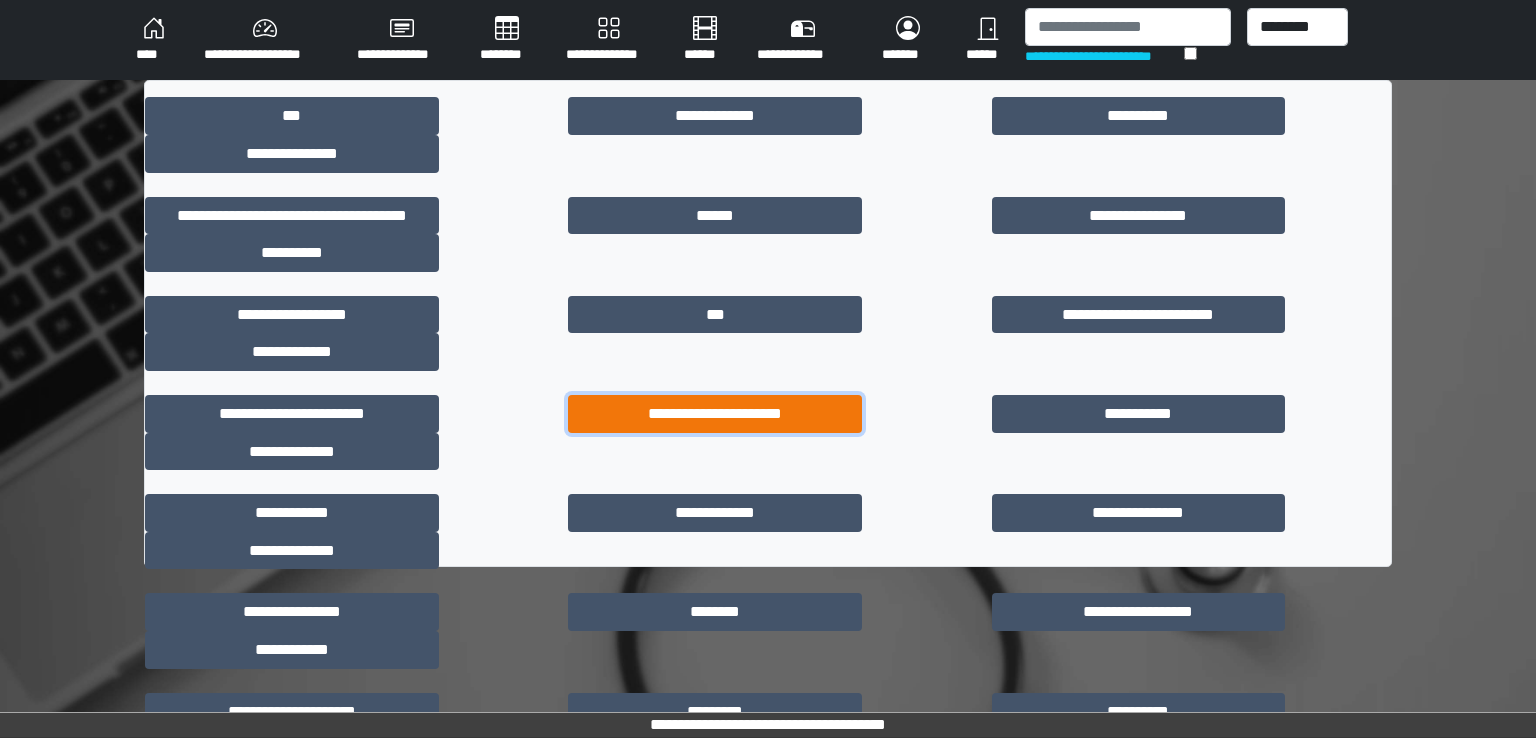 click on "**********" at bounding box center [715, 414] 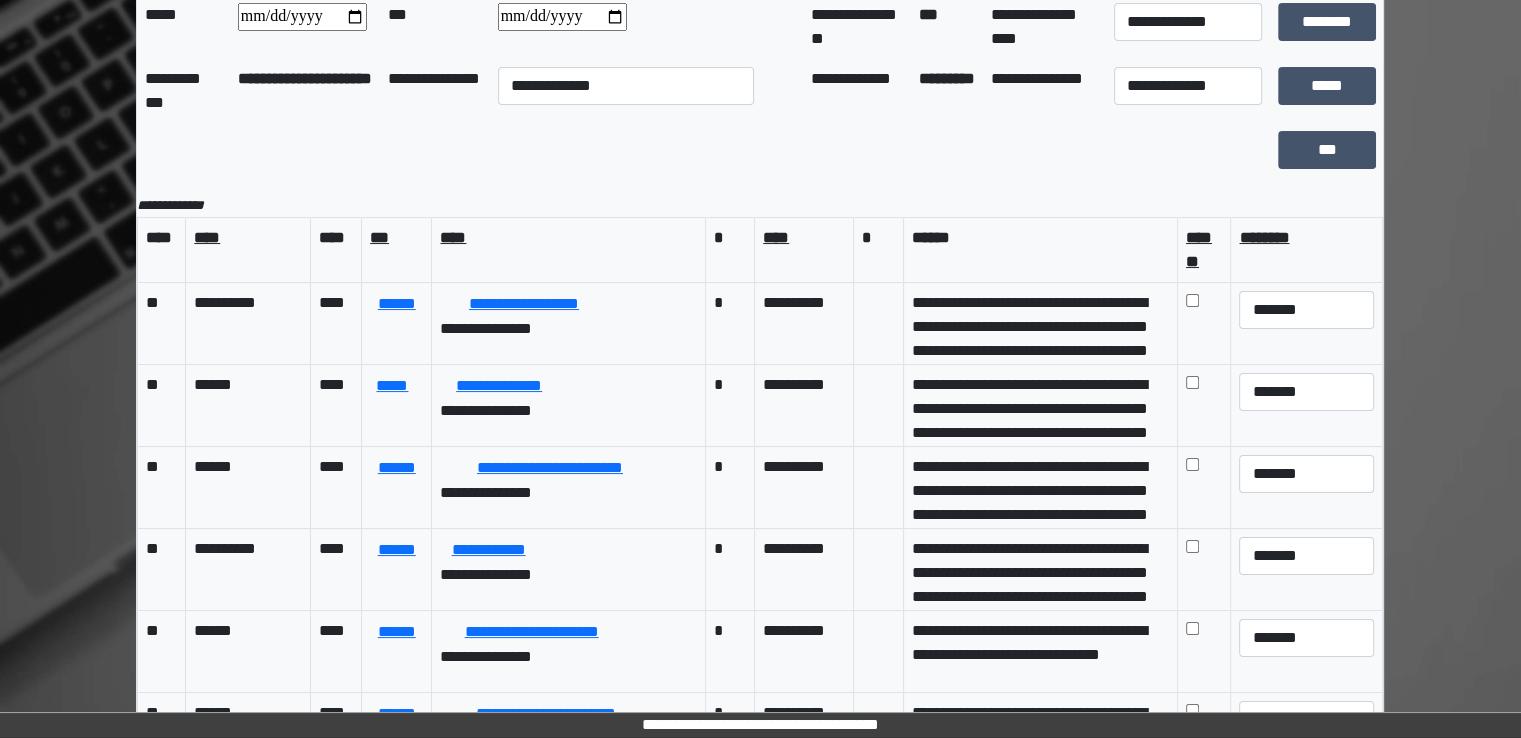 scroll, scrollTop: 174, scrollLeft: 0, axis: vertical 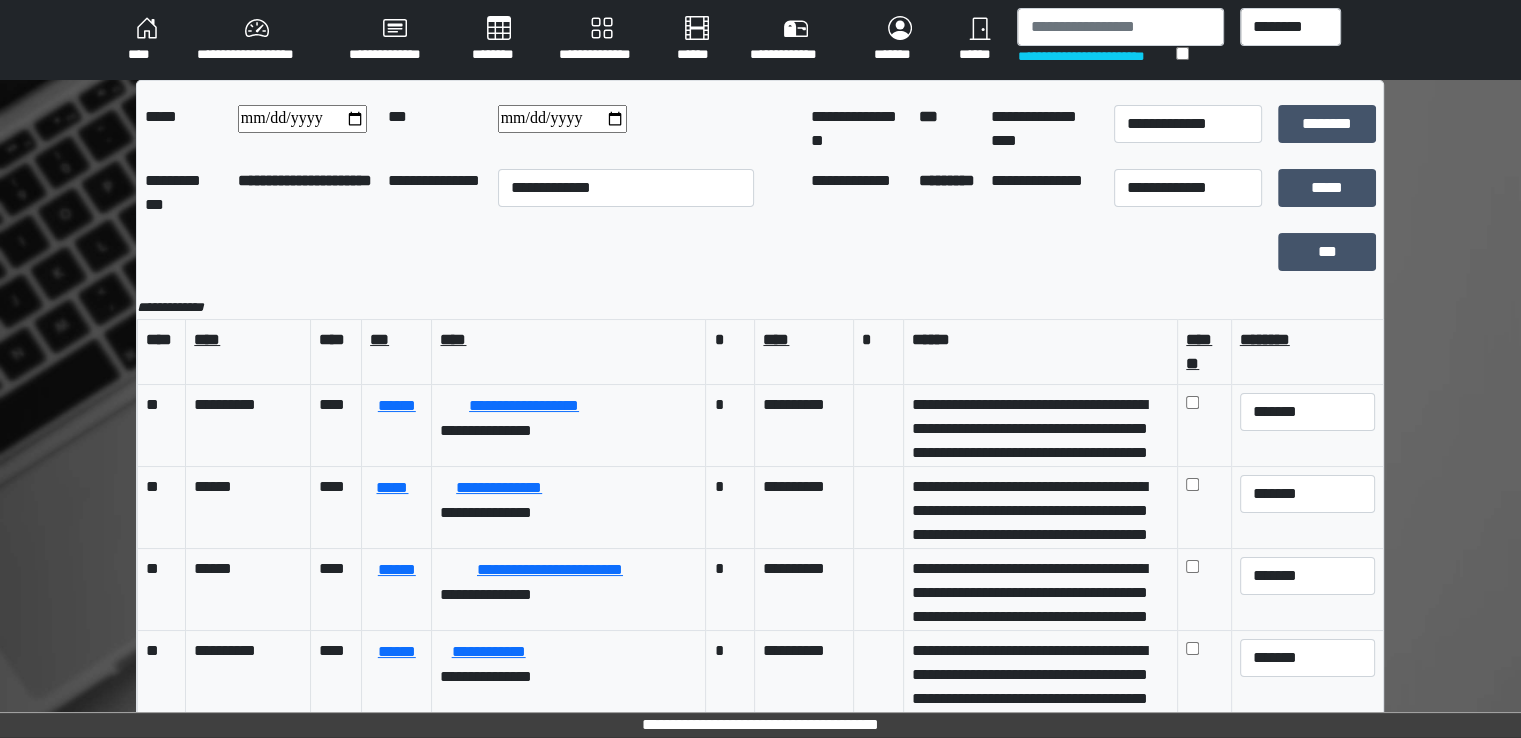 click on "********" at bounding box center [499, 40] 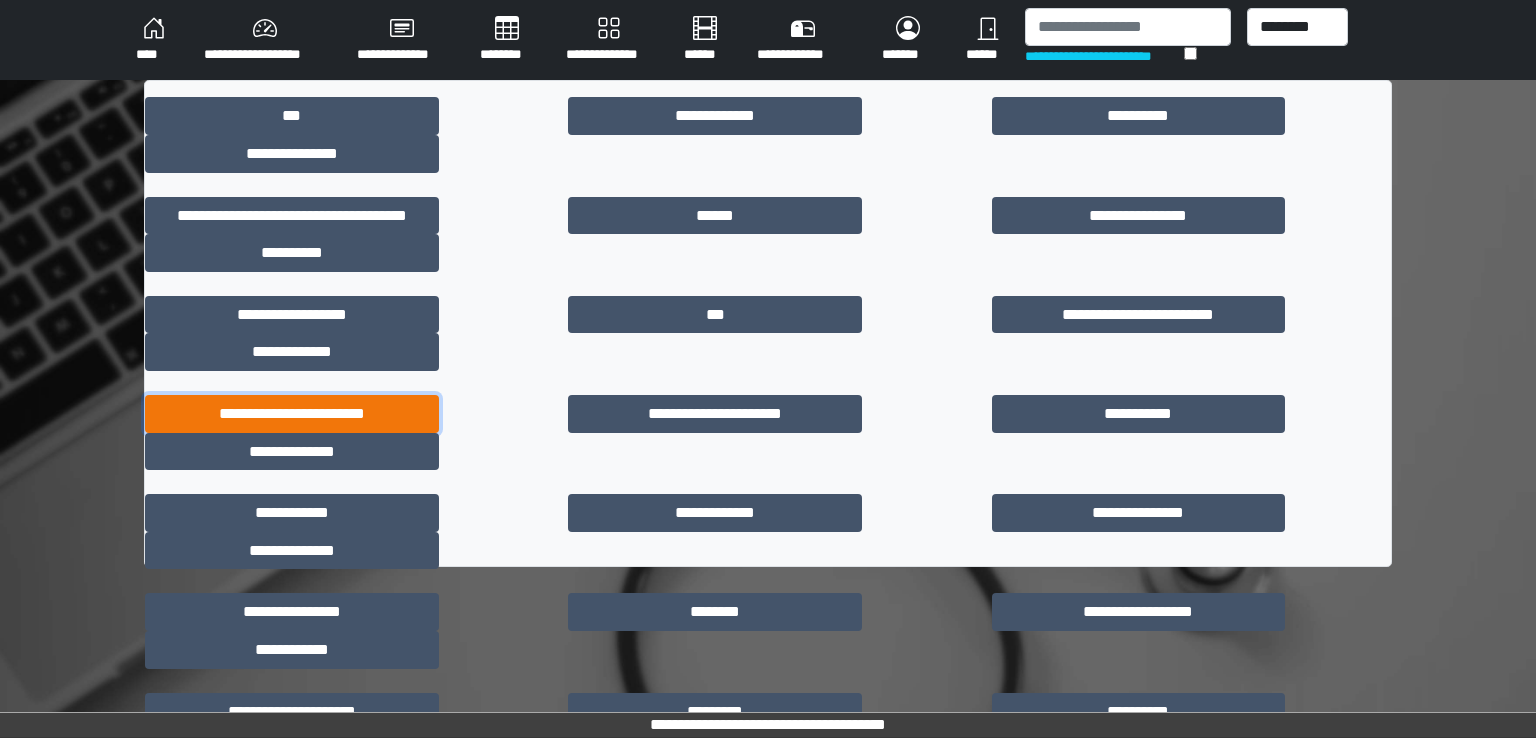 click on "**********" at bounding box center [292, 414] 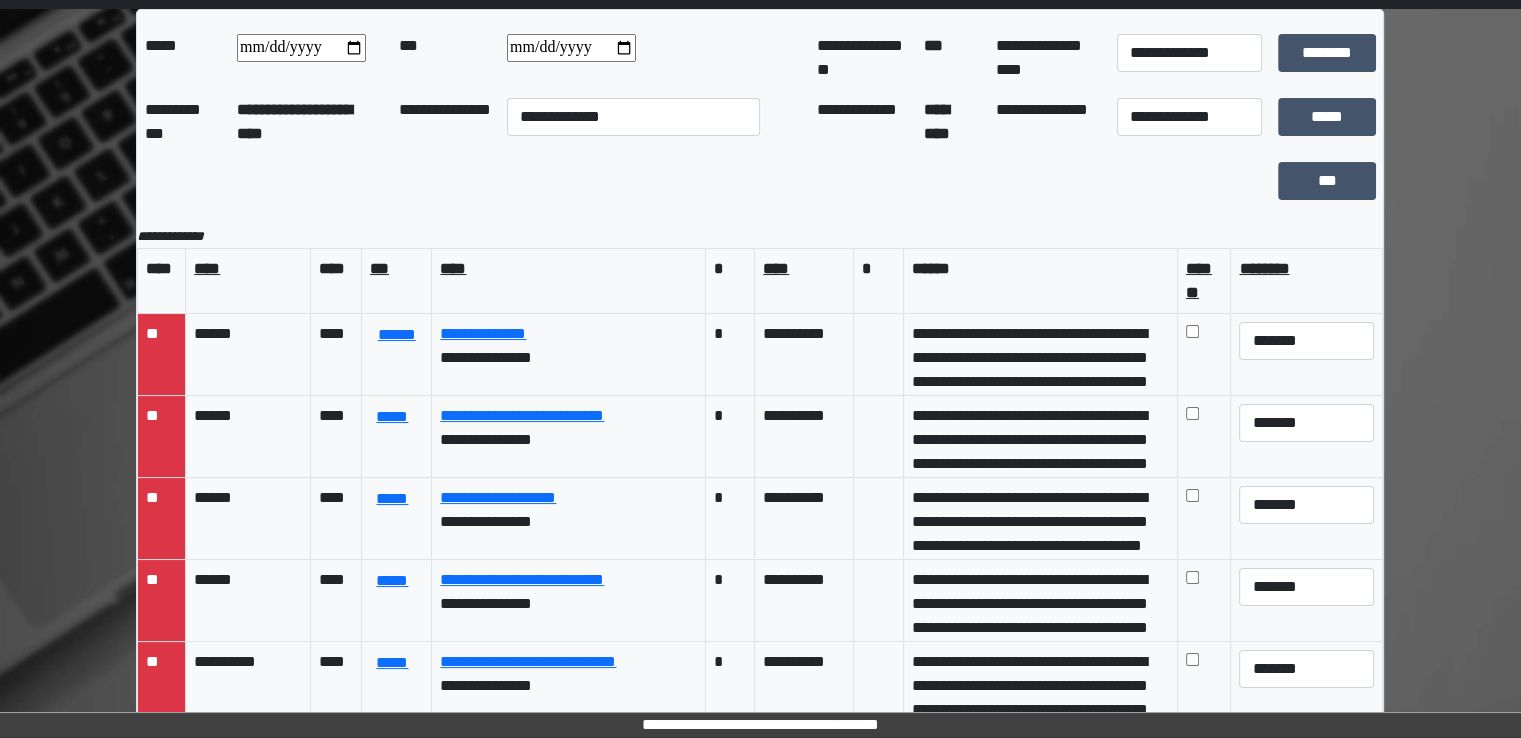 scroll, scrollTop: 0, scrollLeft: 0, axis: both 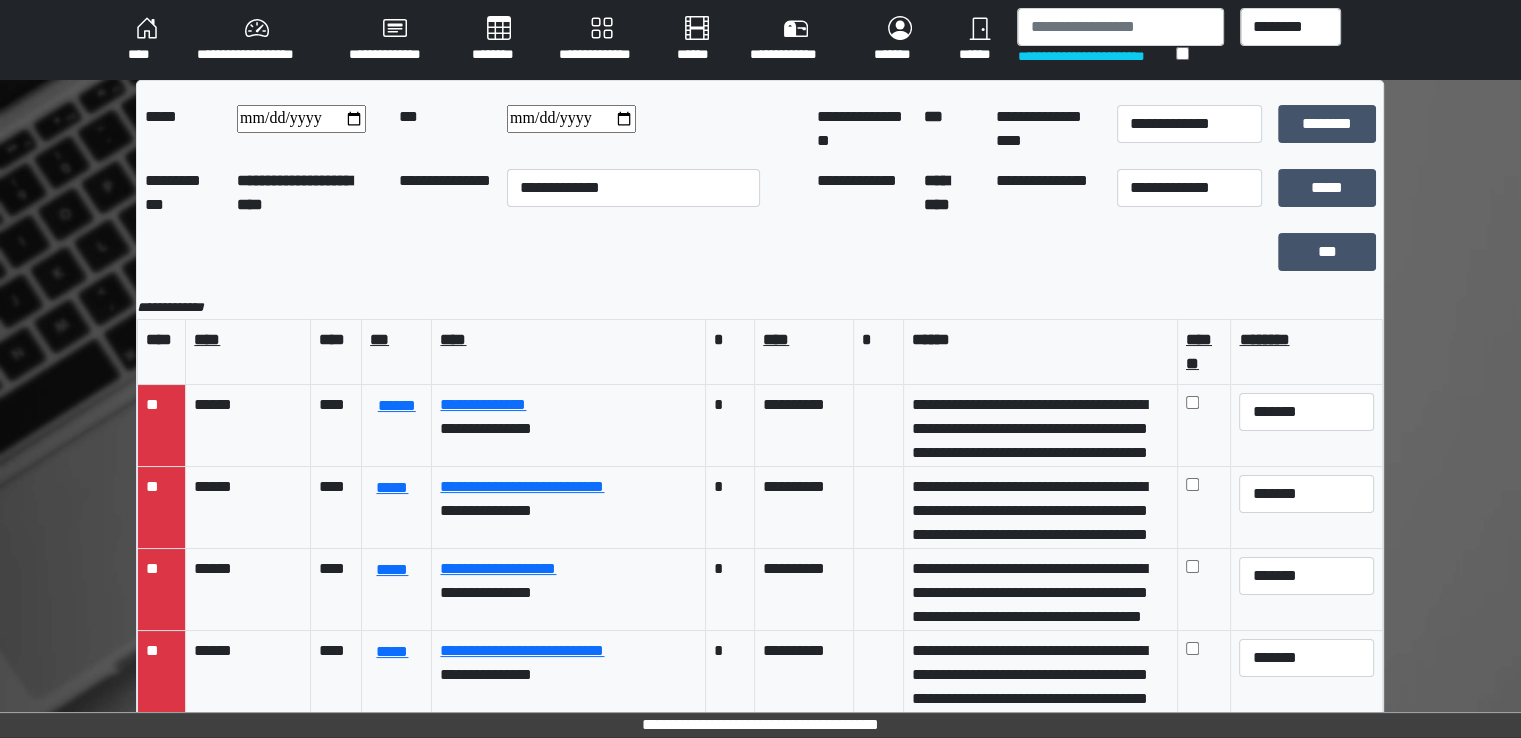 click on "****" at bounding box center (146, 40) 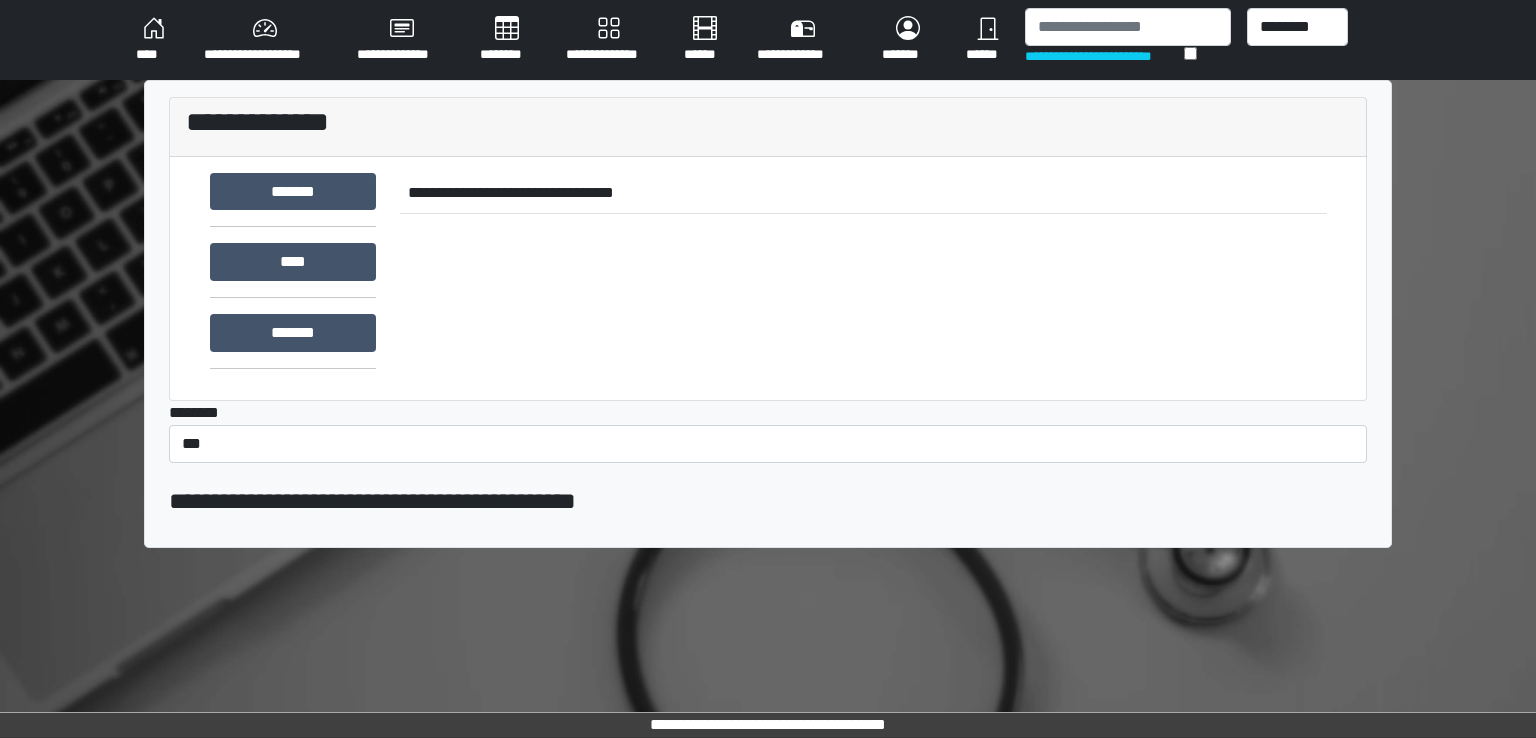 click on "********" at bounding box center (507, 40) 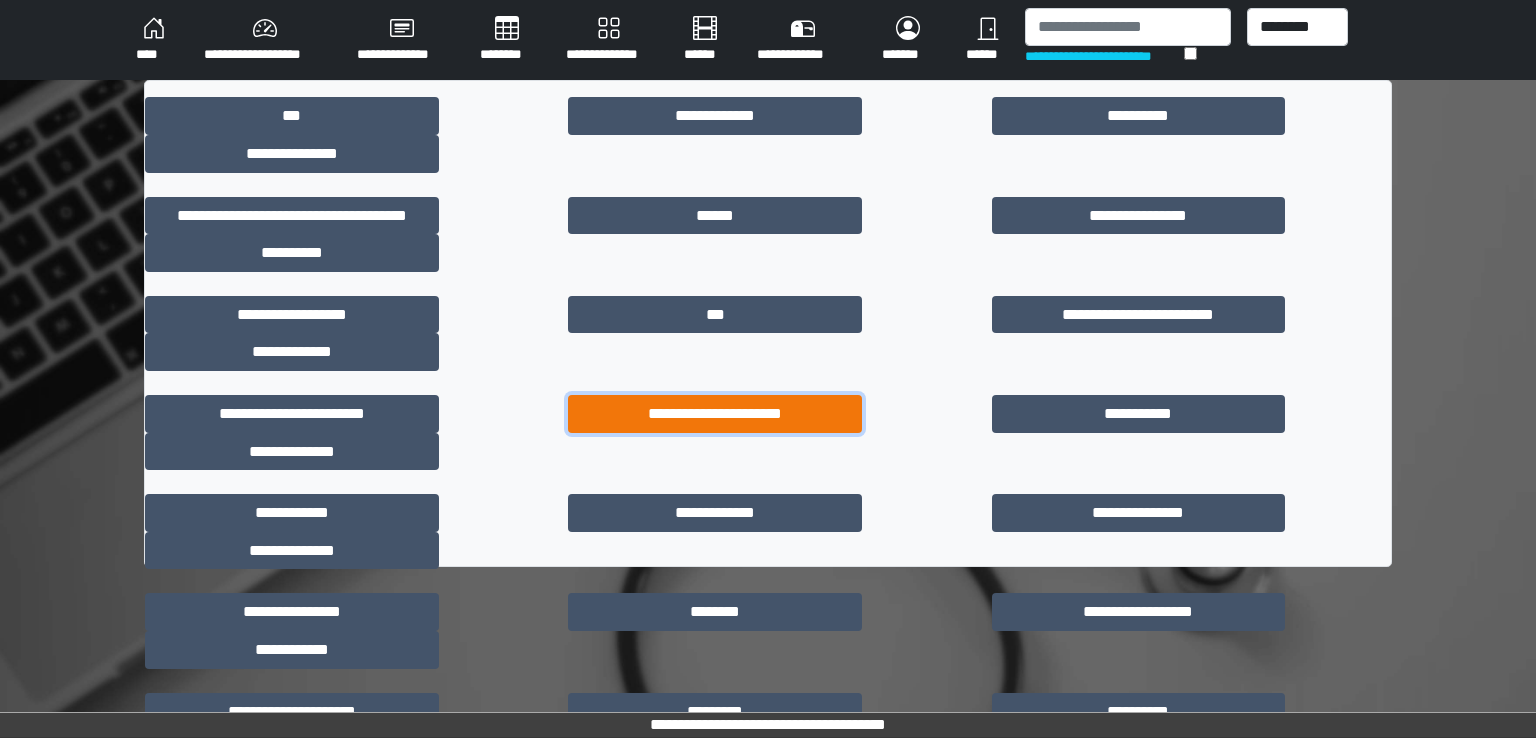 click on "**********" at bounding box center (715, 414) 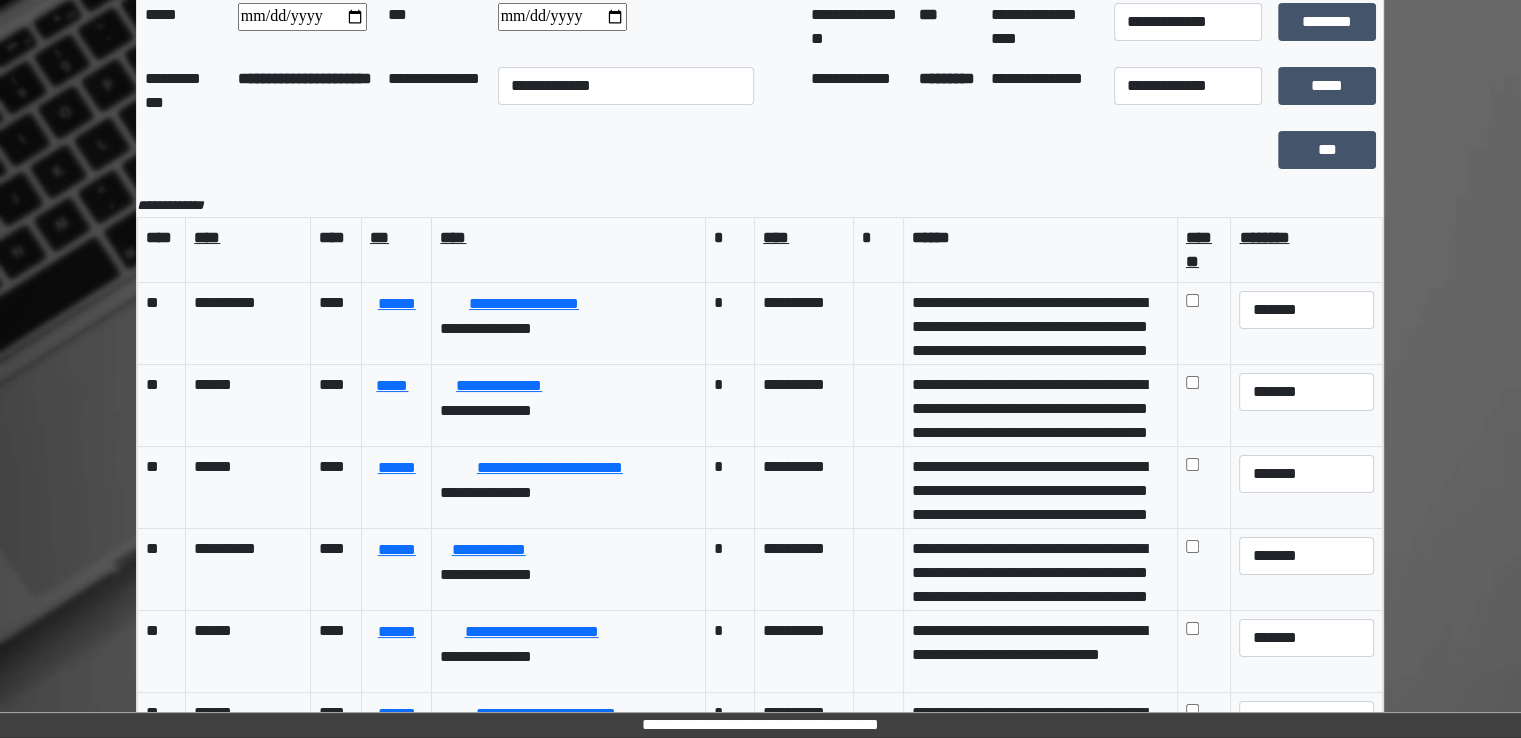 scroll, scrollTop: 174, scrollLeft: 0, axis: vertical 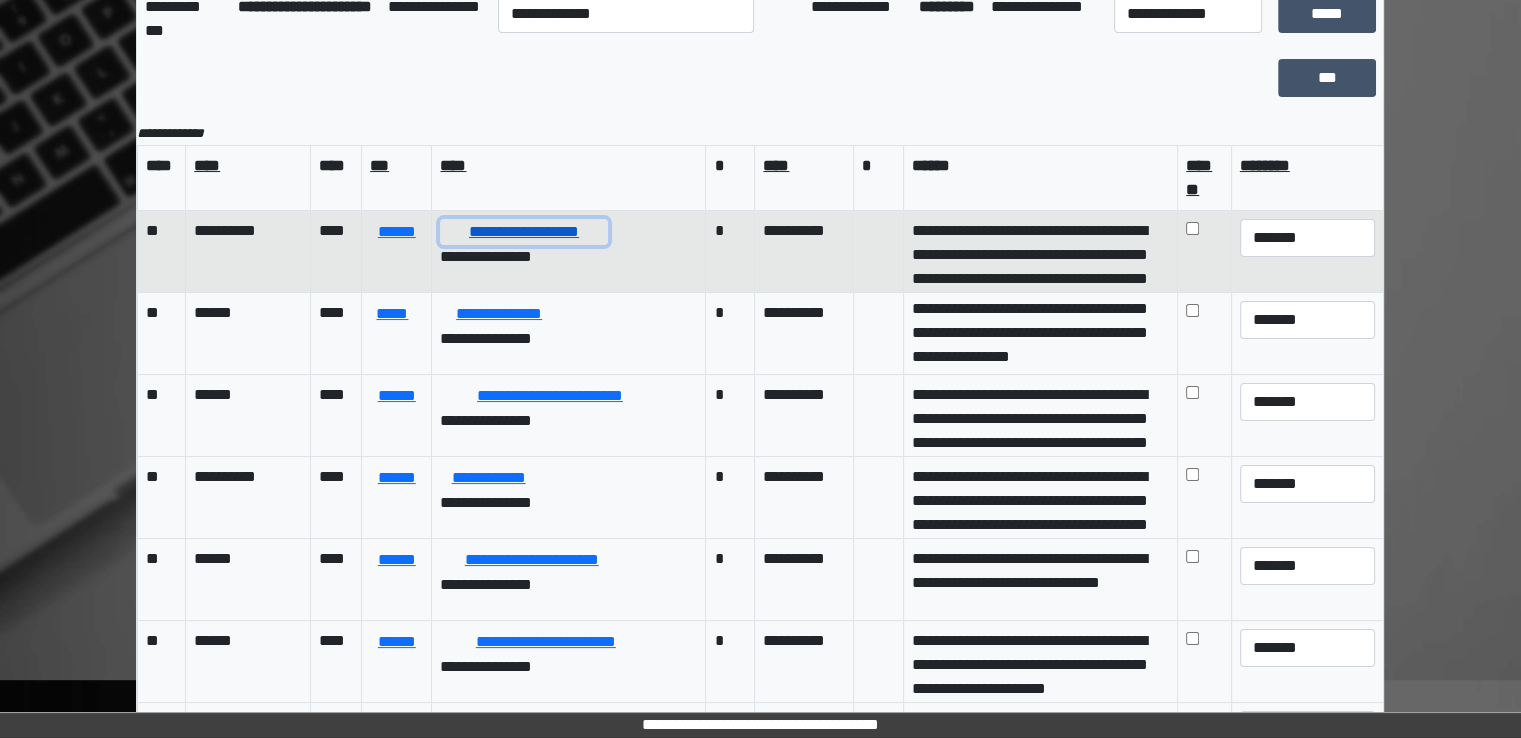 click on "**********" at bounding box center [523, 232] 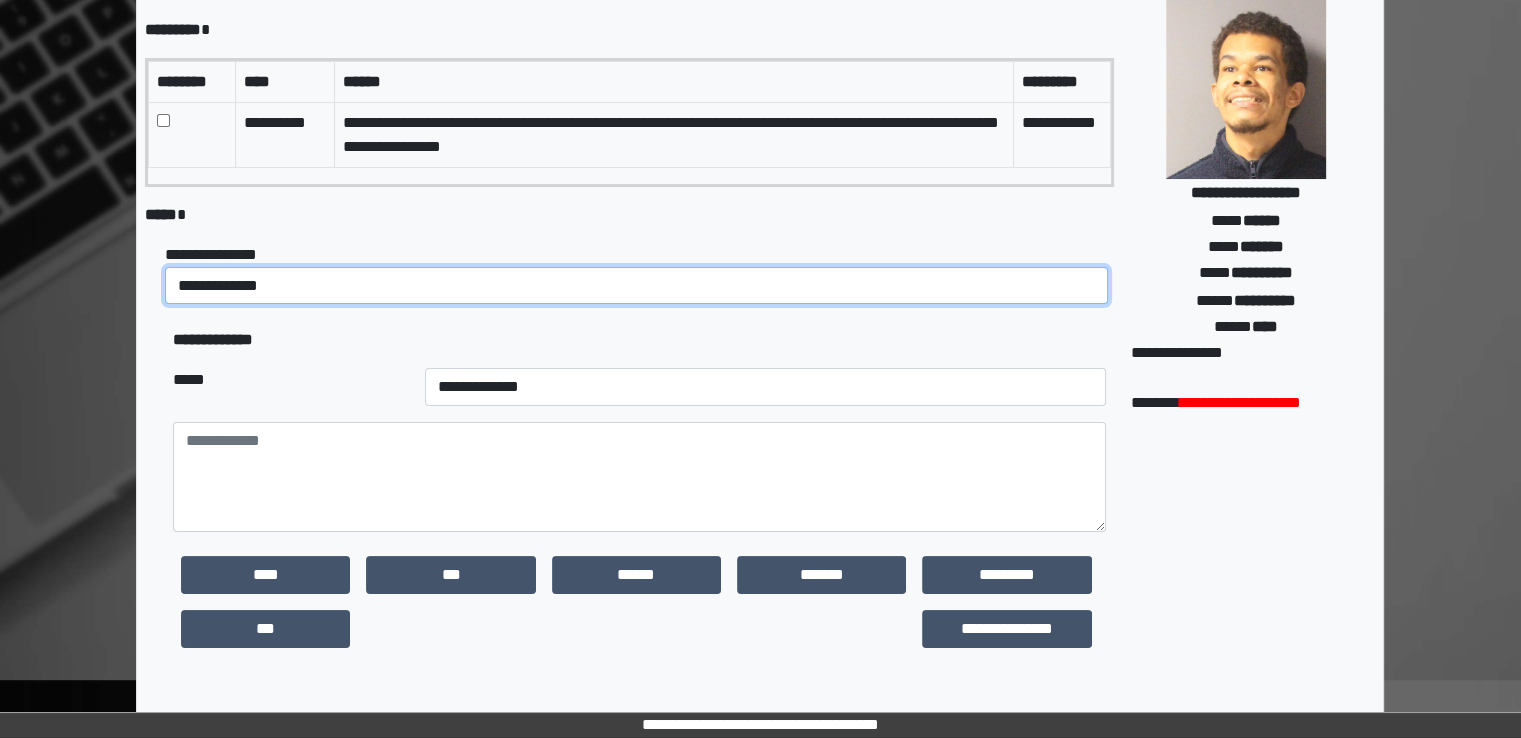 click on "**********" at bounding box center (636, 286) 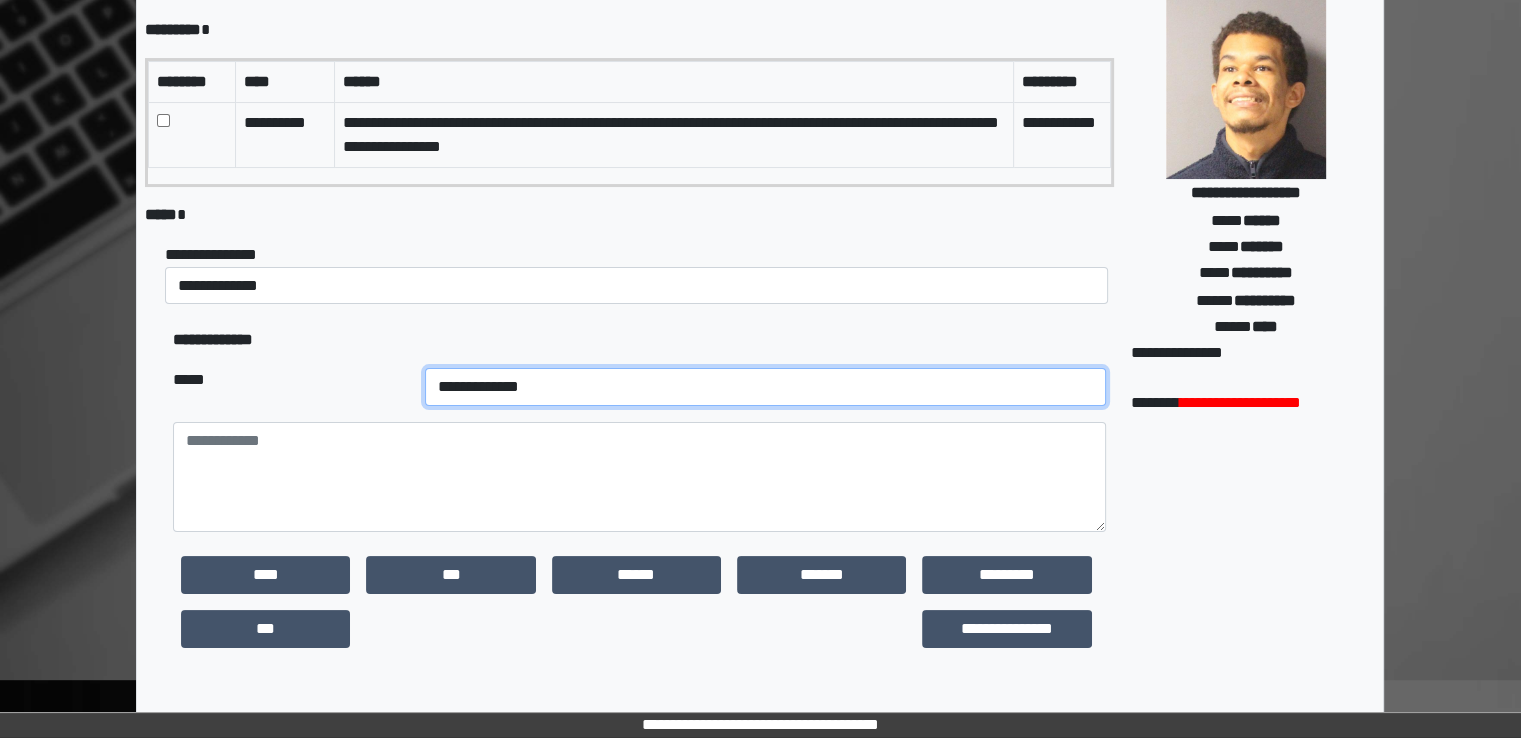 click on "**********" at bounding box center [765, 387] 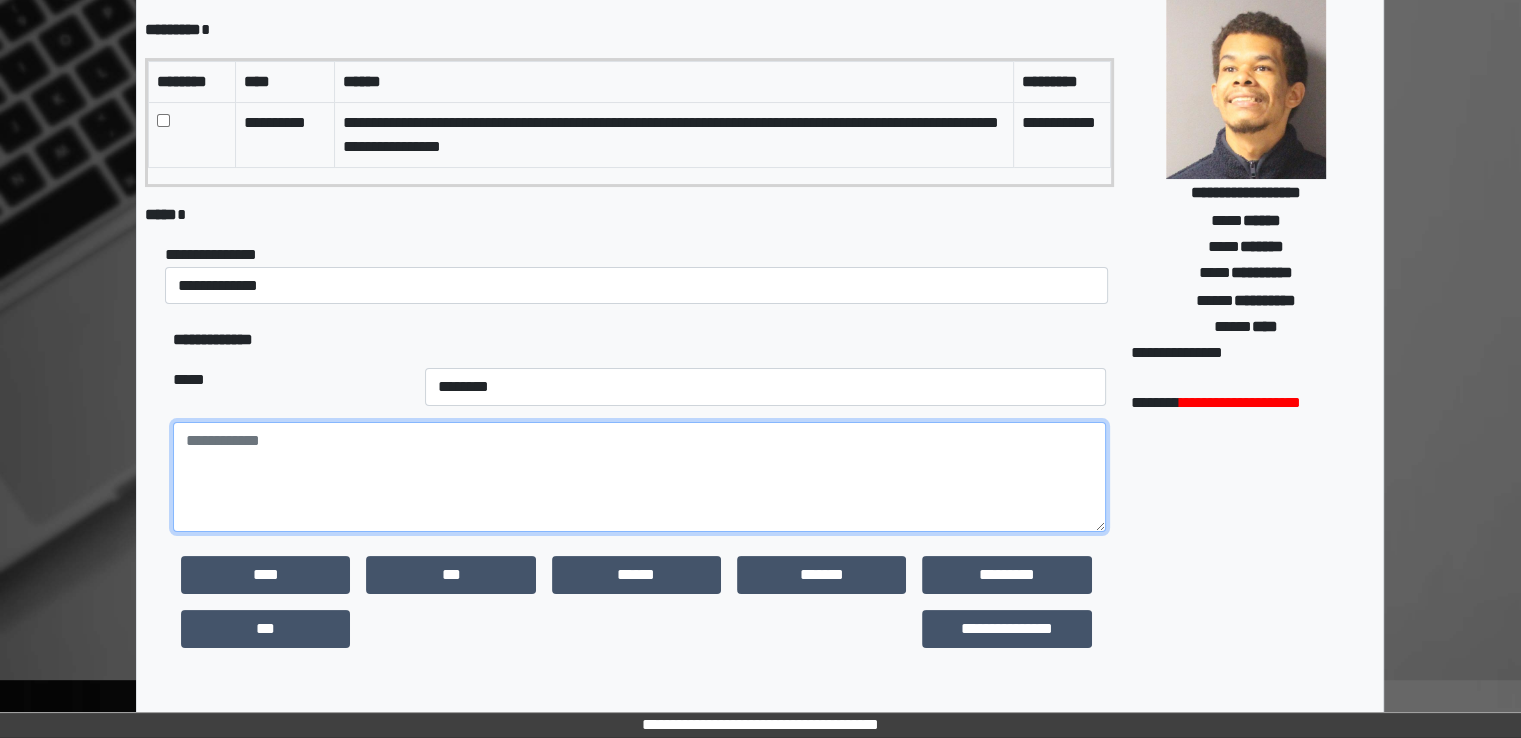 click at bounding box center (639, 477) 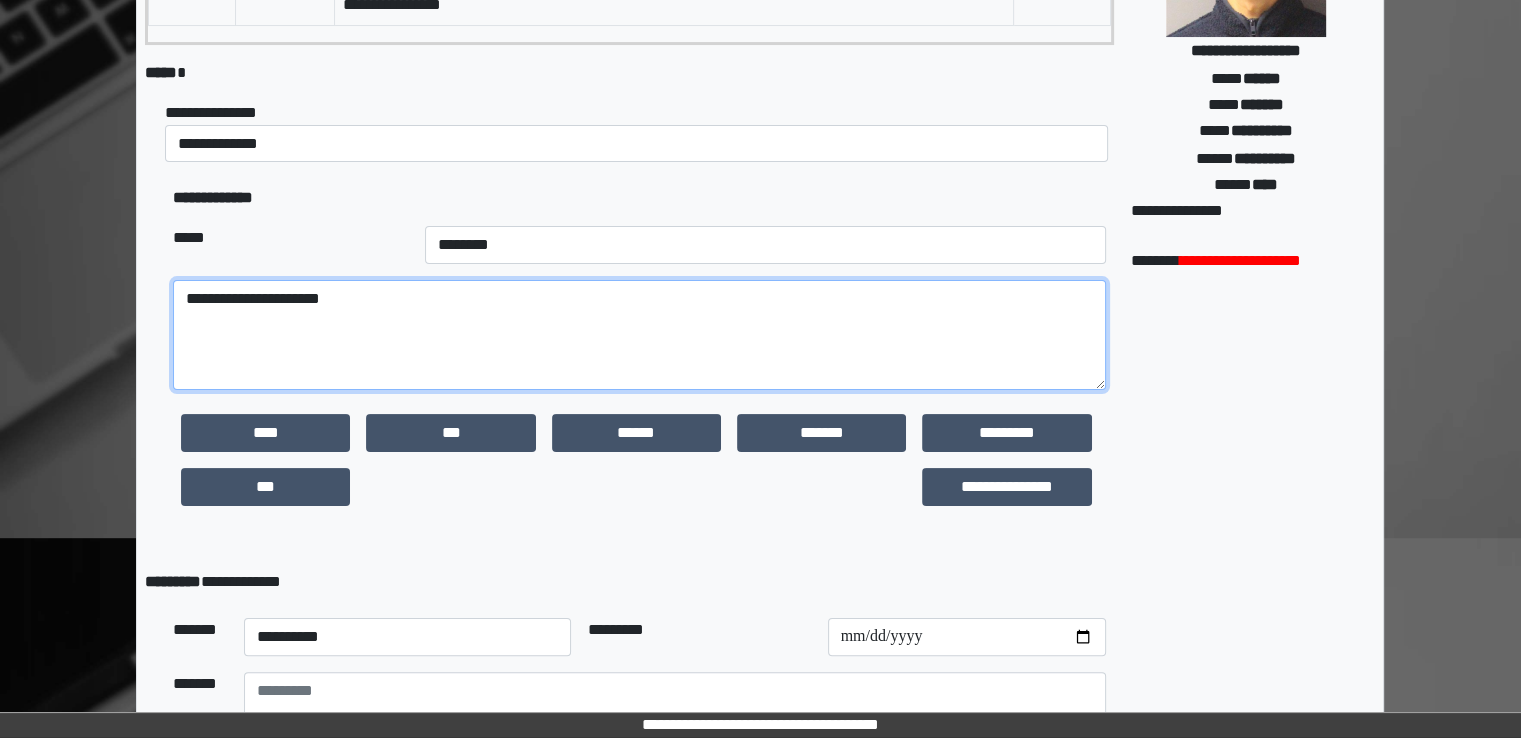 scroll, scrollTop: 491, scrollLeft: 0, axis: vertical 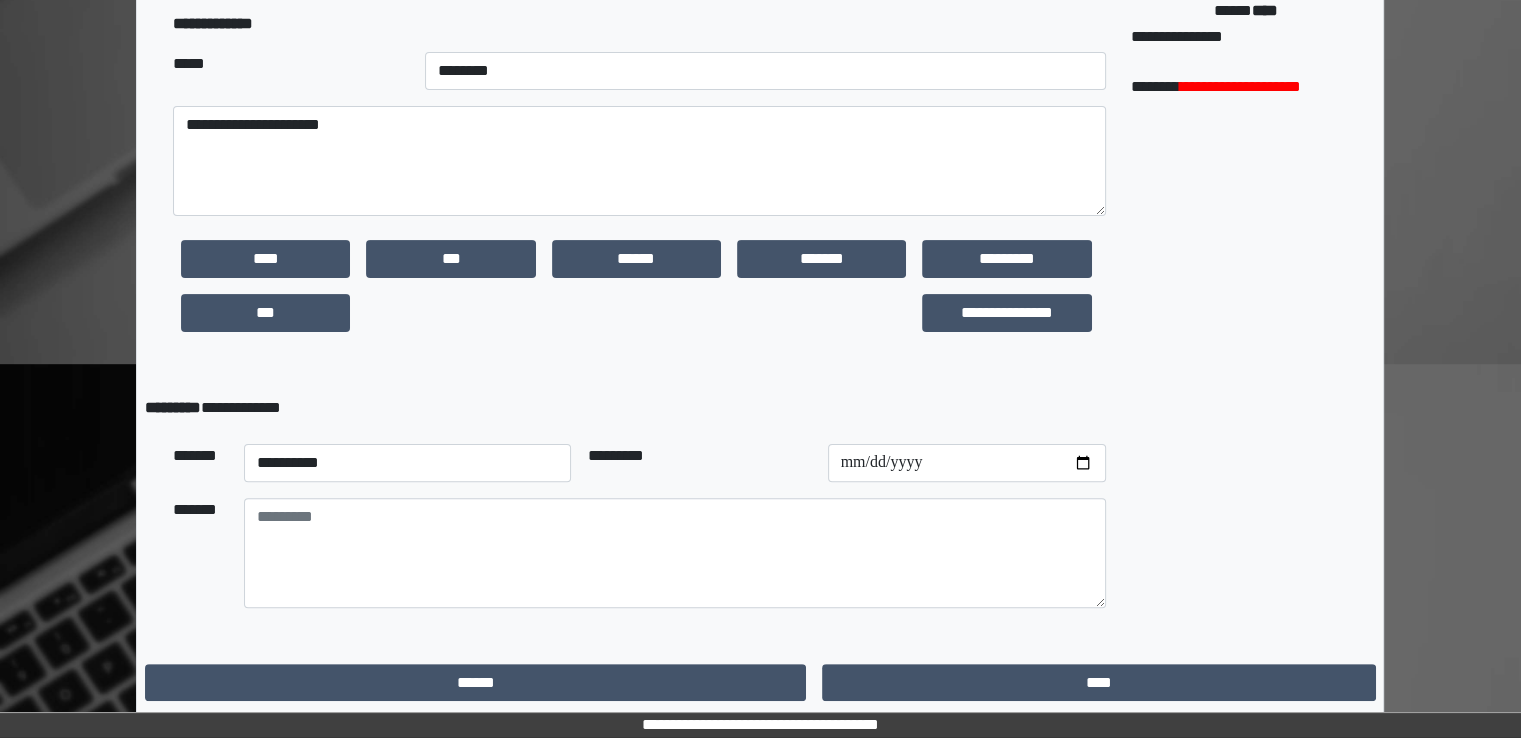 click on "**********" at bounding box center [639, 293] 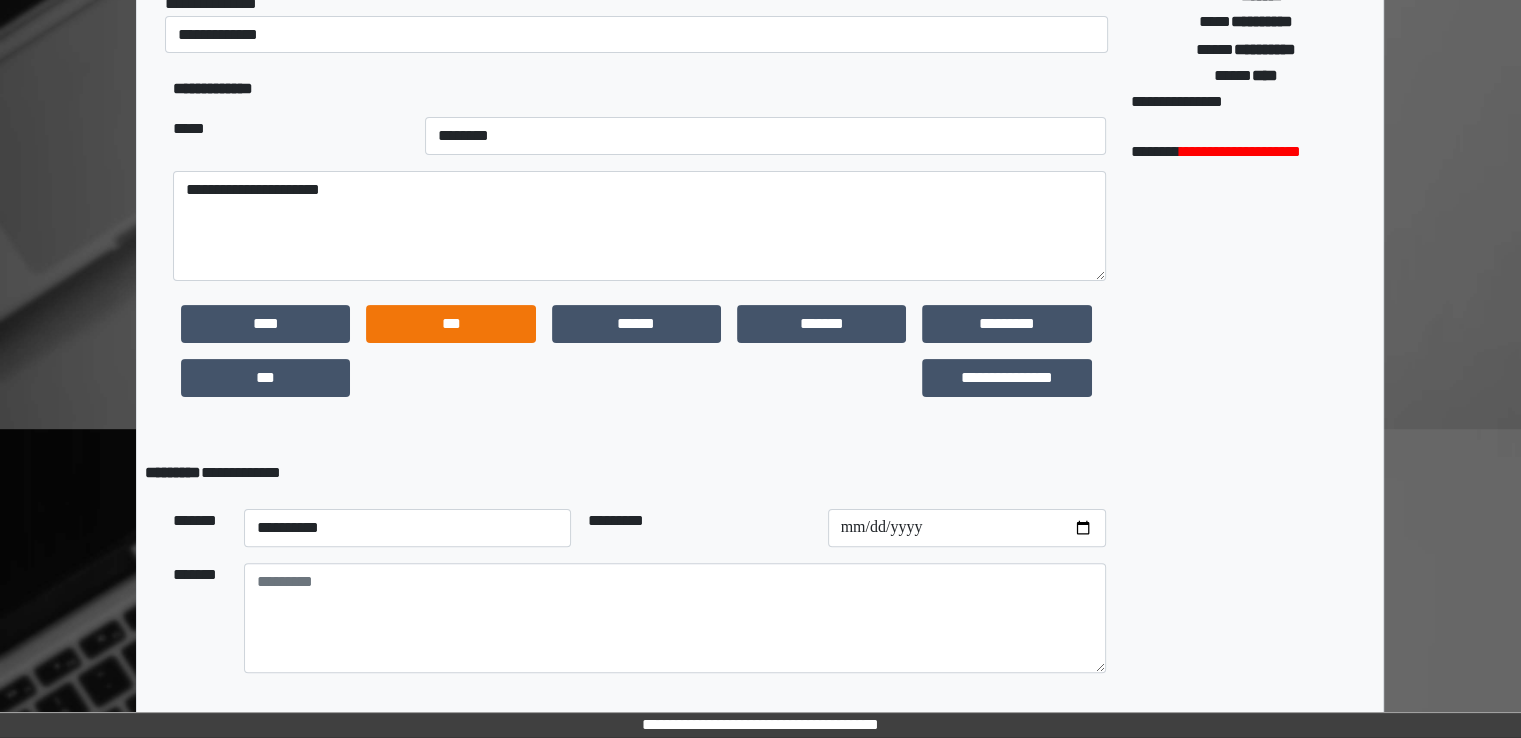 scroll, scrollTop: 391, scrollLeft: 0, axis: vertical 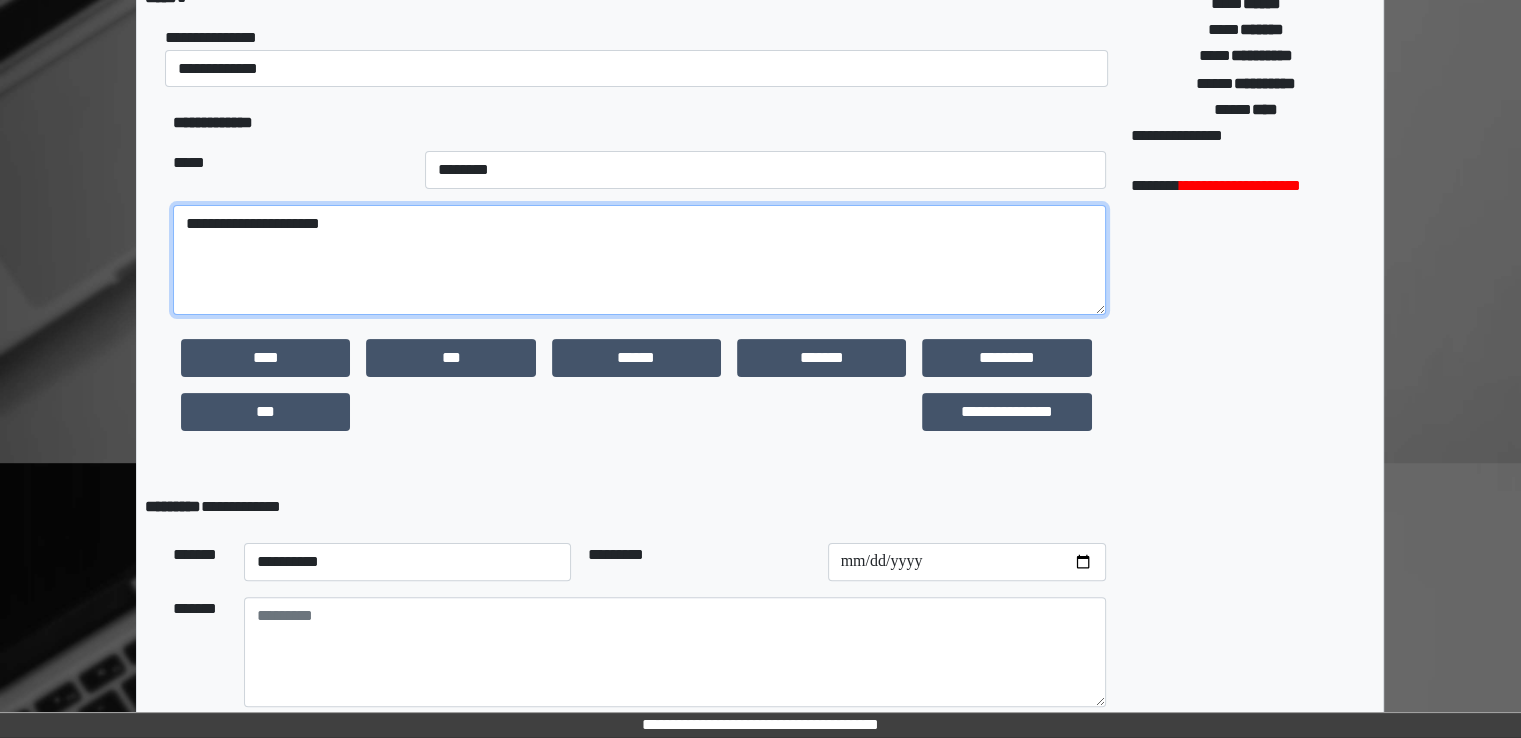click on "**********" at bounding box center [639, 260] 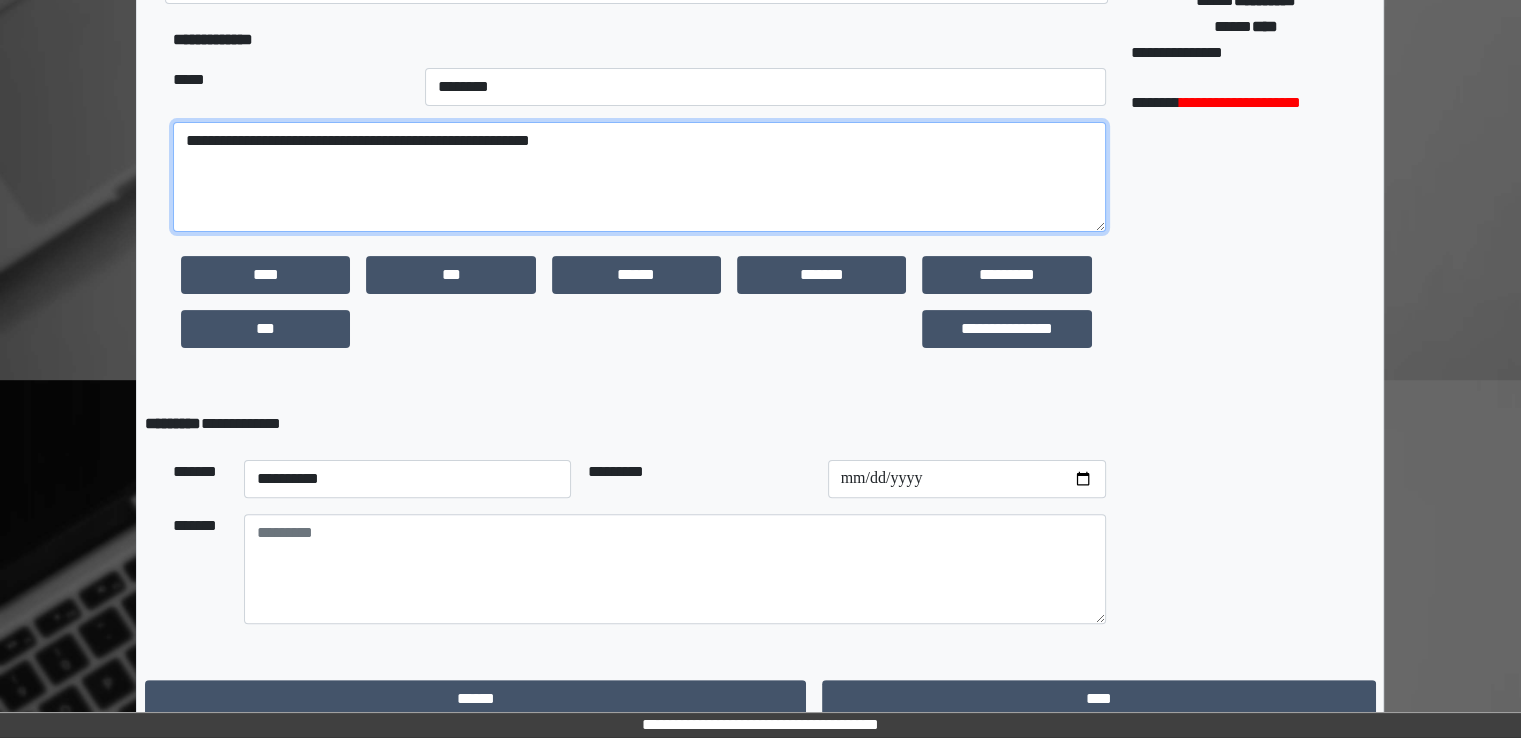 scroll, scrollTop: 491, scrollLeft: 0, axis: vertical 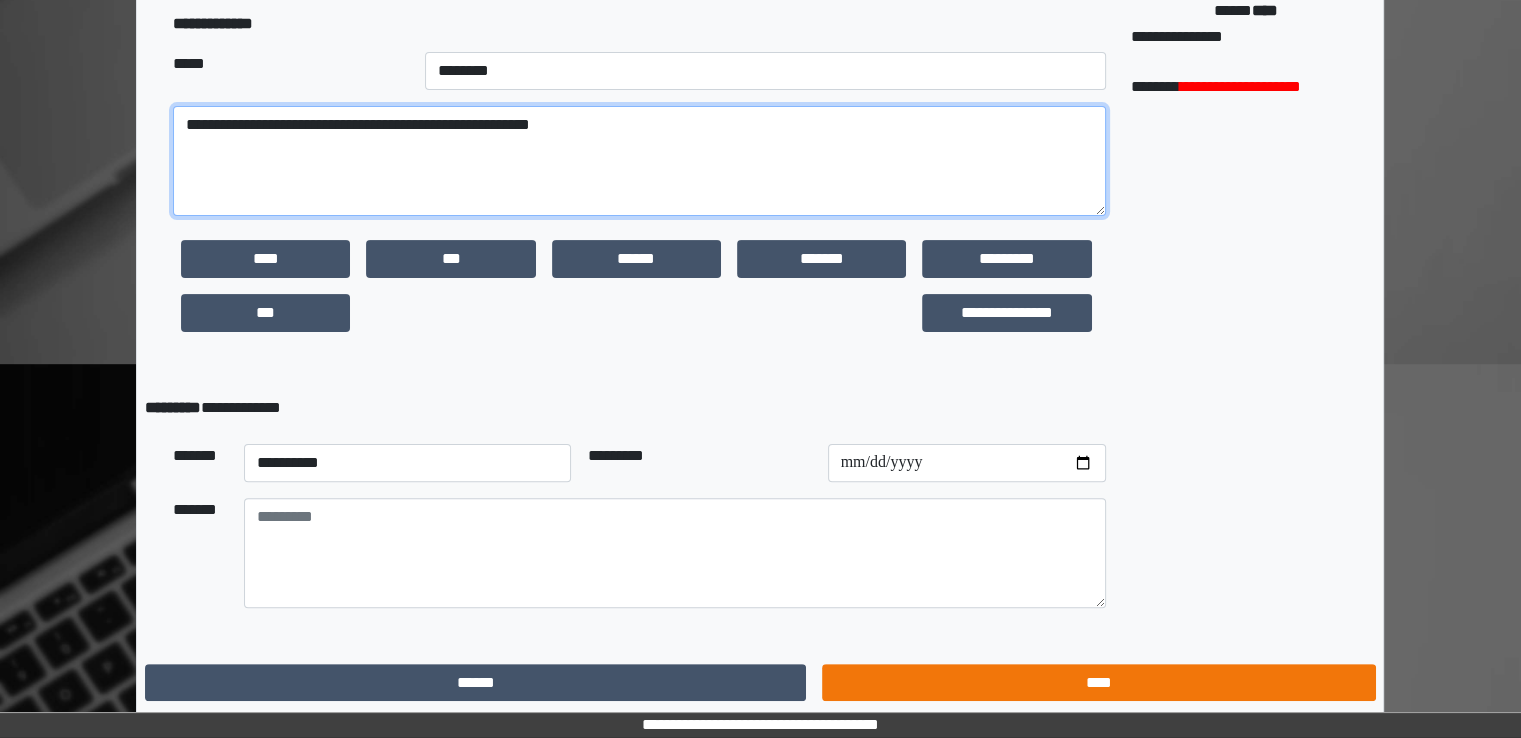 type on "**********" 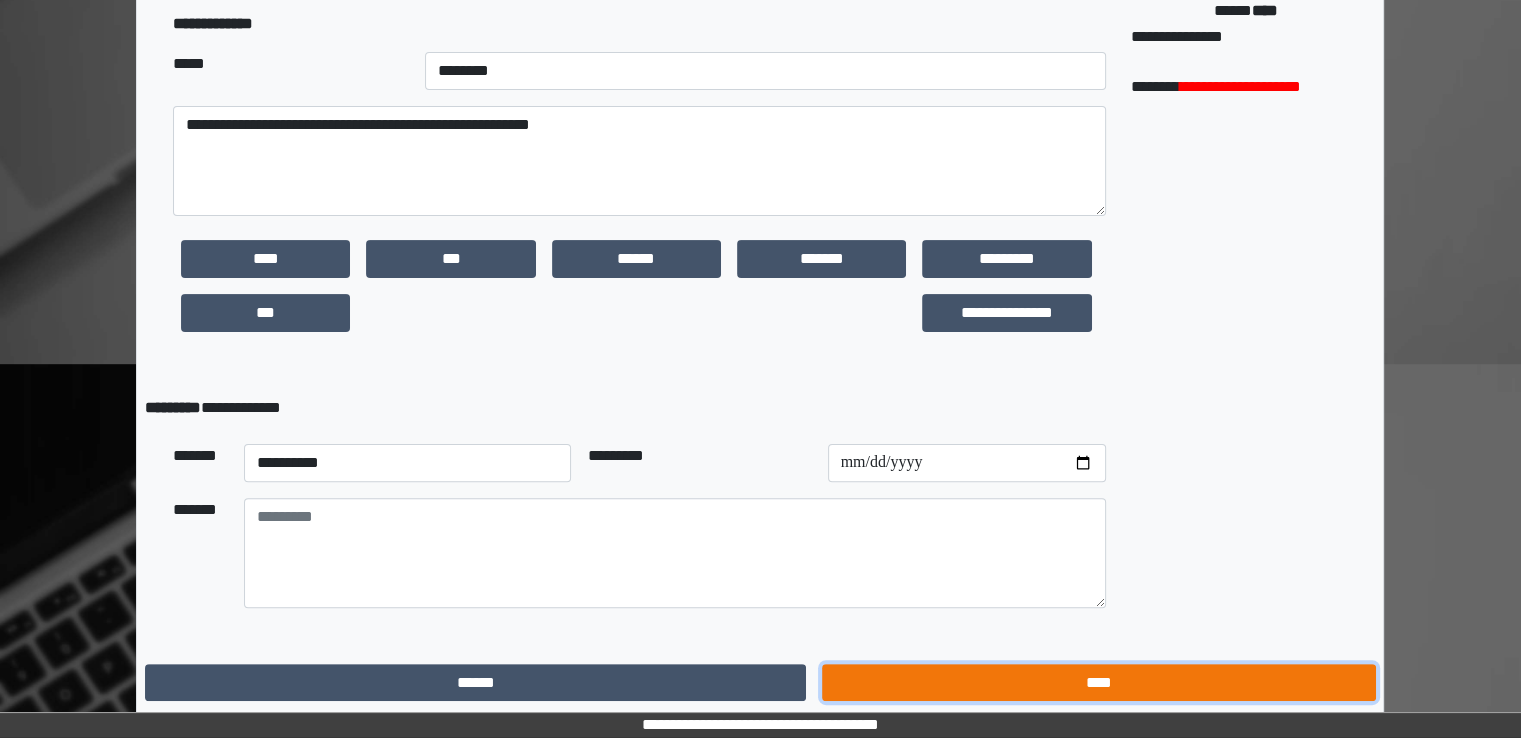 click on "****" at bounding box center (1098, 683) 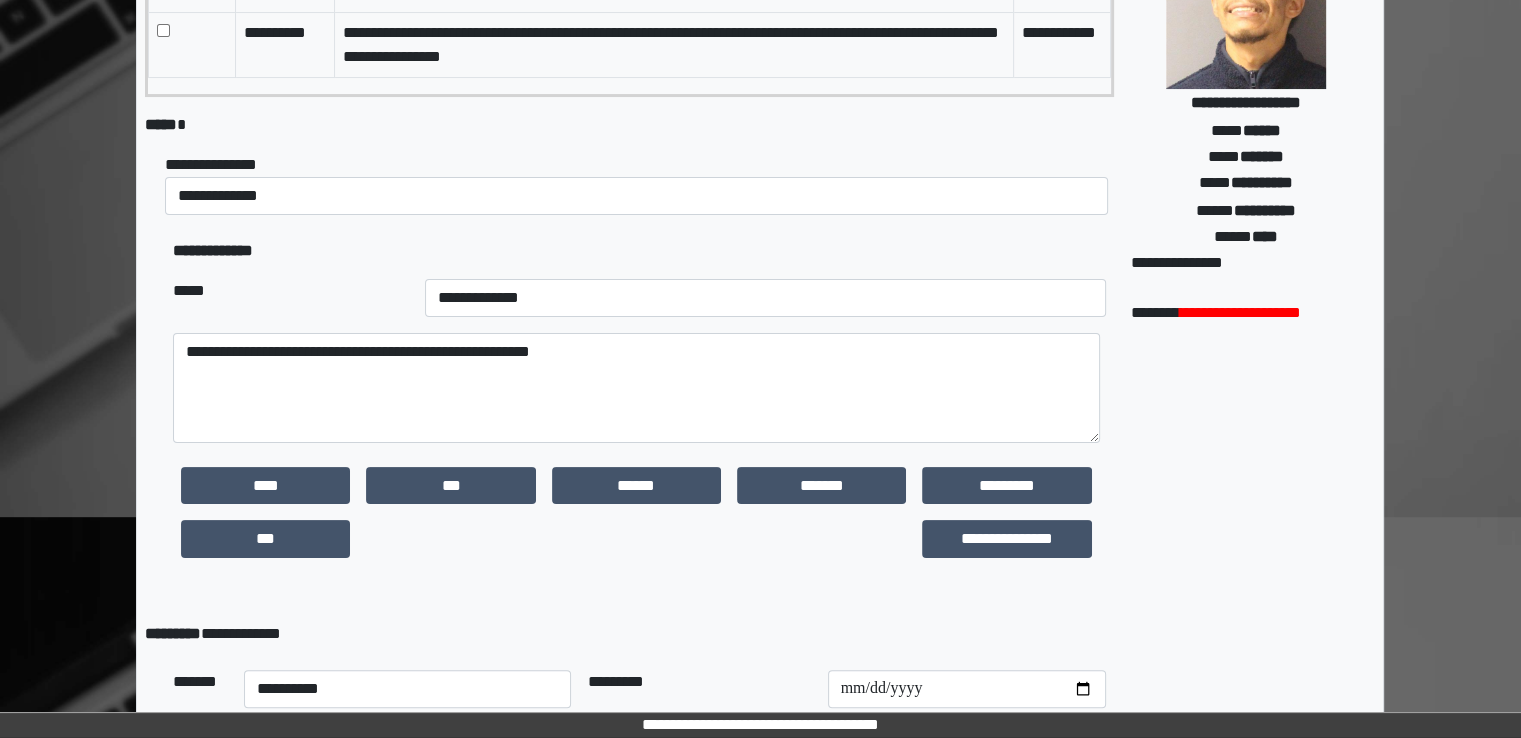 scroll, scrollTop: 191, scrollLeft: 0, axis: vertical 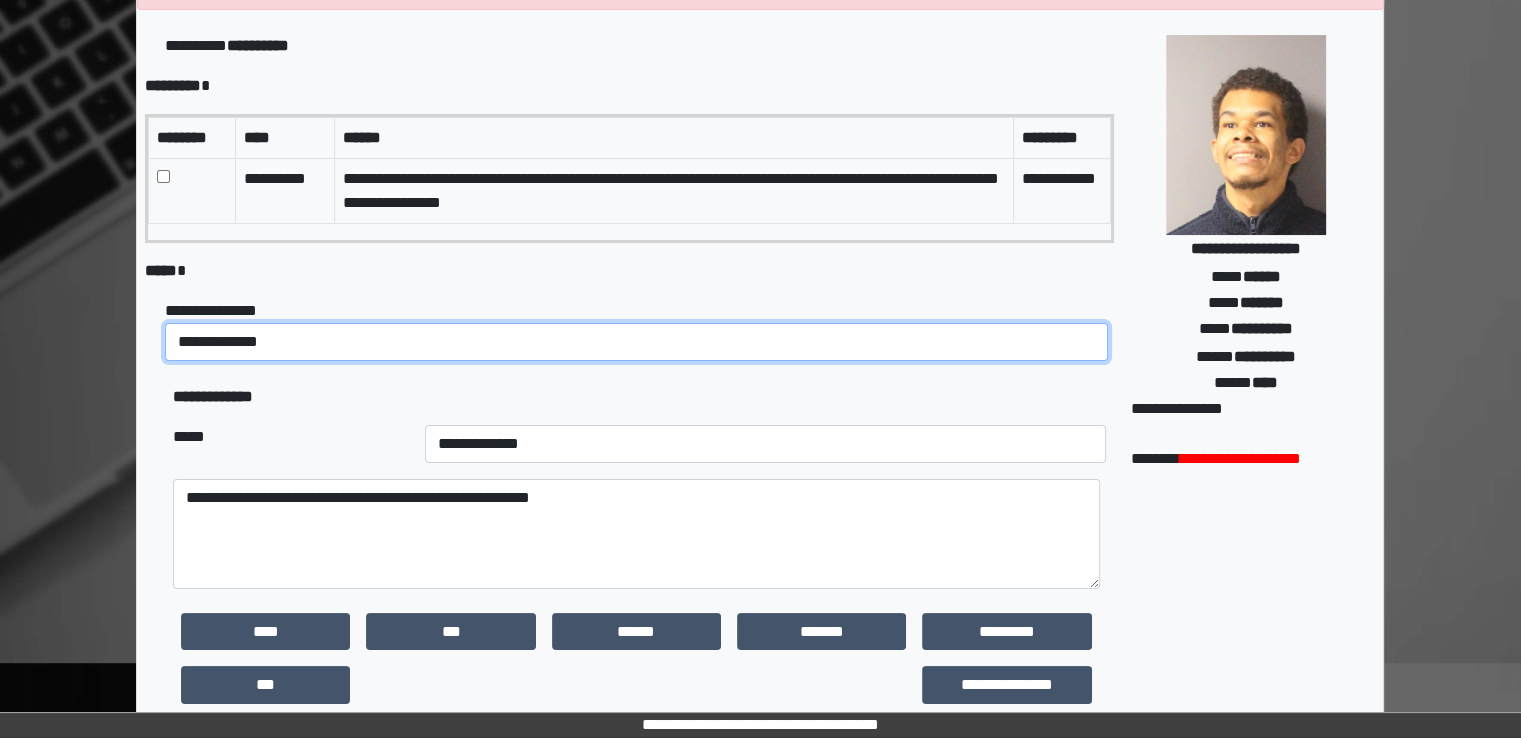 click on "**********" at bounding box center (636, 342) 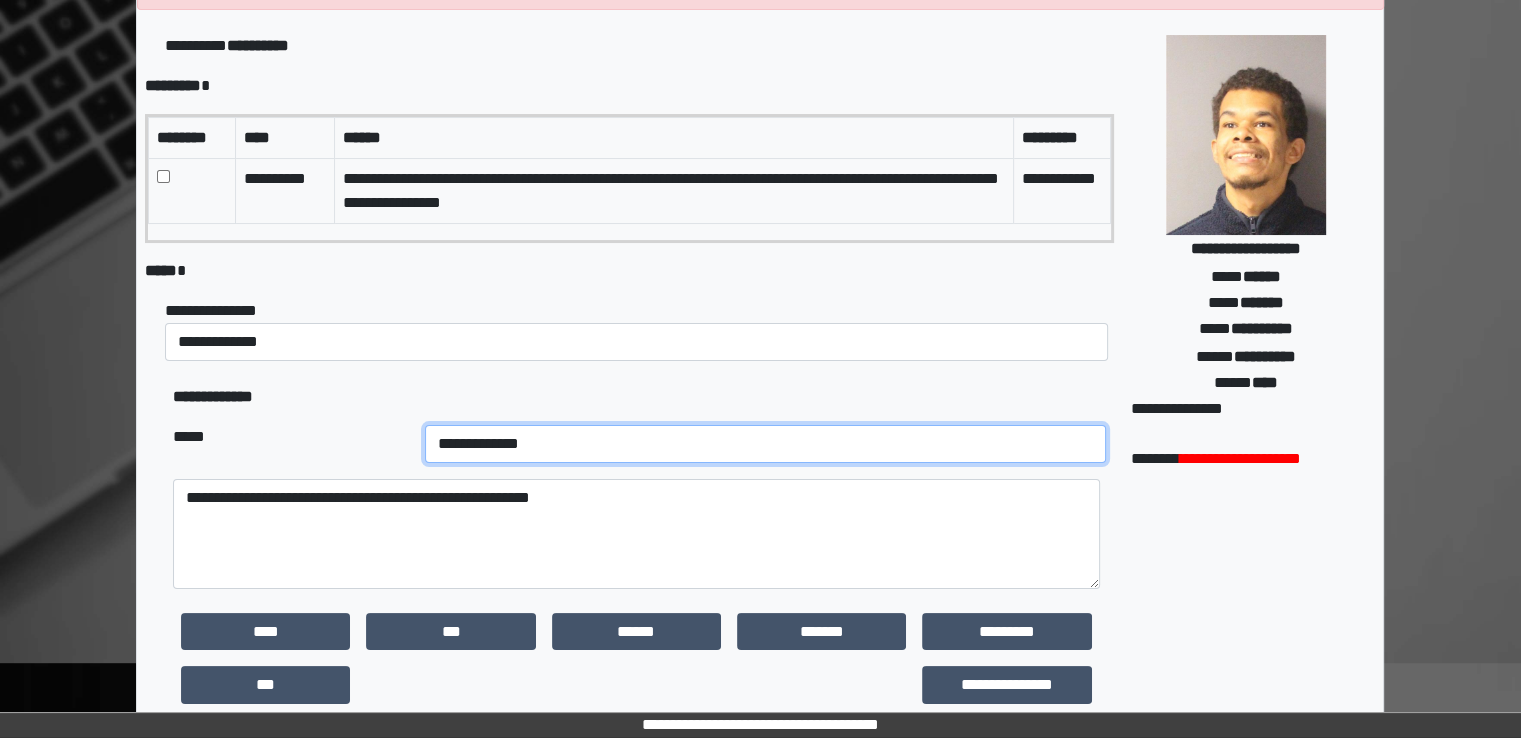 click on "**********" at bounding box center (765, 444) 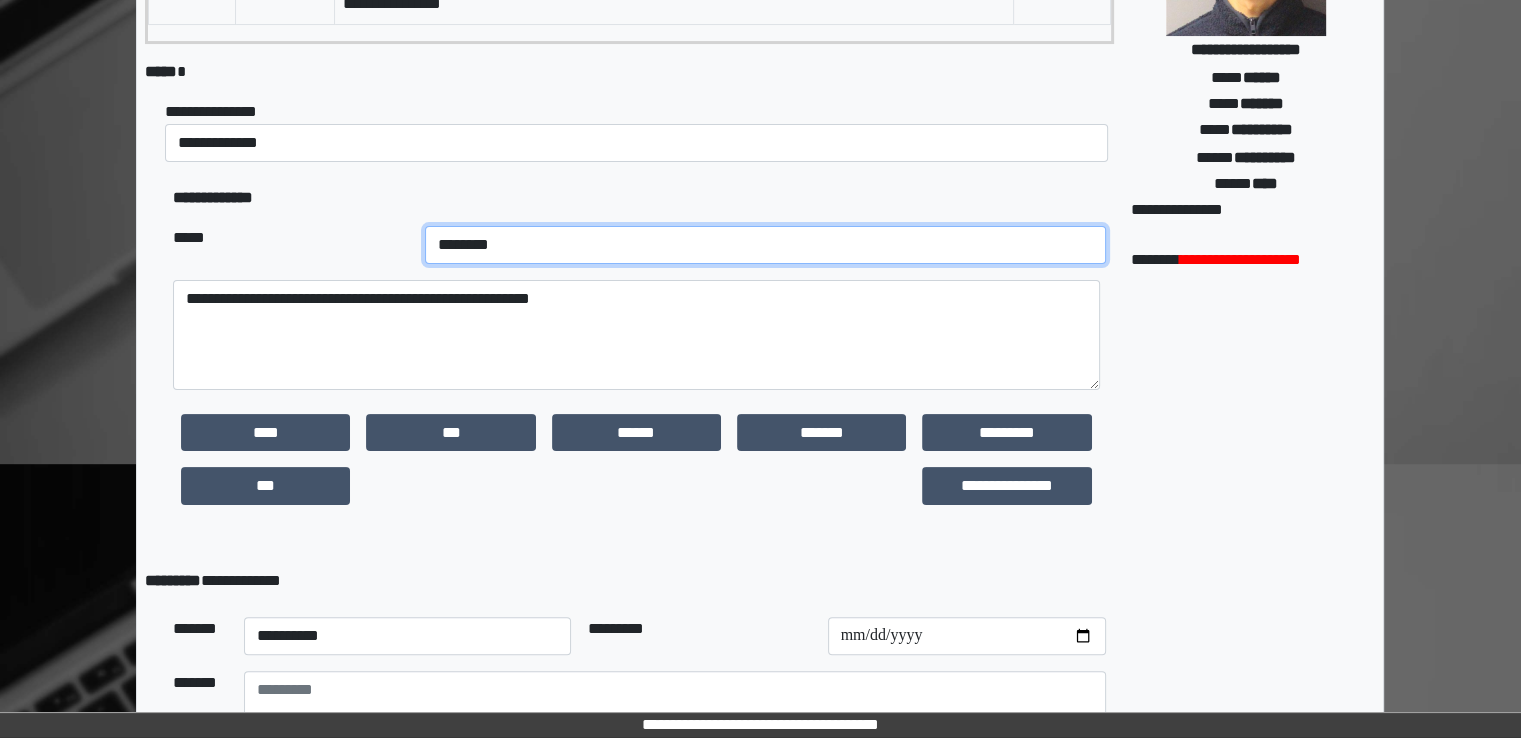 scroll, scrollTop: 564, scrollLeft: 0, axis: vertical 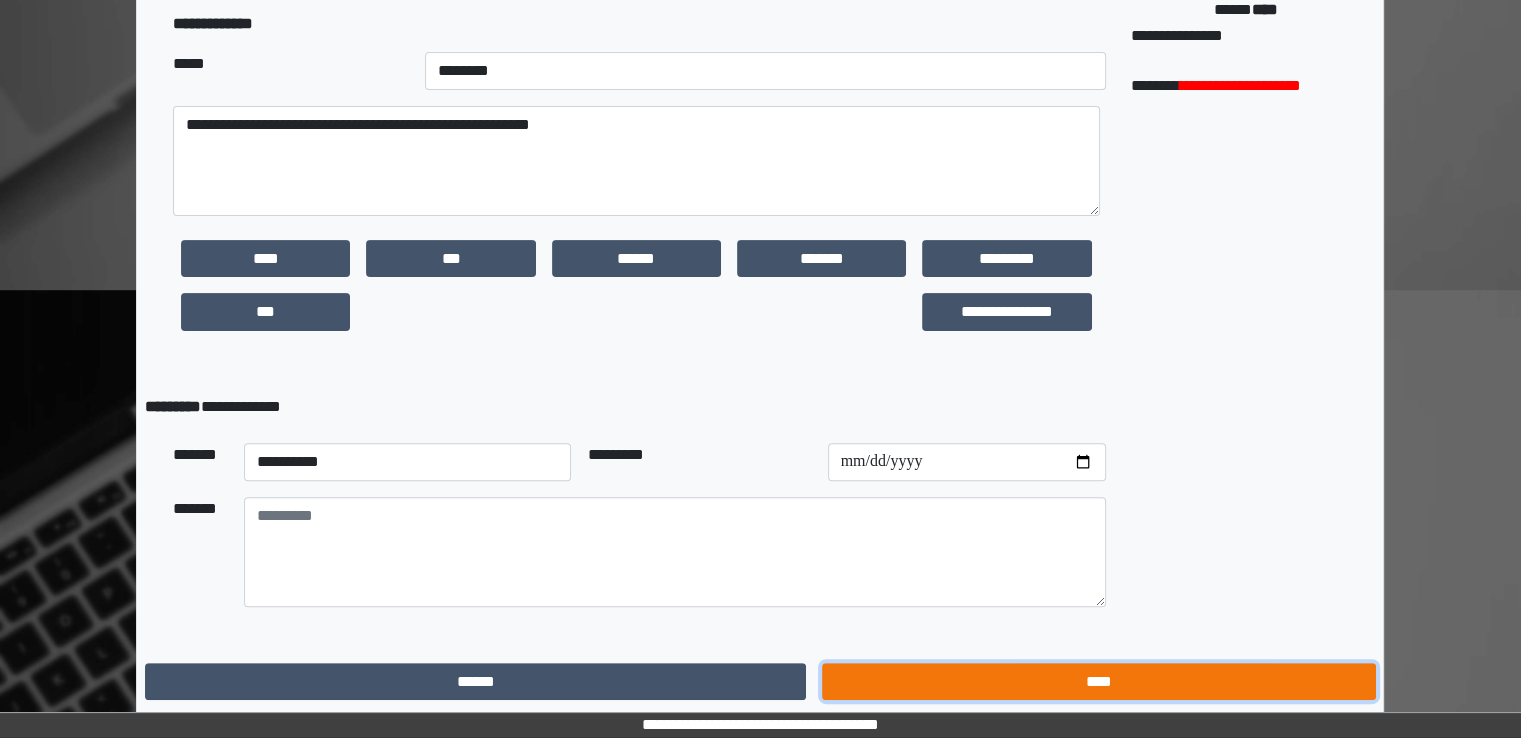 click on "****" at bounding box center (1098, 682) 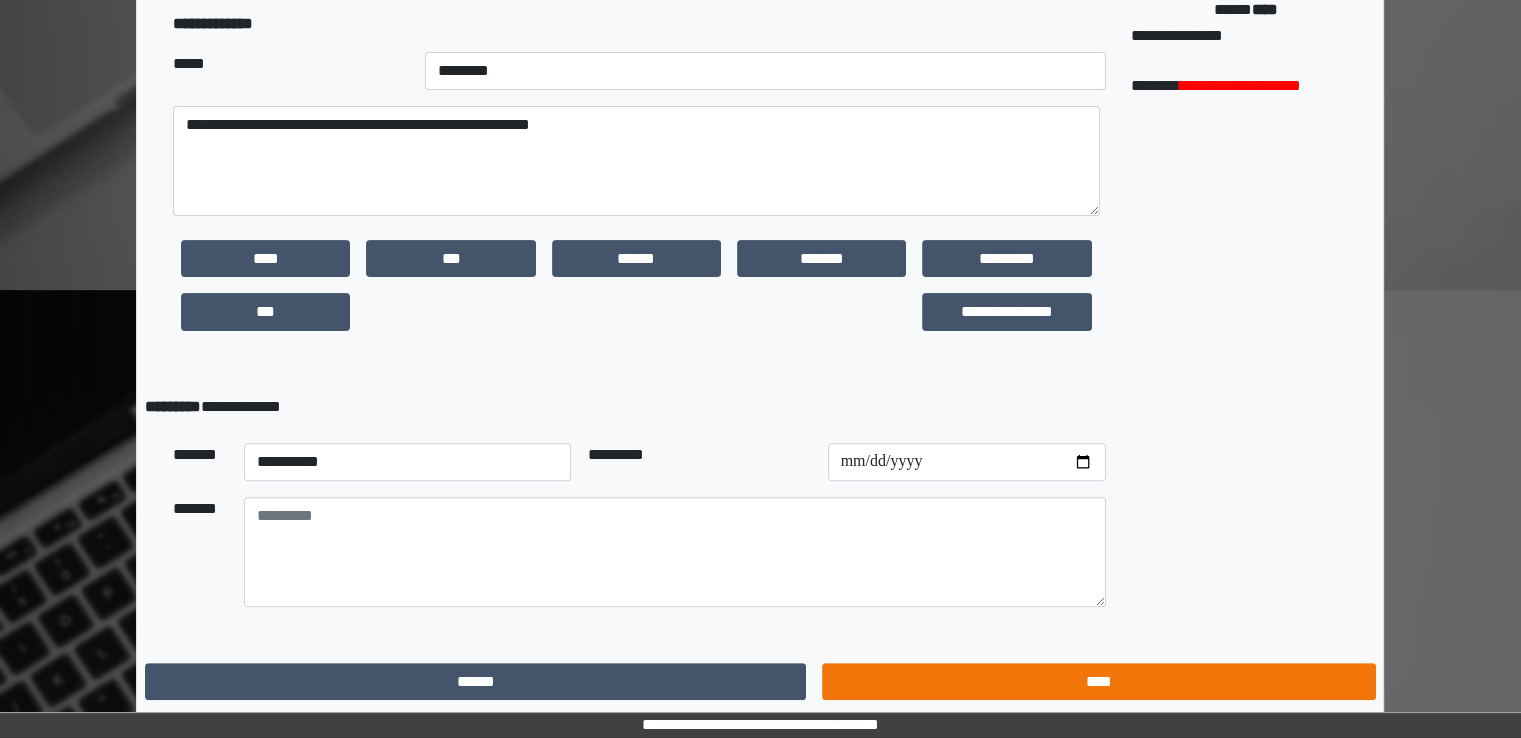 scroll, scrollTop: 0, scrollLeft: 0, axis: both 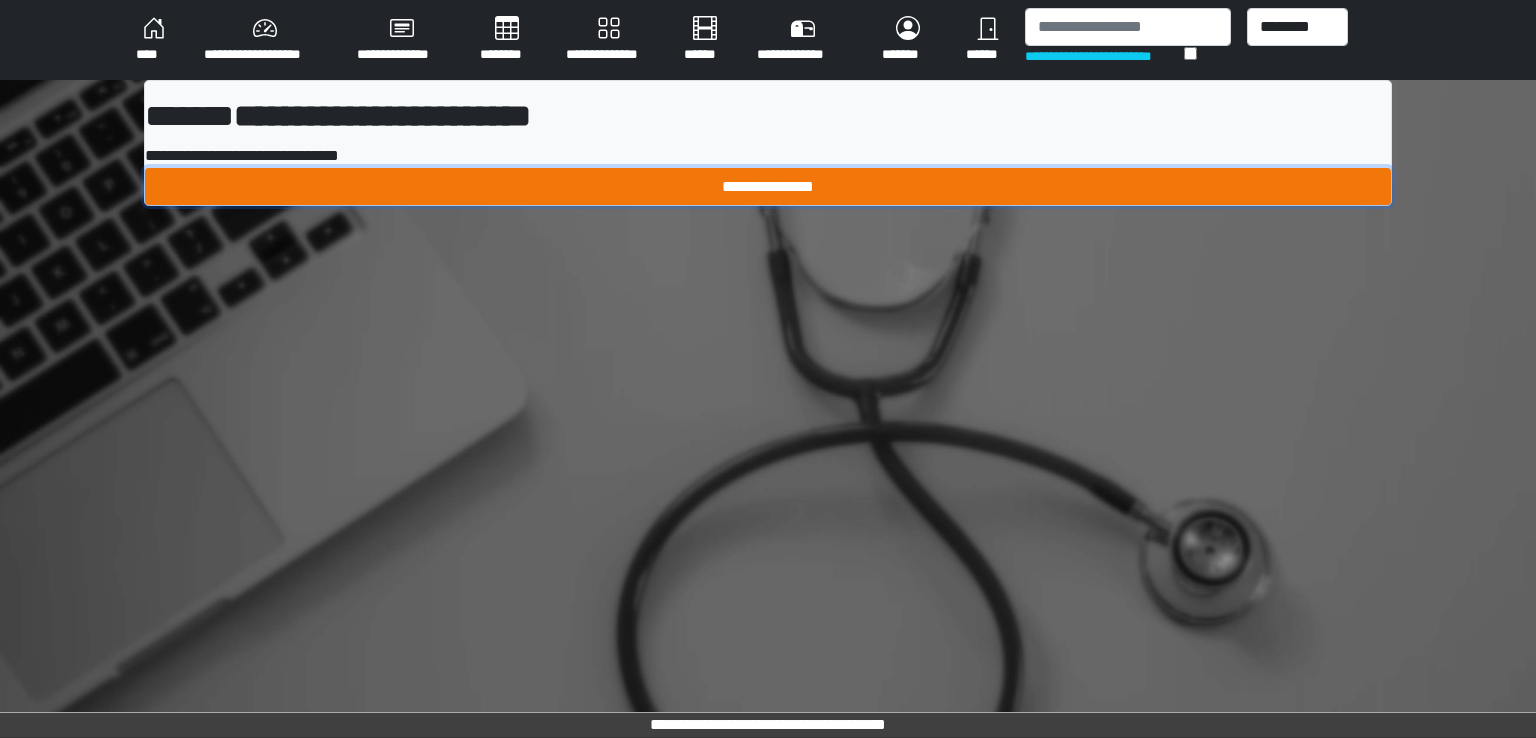 click on "**********" at bounding box center (768, 187) 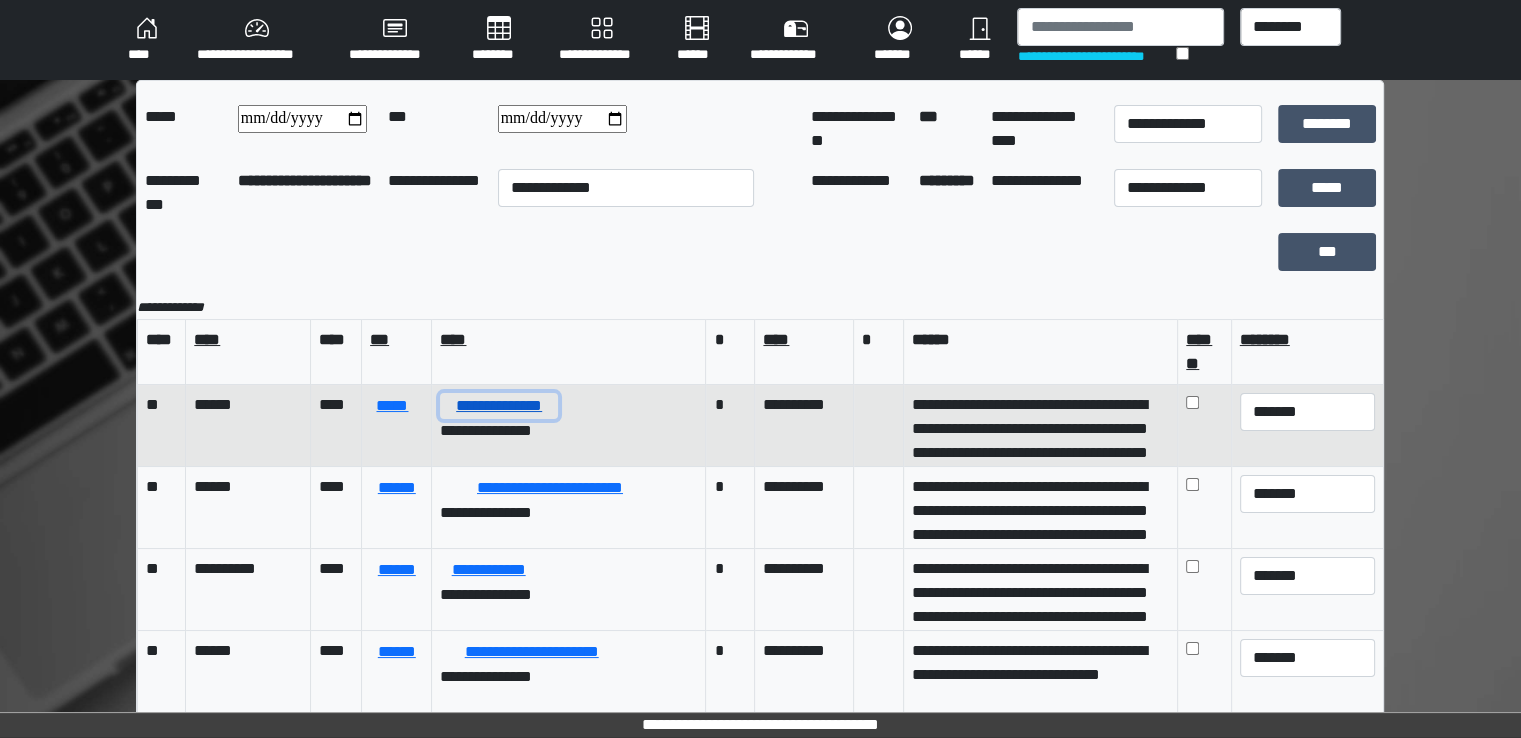 click on "**********" at bounding box center (498, 406) 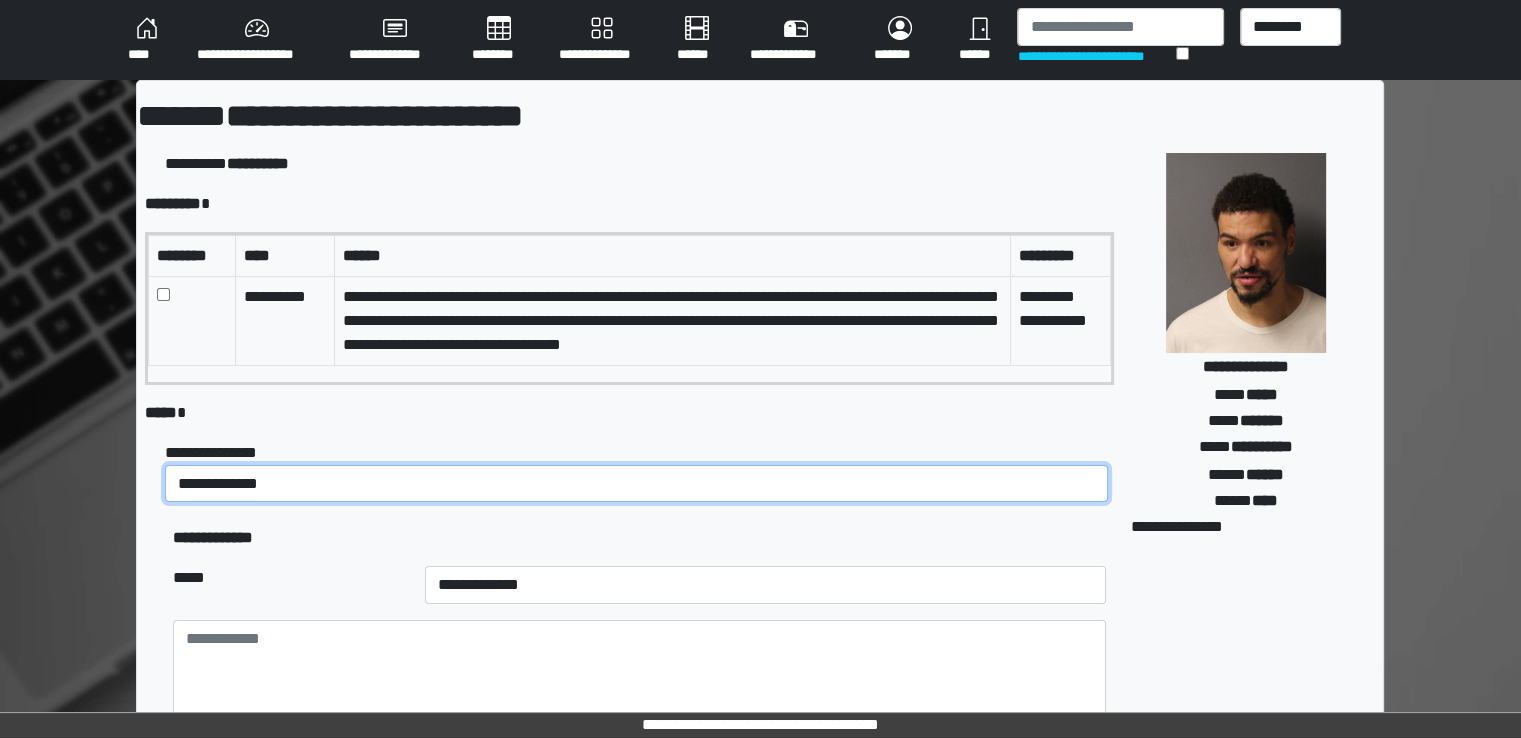 click on "**********" at bounding box center [636, 484] 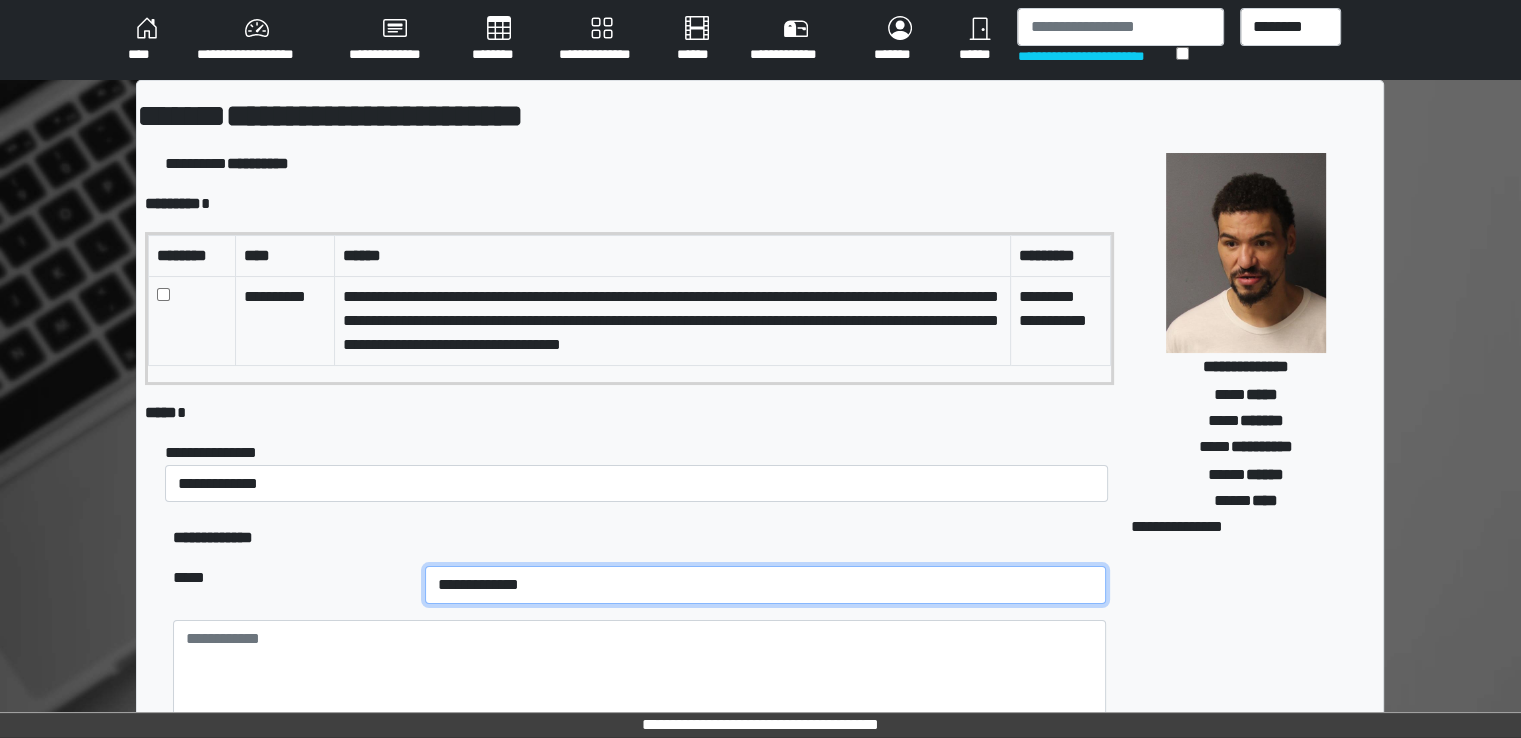 click on "**********" at bounding box center (765, 585) 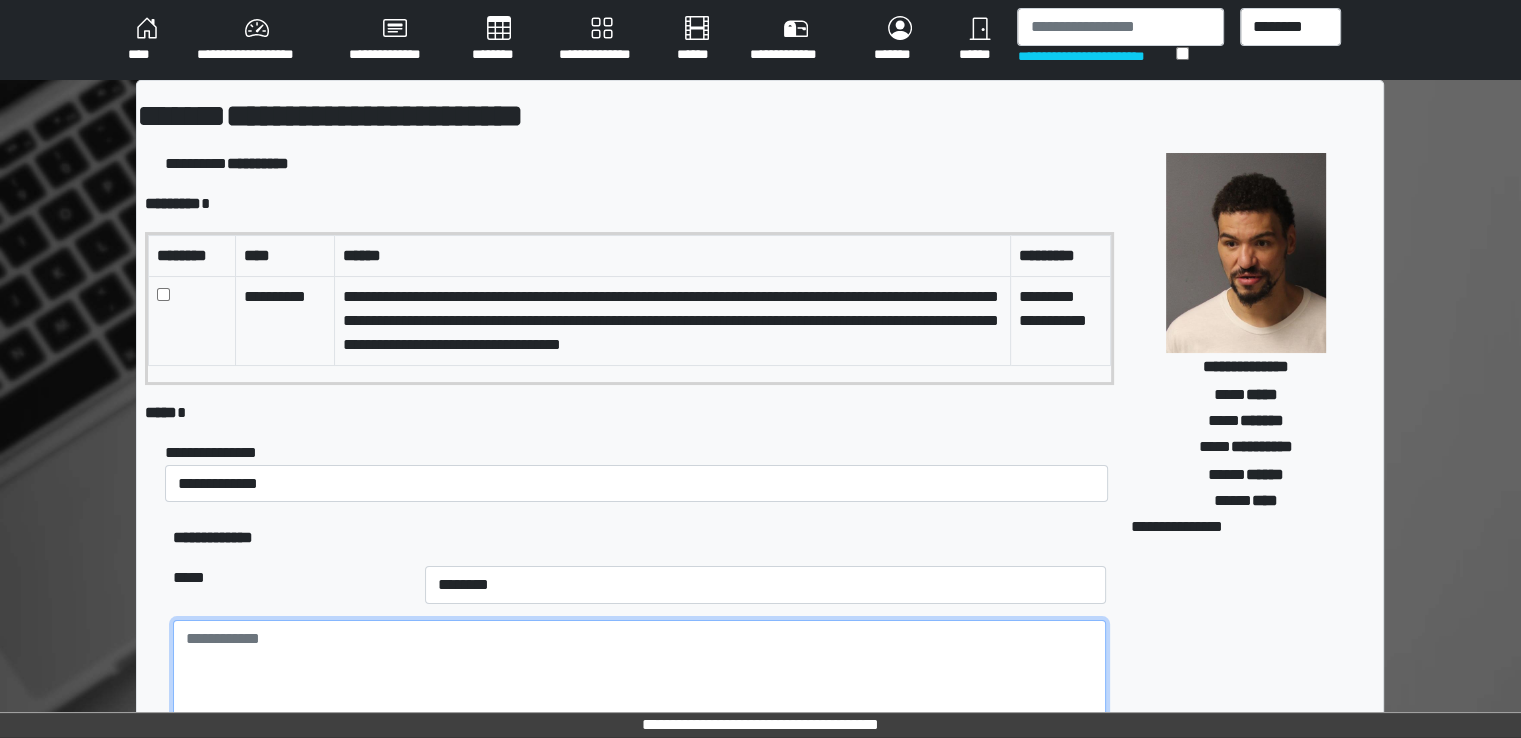 click at bounding box center (639, 675) 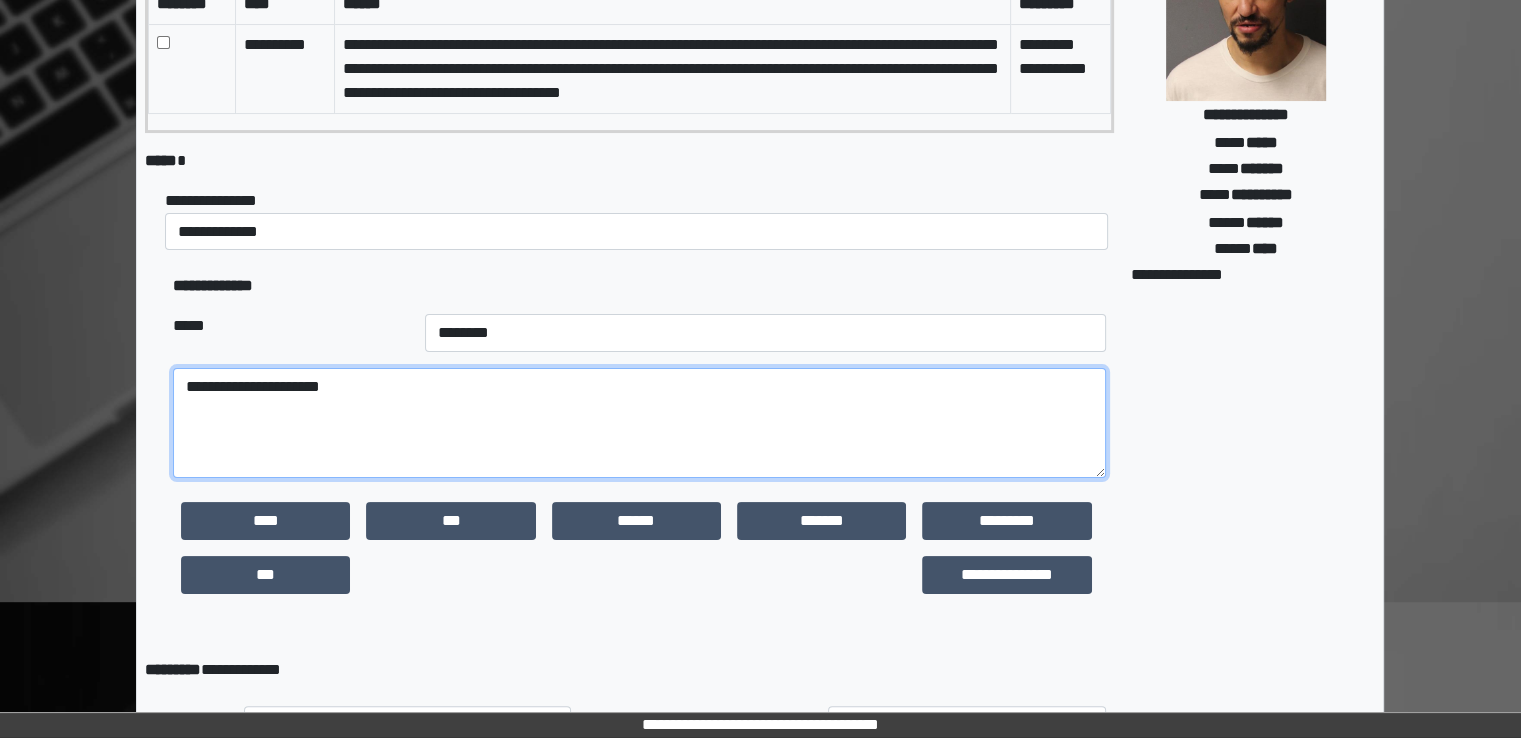 scroll, scrollTop: 500, scrollLeft: 0, axis: vertical 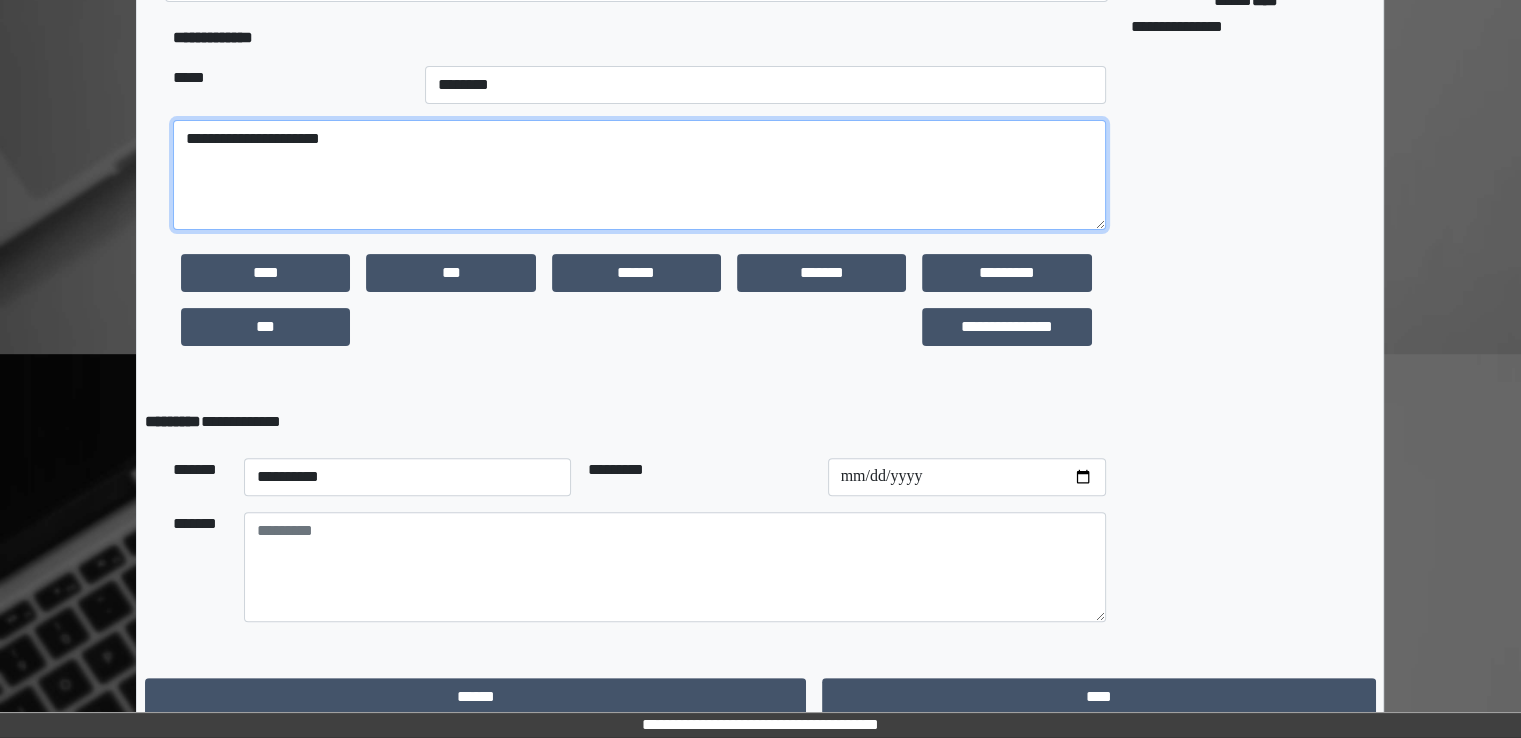 type on "**********" 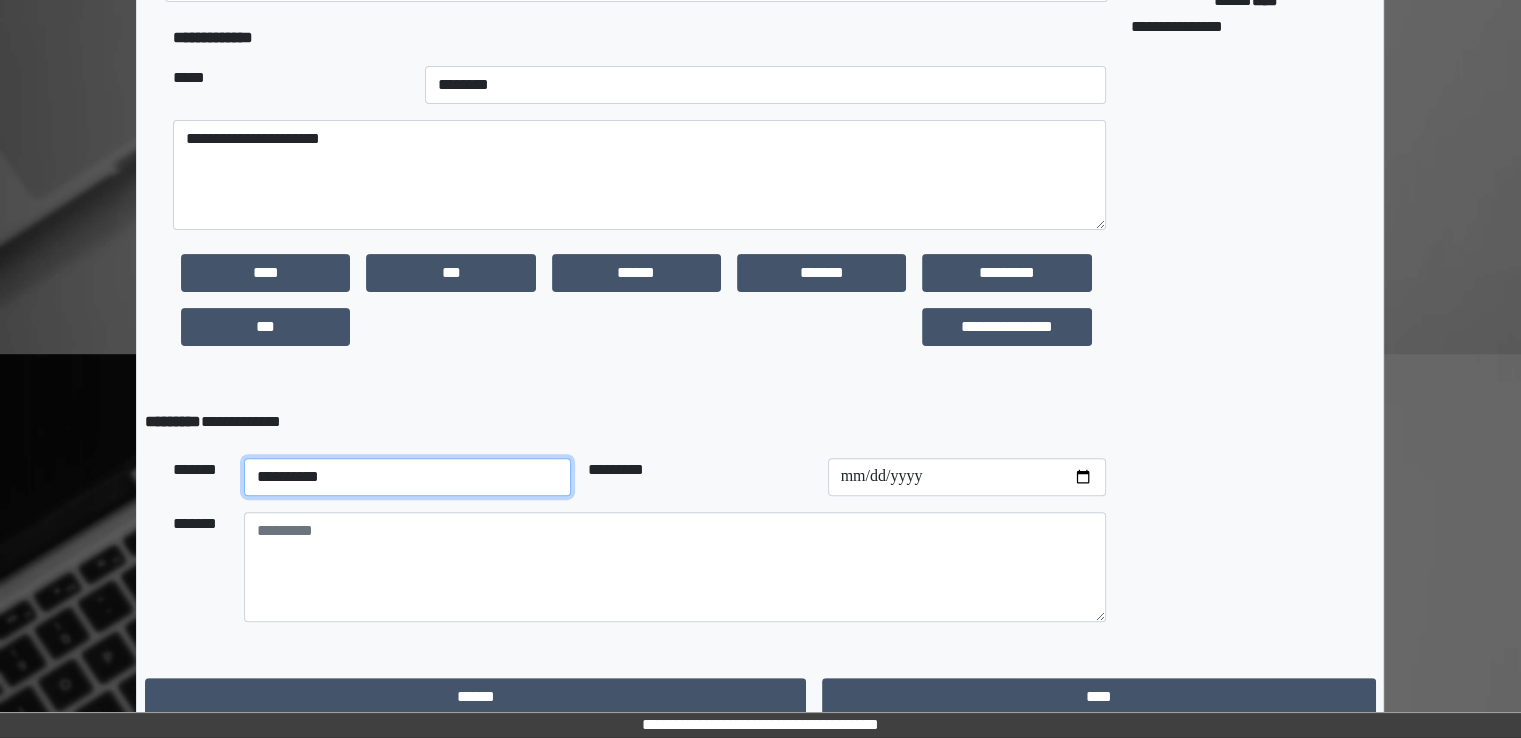click on "**********" at bounding box center [408, 477] 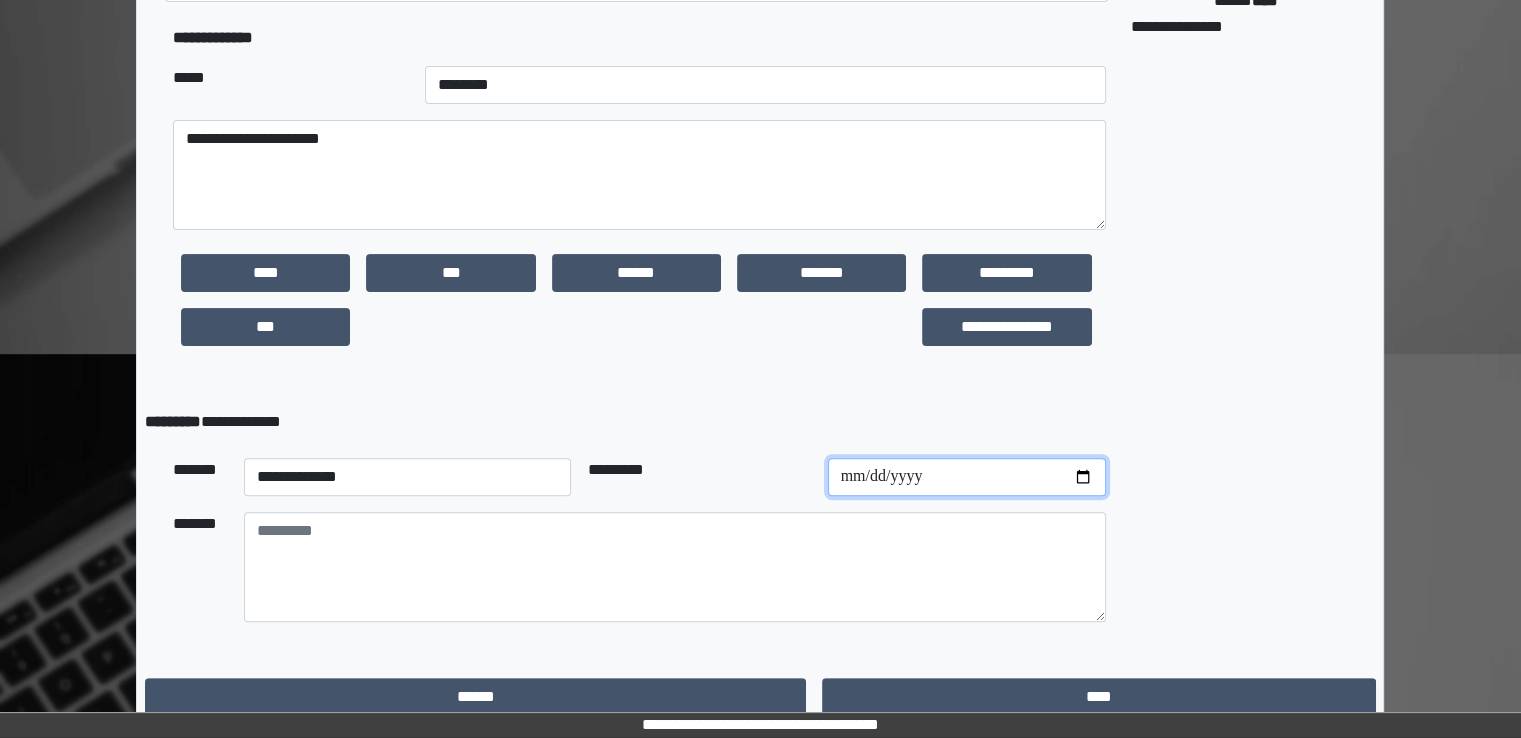 click at bounding box center (967, 477) 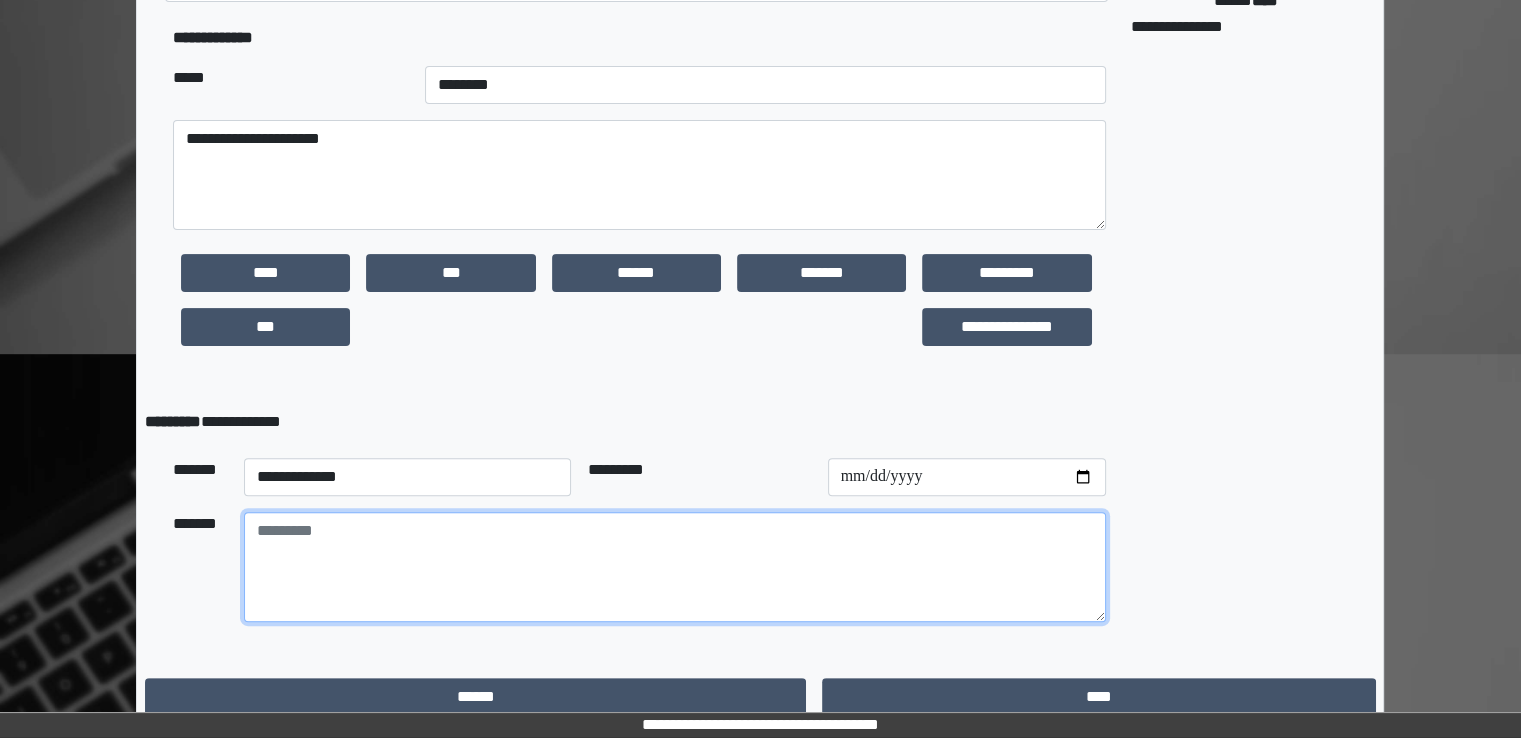 click at bounding box center (675, 567) 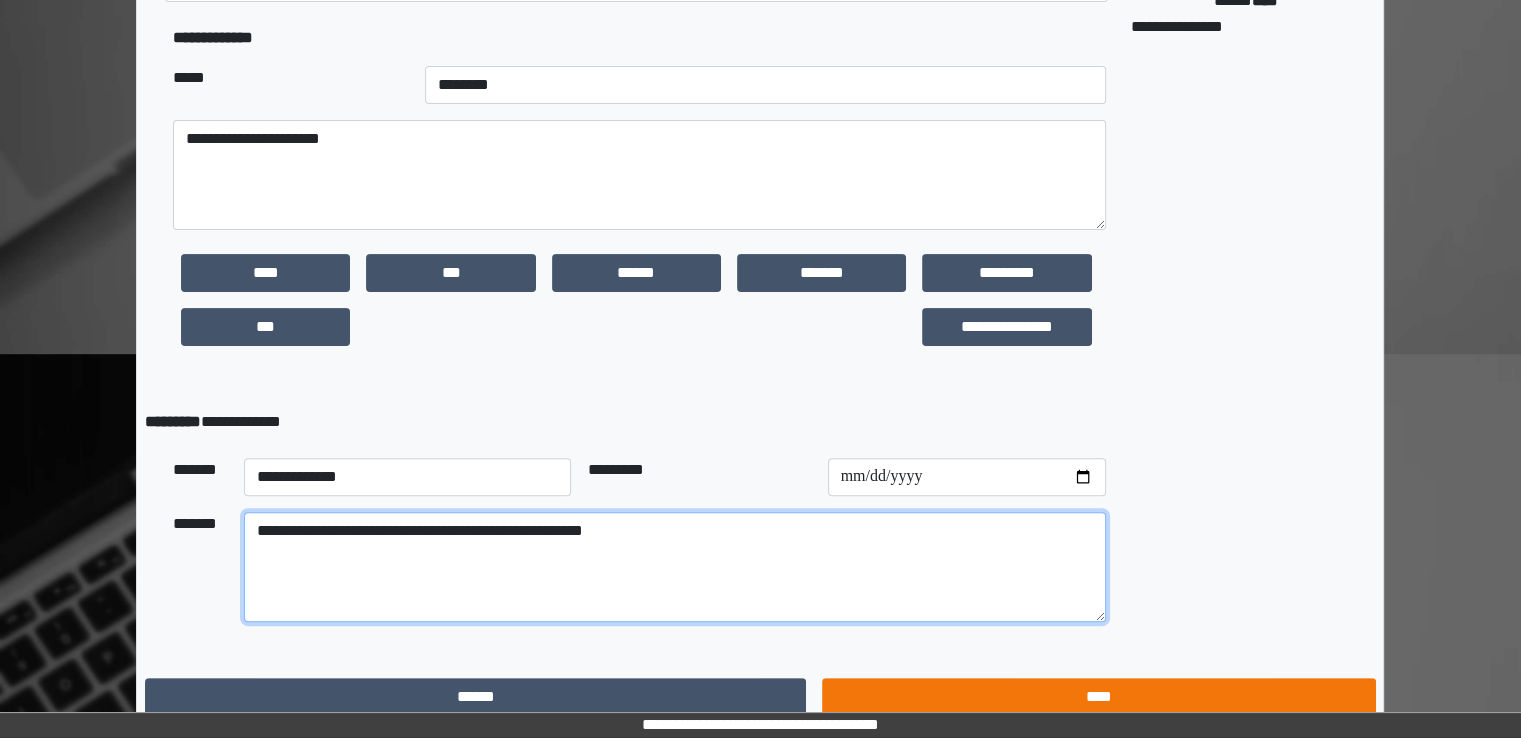 type on "**********" 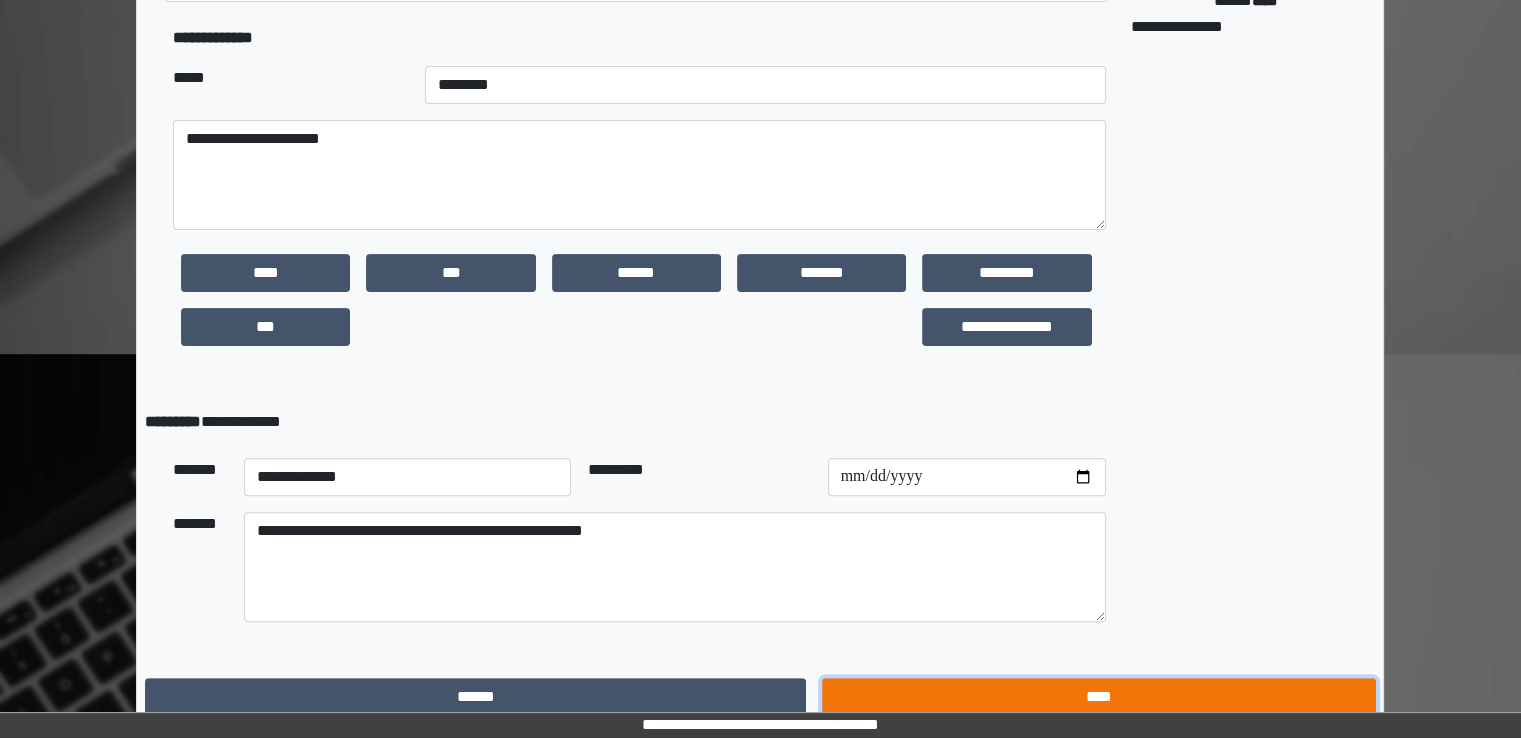 click on "****" at bounding box center (1098, 697) 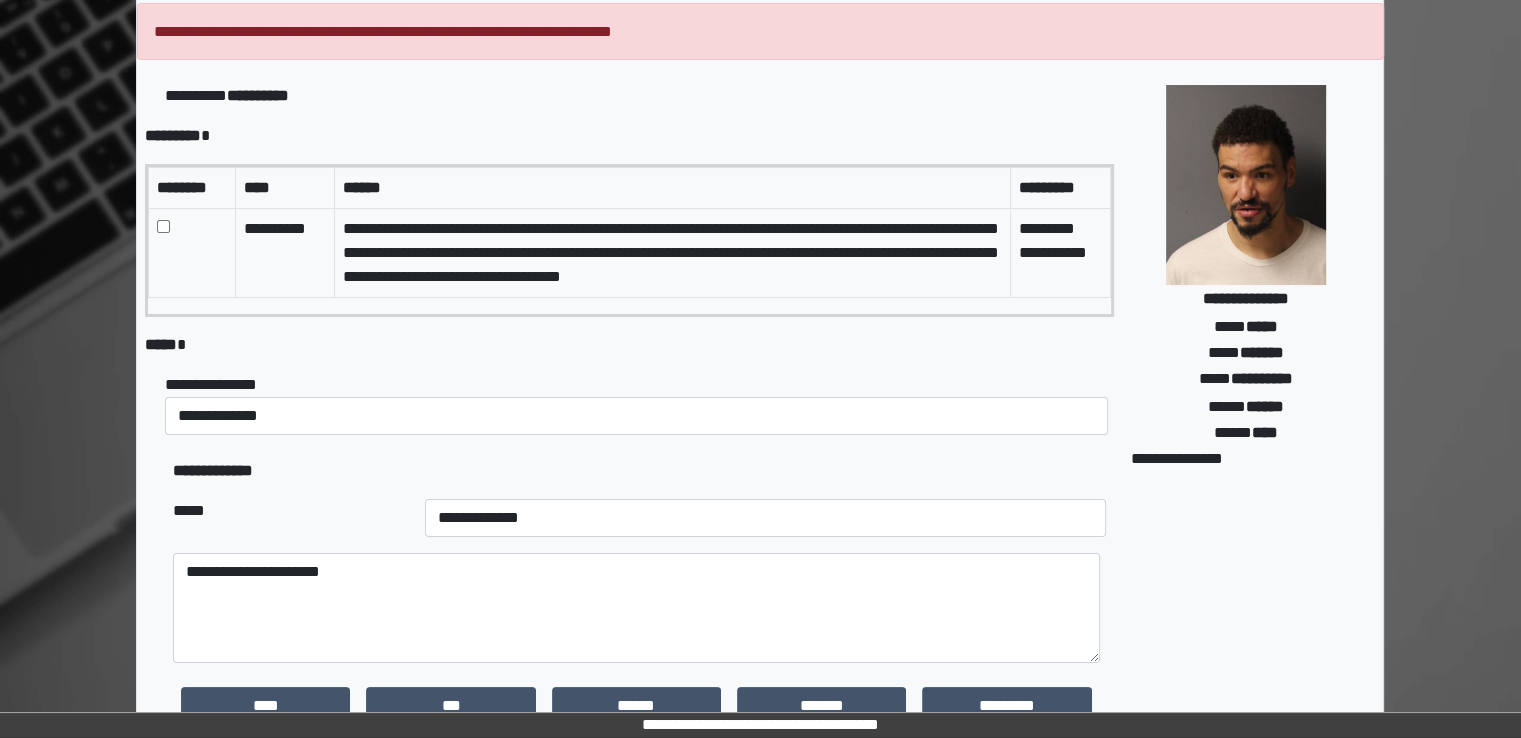 scroll, scrollTop: 100, scrollLeft: 0, axis: vertical 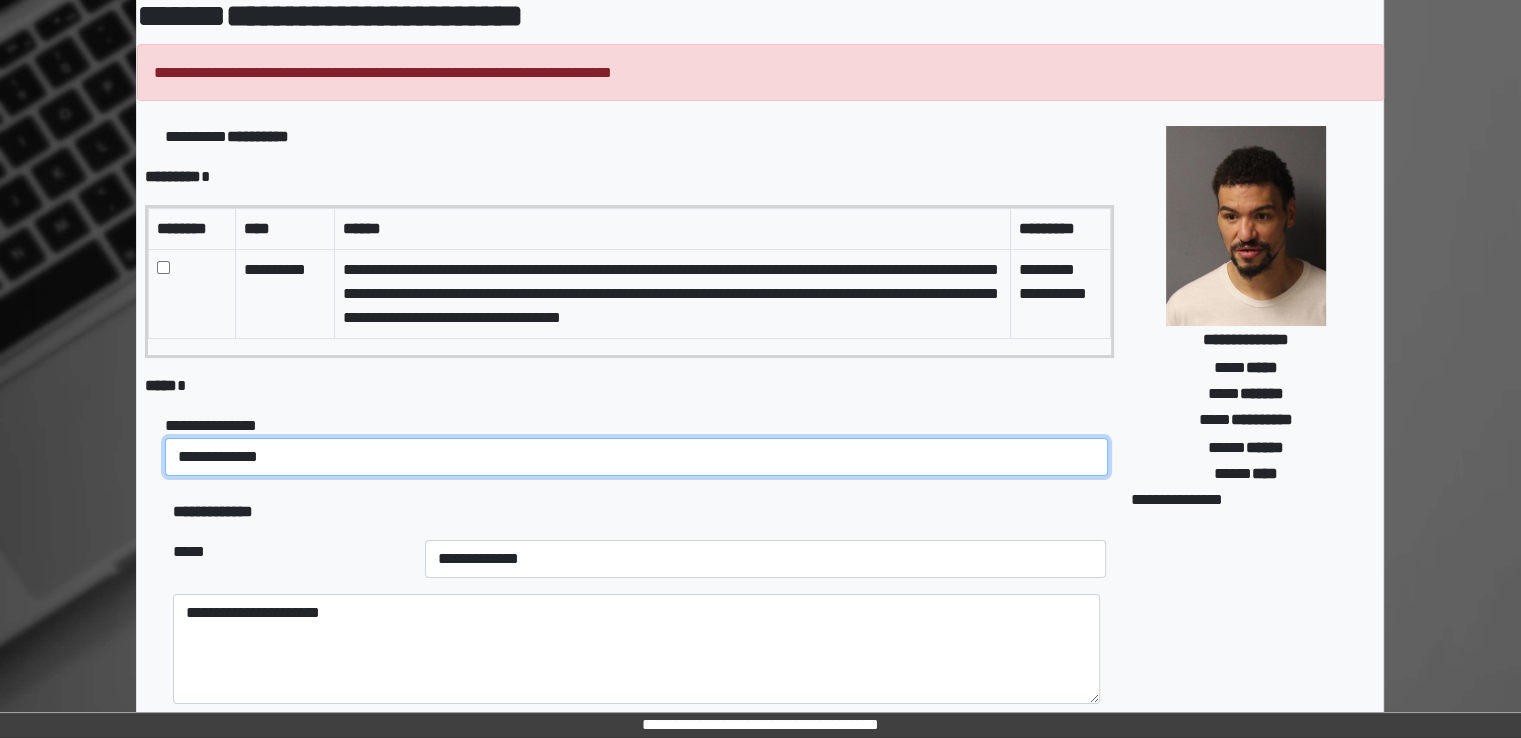 click on "**********" at bounding box center (636, 457) 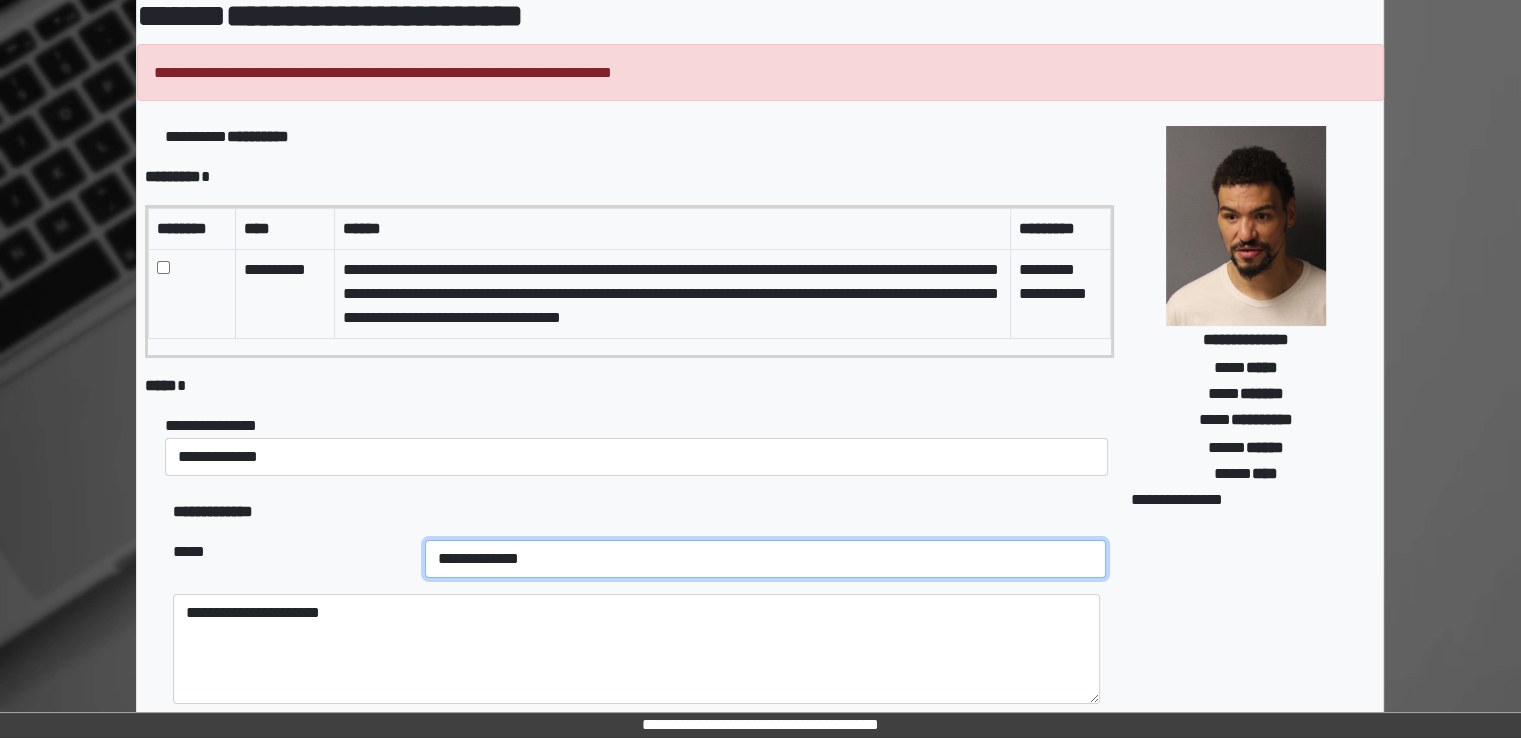 click on "**********" at bounding box center [765, 559] 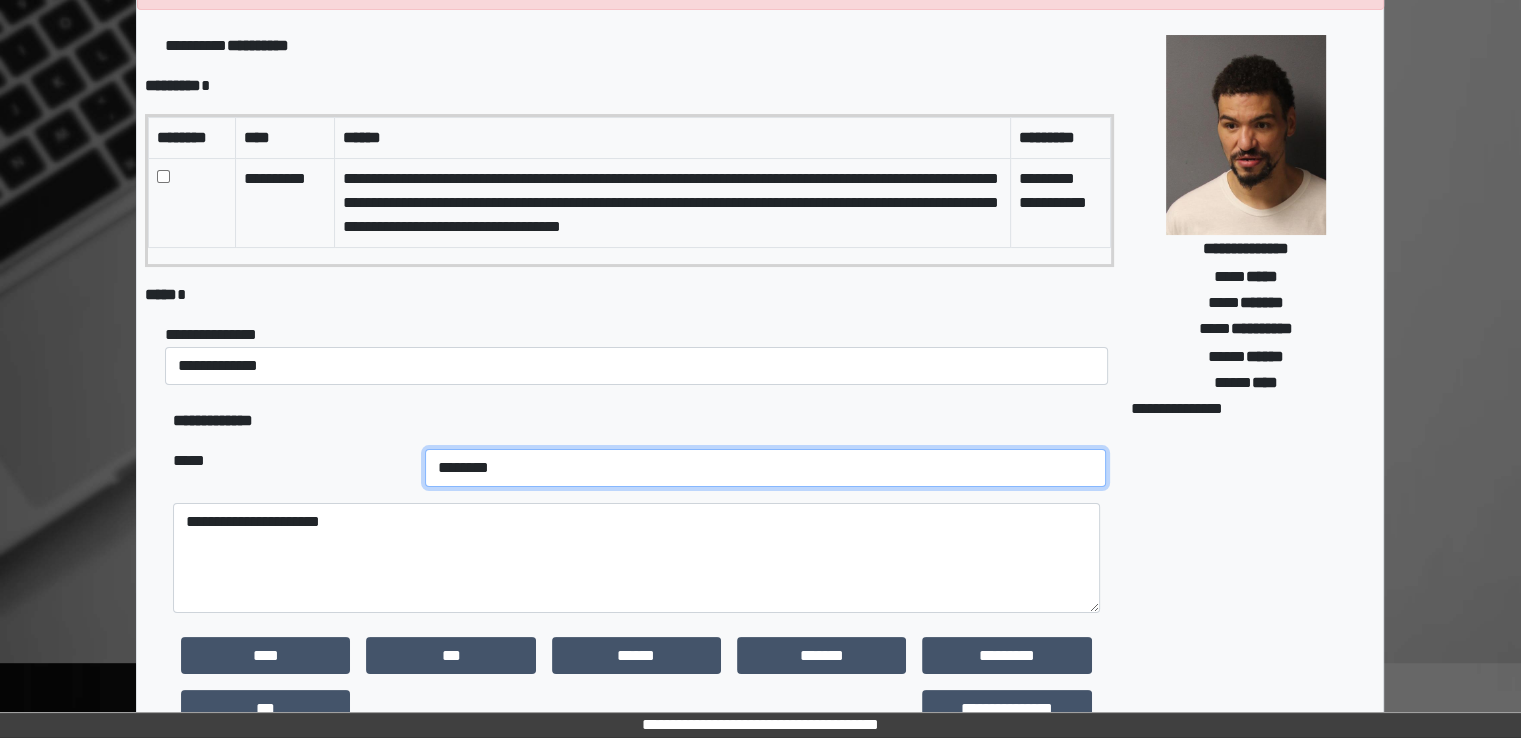 scroll, scrollTop: 588, scrollLeft: 0, axis: vertical 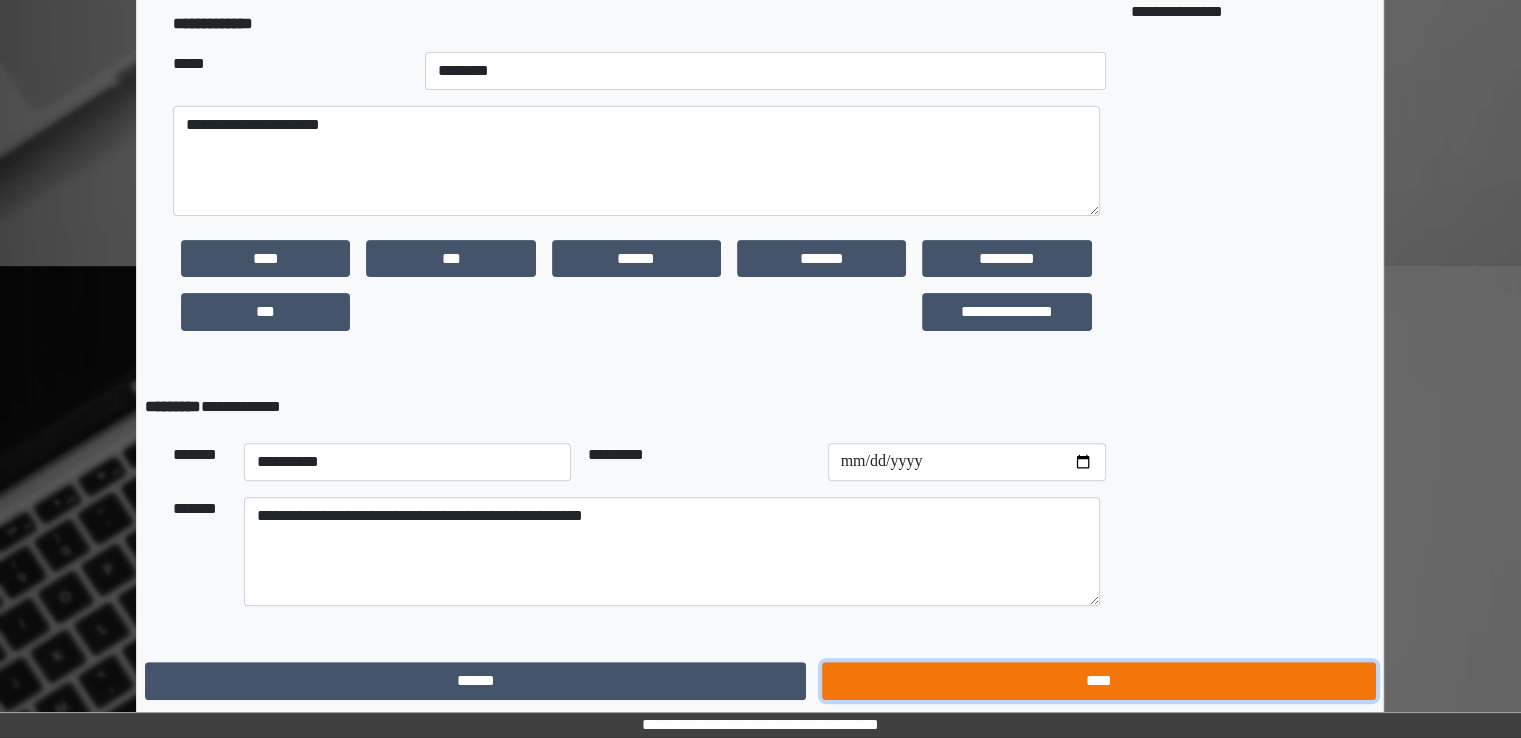 click on "****" at bounding box center [1098, 681] 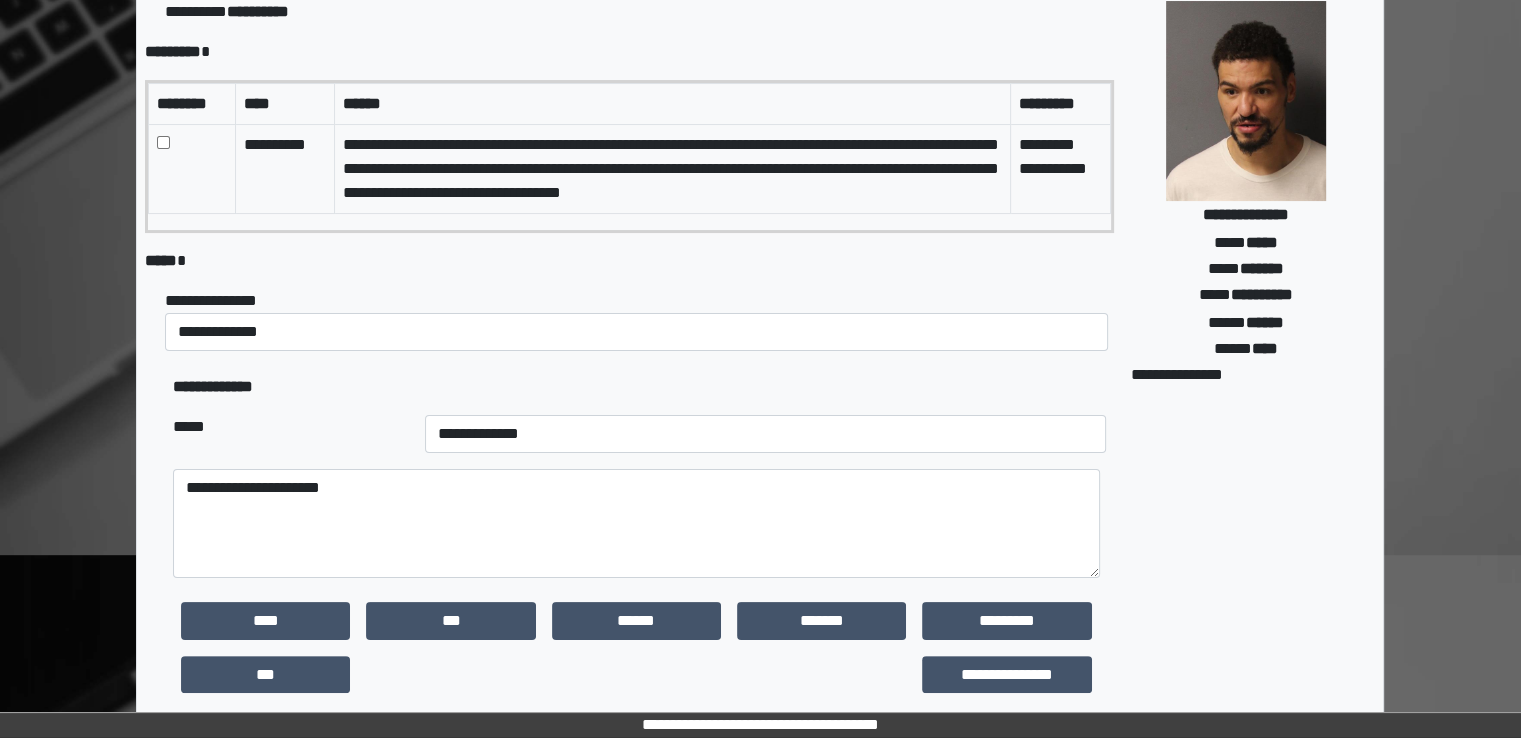 scroll, scrollTop: 288, scrollLeft: 0, axis: vertical 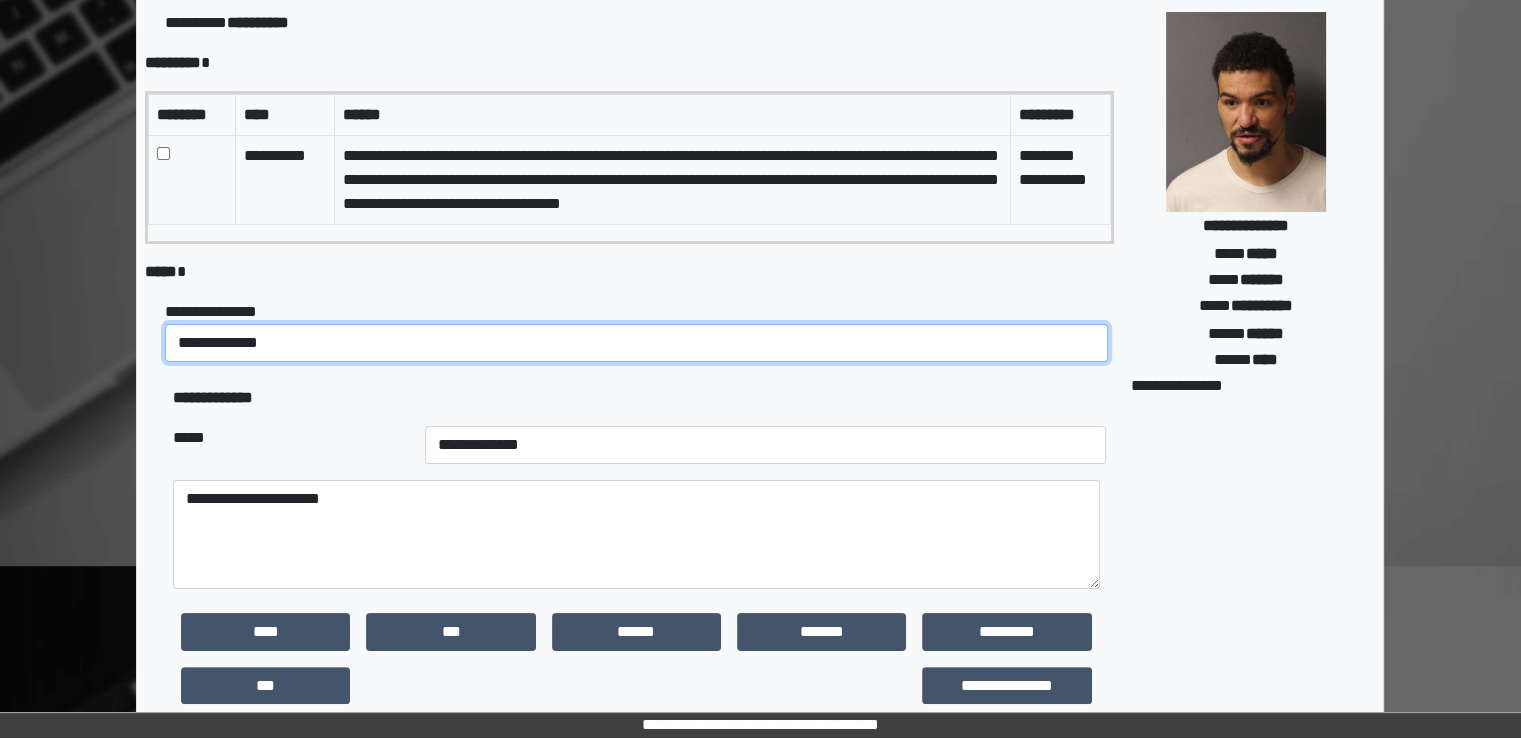 click on "**********" at bounding box center [636, 343] 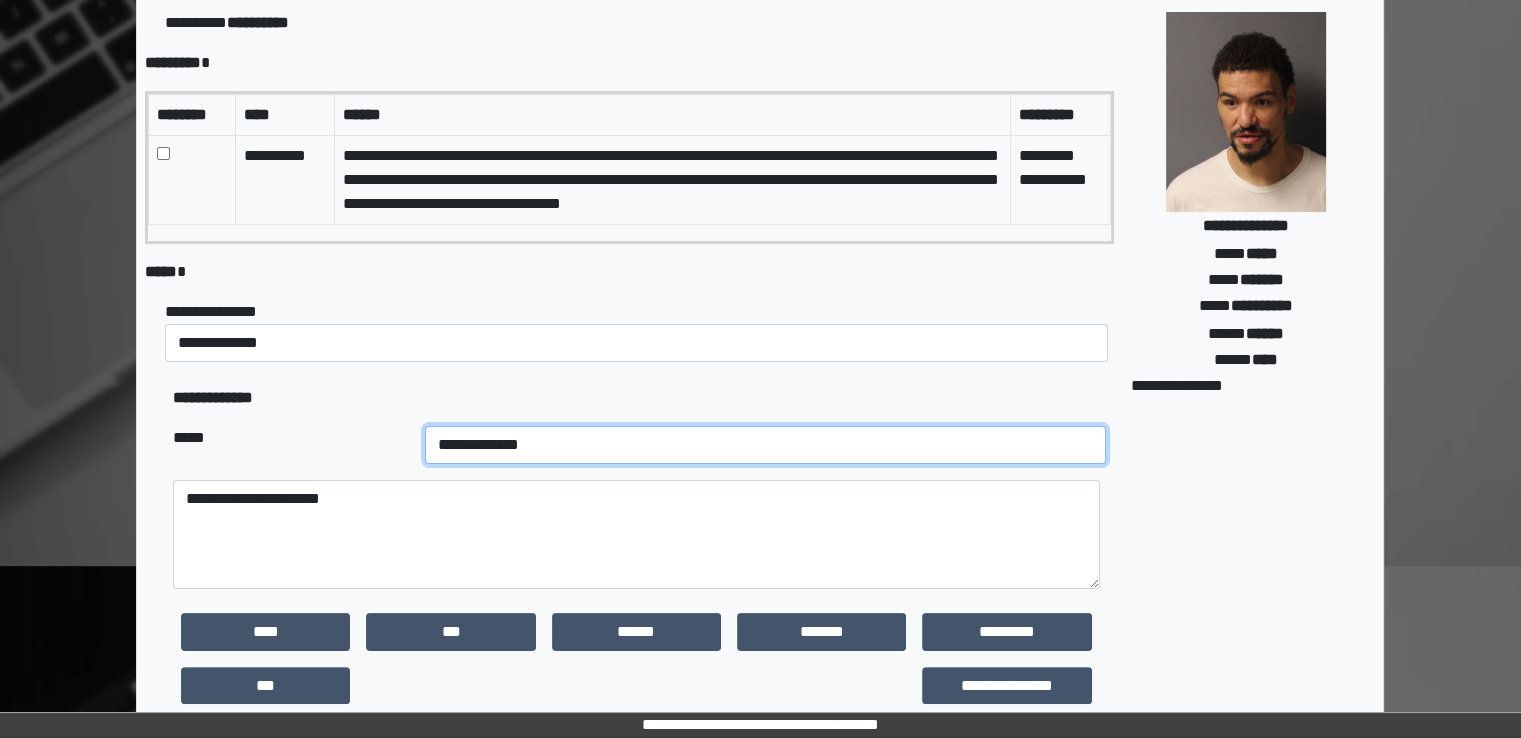 click on "**********" at bounding box center (765, 445) 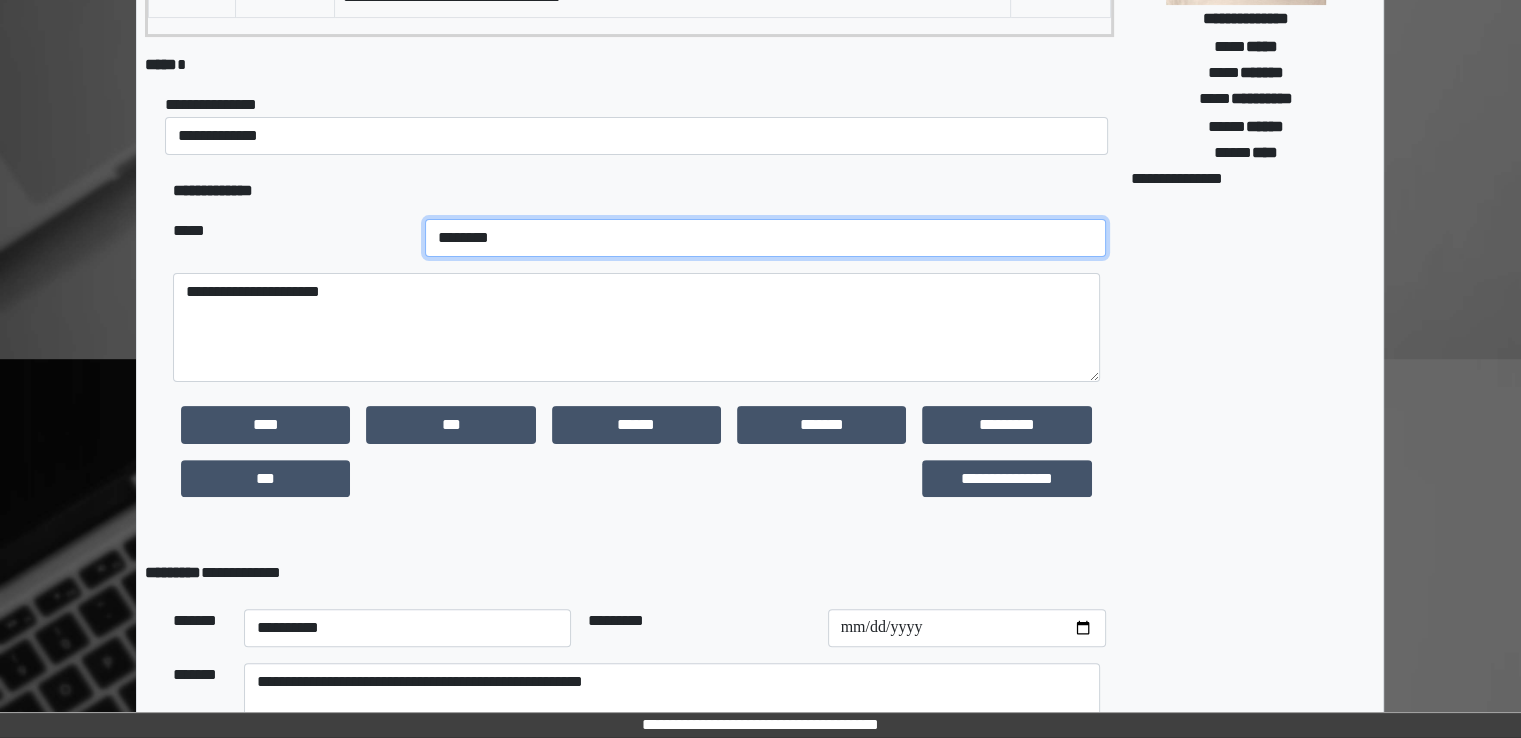 scroll, scrollTop: 662, scrollLeft: 0, axis: vertical 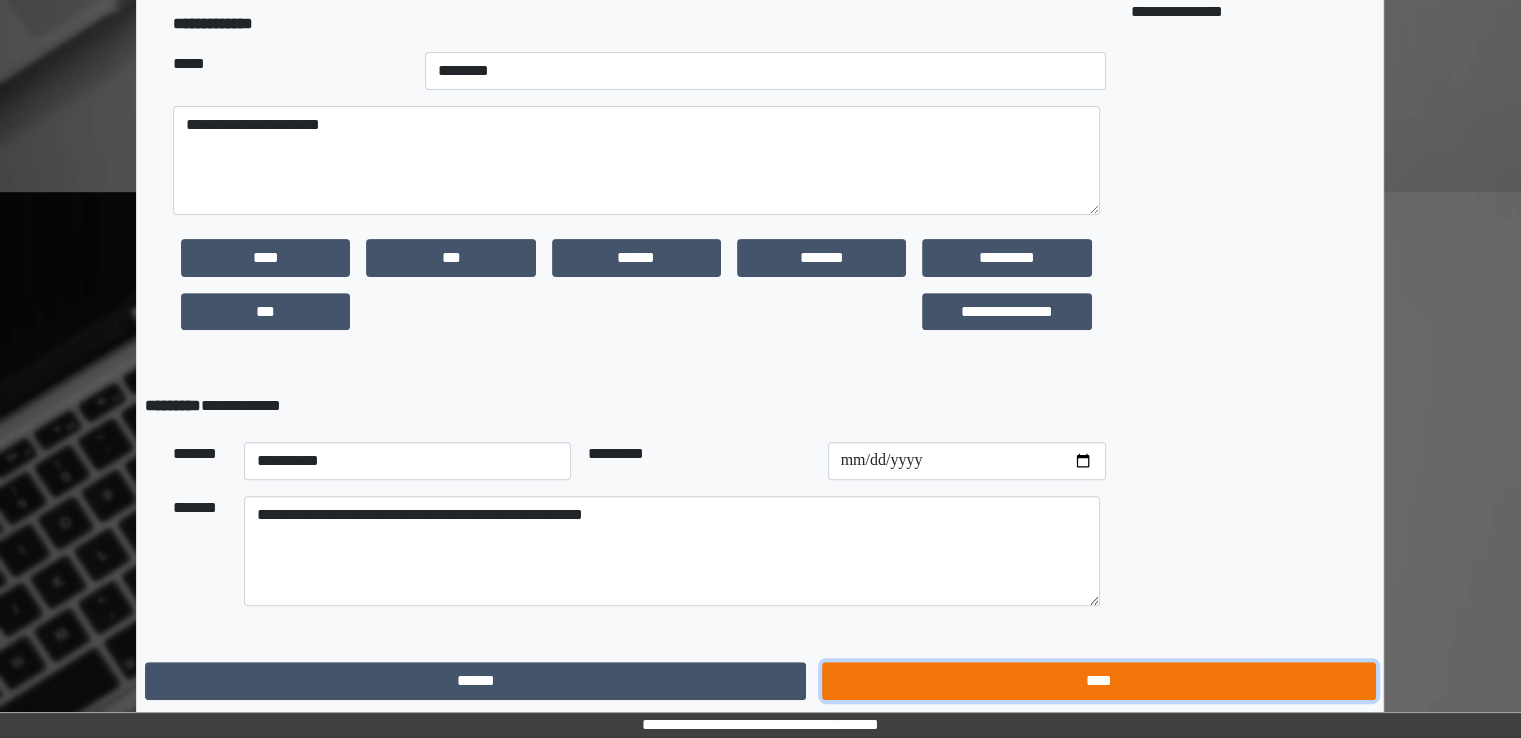 click on "****" at bounding box center [1098, 681] 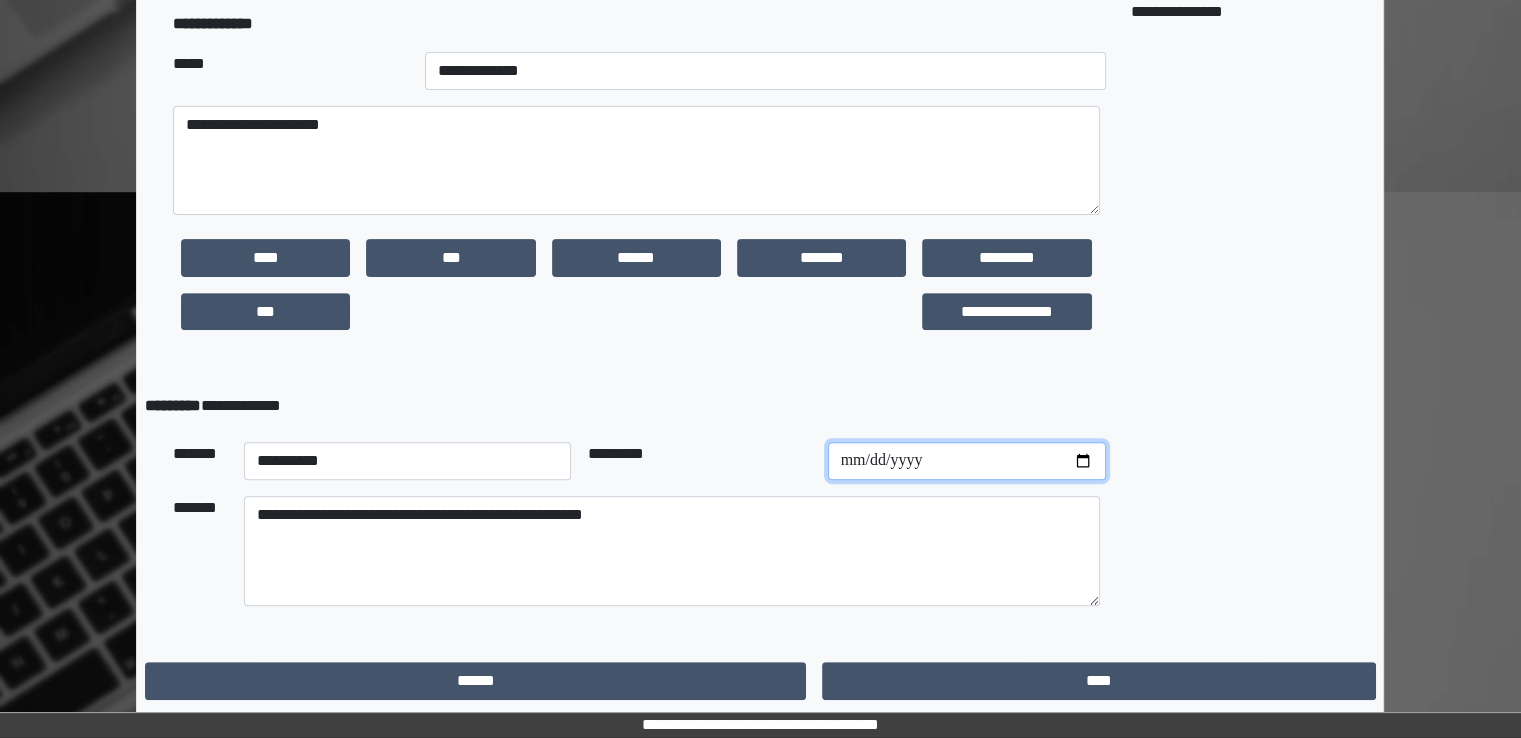 click at bounding box center (967, 461) 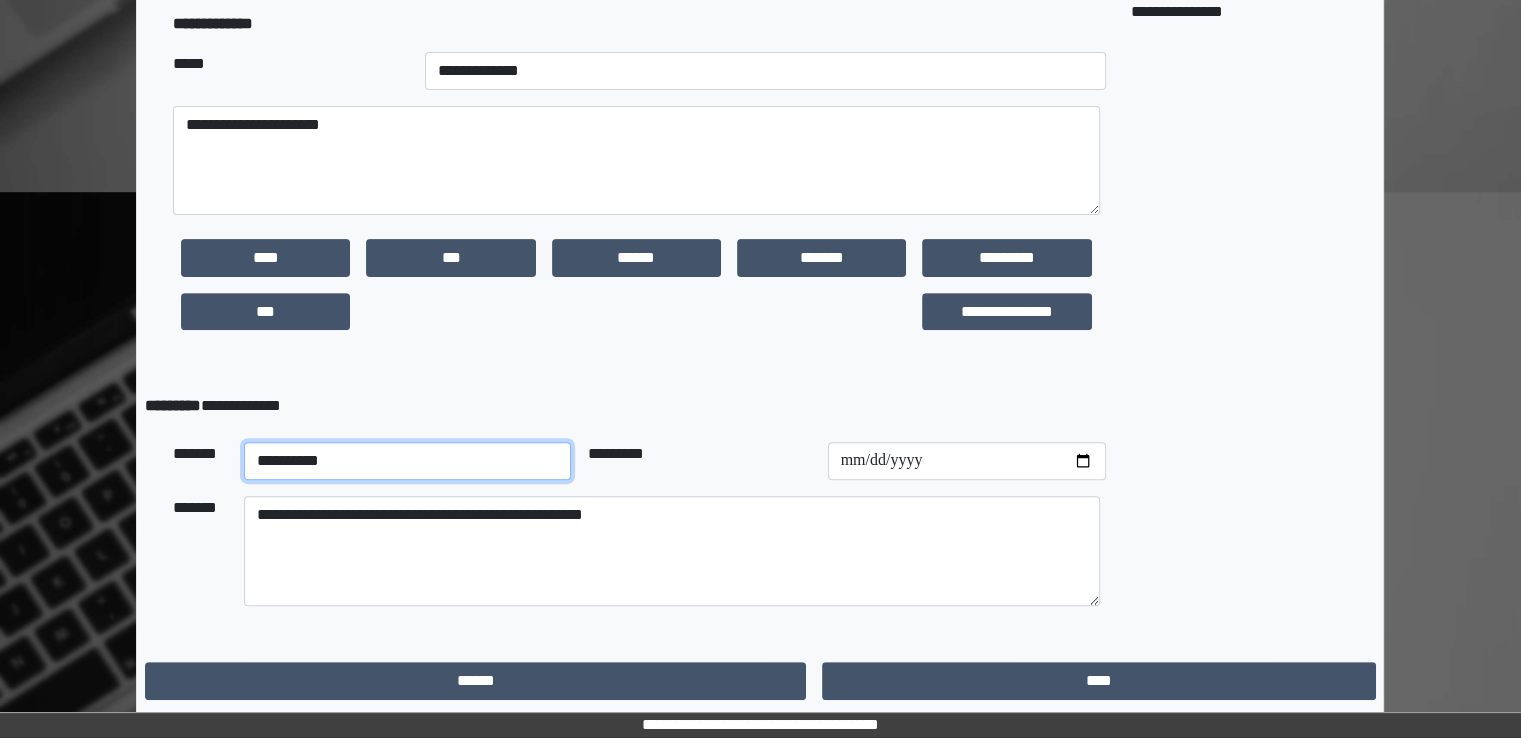 click on "**********" at bounding box center [408, 461] 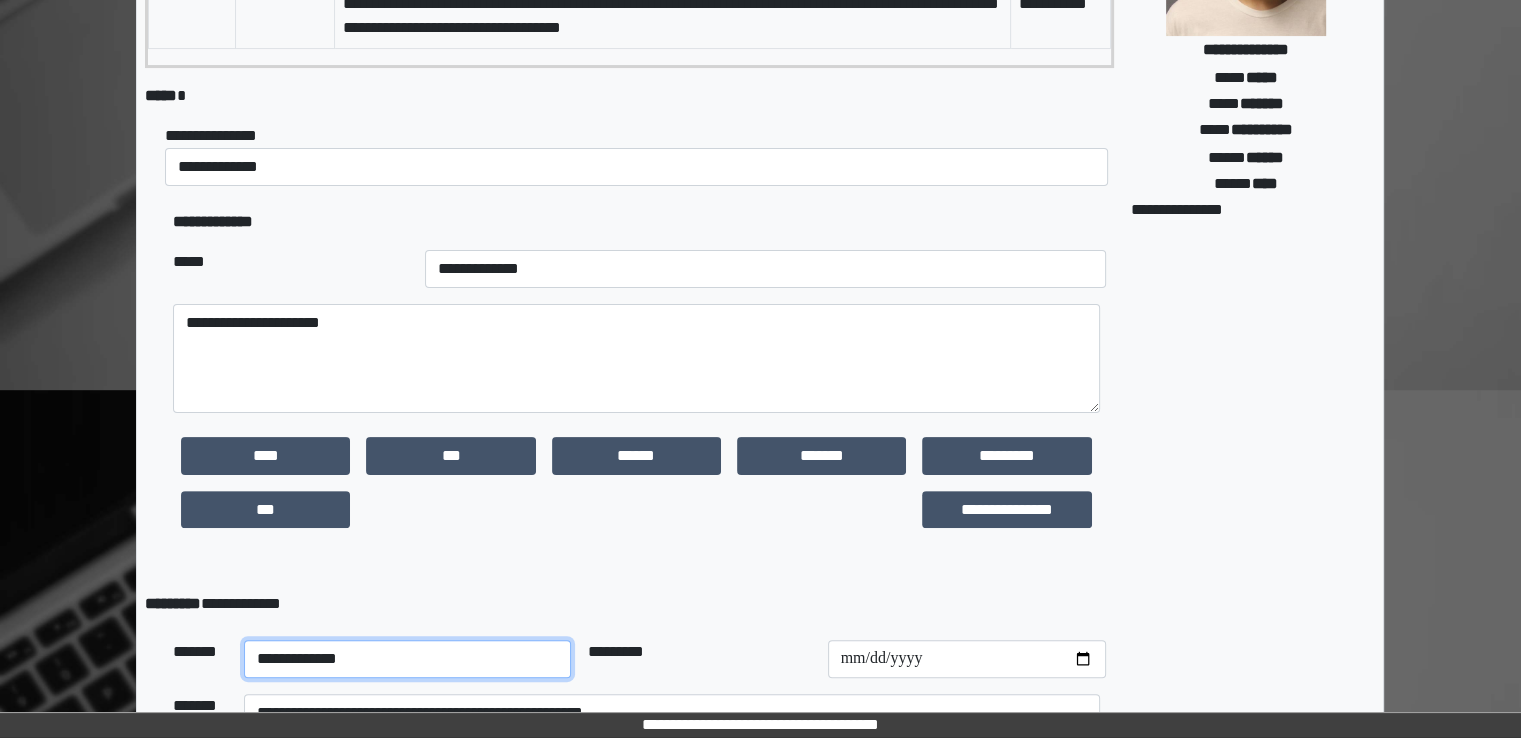 scroll, scrollTop: 362, scrollLeft: 0, axis: vertical 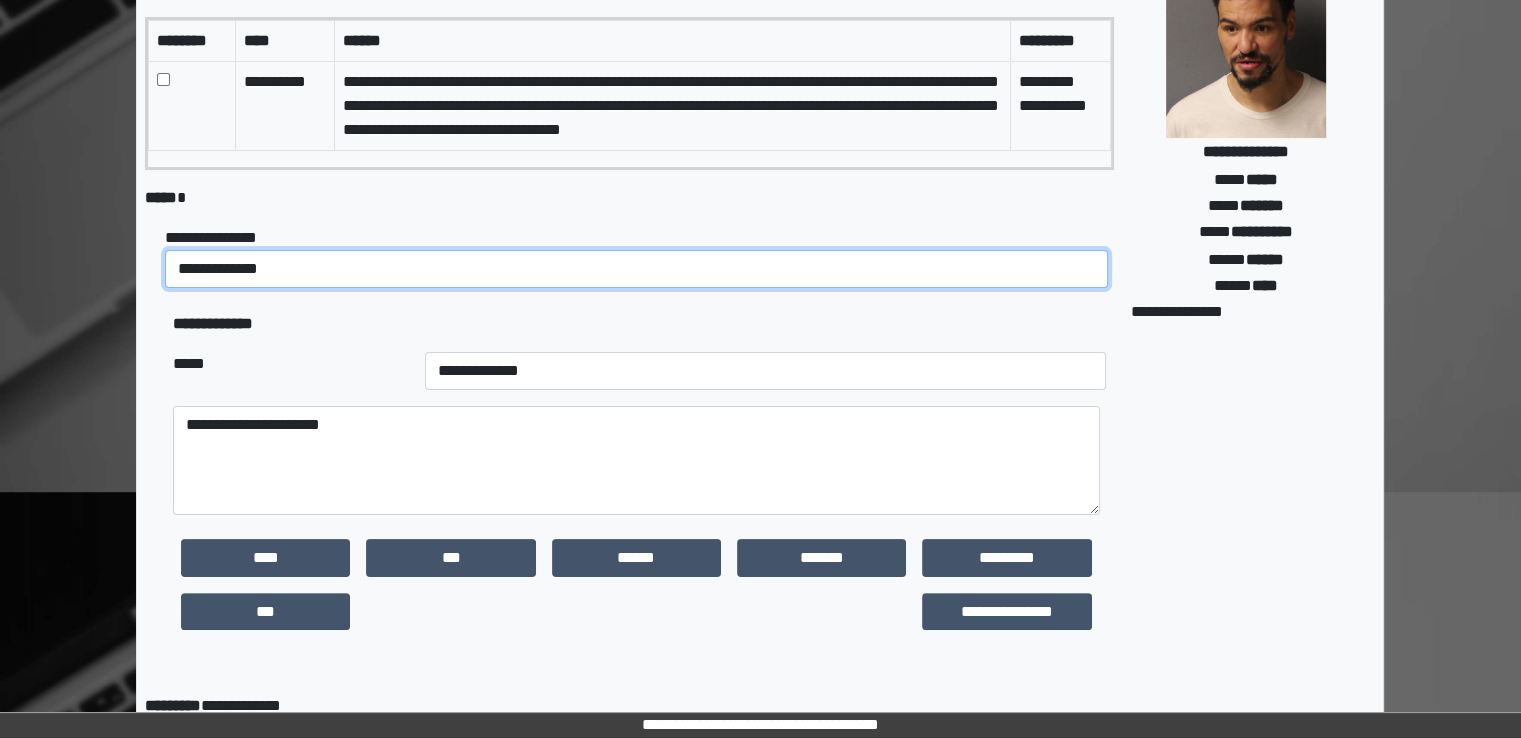 click on "**********" at bounding box center (636, 269) 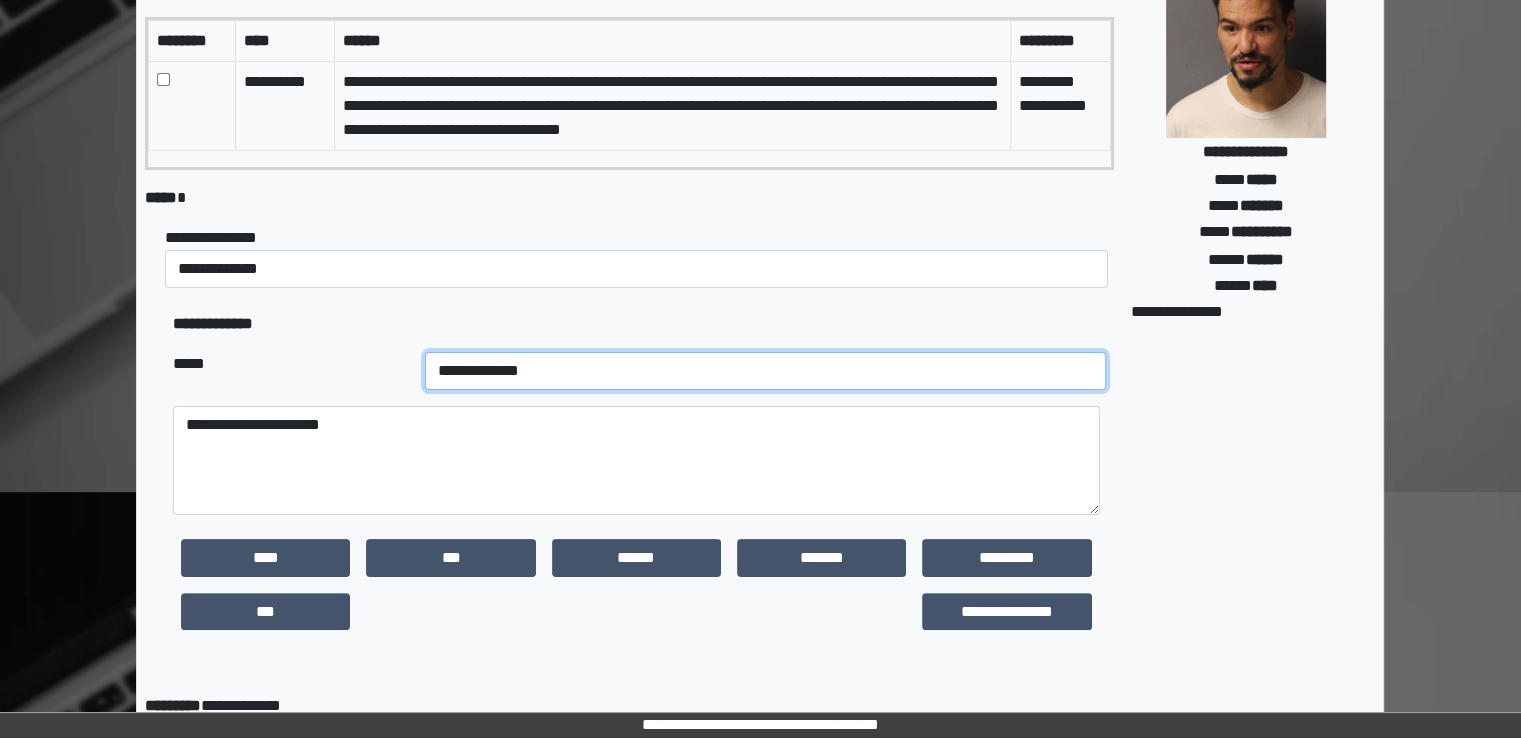 click on "**********" at bounding box center [765, 371] 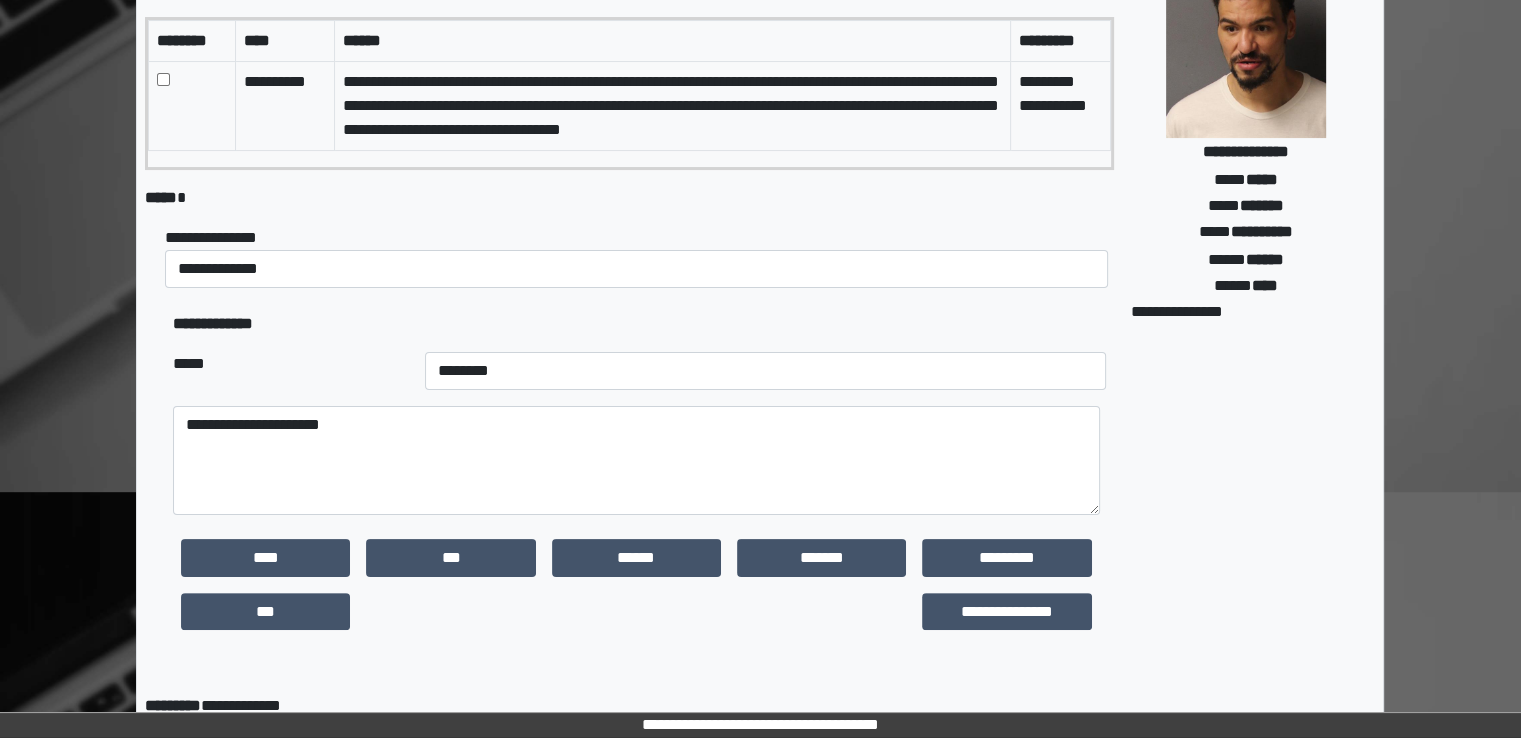 click on "**********" at bounding box center [1245, 433] 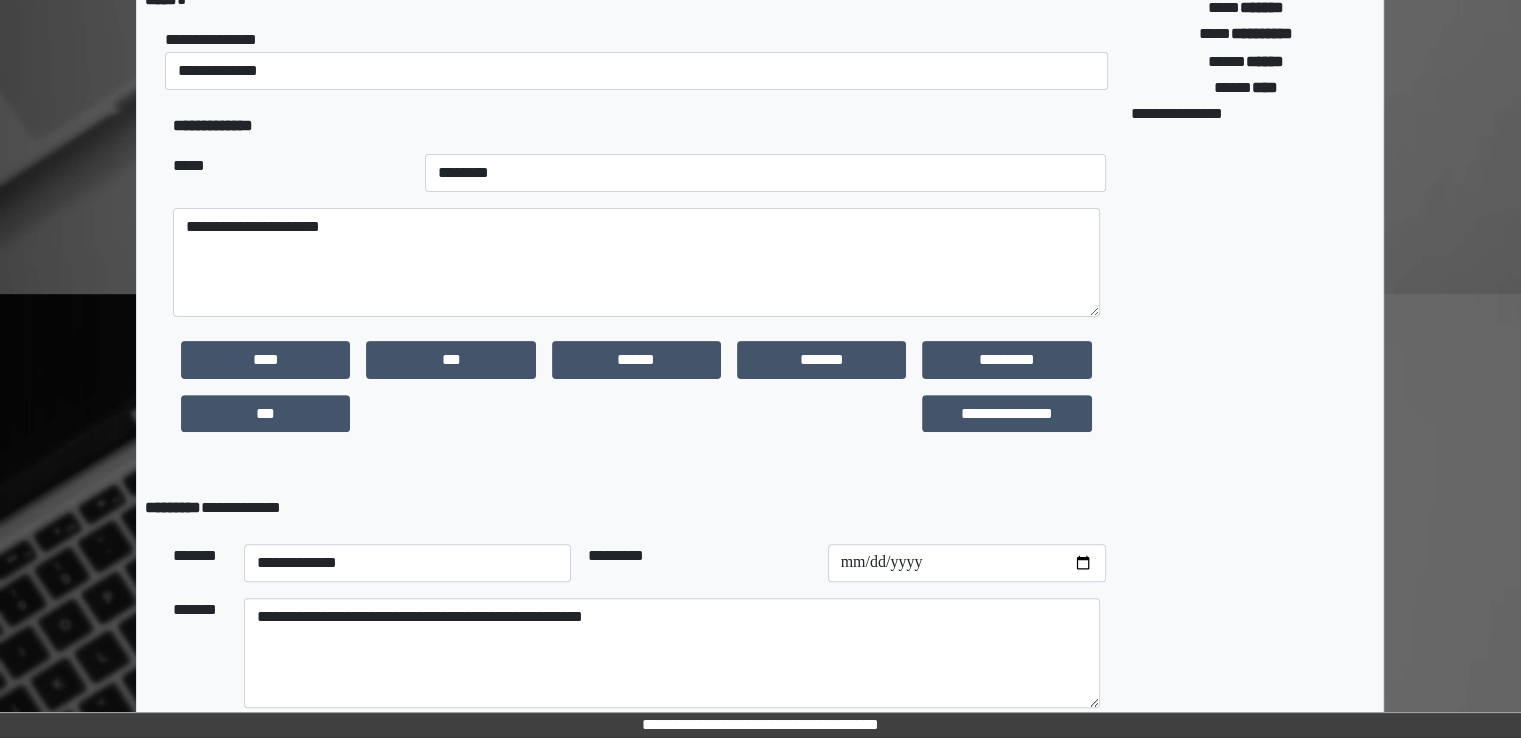 scroll, scrollTop: 662, scrollLeft: 0, axis: vertical 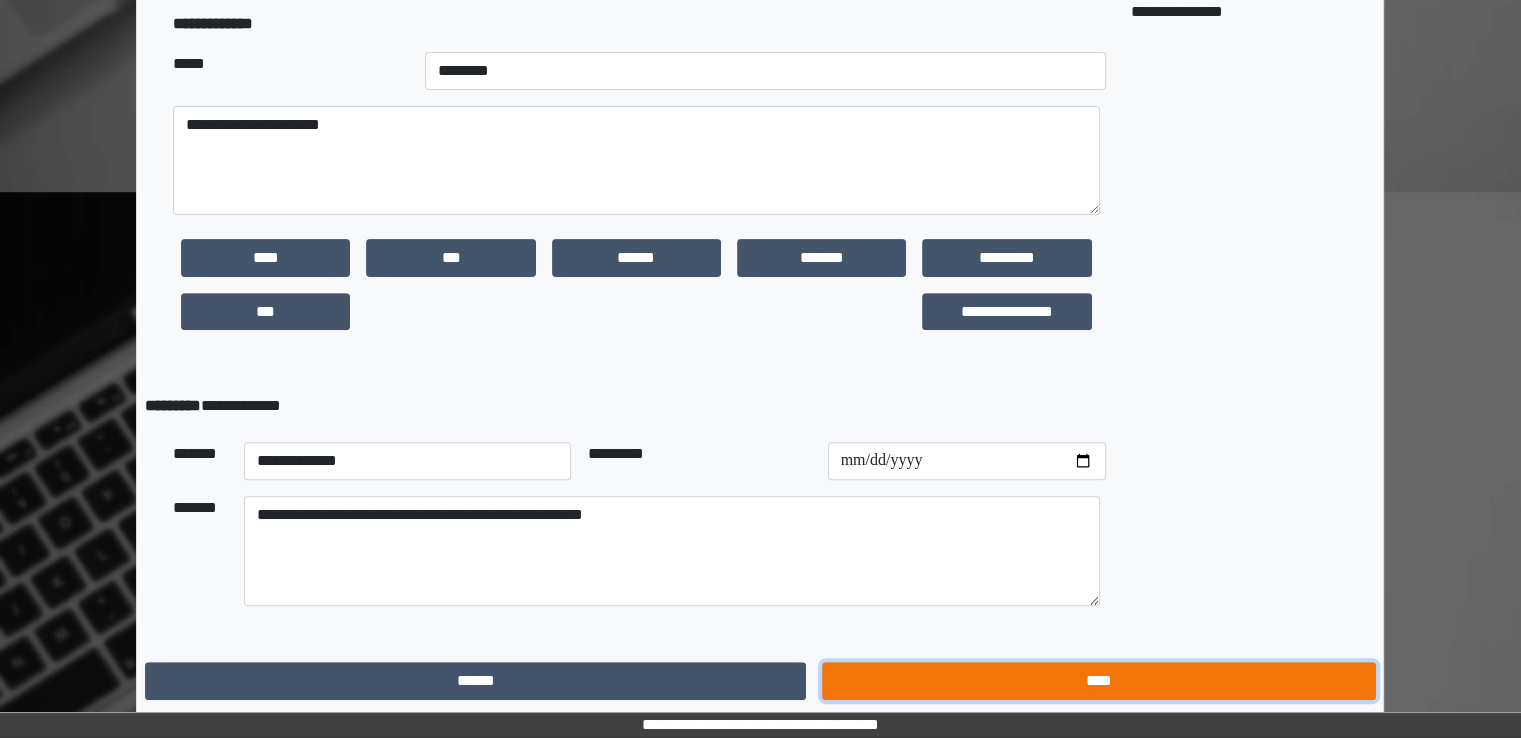 click on "****" at bounding box center [1098, 681] 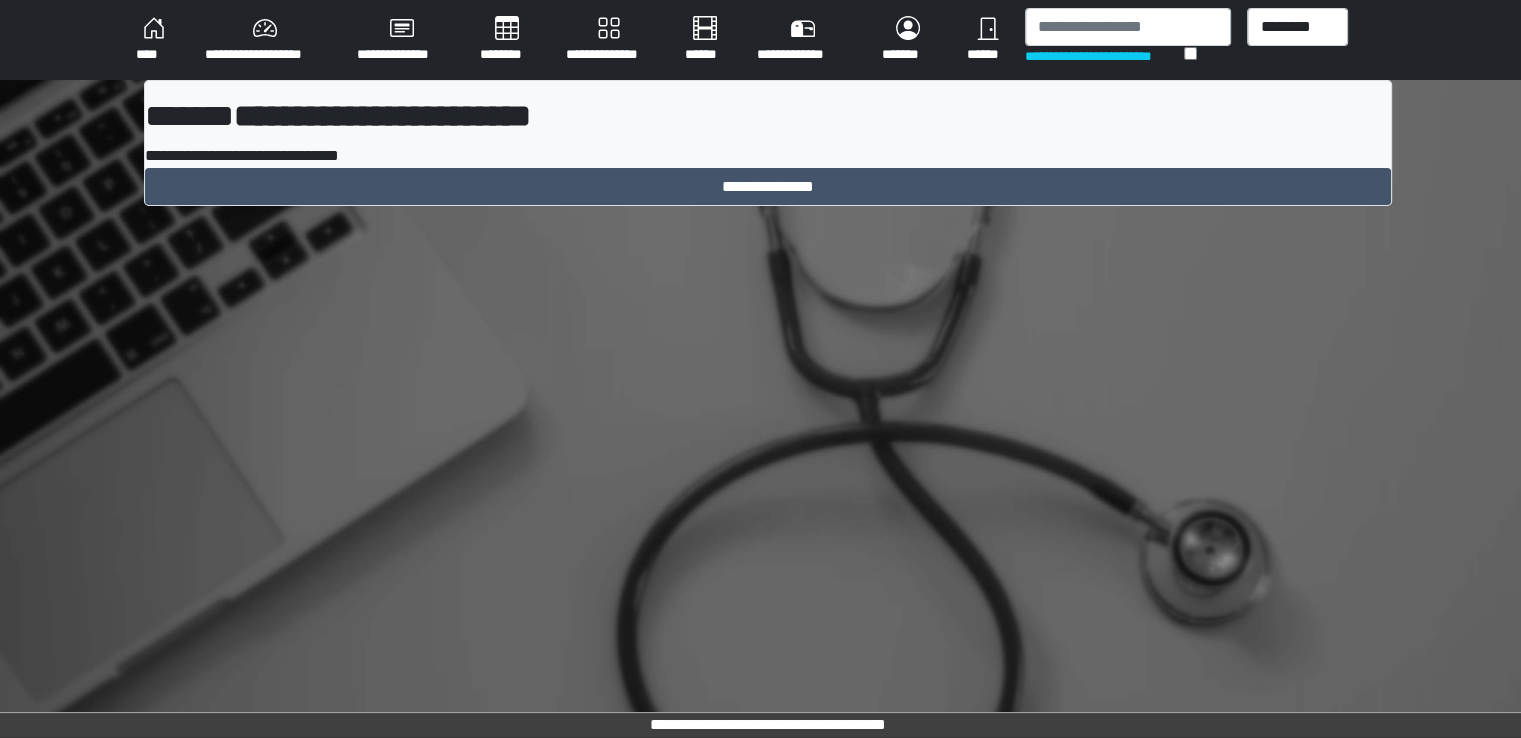scroll, scrollTop: 0, scrollLeft: 0, axis: both 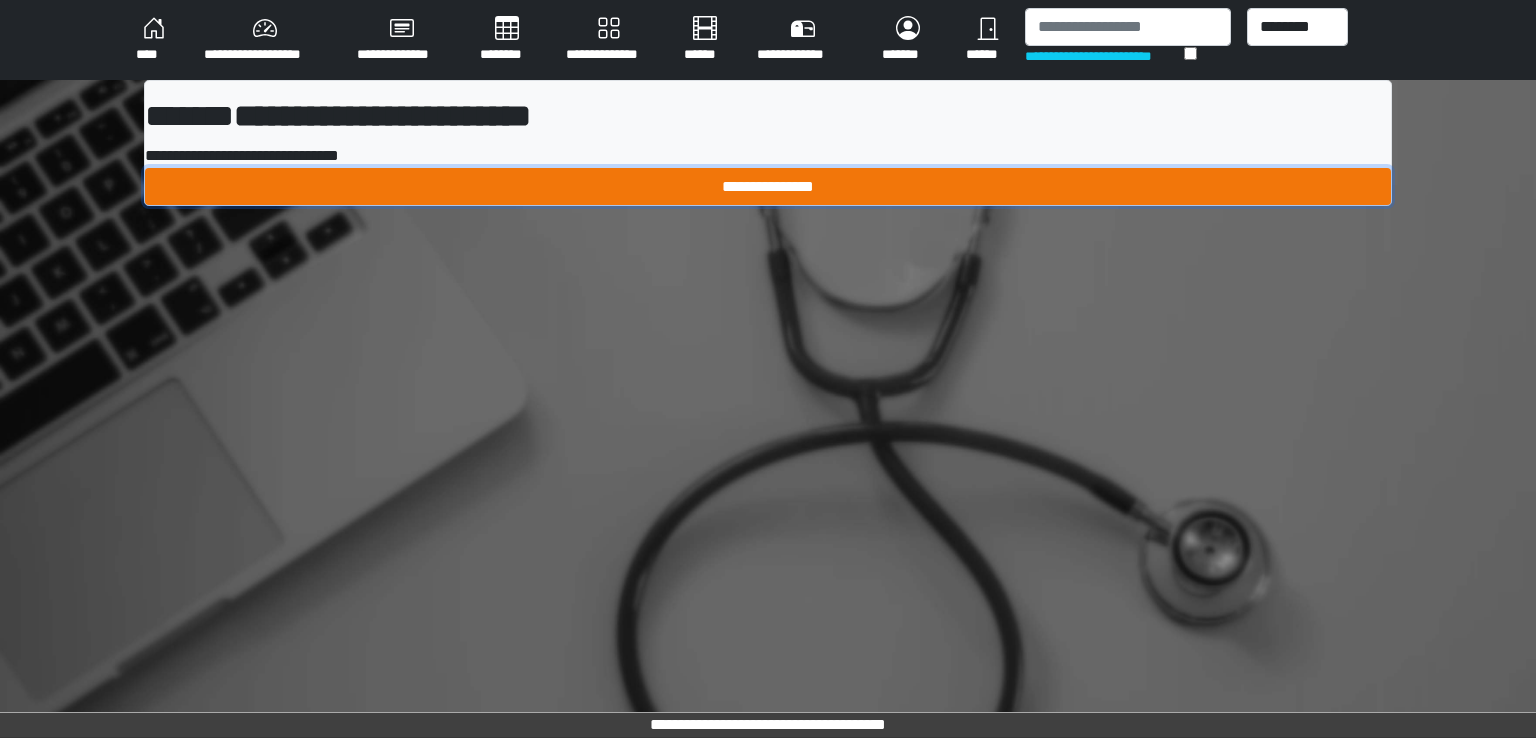 click on "**********" at bounding box center [768, 187] 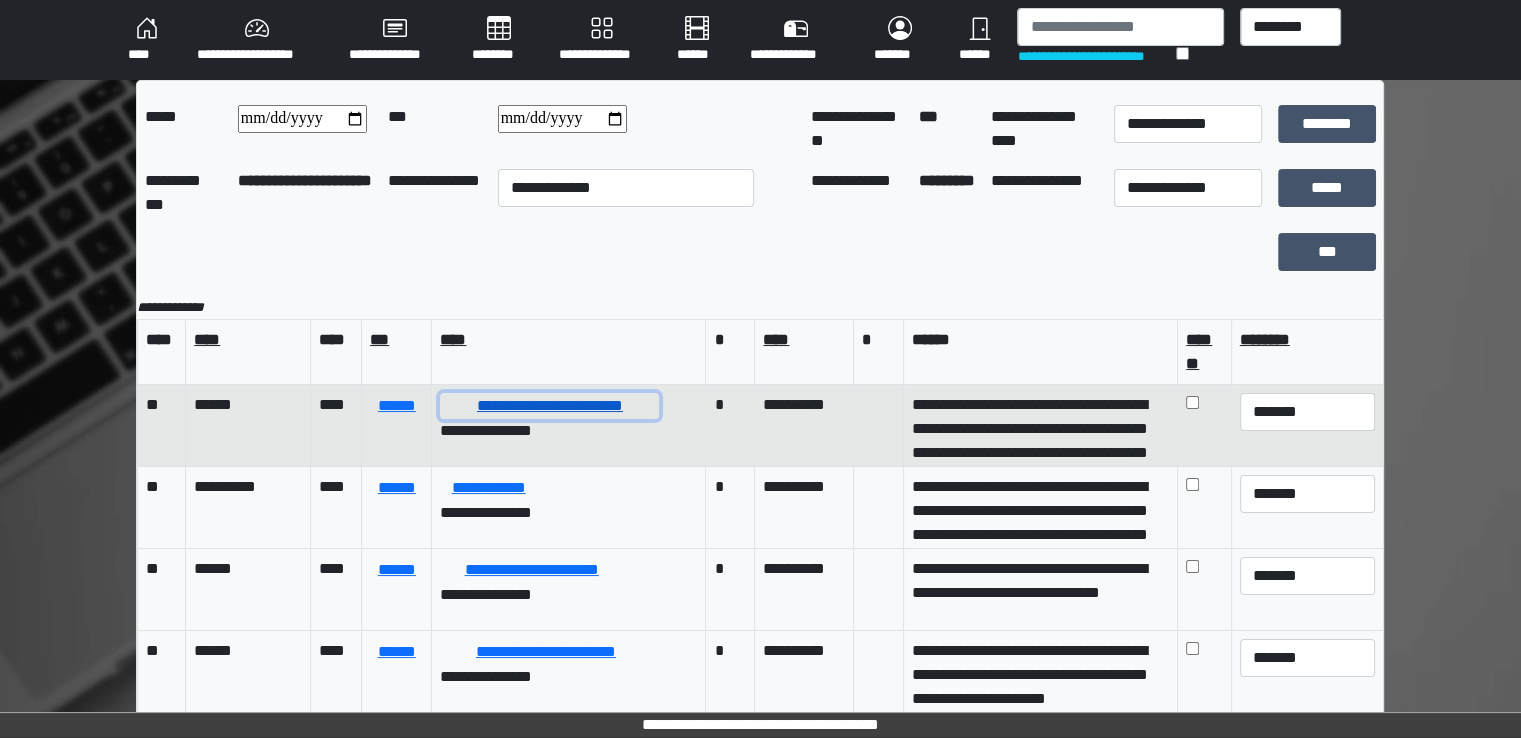 click on "**********" at bounding box center (549, 406) 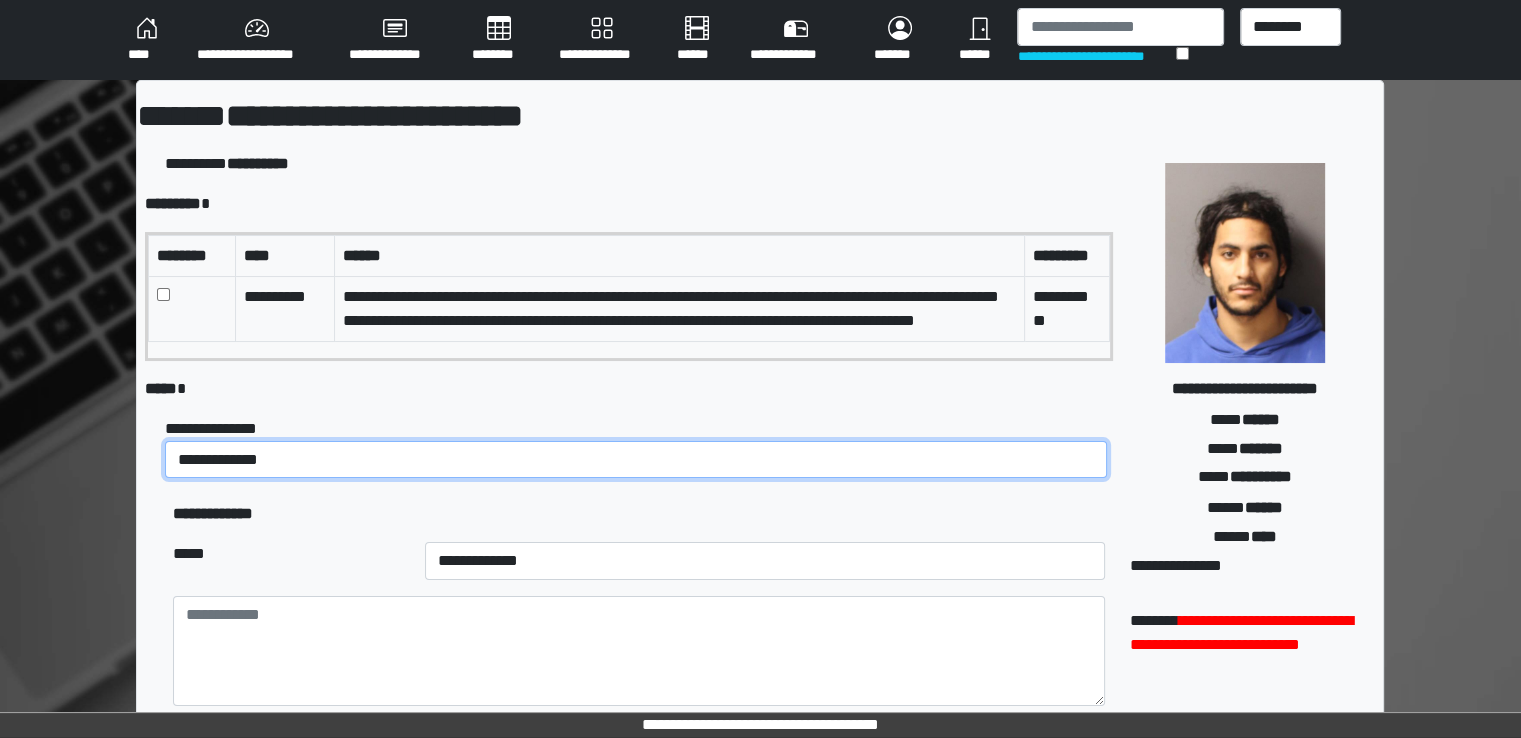 click on "**********" at bounding box center [636, 460] 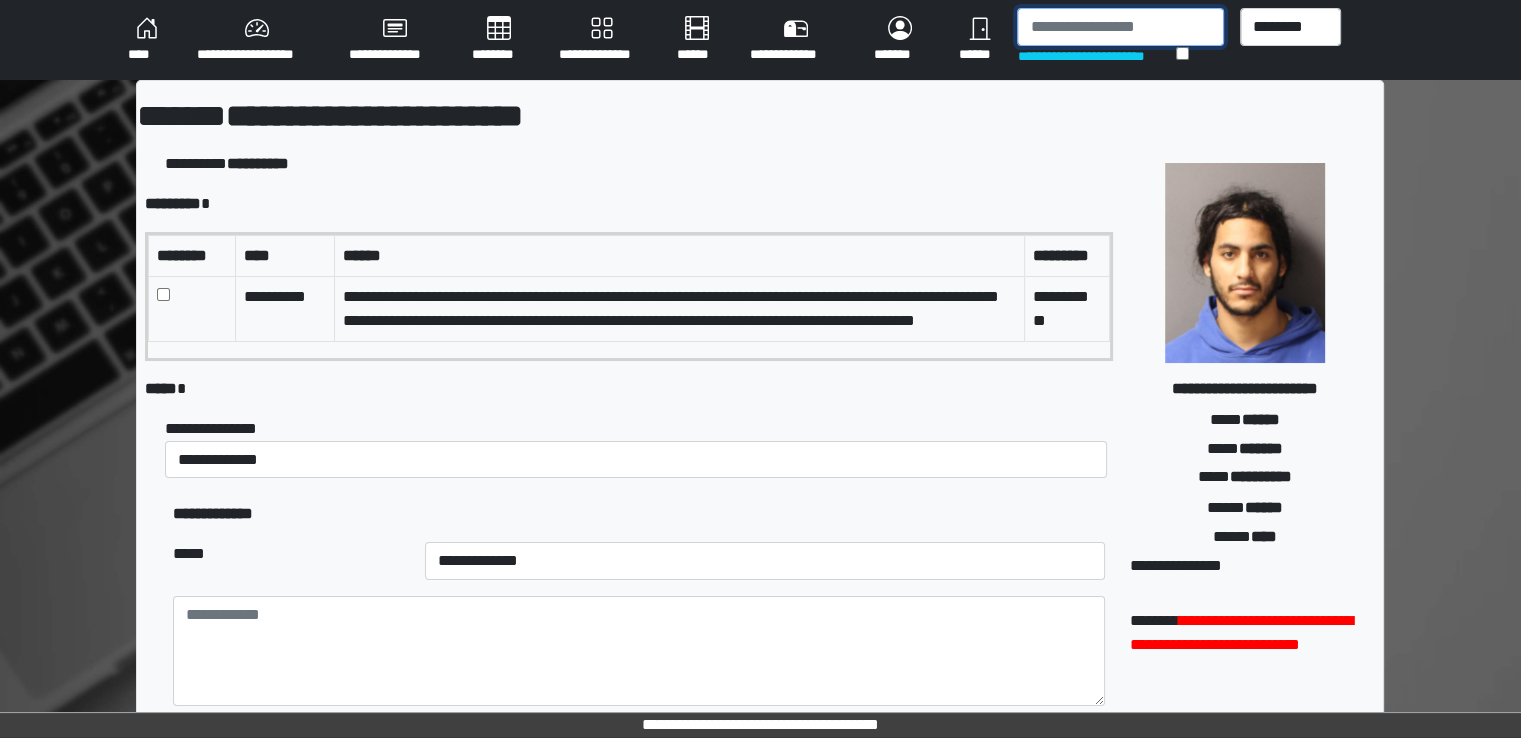 click at bounding box center [1120, 27] 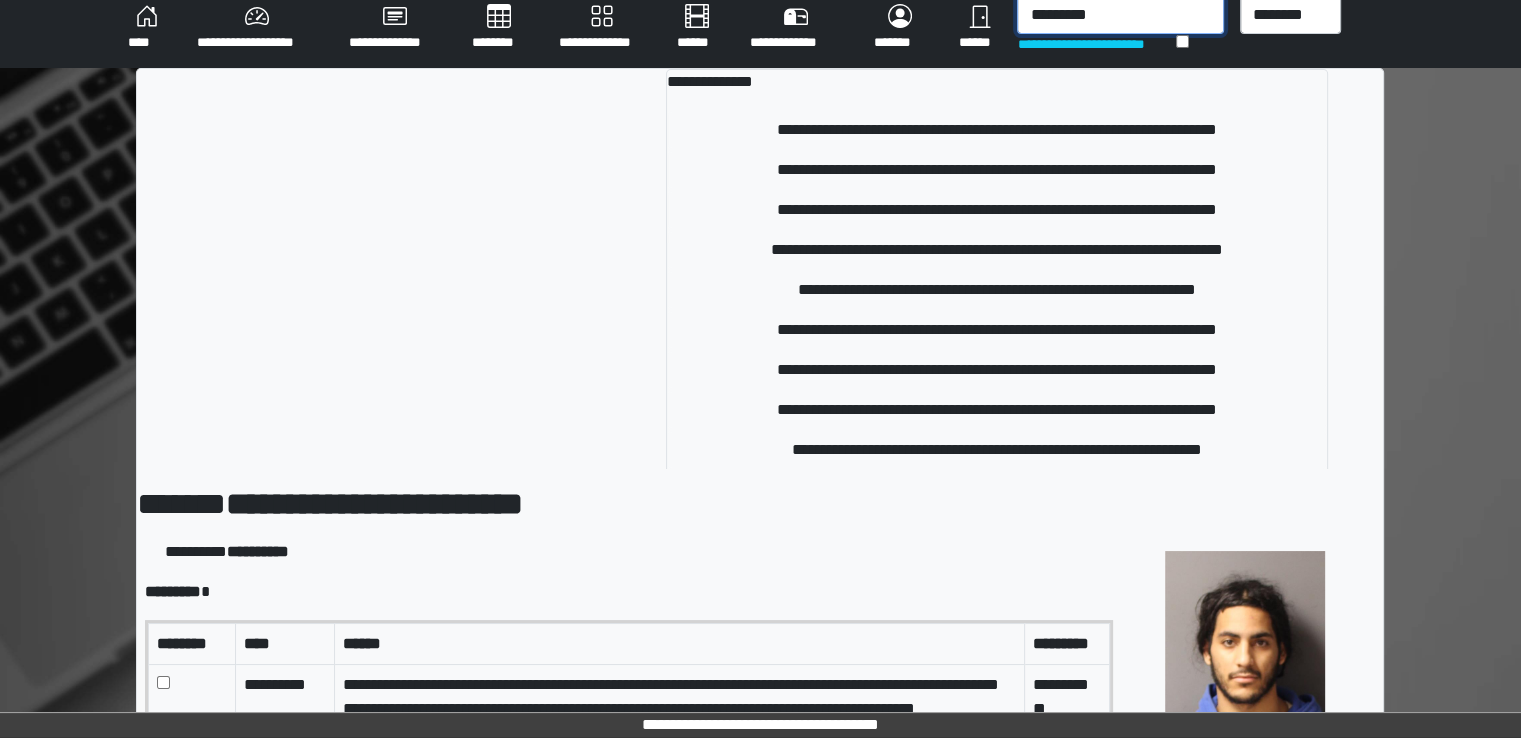 scroll, scrollTop: 0, scrollLeft: 0, axis: both 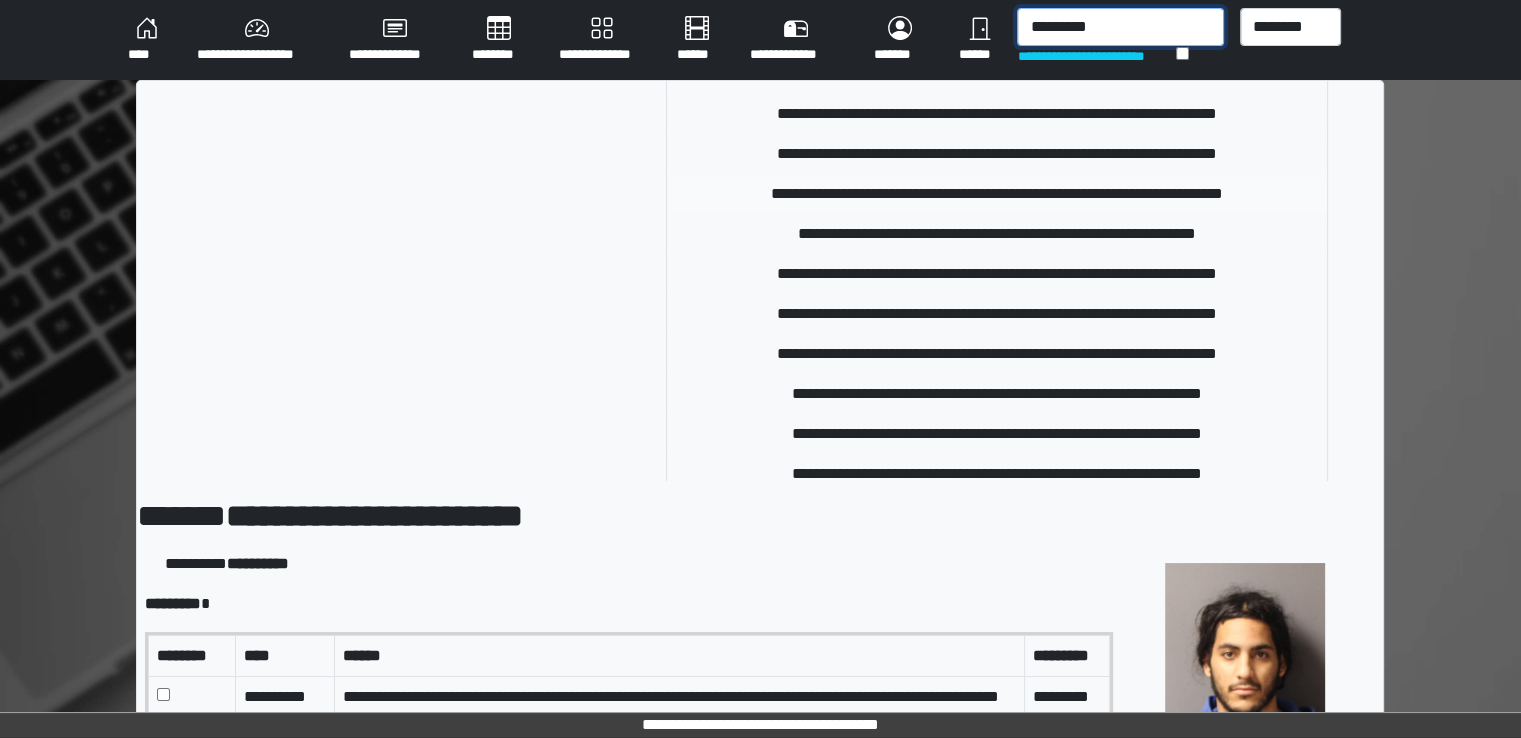 type on "*********" 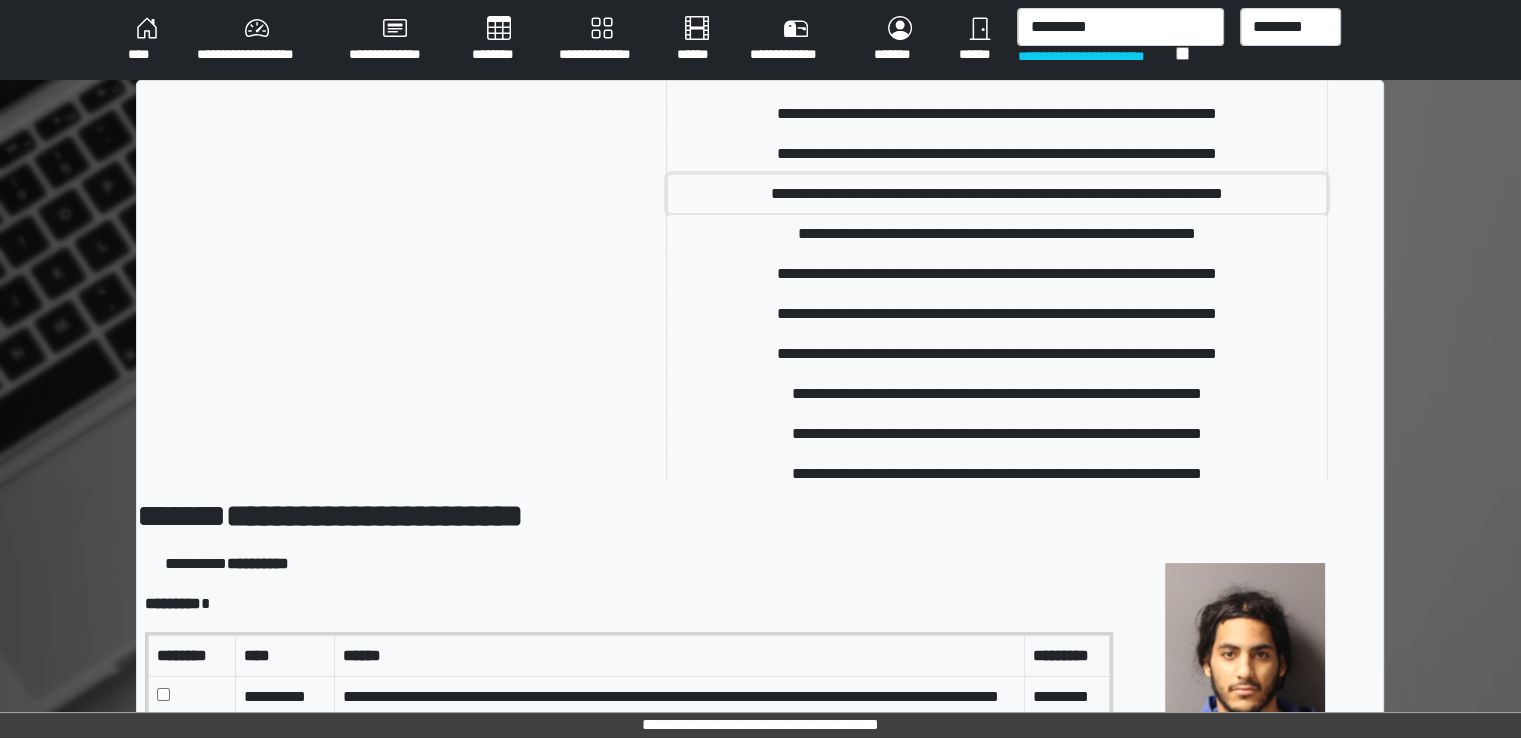 click on "**********" at bounding box center [997, 194] 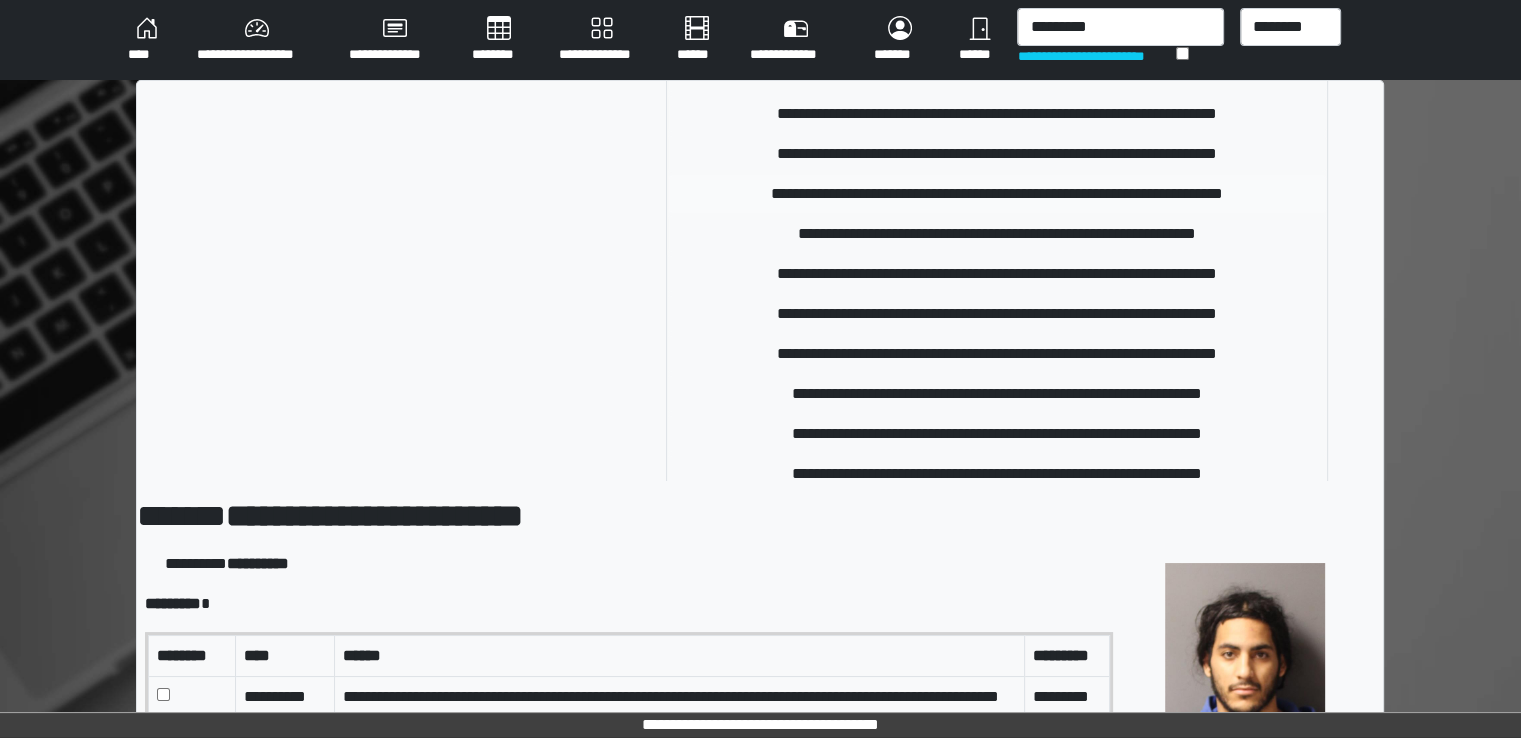 type 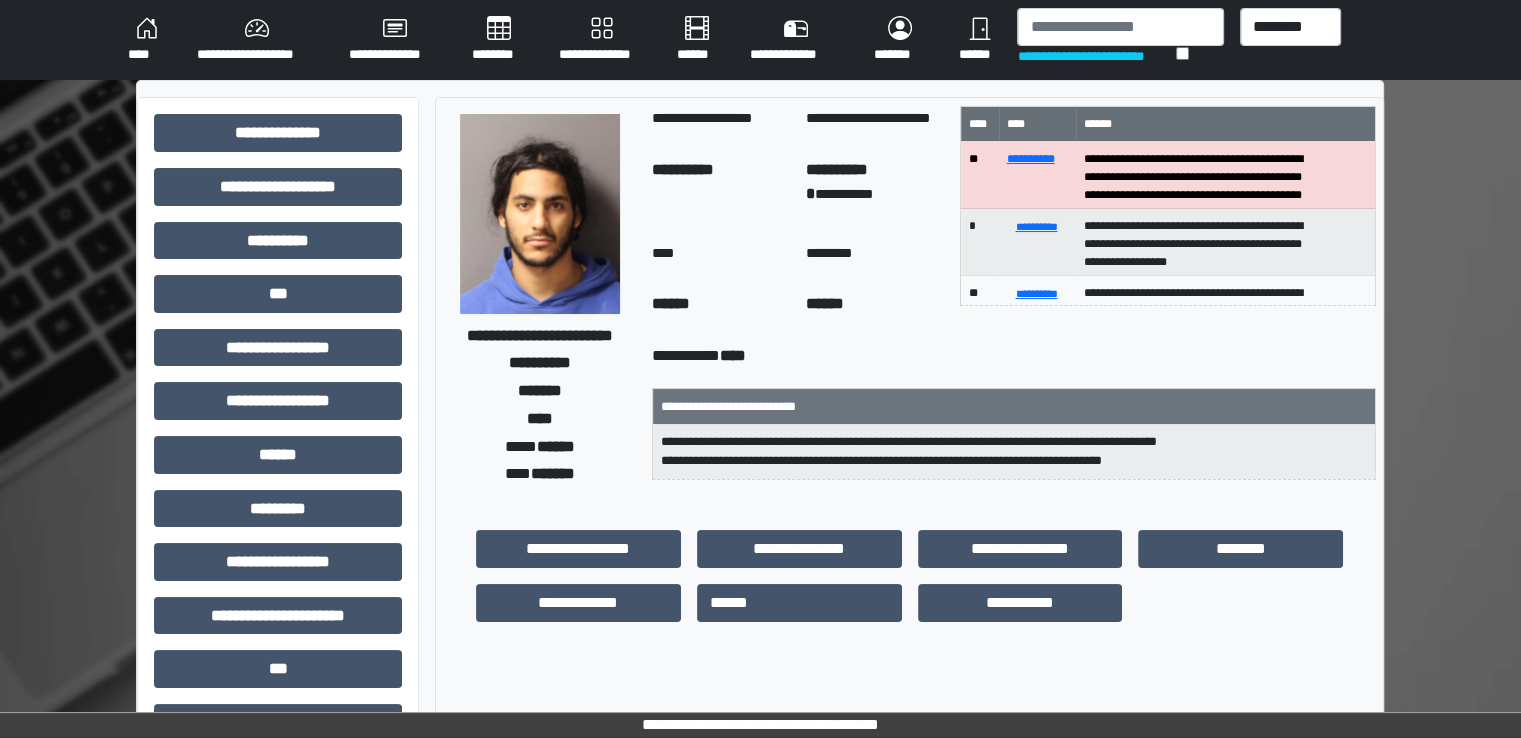 click on "********" at bounding box center [499, 40] 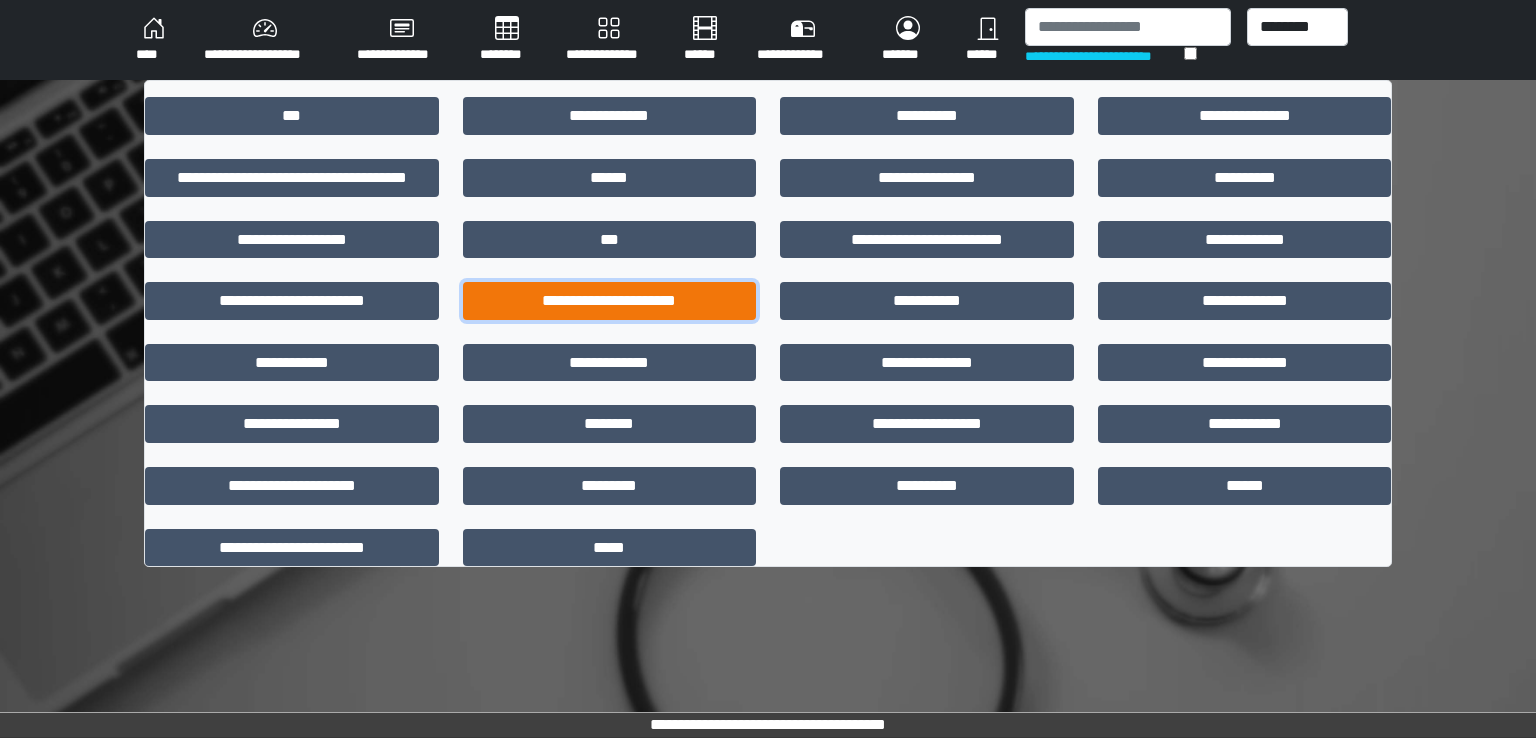 click on "**********" at bounding box center (610, 301) 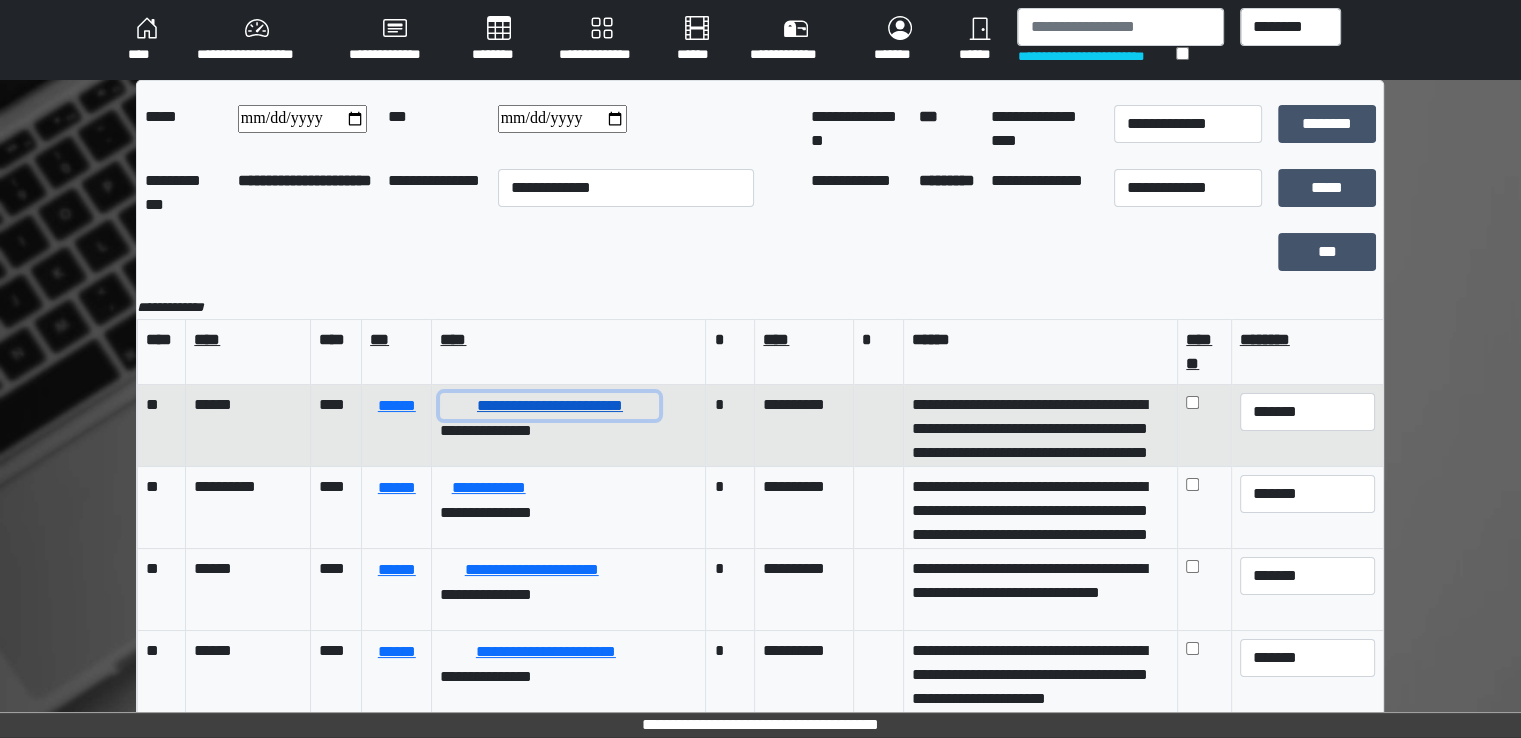 click on "**********" at bounding box center (549, 406) 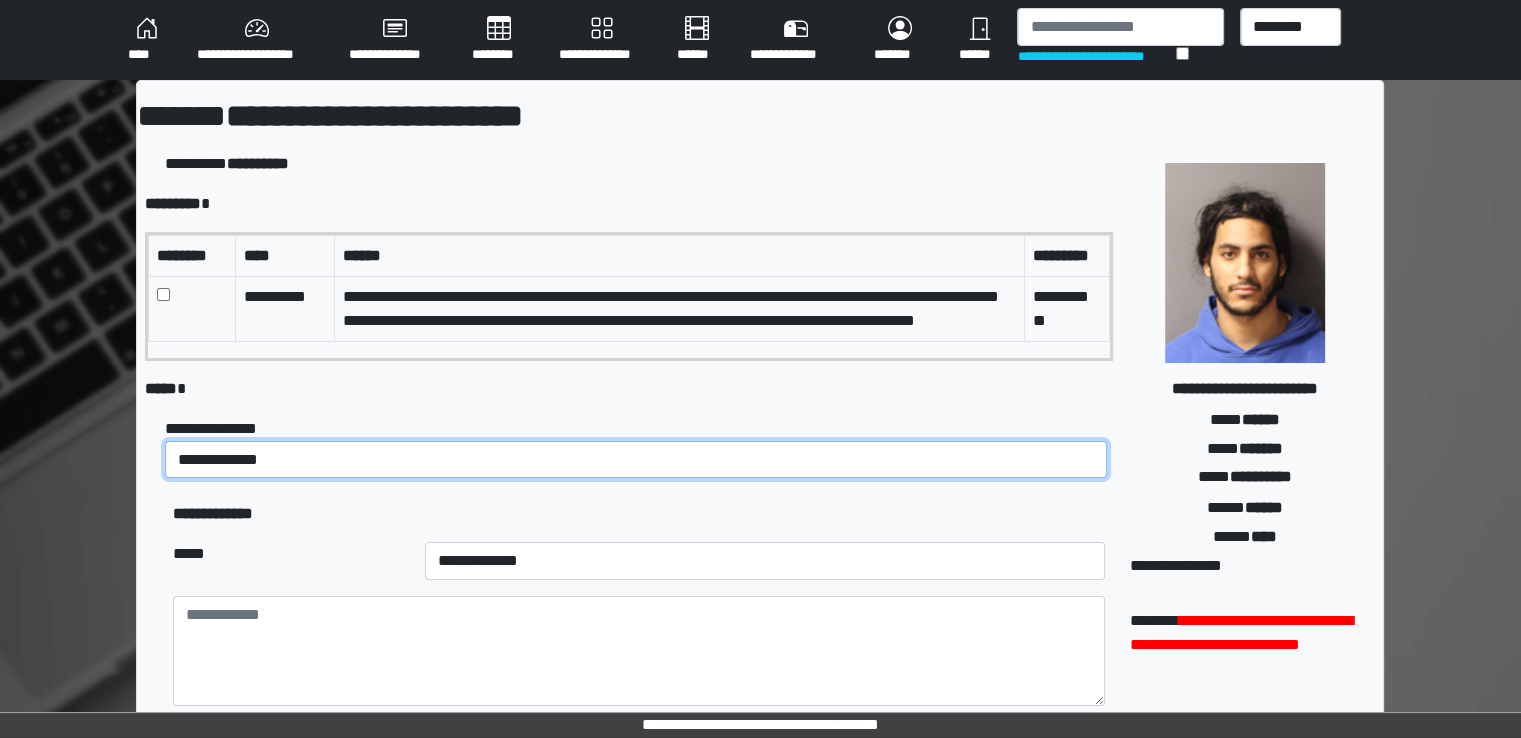 click on "**********" at bounding box center (636, 460) 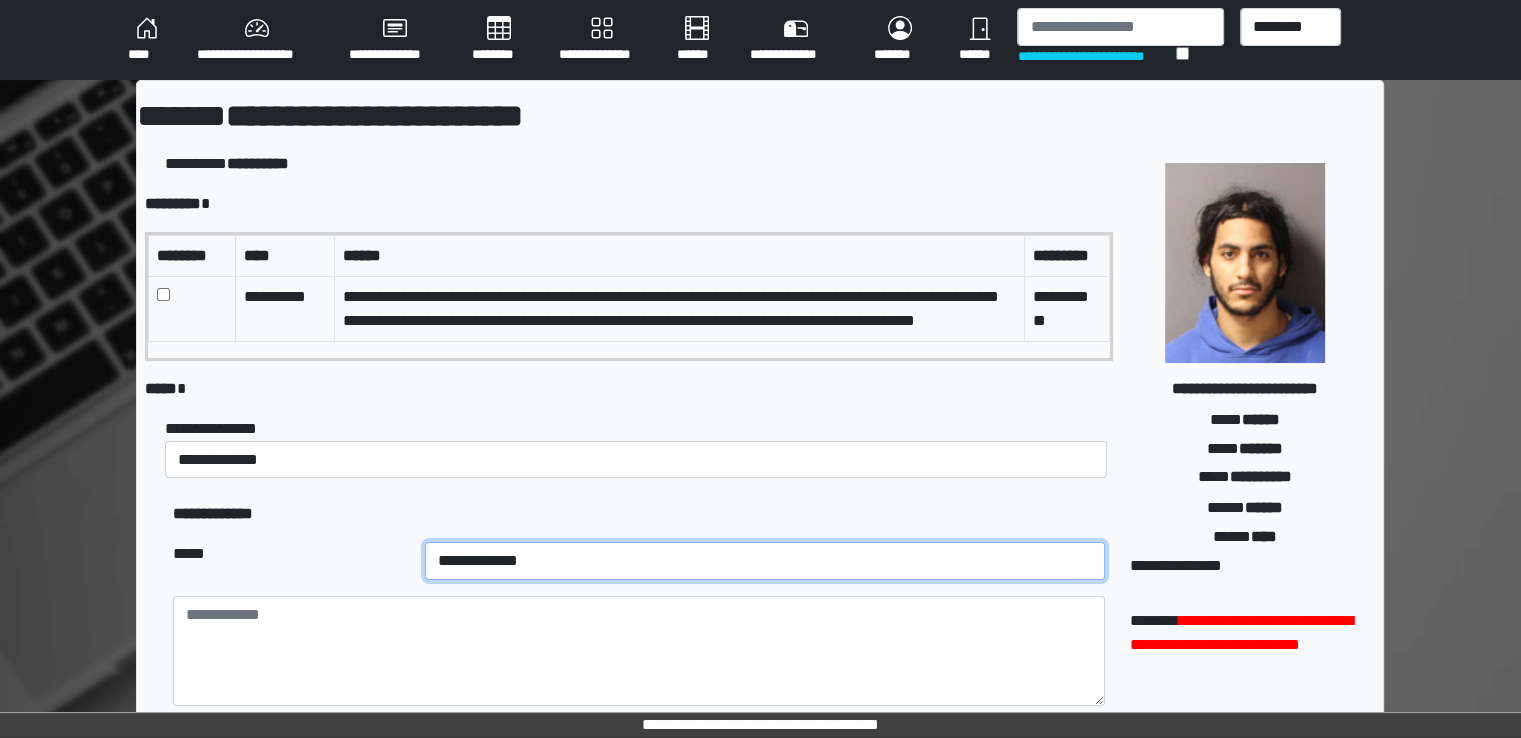 click on "**********" at bounding box center (765, 561) 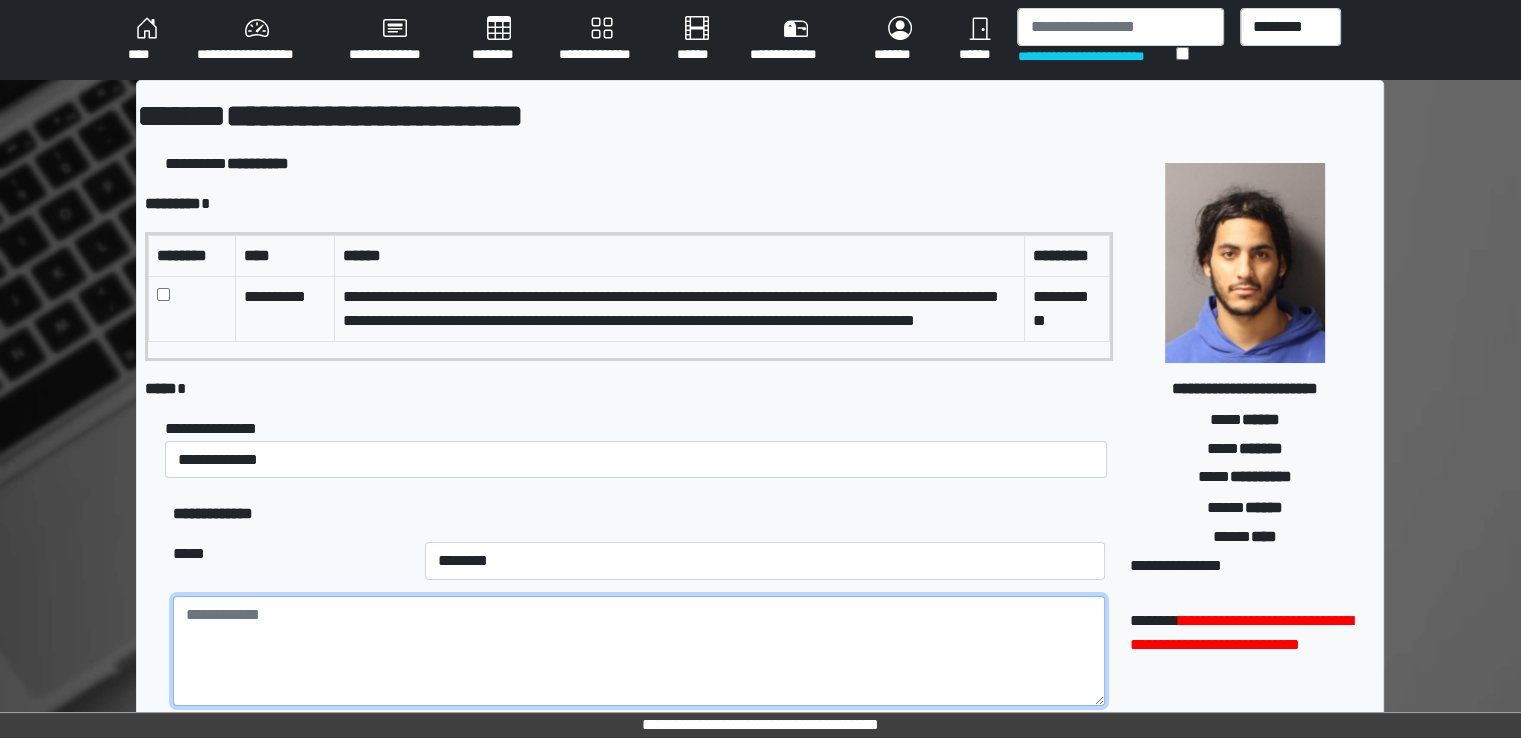 click at bounding box center (639, 651) 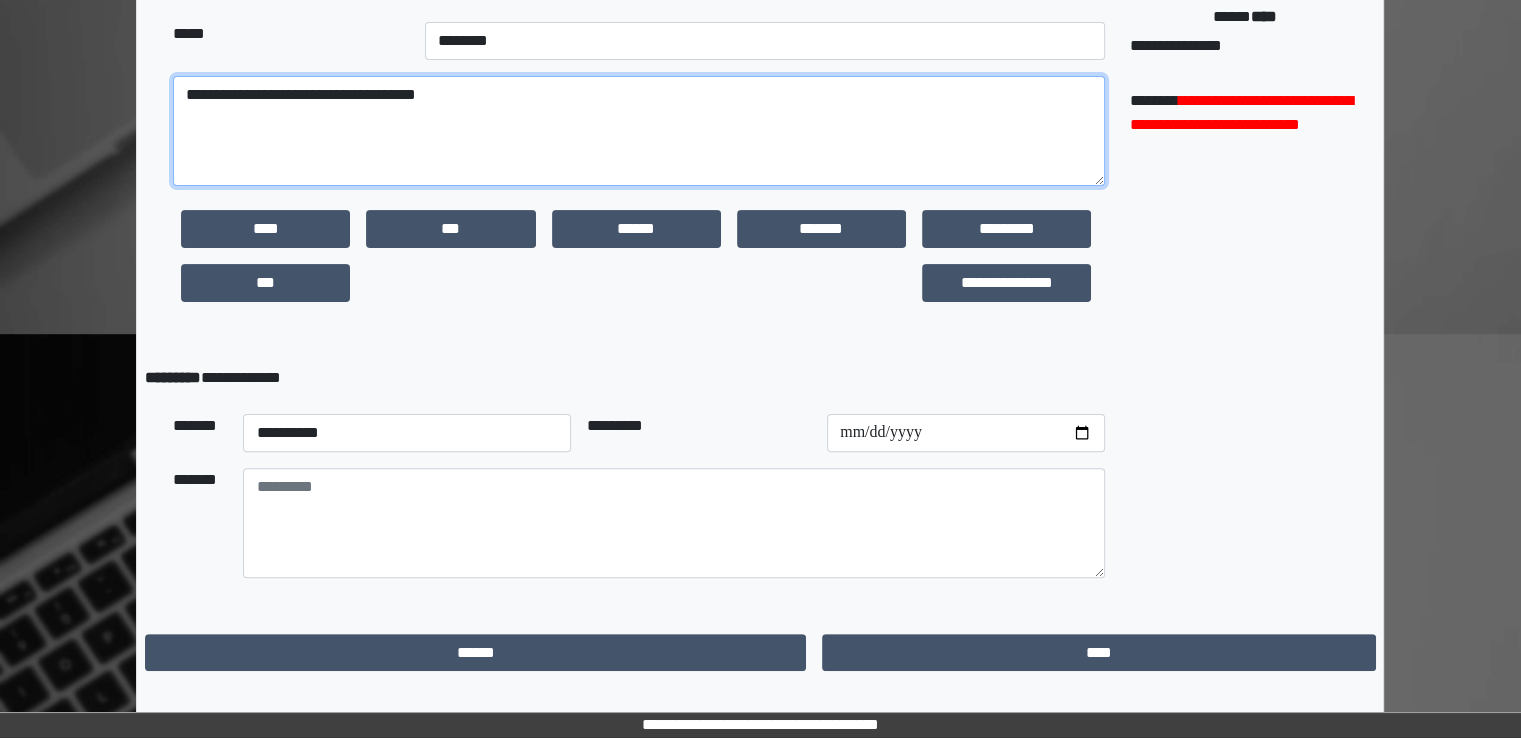 scroll, scrollTop: 539, scrollLeft: 0, axis: vertical 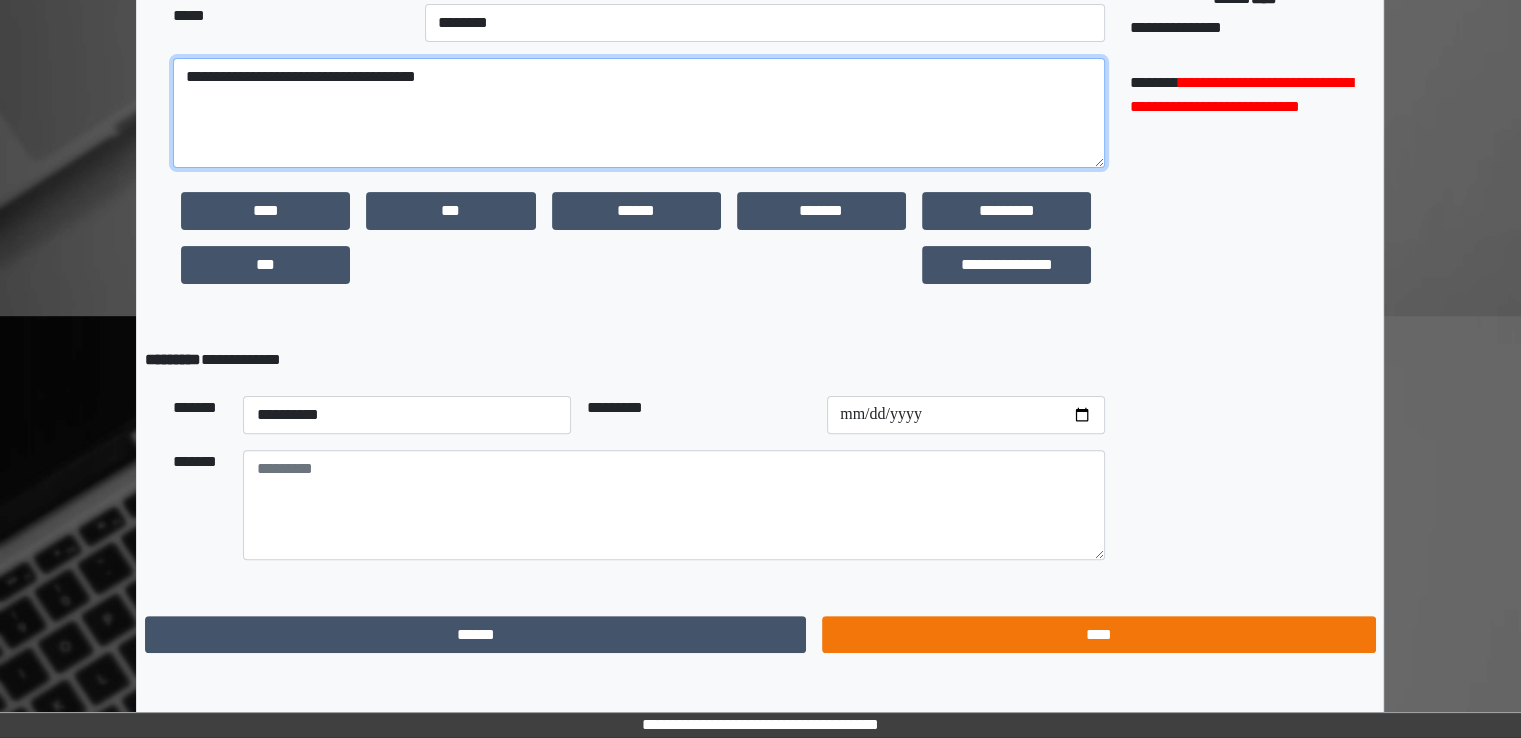 type on "**********" 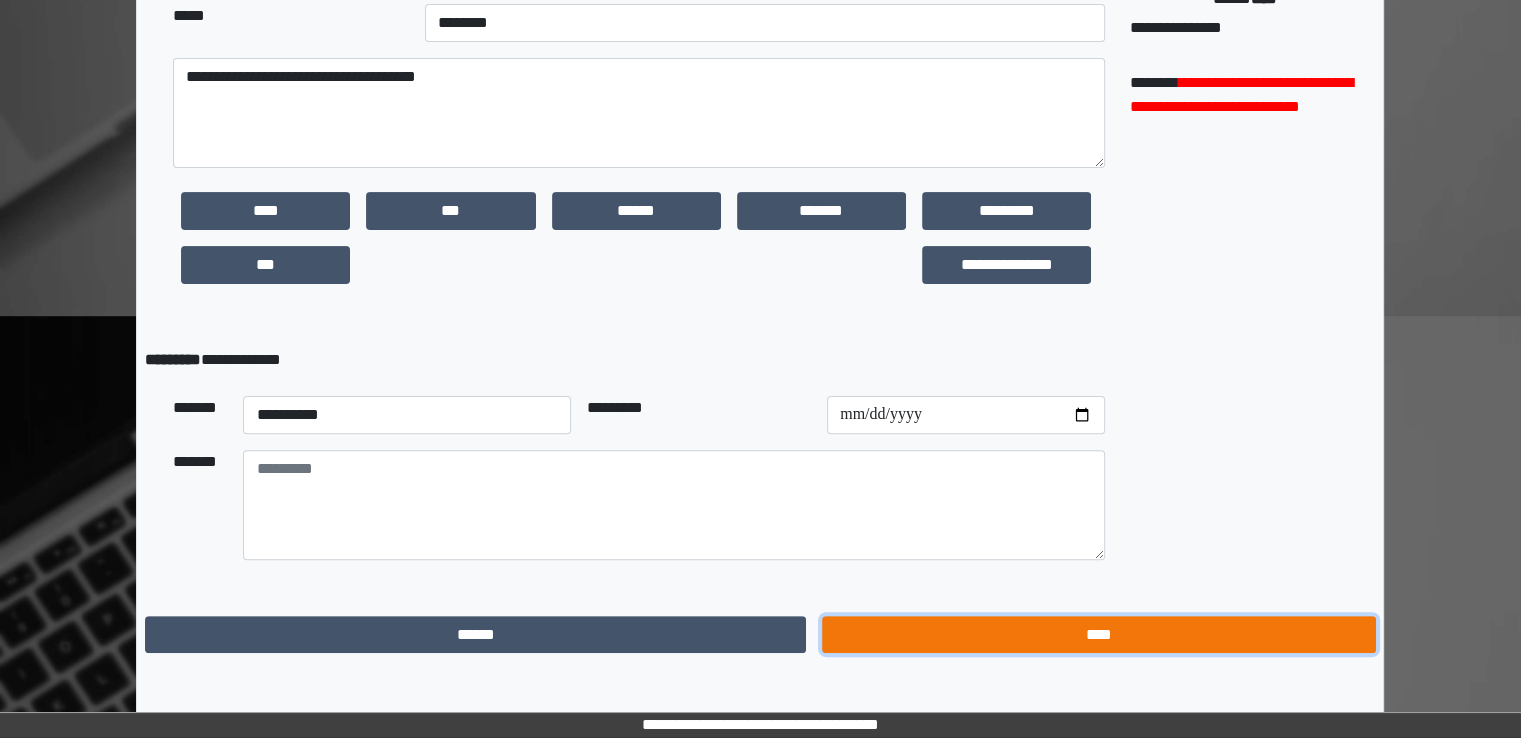 click on "****" at bounding box center [1098, 635] 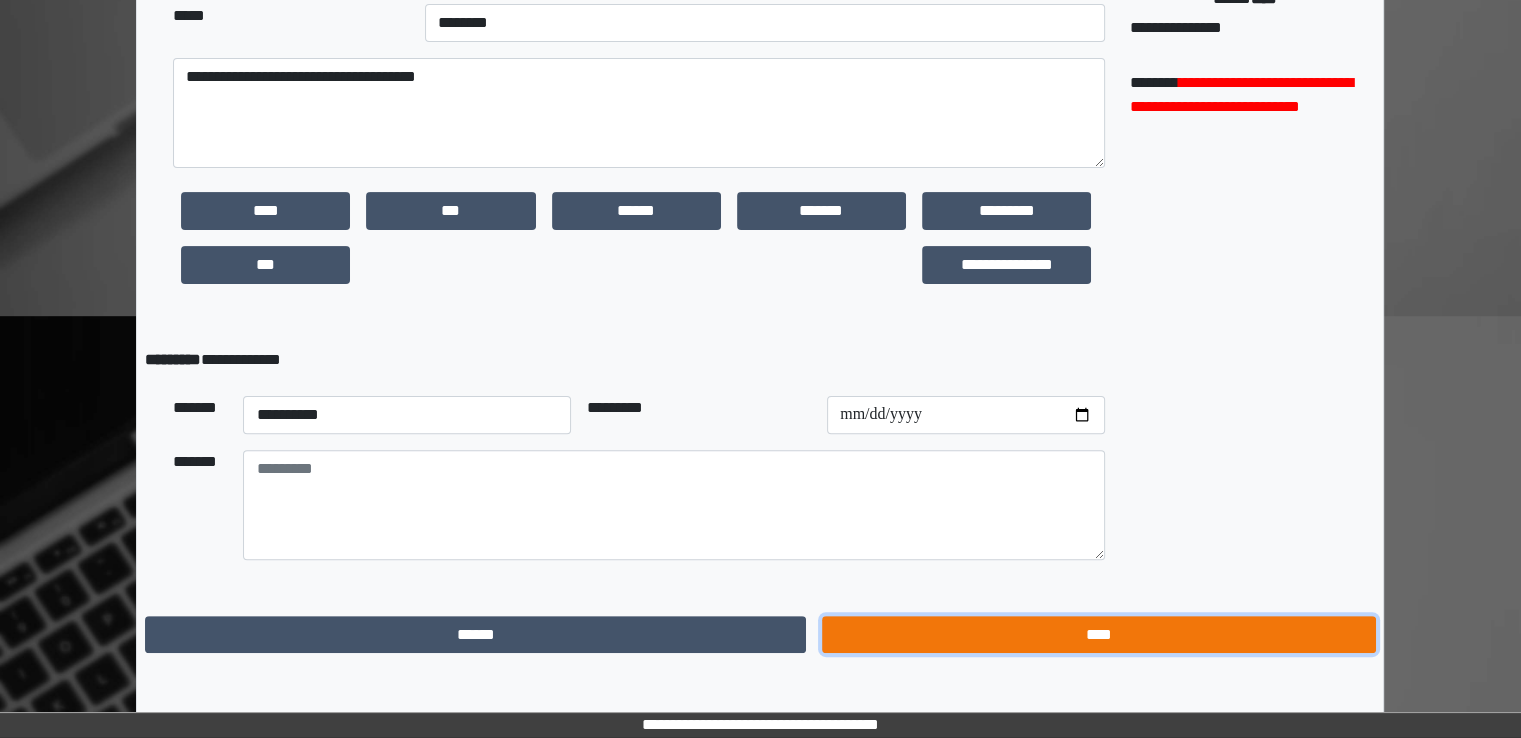 click on "****" at bounding box center [1098, 635] 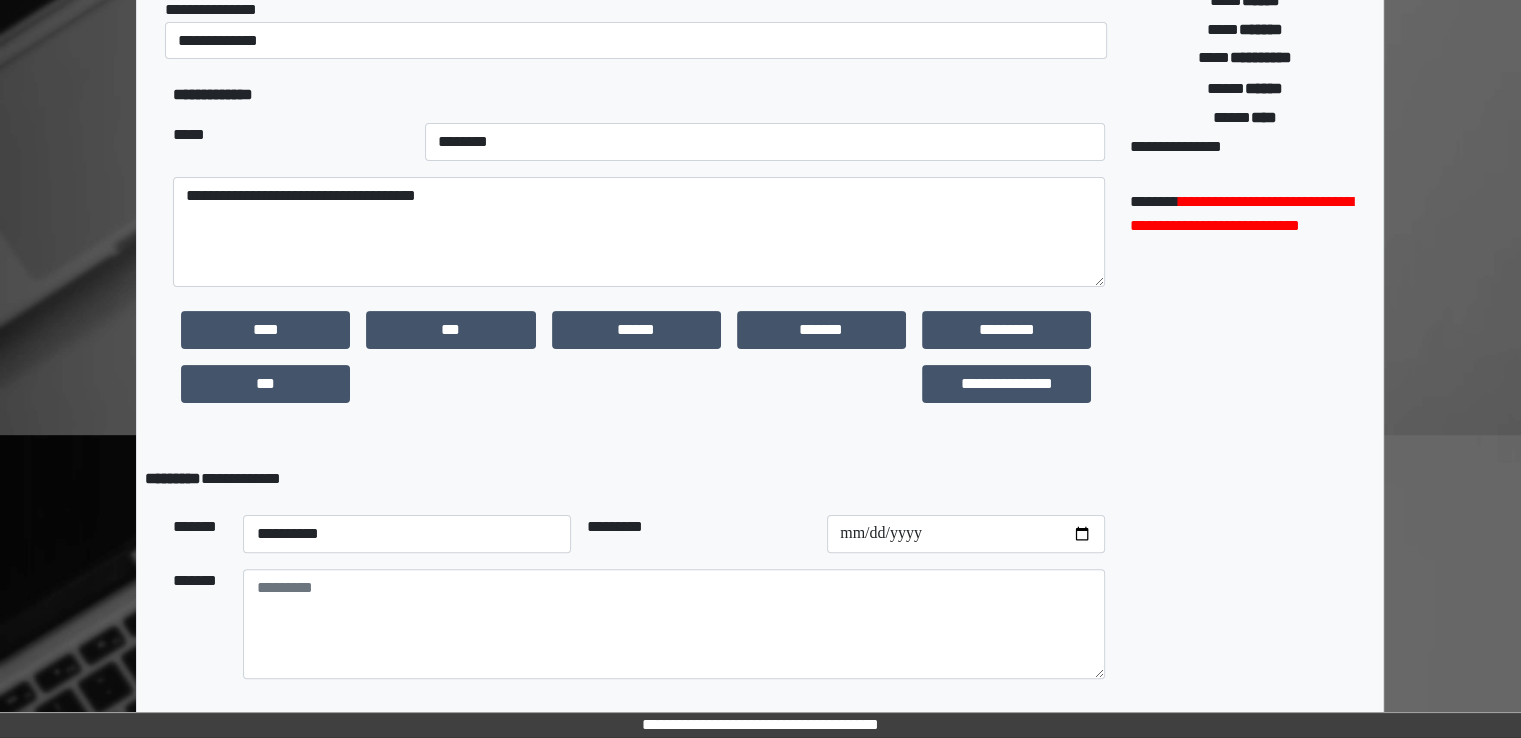 scroll, scrollTop: 539, scrollLeft: 0, axis: vertical 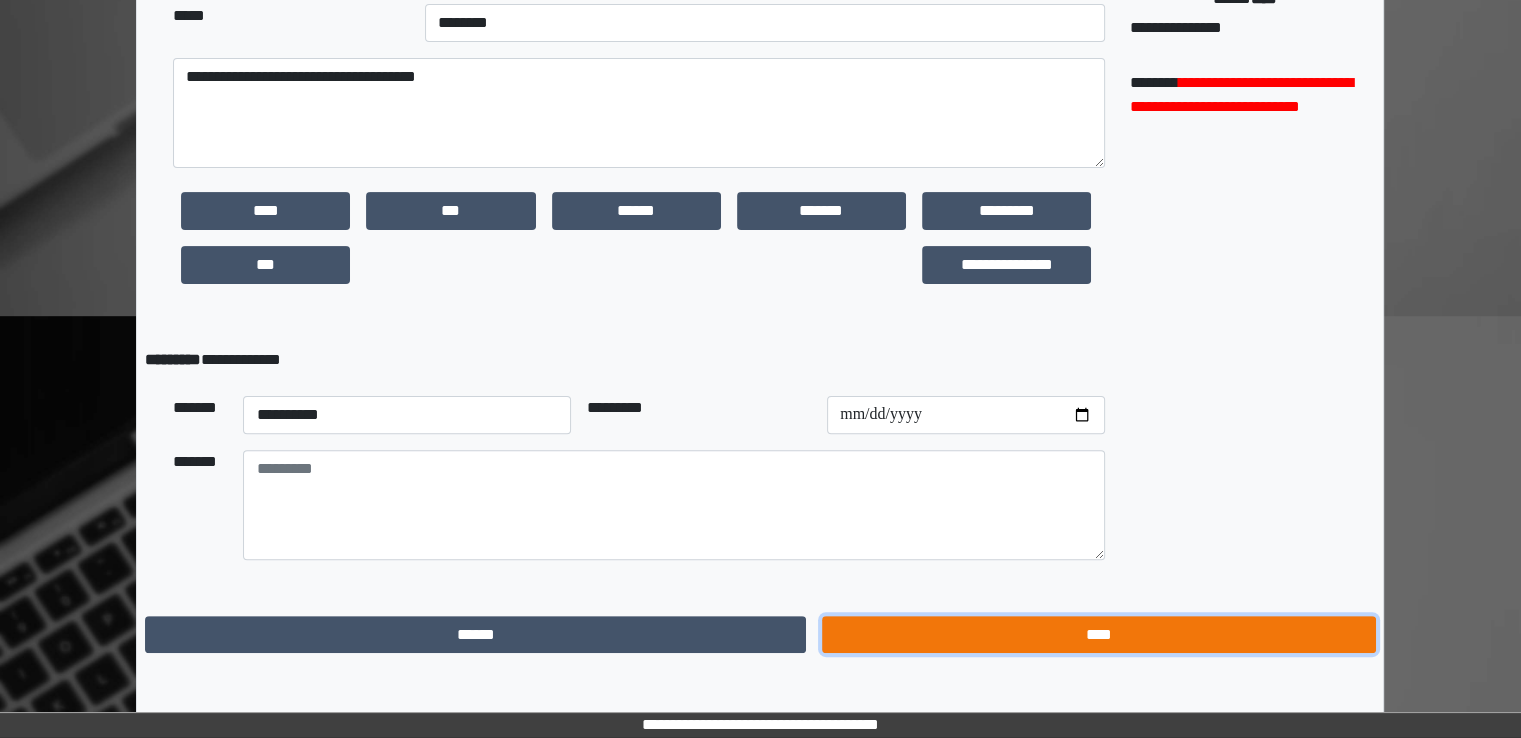 click on "****" at bounding box center (1098, 635) 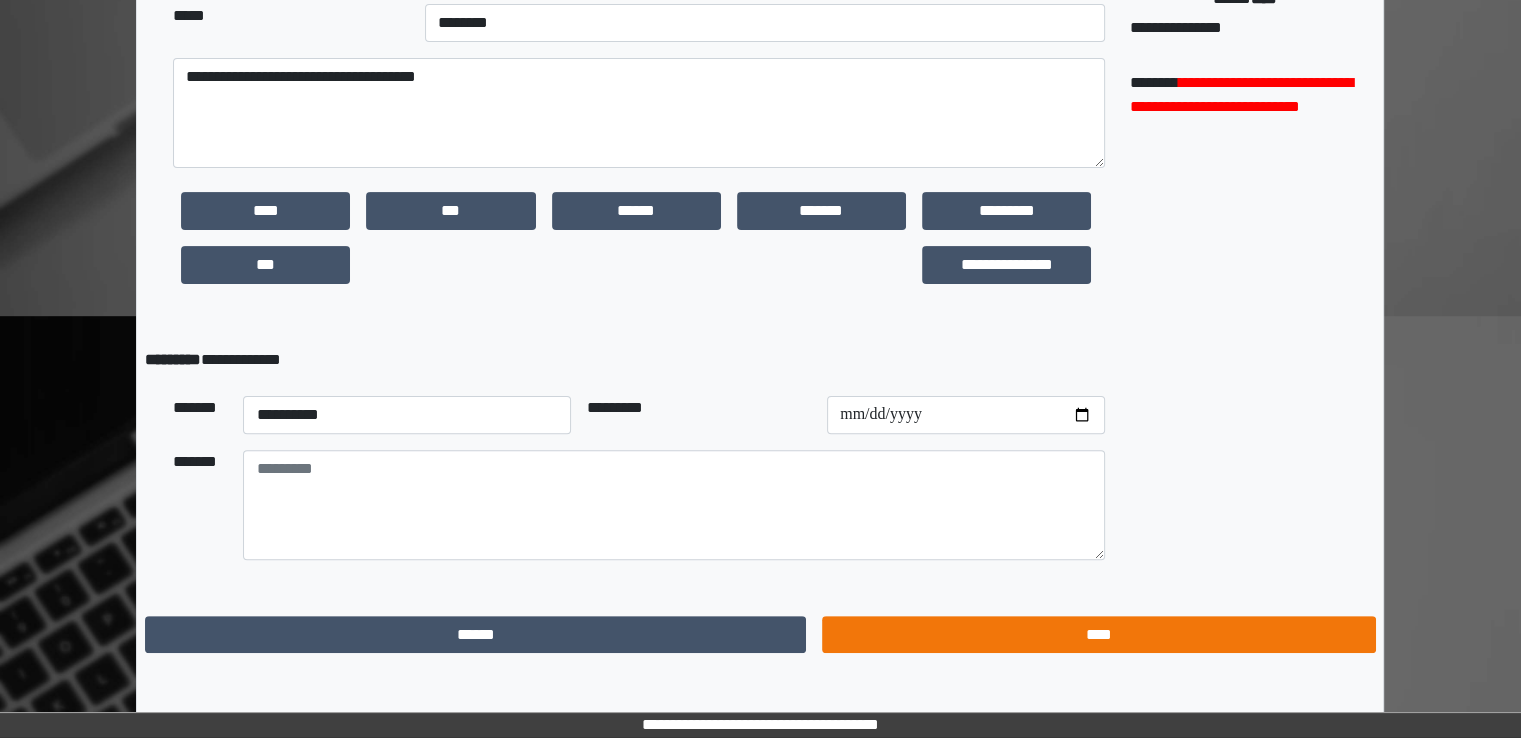 scroll, scrollTop: 0, scrollLeft: 0, axis: both 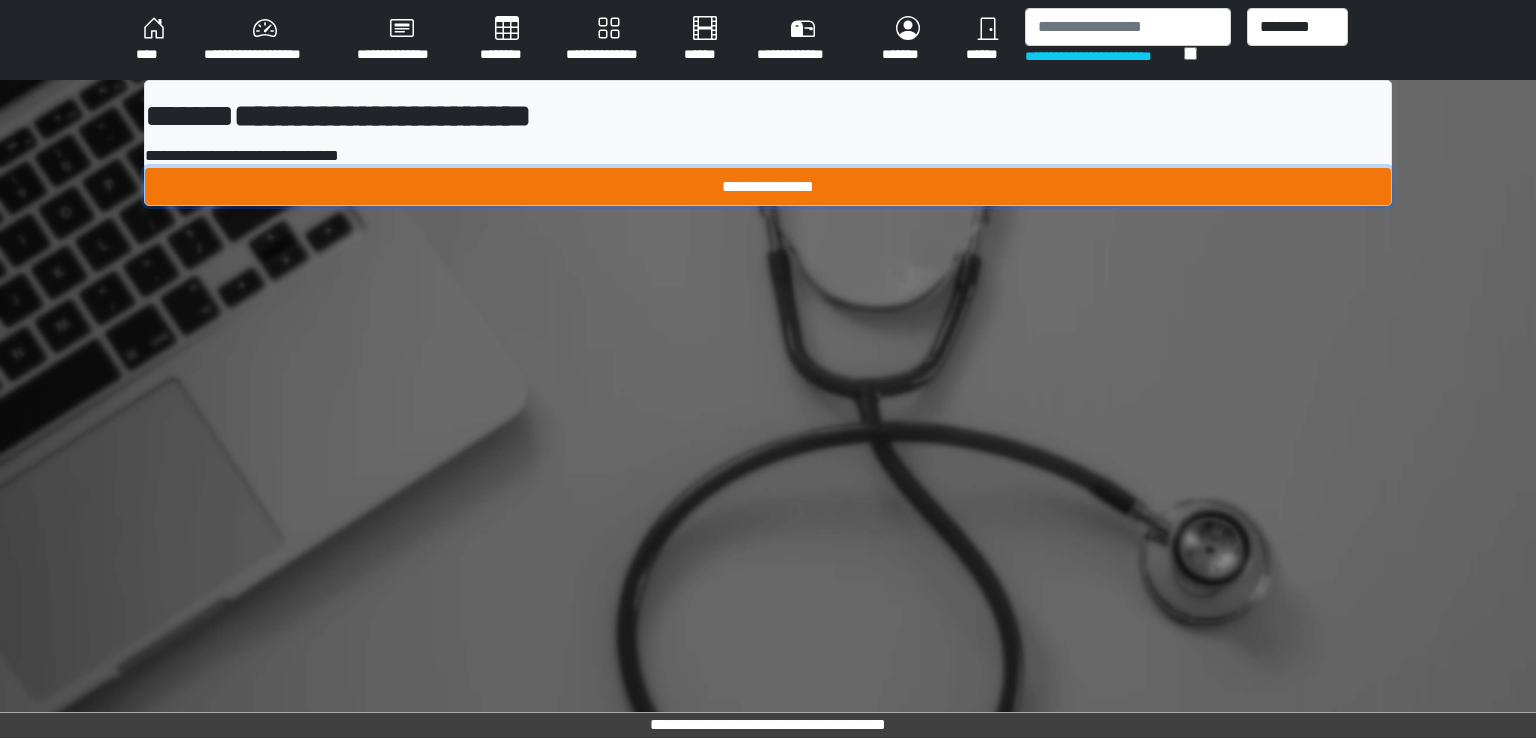 click on "**********" at bounding box center [768, 187] 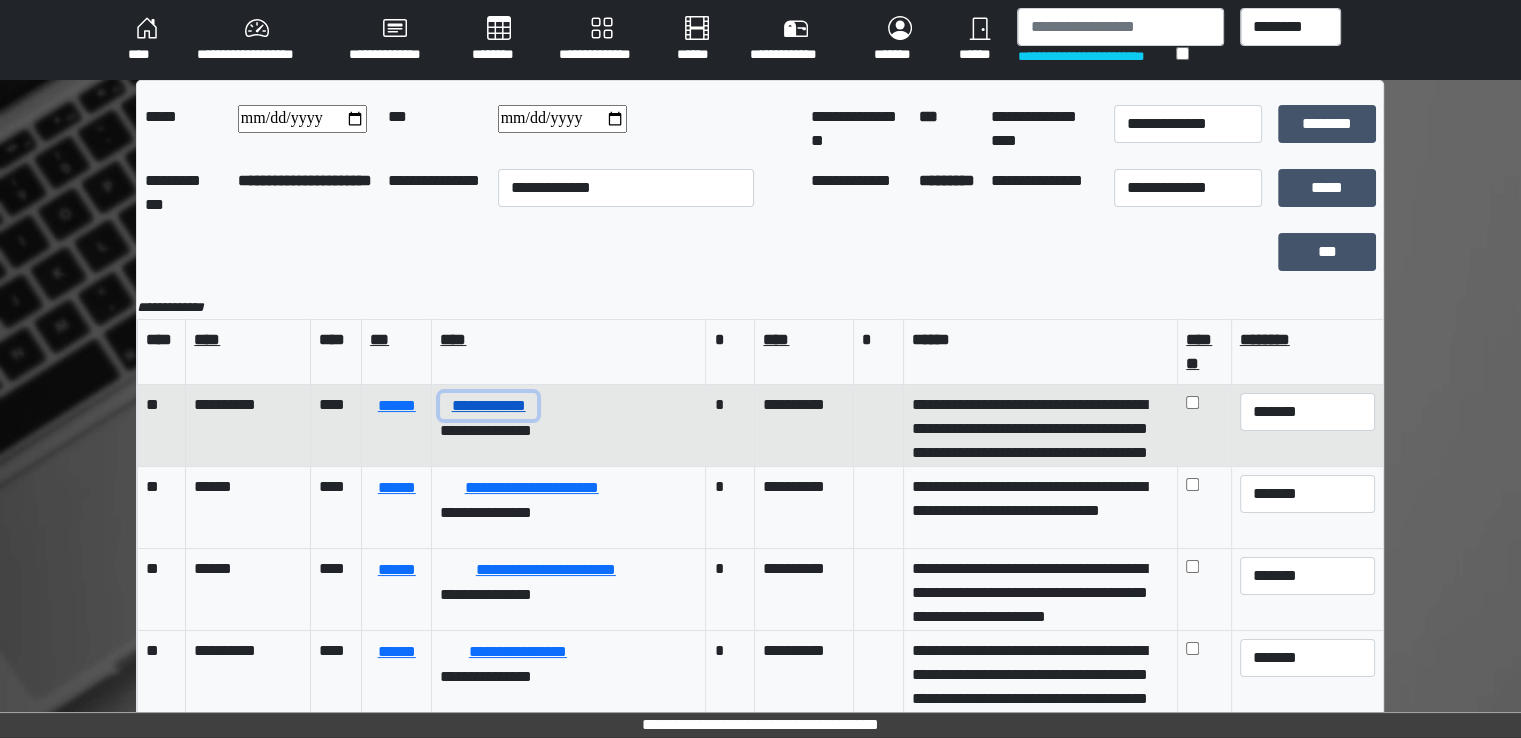 click on "**********" at bounding box center (488, 406) 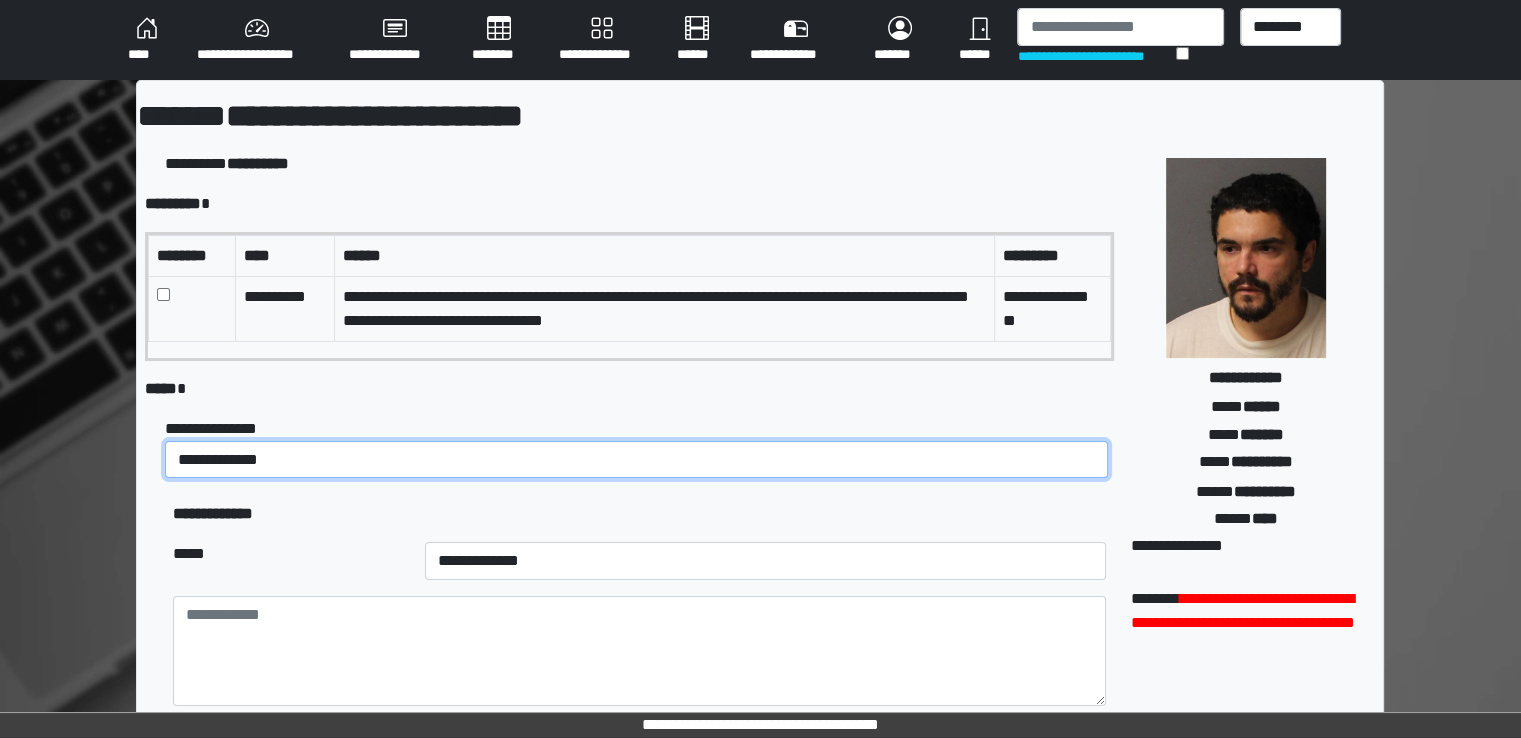click on "**********" at bounding box center (636, 460) 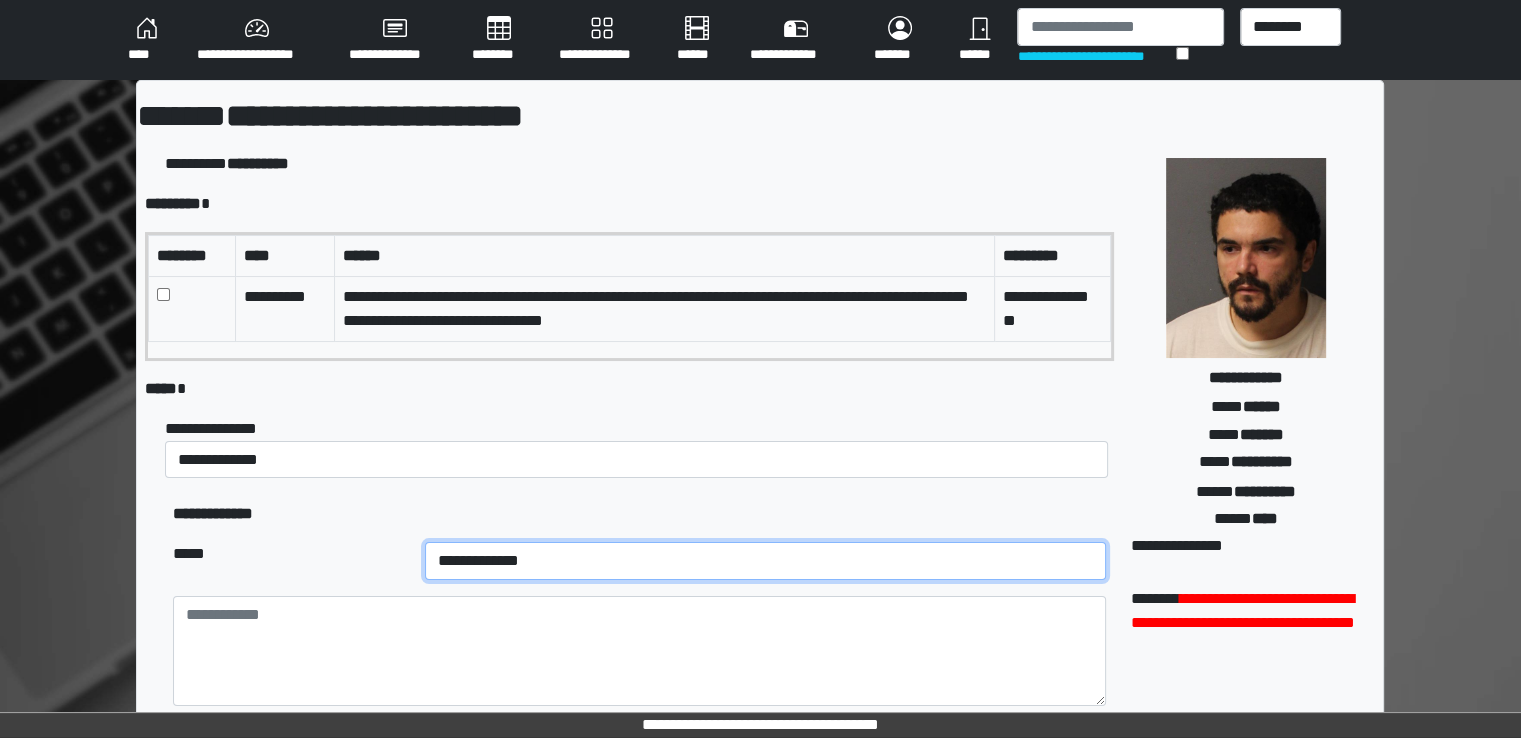 click on "**********" at bounding box center (765, 561) 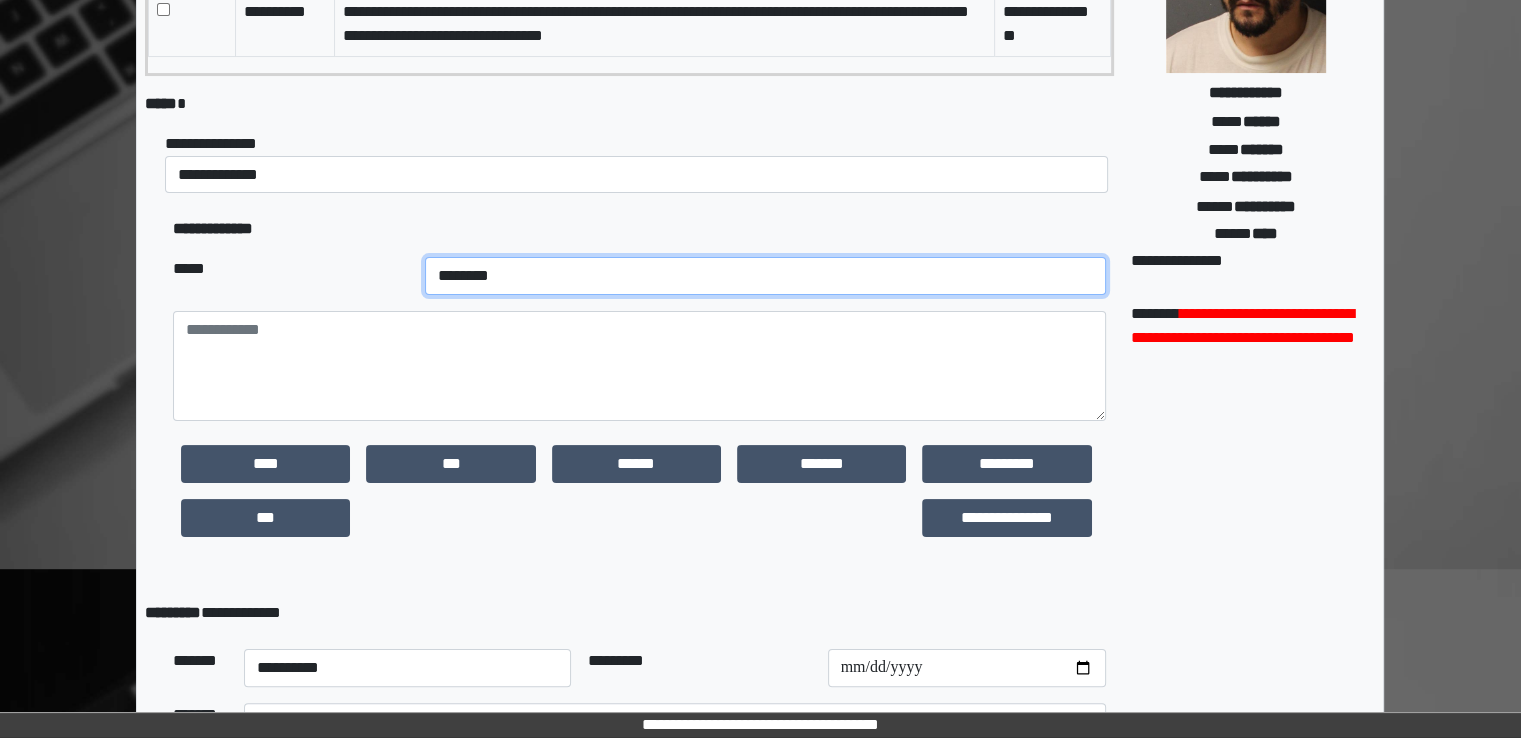 scroll, scrollTop: 300, scrollLeft: 0, axis: vertical 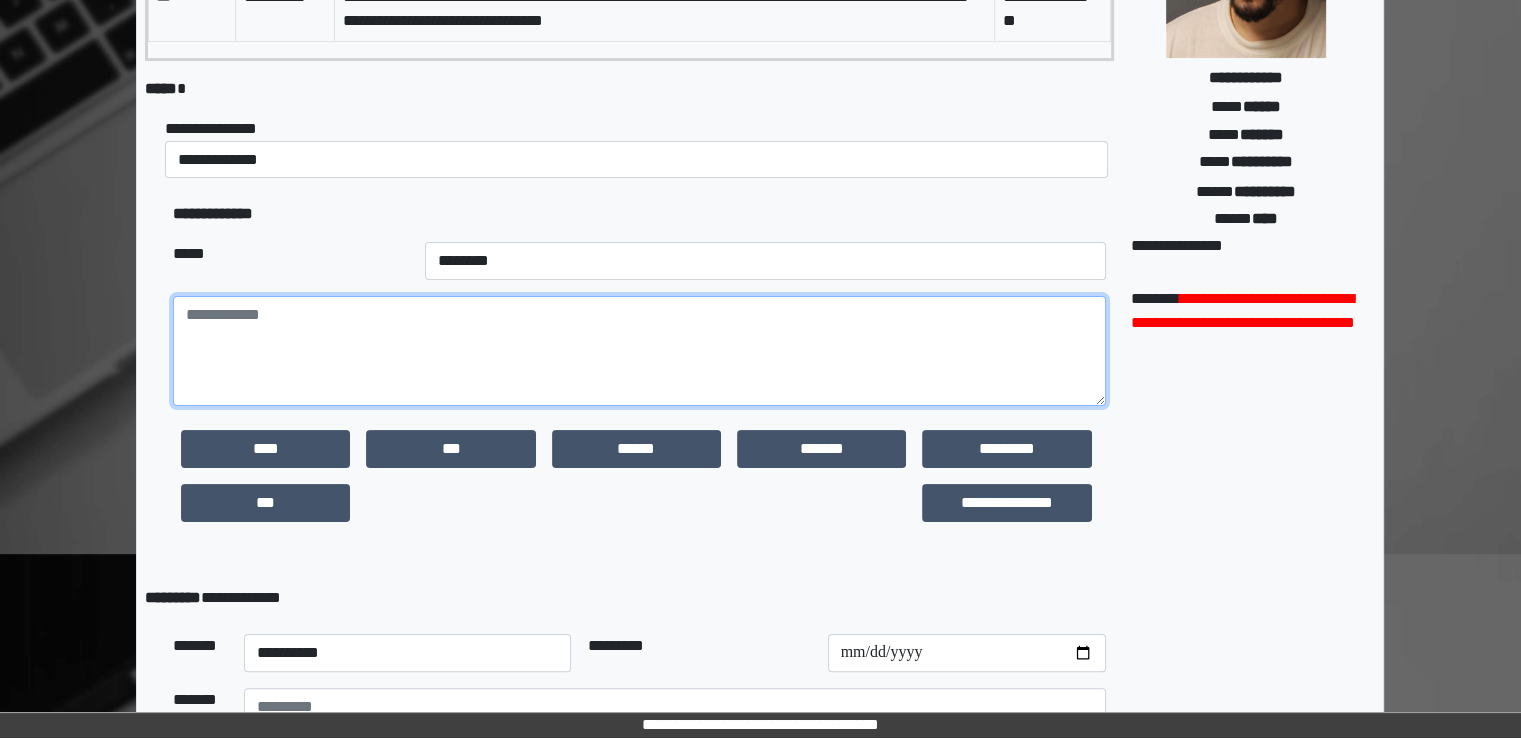 click at bounding box center [639, 351] 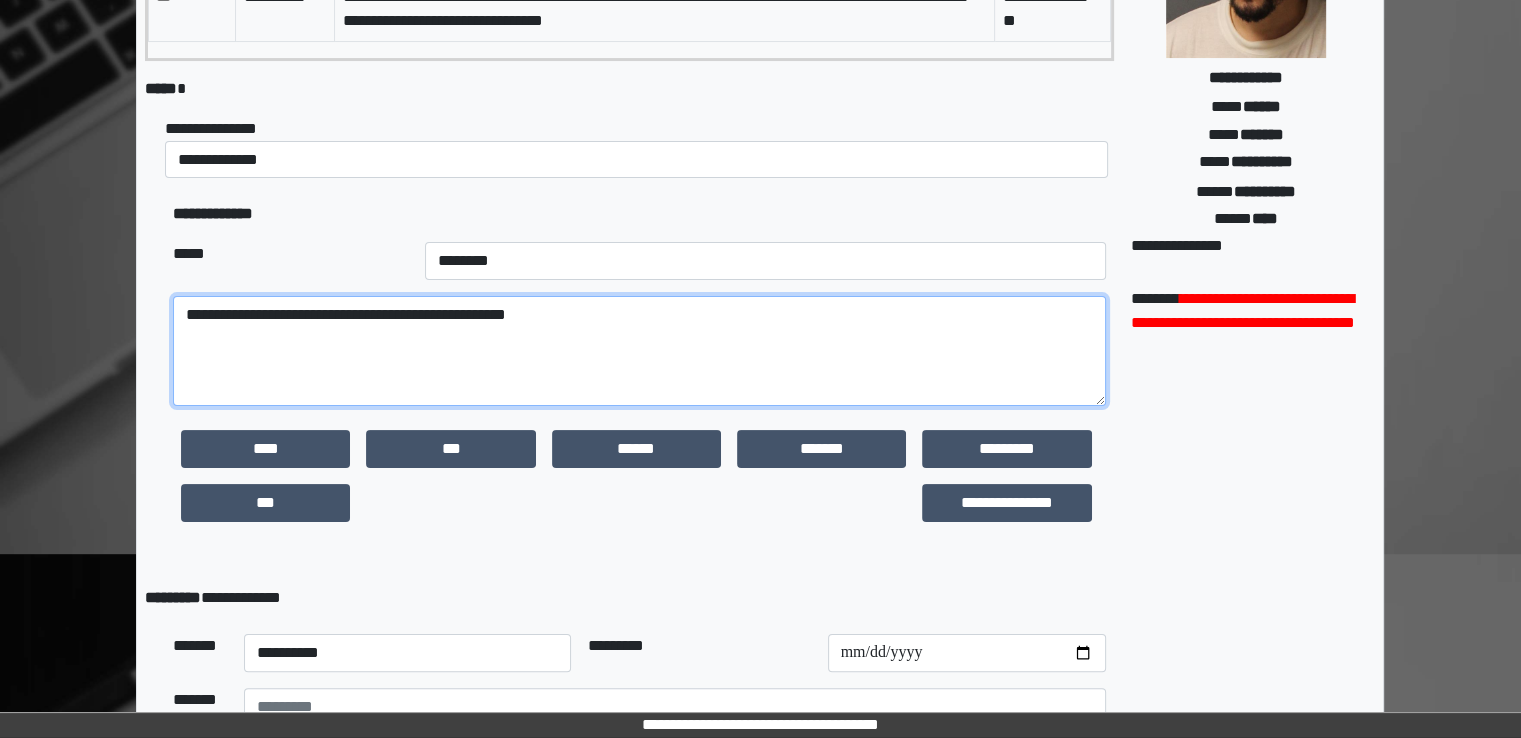 click on "**********" at bounding box center (639, 351) 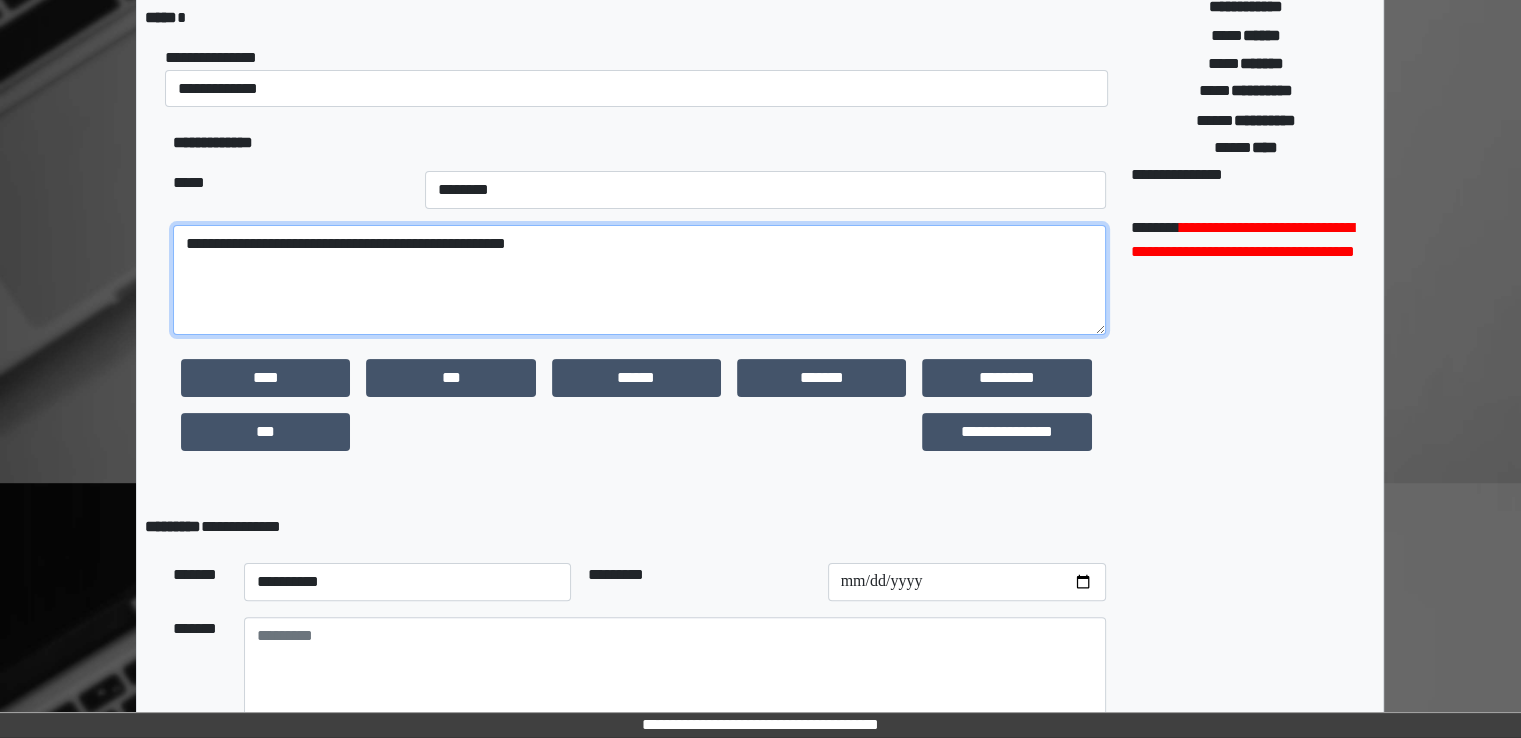 scroll, scrollTop: 491, scrollLeft: 0, axis: vertical 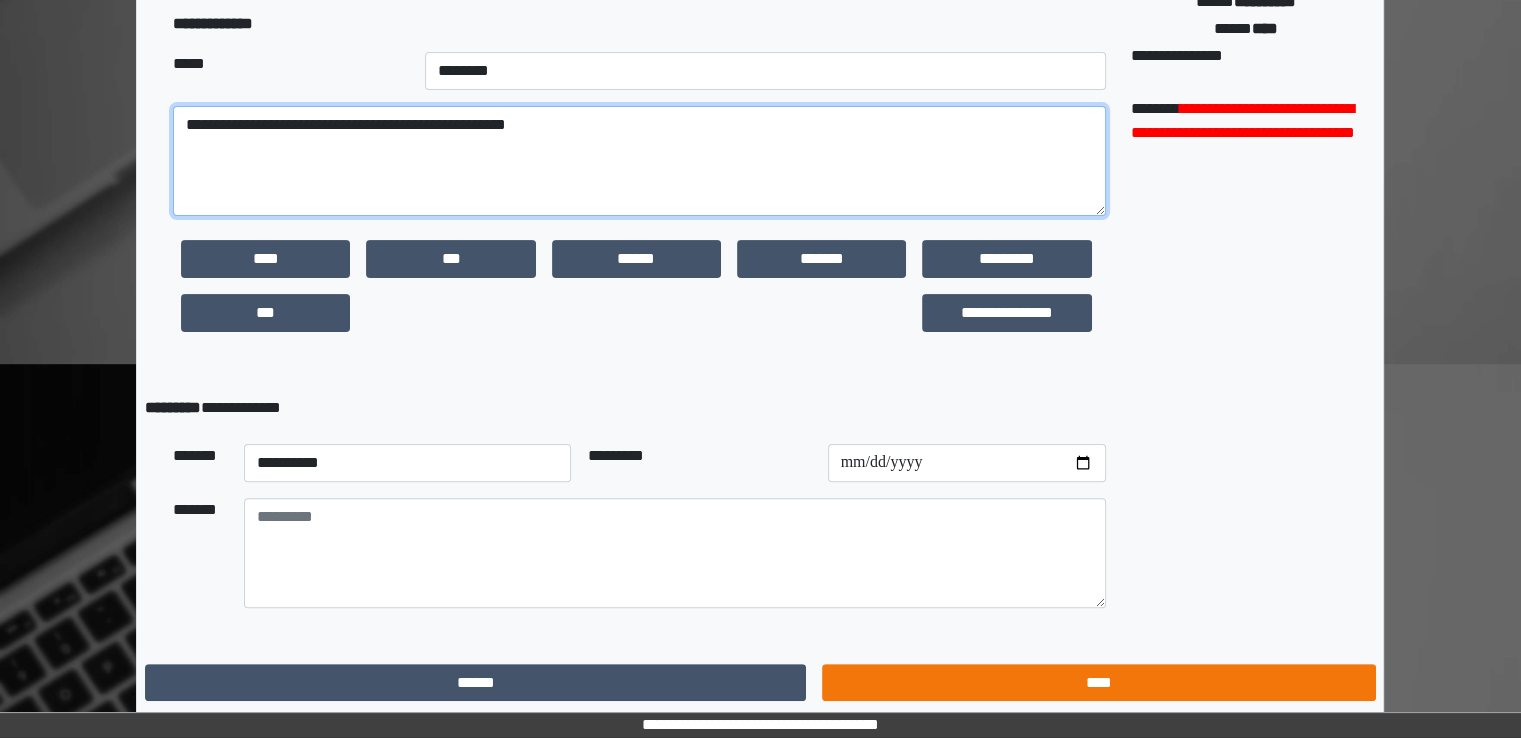 type on "**********" 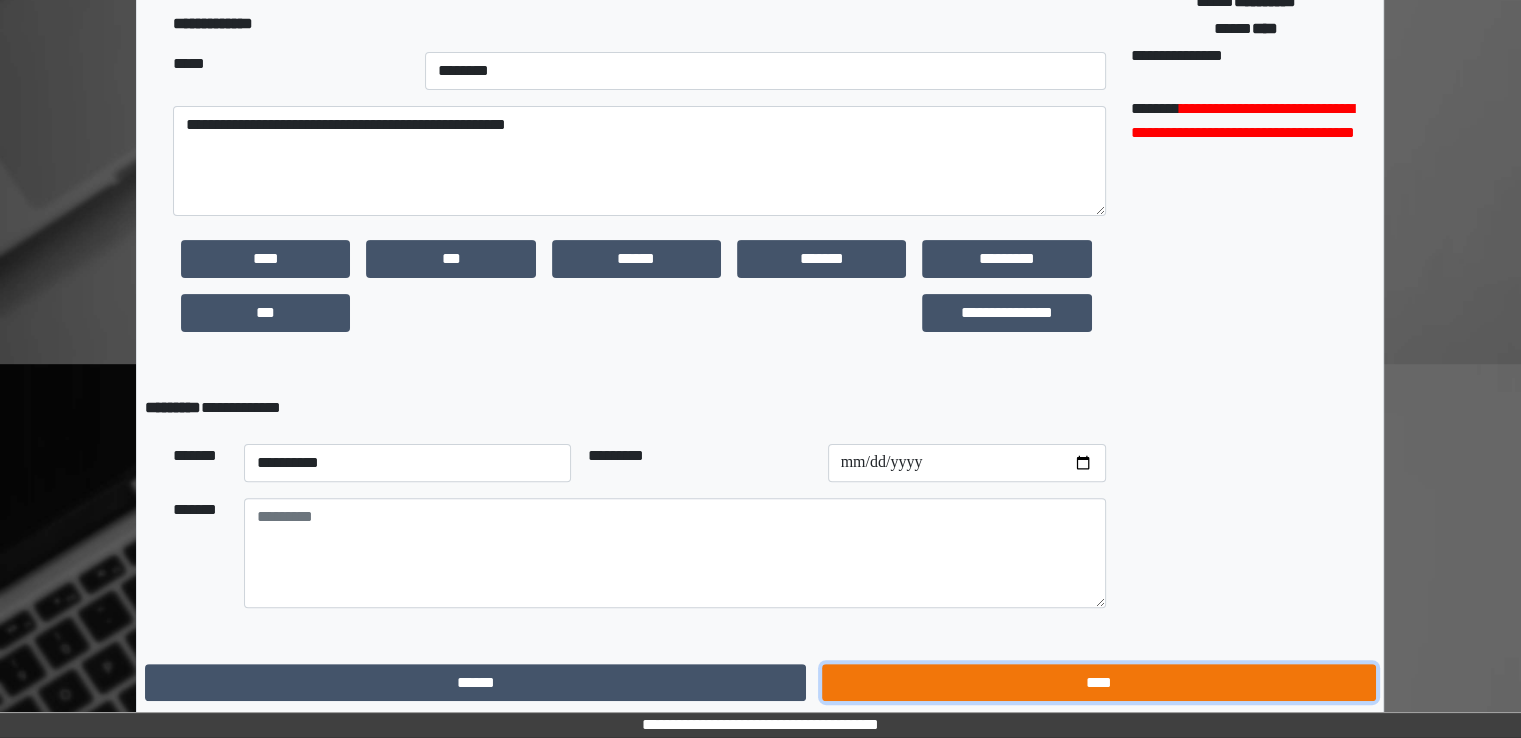 click on "****" at bounding box center (1098, 683) 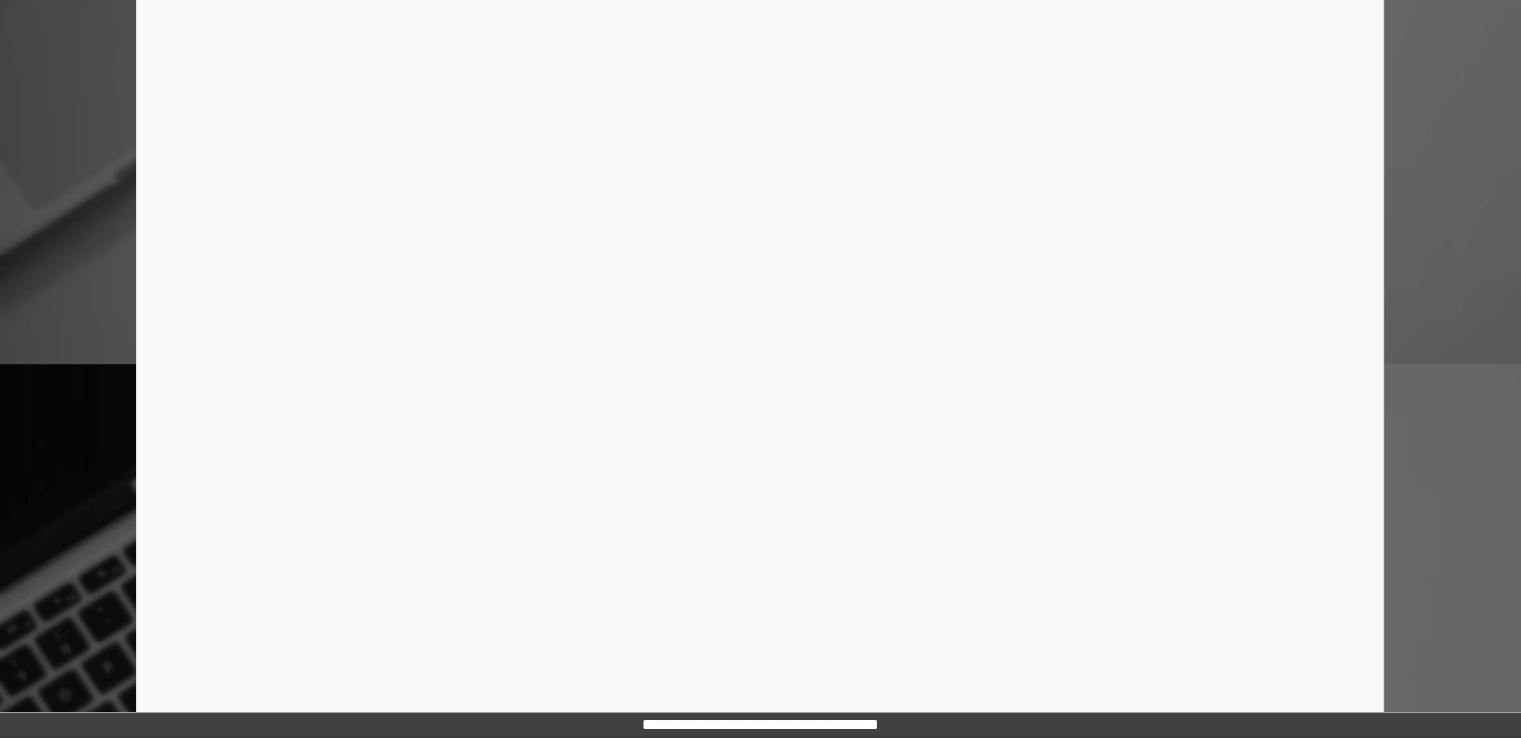 scroll, scrollTop: 0, scrollLeft: 0, axis: both 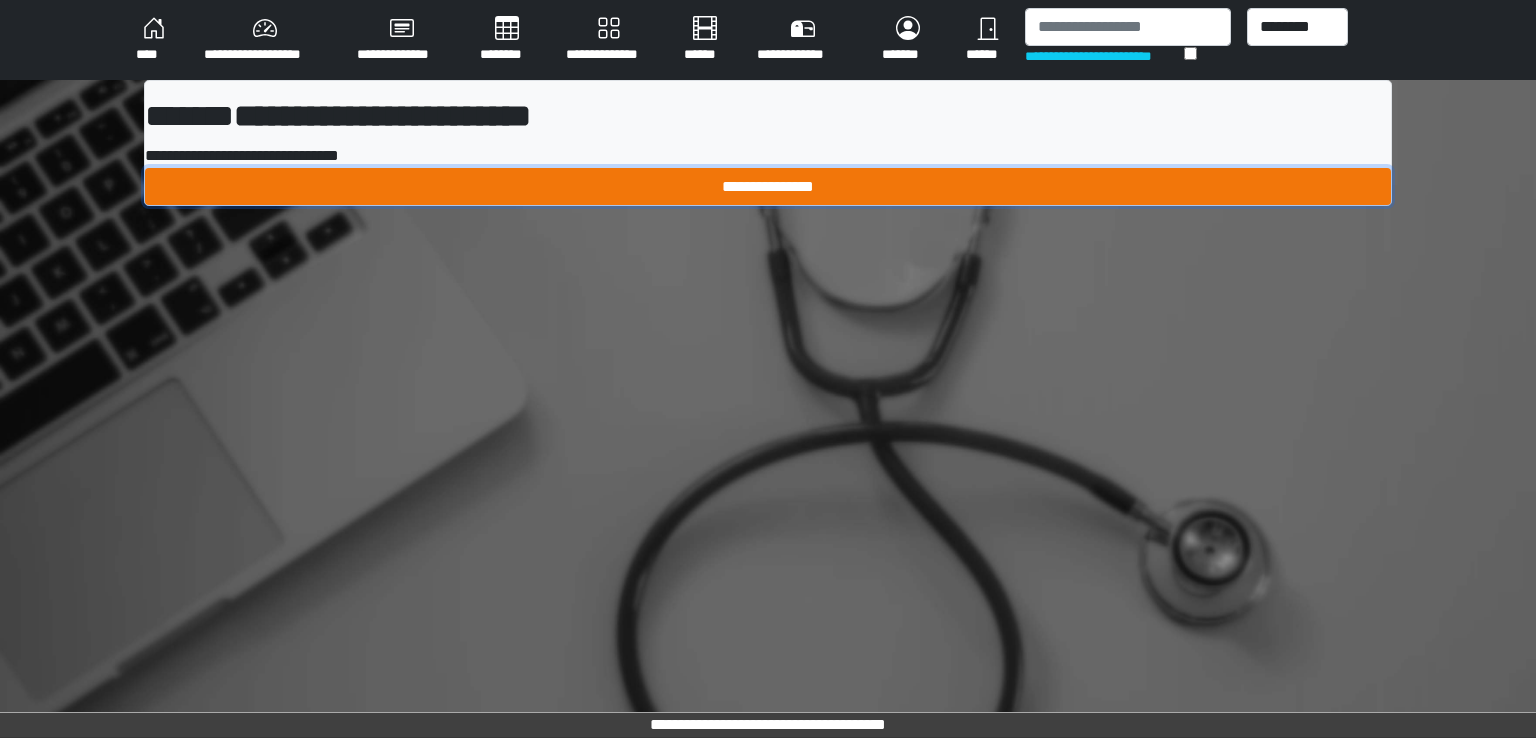 click on "**********" at bounding box center (768, 187) 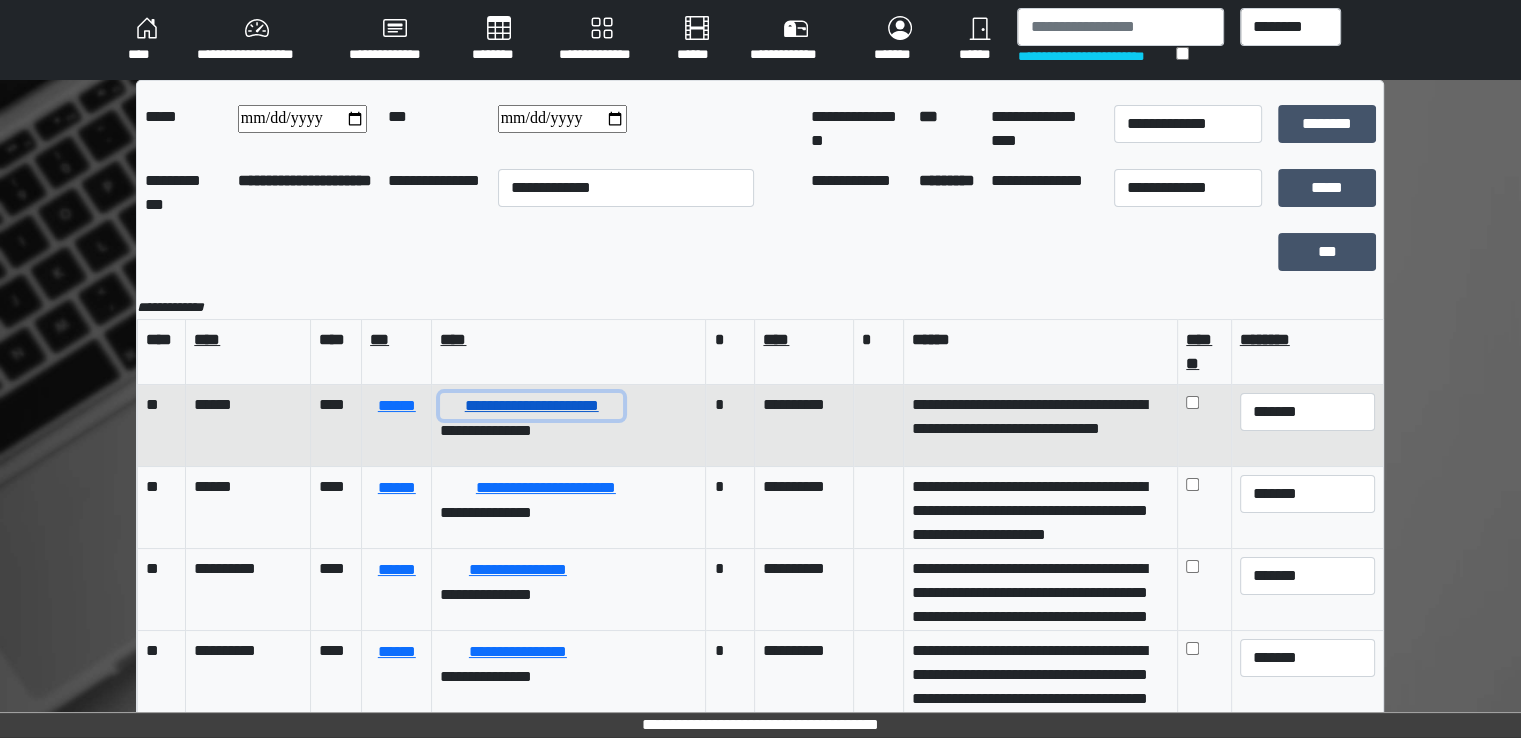 click on "**********" at bounding box center (531, 406) 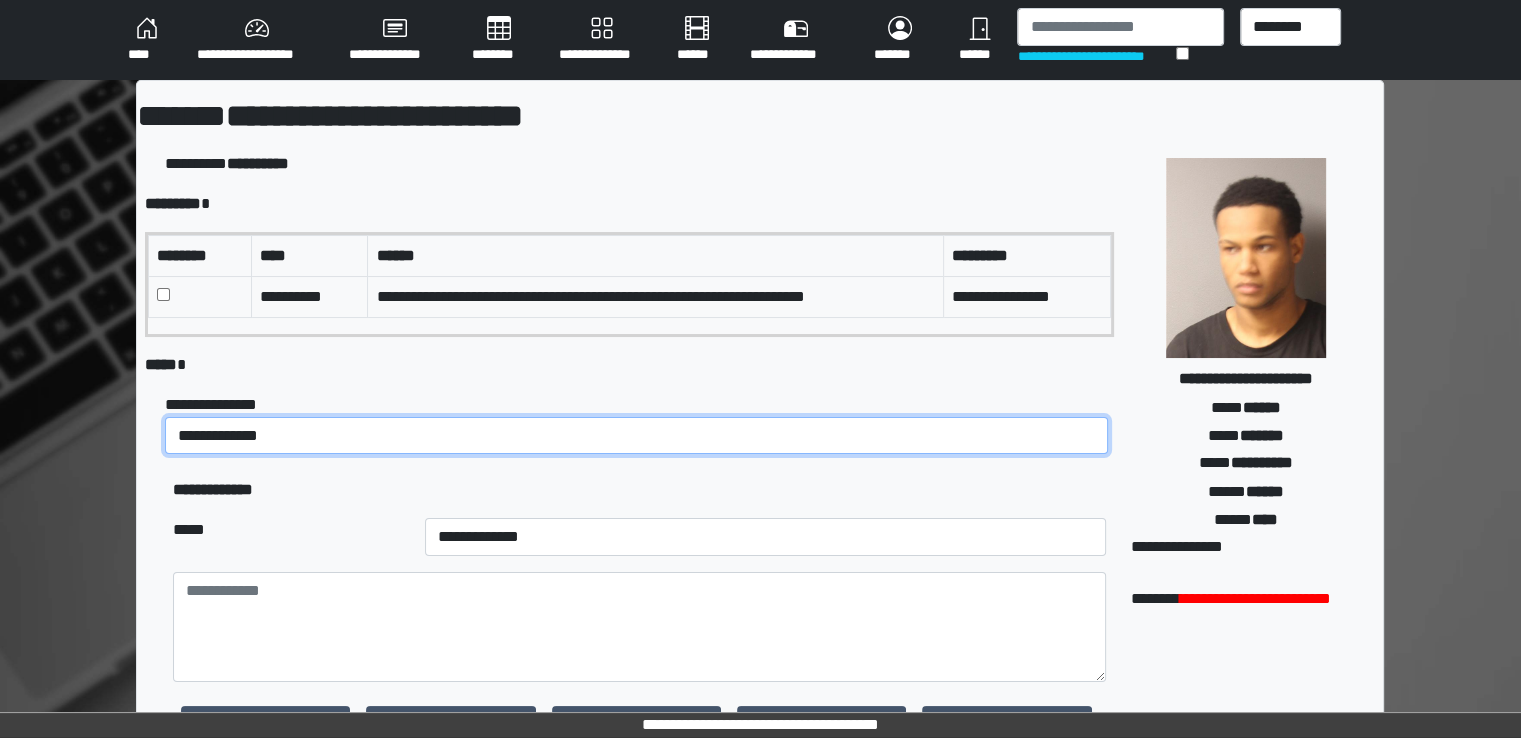 click on "**********" at bounding box center (636, 436) 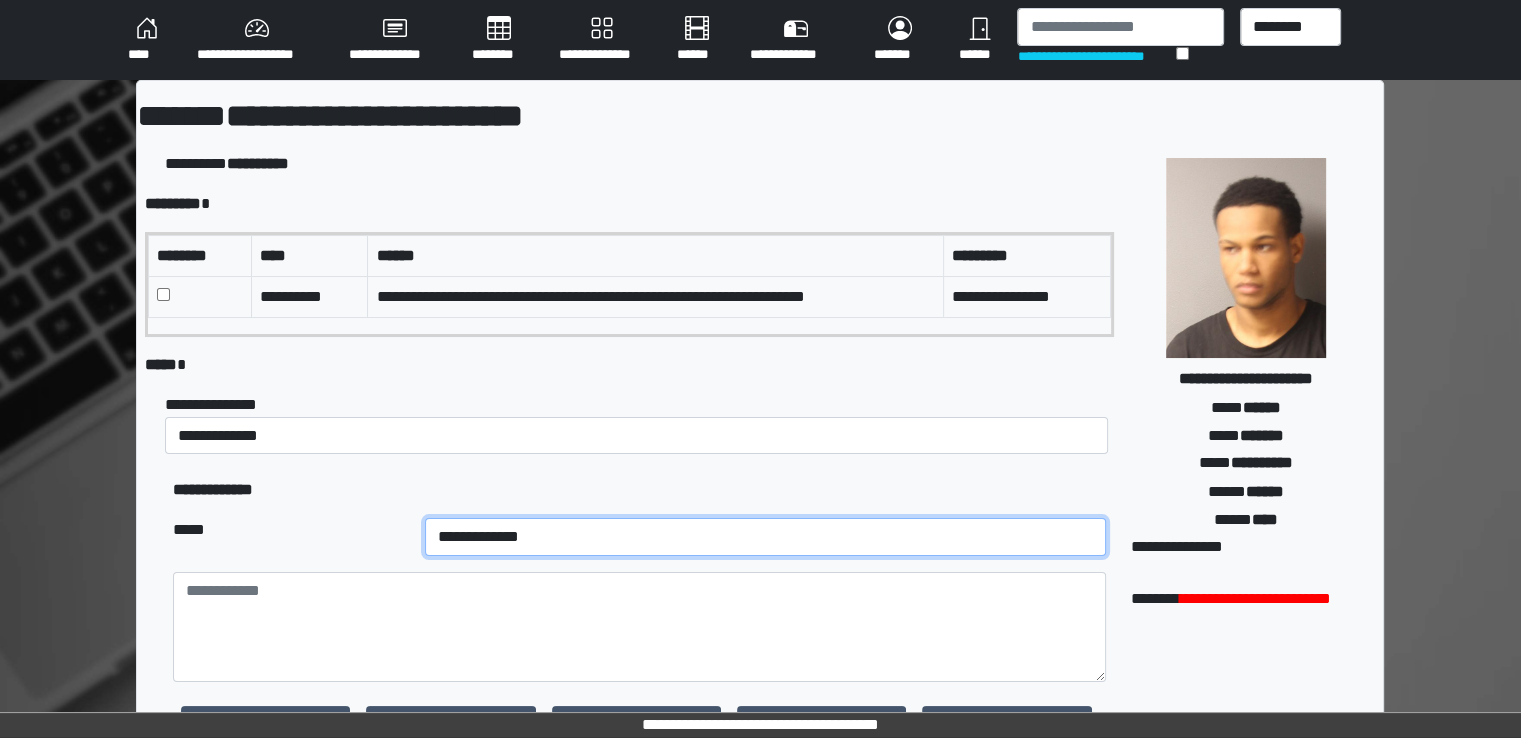 click on "**********" at bounding box center (765, 537) 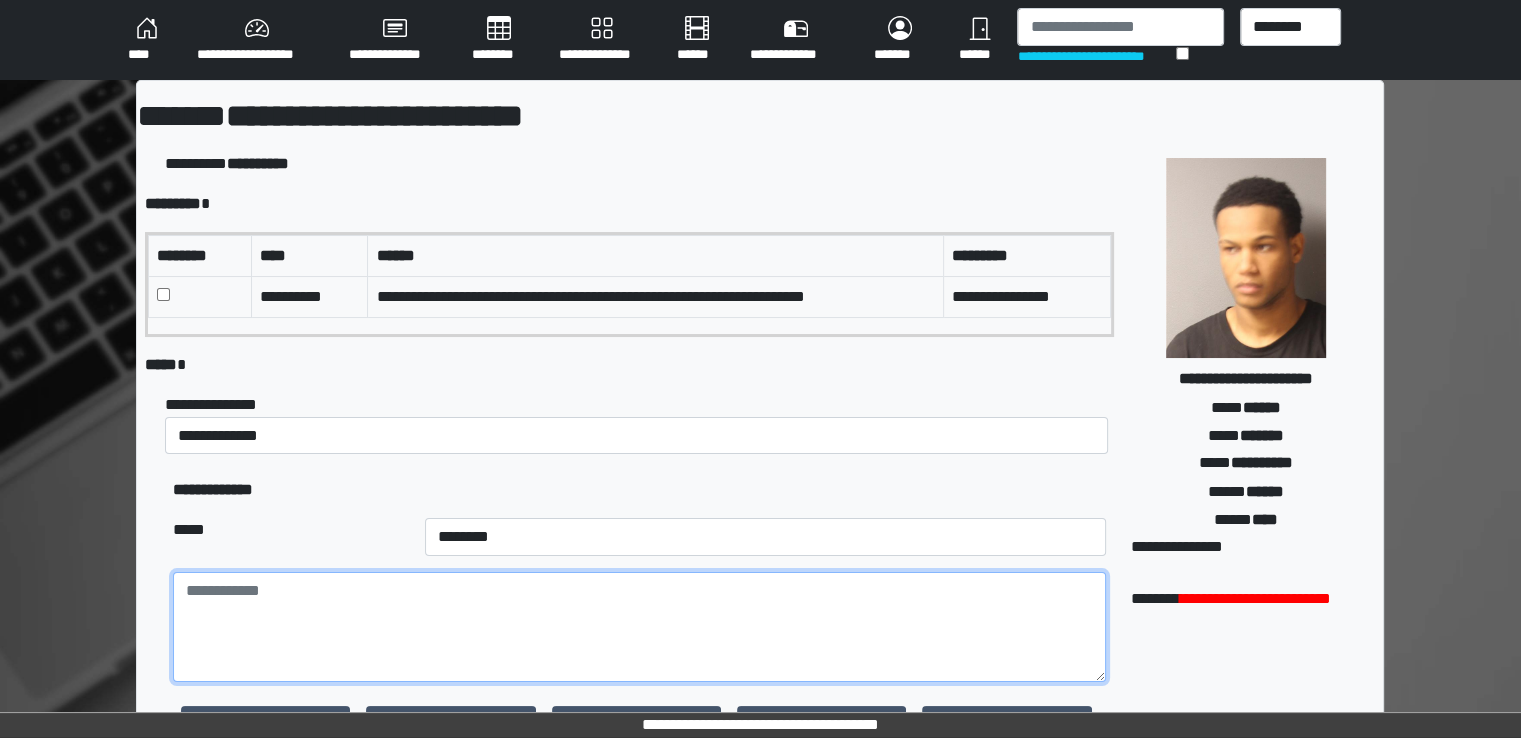 click at bounding box center [639, 627] 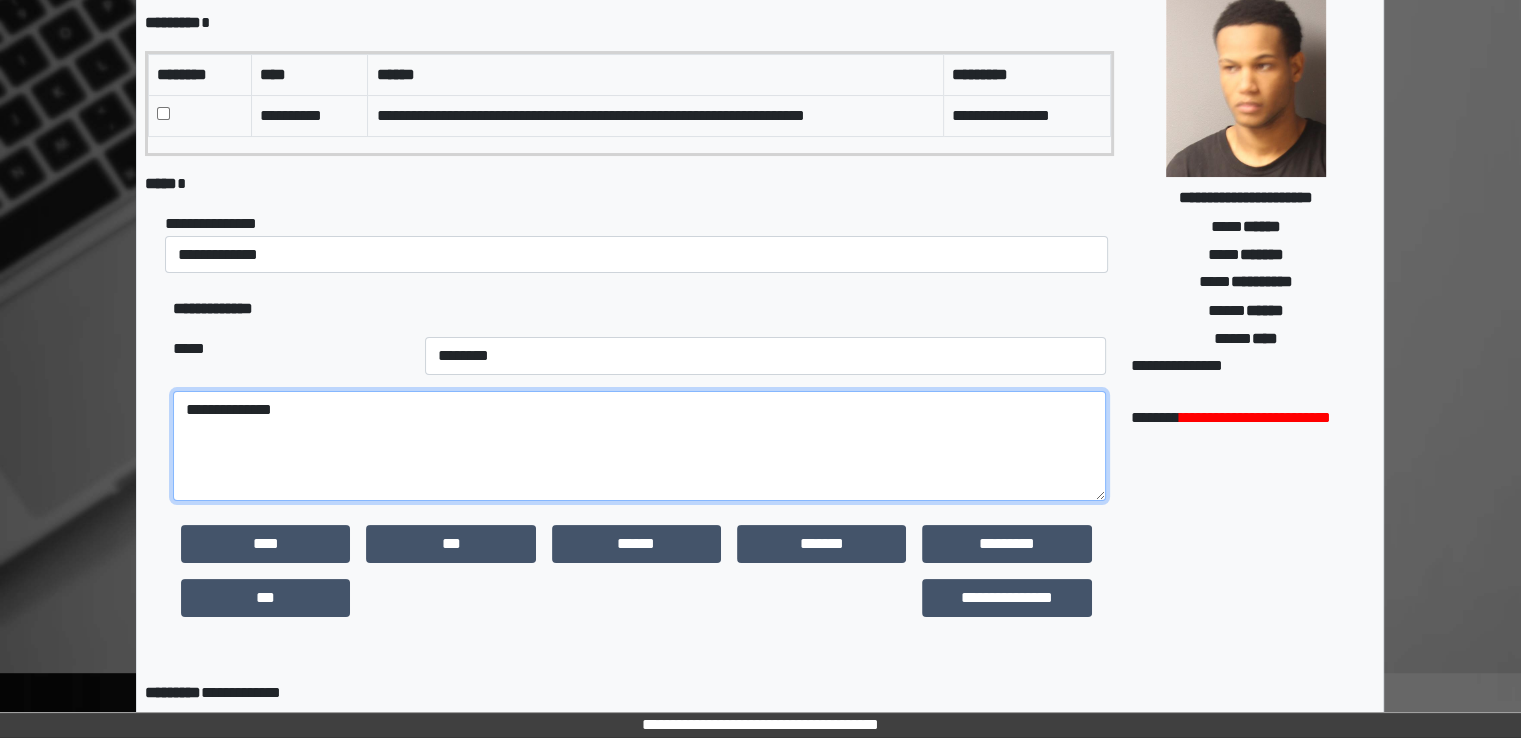scroll, scrollTop: 467, scrollLeft: 0, axis: vertical 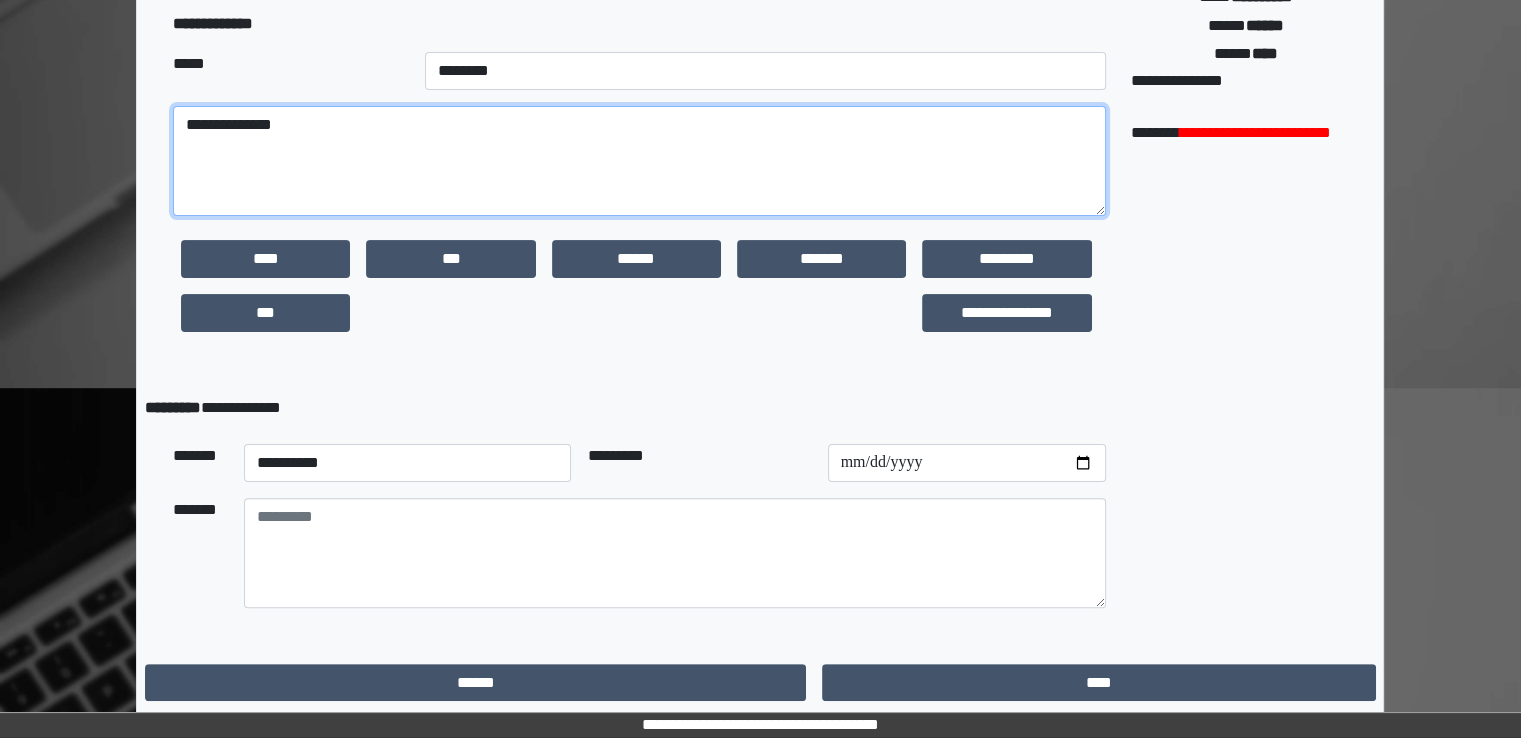 type on "**********" 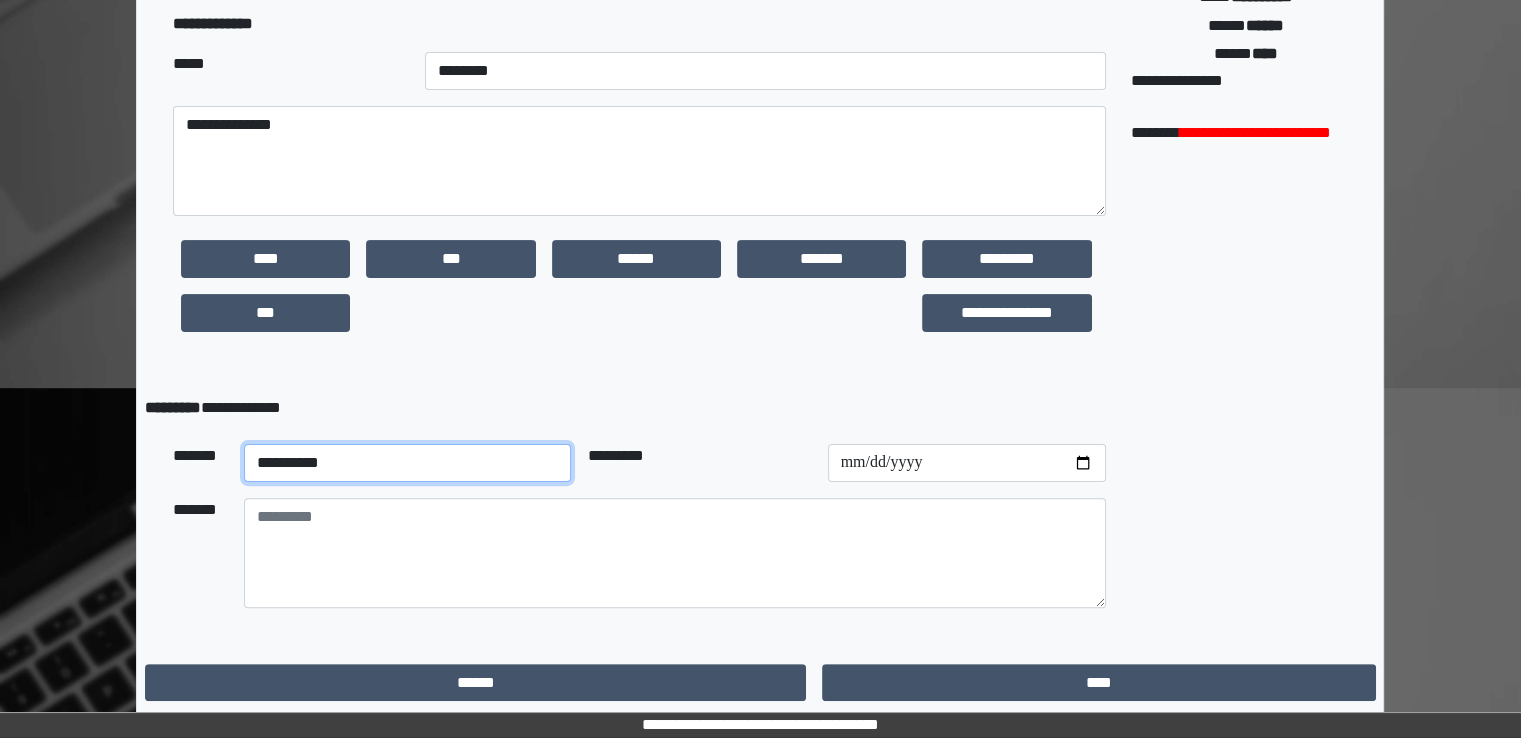click on "**********" at bounding box center (408, 463) 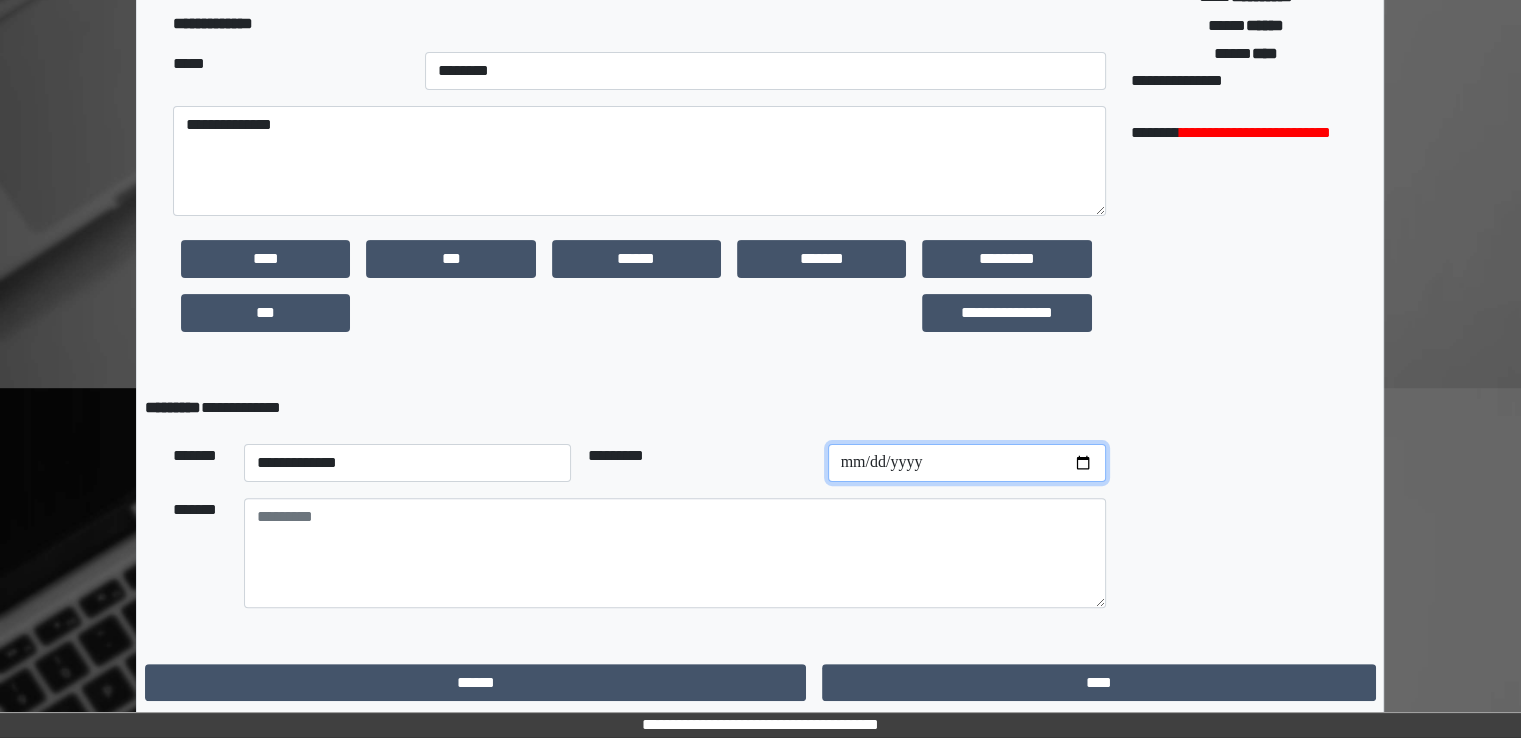 click at bounding box center [967, 463] 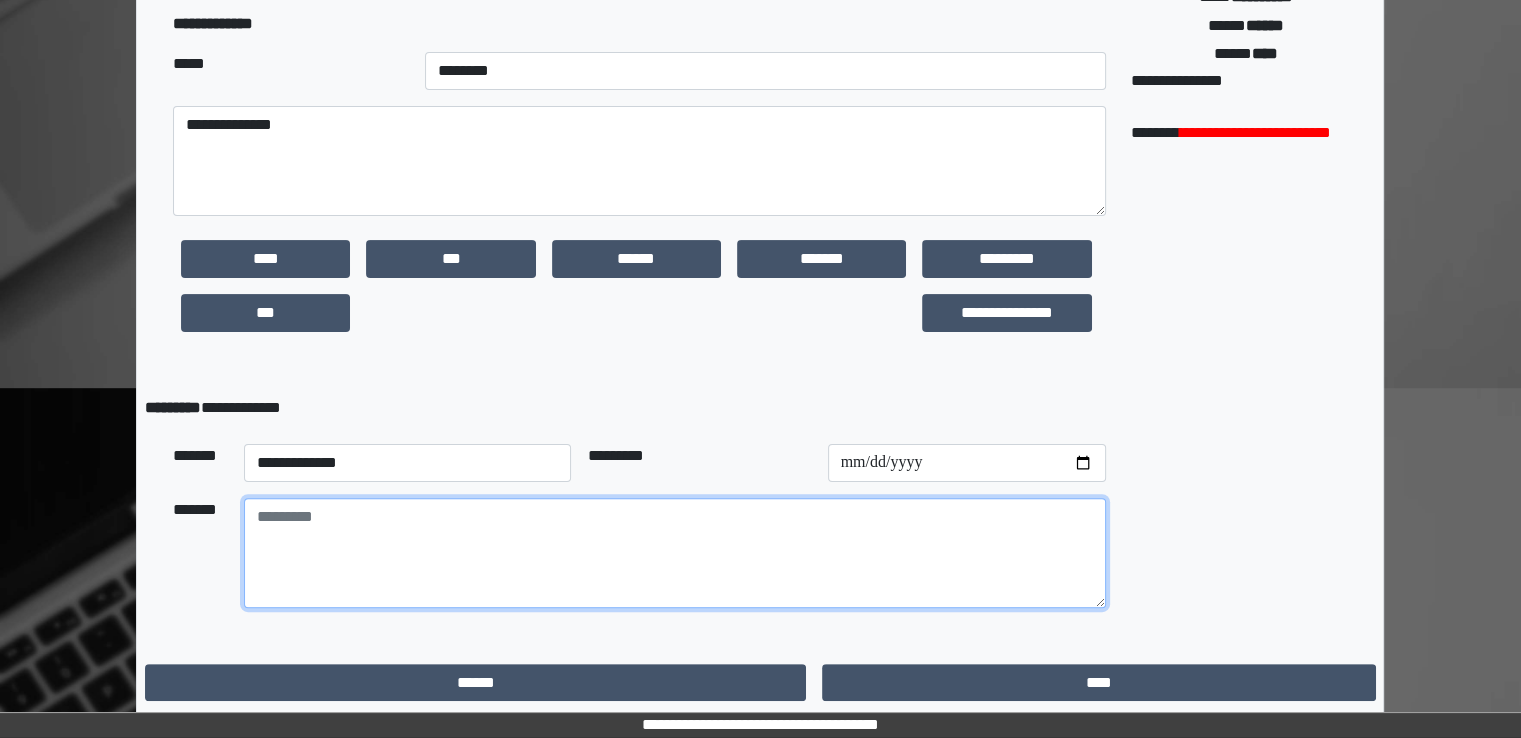 click at bounding box center [675, 553] 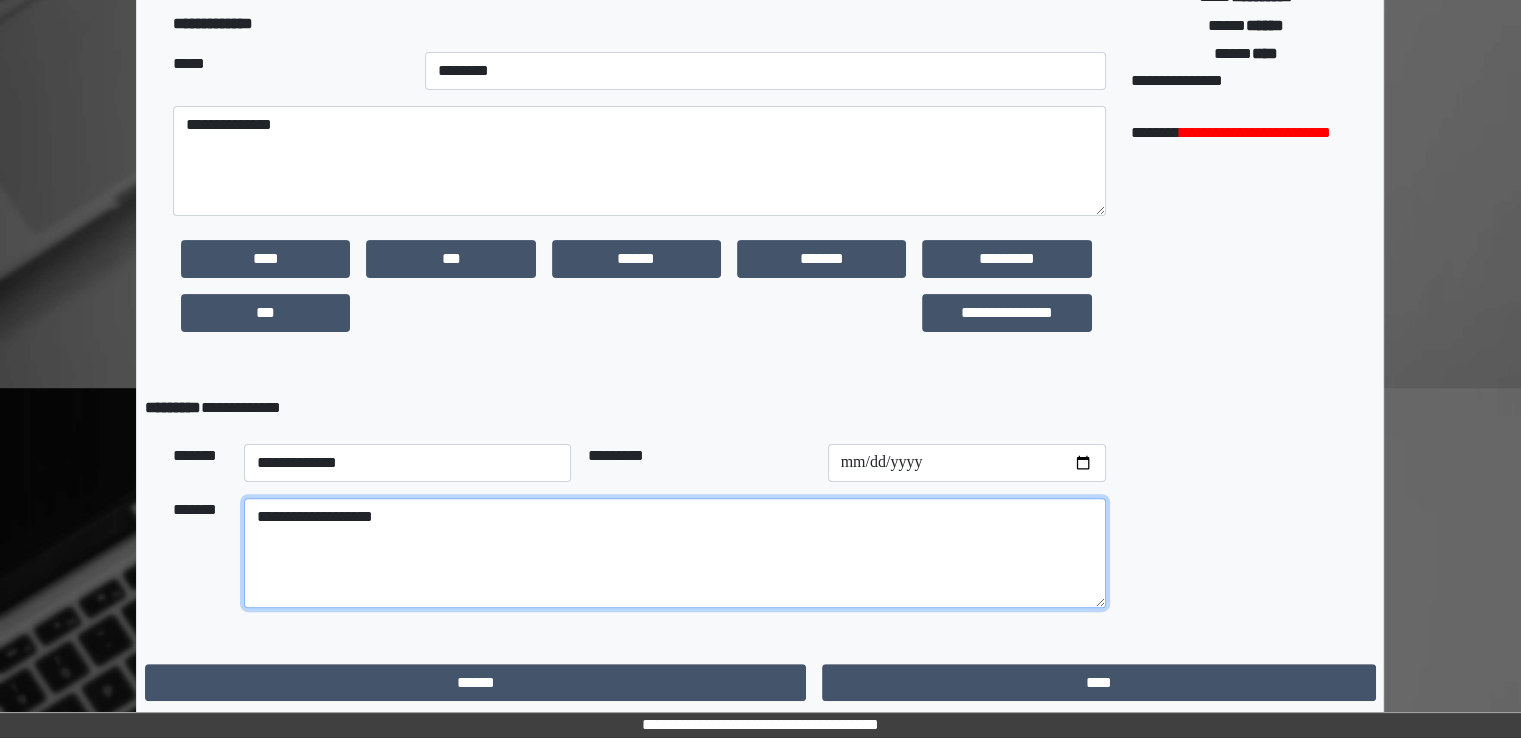 click on "**********" at bounding box center [675, 553] 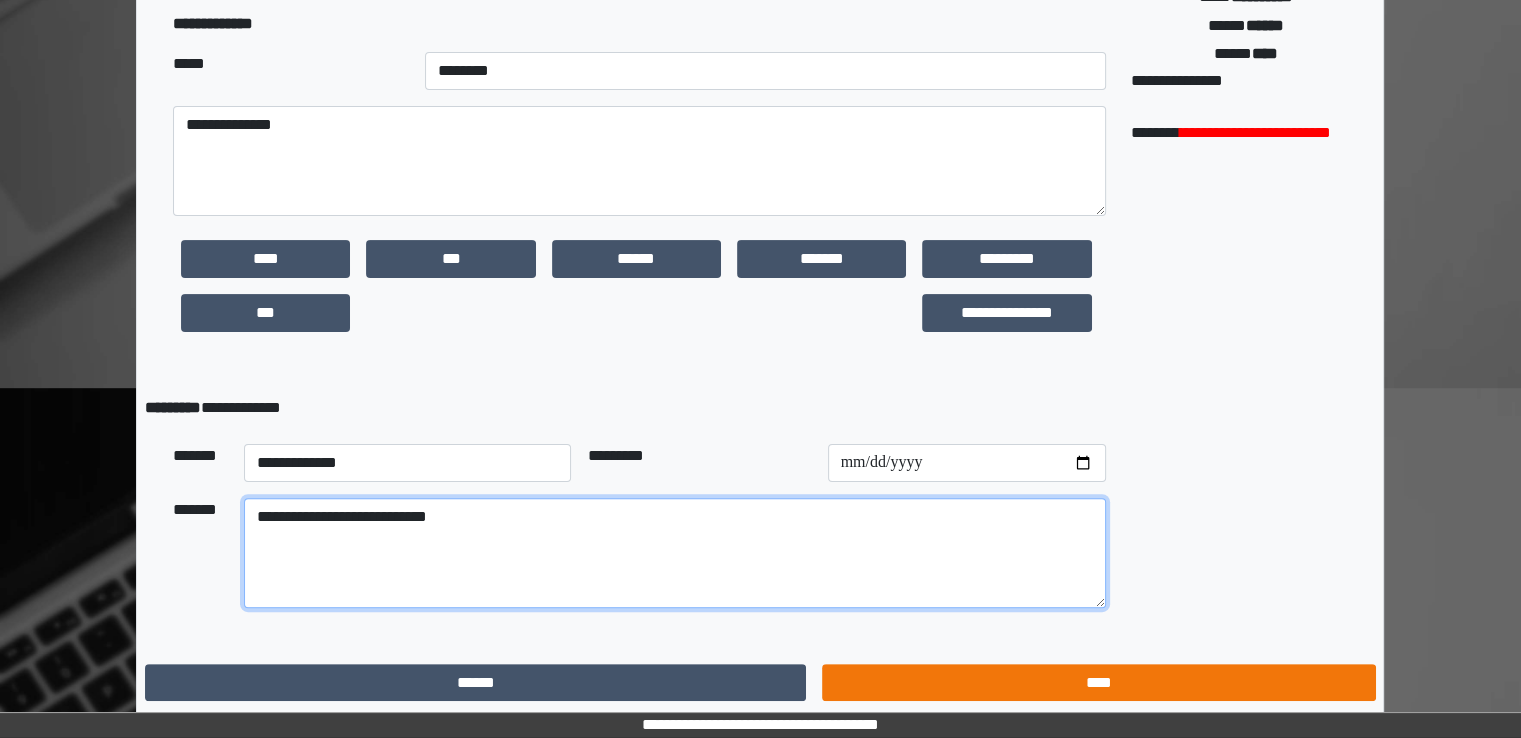 type on "**********" 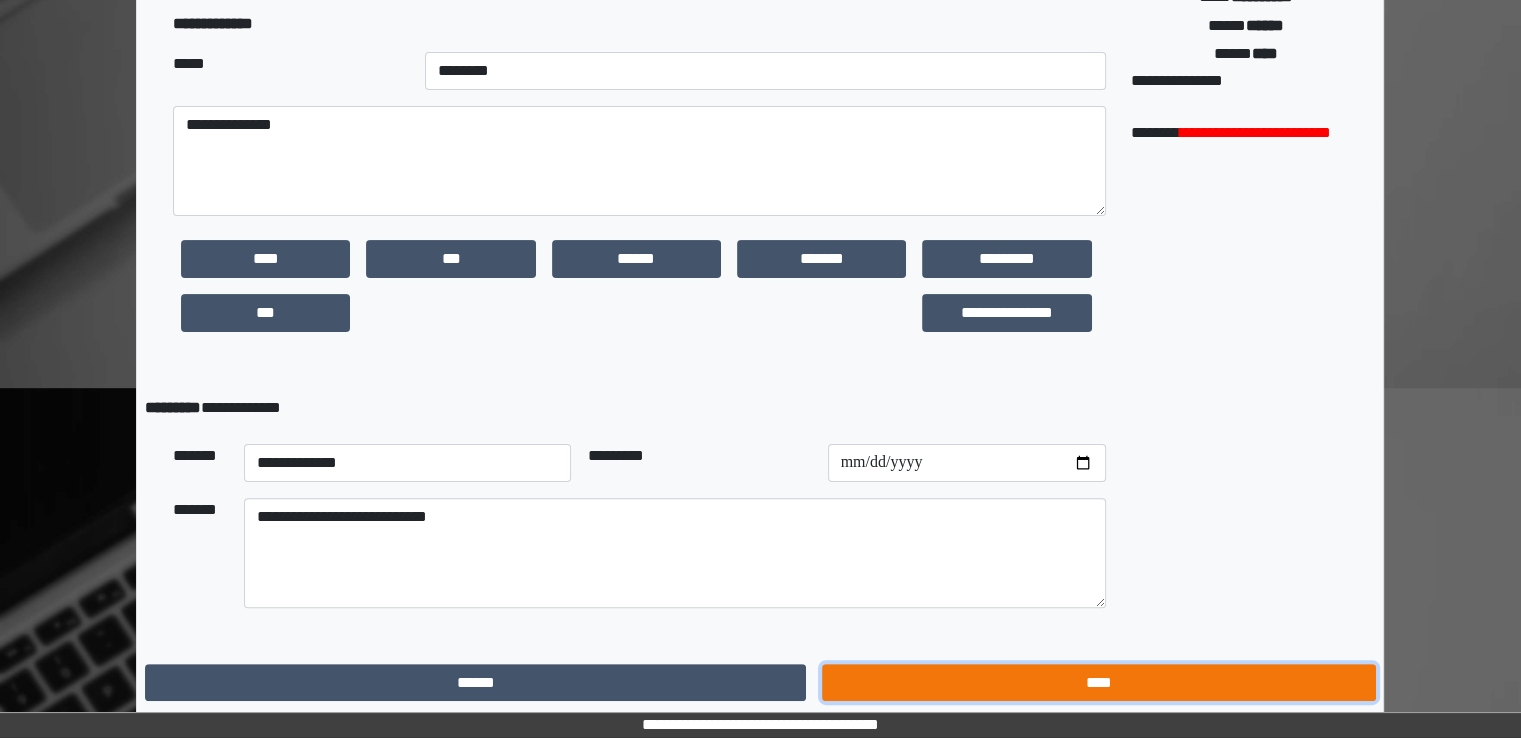 click on "****" at bounding box center [1098, 683] 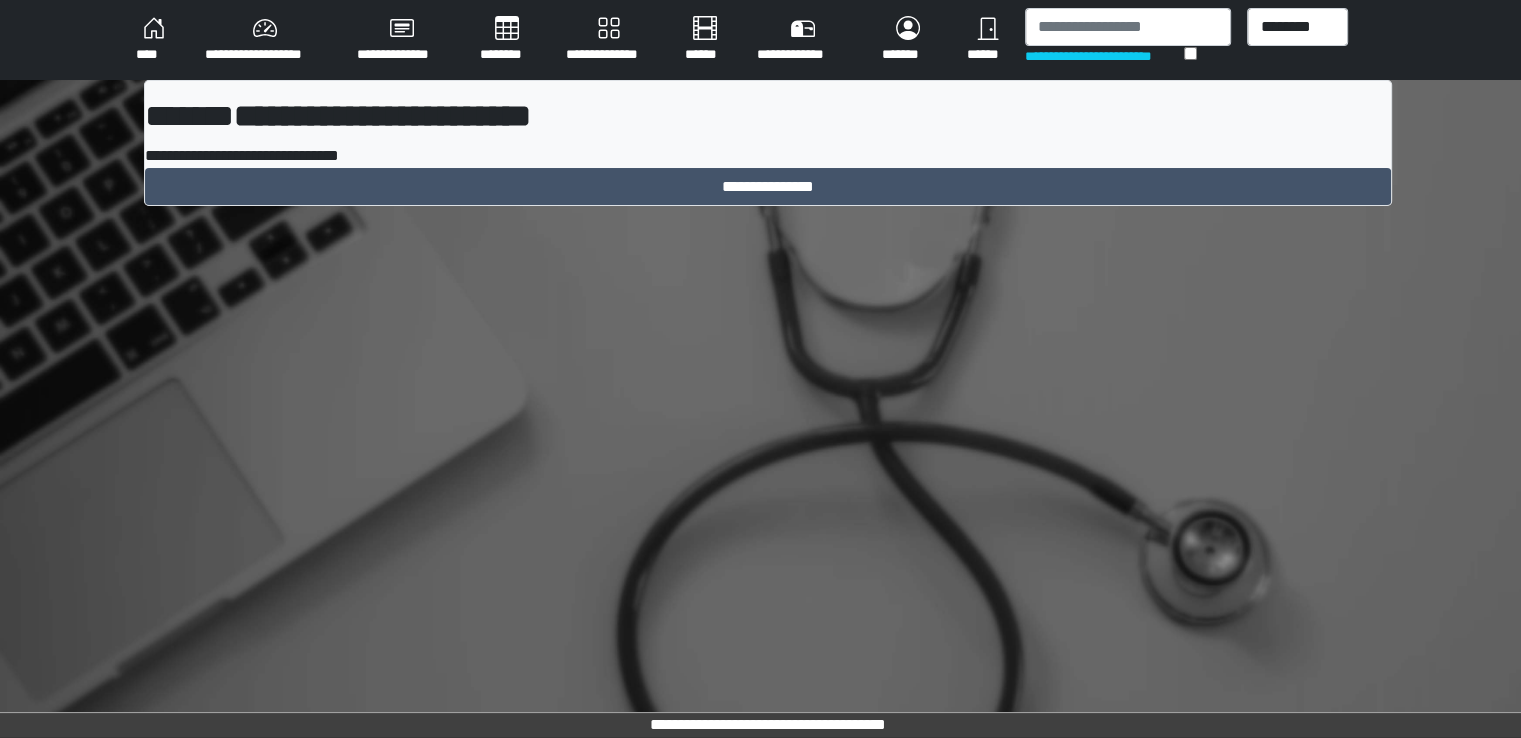 scroll, scrollTop: 0, scrollLeft: 0, axis: both 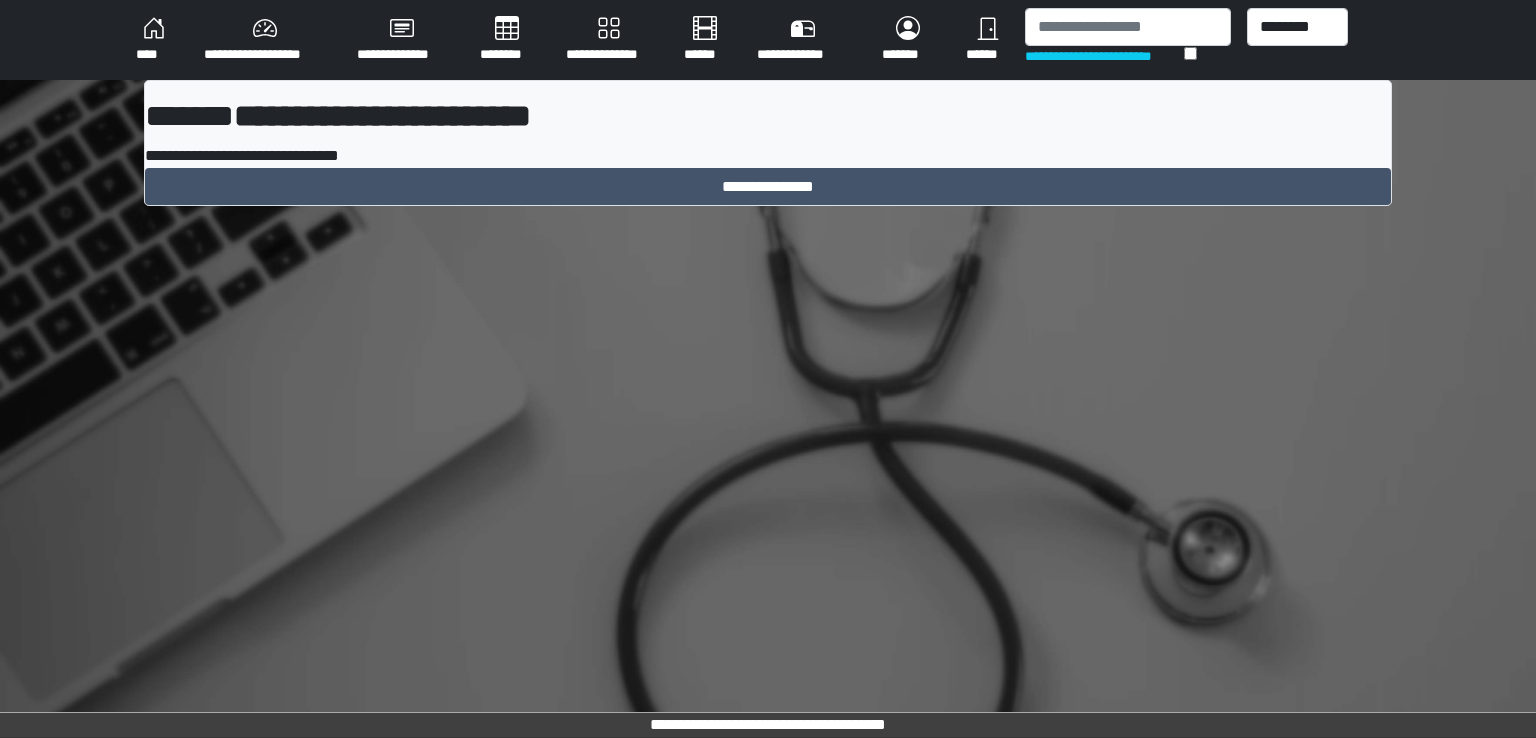 click on "**********" at bounding box center (768, 151) 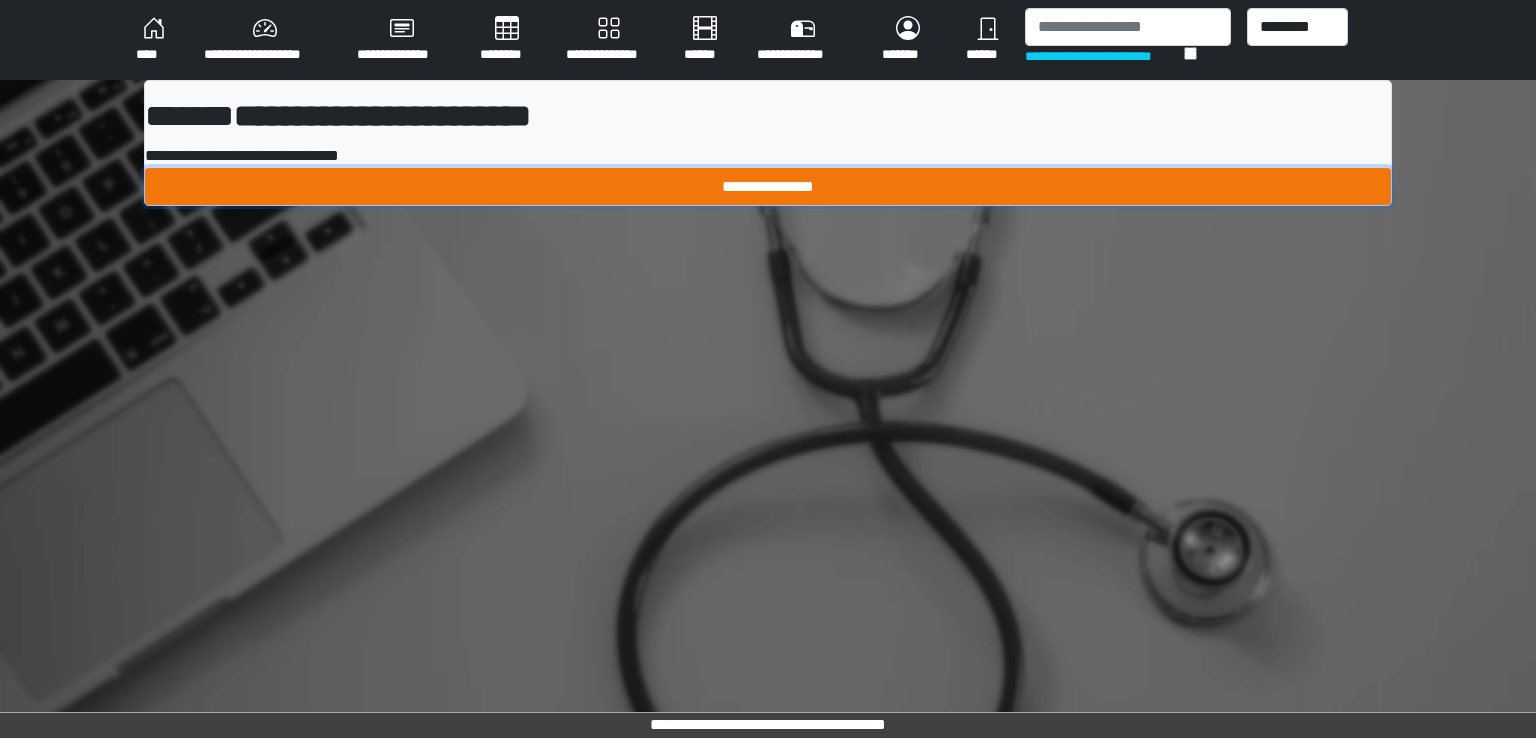 click on "**********" at bounding box center [768, 187] 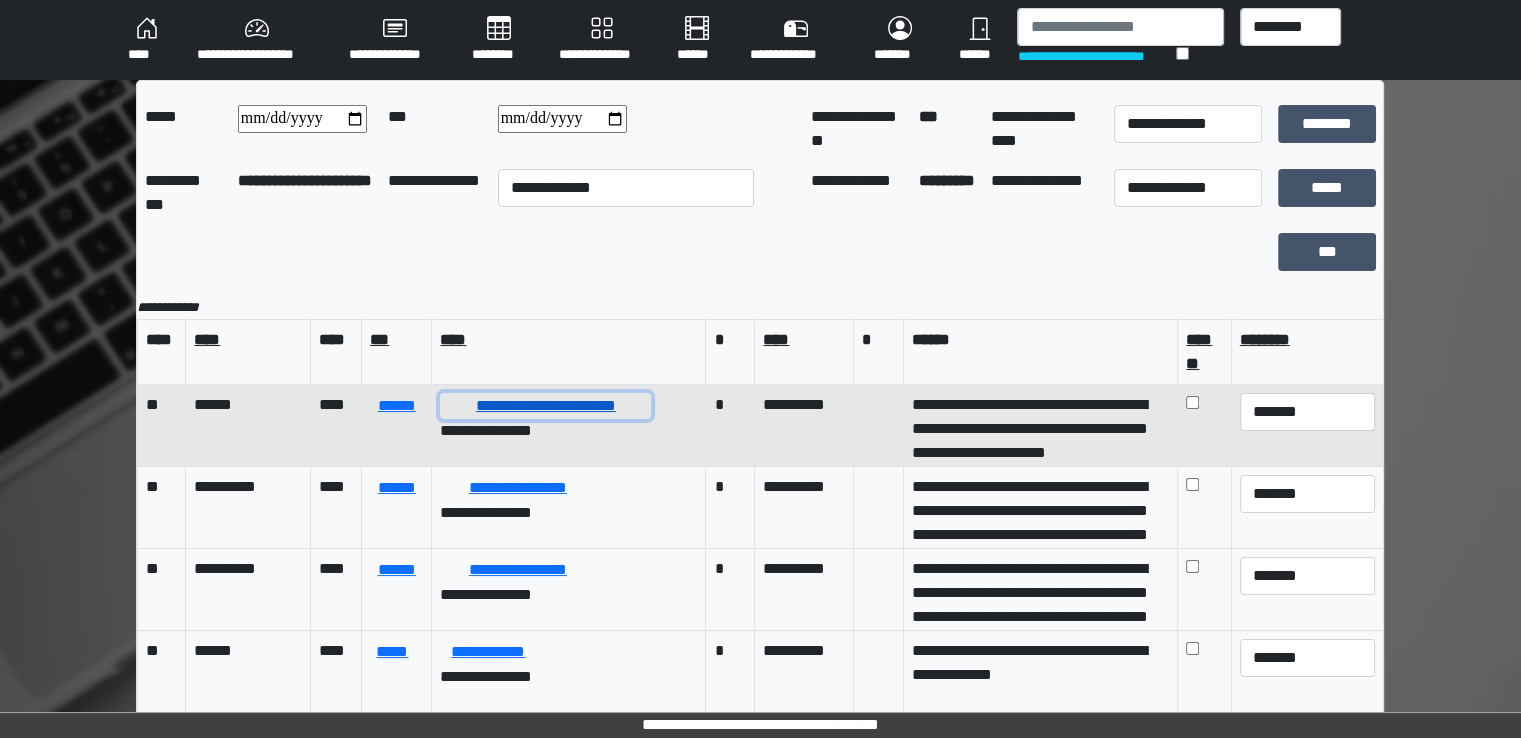 click on "**********" at bounding box center [545, 406] 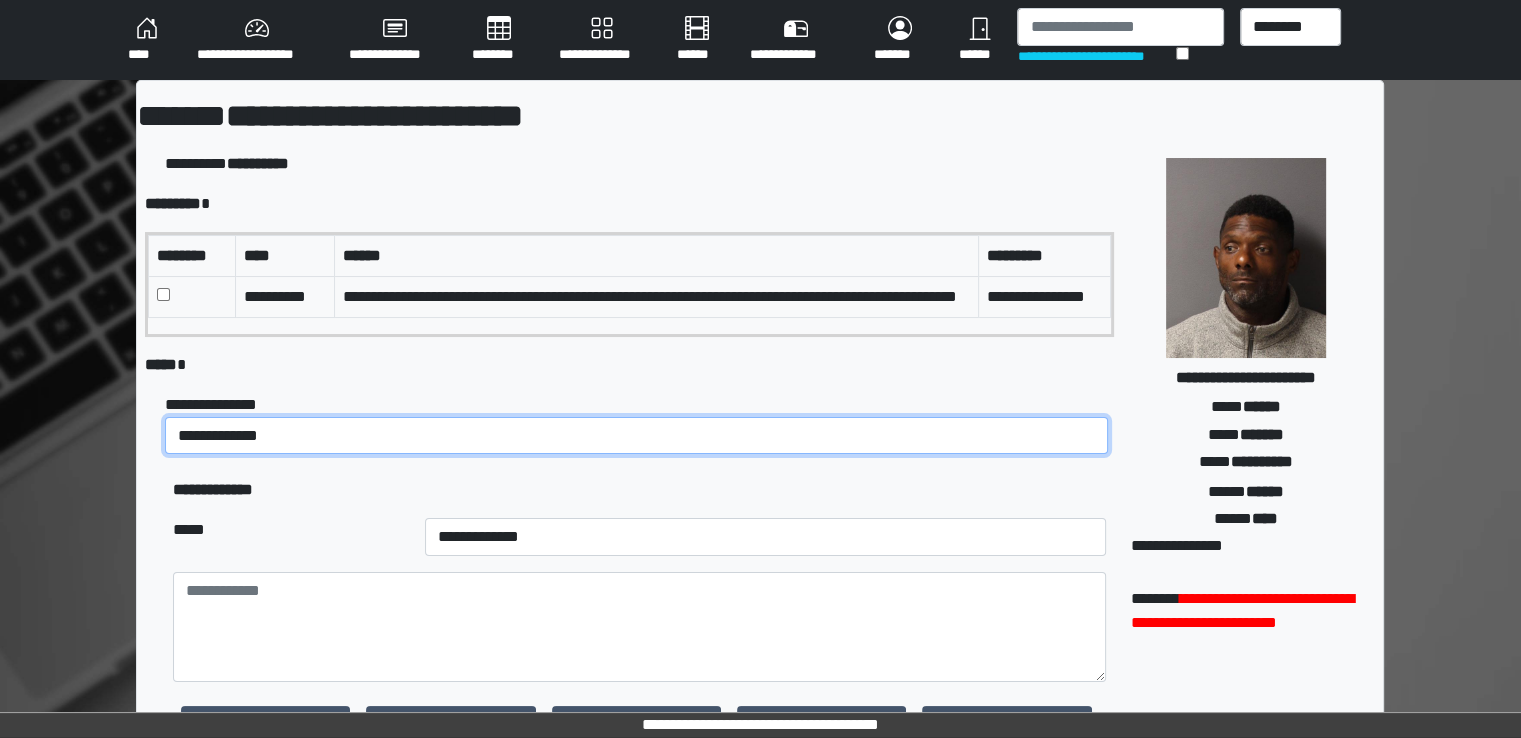 click on "**********" at bounding box center [636, 436] 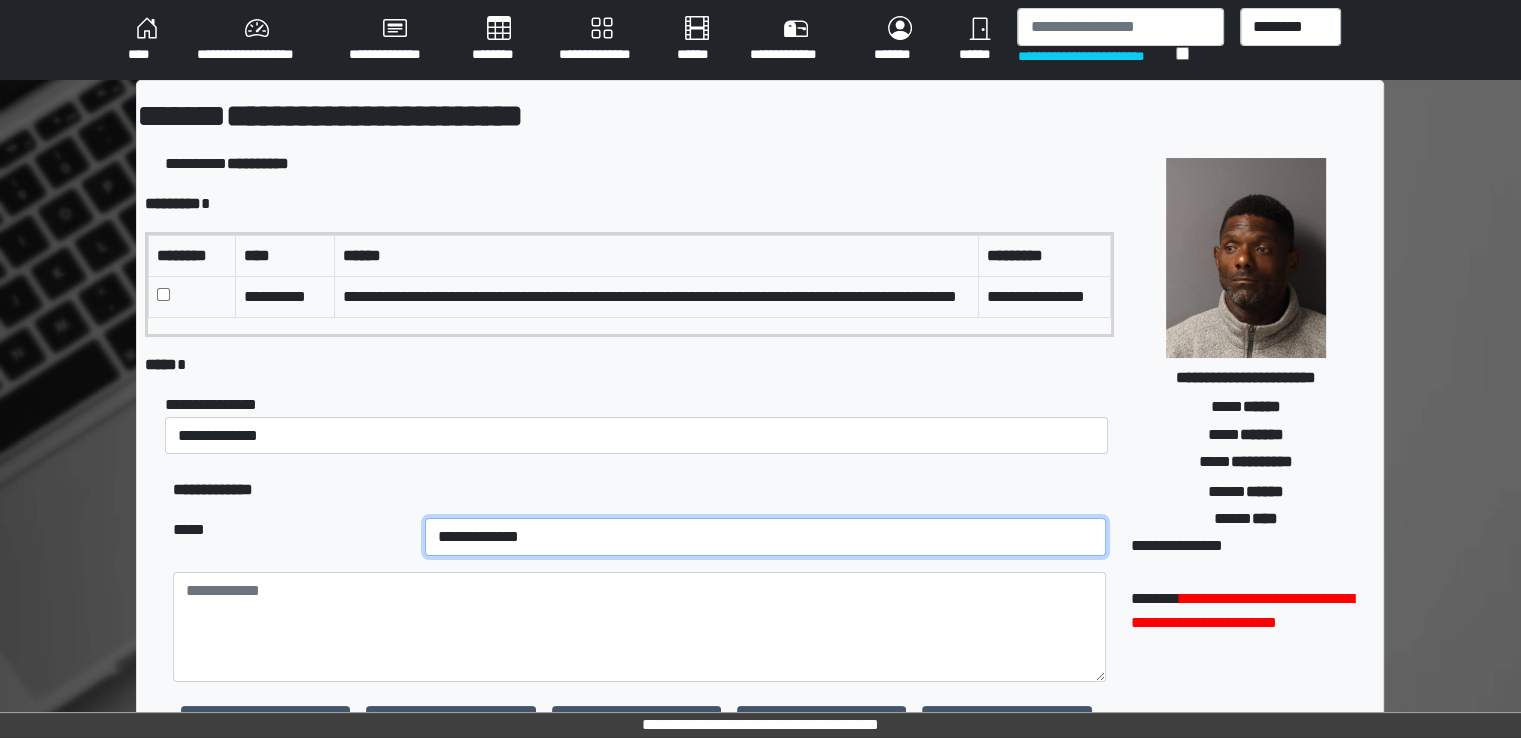 drag, startPoint x: 357, startPoint y: 566, endPoint x: 361, endPoint y: 549, distance: 17.464249 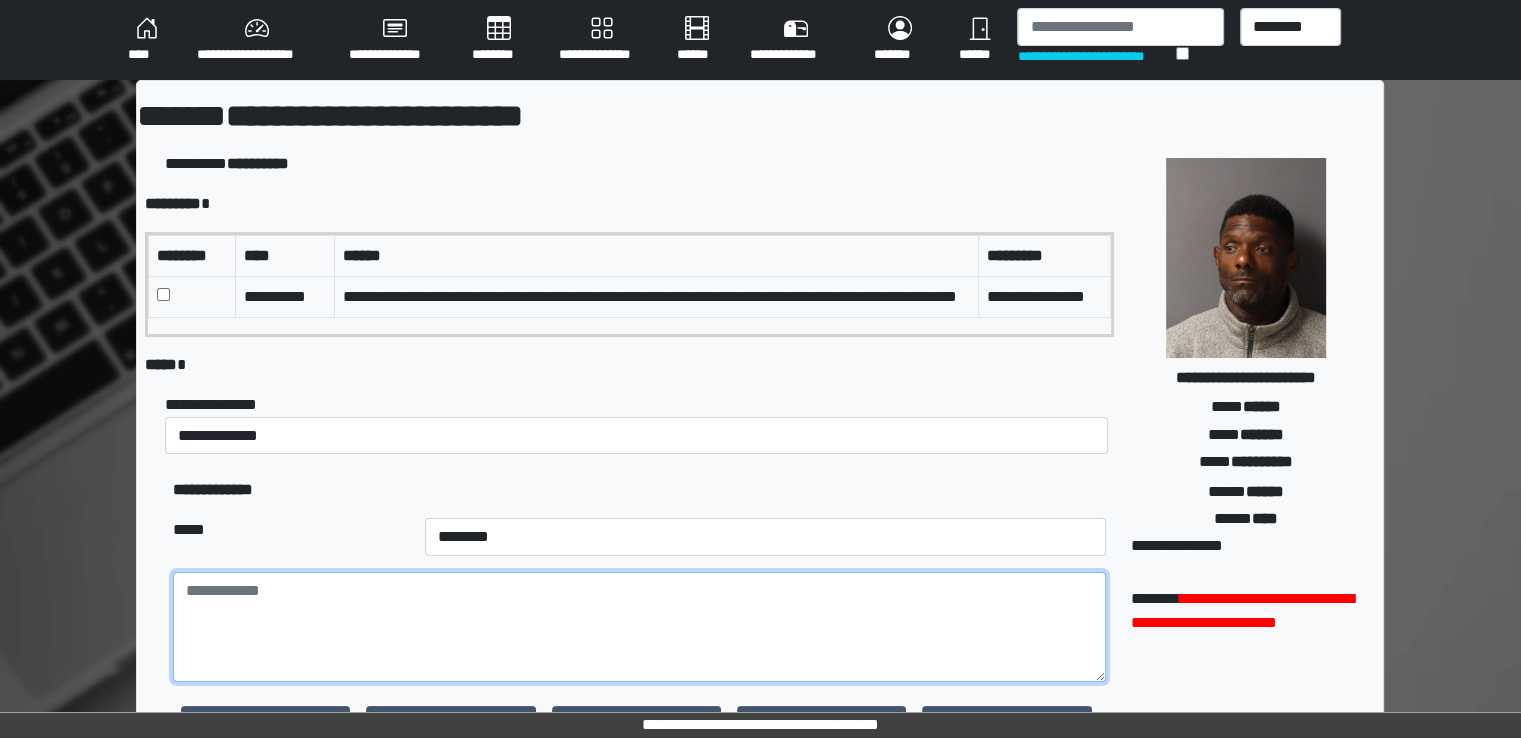 drag, startPoint x: 401, startPoint y: 633, endPoint x: 393, endPoint y: 641, distance: 11.313708 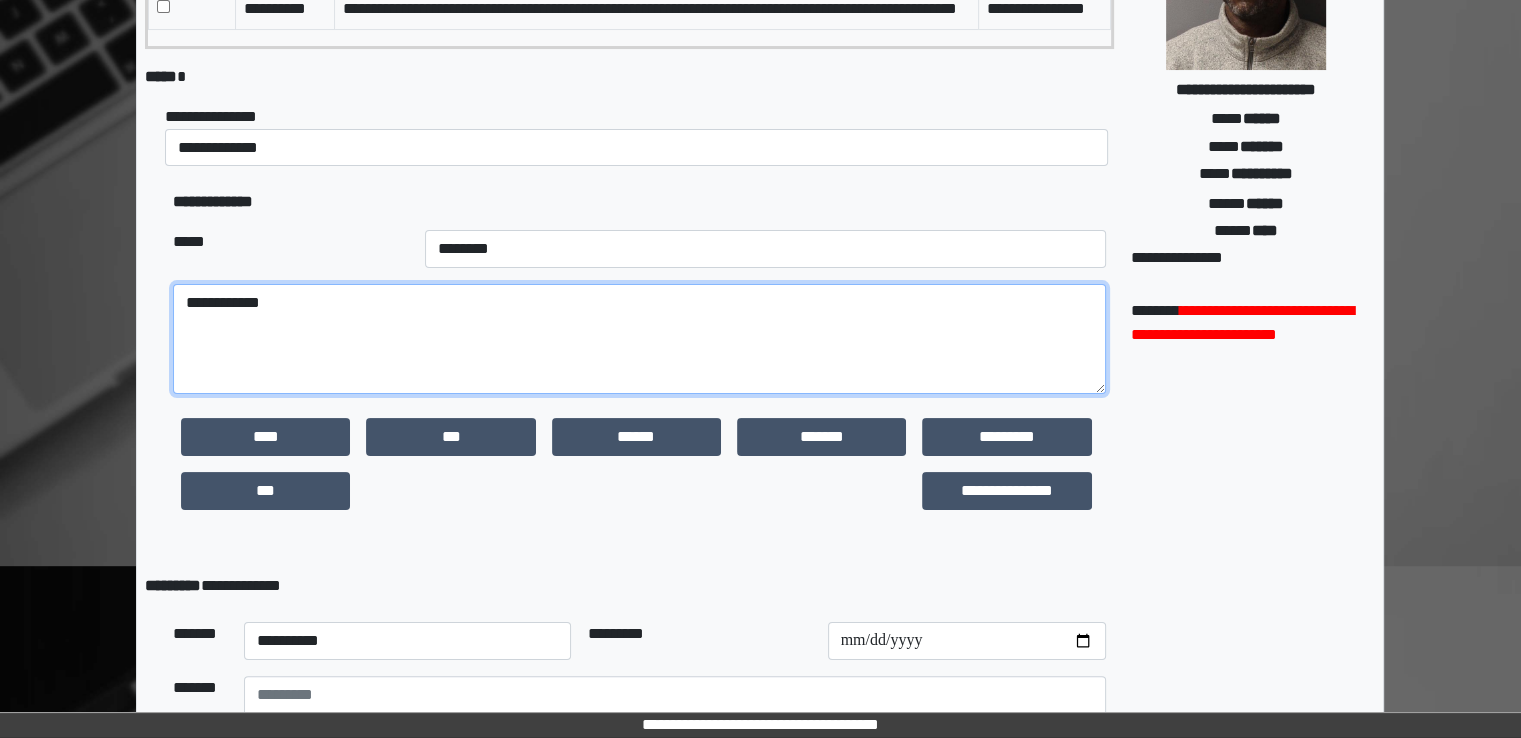scroll, scrollTop: 491, scrollLeft: 0, axis: vertical 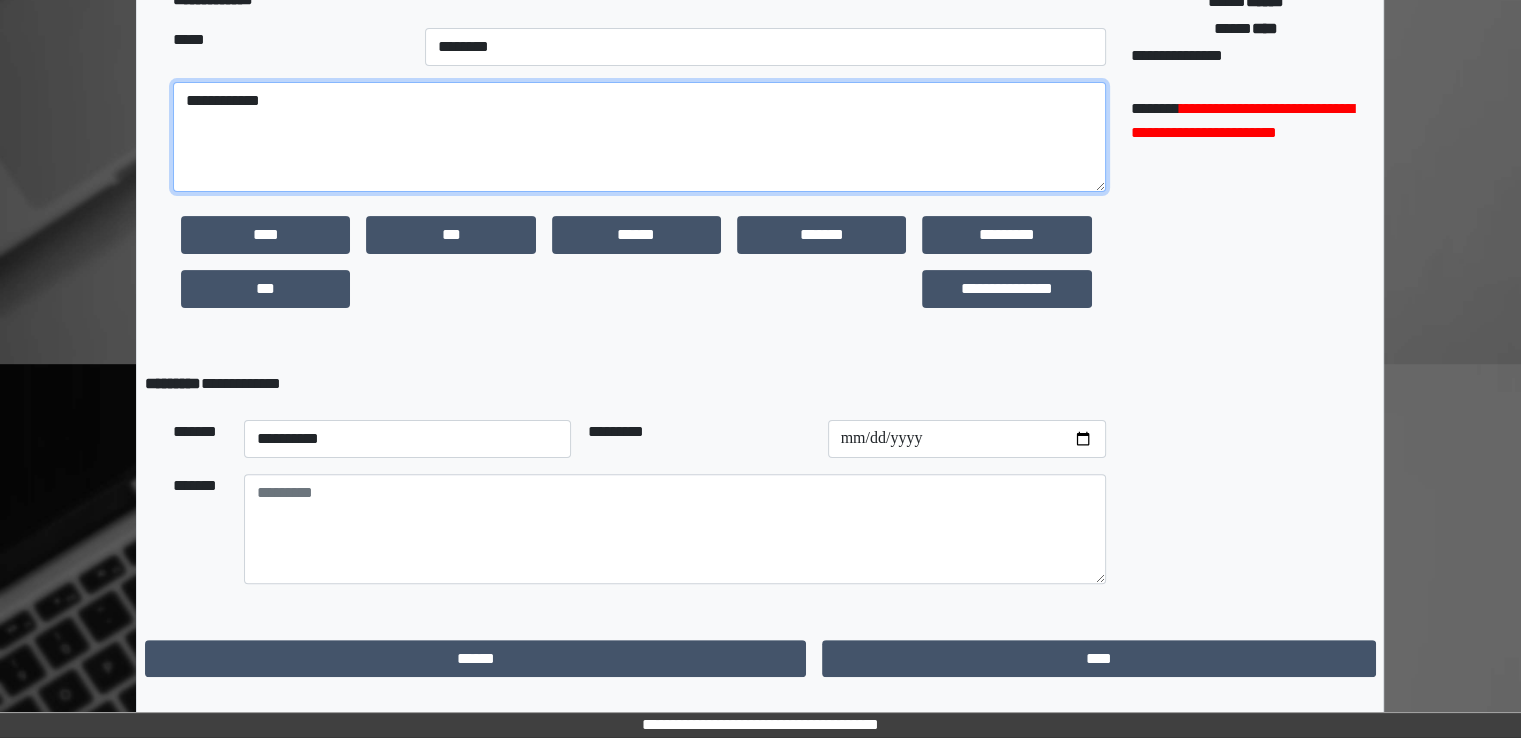 type on "**********" 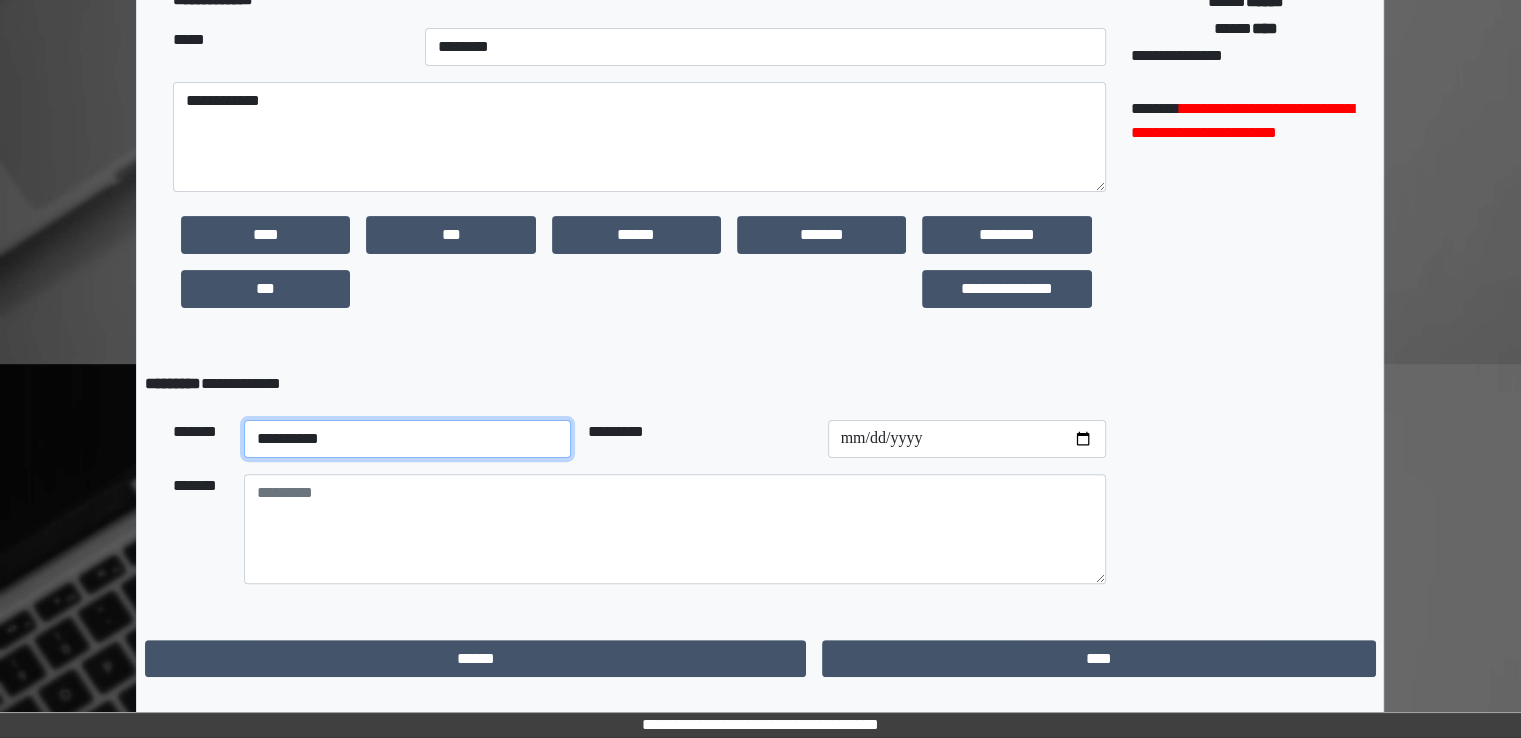 click on "**********" at bounding box center [408, 439] 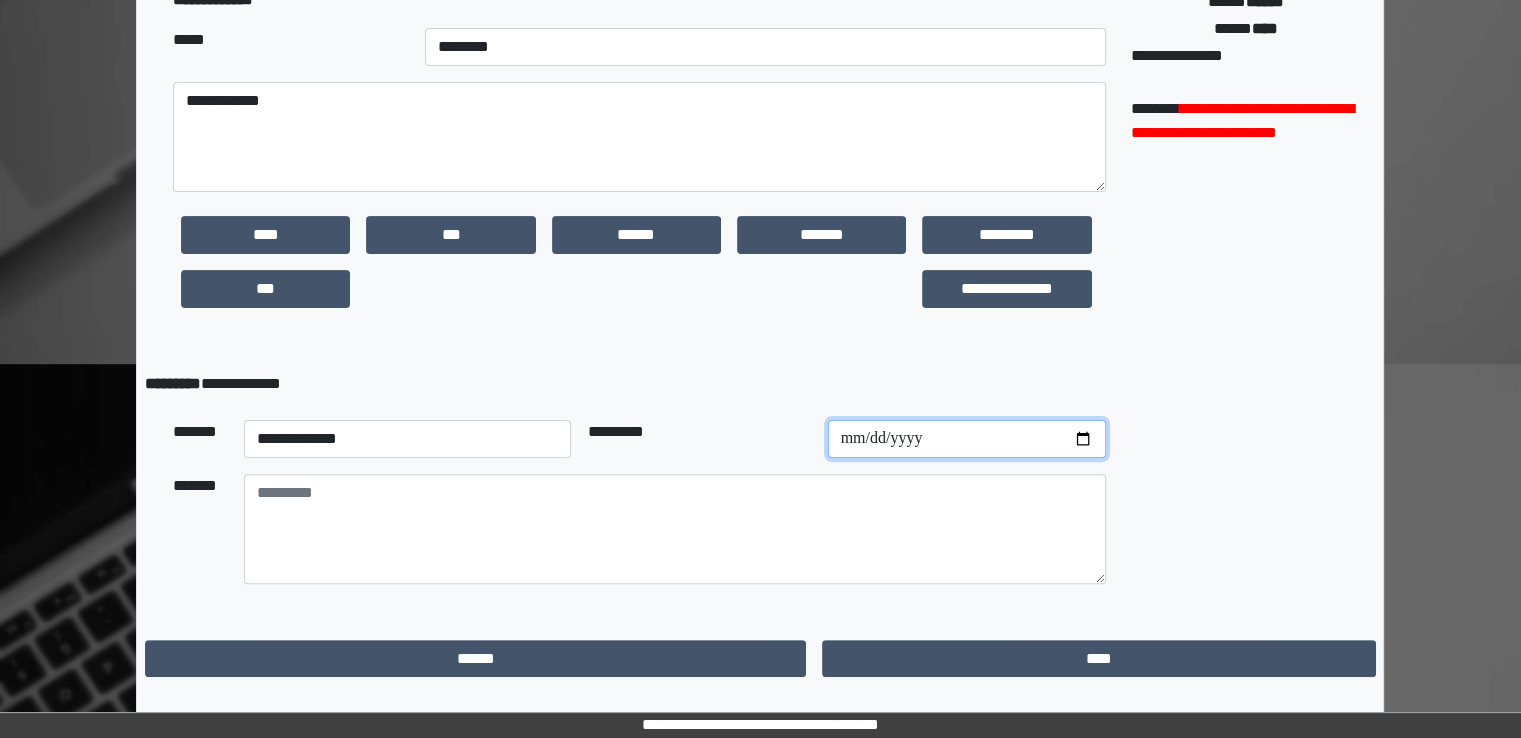 click at bounding box center [967, 439] 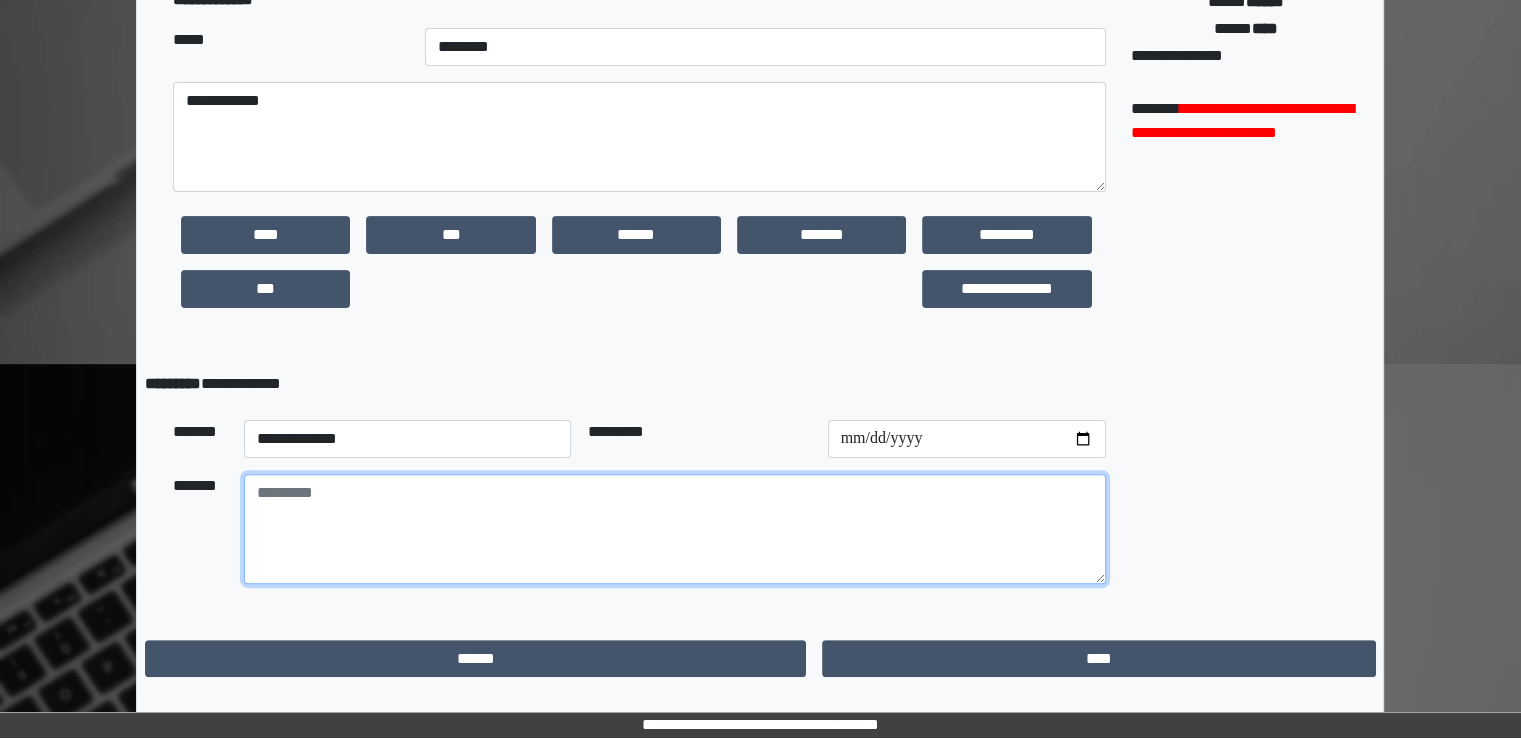 click at bounding box center (675, 529) 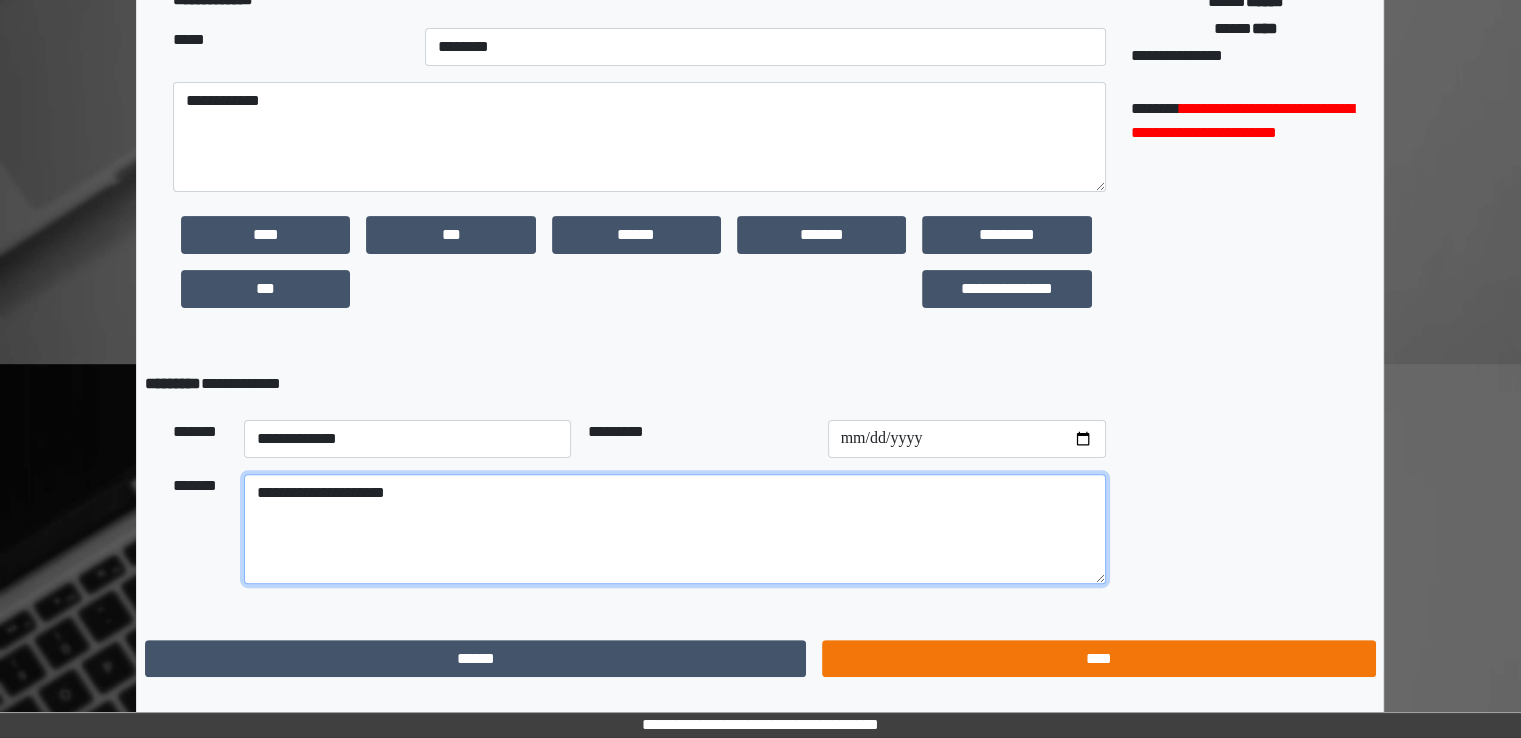 type on "**********" 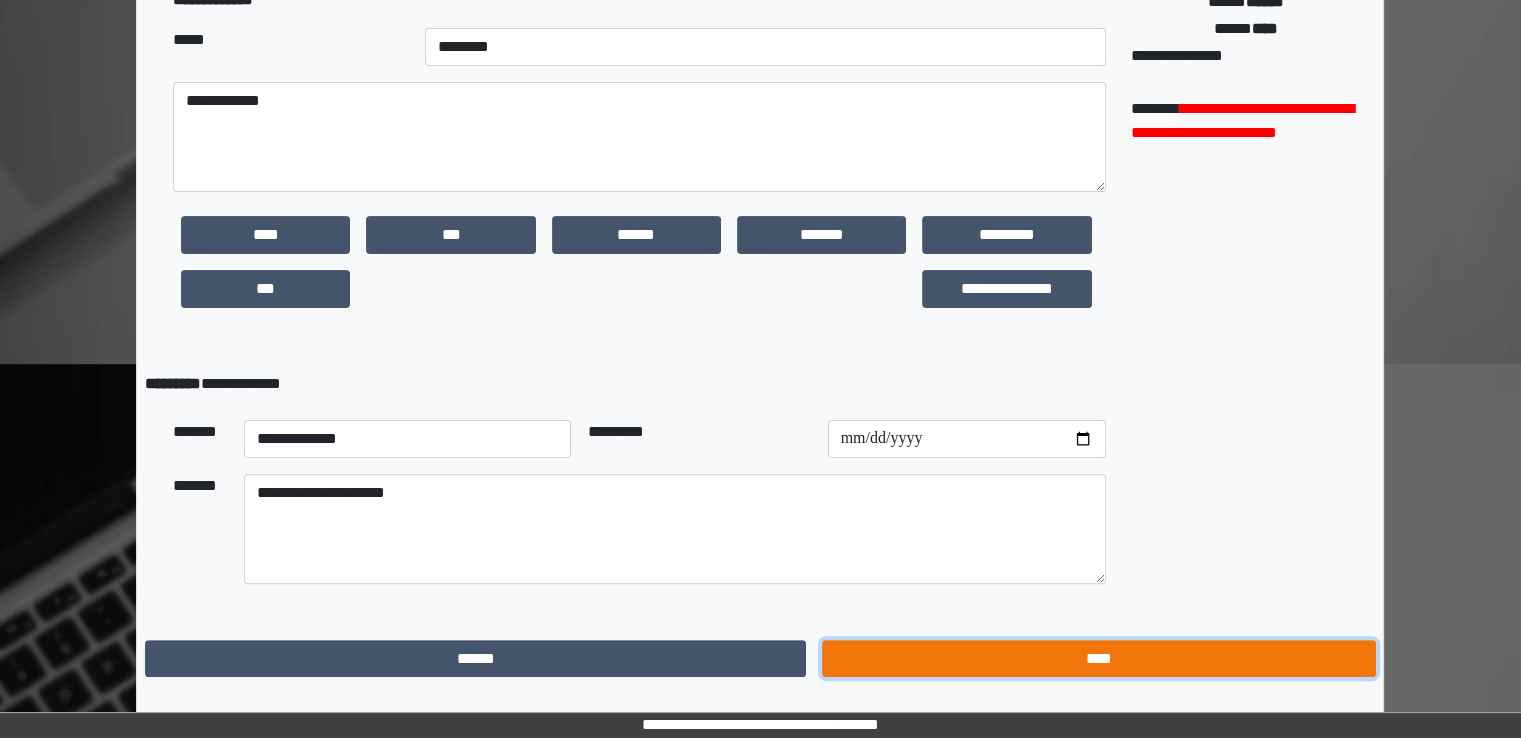 click on "****" at bounding box center (1098, 659) 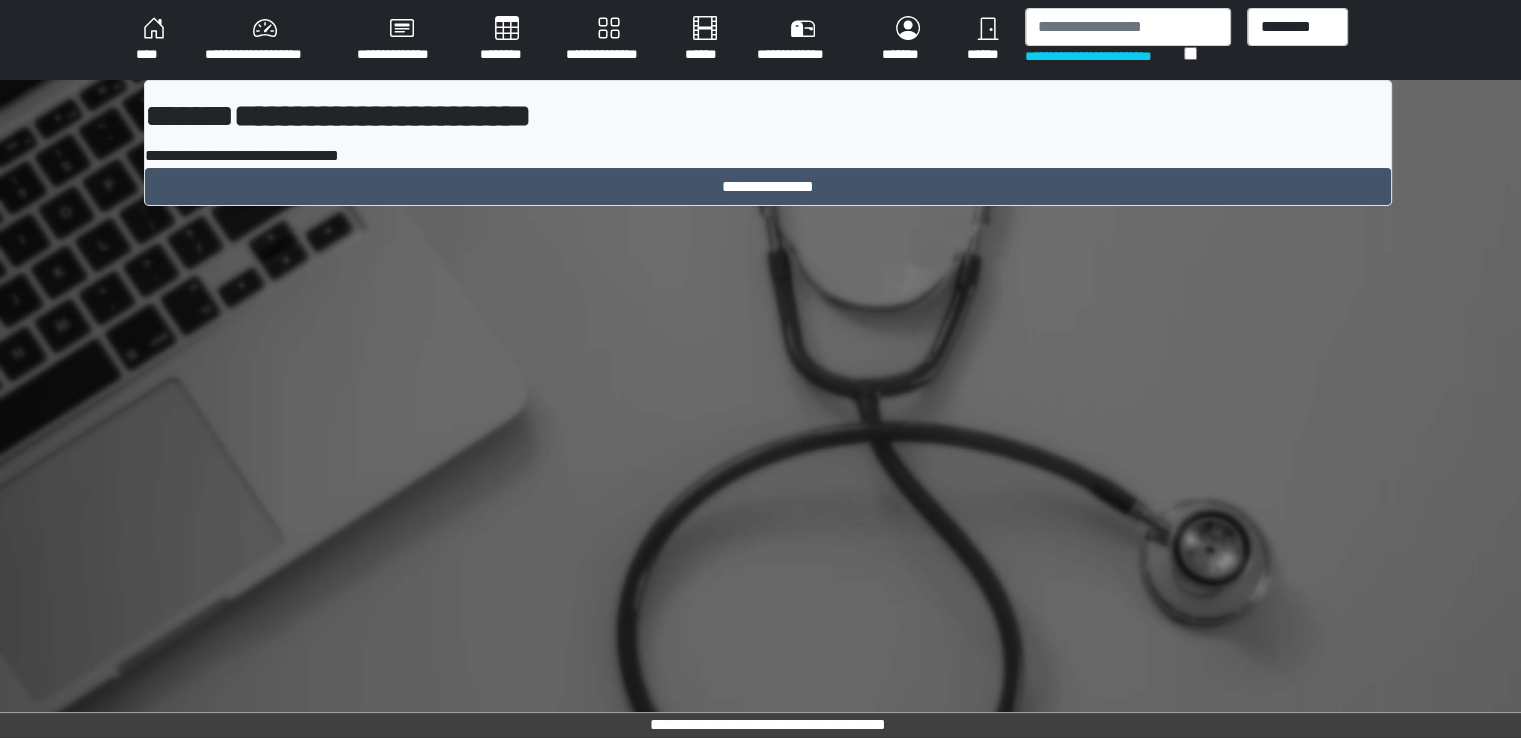 scroll, scrollTop: 0, scrollLeft: 0, axis: both 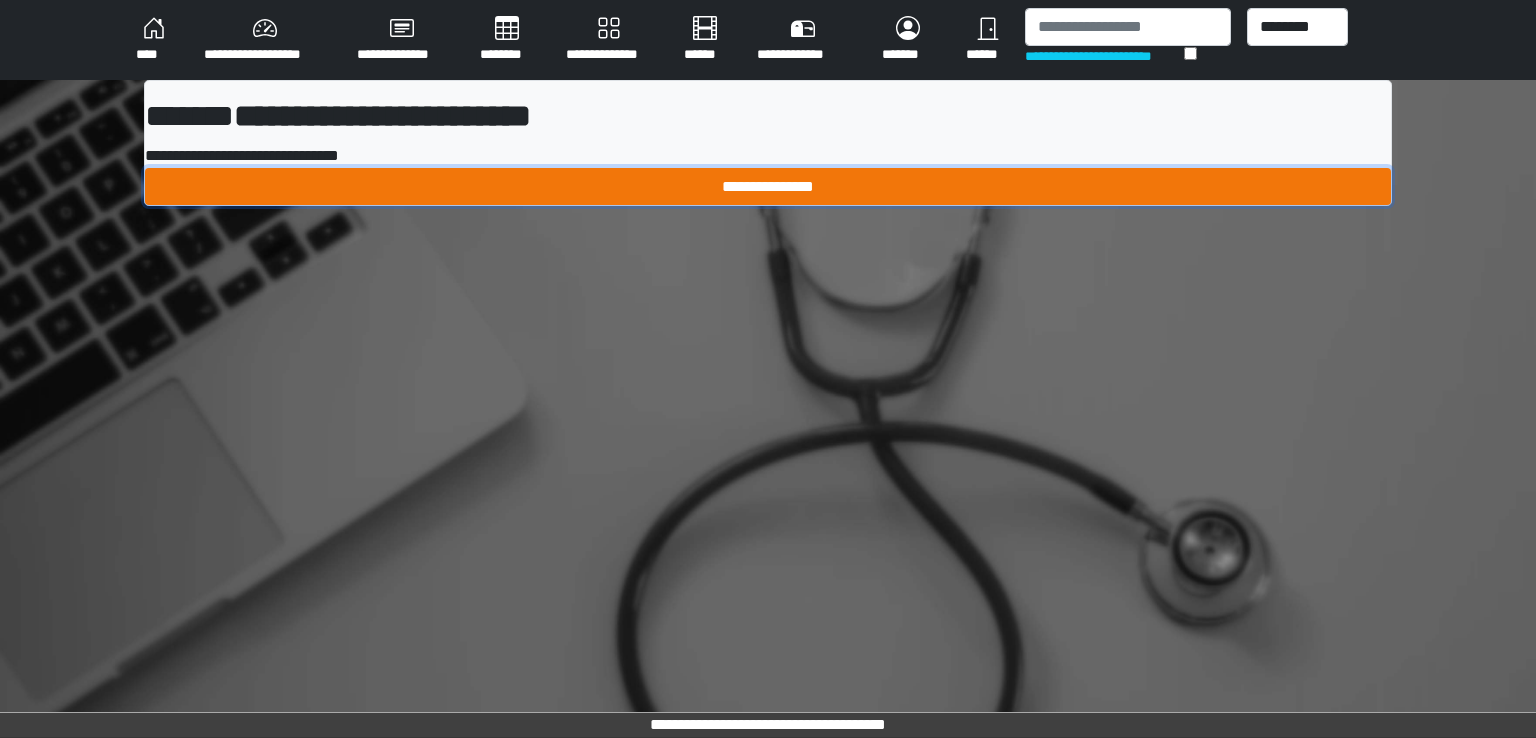 click on "**********" at bounding box center (768, 187) 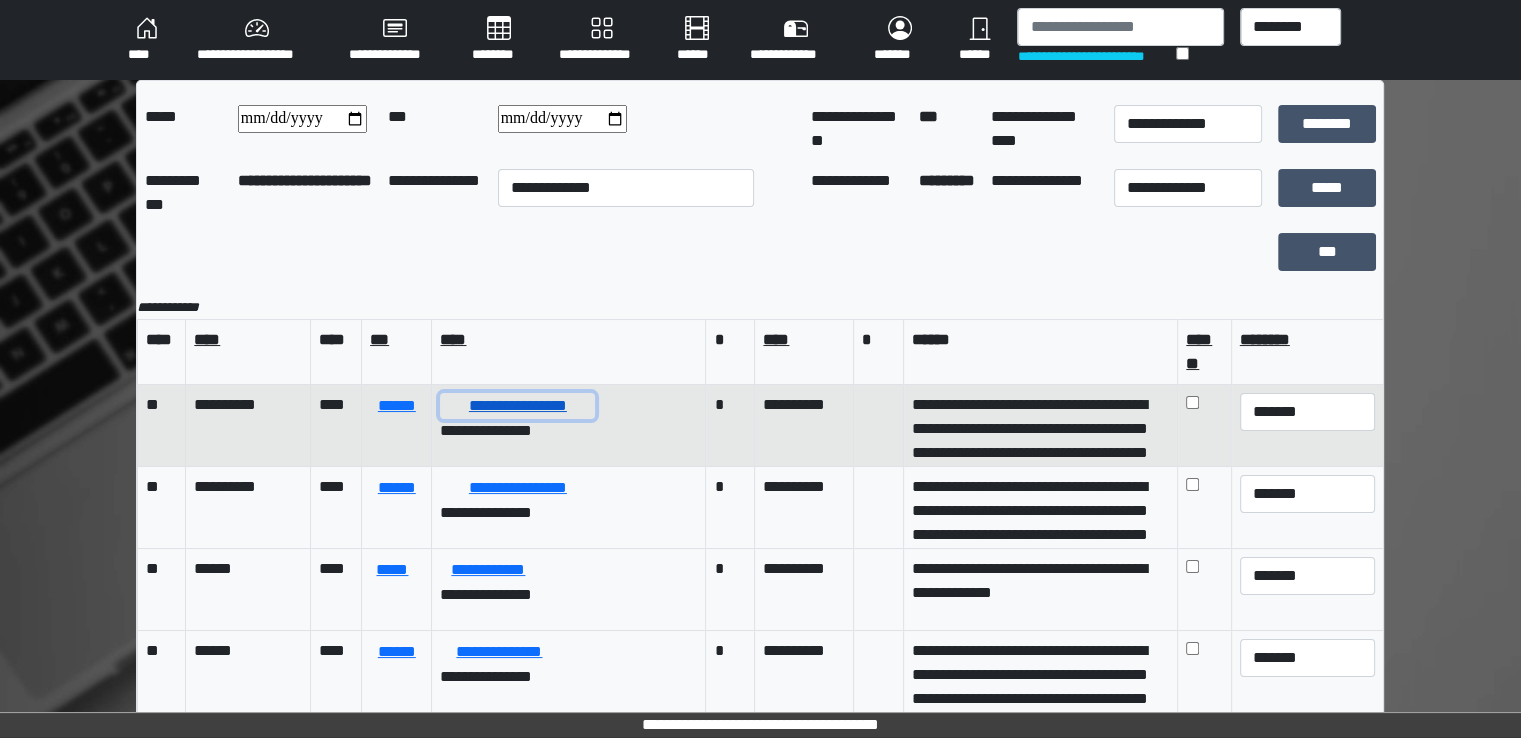 click on "**********" at bounding box center (517, 406) 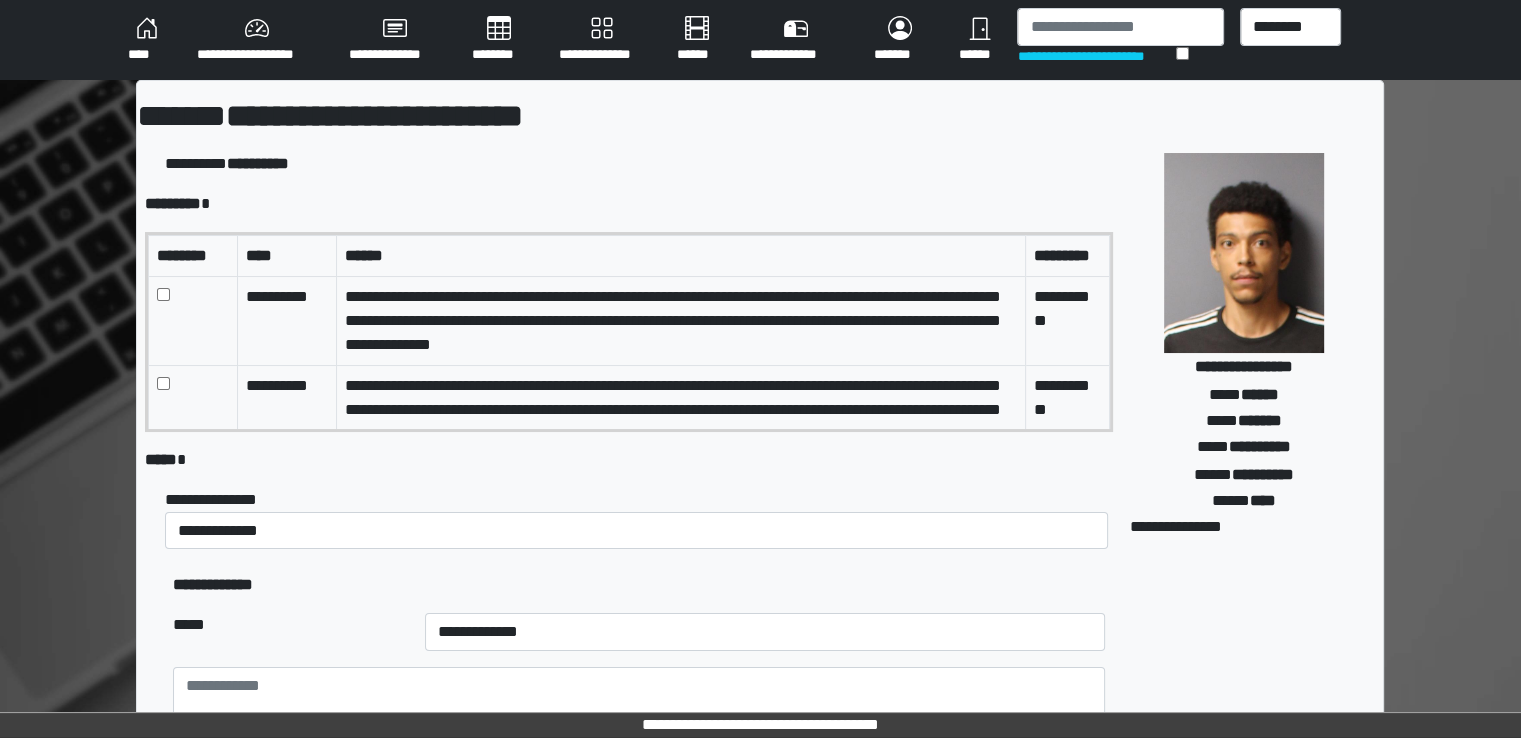 scroll, scrollTop: 64, scrollLeft: 0, axis: vertical 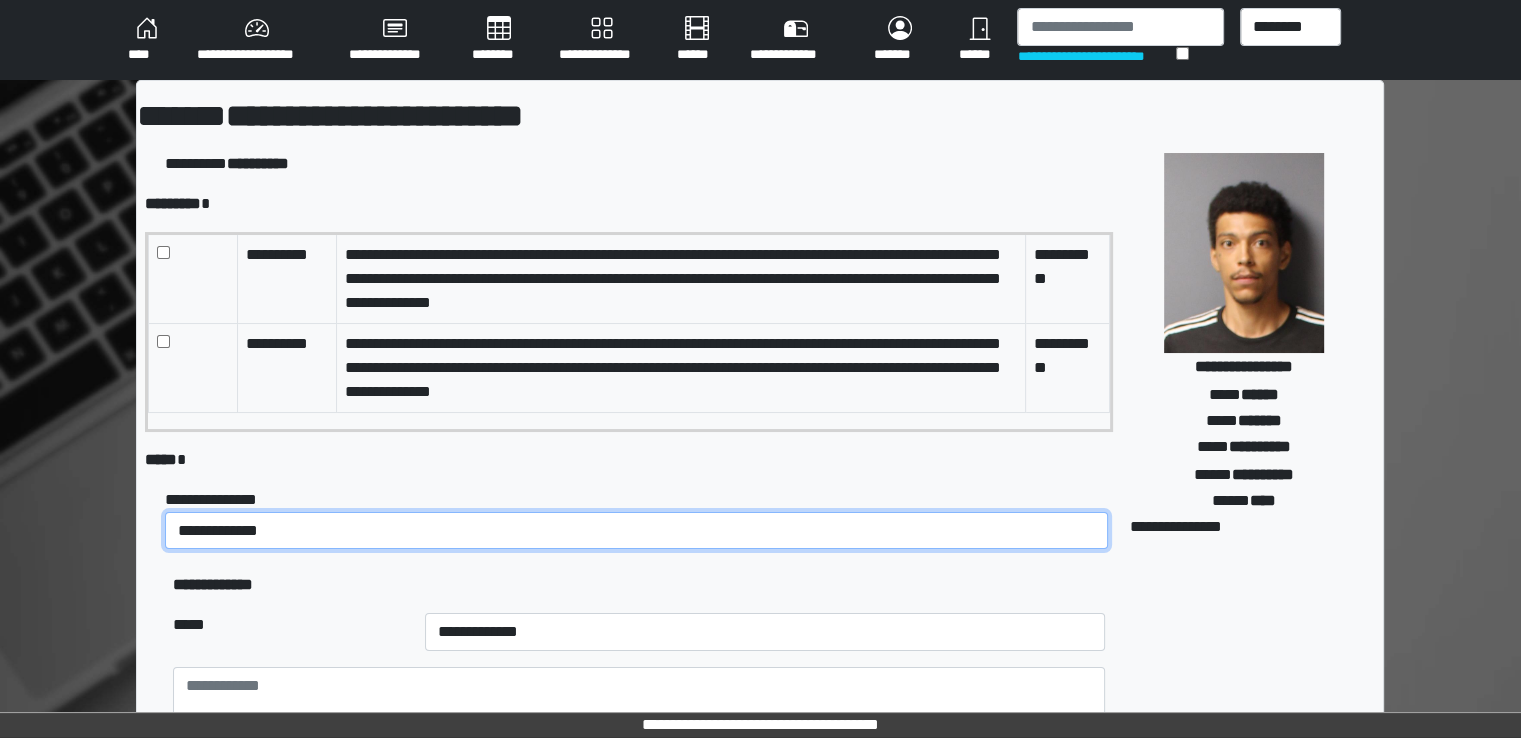 click on "**********" at bounding box center [636, 531] 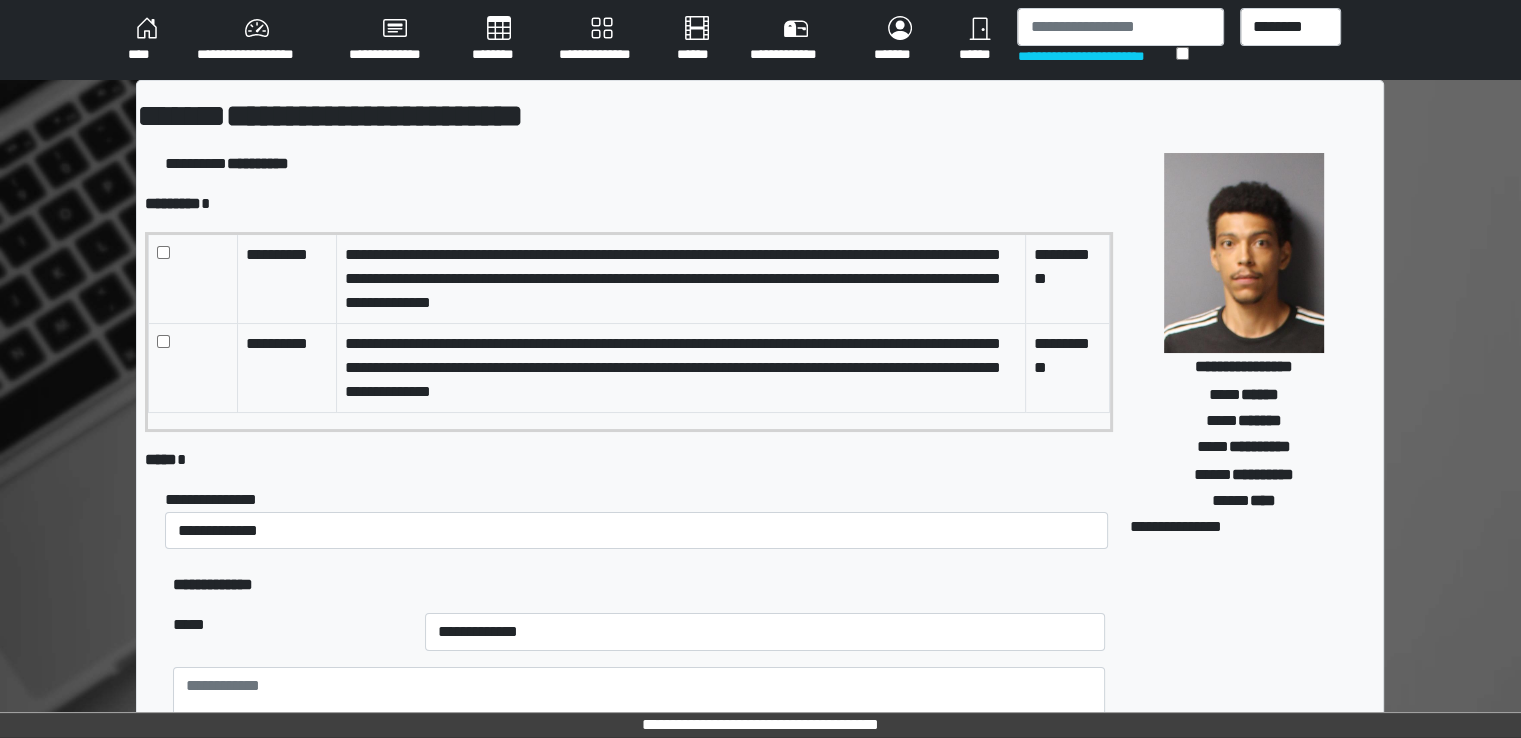 click on "**********" at bounding box center (638, 585) 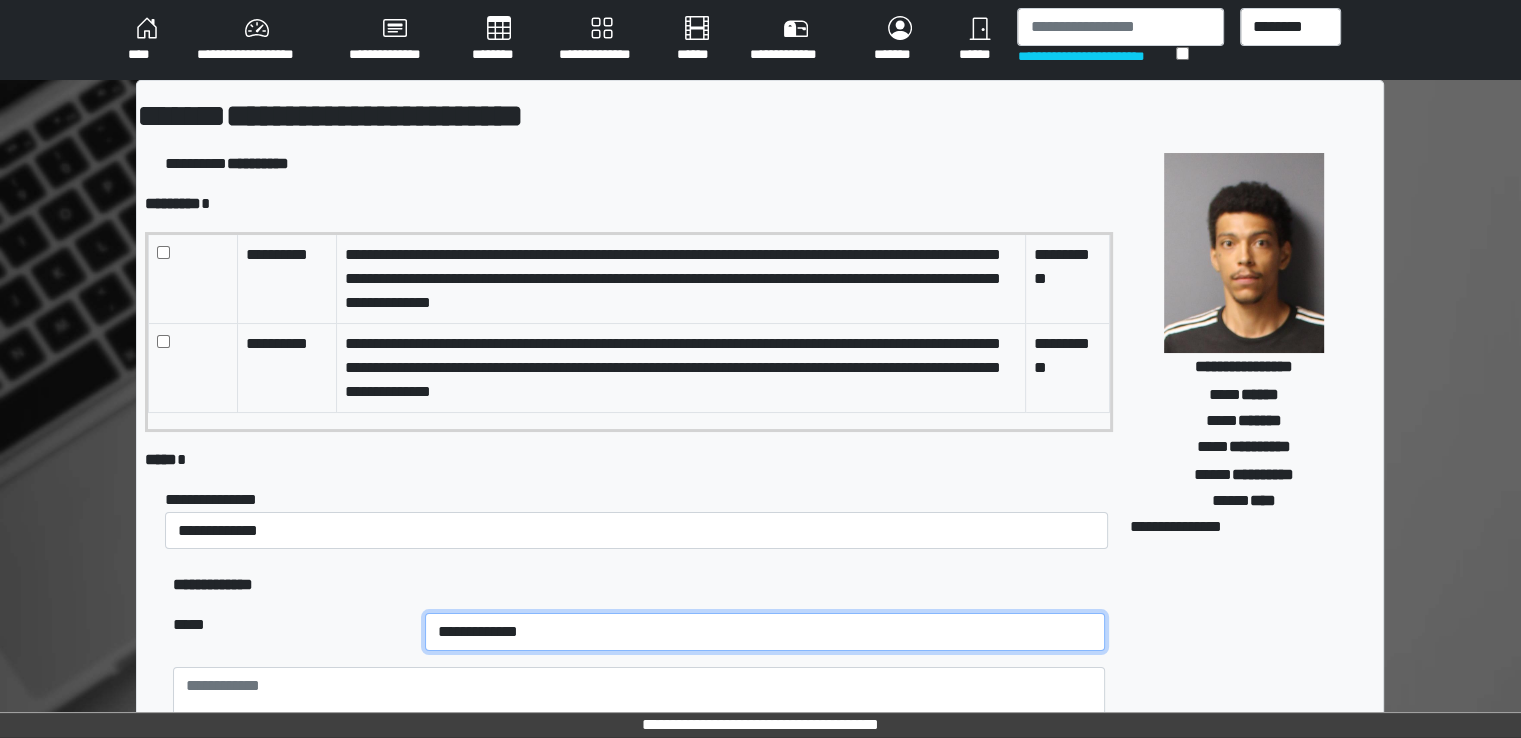 click on "**********" at bounding box center (764, 632) 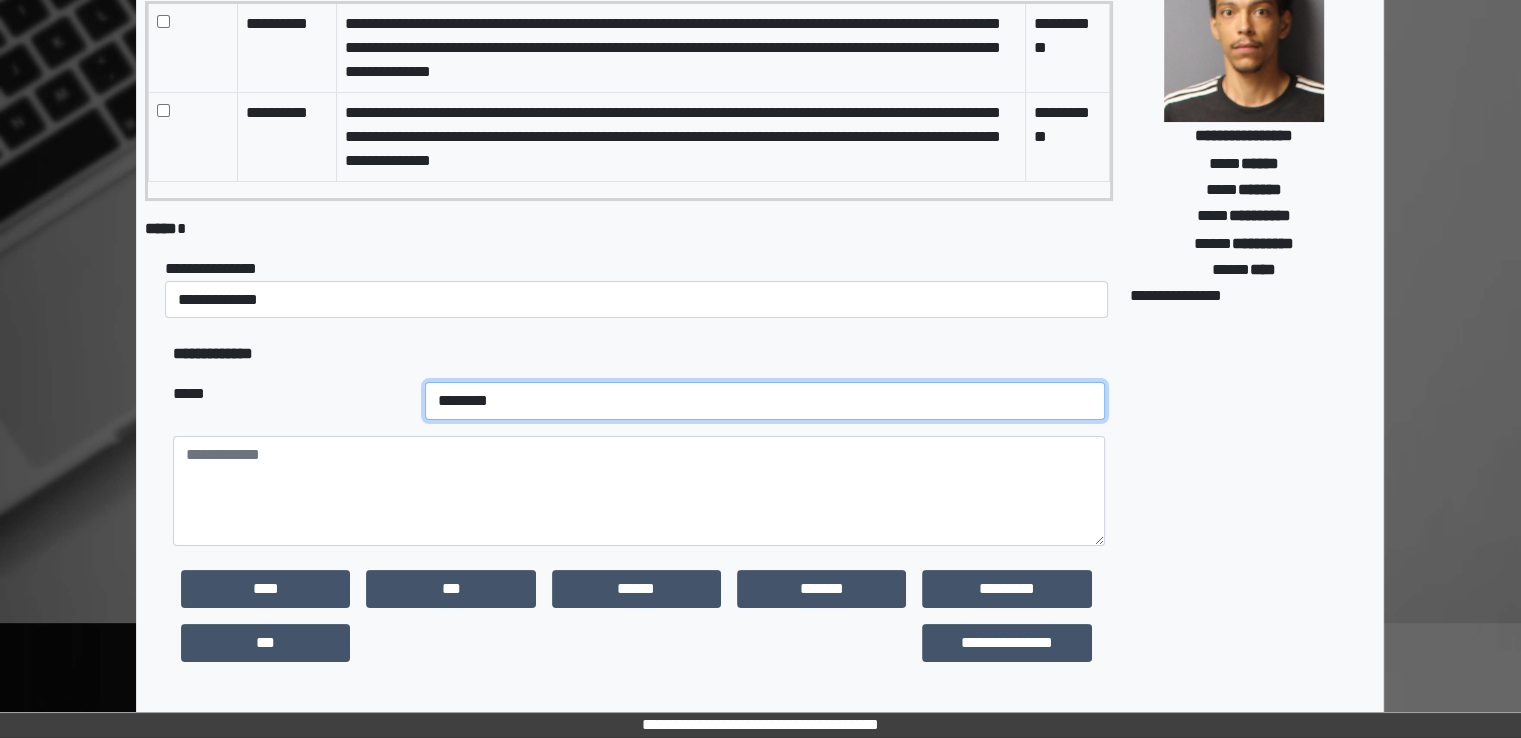 scroll, scrollTop: 300, scrollLeft: 0, axis: vertical 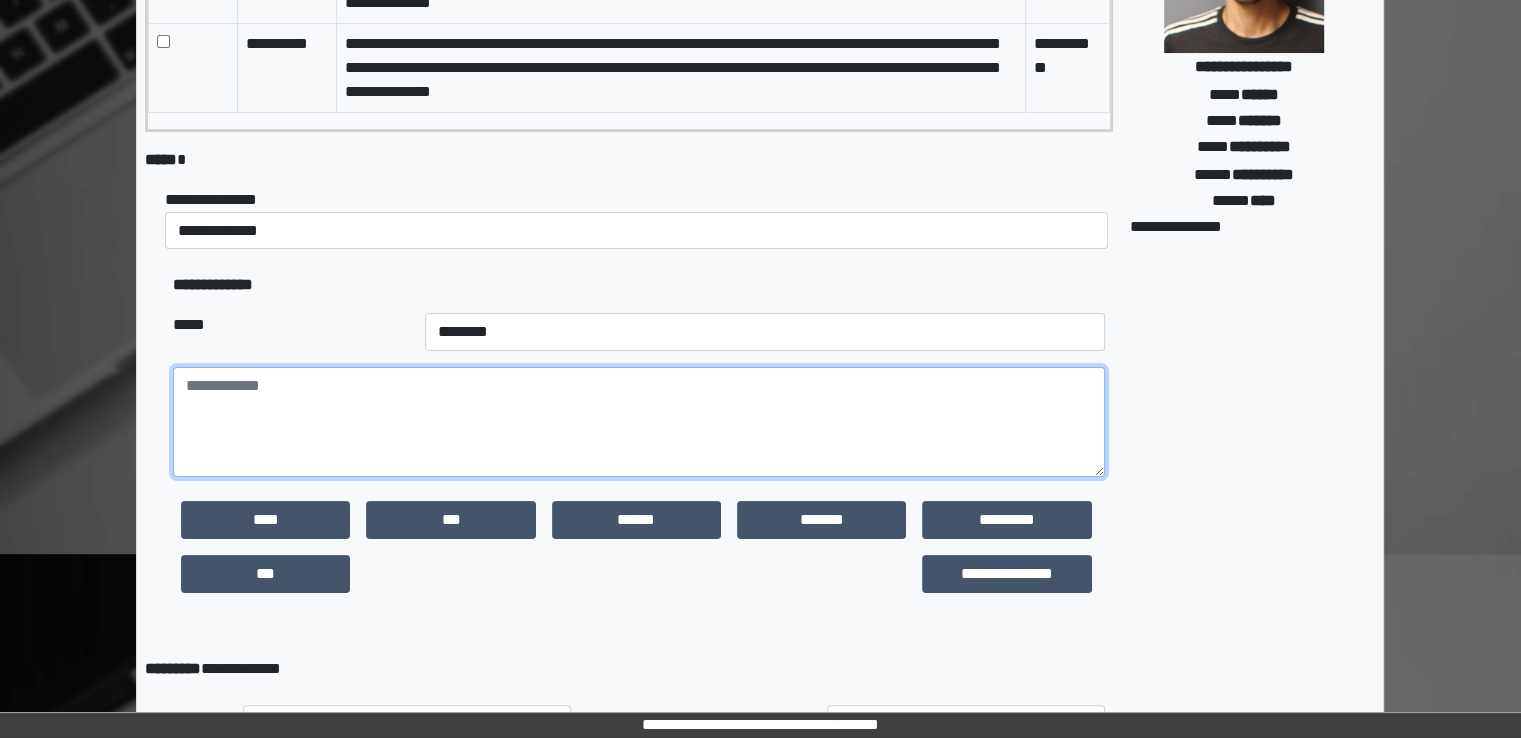 click at bounding box center (638, 422) 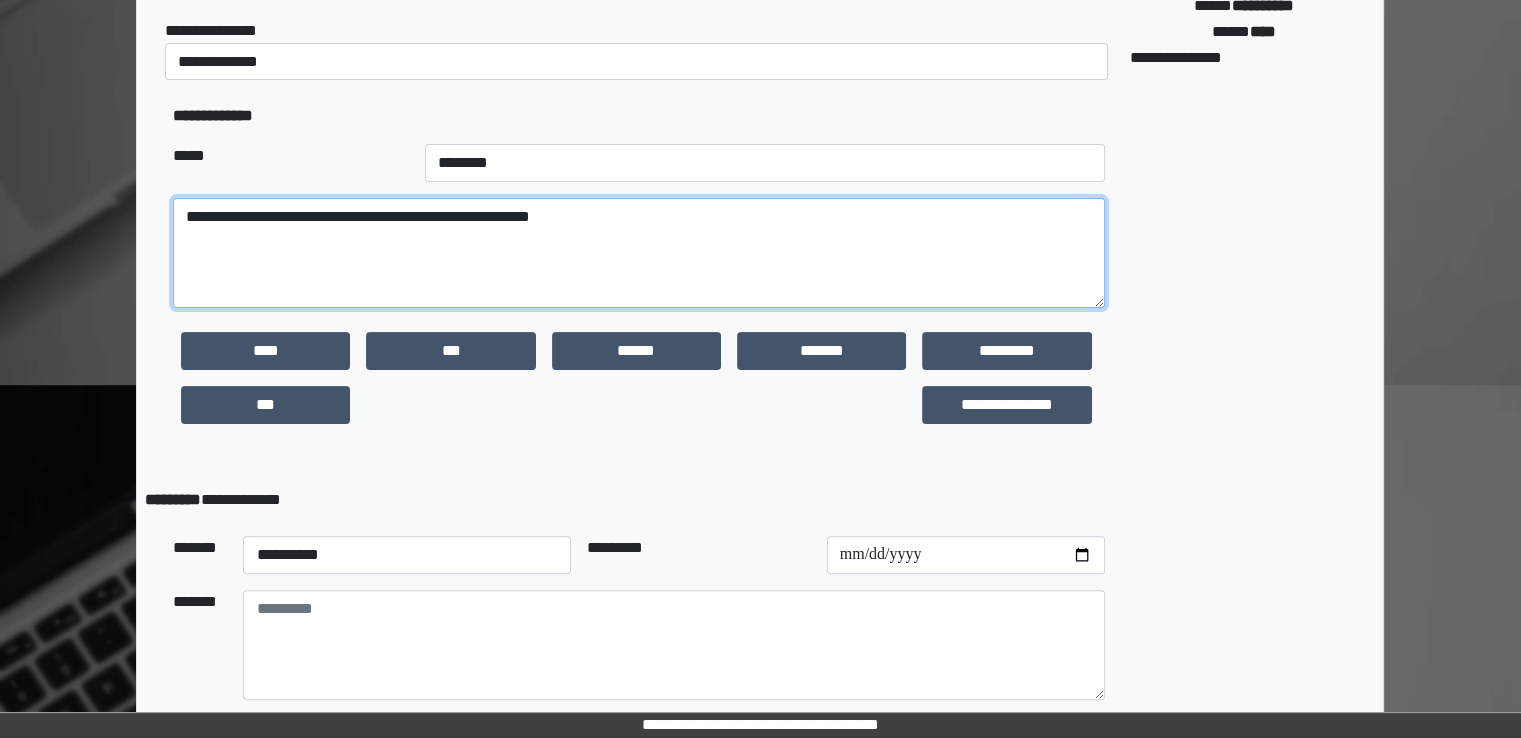 scroll, scrollTop: 564, scrollLeft: 0, axis: vertical 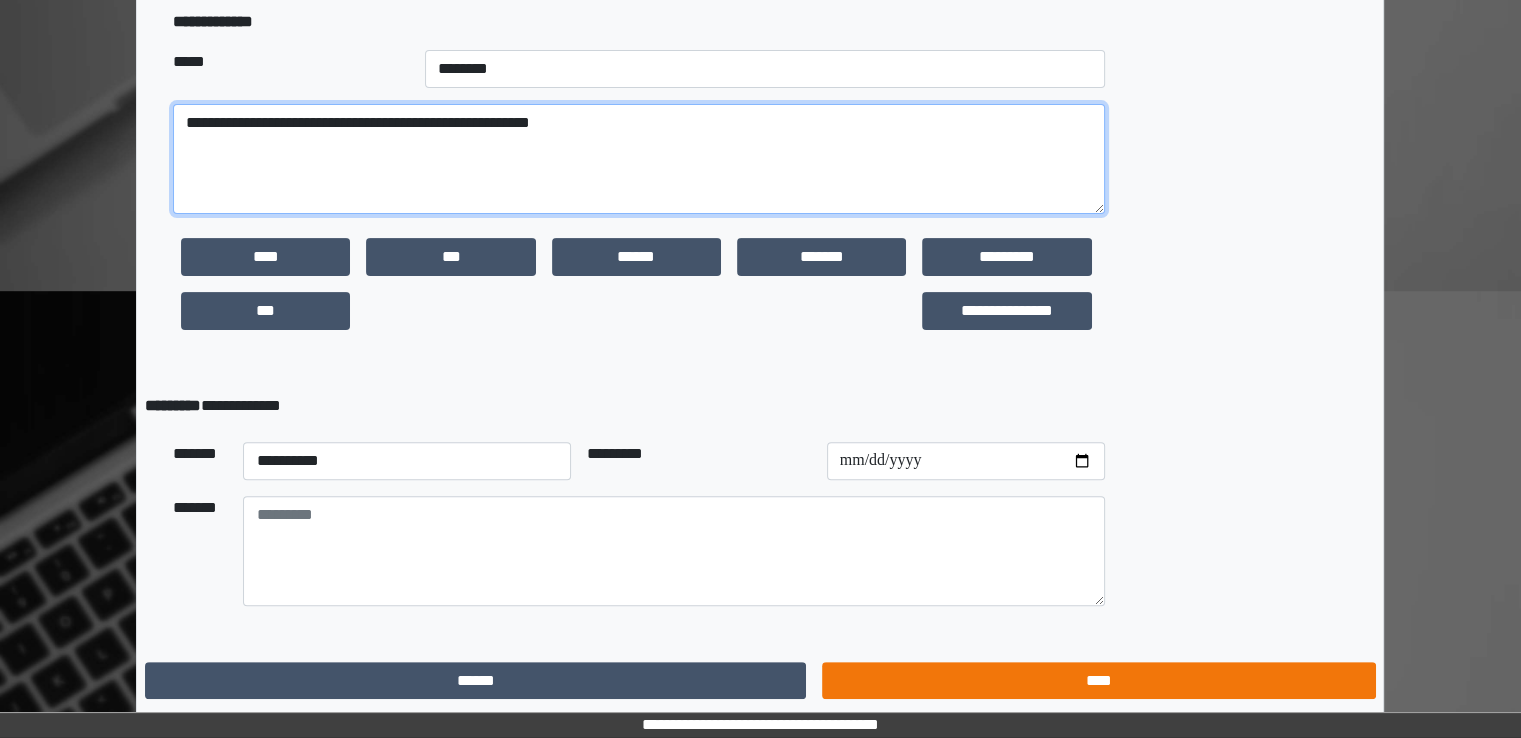 type on "**********" 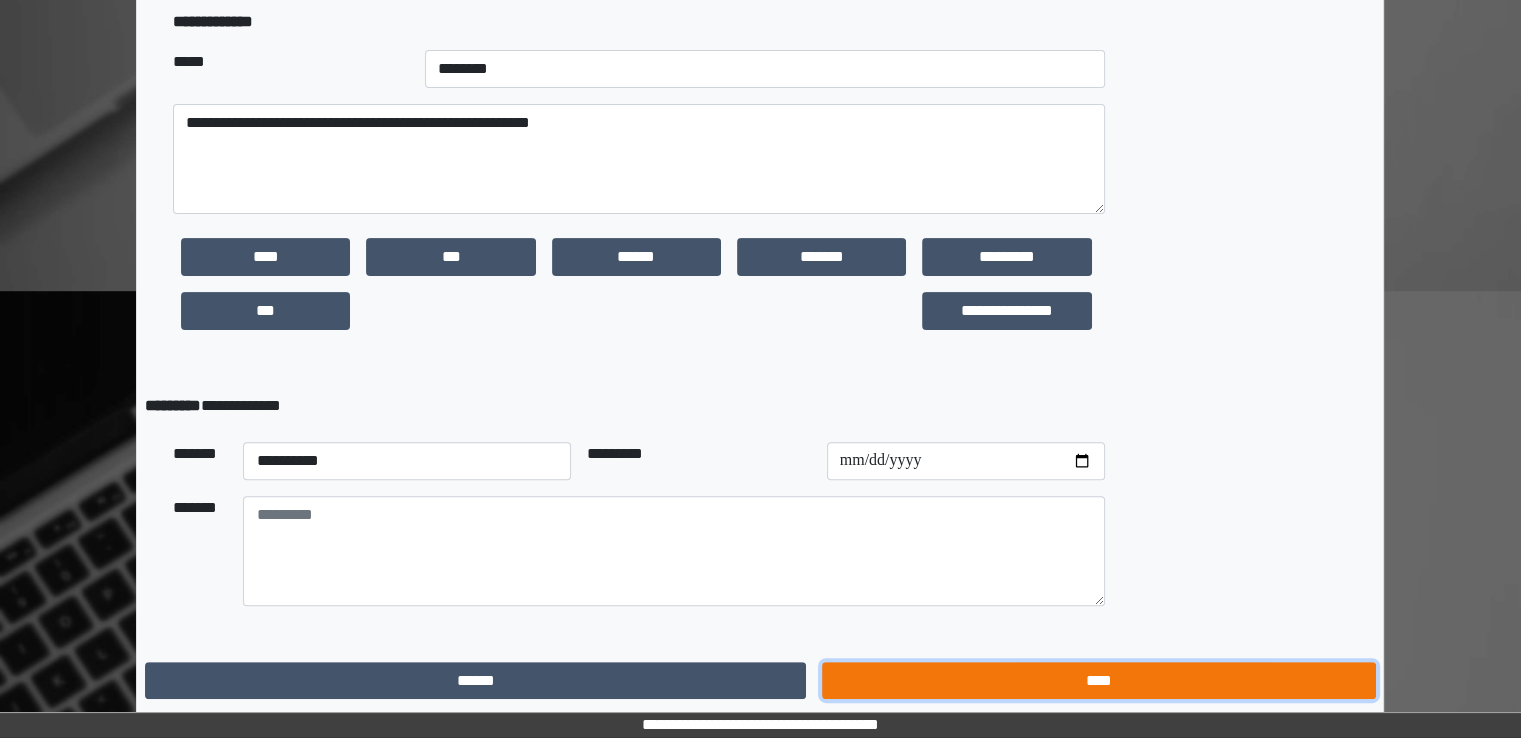 click on "****" at bounding box center [1098, 681] 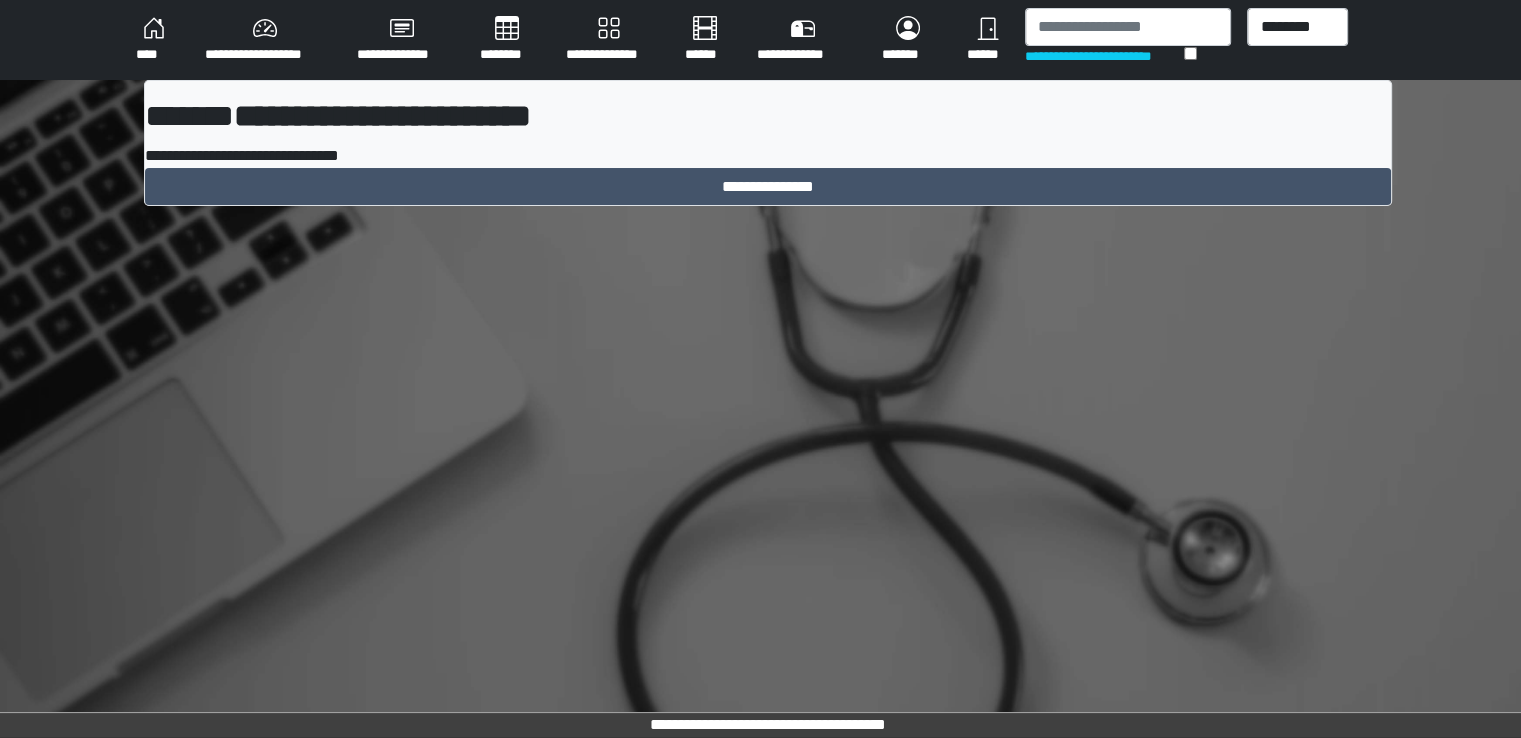 scroll, scrollTop: 0, scrollLeft: 0, axis: both 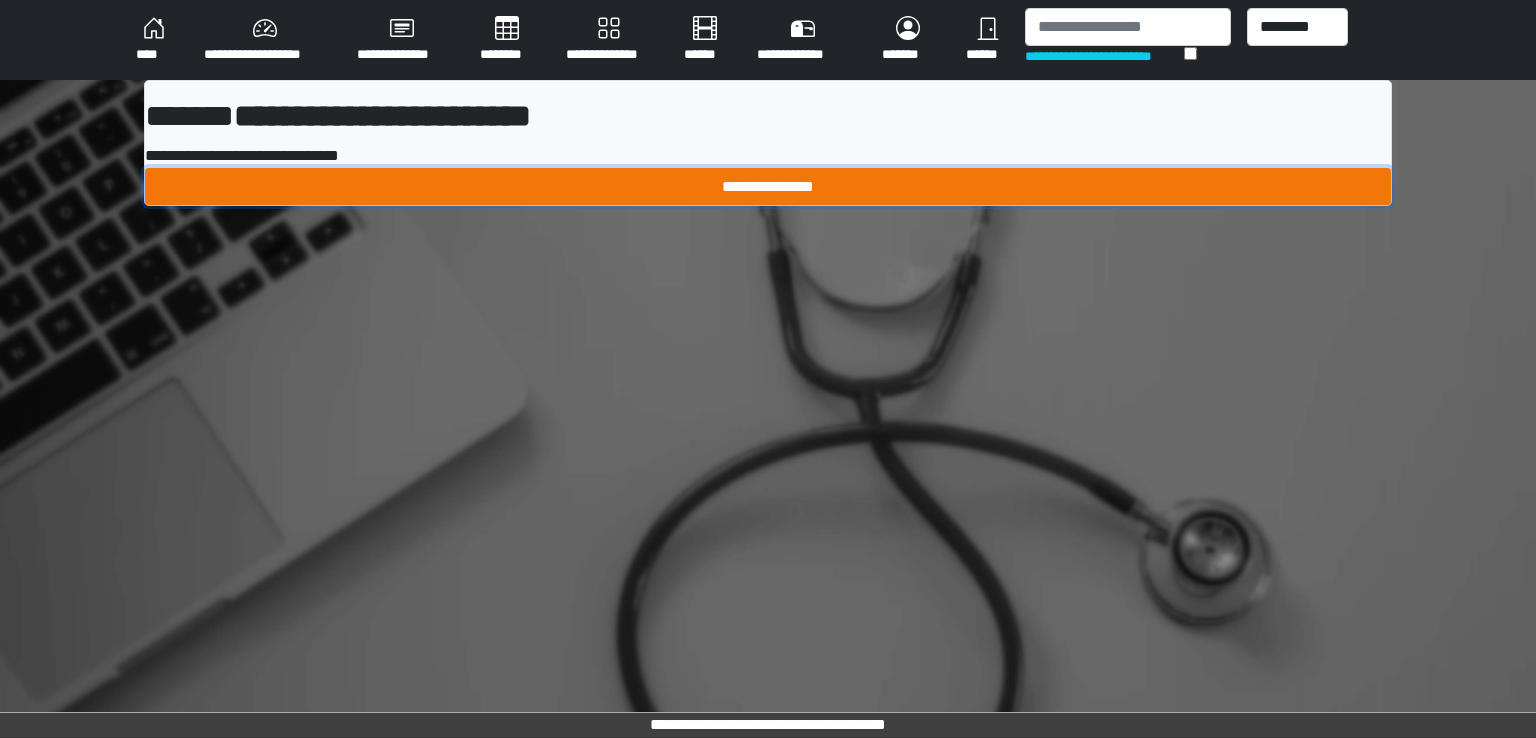 click on "**********" at bounding box center (768, 187) 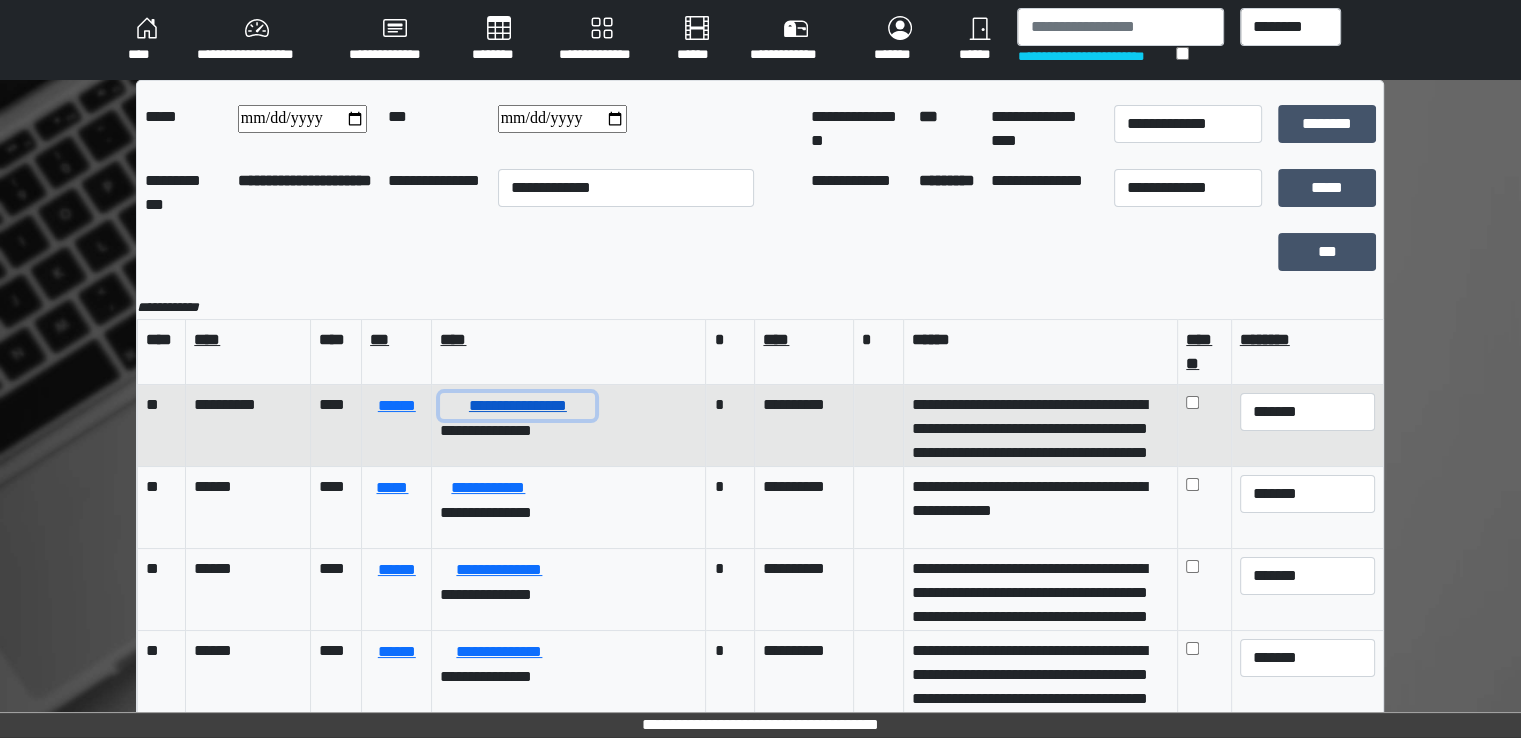 click on "**********" at bounding box center [517, 406] 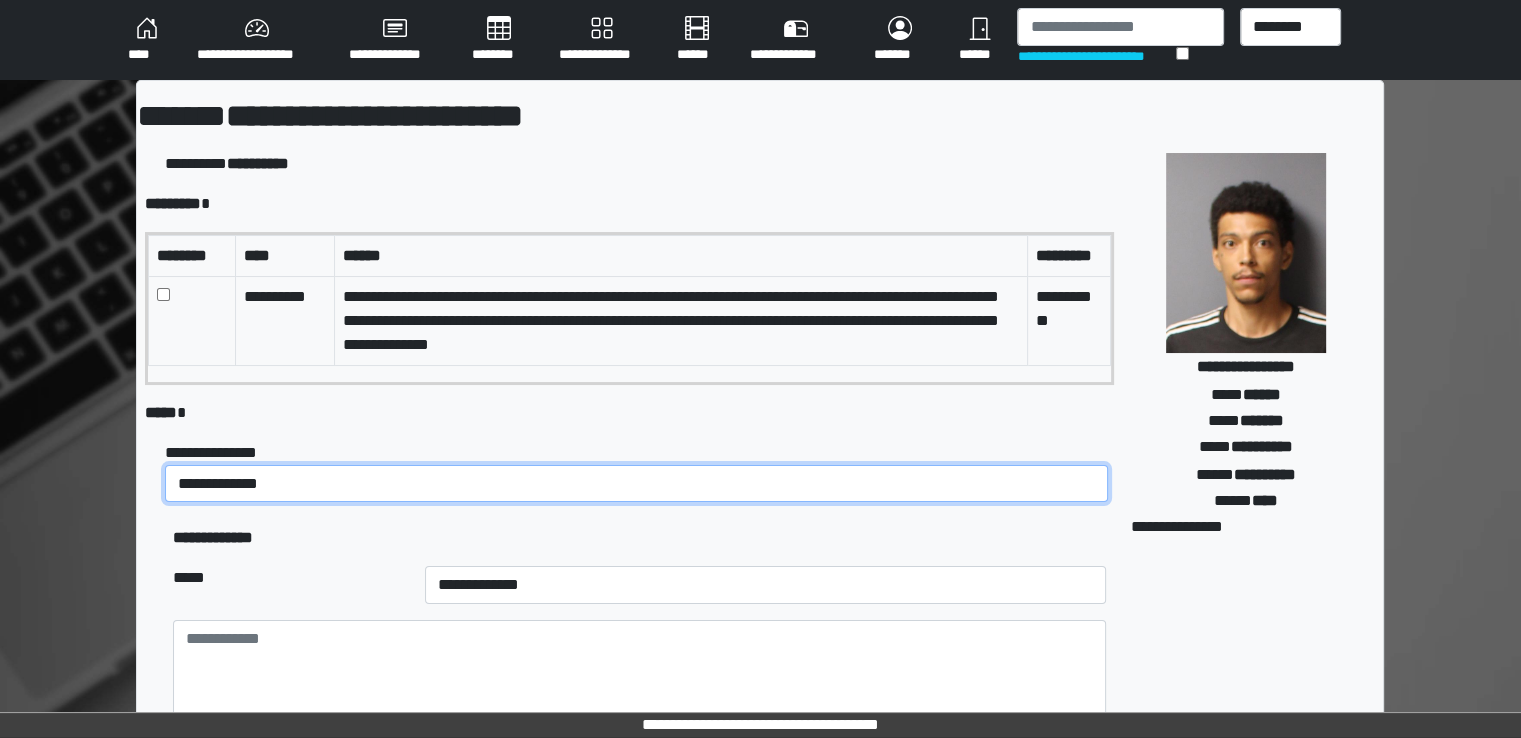 click on "**********" at bounding box center (636, 484) 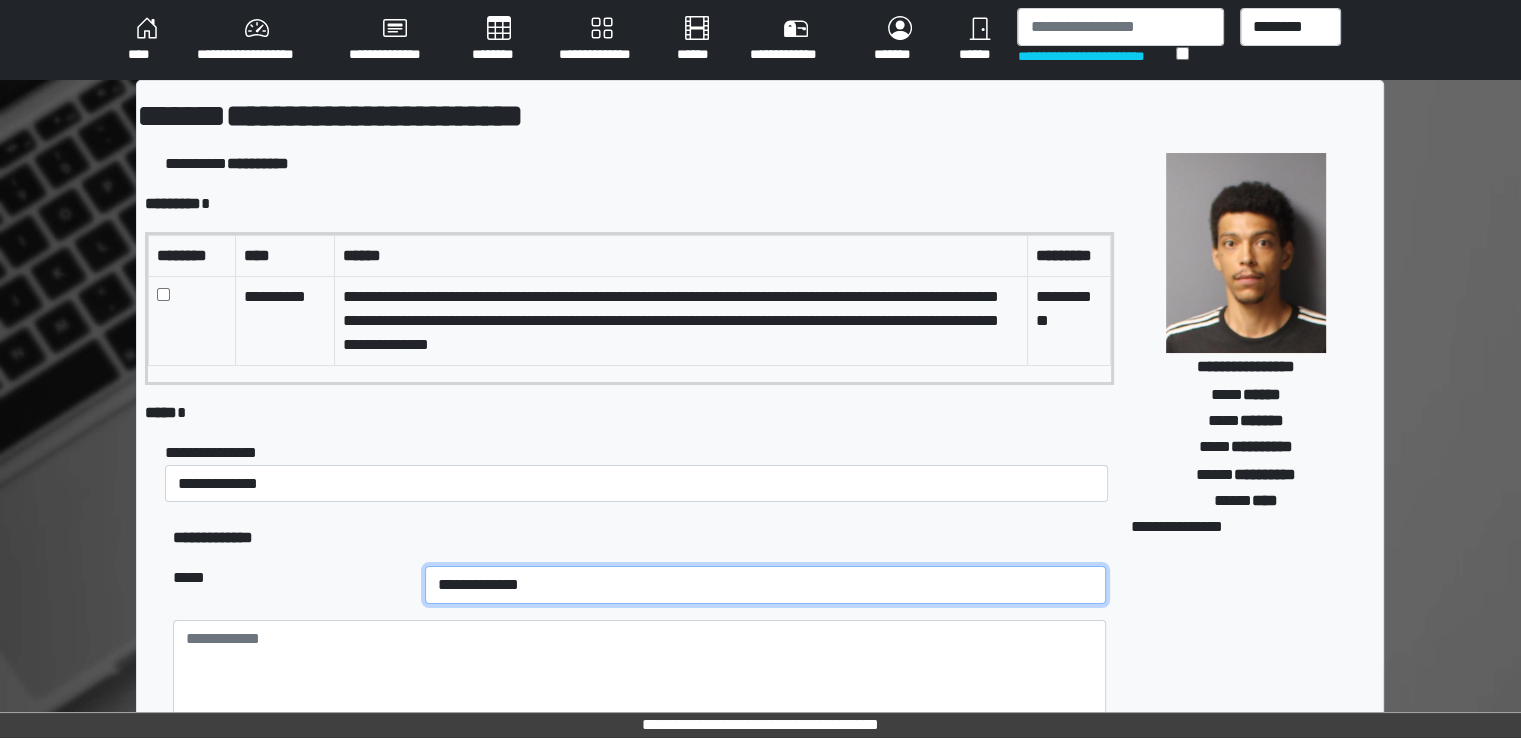 click on "**********" at bounding box center [765, 585] 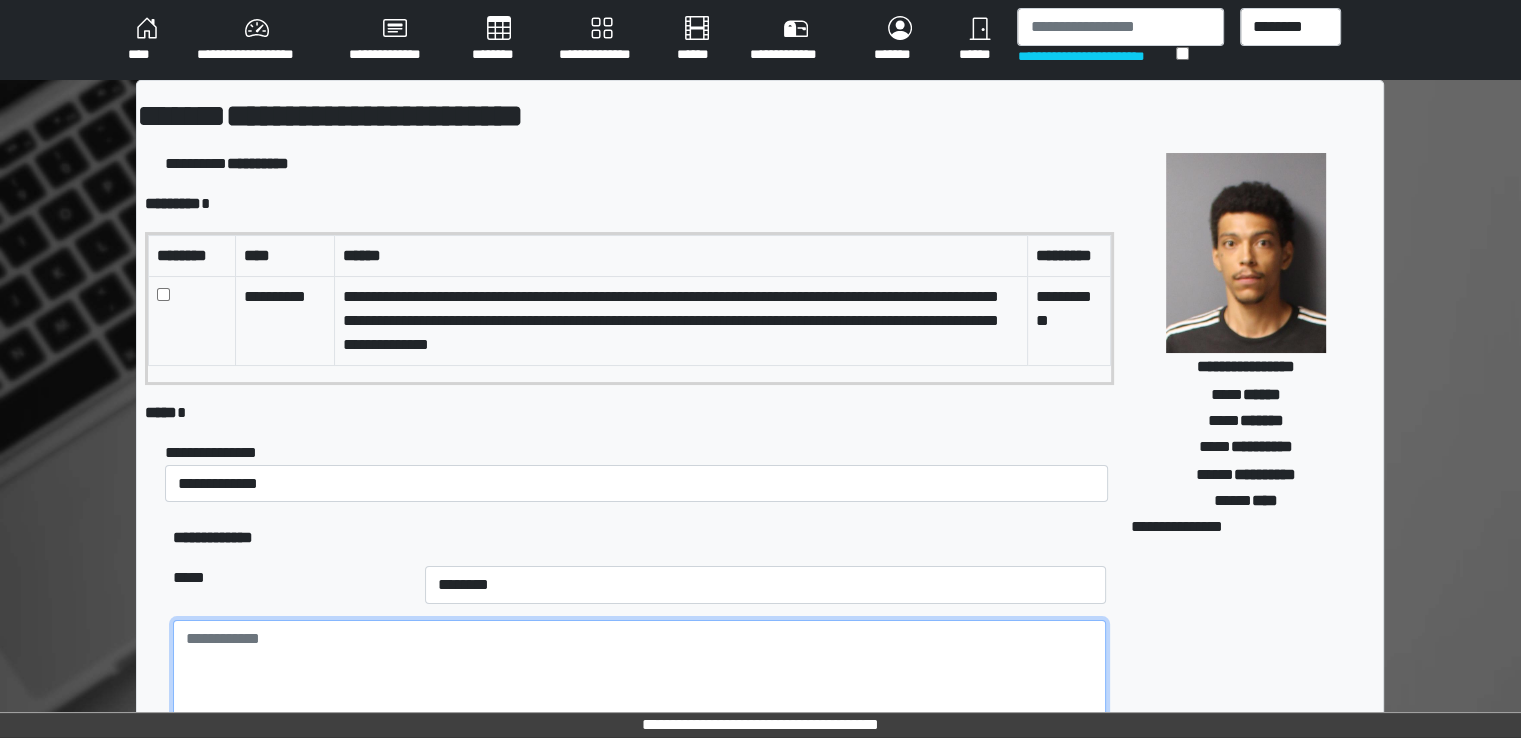 click at bounding box center (639, 675) 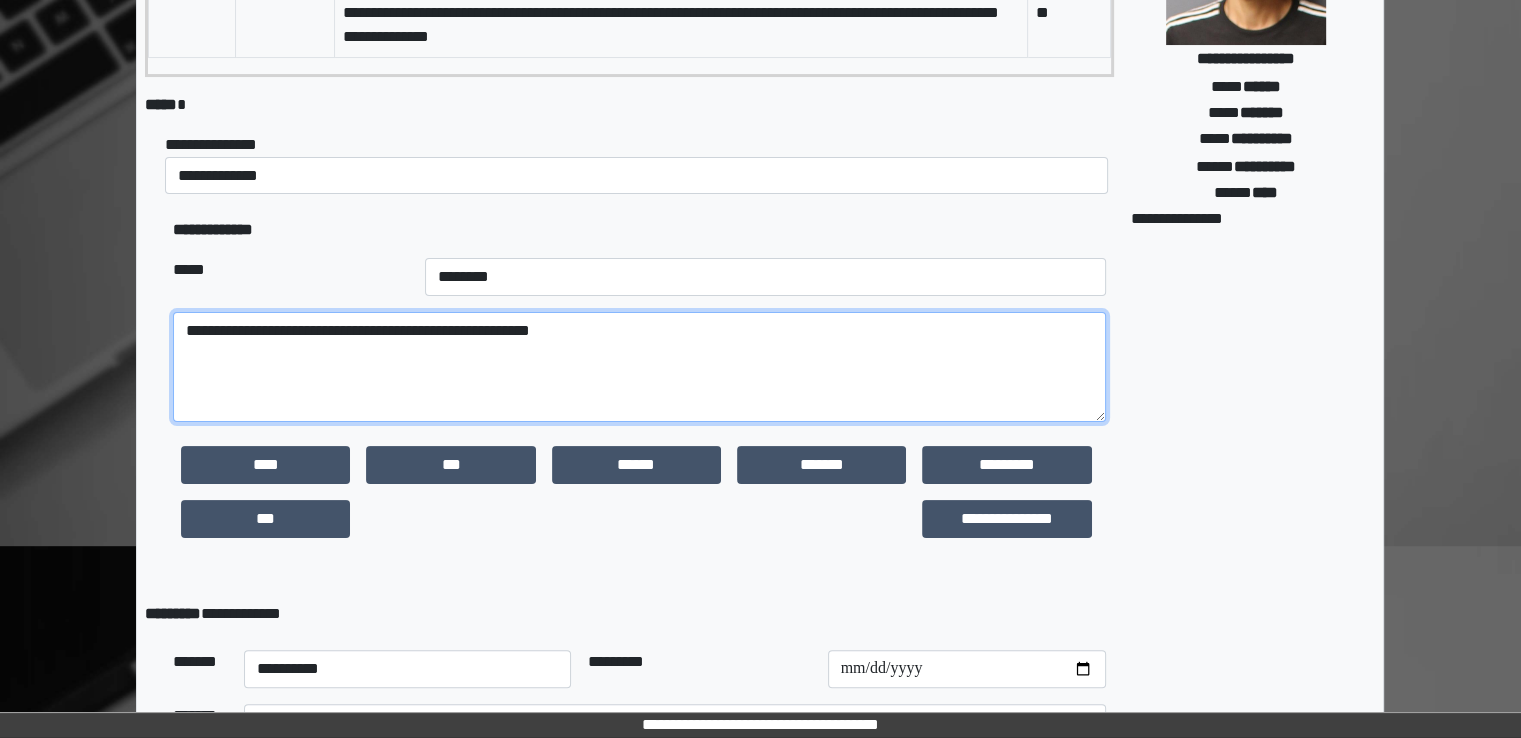 scroll, scrollTop: 539, scrollLeft: 0, axis: vertical 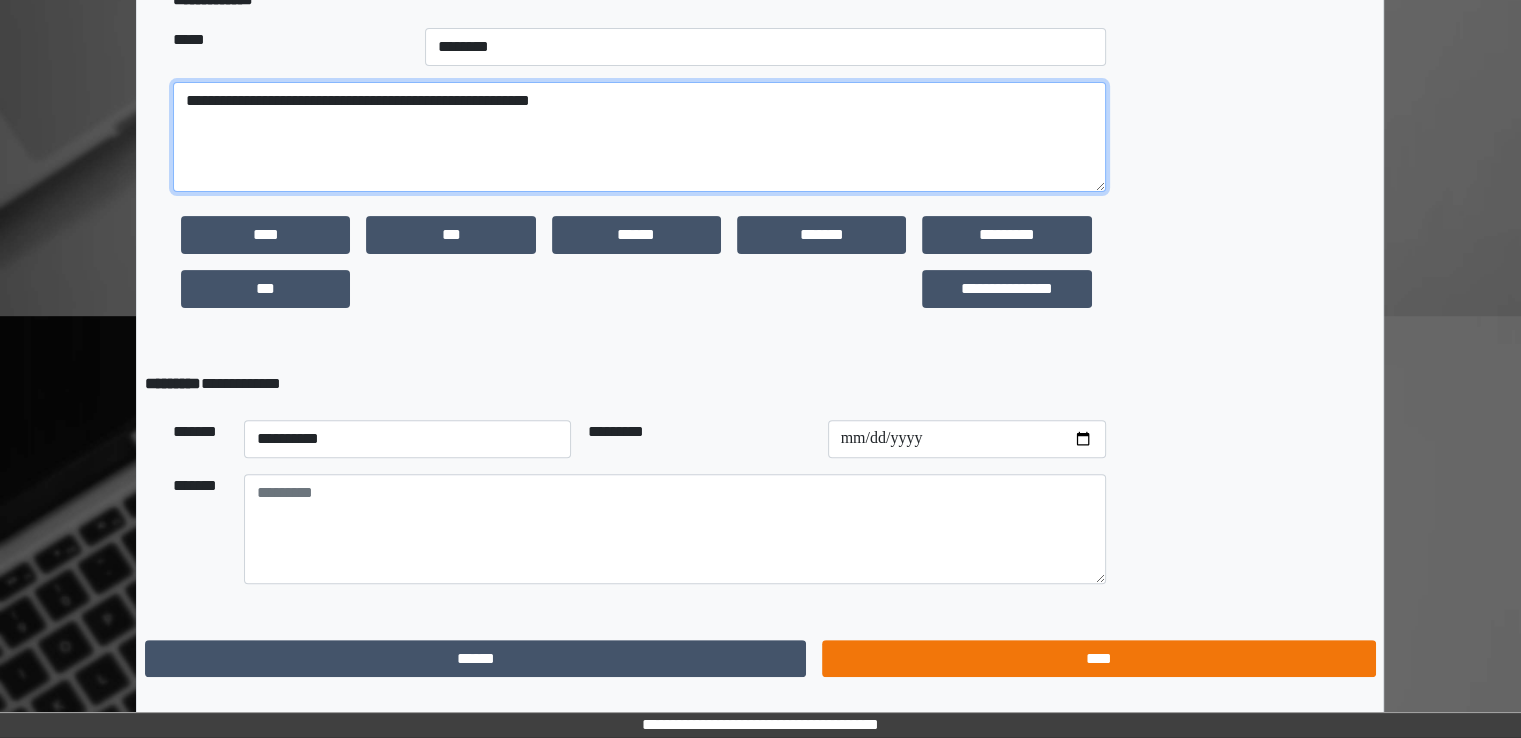 type on "**********" 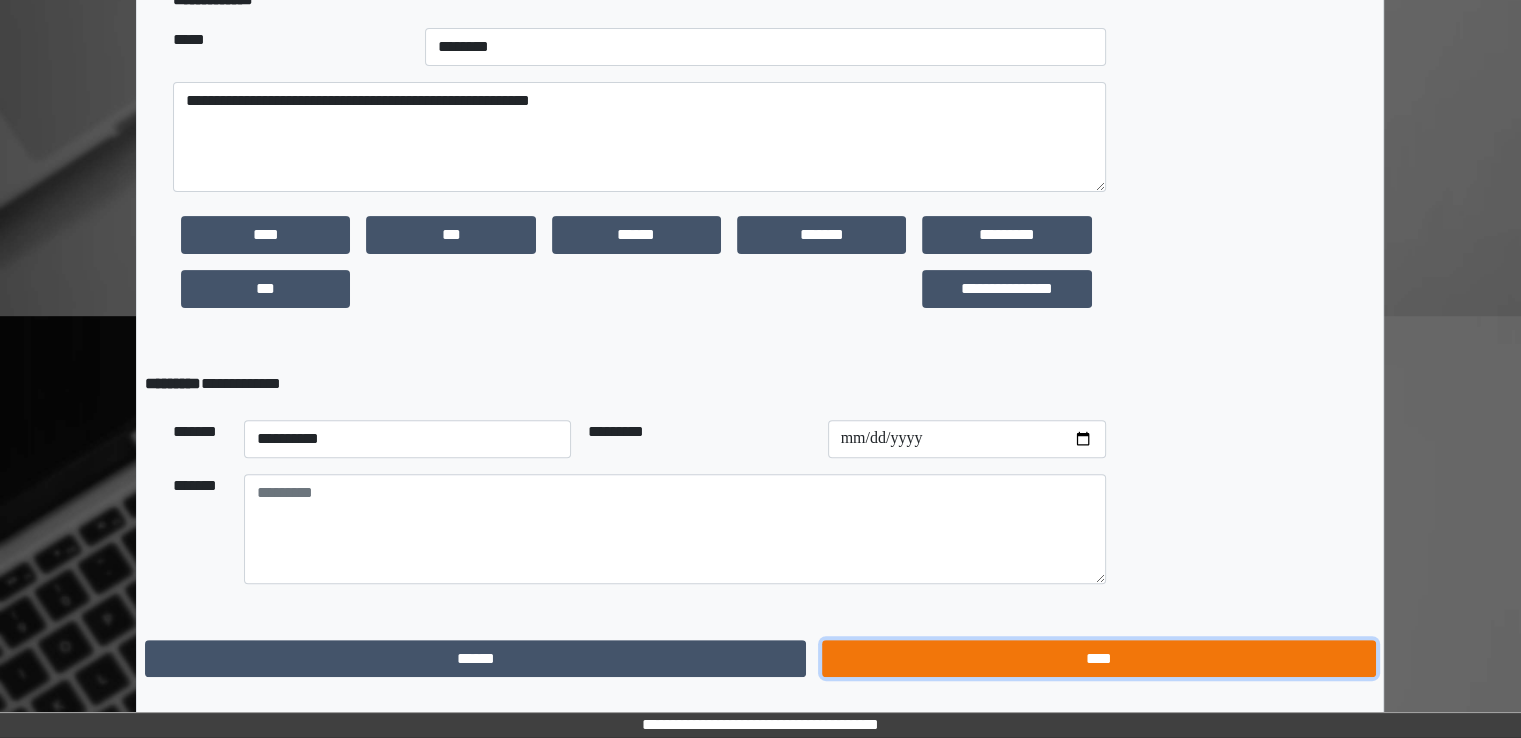 click on "****" at bounding box center [1098, 659] 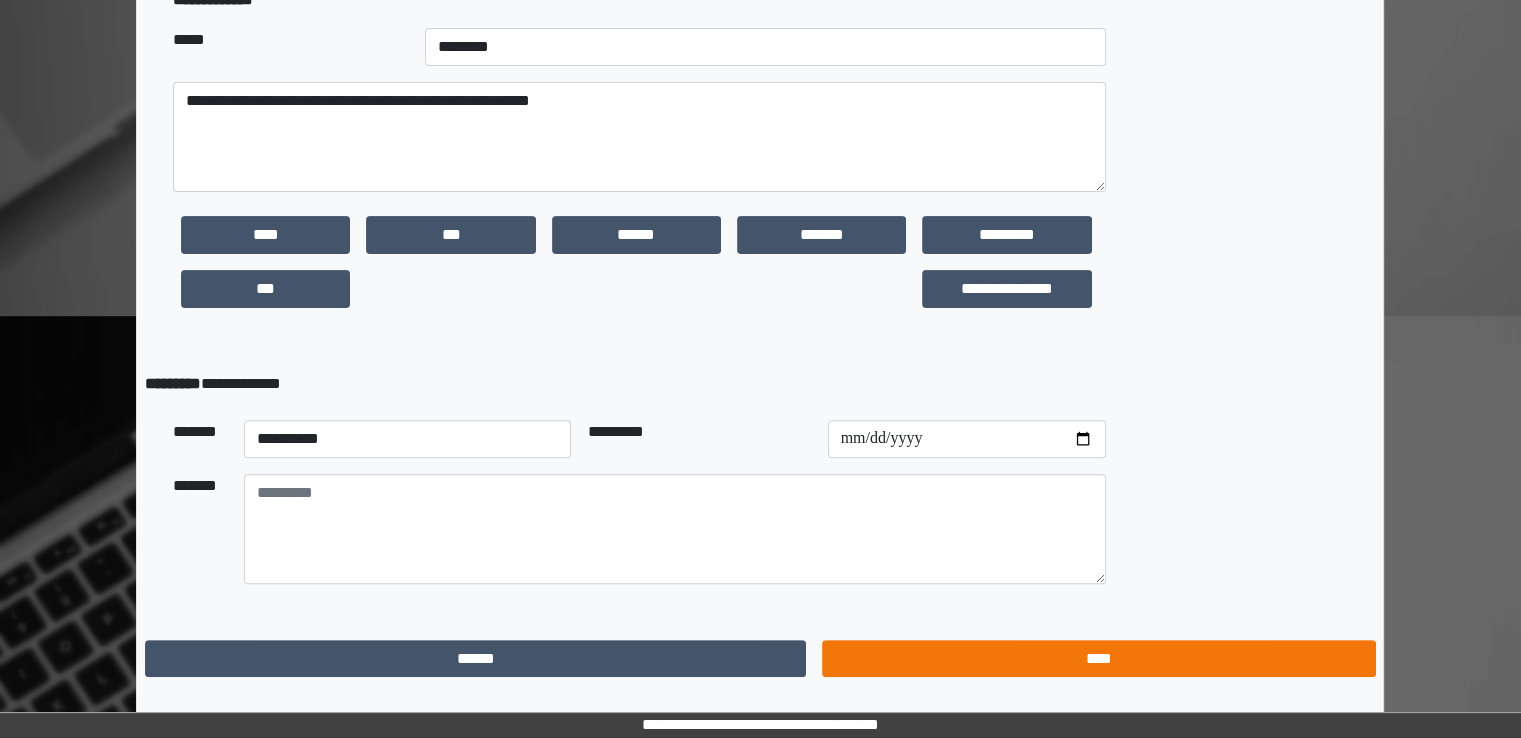 scroll, scrollTop: 0, scrollLeft: 0, axis: both 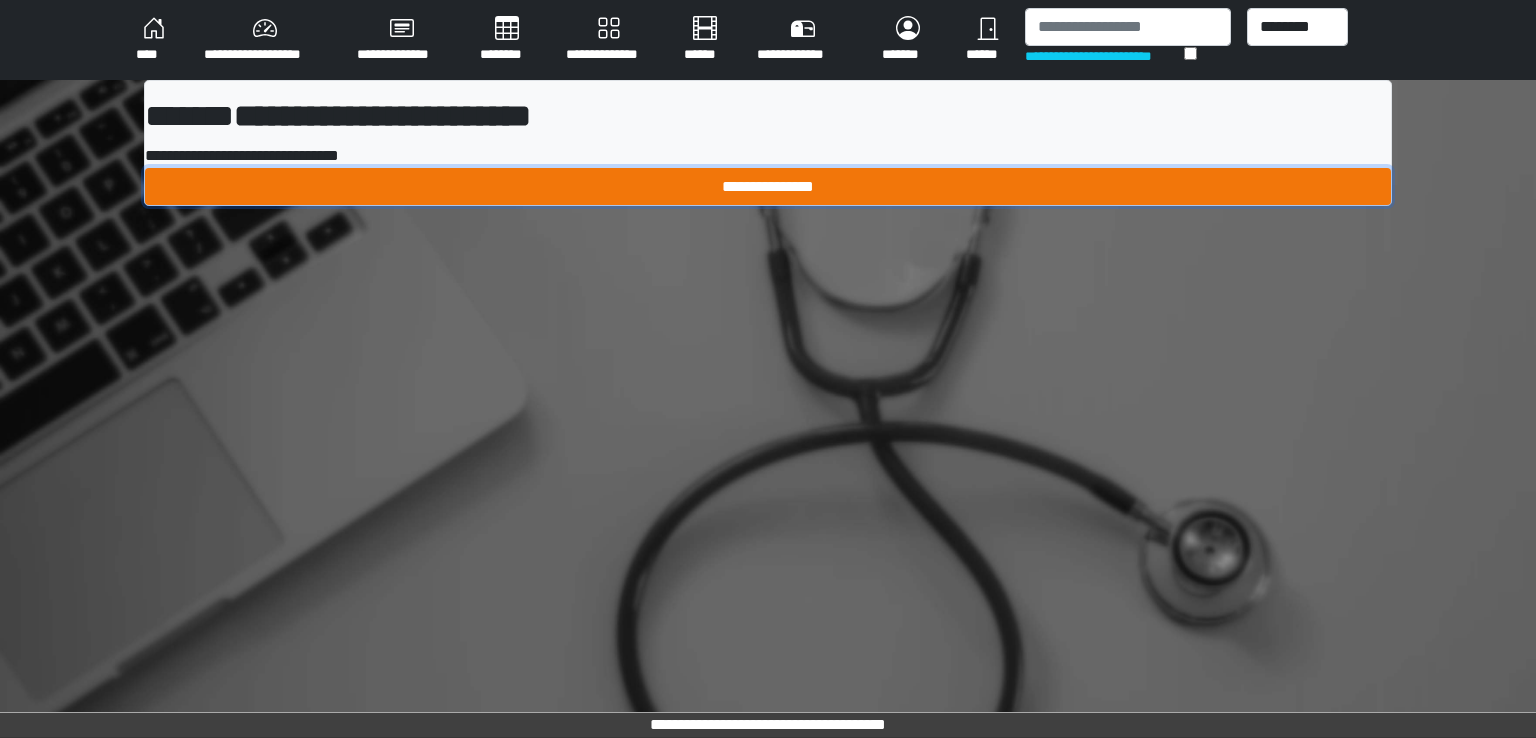 click on "**********" at bounding box center [768, 187] 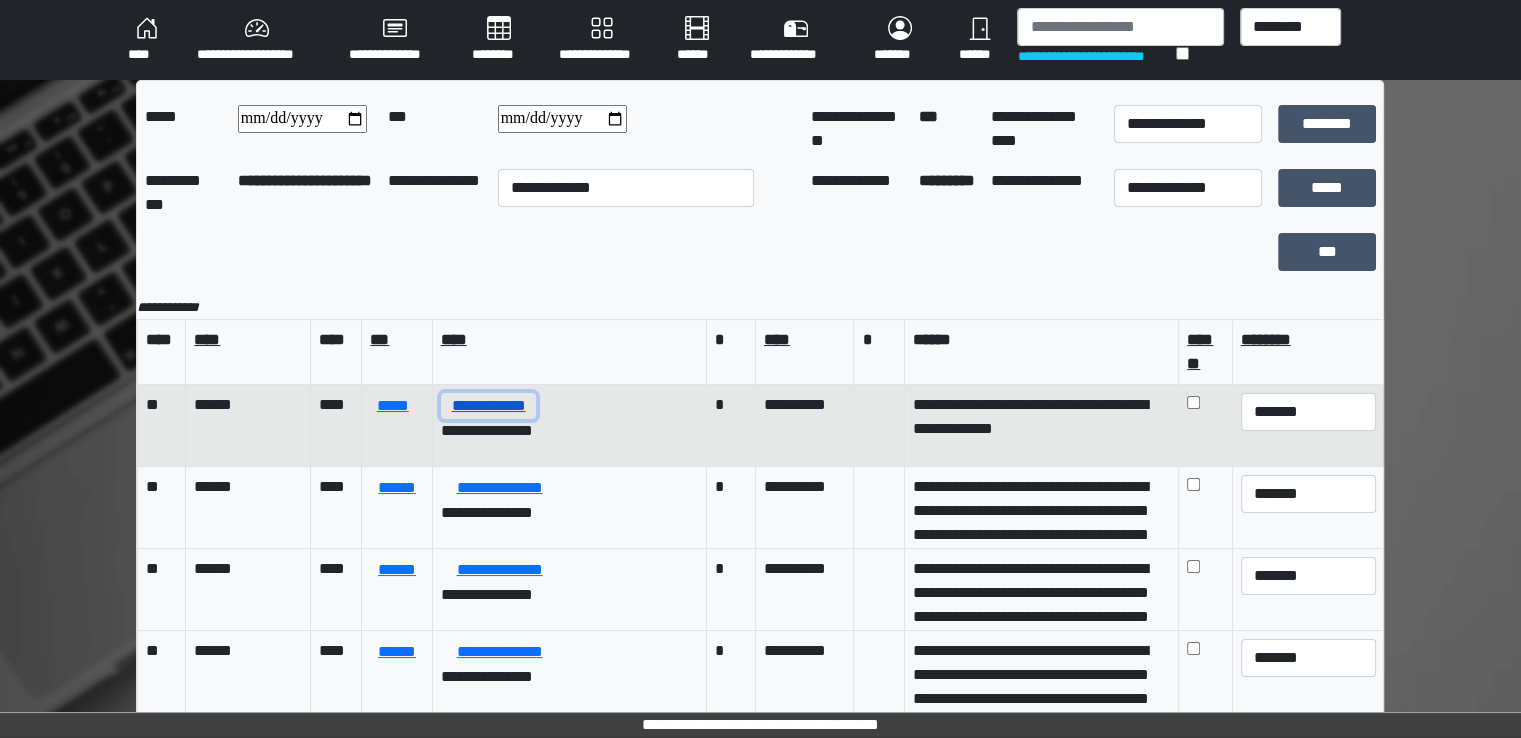 click on "**********" at bounding box center (489, 406) 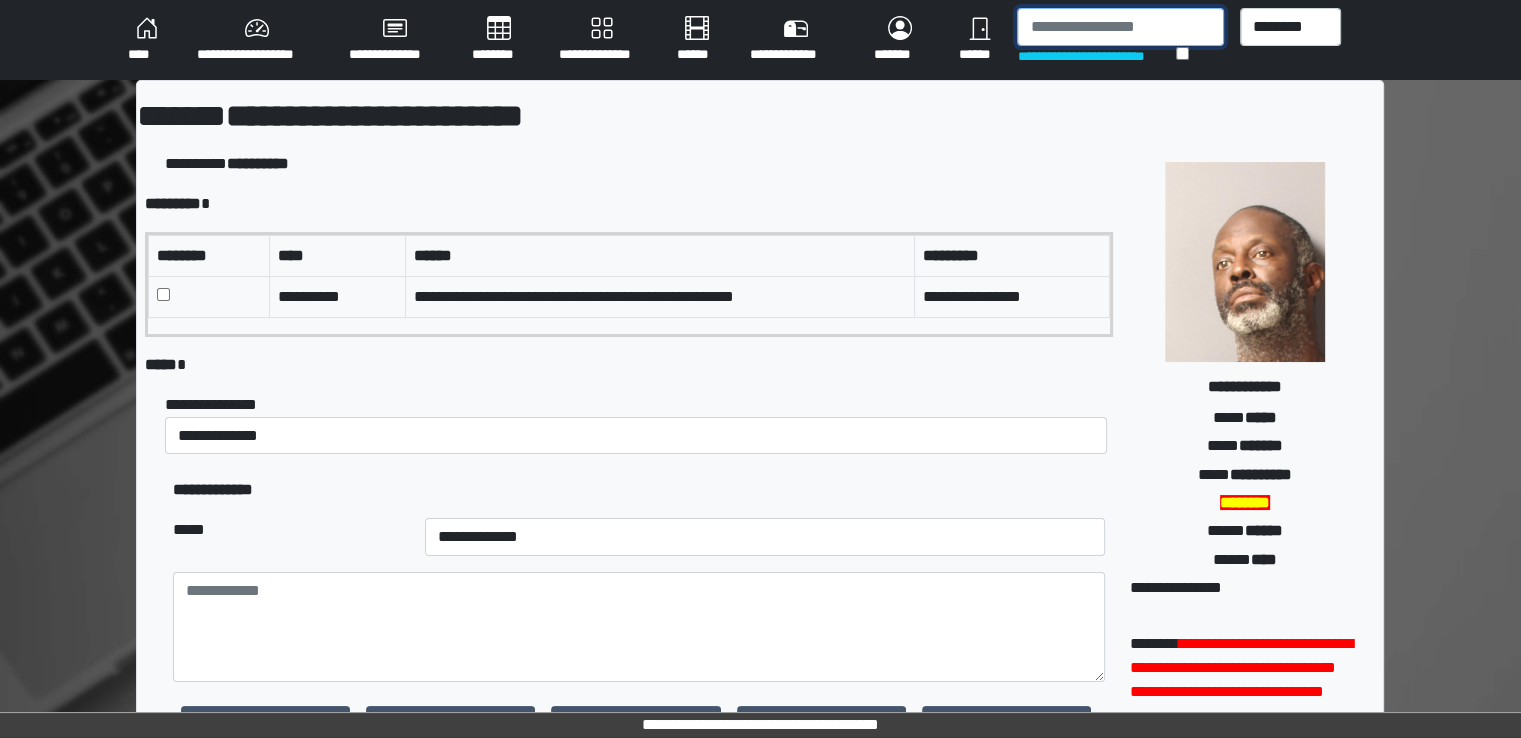 click at bounding box center [1120, 27] 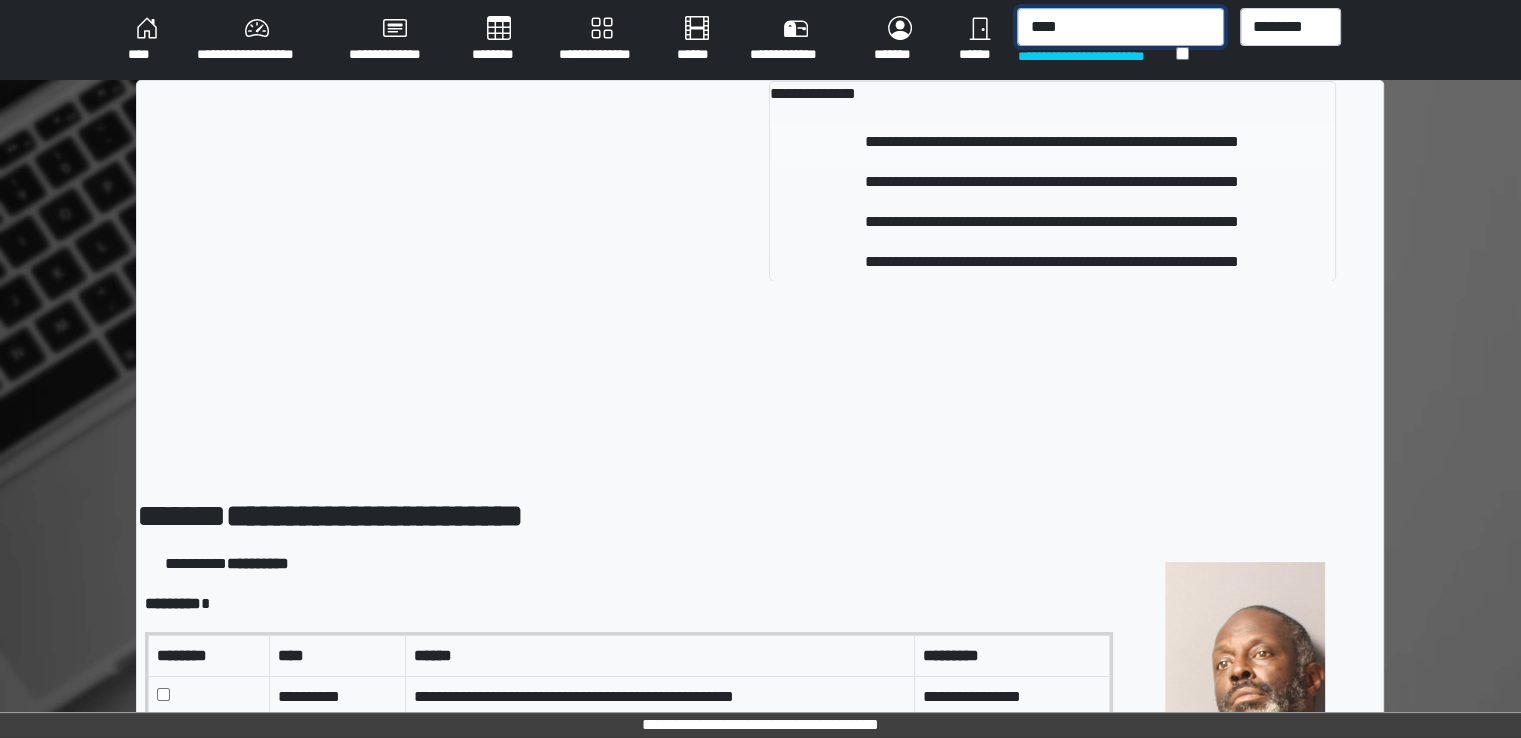 type on "****" 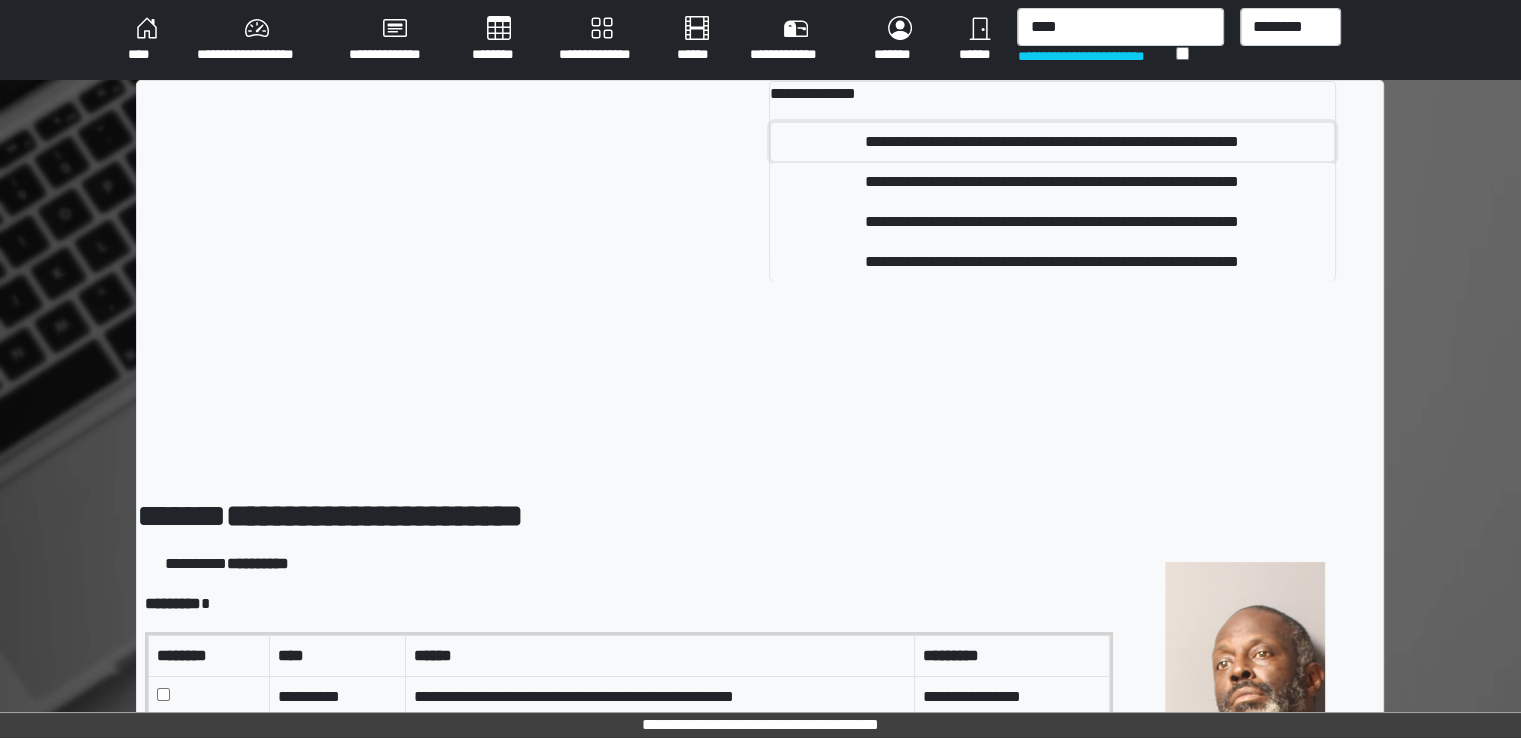 click on "**********" at bounding box center [1052, 142] 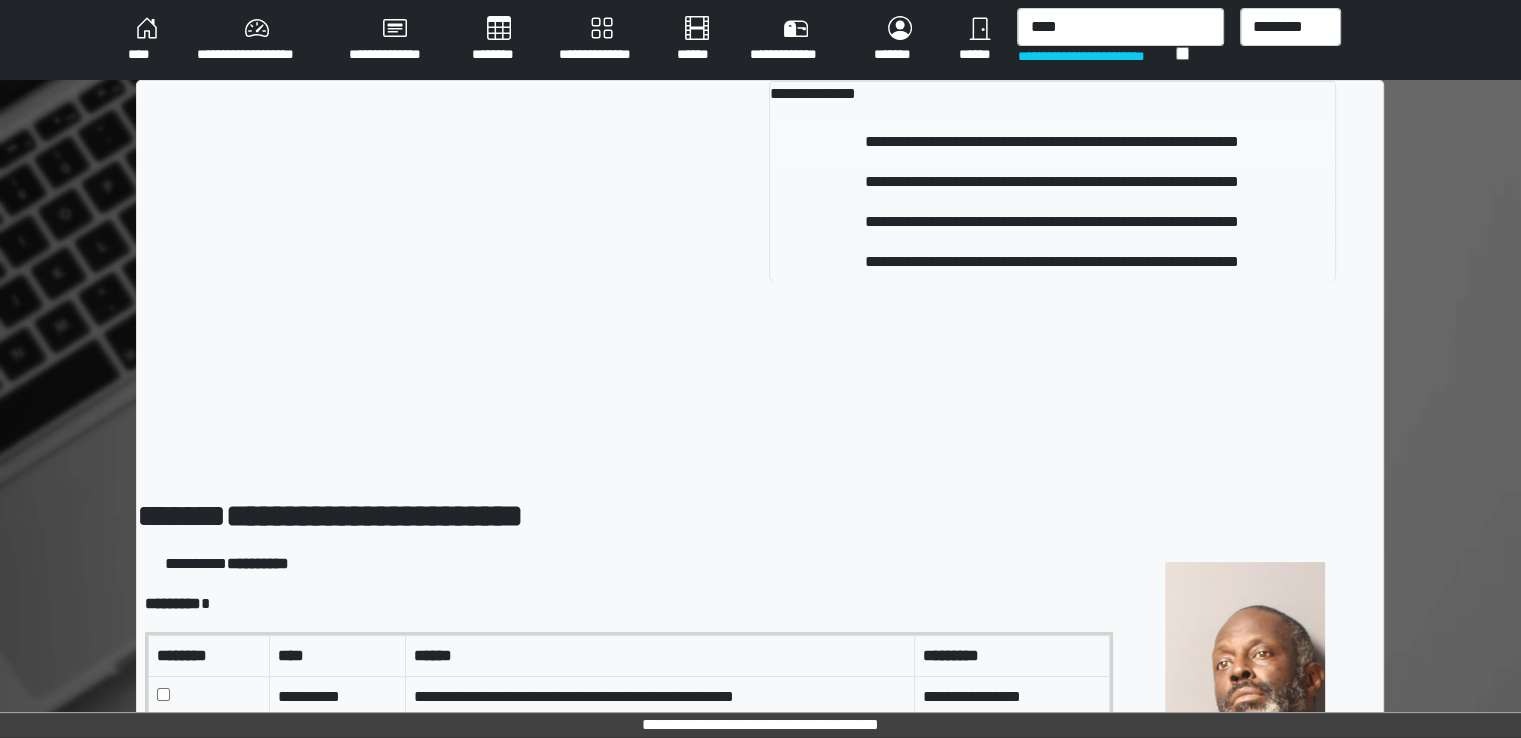 type 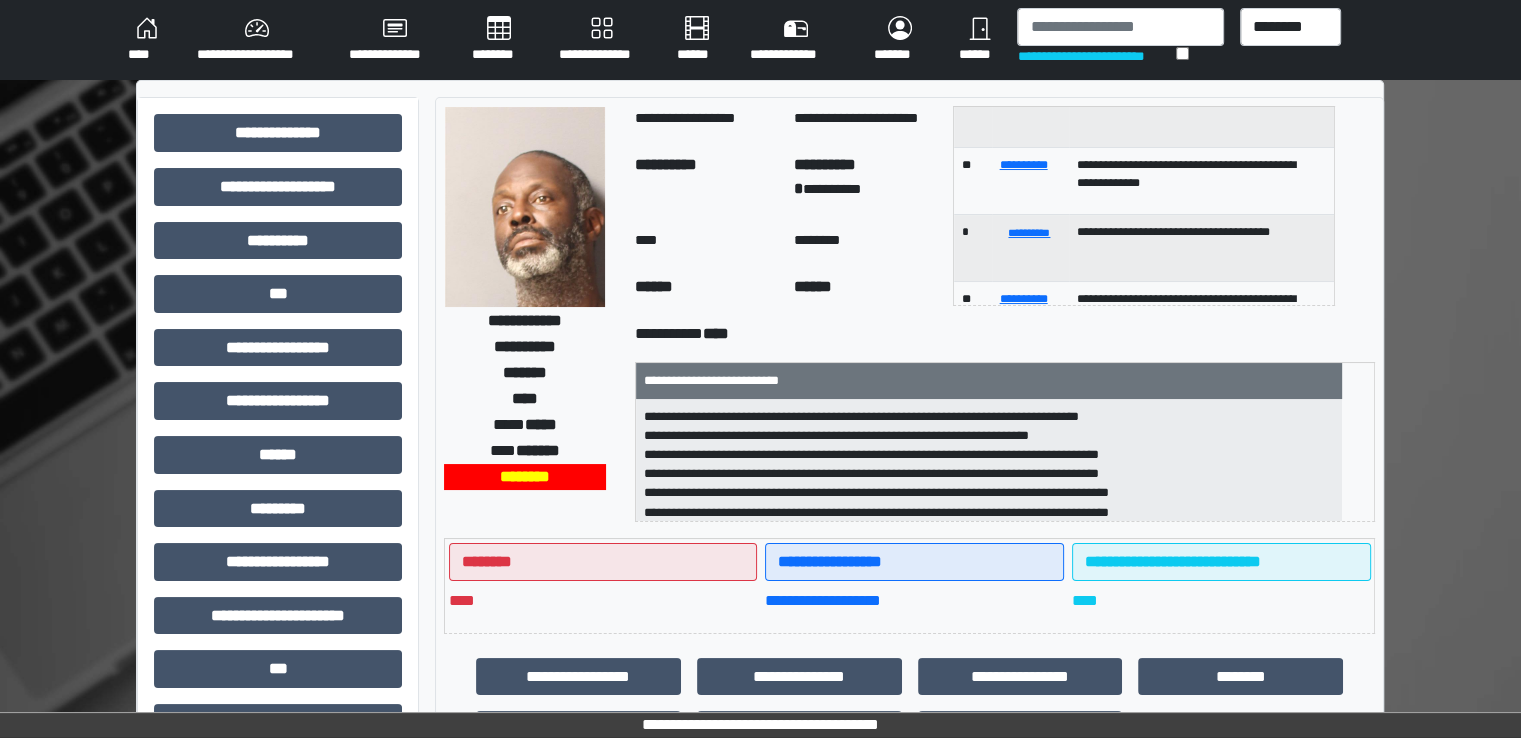 scroll, scrollTop: 400, scrollLeft: 0, axis: vertical 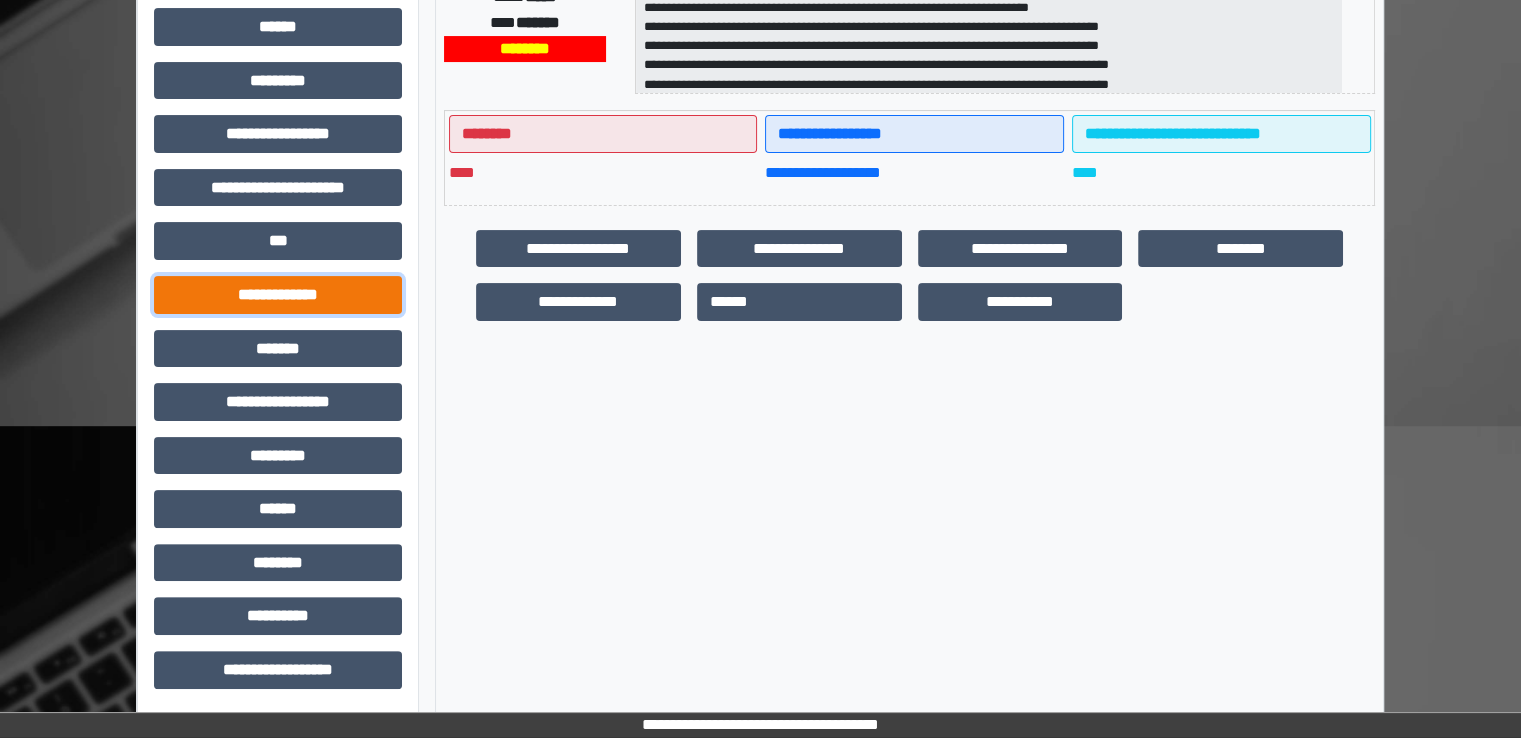 click on "**********" at bounding box center [278, 295] 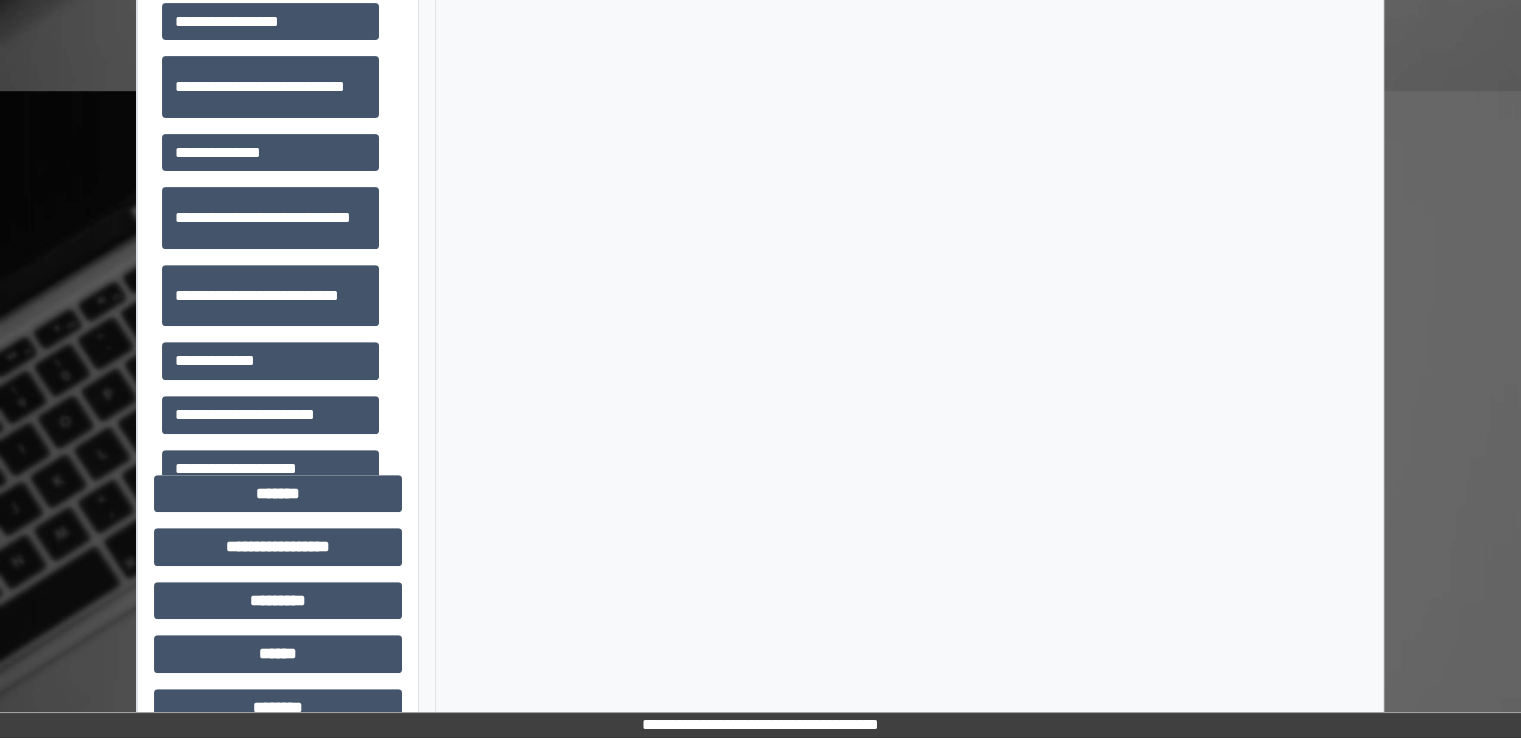 scroll, scrollTop: 728, scrollLeft: 0, axis: vertical 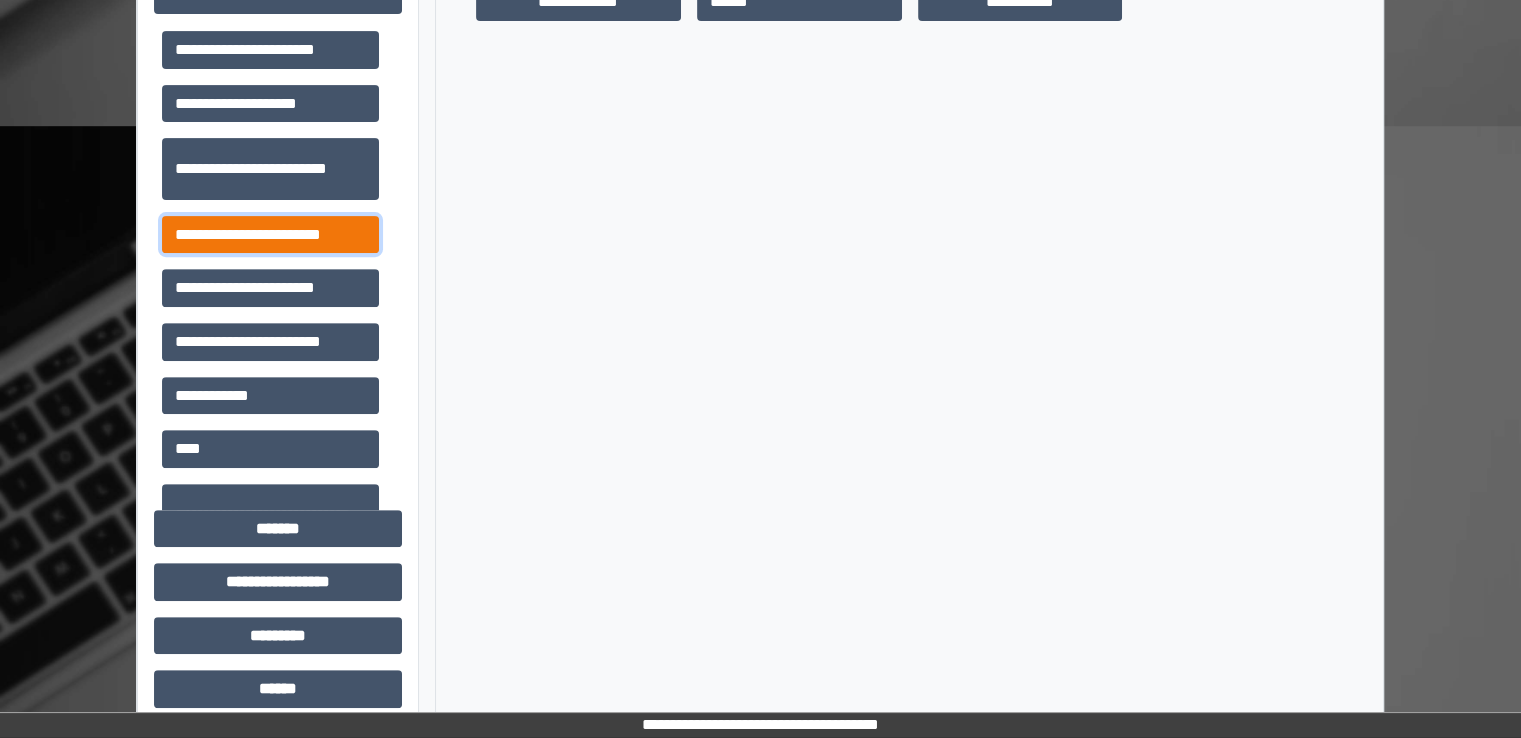click on "**********" at bounding box center [270, 235] 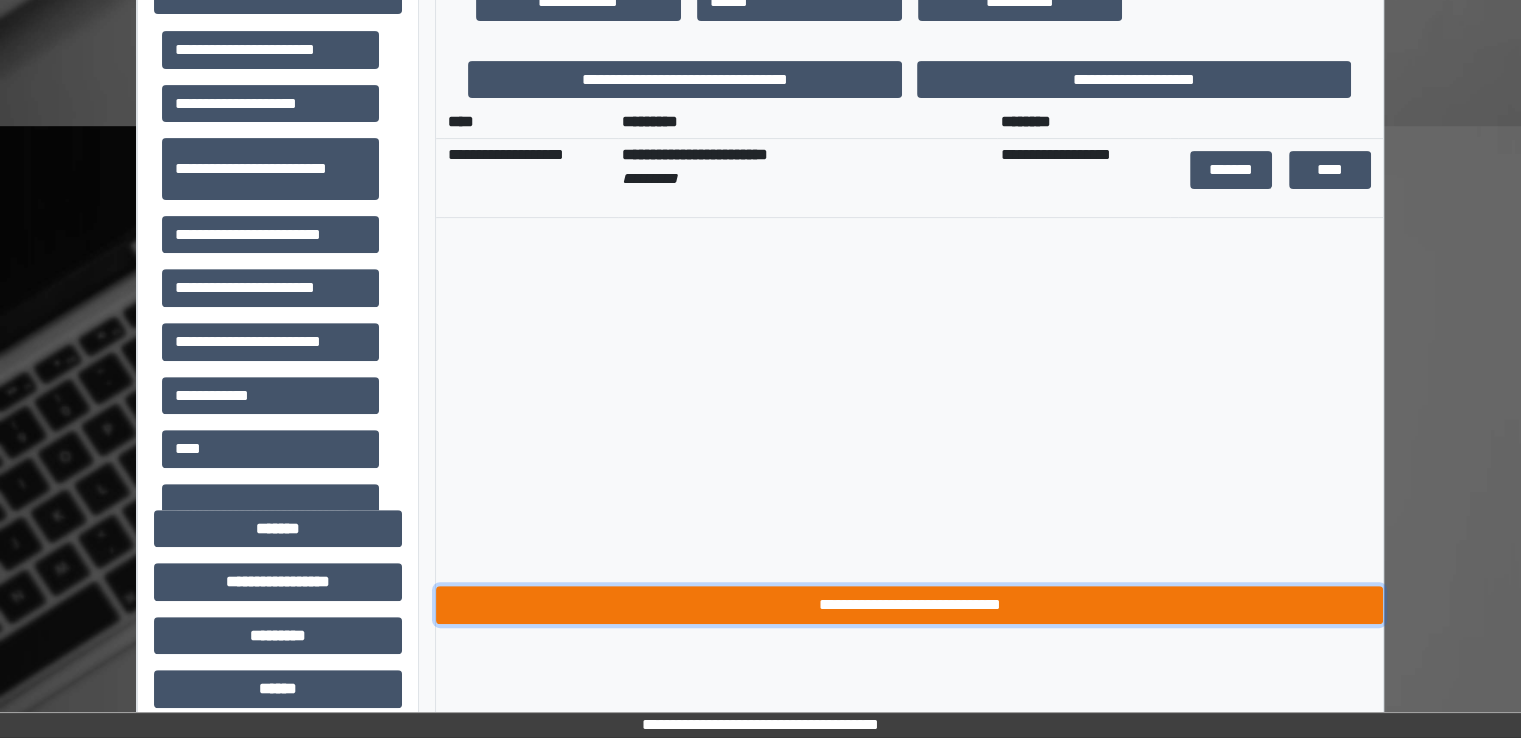 click on "**********" at bounding box center (909, 605) 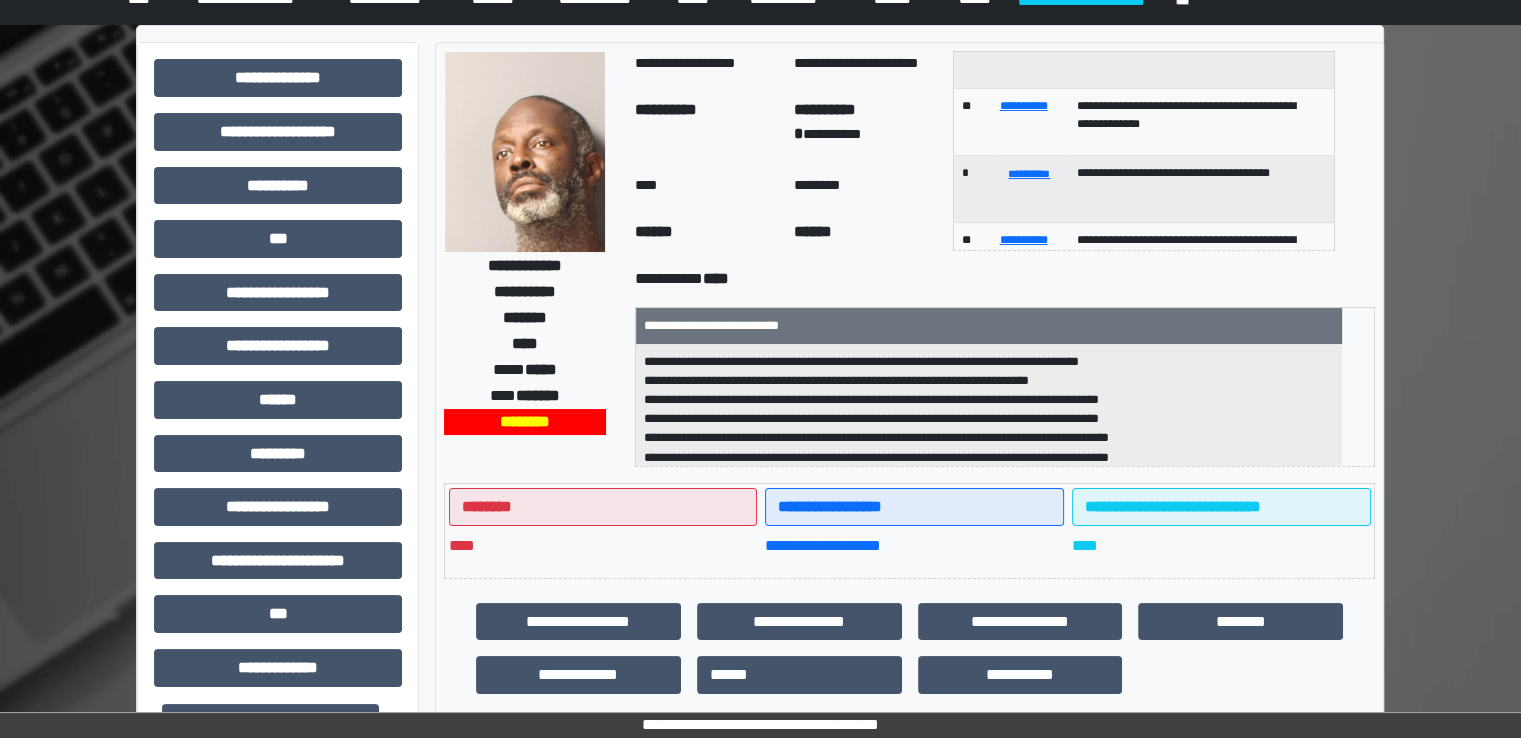 scroll, scrollTop: 0, scrollLeft: 0, axis: both 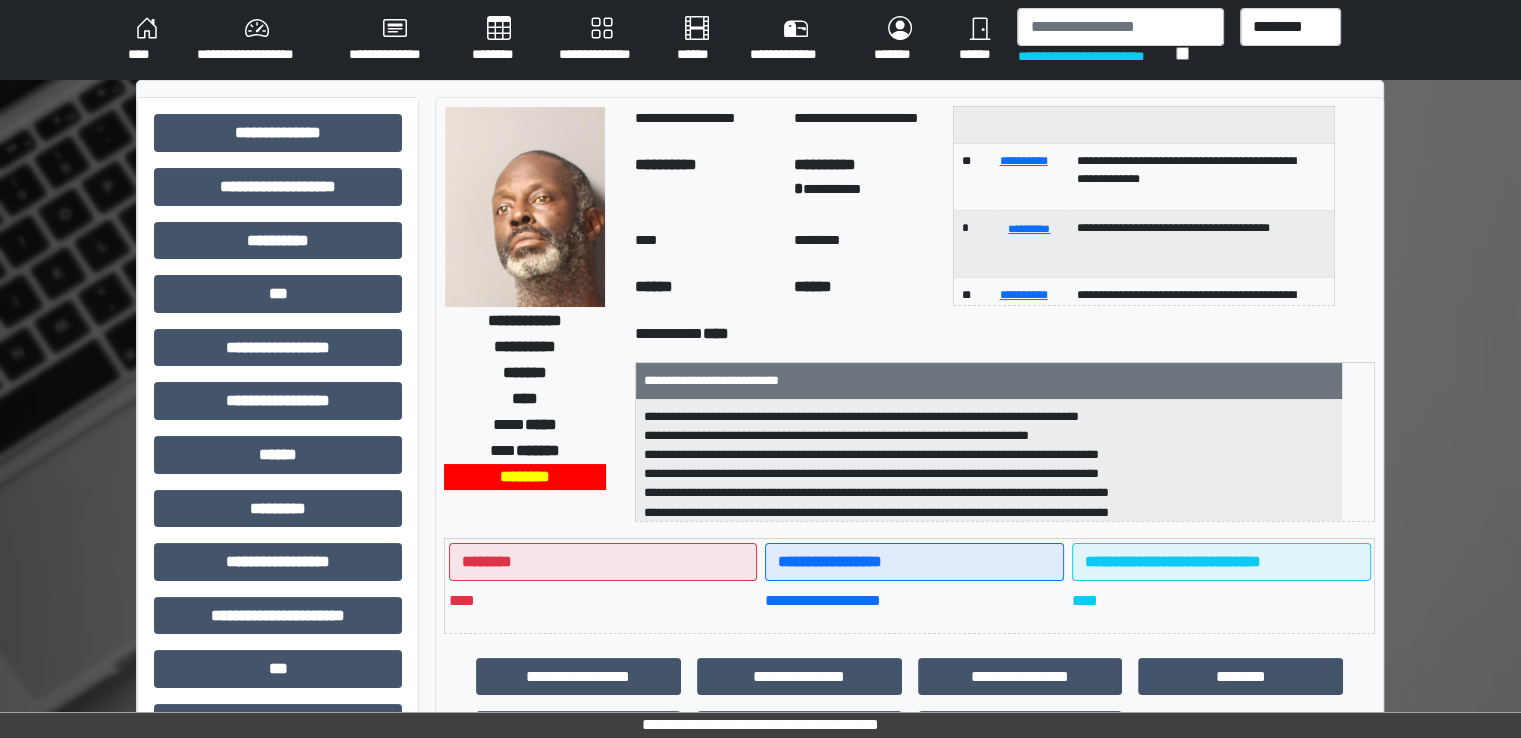 click on "********" at bounding box center (499, 40) 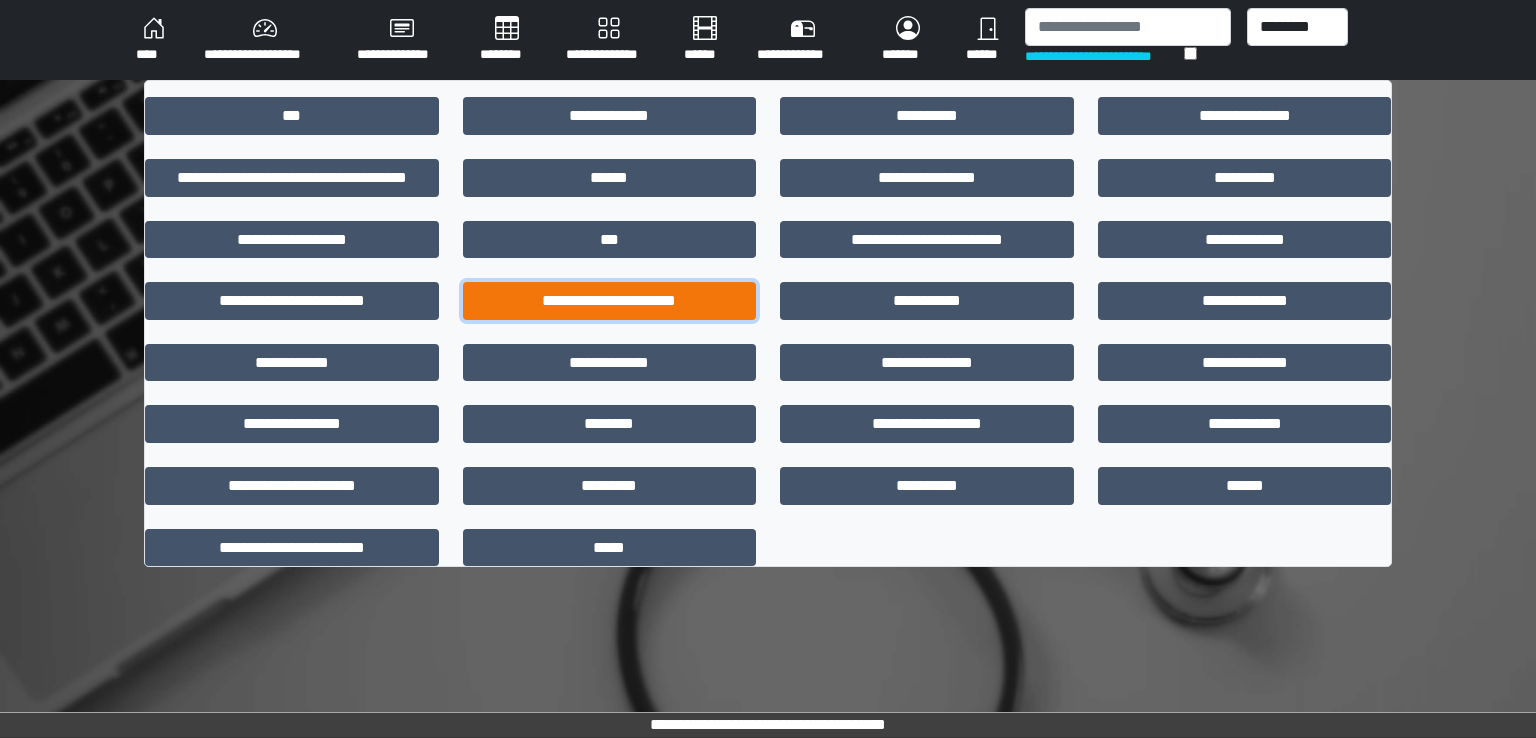click on "**********" at bounding box center (610, 301) 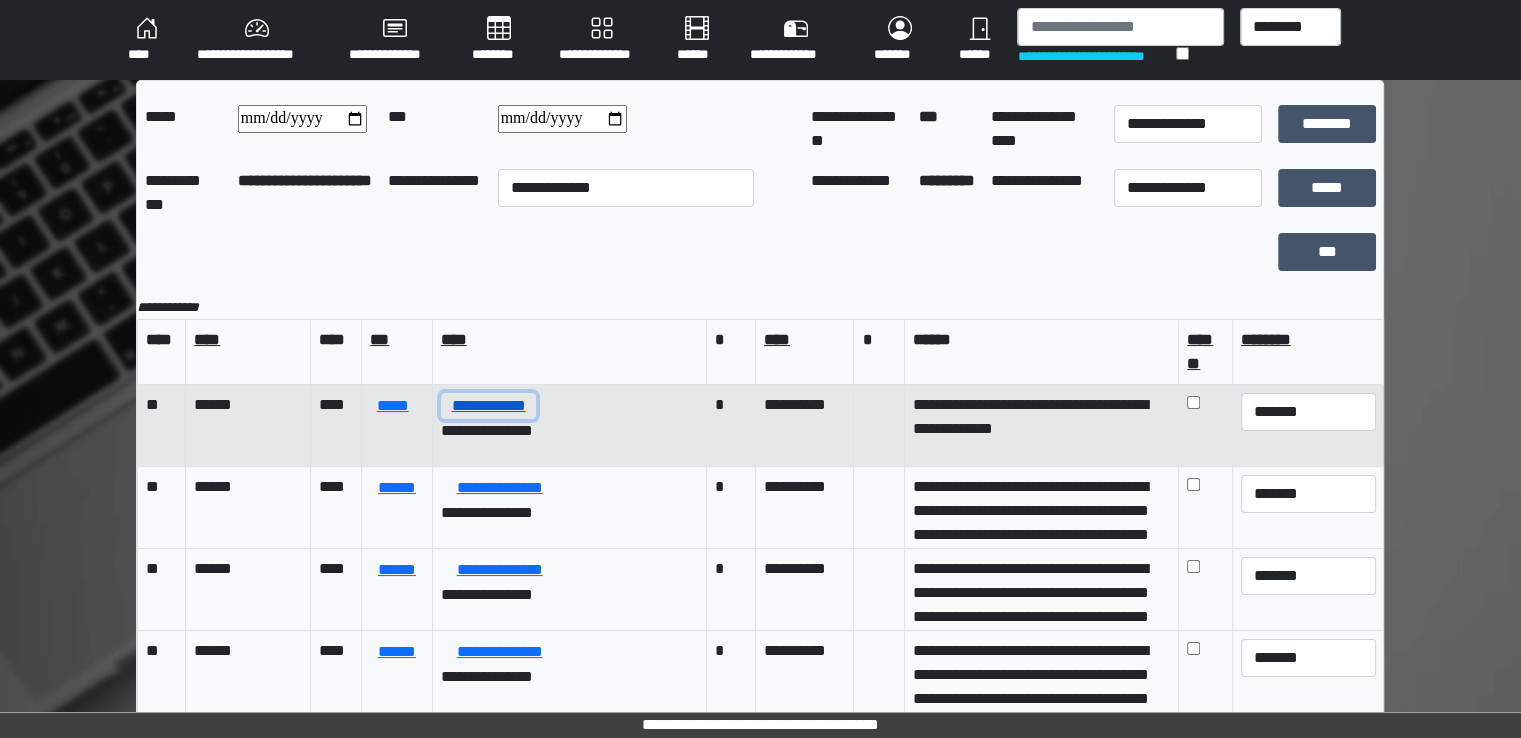 click on "**********" at bounding box center (489, 406) 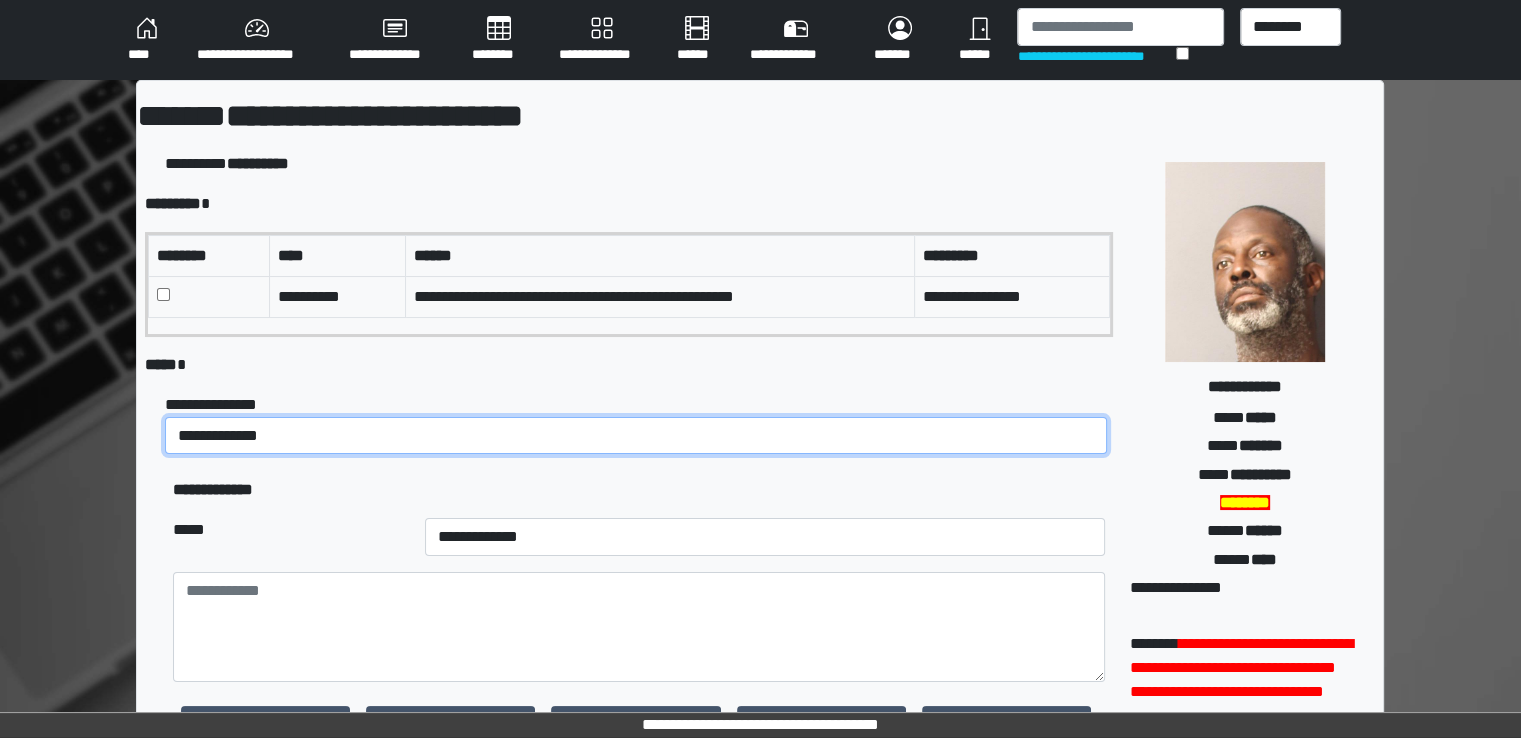 click on "**********" at bounding box center [636, 436] 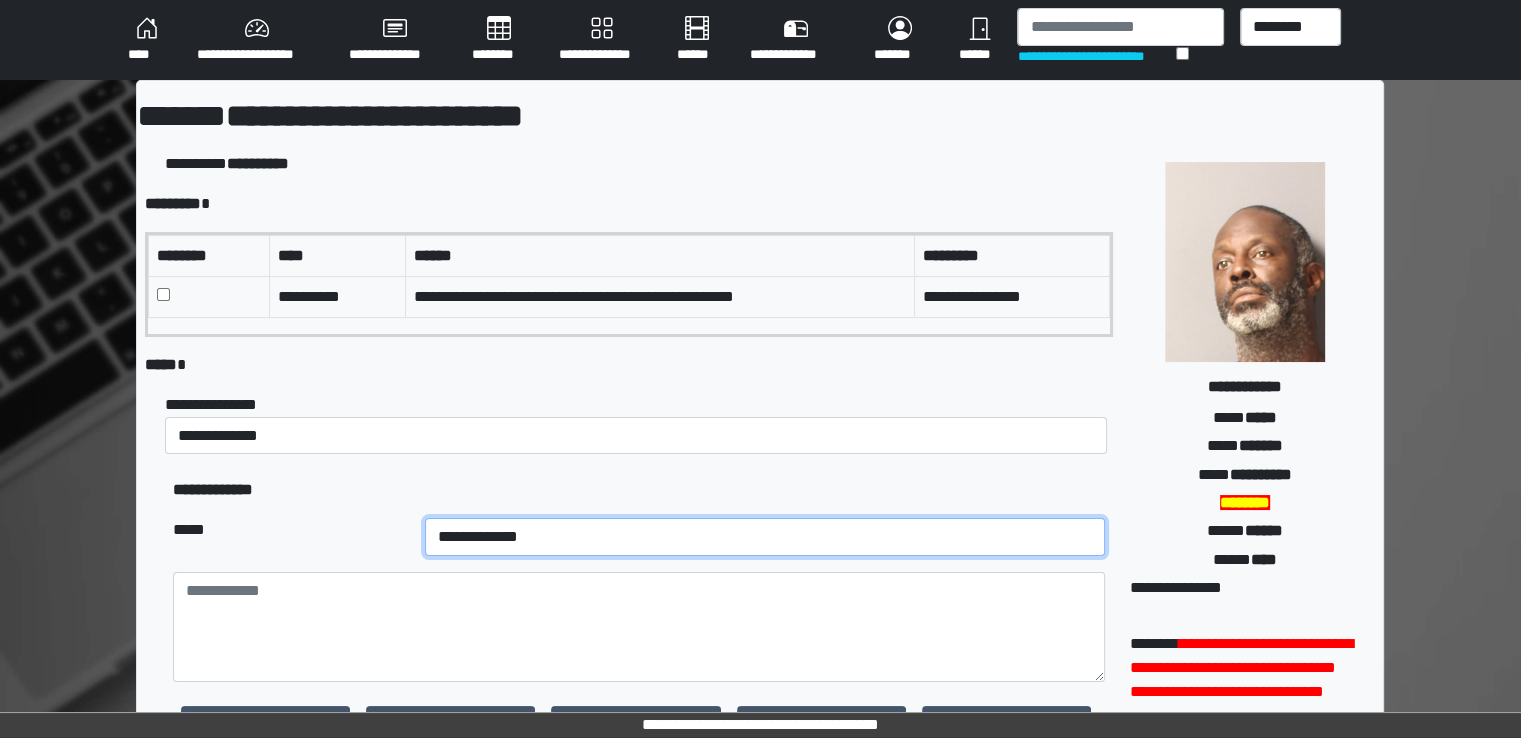 click on "**********" at bounding box center (765, 537) 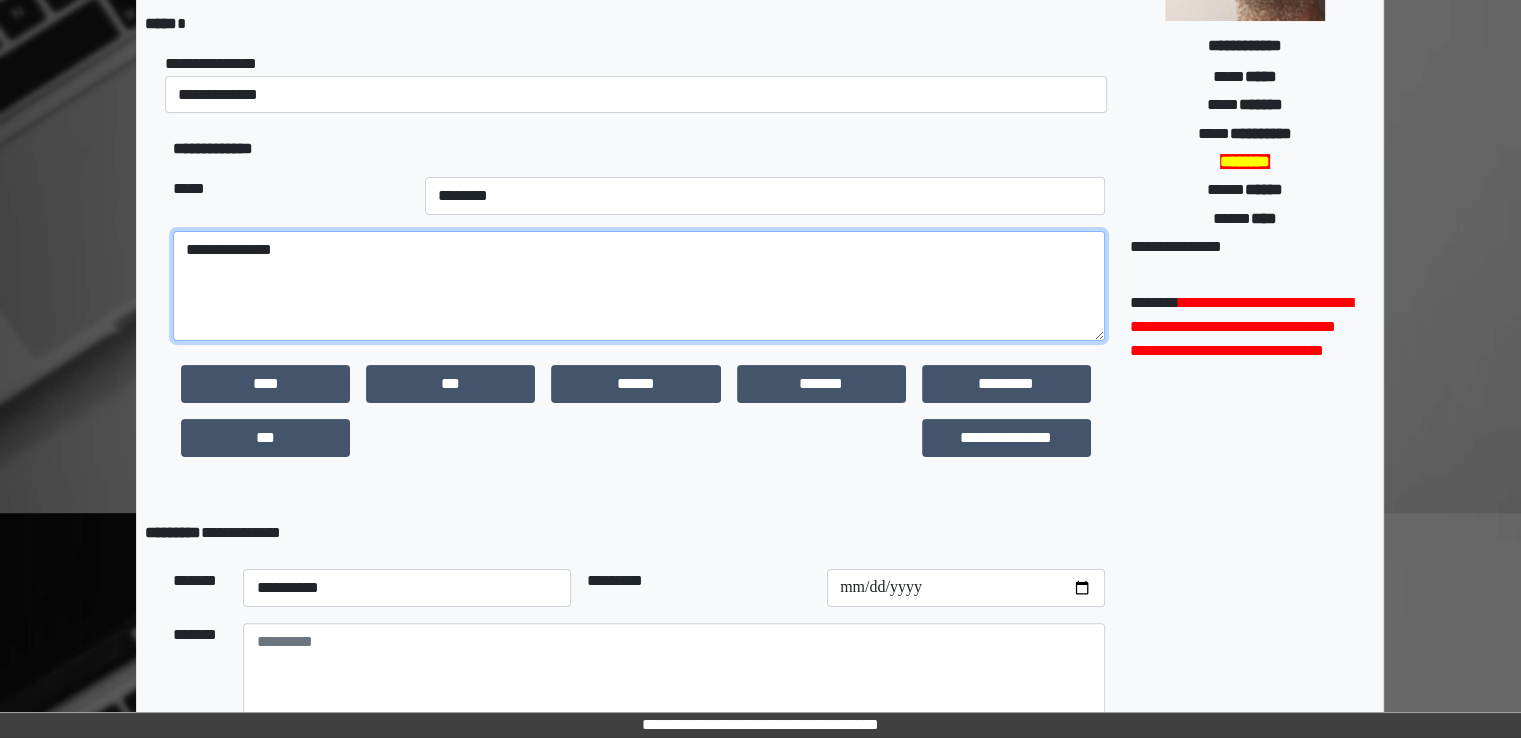 scroll, scrollTop: 467, scrollLeft: 0, axis: vertical 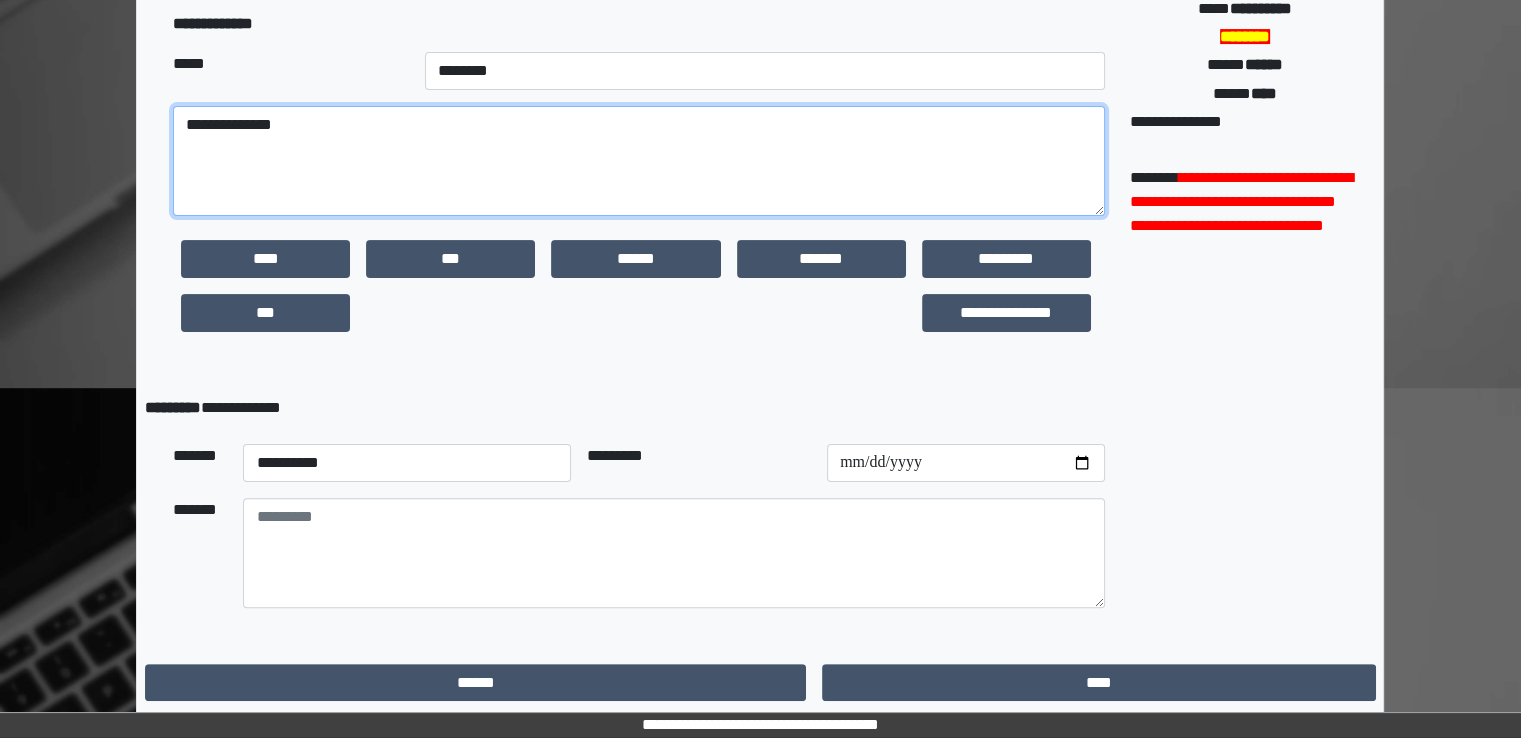 type on "**********" 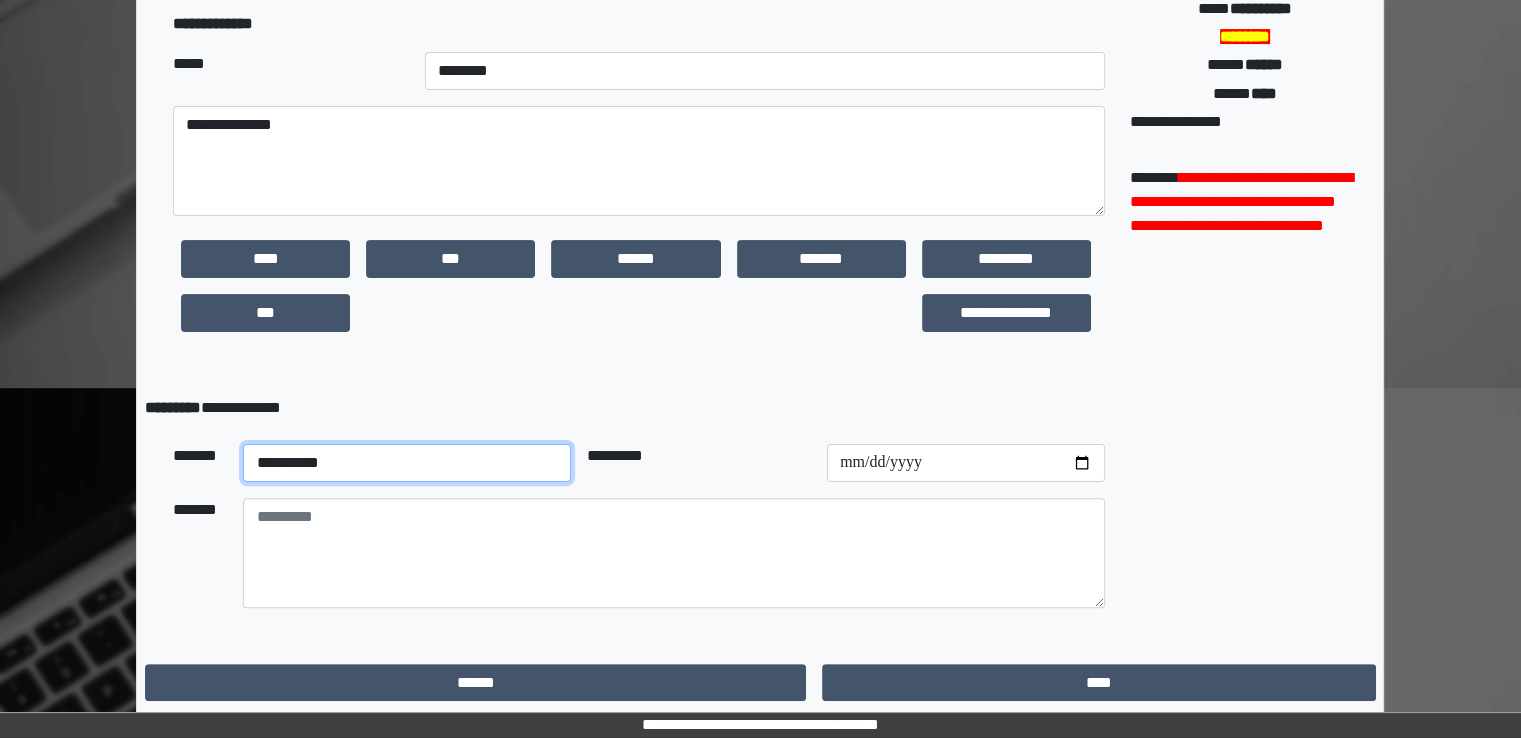 click on "**********" at bounding box center [407, 463] 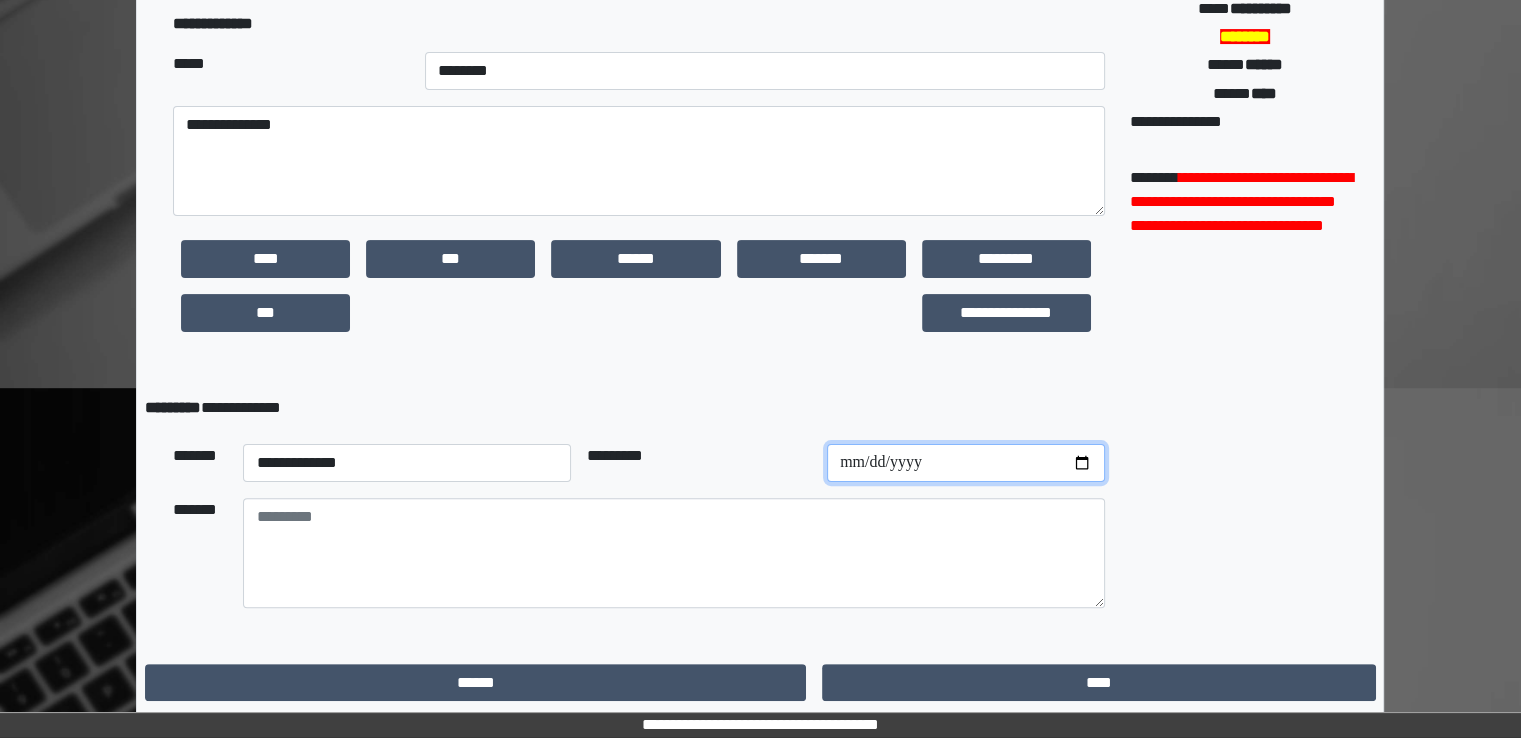 click at bounding box center [966, 463] 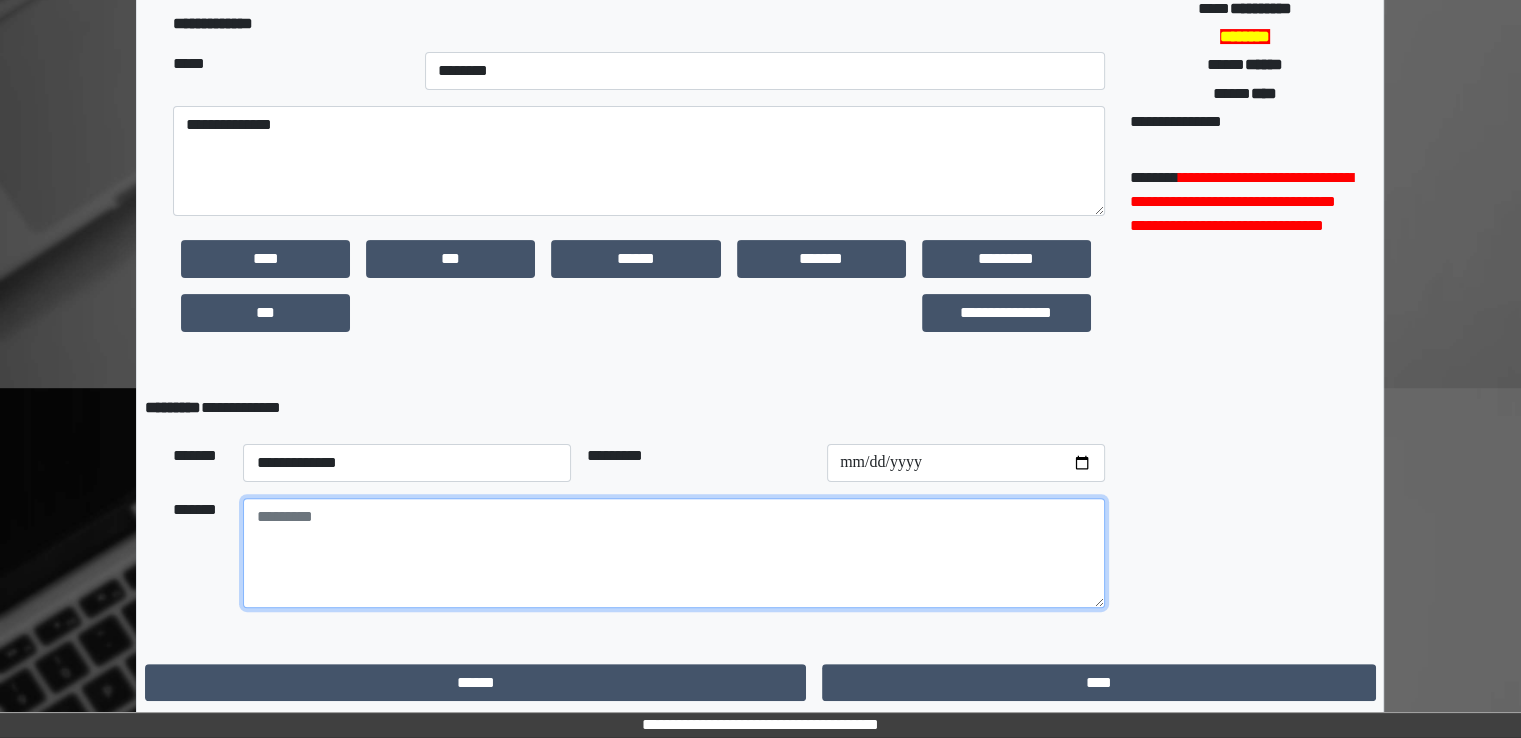 click at bounding box center [674, 553] 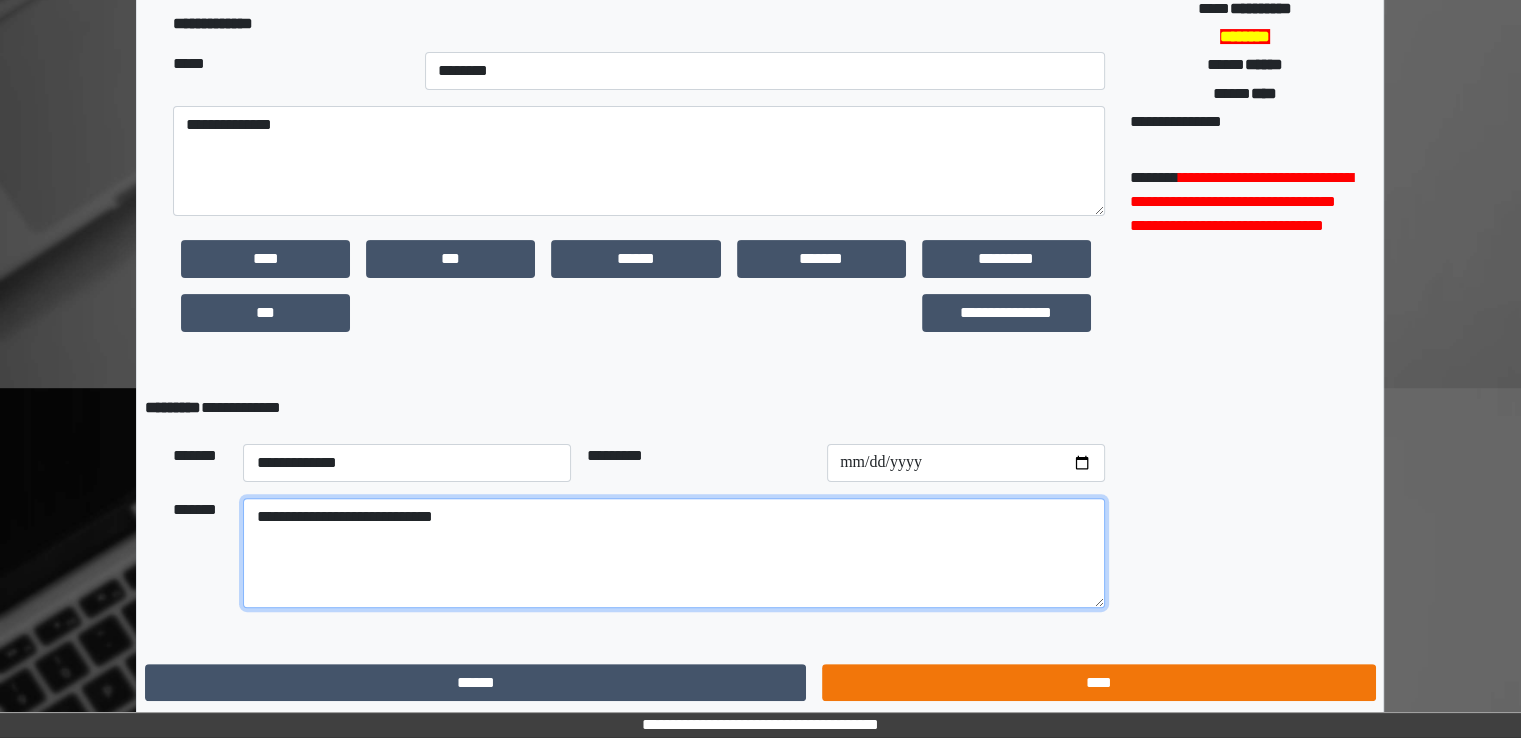 type on "**********" 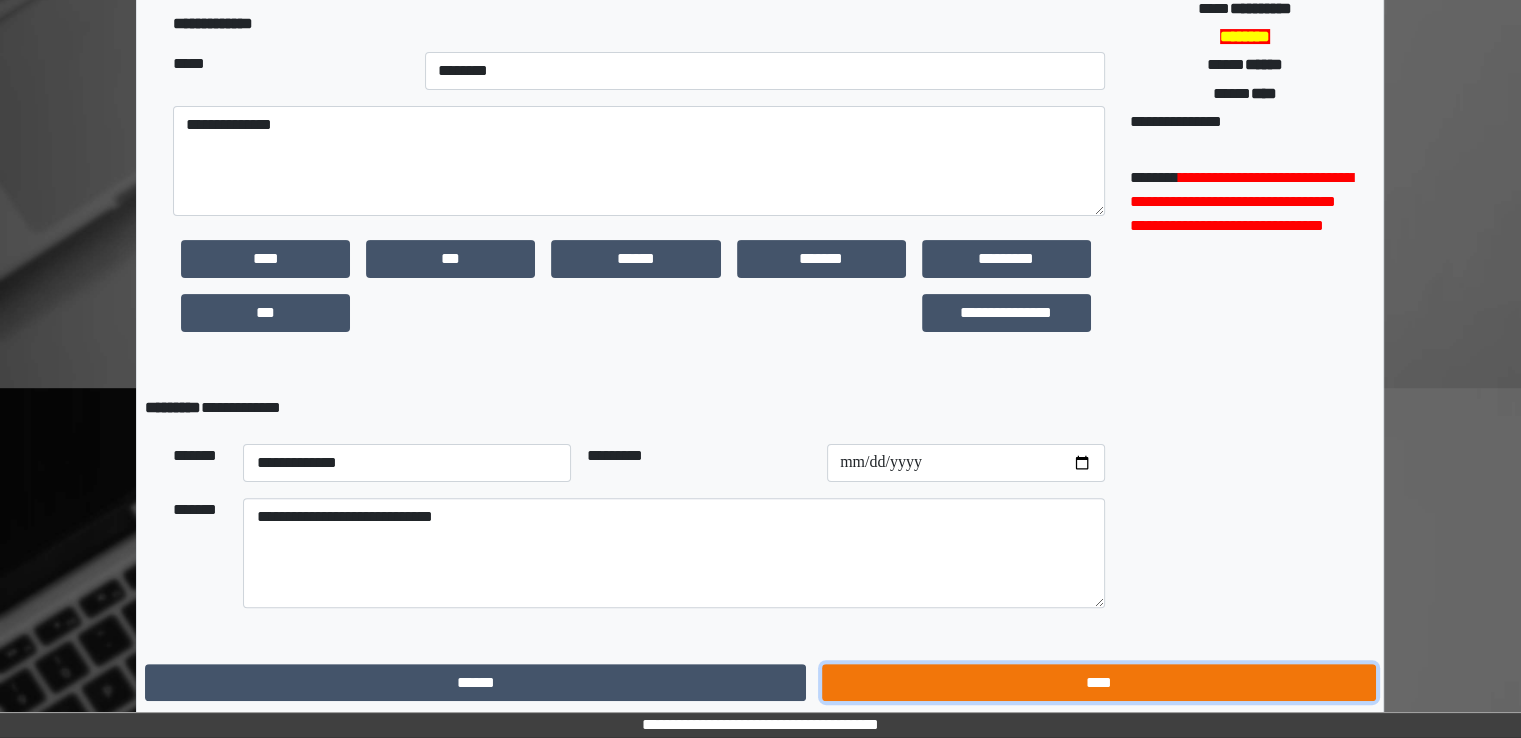 click on "****" at bounding box center [1098, 683] 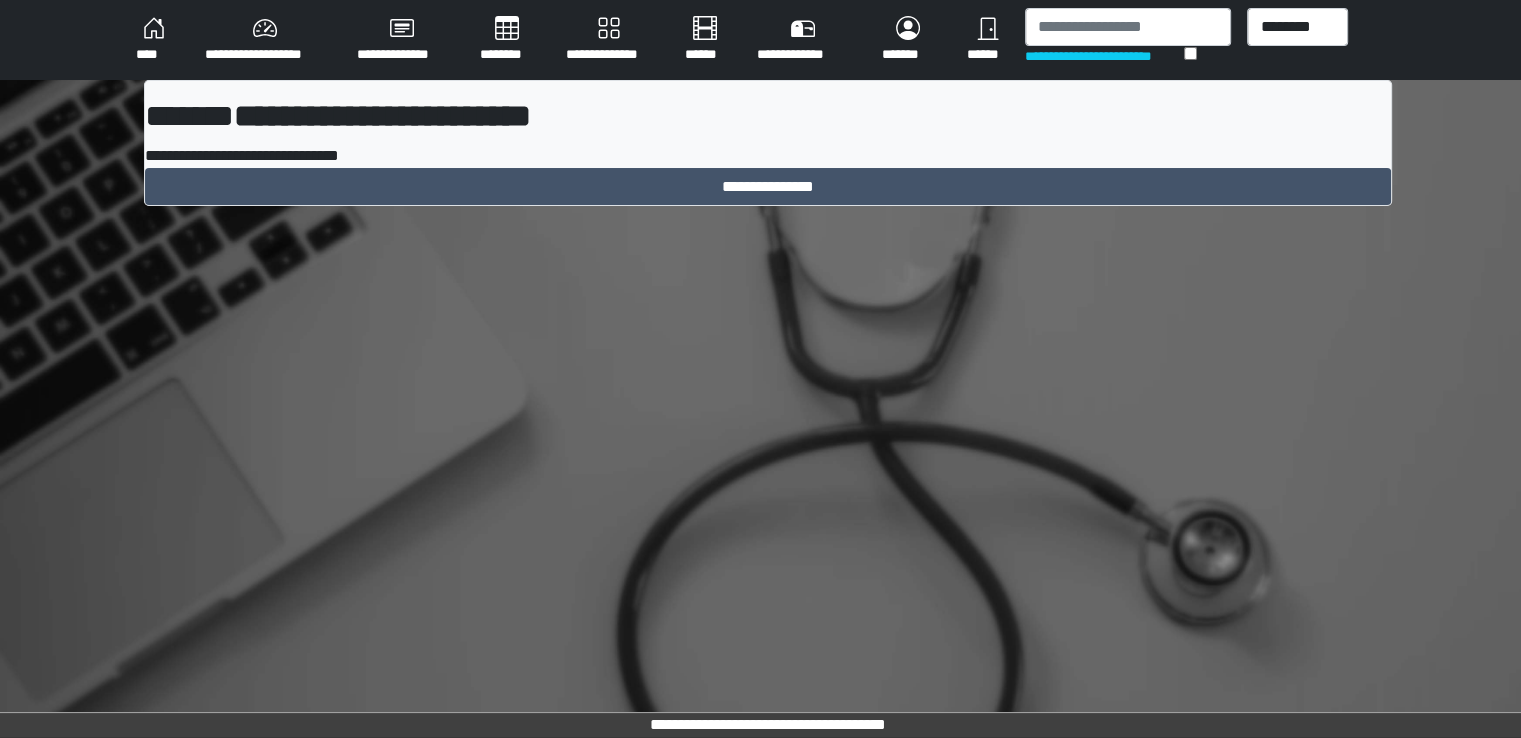 scroll, scrollTop: 0, scrollLeft: 0, axis: both 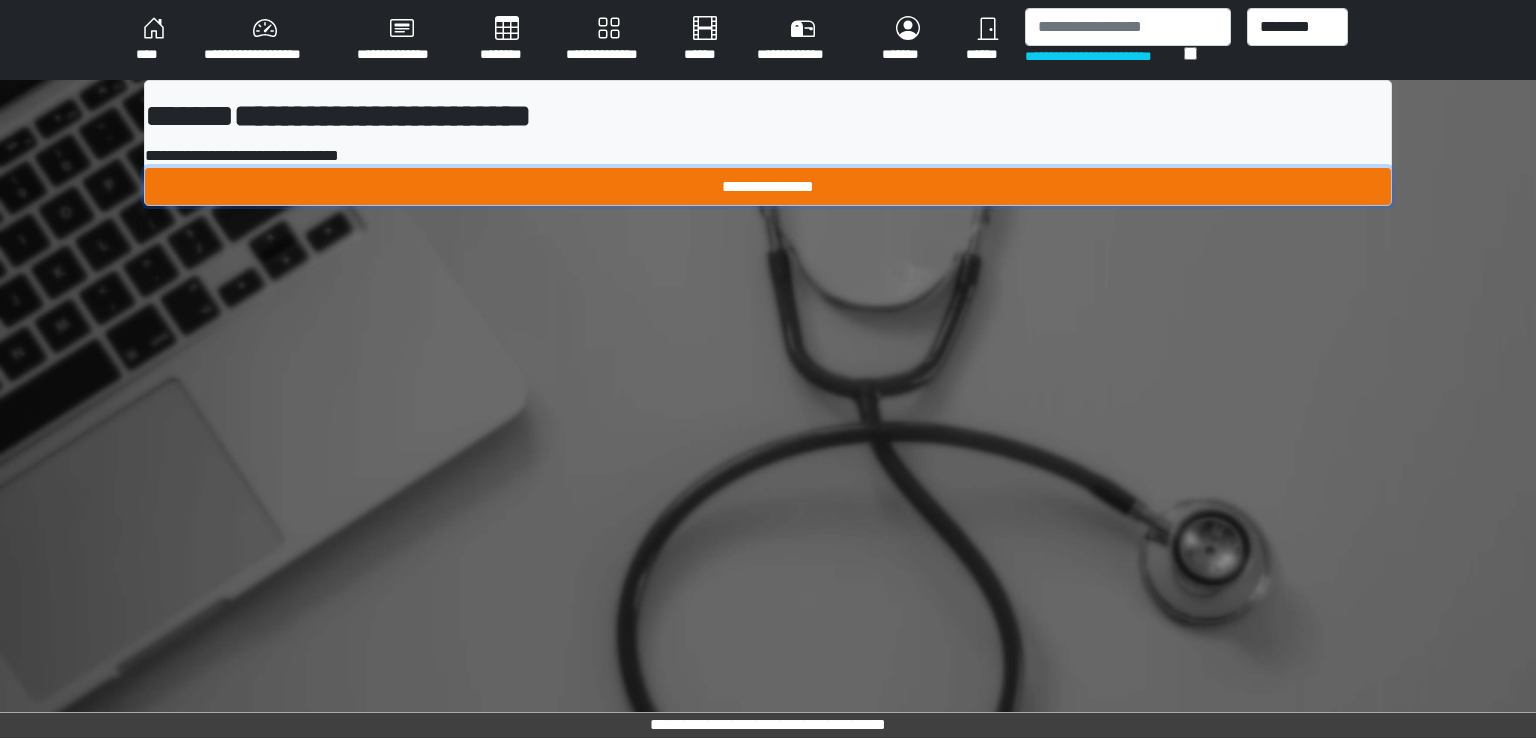 click on "**********" at bounding box center (768, 187) 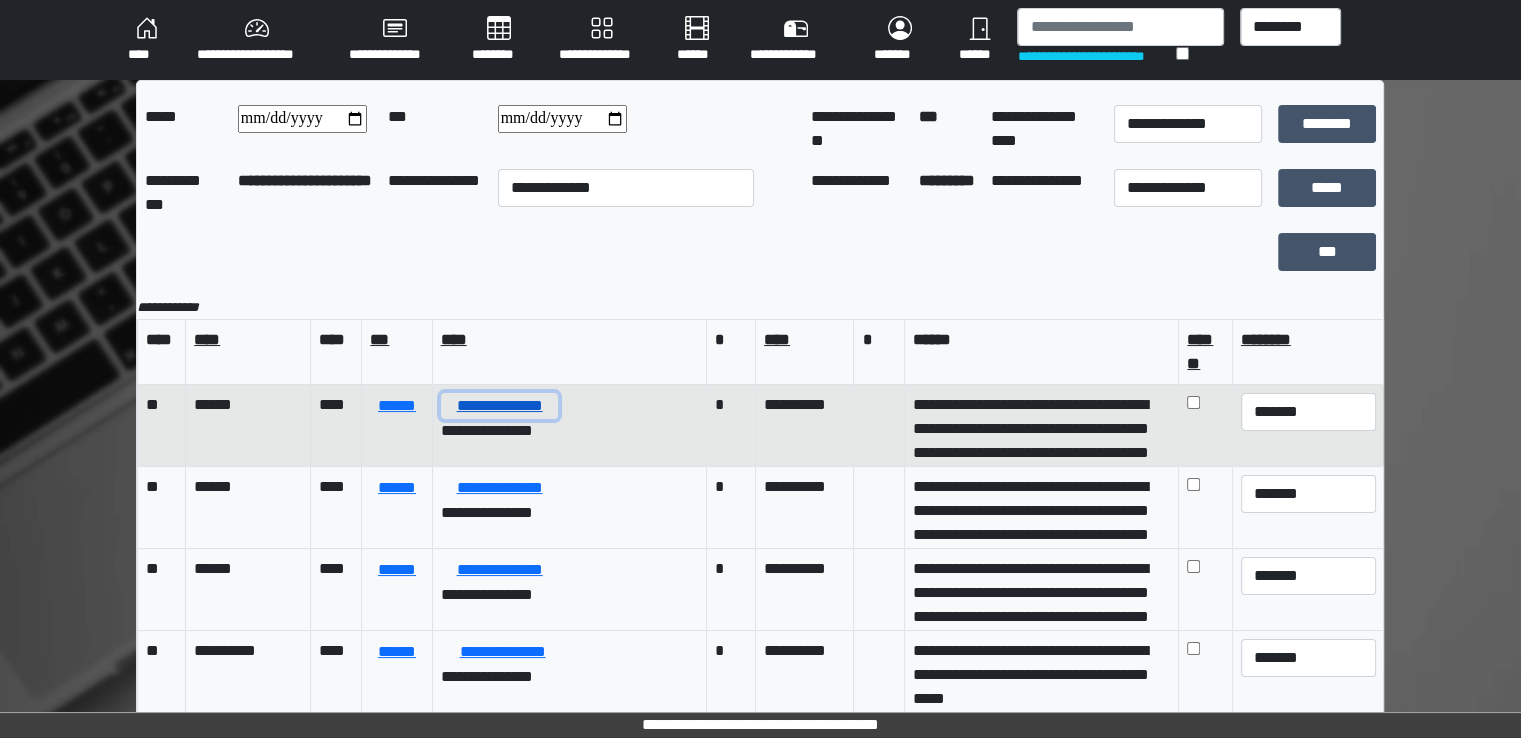 click on "**********" at bounding box center [500, 406] 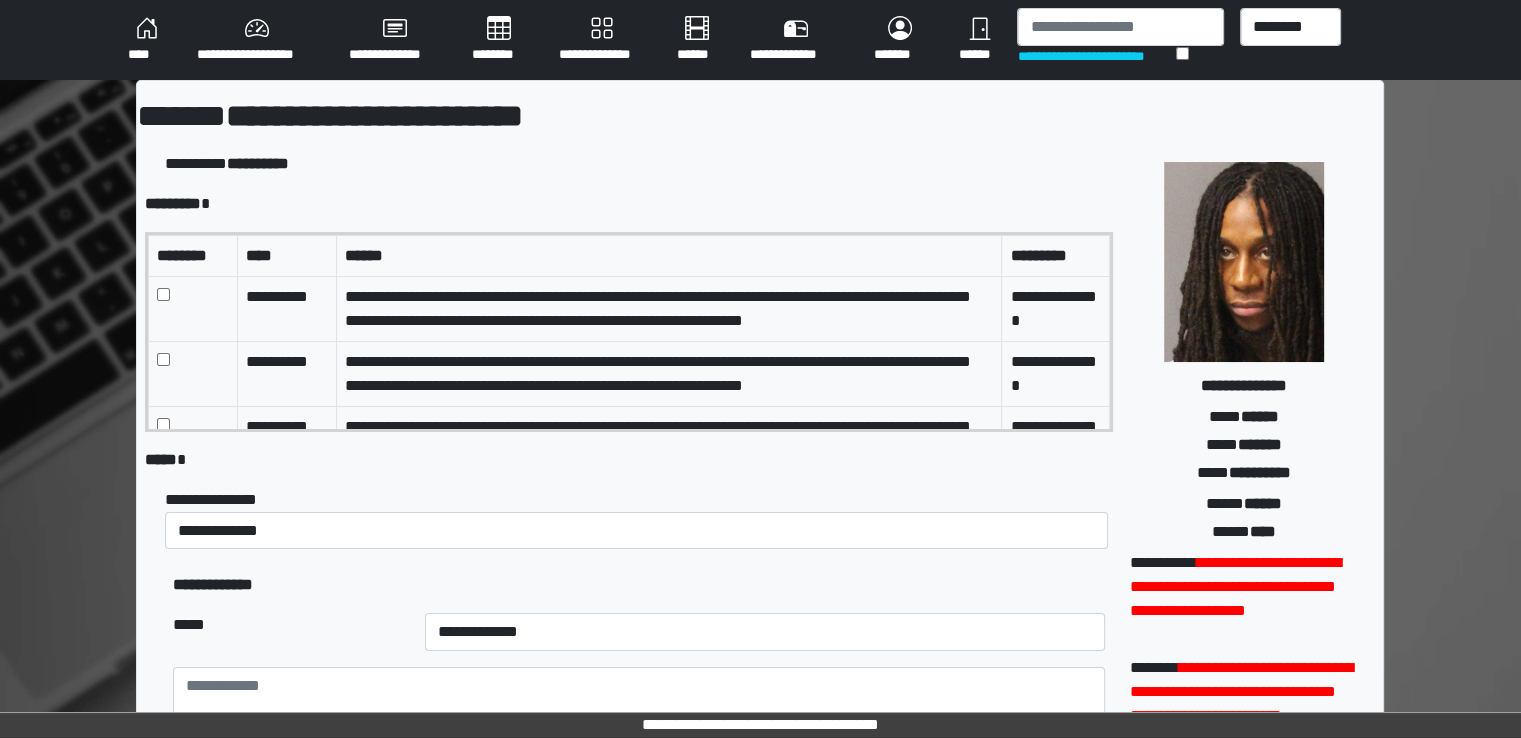 scroll, scrollTop: 56, scrollLeft: 0, axis: vertical 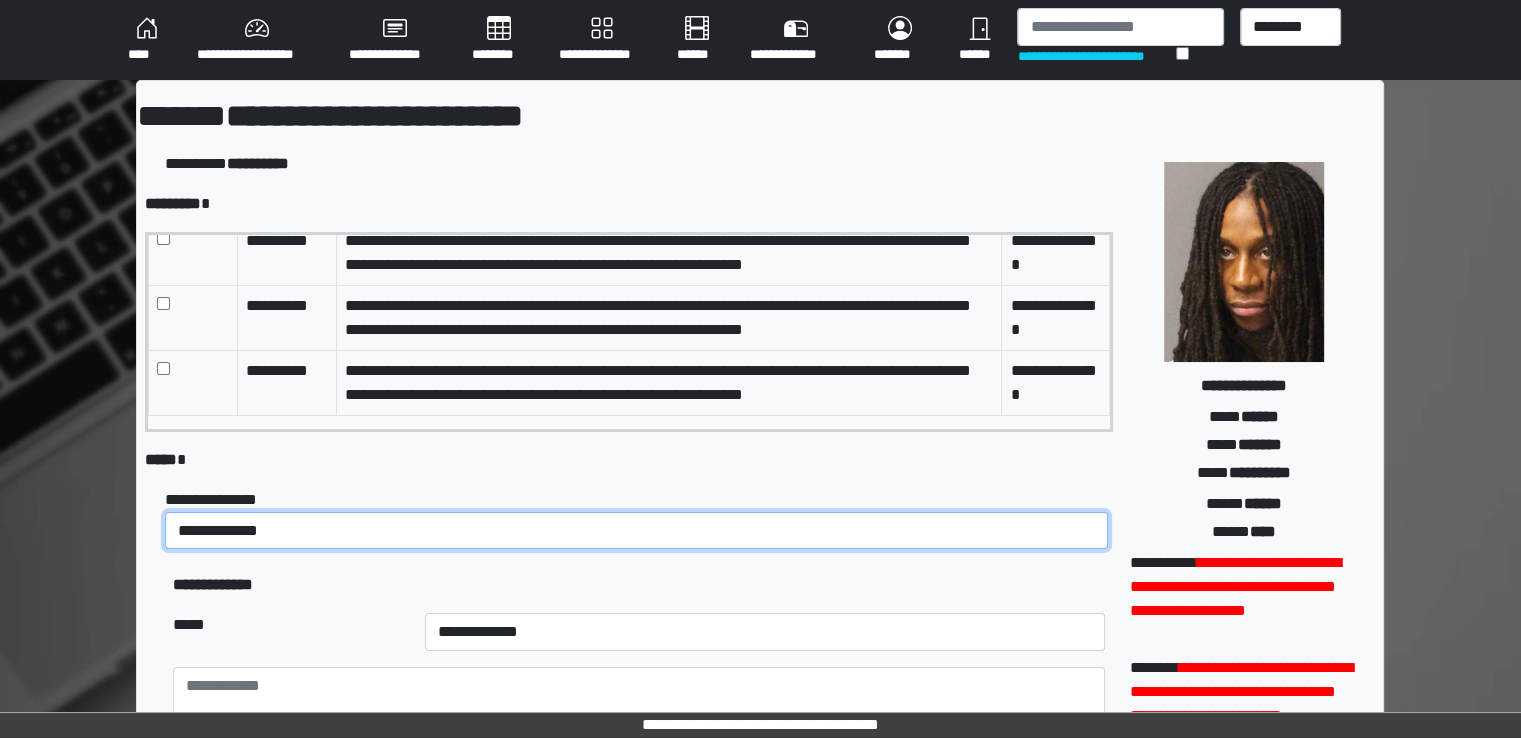 click on "**********" at bounding box center [636, 531] 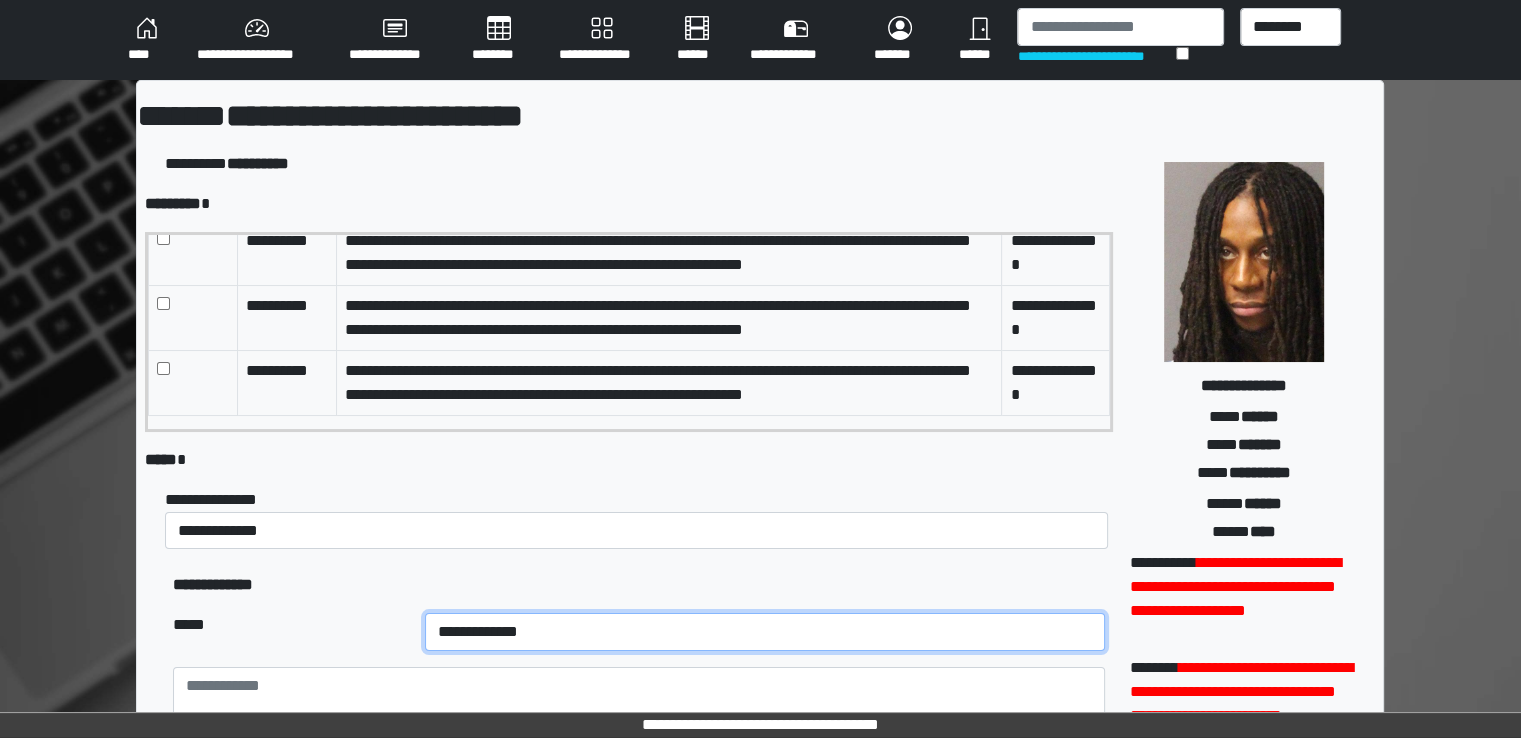 click on "**********" at bounding box center [764, 632] 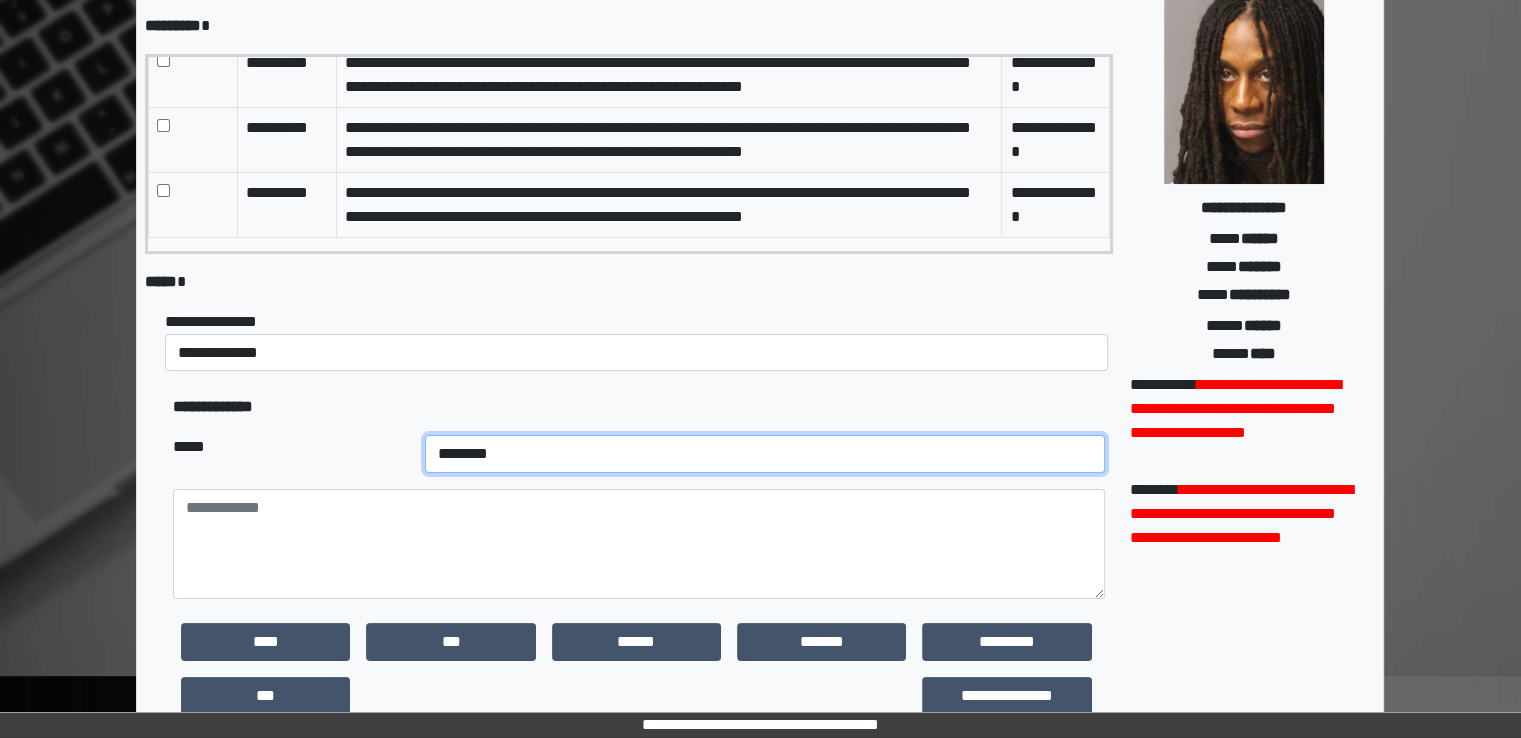 scroll, scrollTop: 200, scrollLeft: 0, axis: vertical 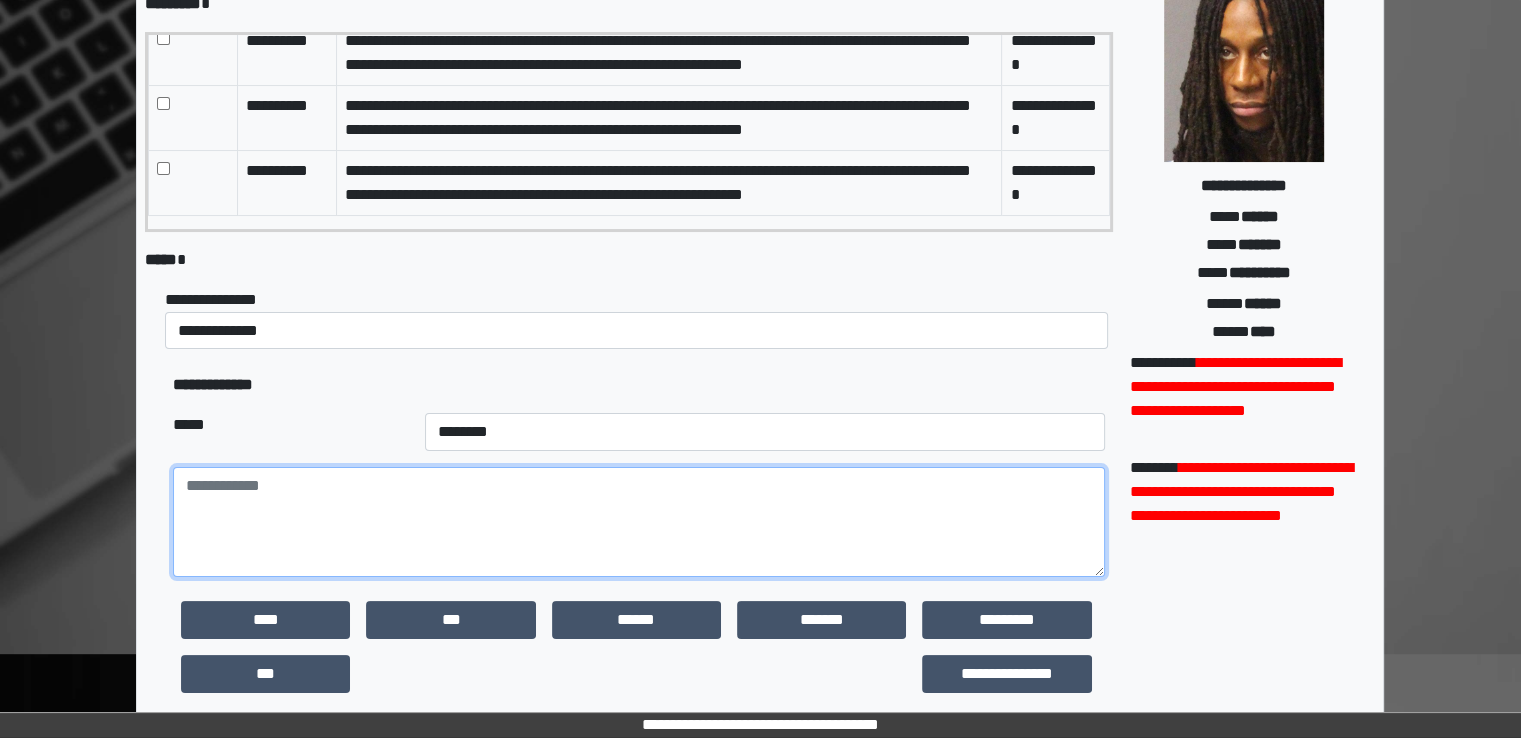 click at bounding box center (638, 522) 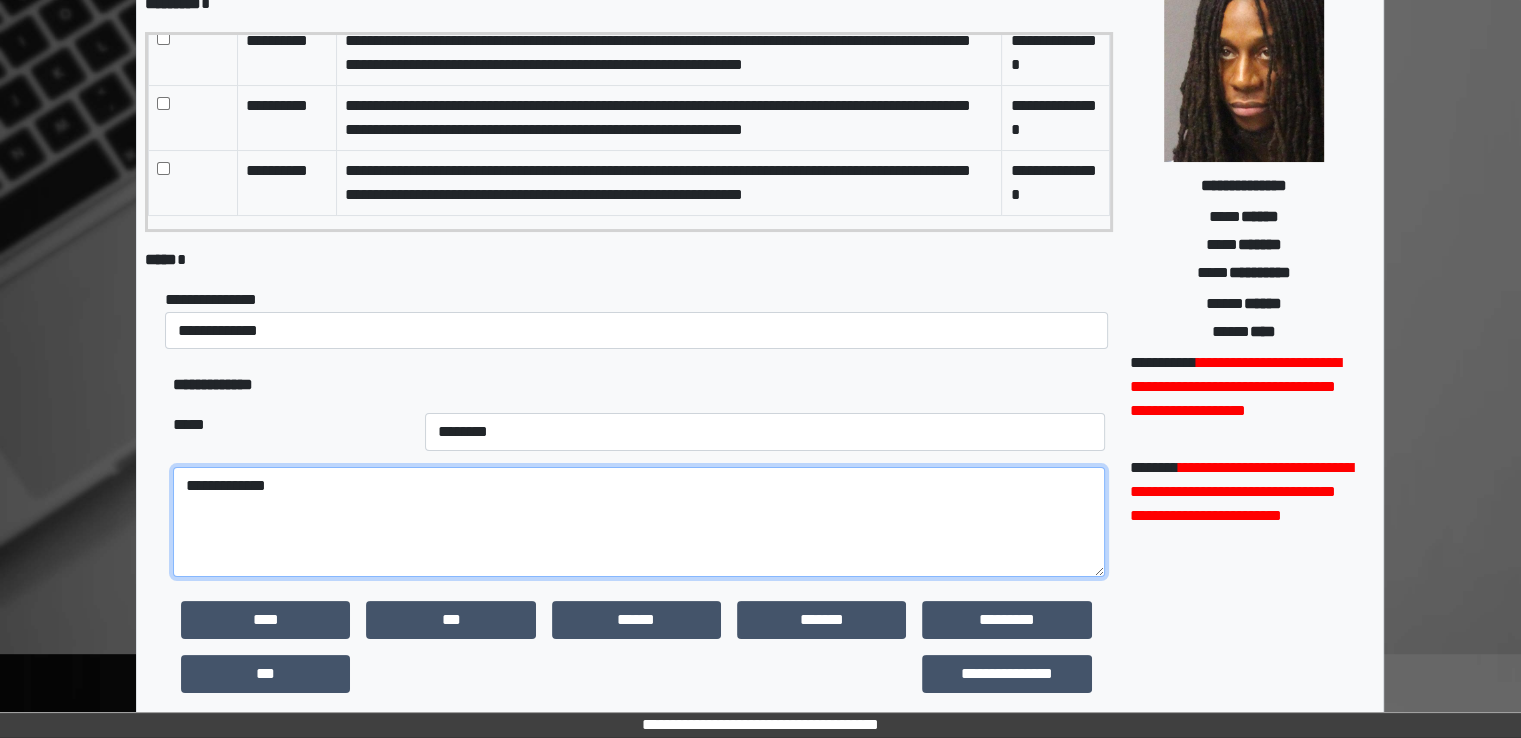 type on "**********" 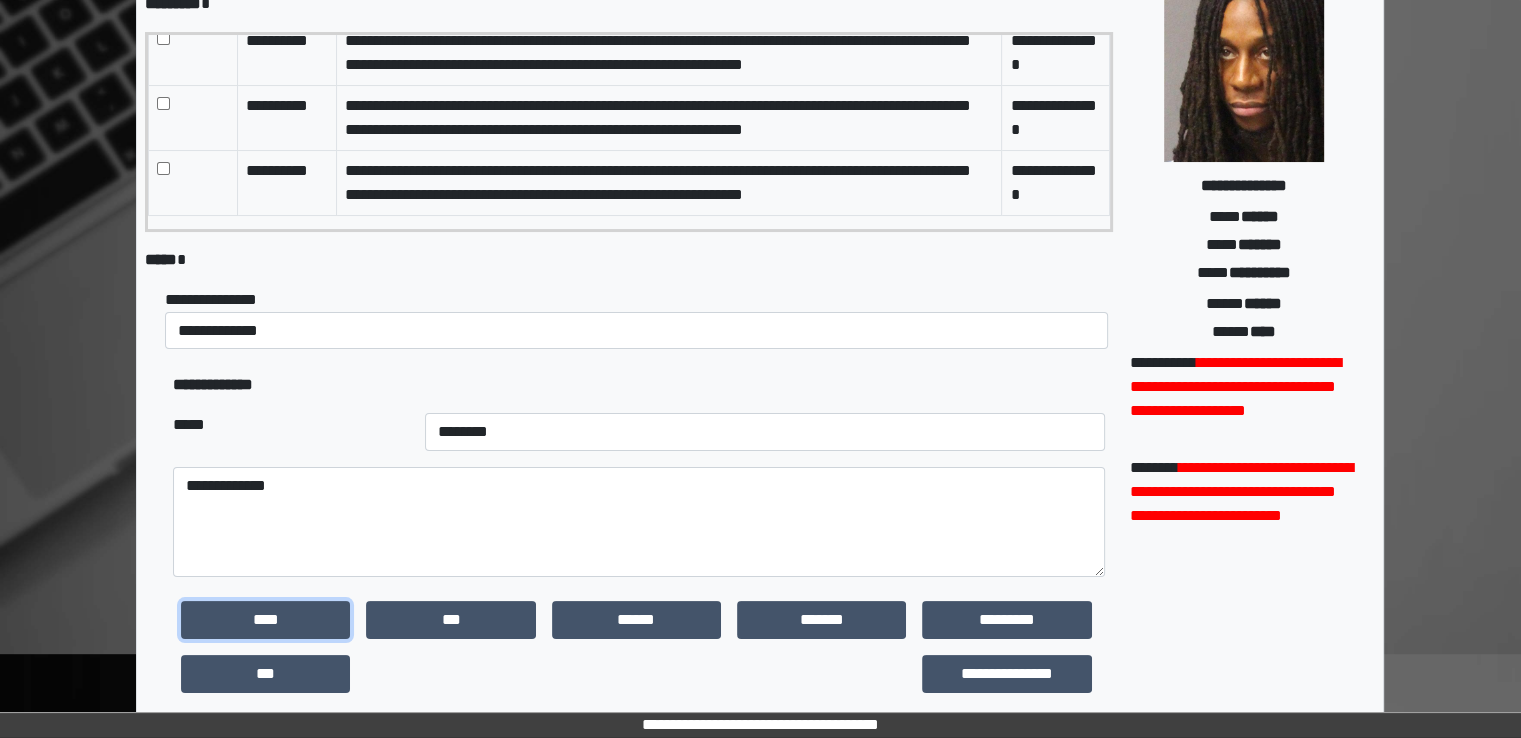 type 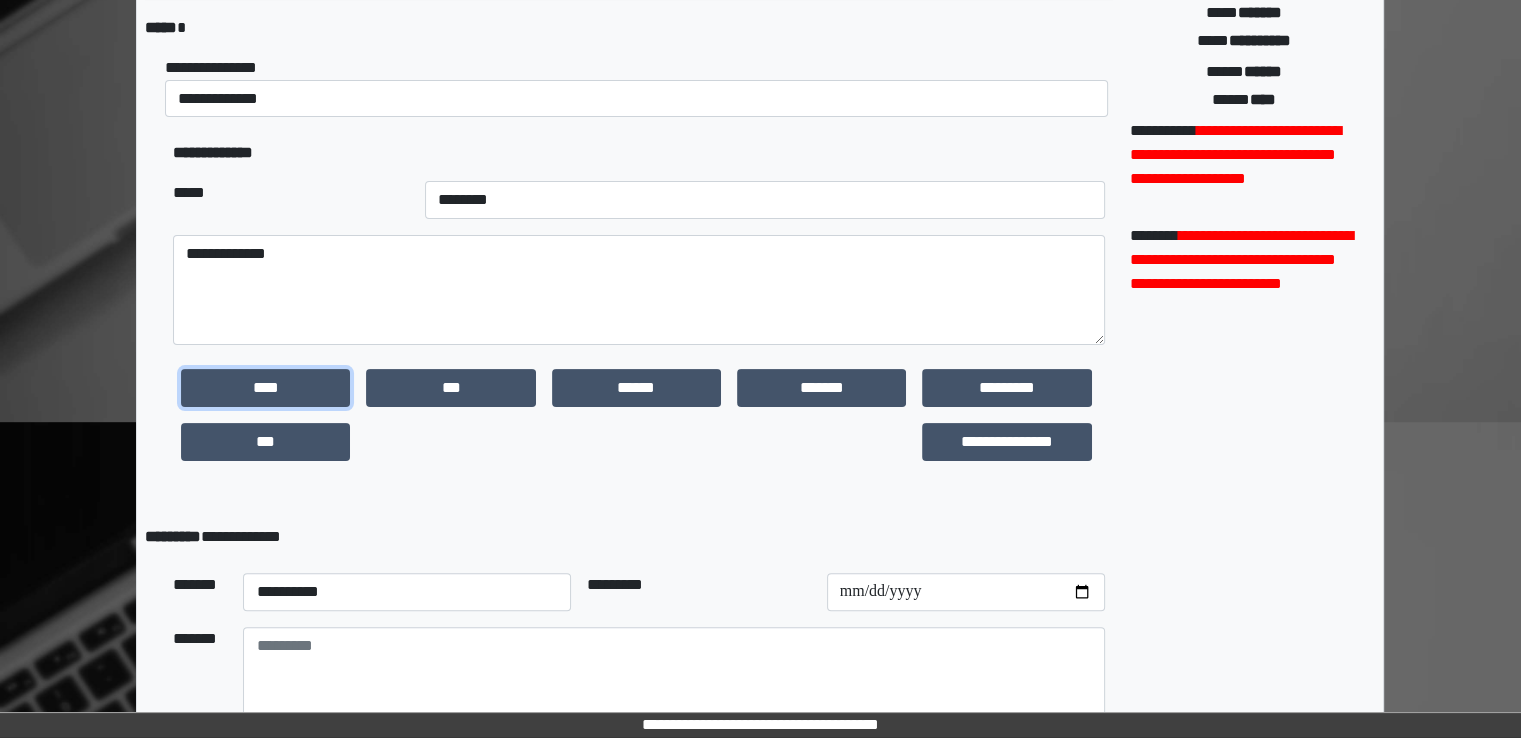 scroll, scrollTop: 500, scrollLeft: 0, axis: vertical 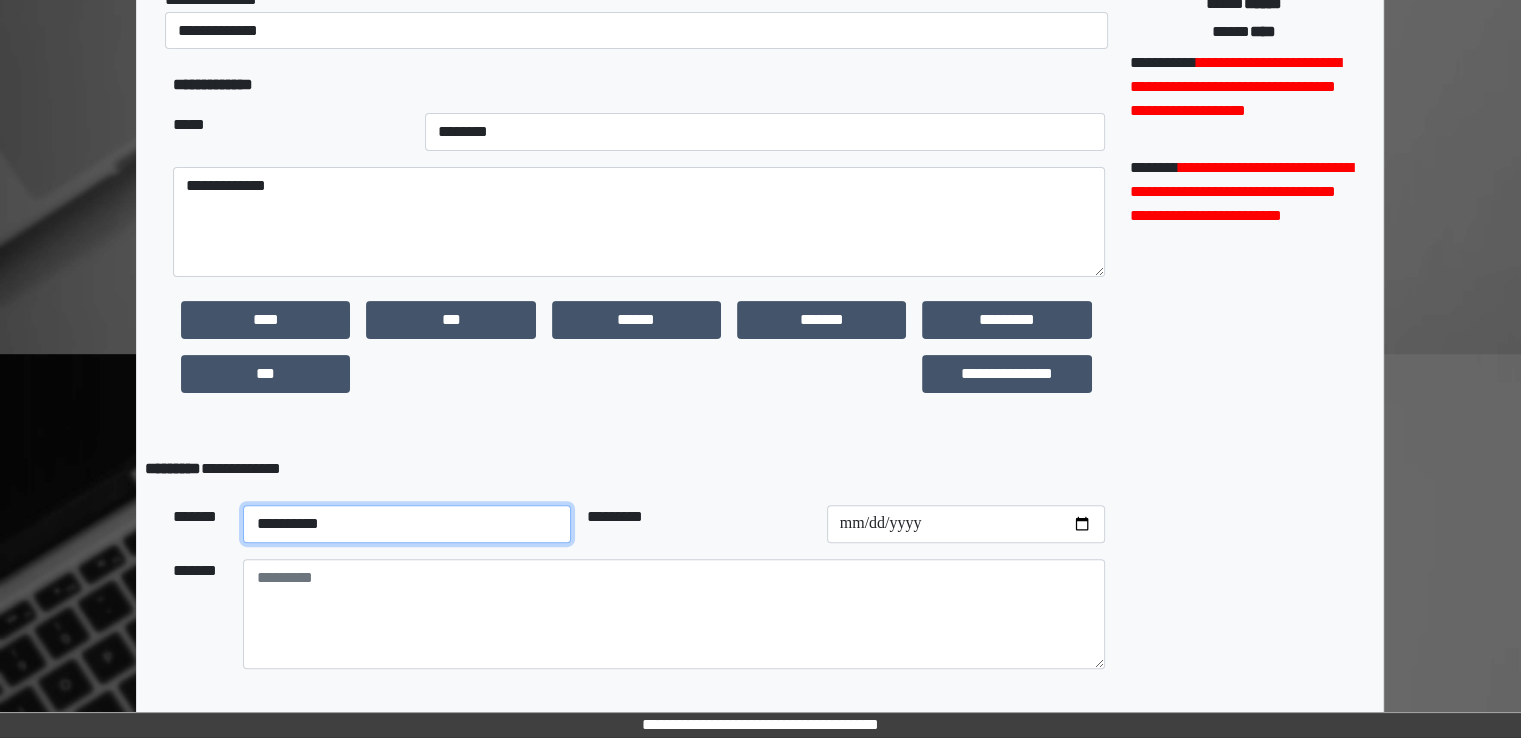 click on "**********" at bounding box center [406, 524] 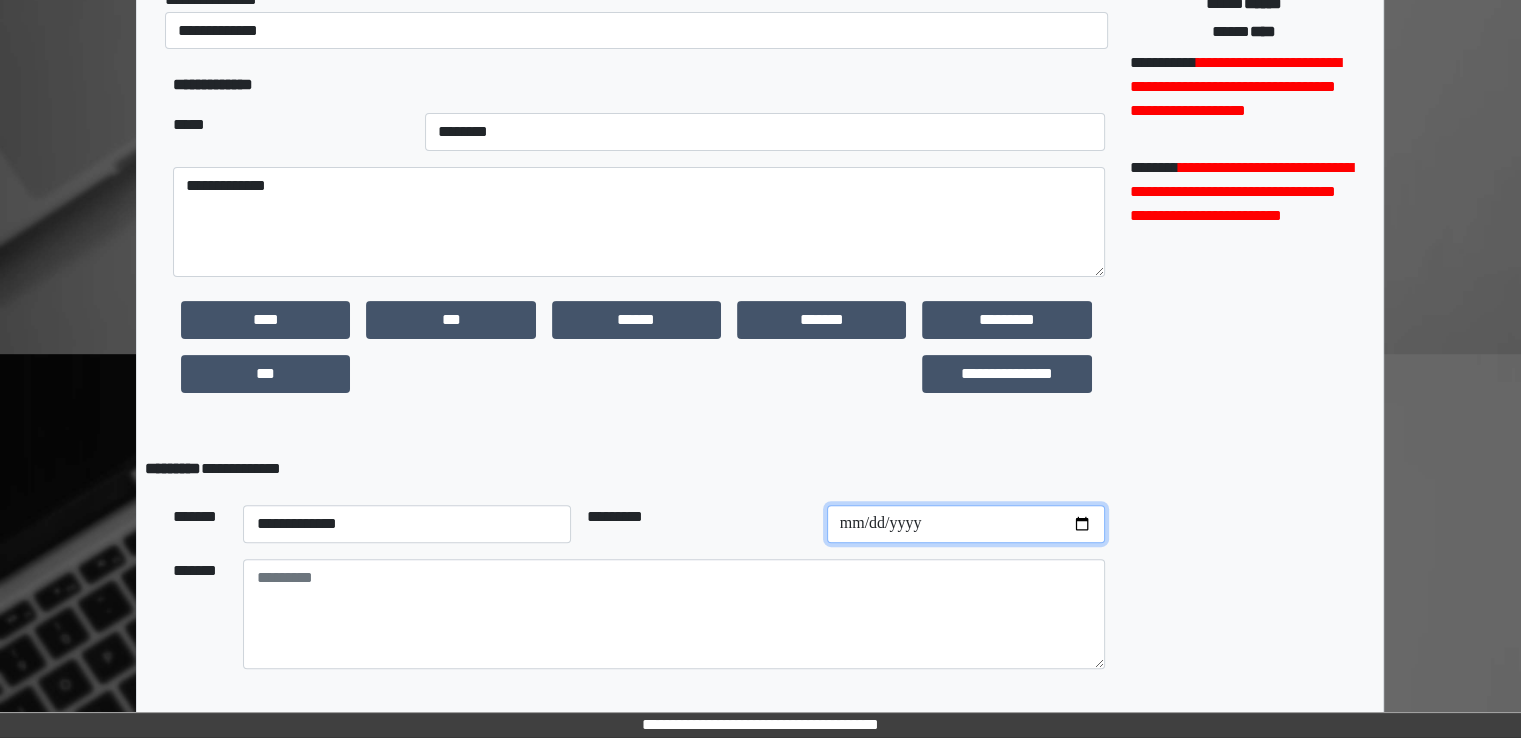 click at bounding box center (966, 524) 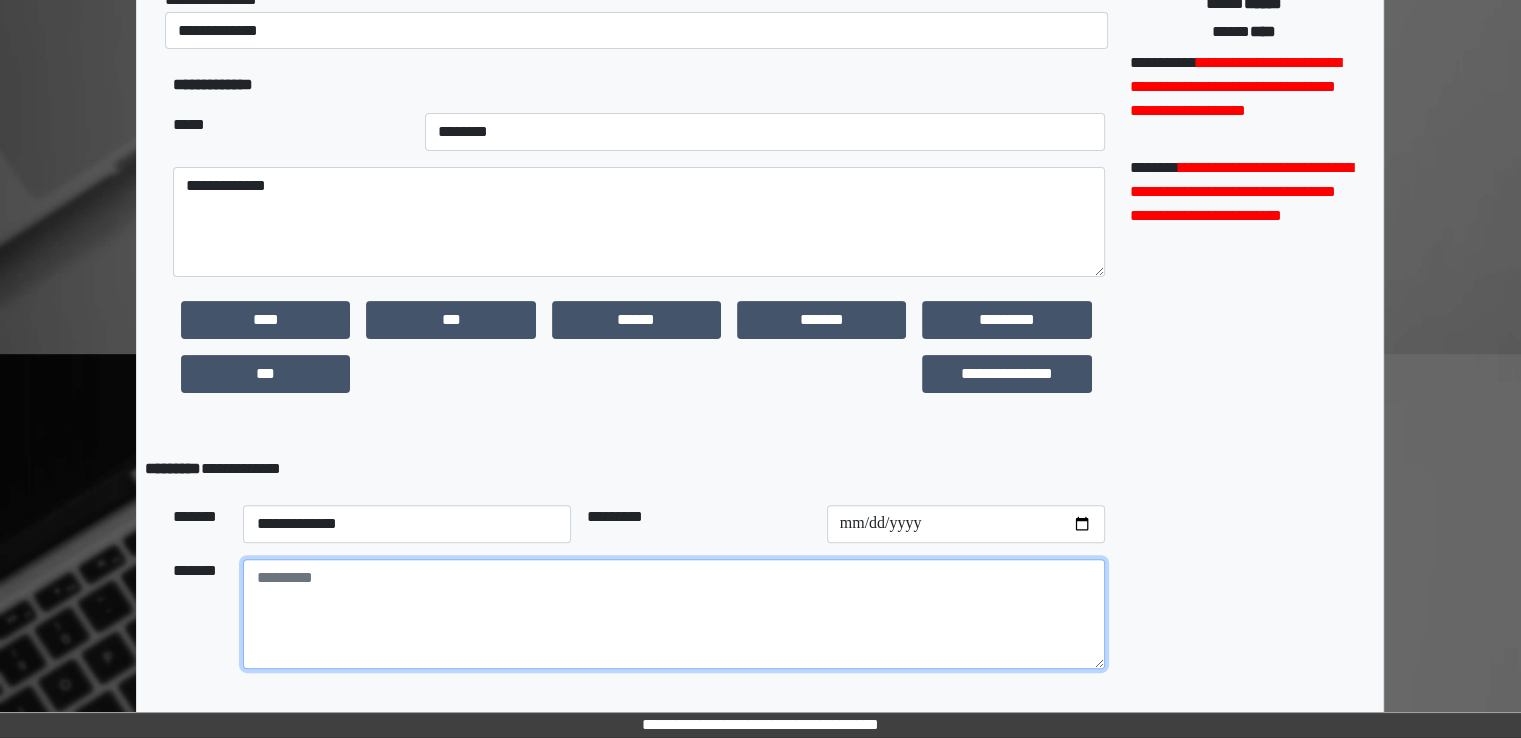 click at bounding box center [673, 614] 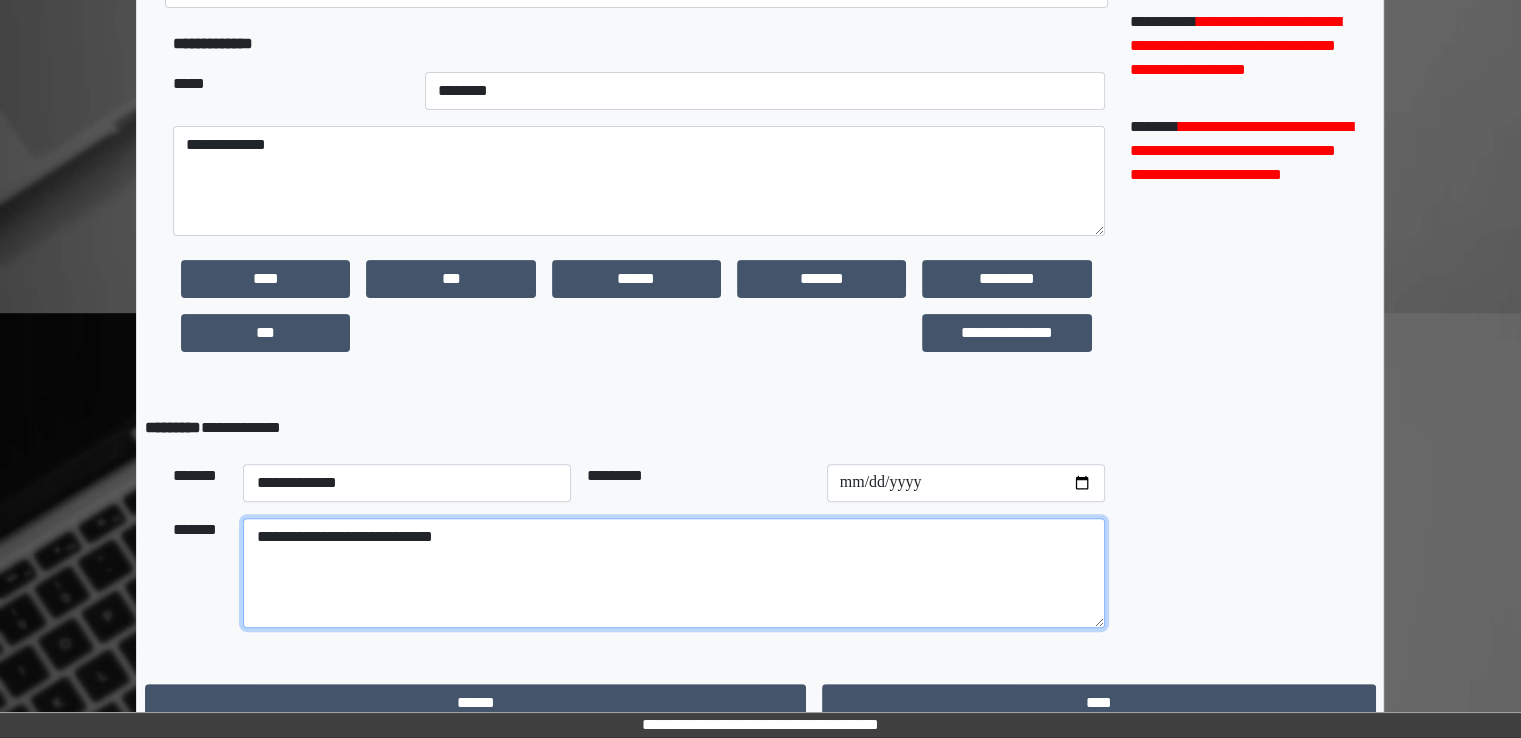 scroll, scrollTop: 564, scrollLeft: 0, axis: vertical 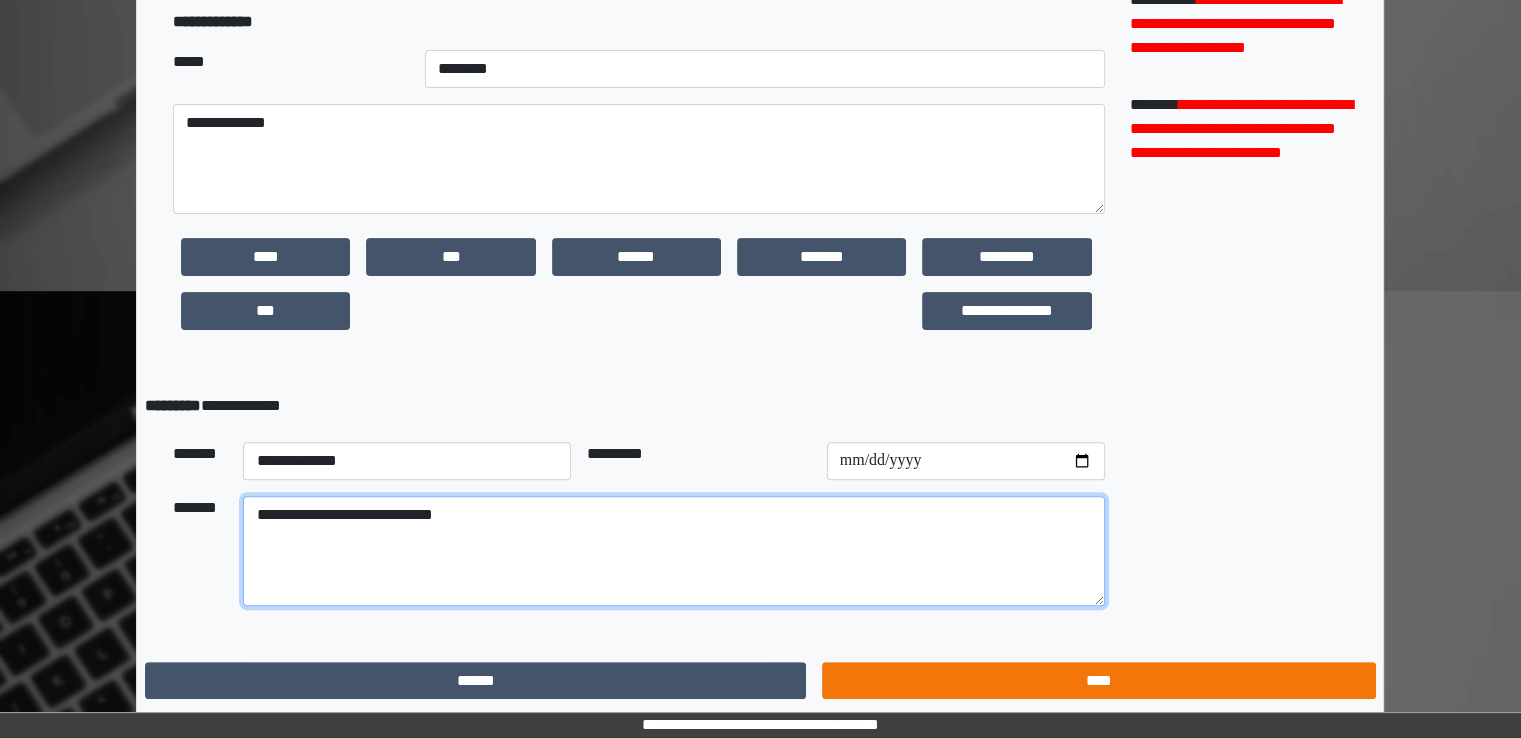 type on "**********" 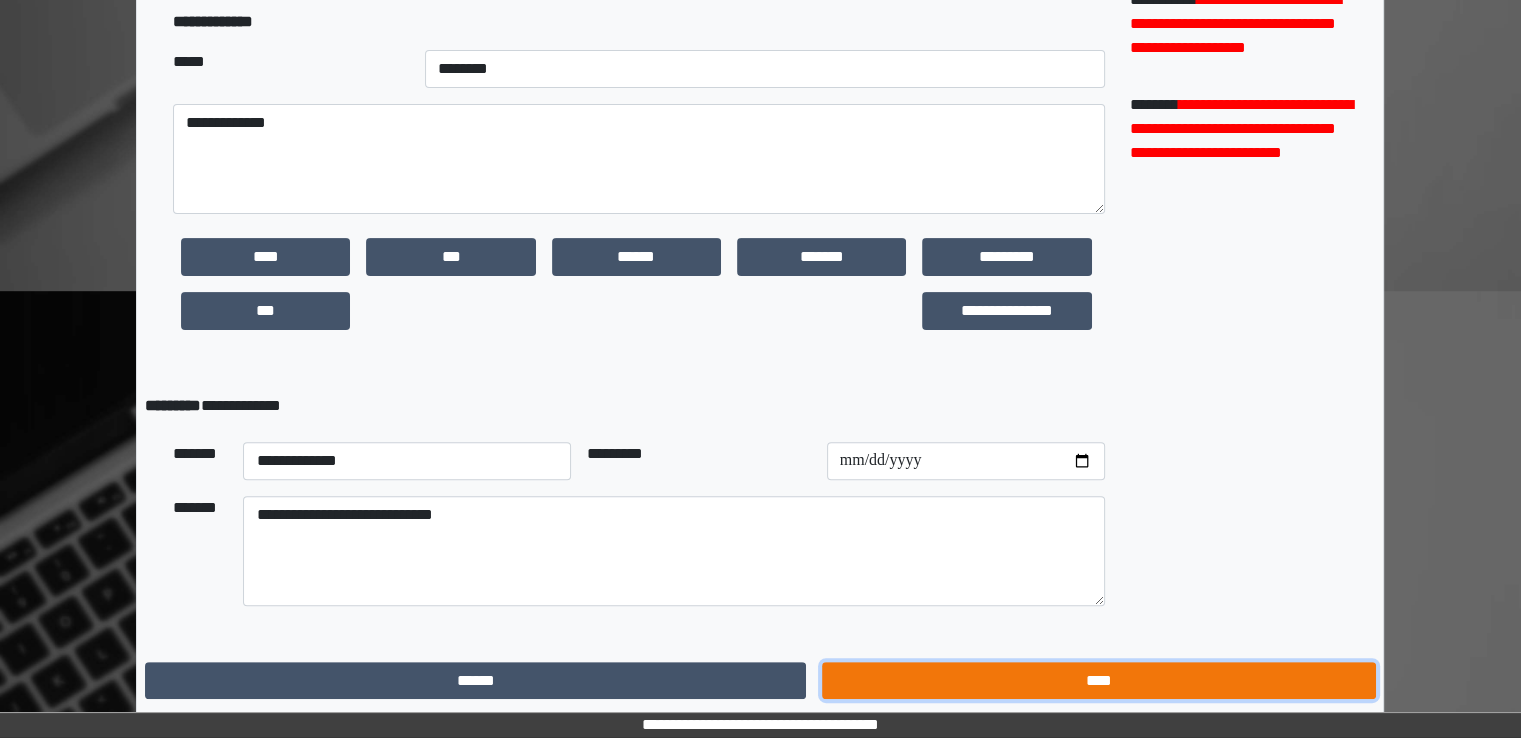 click on "****" at bounding box center (1098, 681) 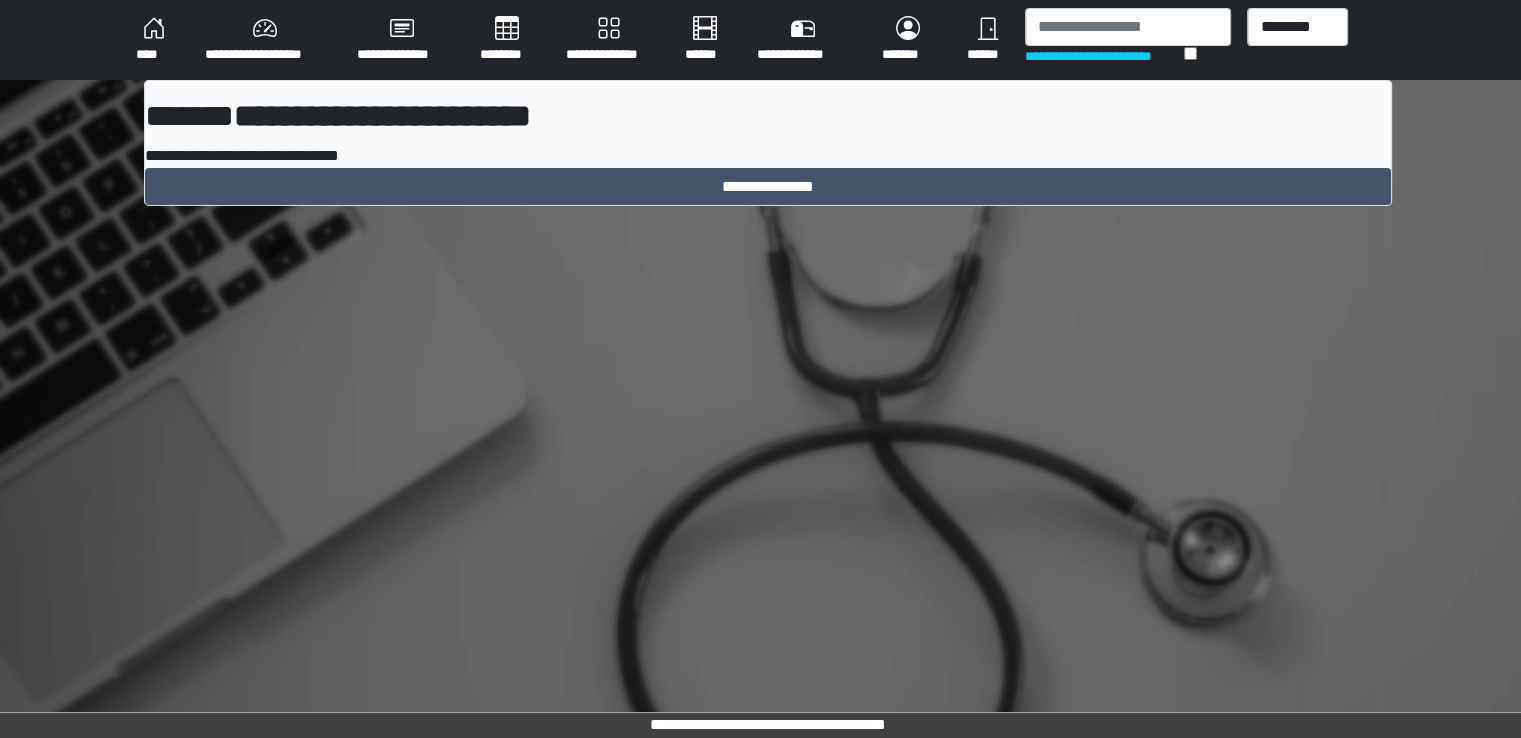 scroll, scrollTop: 0, scrollLeft: 0, axis: both 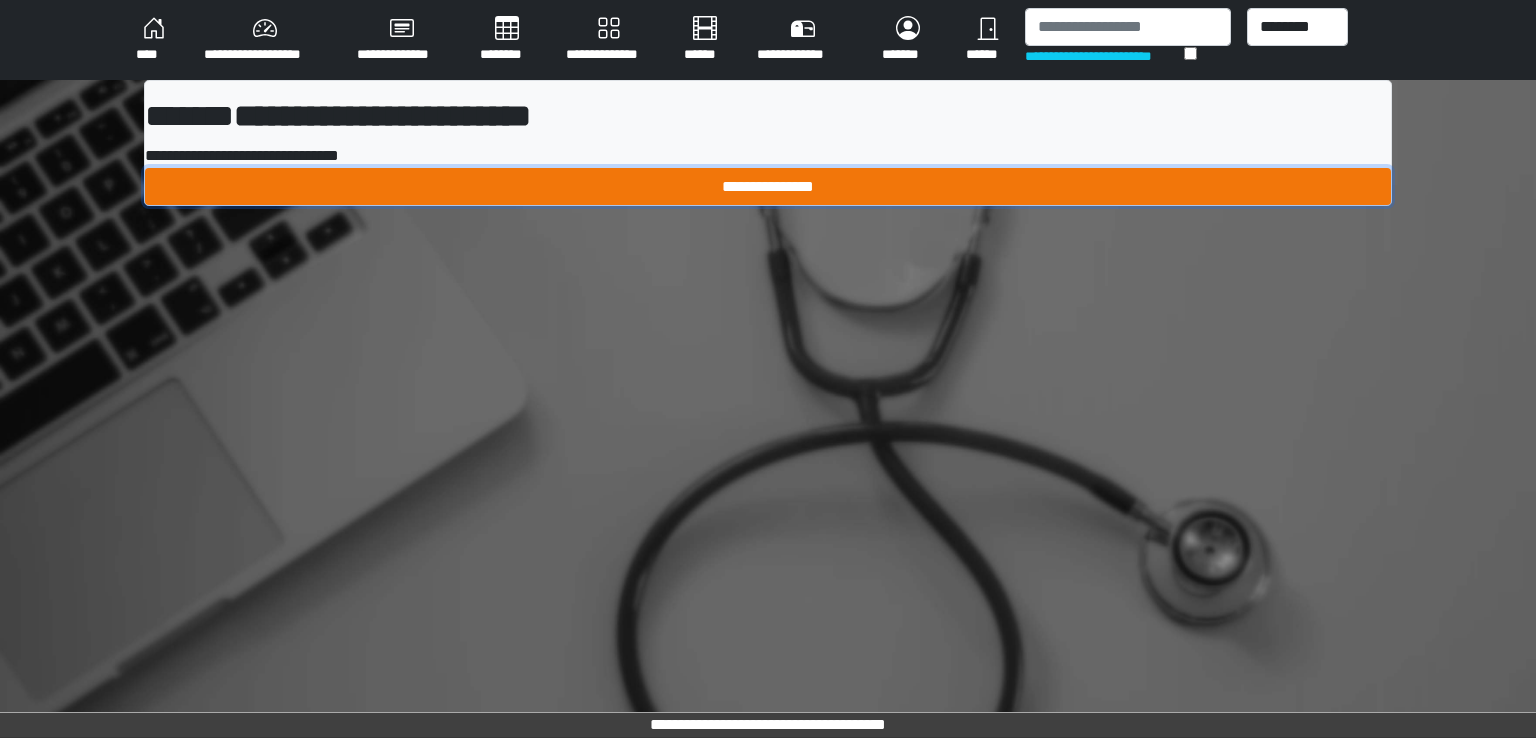click on "**********" at bounding box center (768, 187) 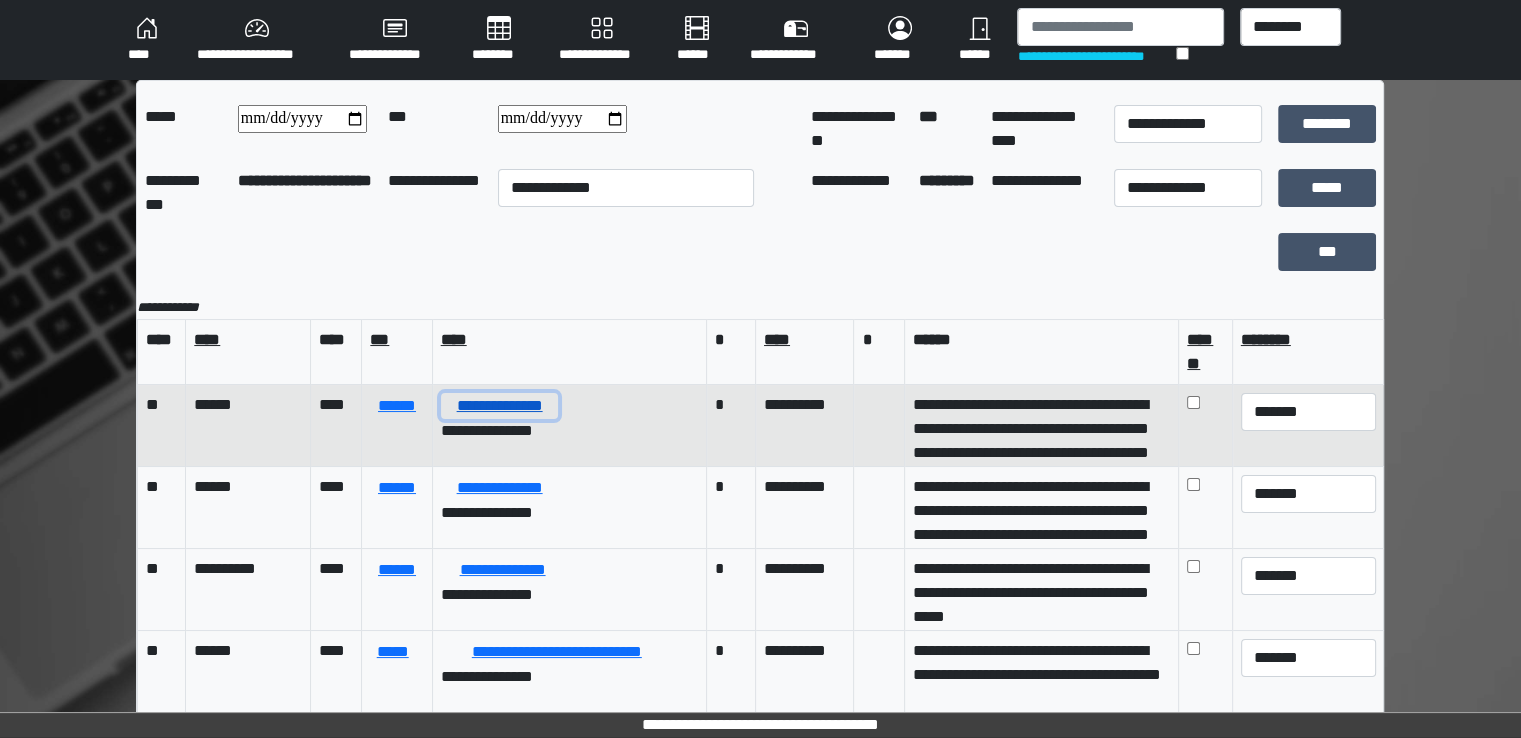 click on "**********" at bounding box center (500, 406) 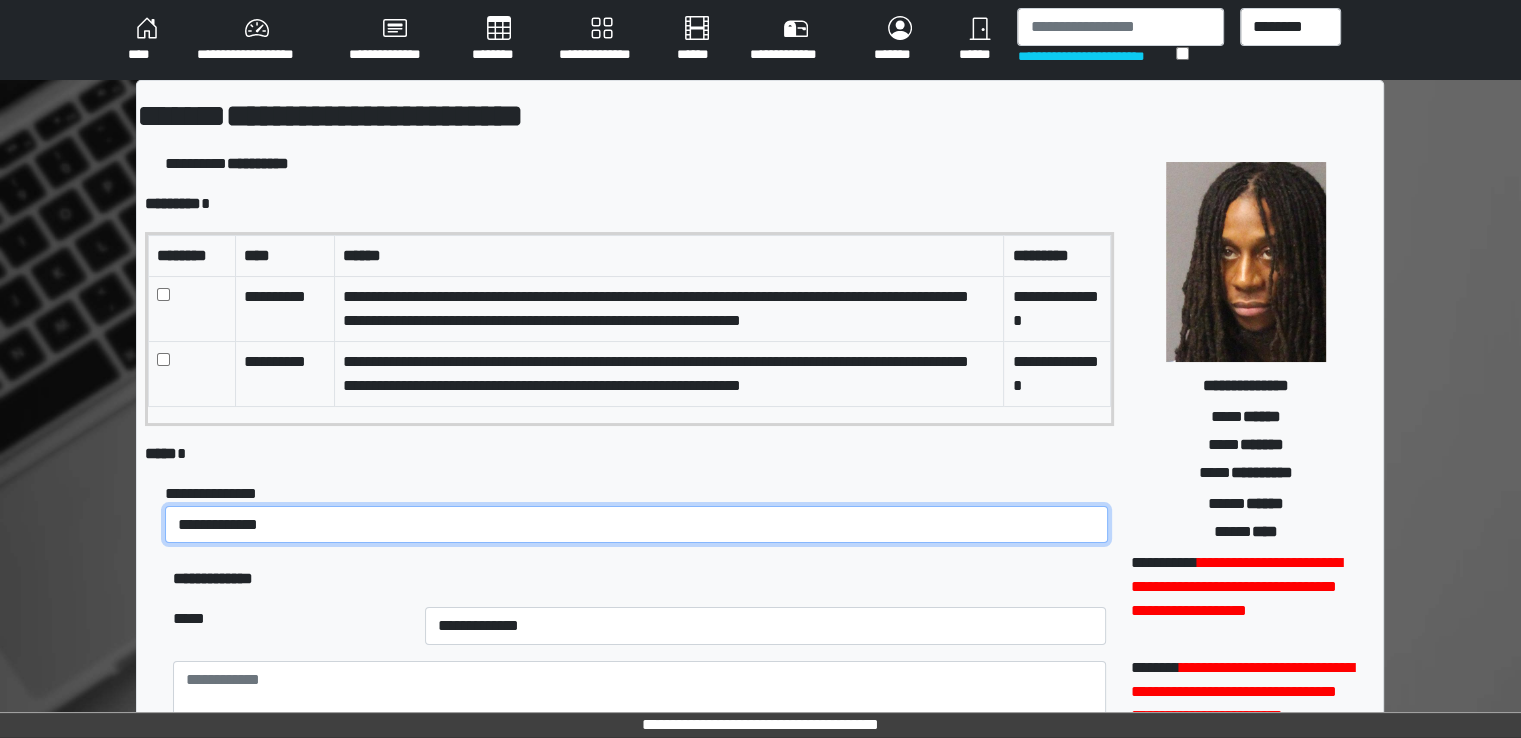 click on "**********" at bounding box center (636, 525) 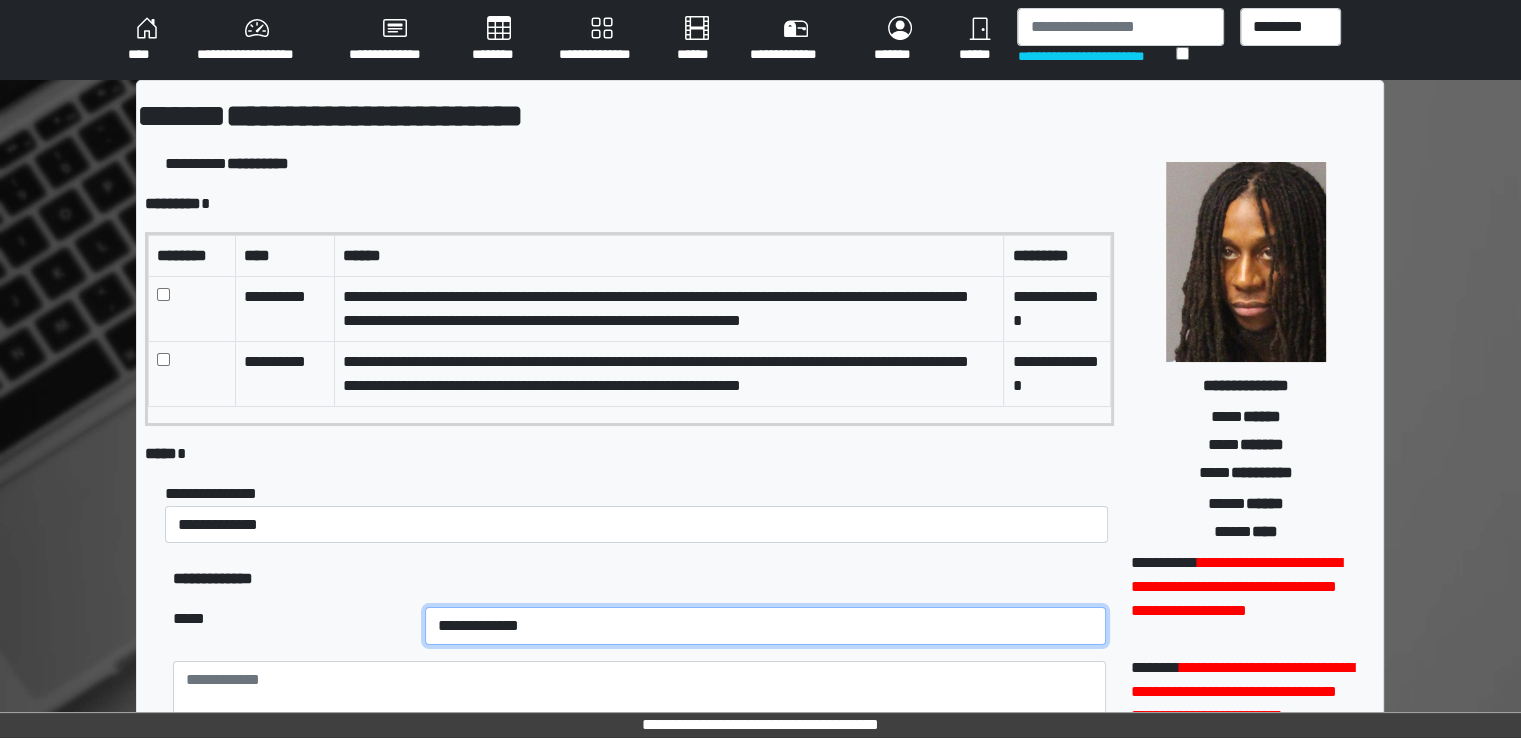 drag, startPoint x: 356, startPoint y: 630, endPoint x: 356, endPoint y: 617, distance: 13 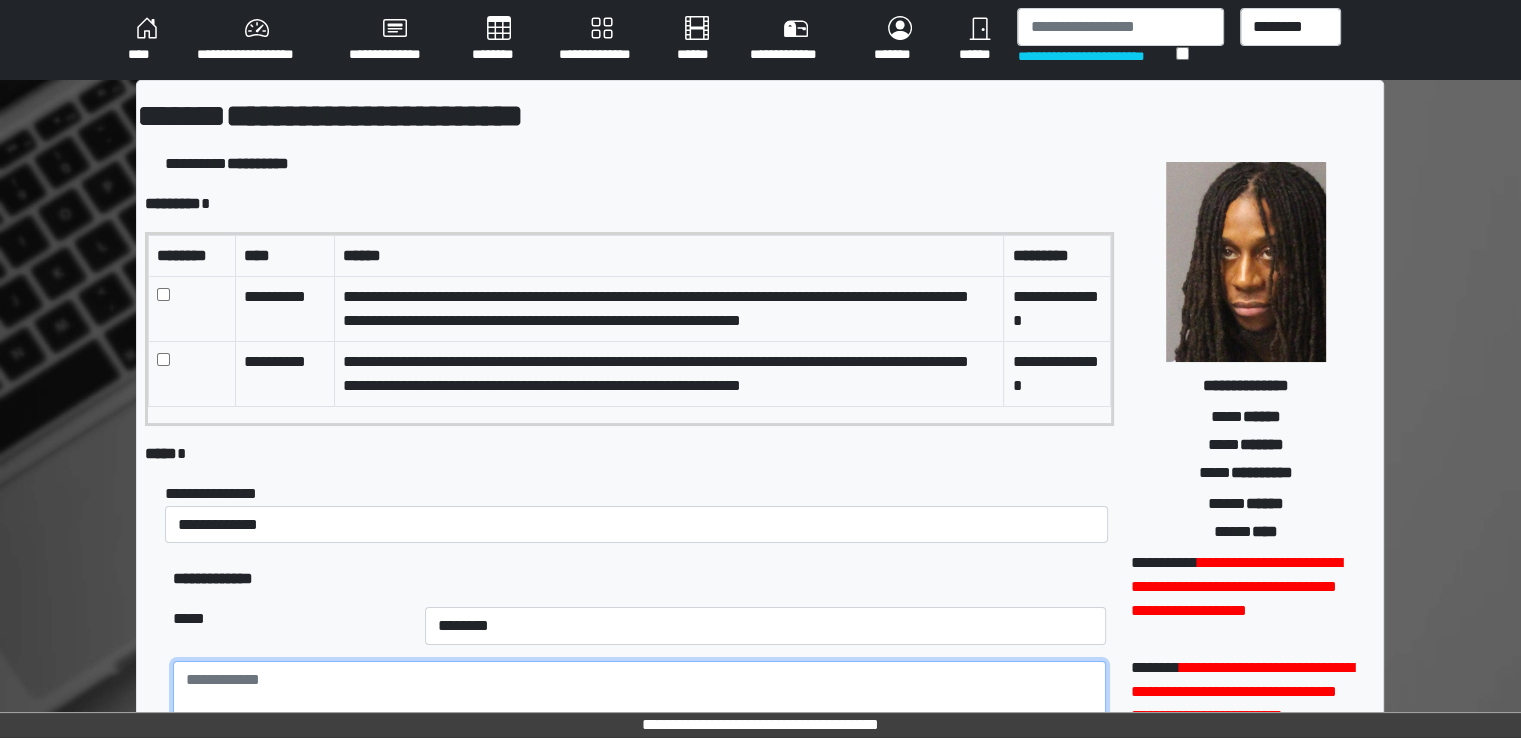 click at bounding box center (639, 716) 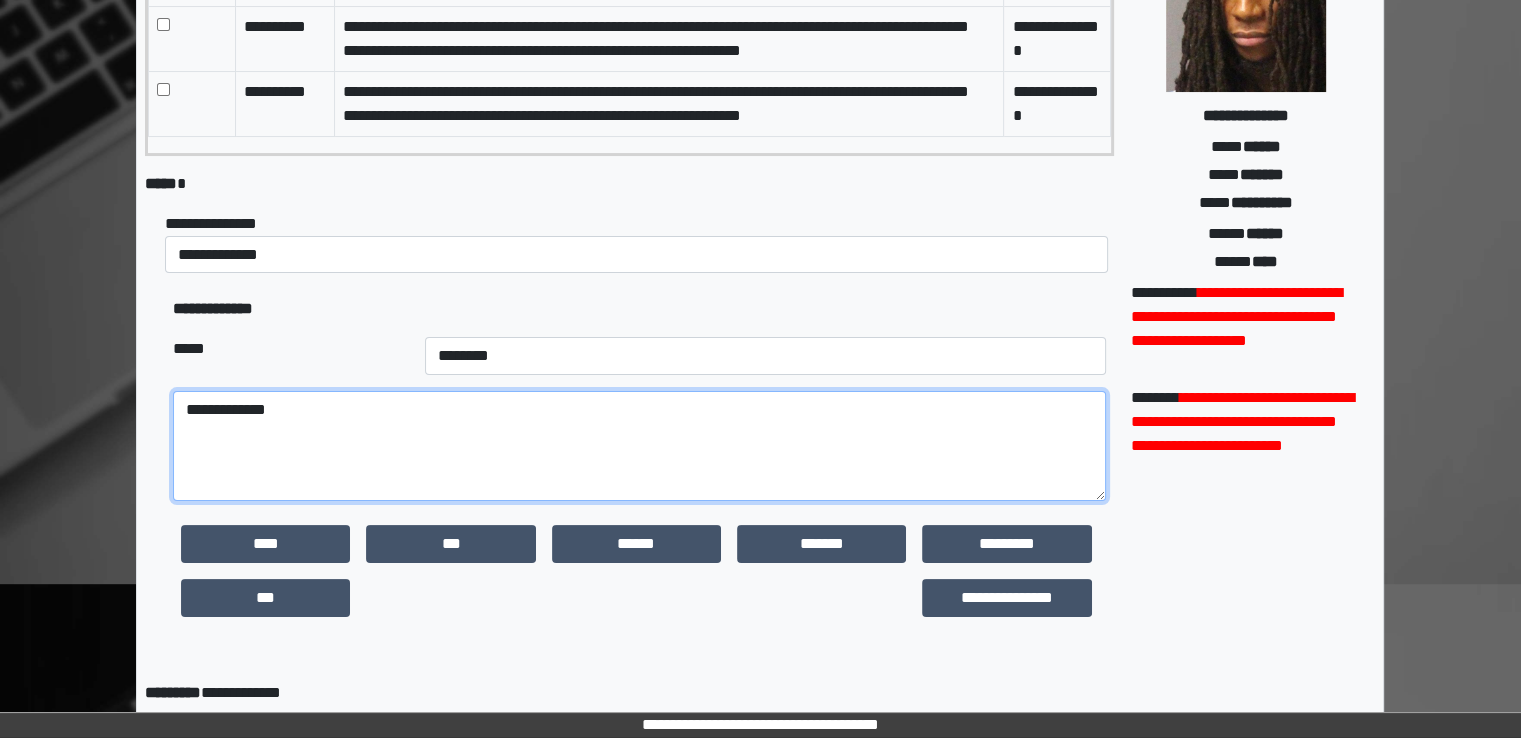 scroll, scrollTop: 556, scrollLeft: 0, axis: vertical 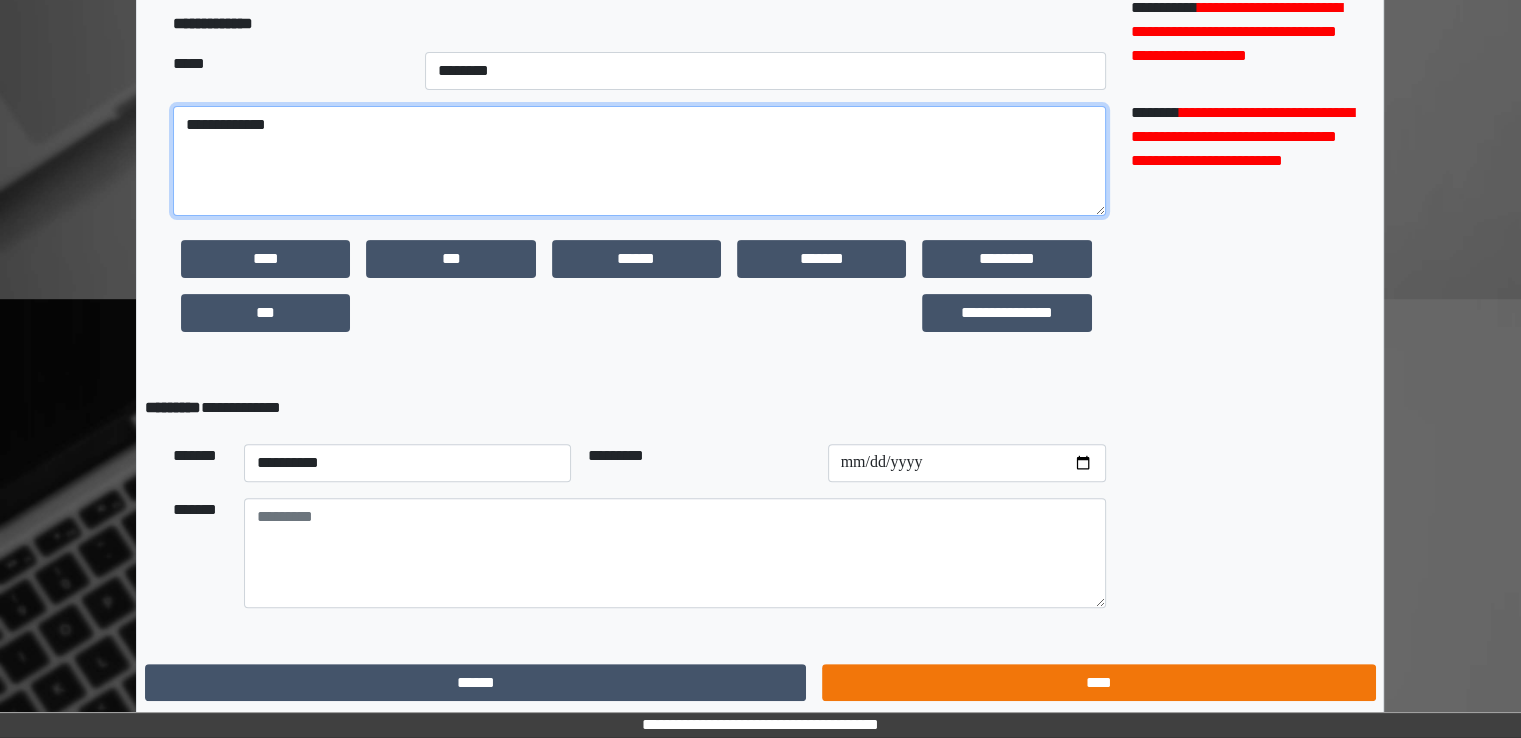 type on "**********" 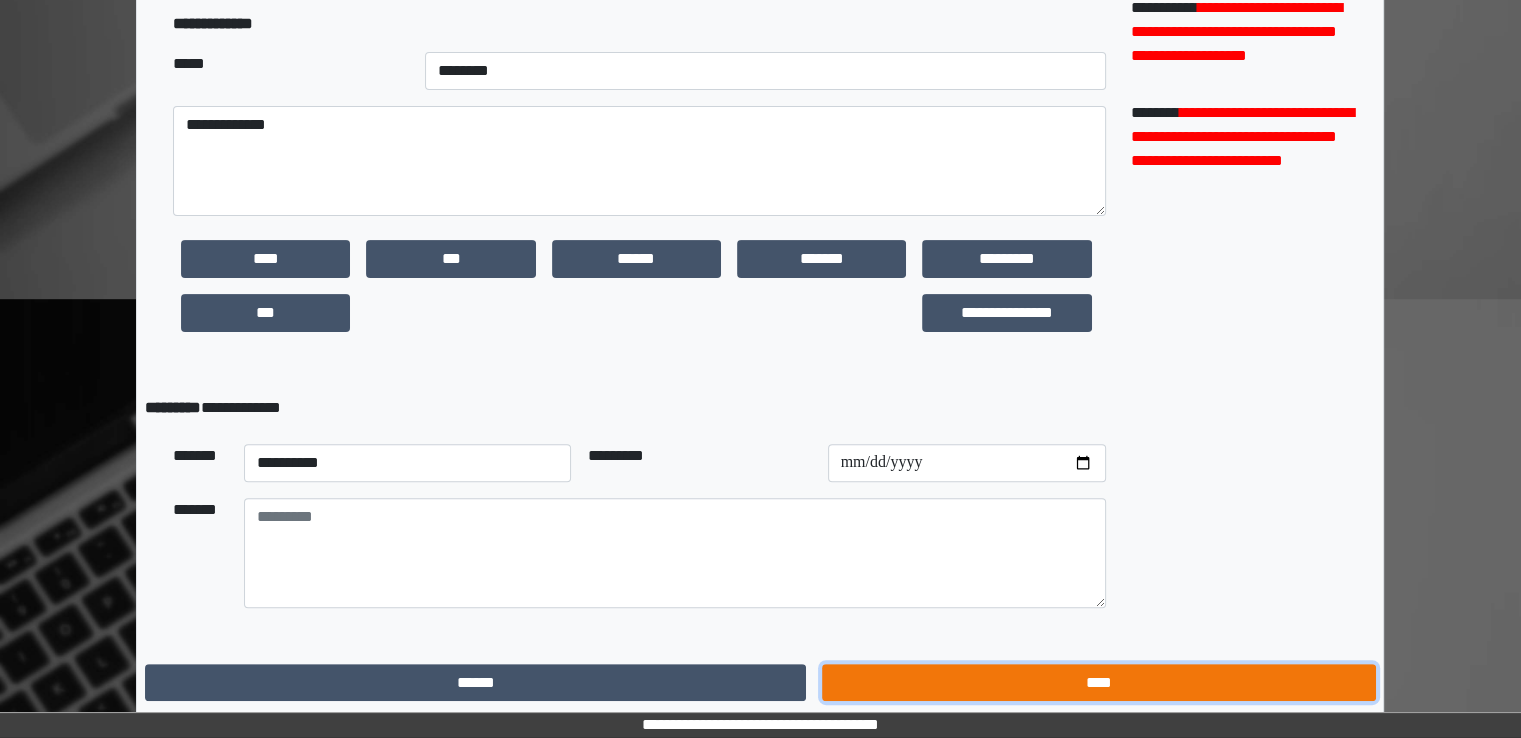 click on "****" at bounding box center (1098, 683) 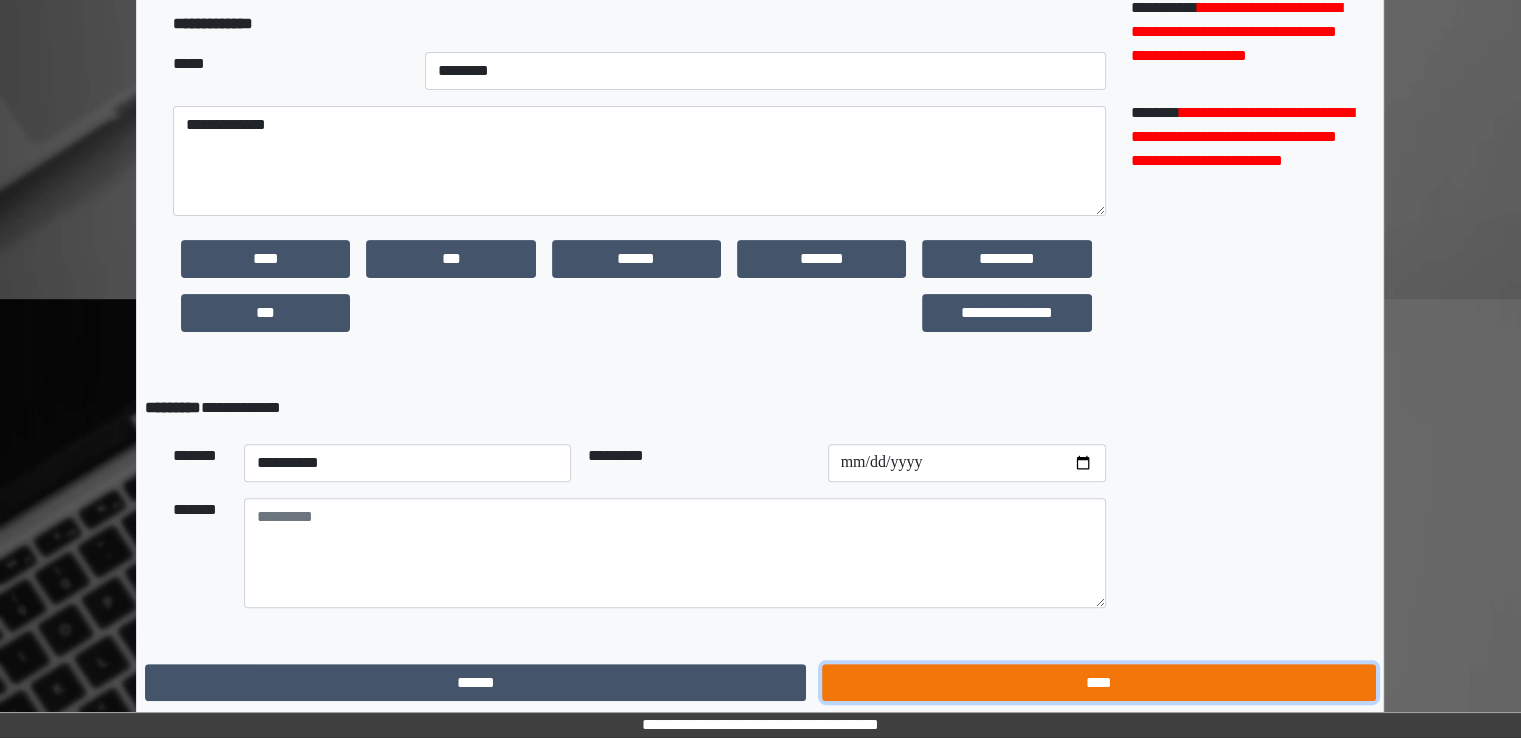 click on "****" at bounding box center (1098, 683) 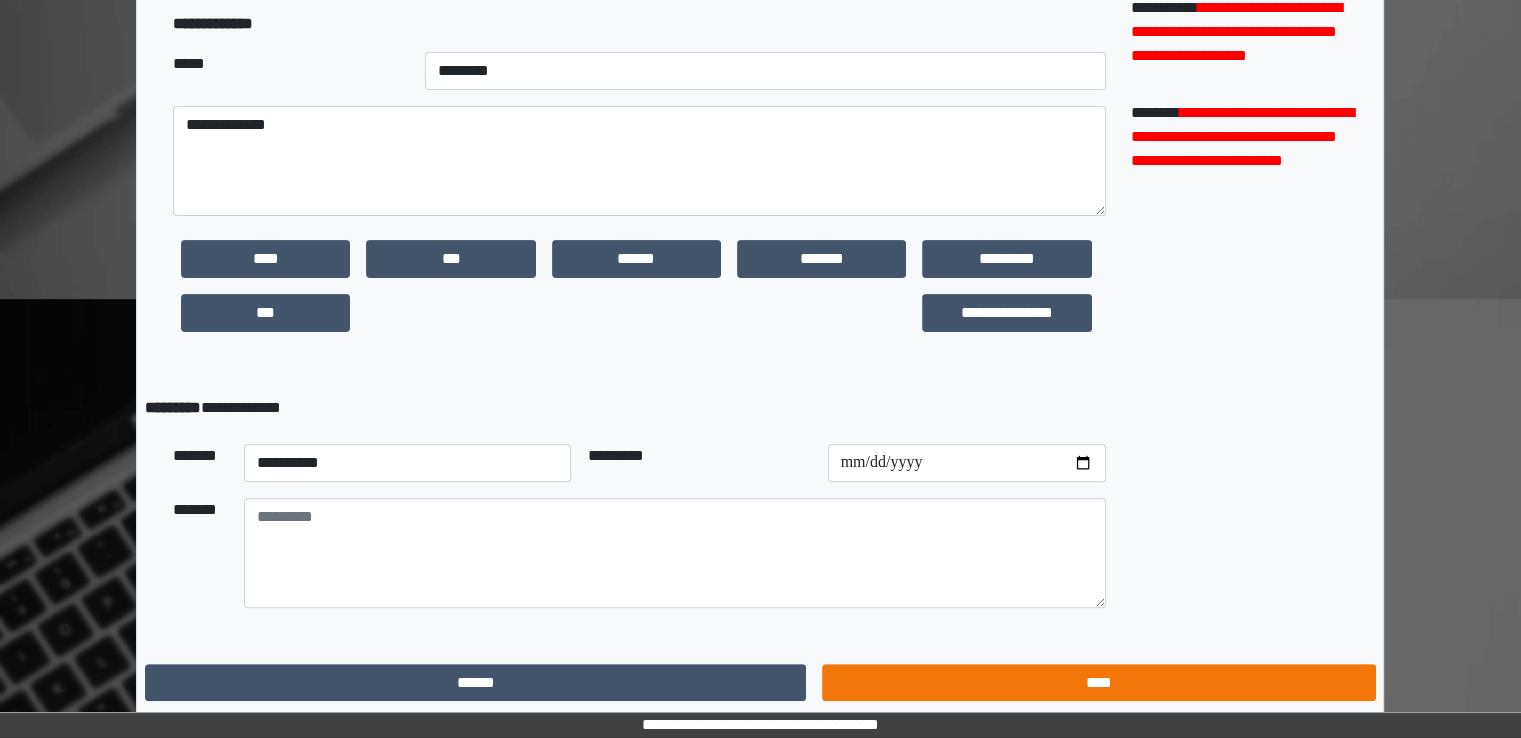 scroll, scrollTop: 0, scrollLeft: 0, axis: both 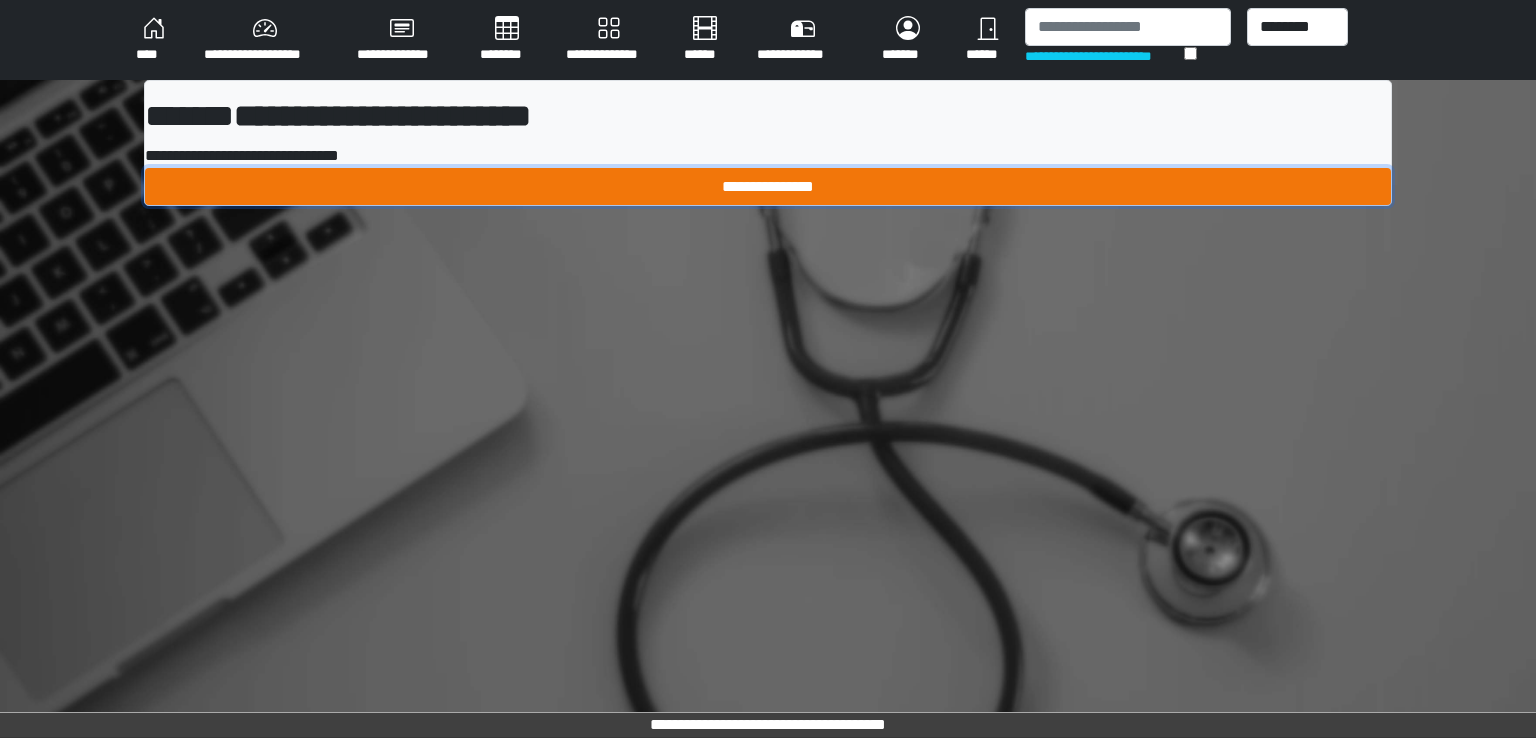 click on "**********" at bounding box center [768, 187] 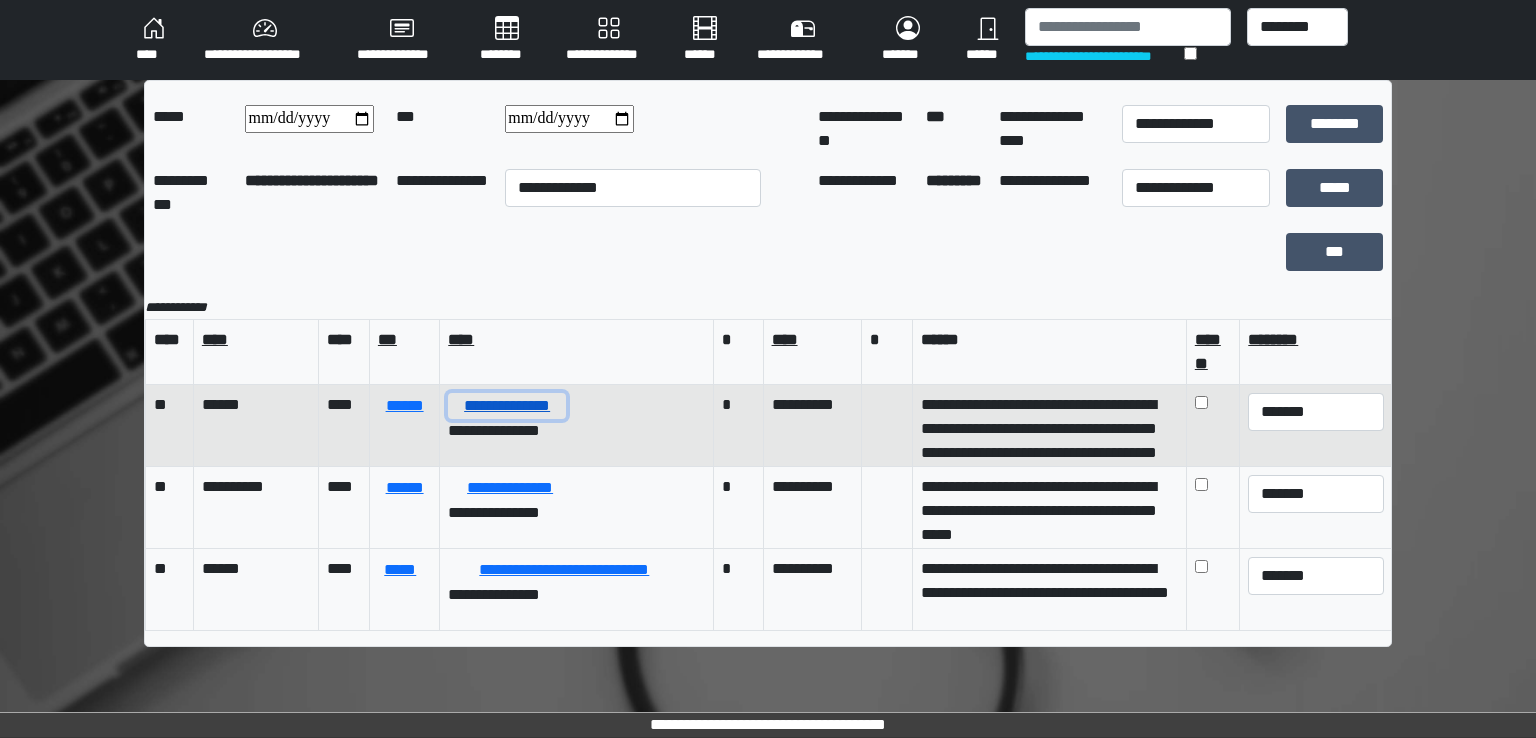 click on "**********" at bounding box center [507, 406] 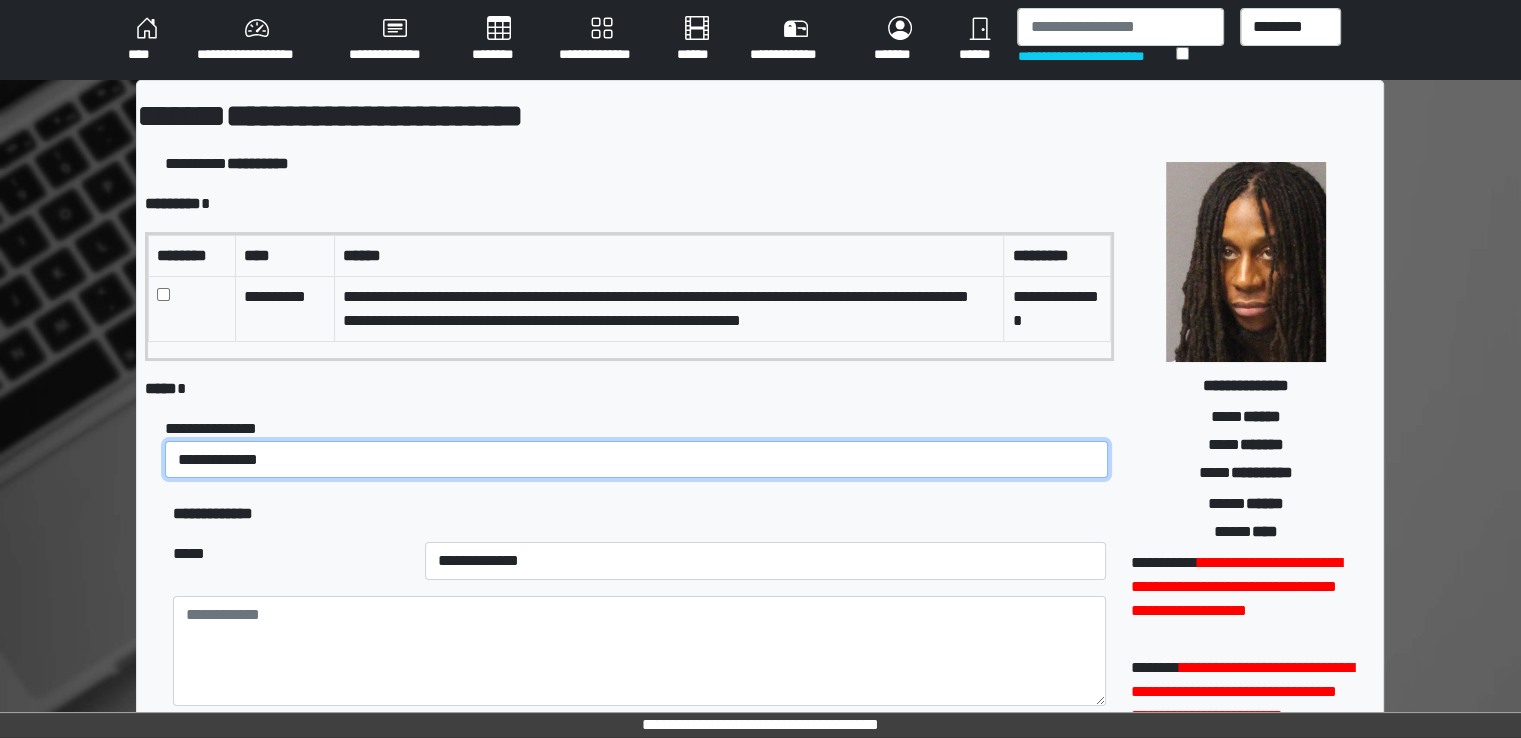 click on "**********" at bounding box center [636, 460] 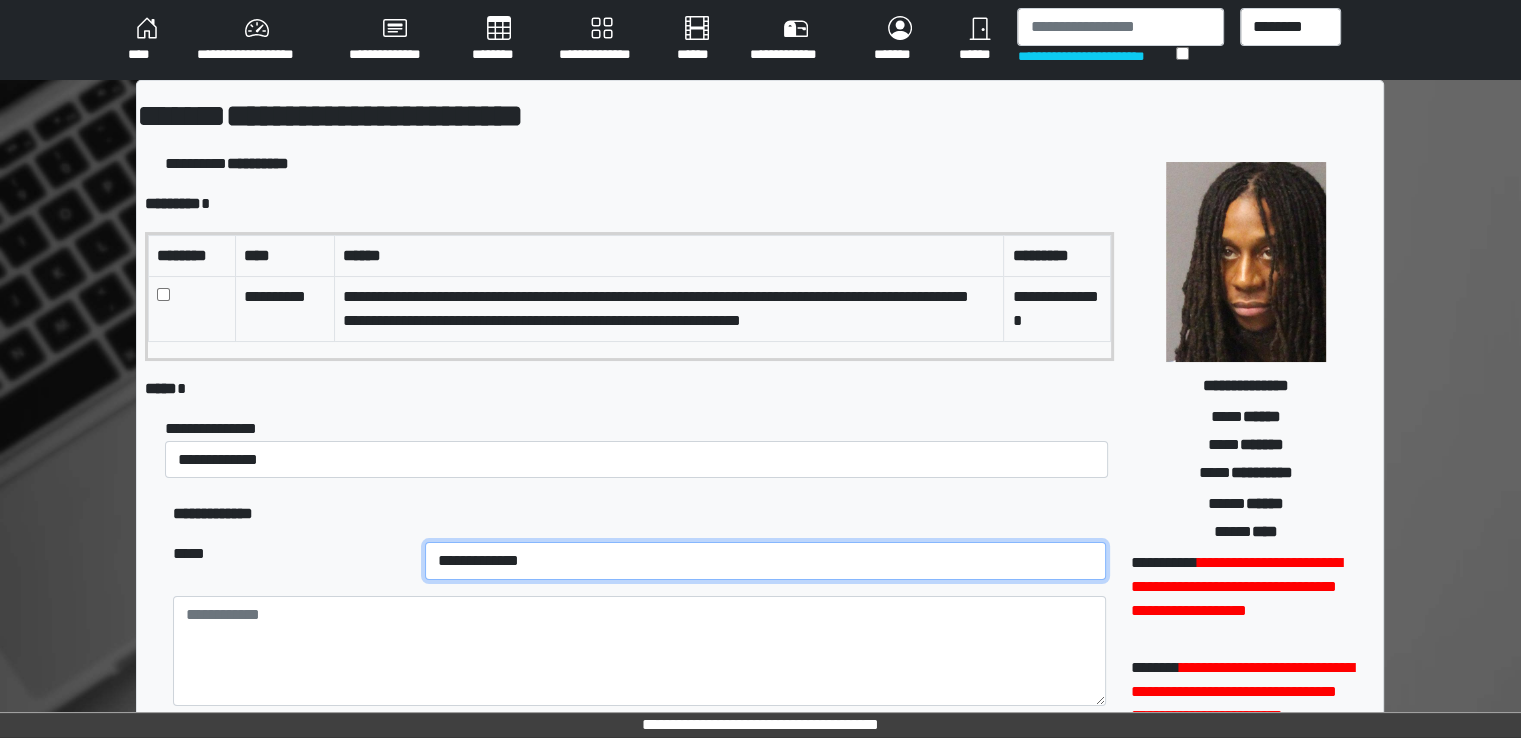click on "**********" at bounding box center [765, 561] 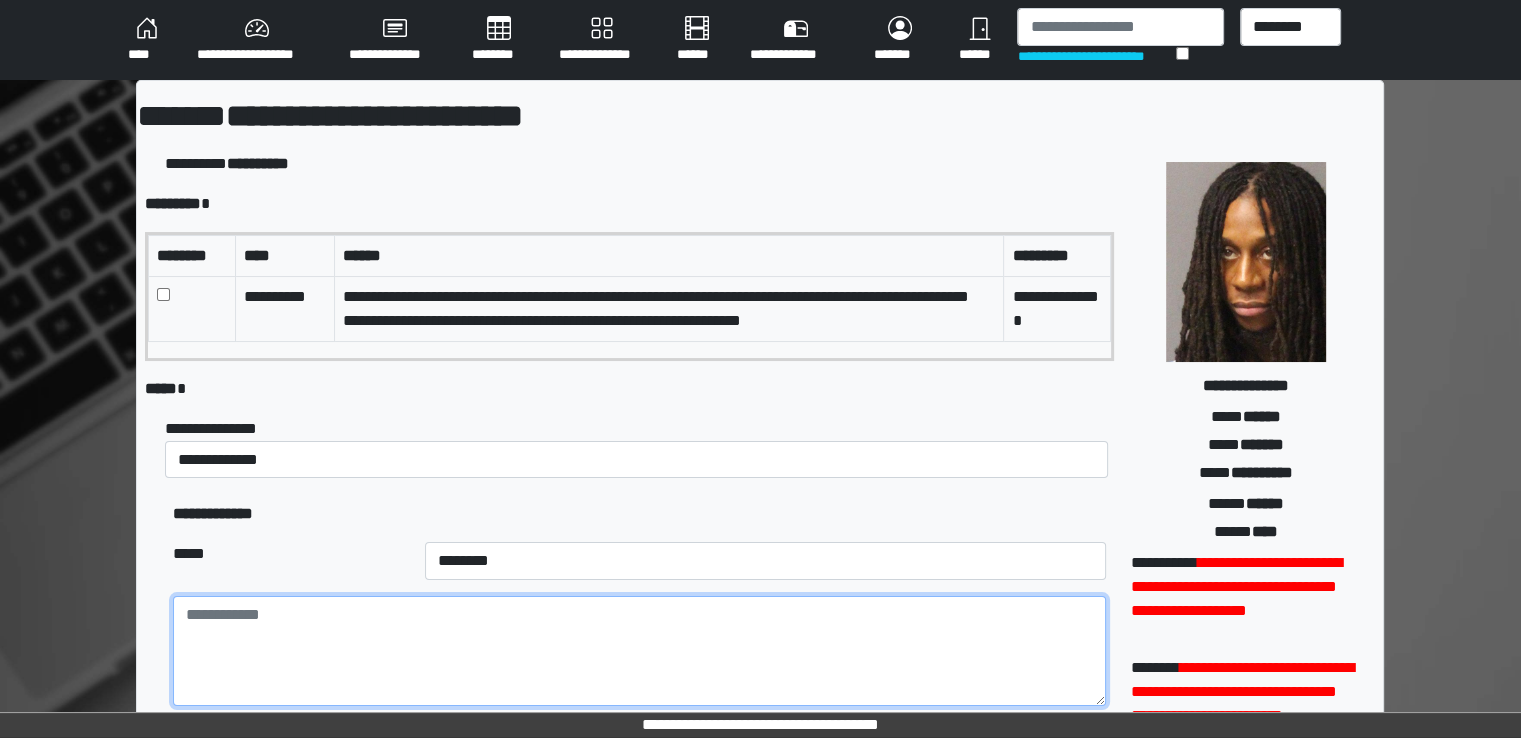 click at bounding box center (639, 651) 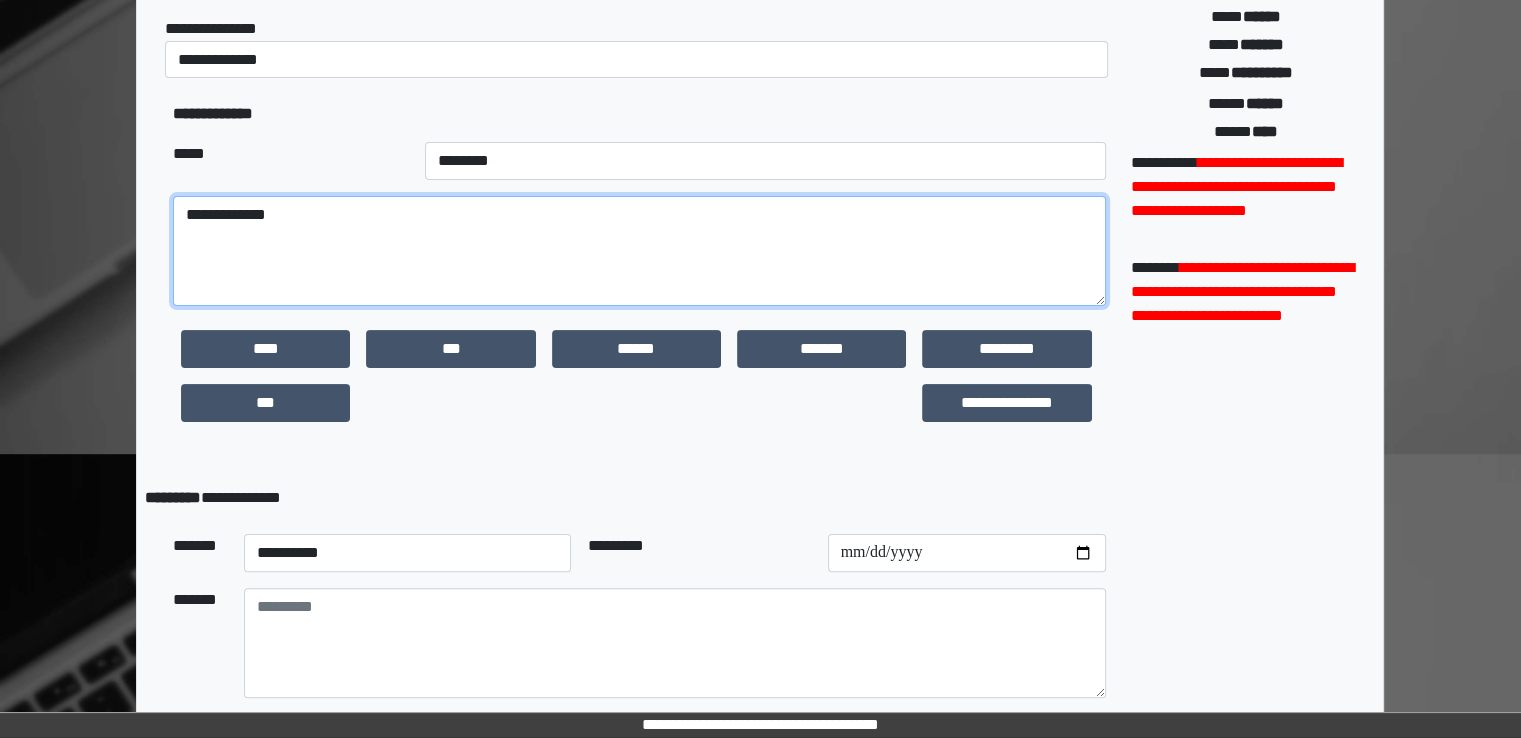 scroll, scrollTop: 491, scrollLeft: 0, axis: vertical 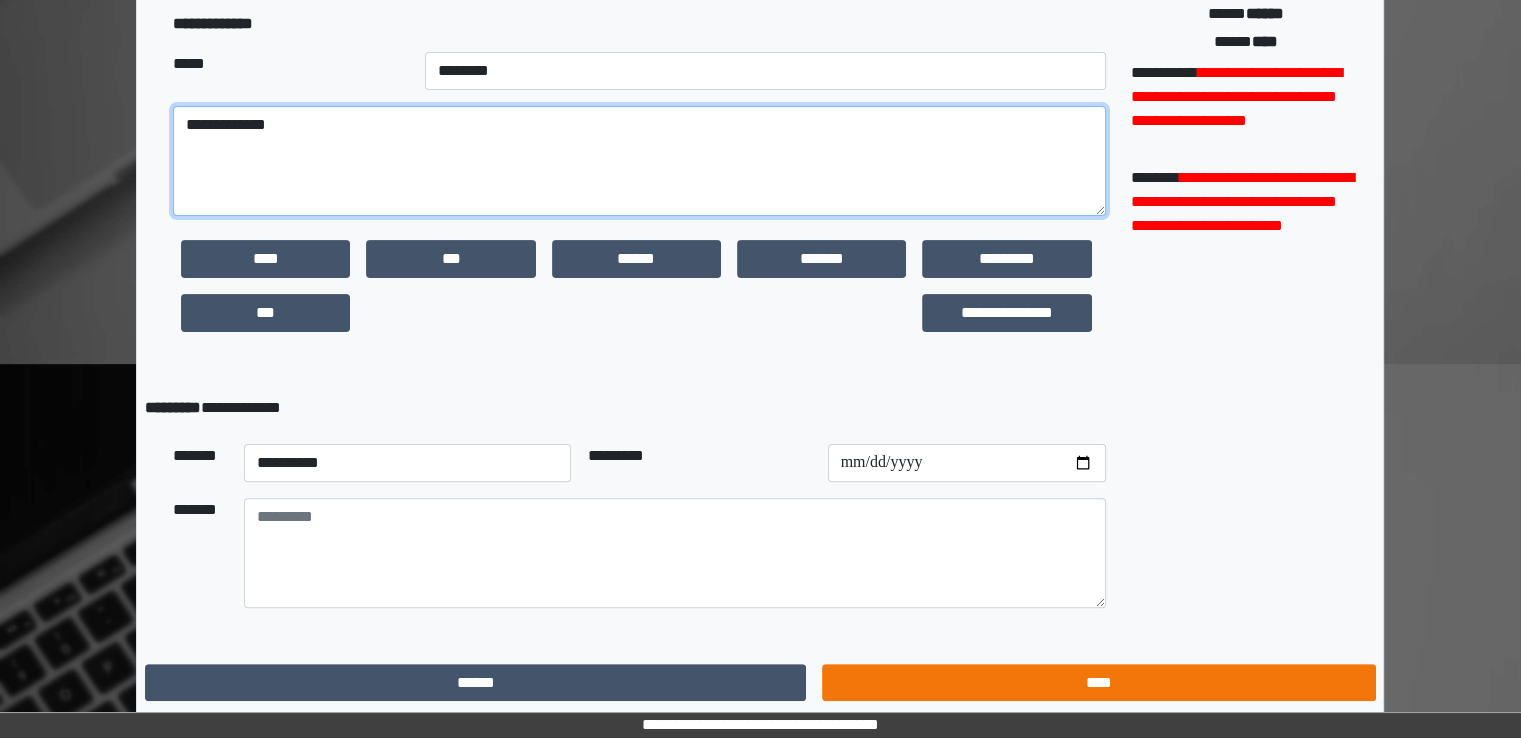 type on "**********" 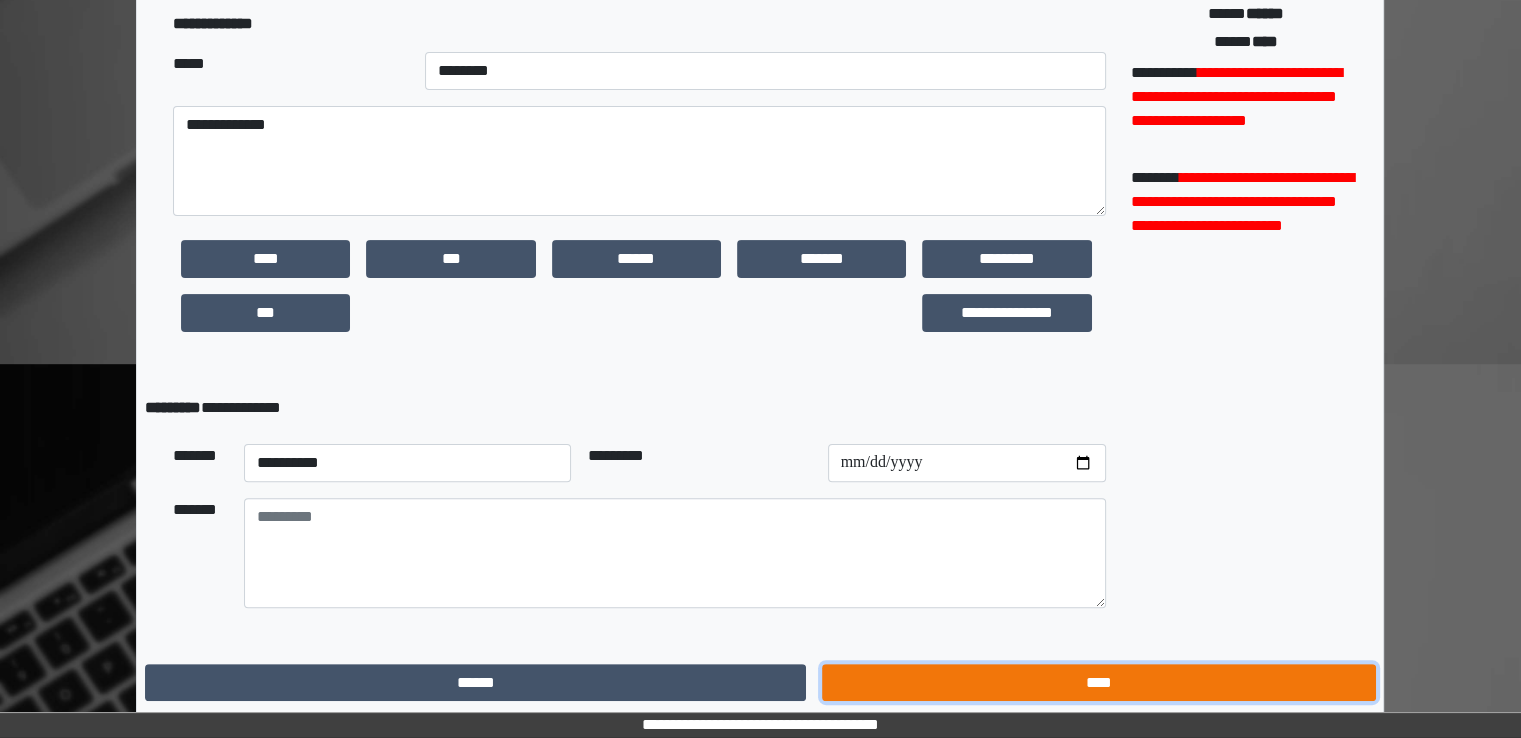 click on "****" at bounding box center (1098, 683) 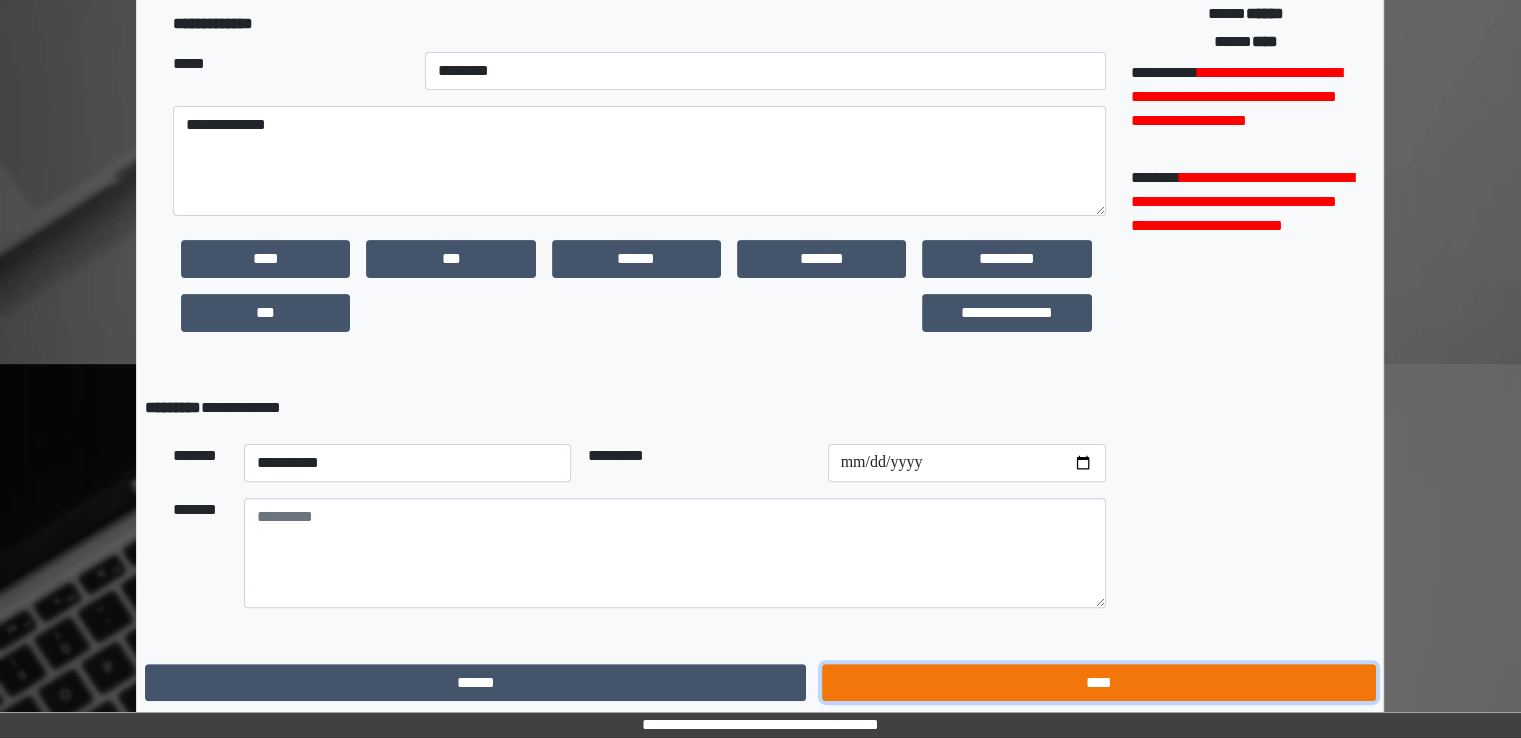 click on "****" at bounding box center [1098, 683] 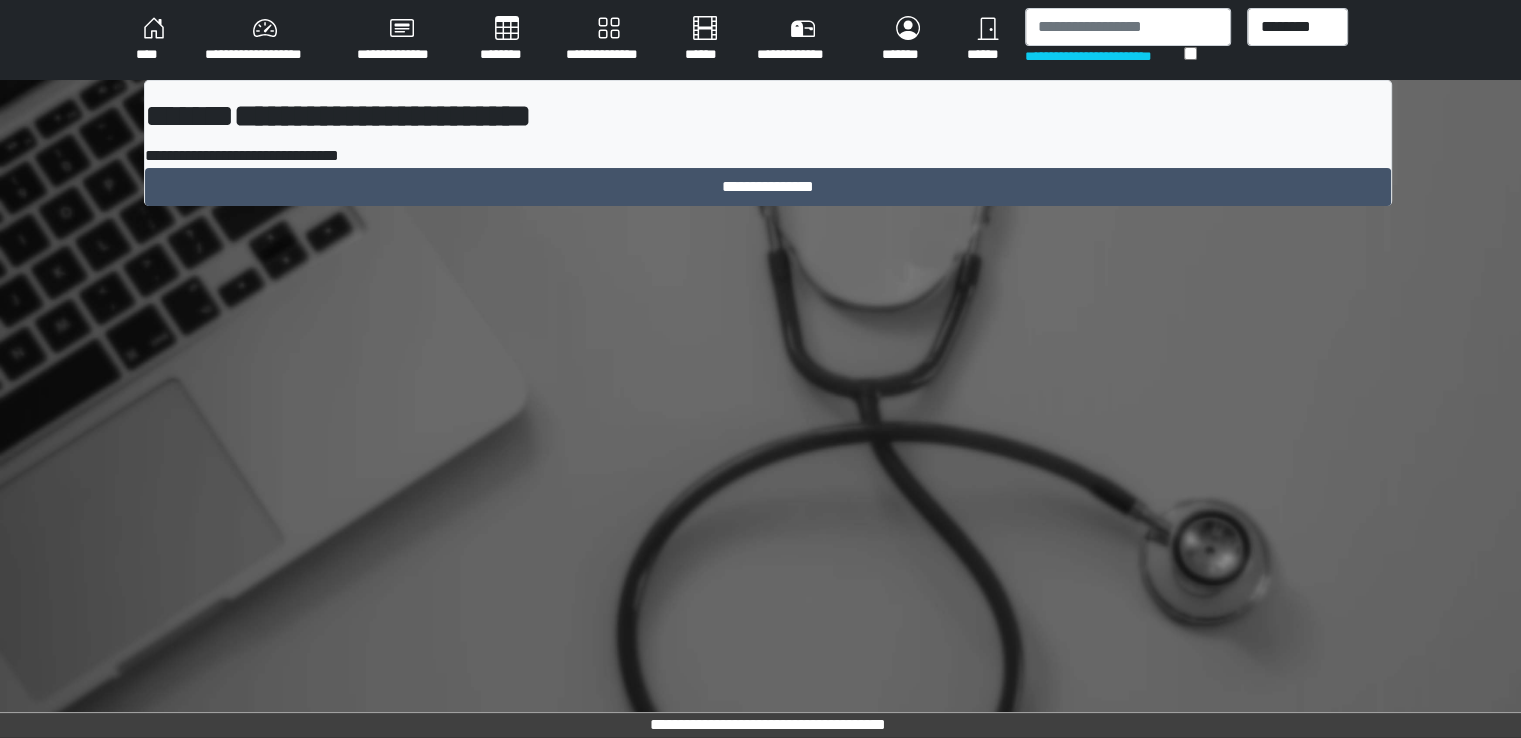 scroll, scrollTop: 0, scrollLeft: 0, axis: both 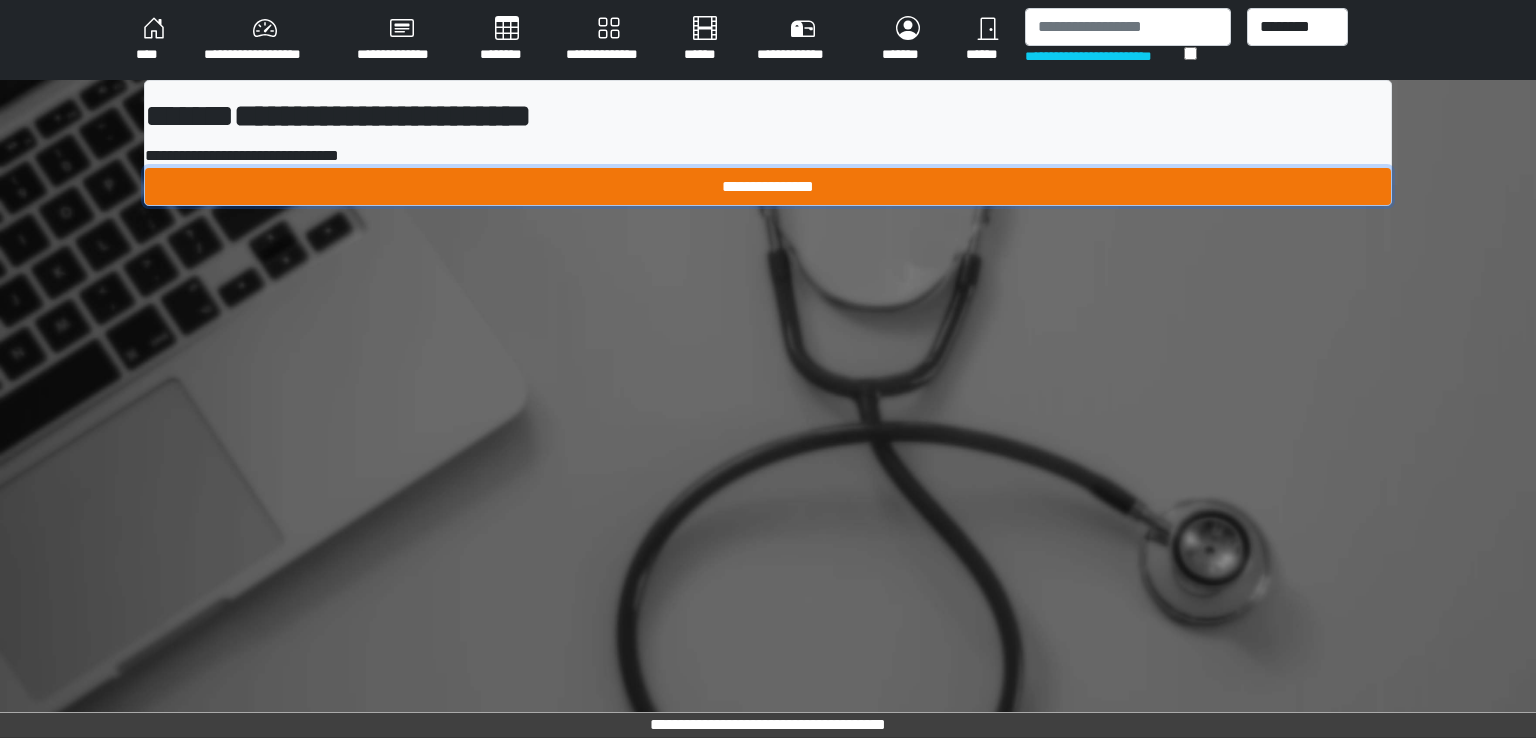 click on "**********" at bounding box center [768, 187] 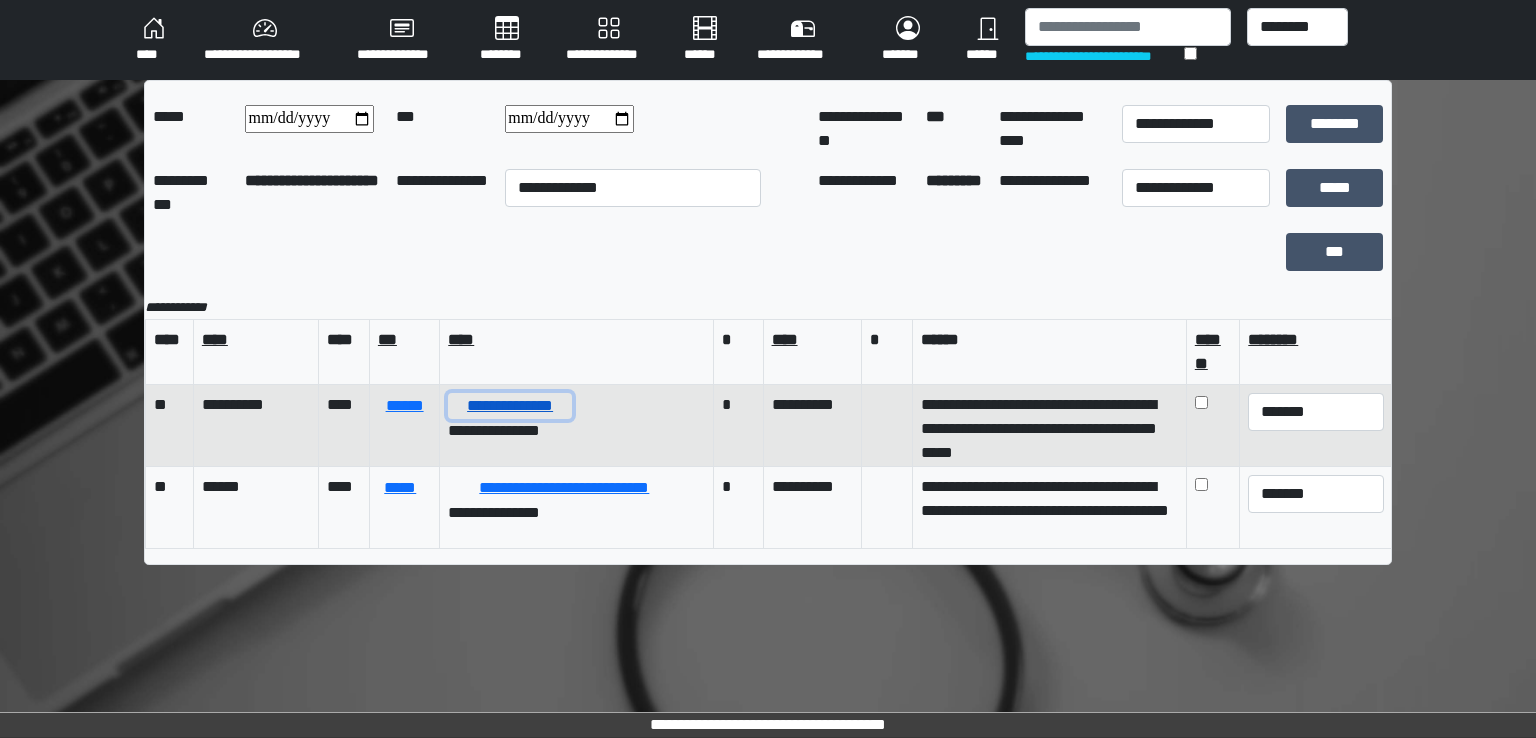 click on "**********" at bounding box center (510, 406) 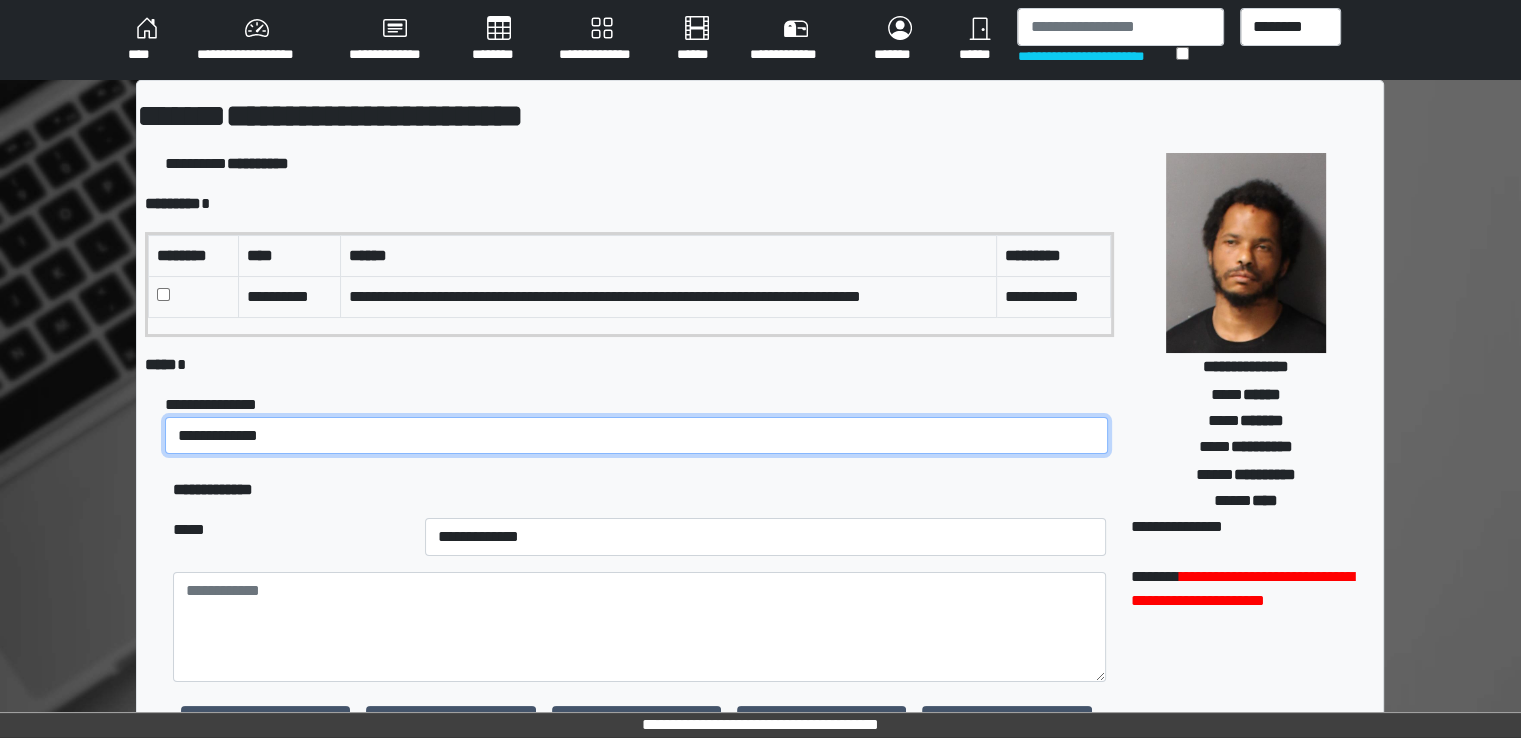 click on "**********" at bounding box center [636, 436] 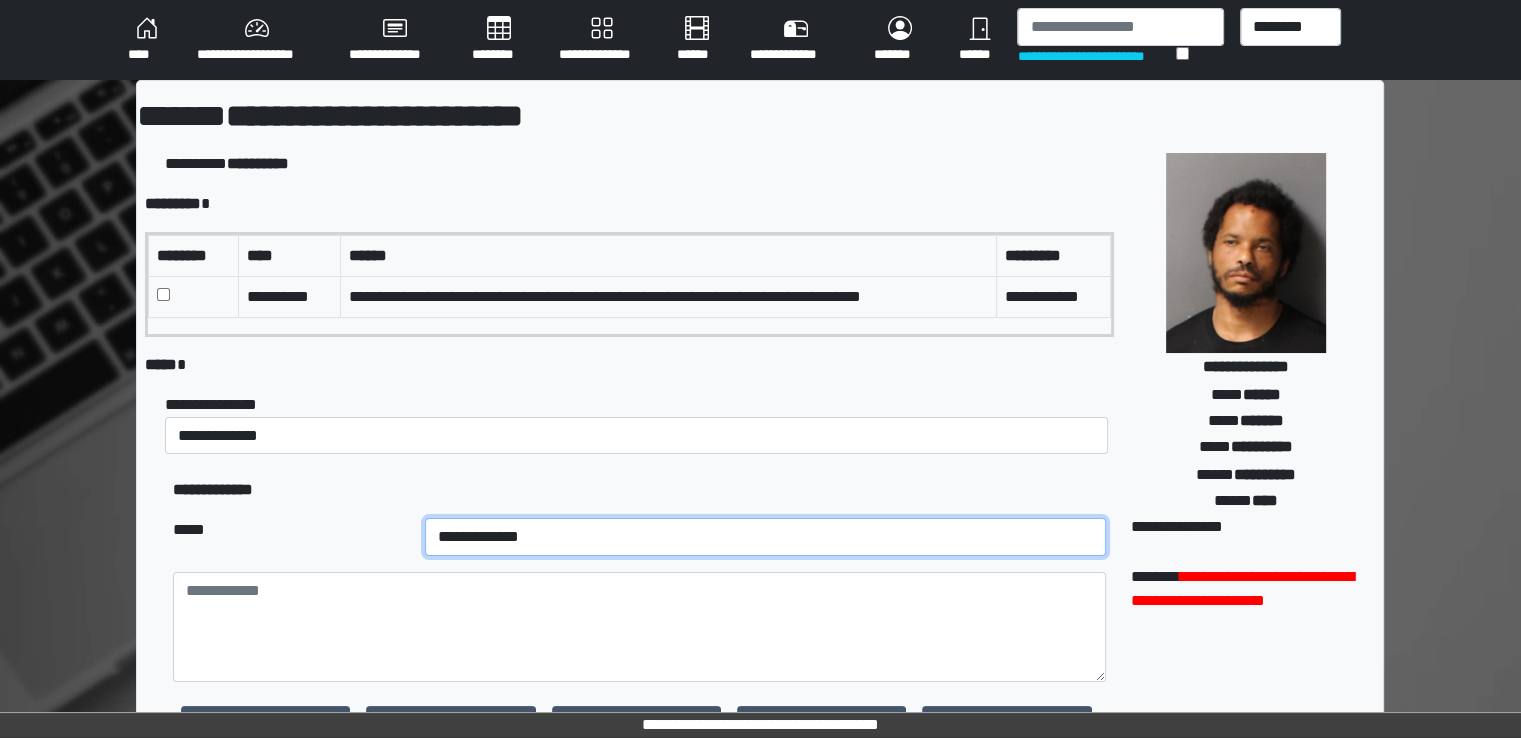 click on "**********" at bounding box center [765, 537] 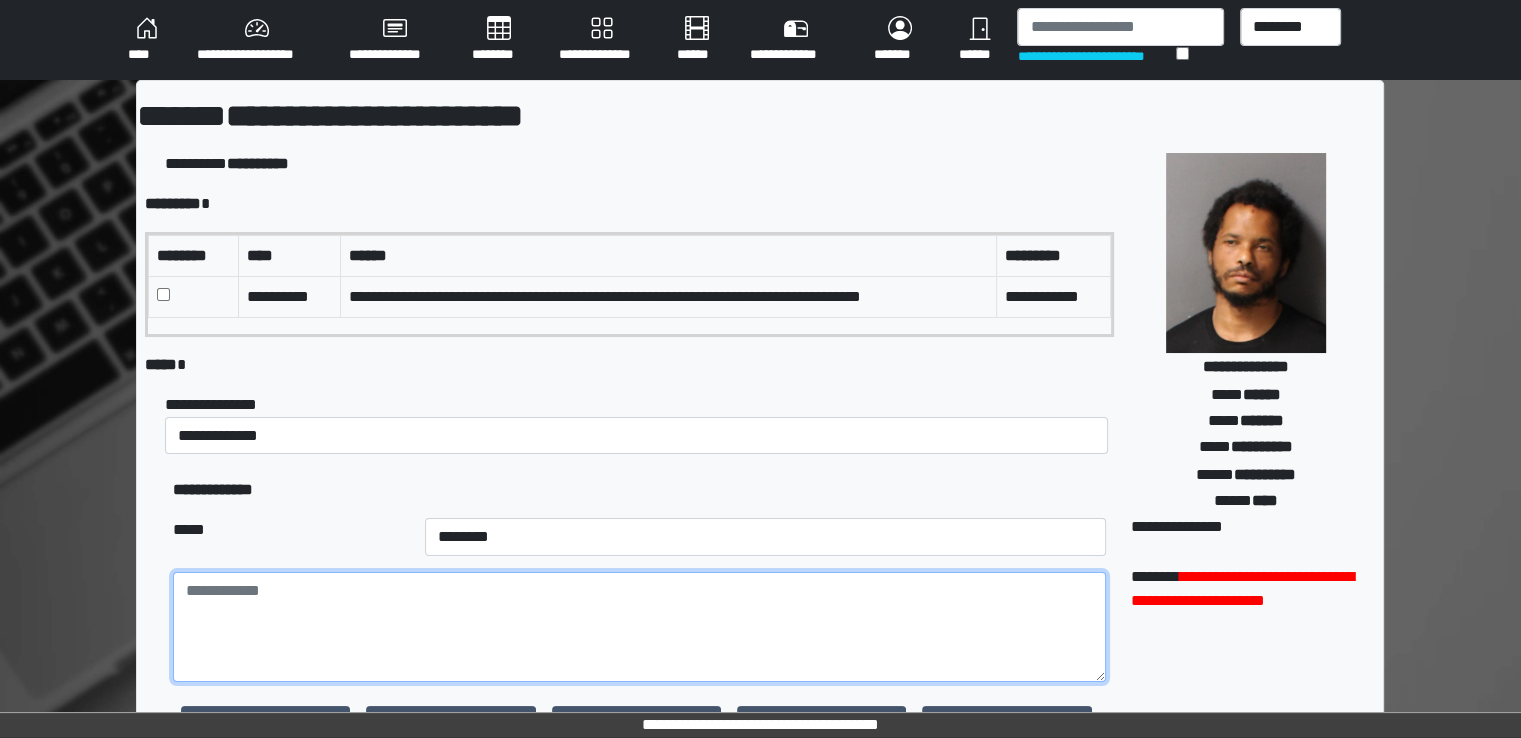 click at bounding box center [639, 627] 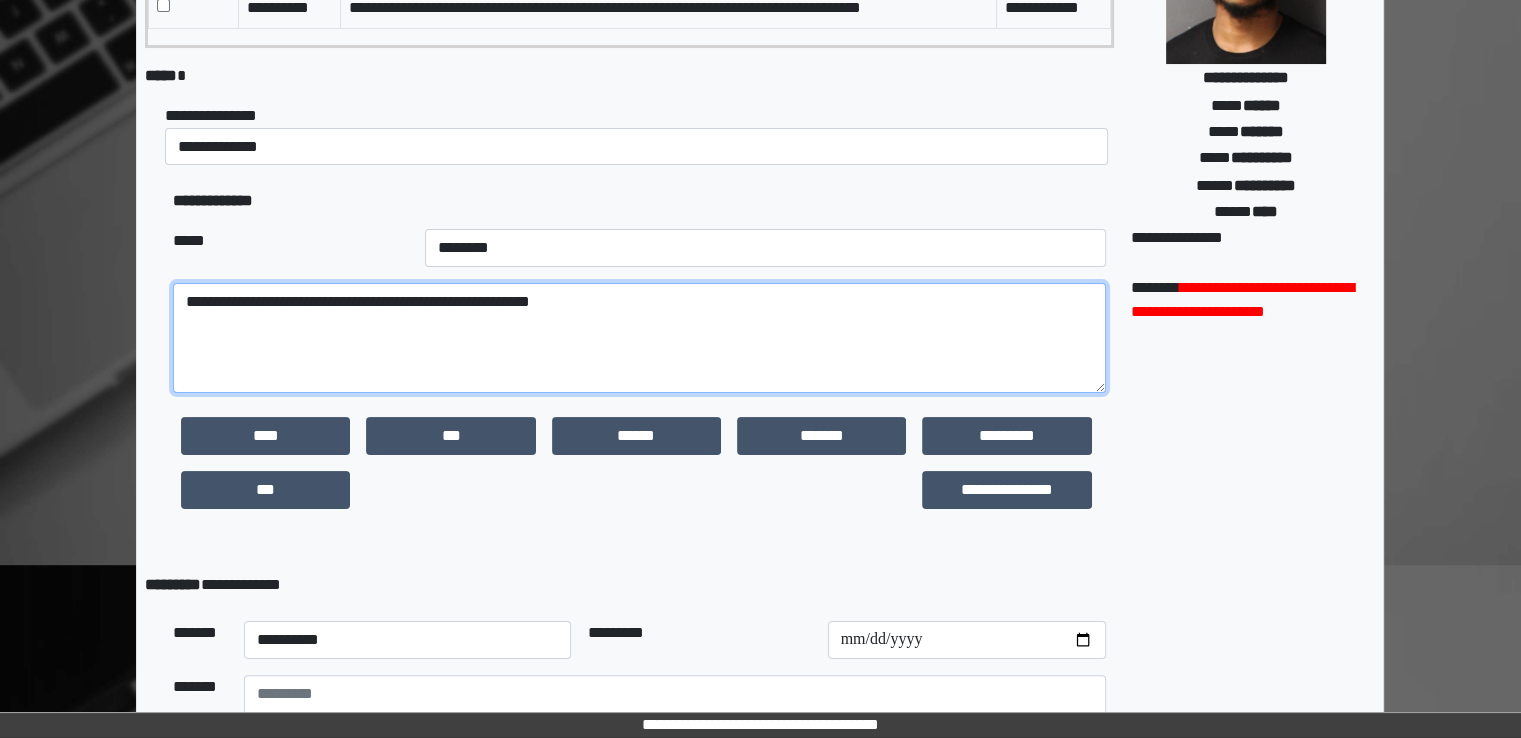 scroll, scrollTop: 467, scrollLeft: 0, axis: vertical 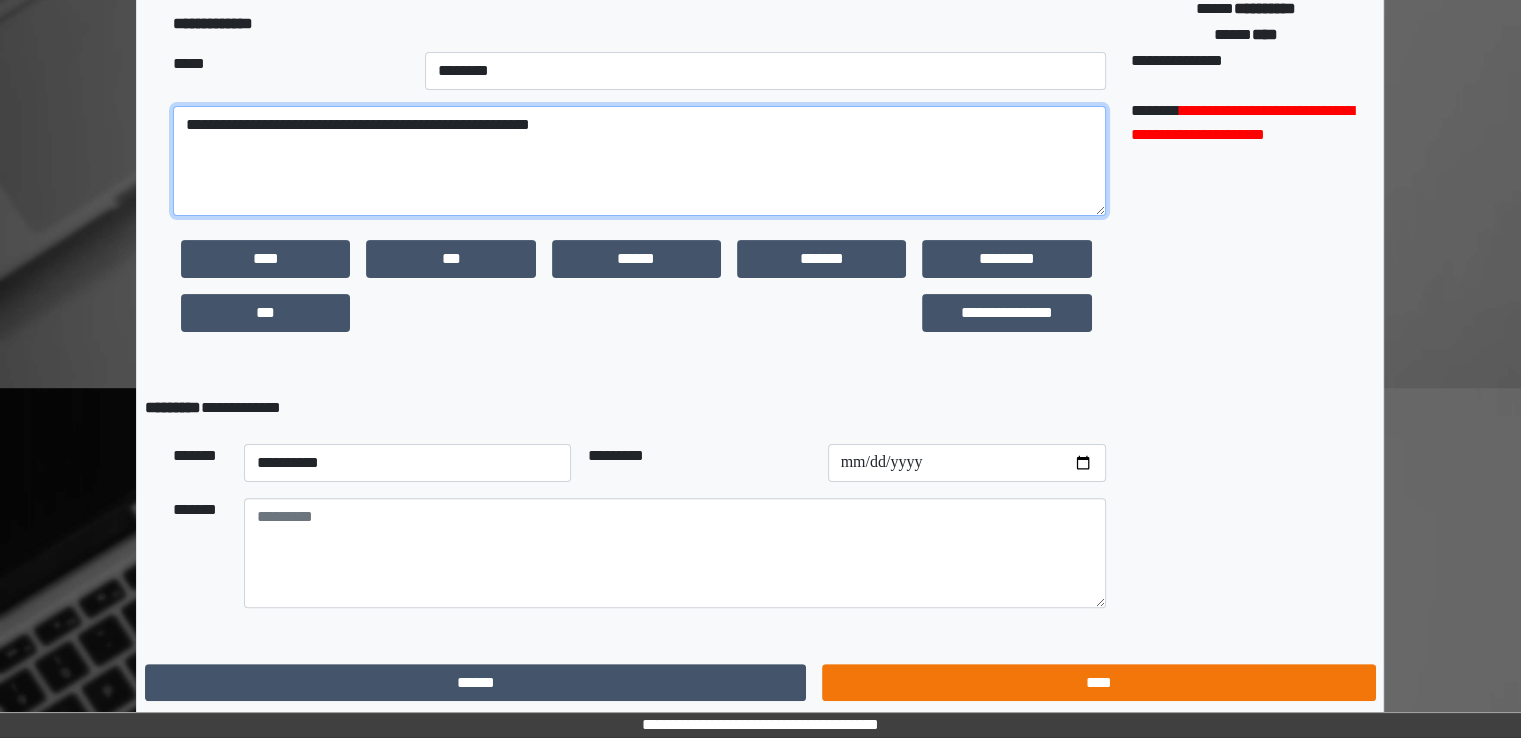 type on "**********" 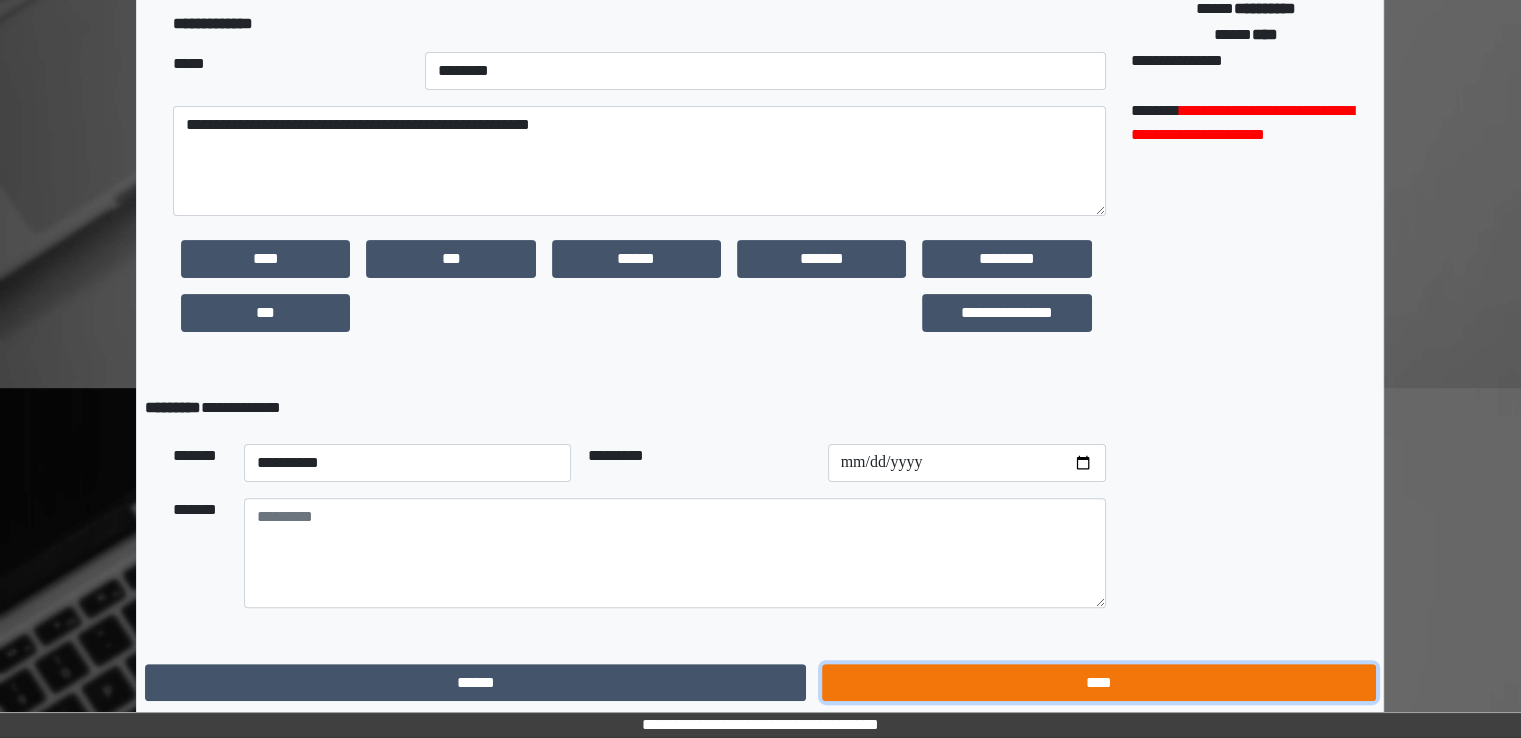 click on "****" at bounding box center [1098, 683] 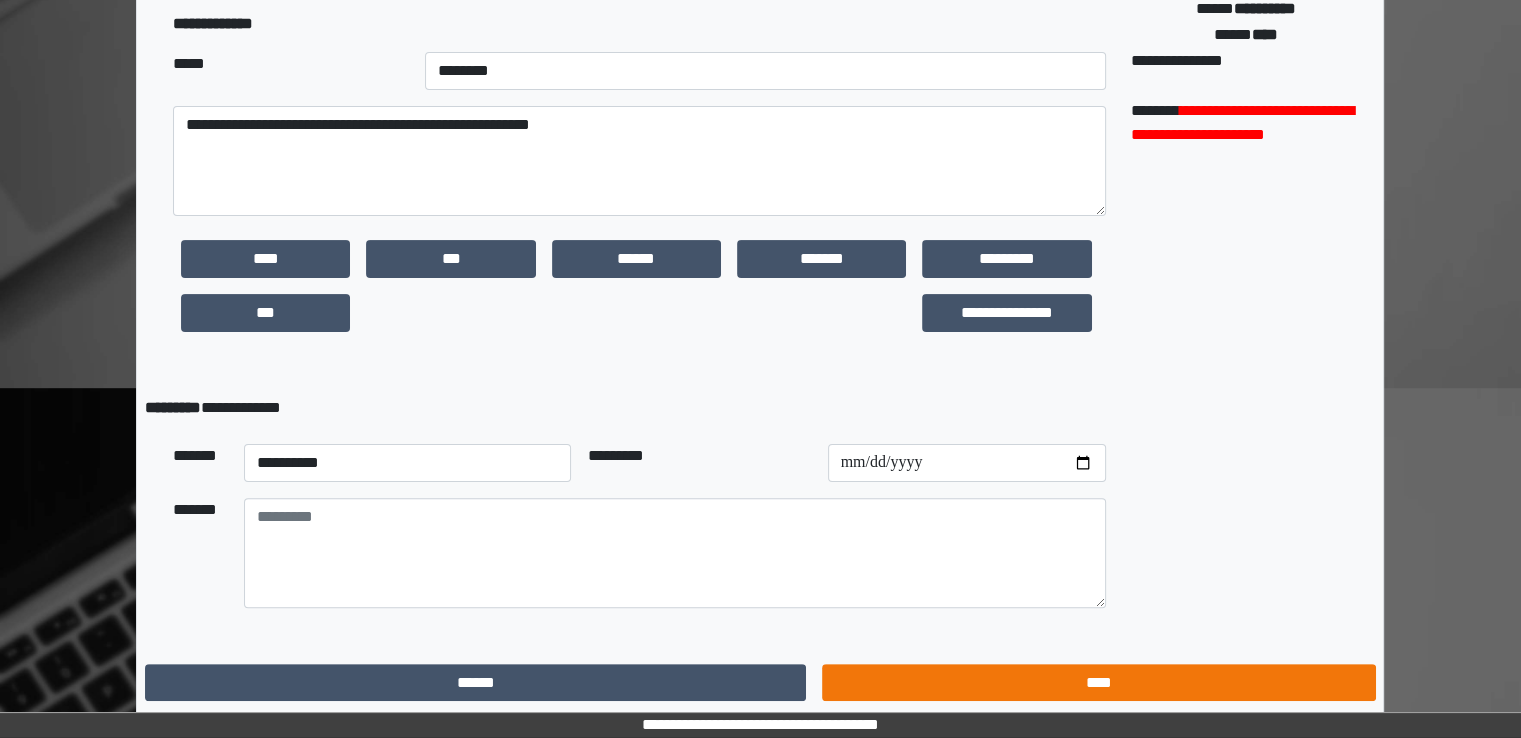 scroll, scrollTop: 0, scrollLeft: 0, axis: both 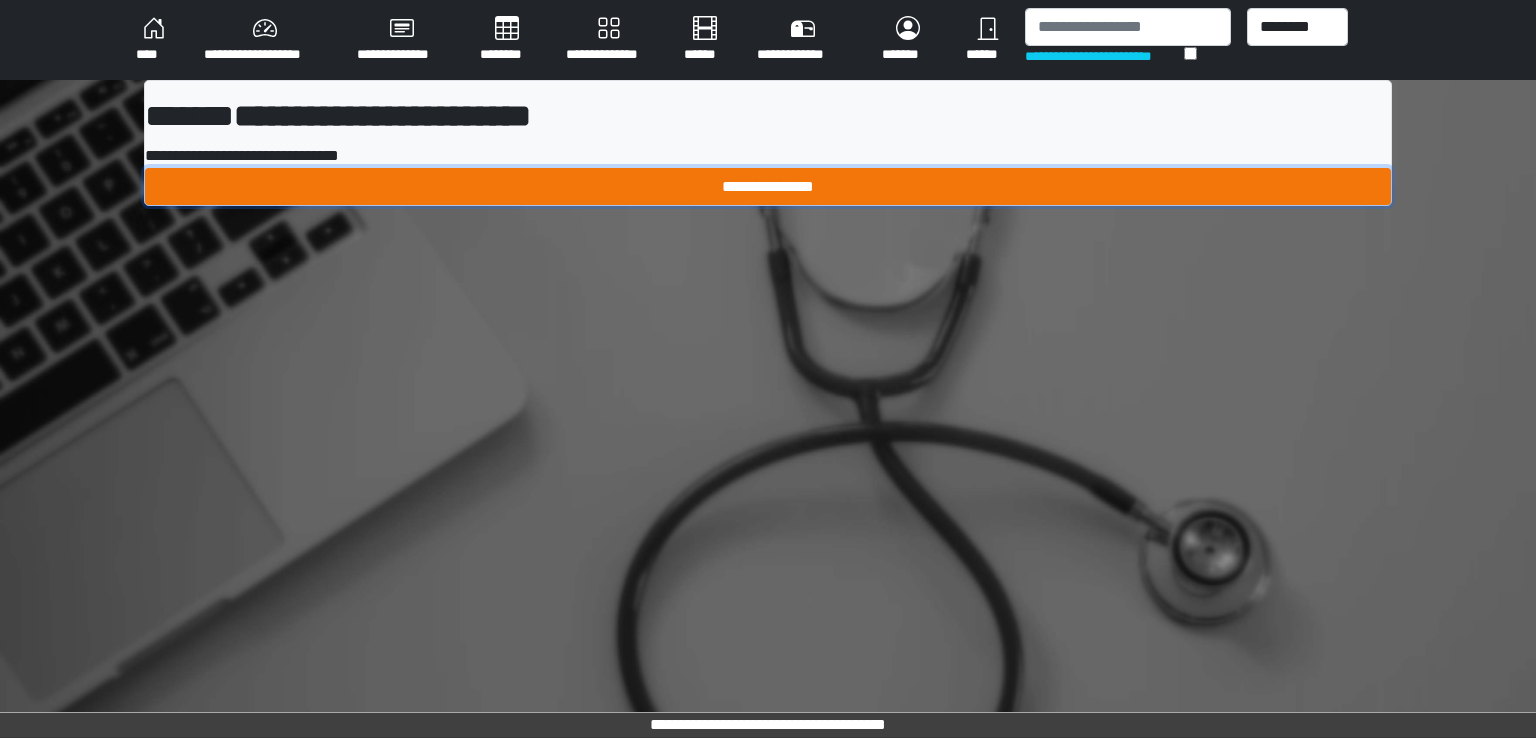 click on "**********" at bounding box center (768, 187) 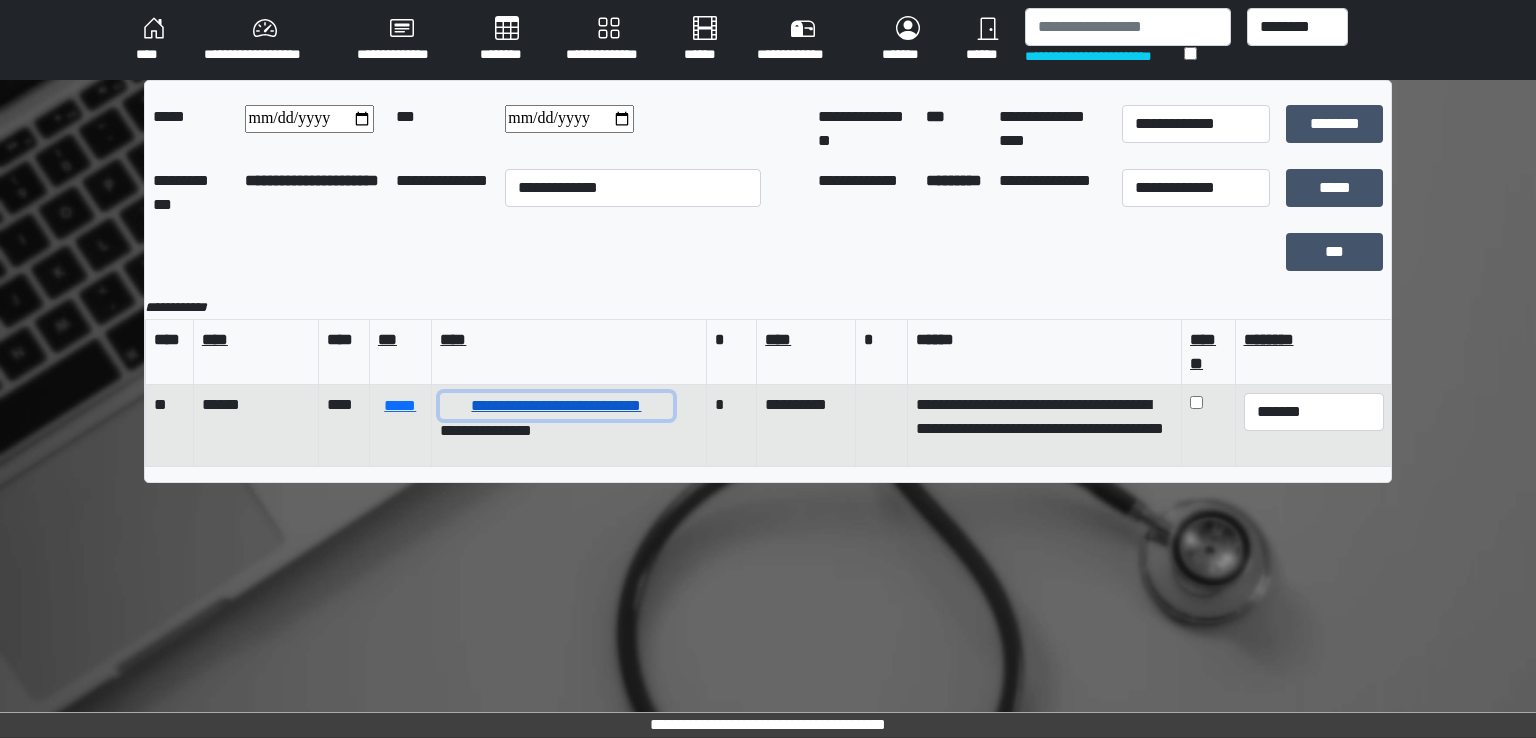 click on "**********" at bounding box center [556, 406] 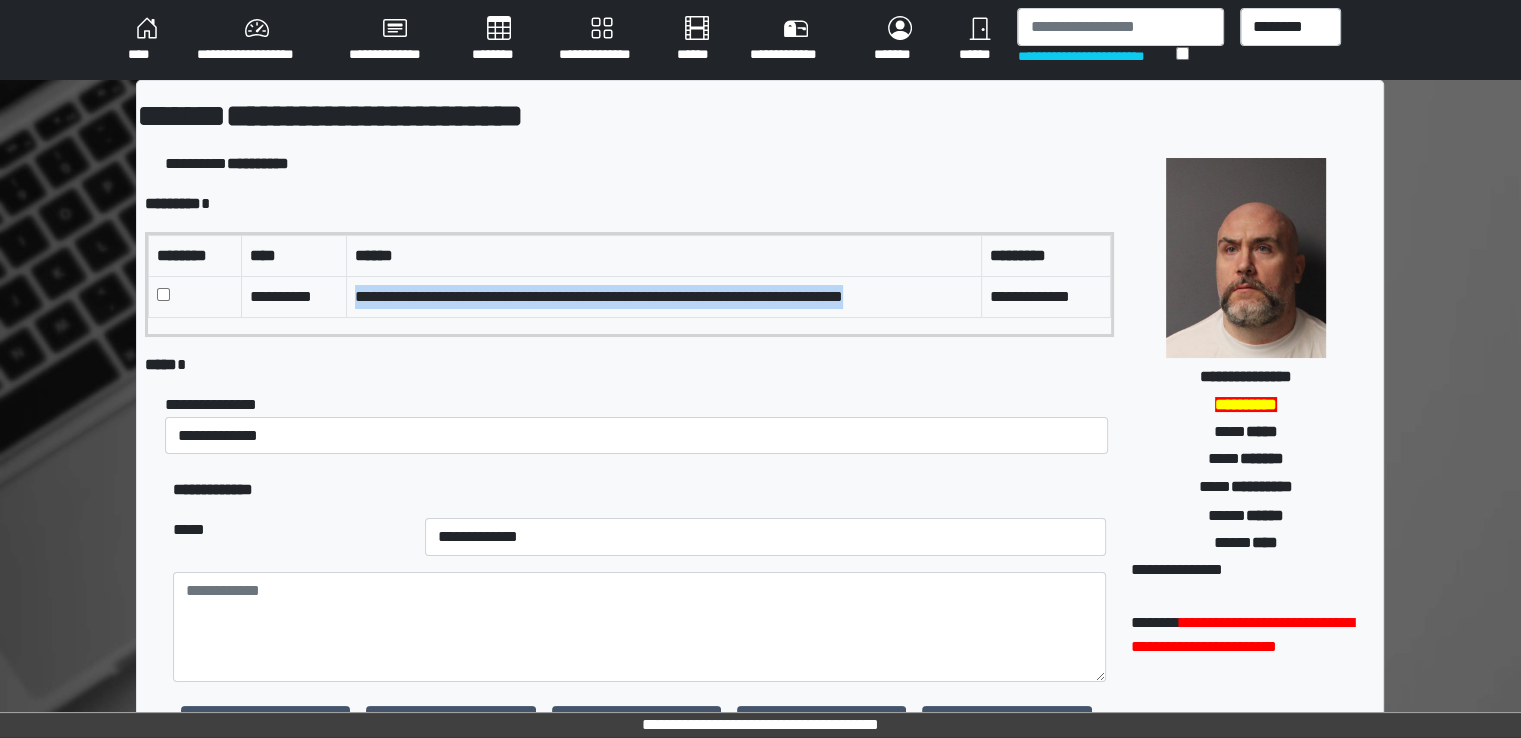 drag, startPoint x: 354, startPoint y: 296, endPoint x: 957, endPoint y: 301, distance: 603.02075 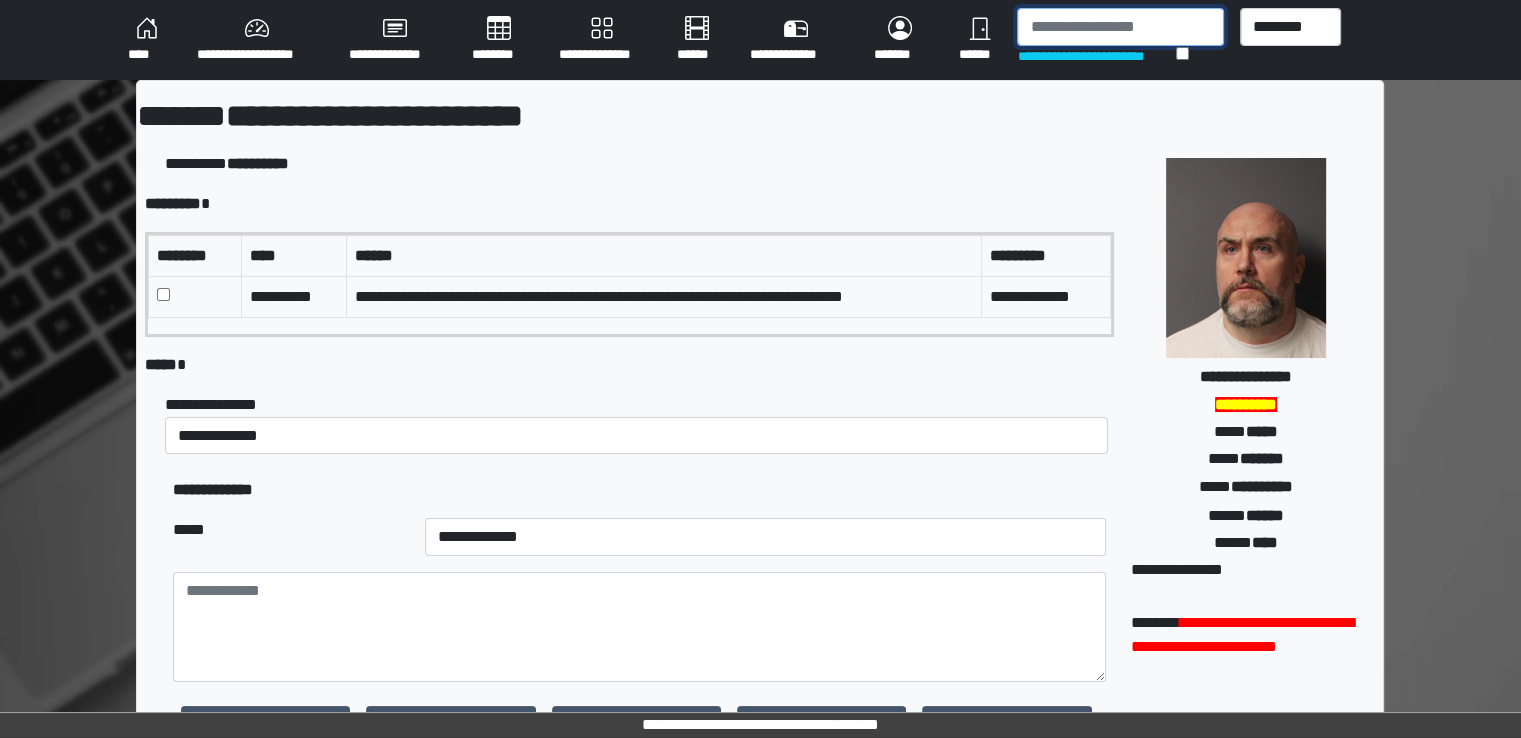 click at bounding box center [1120, 27] 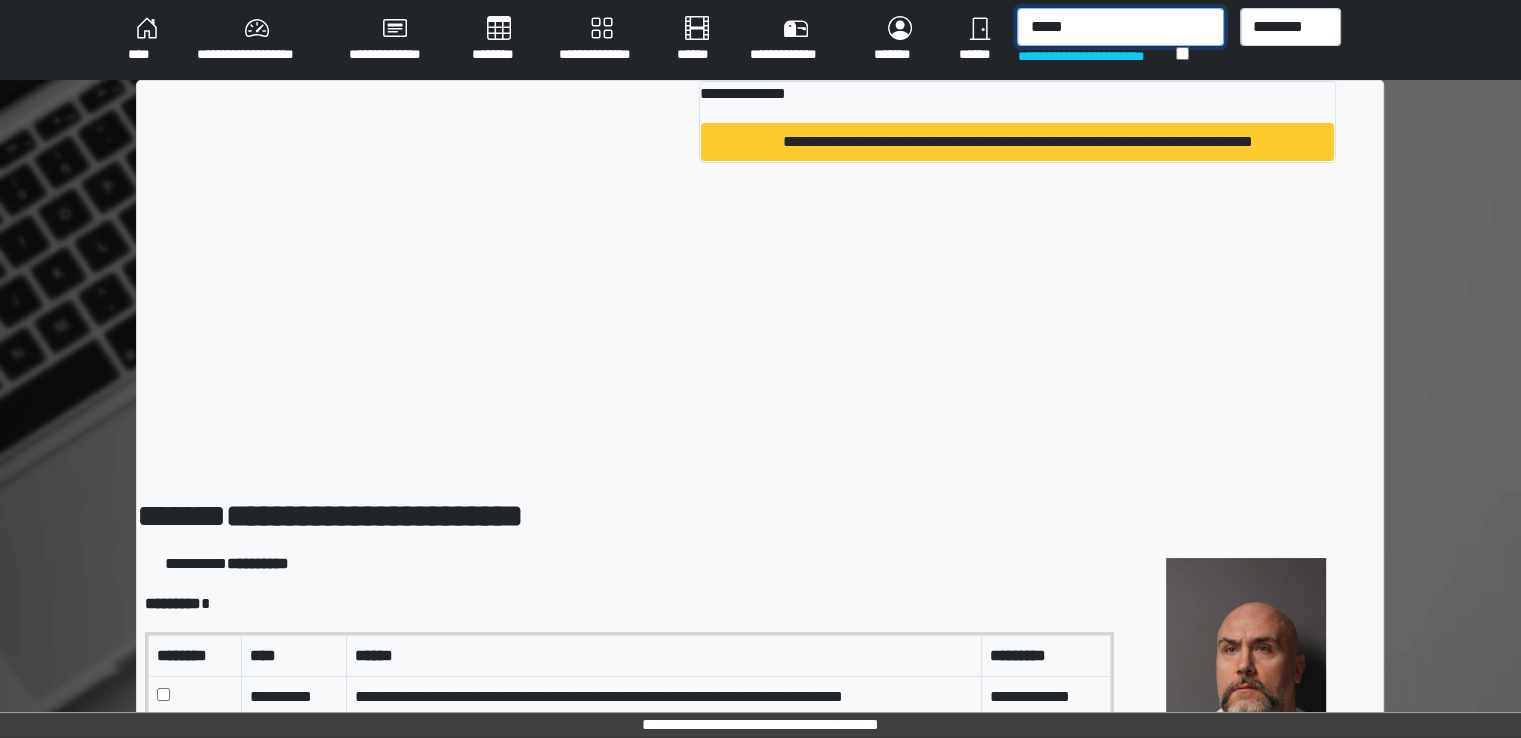 type on "*****" 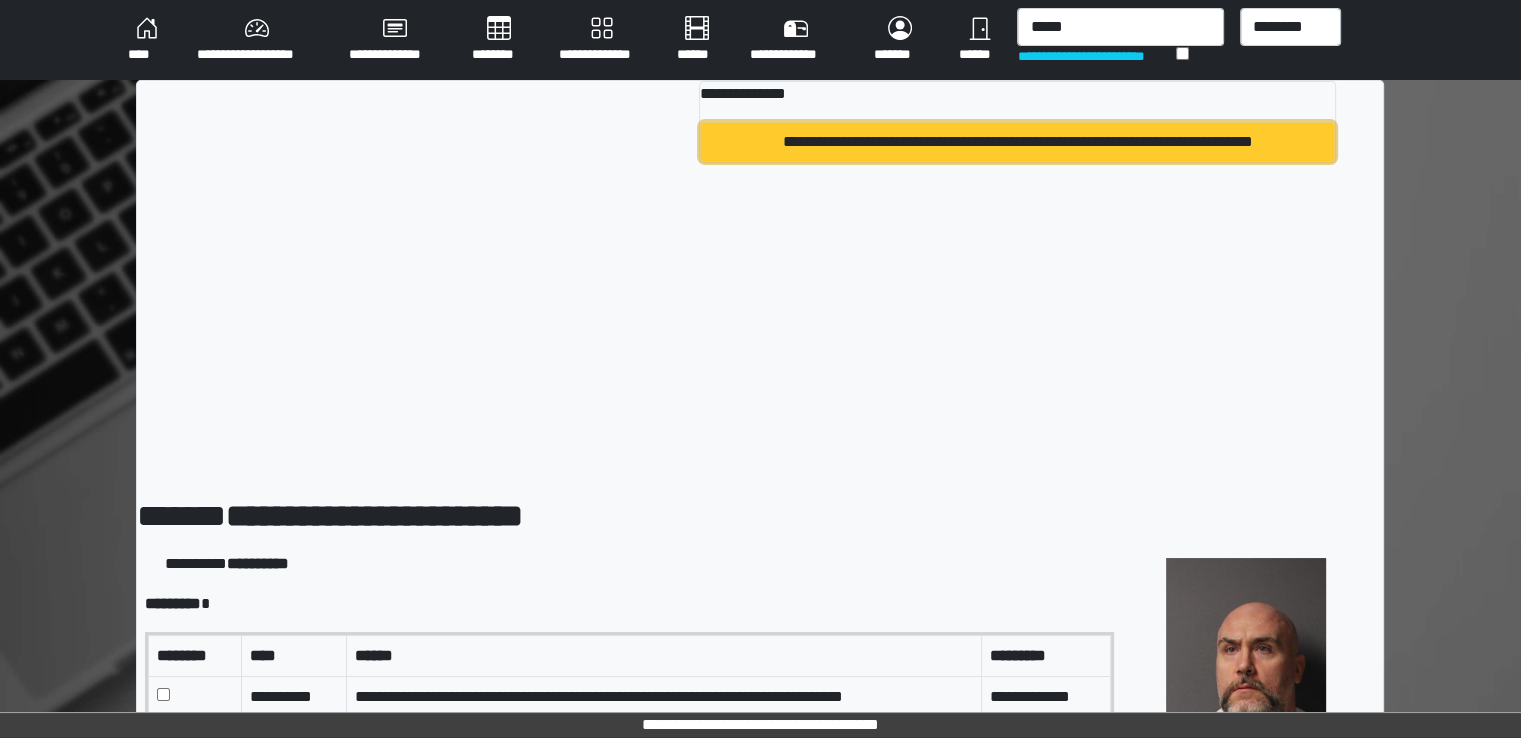 click on "**********" at bounding box center (1017, 142) 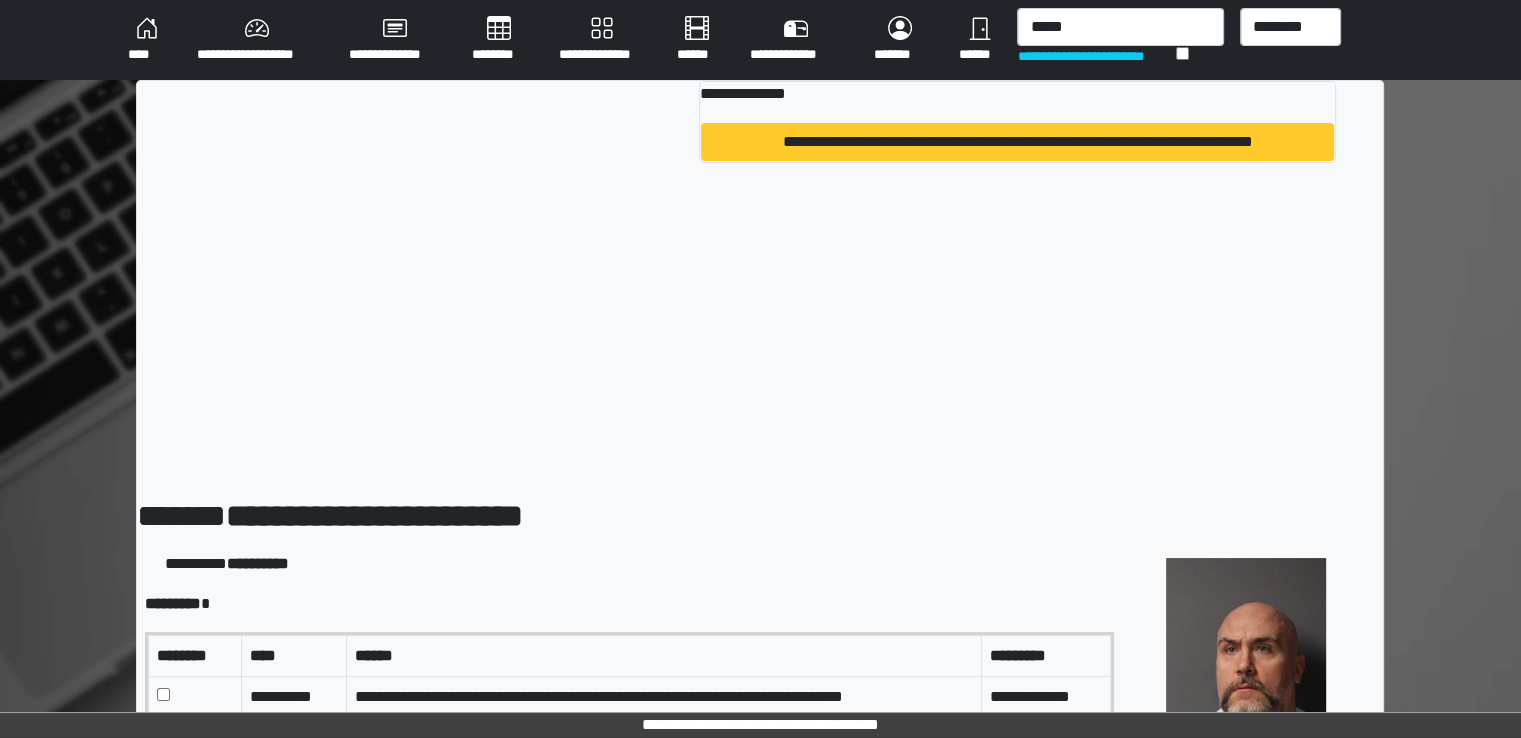 type 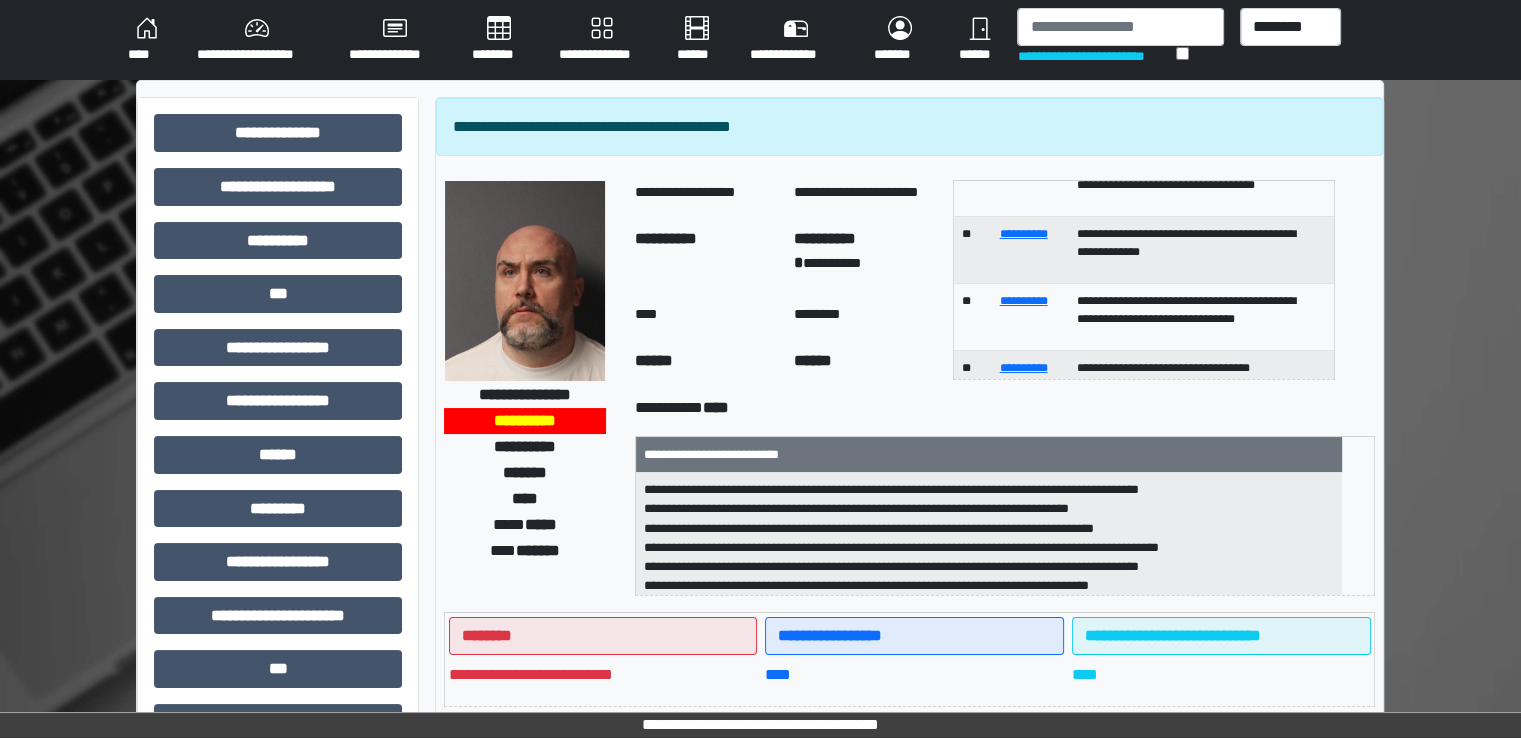scroll, scrollTop: 252, scrollLeft: 0, axis: vertical 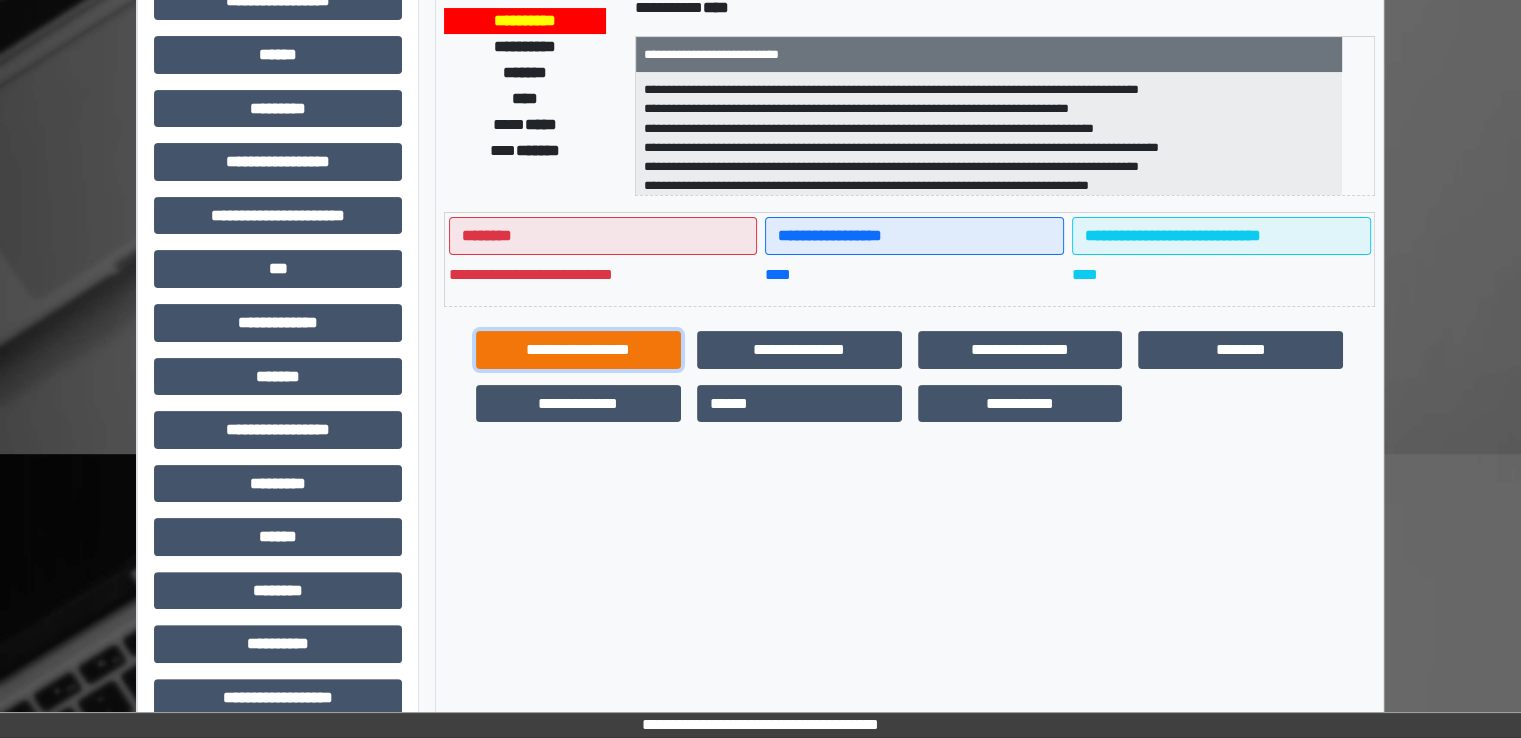 click on "**********" at bounding box center [578, 350] 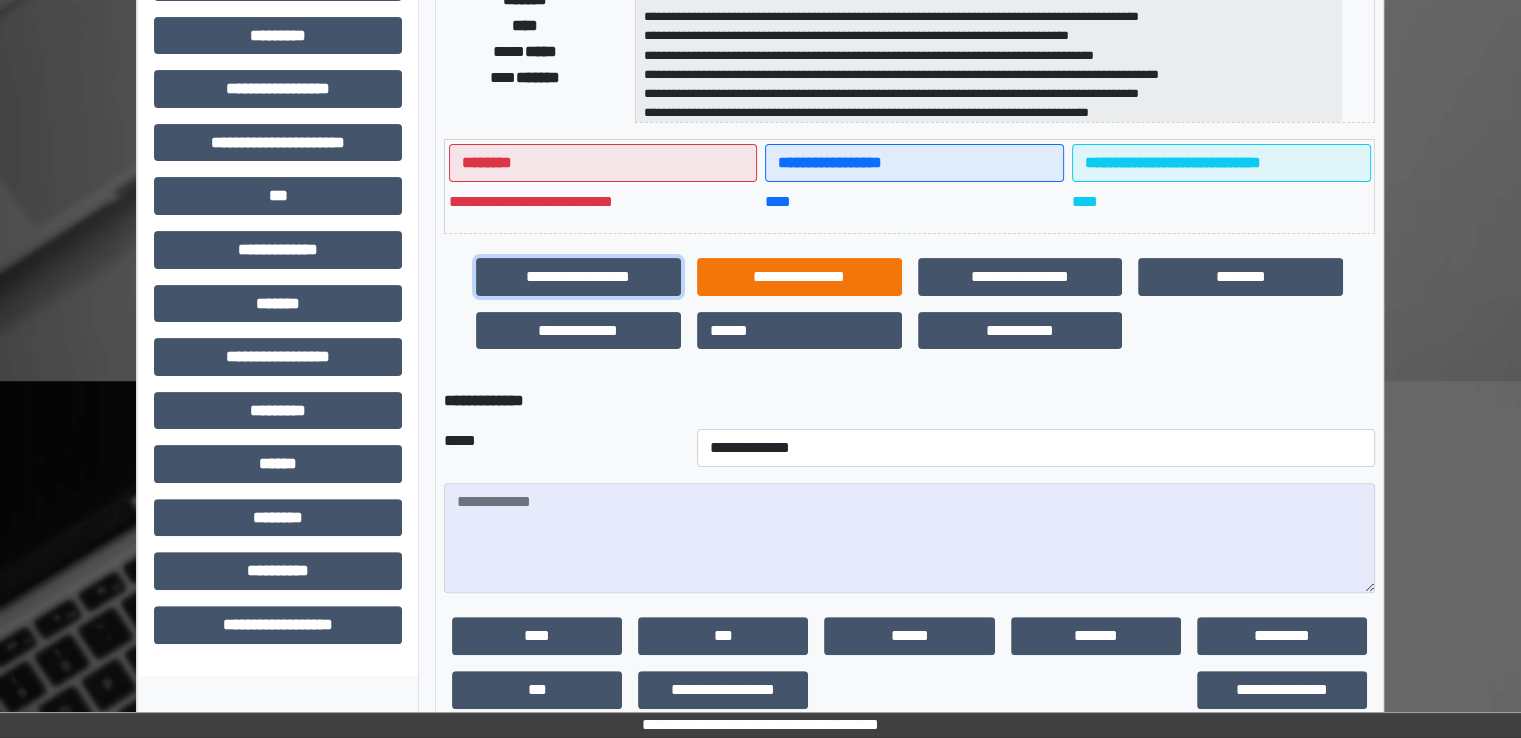 scroll, scrollTop: 562, scrollLeft: 0, axis: vertical 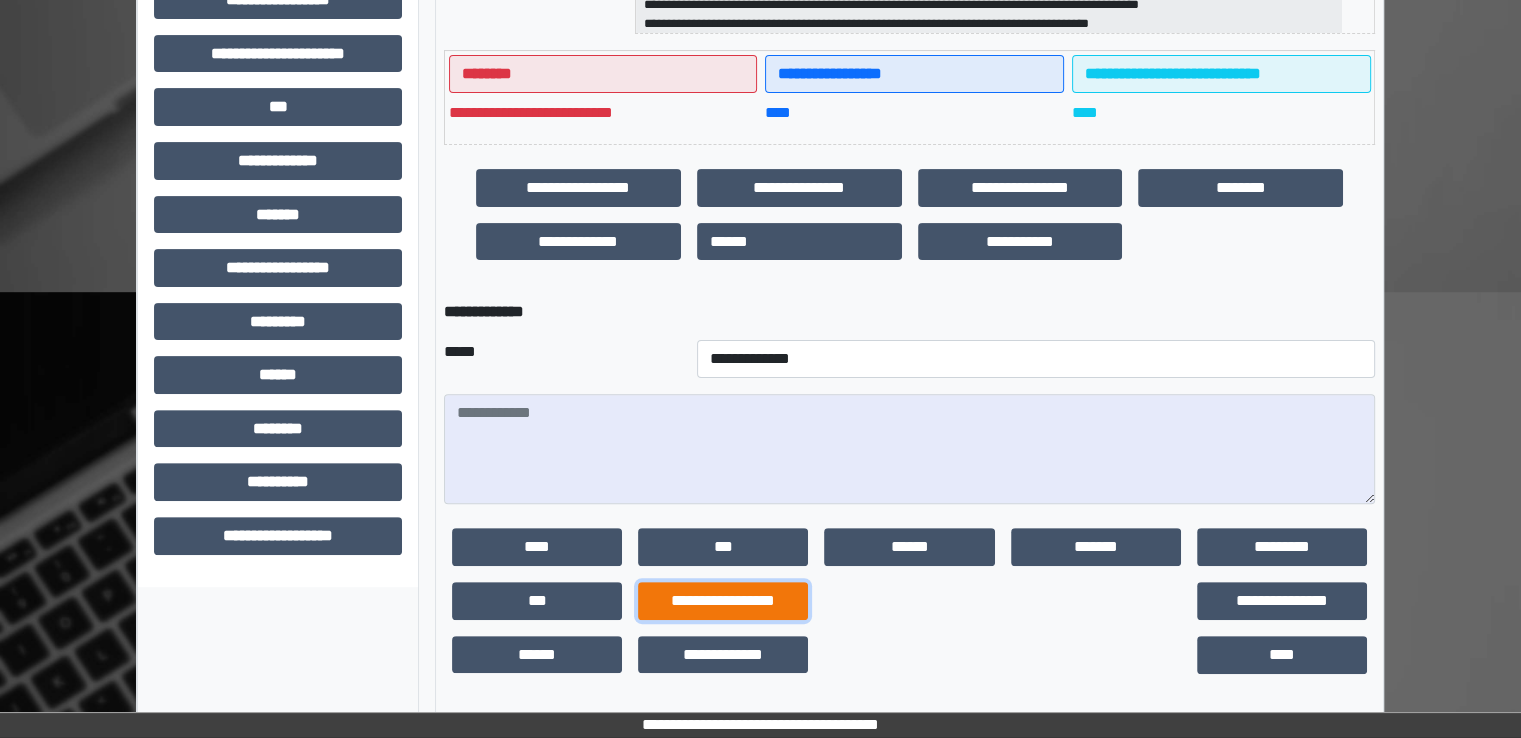 click on "**********" at bounding box center (723, 601) 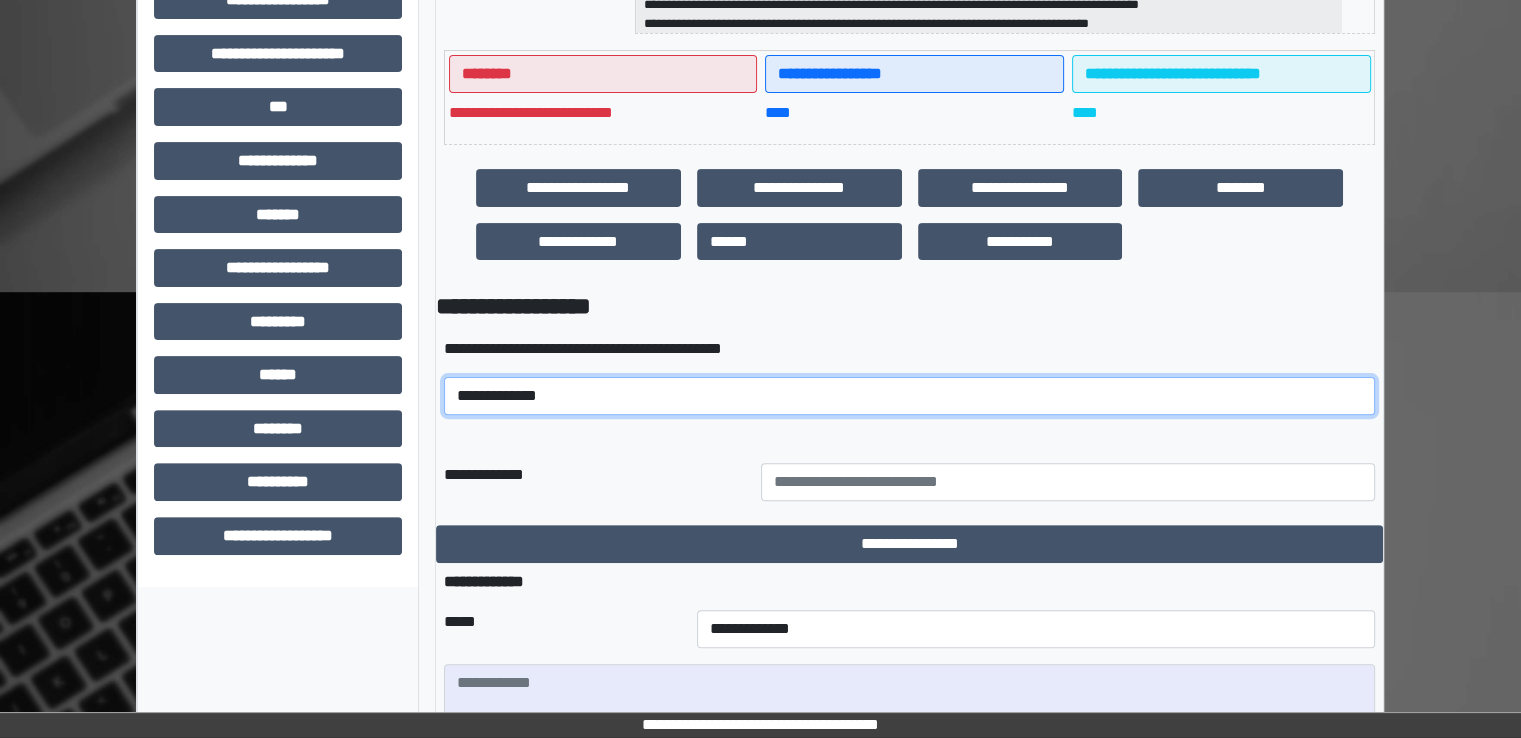 click on "**********" at bounding box center [909, 396] 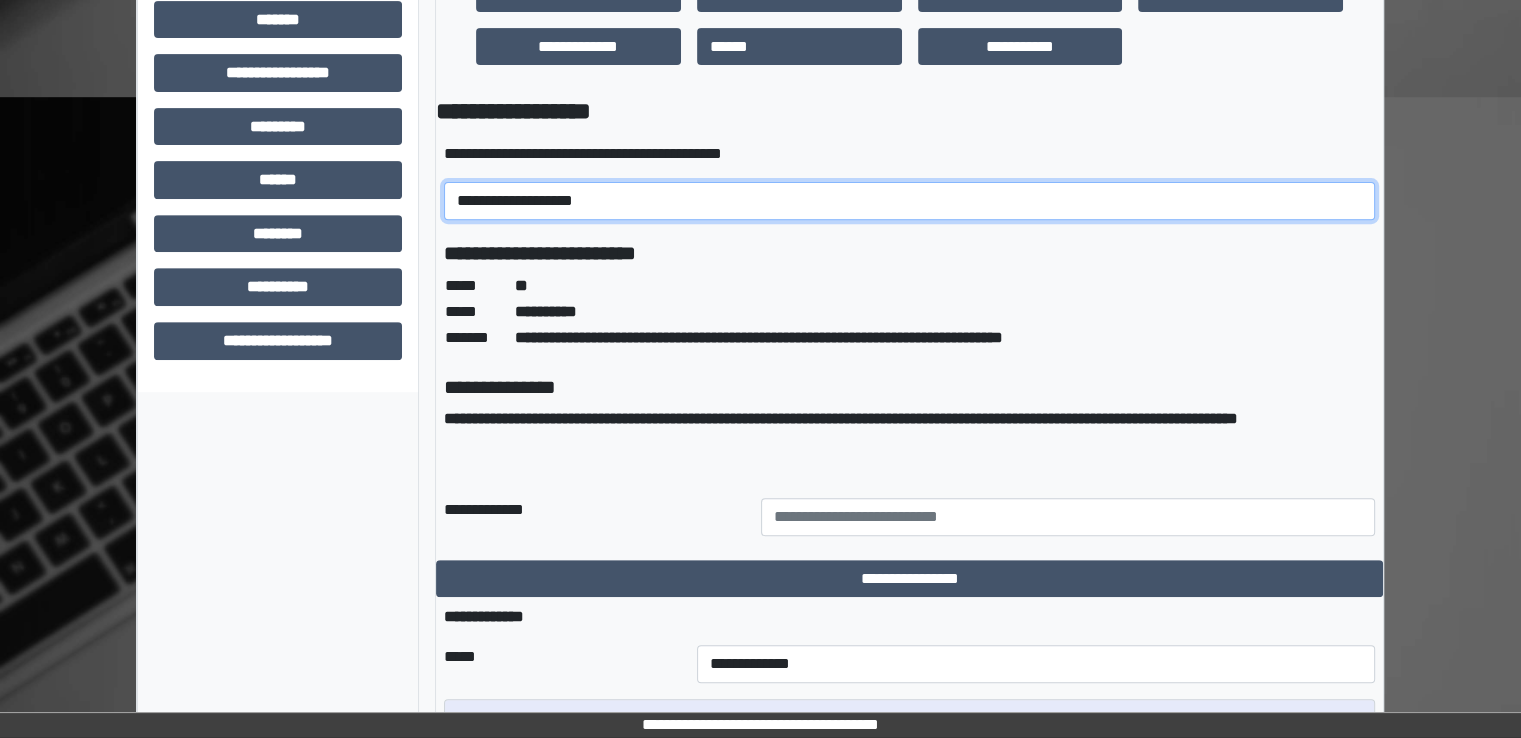 scroll, scrollTop: 762, scrollLeft: 0, axis: vertical 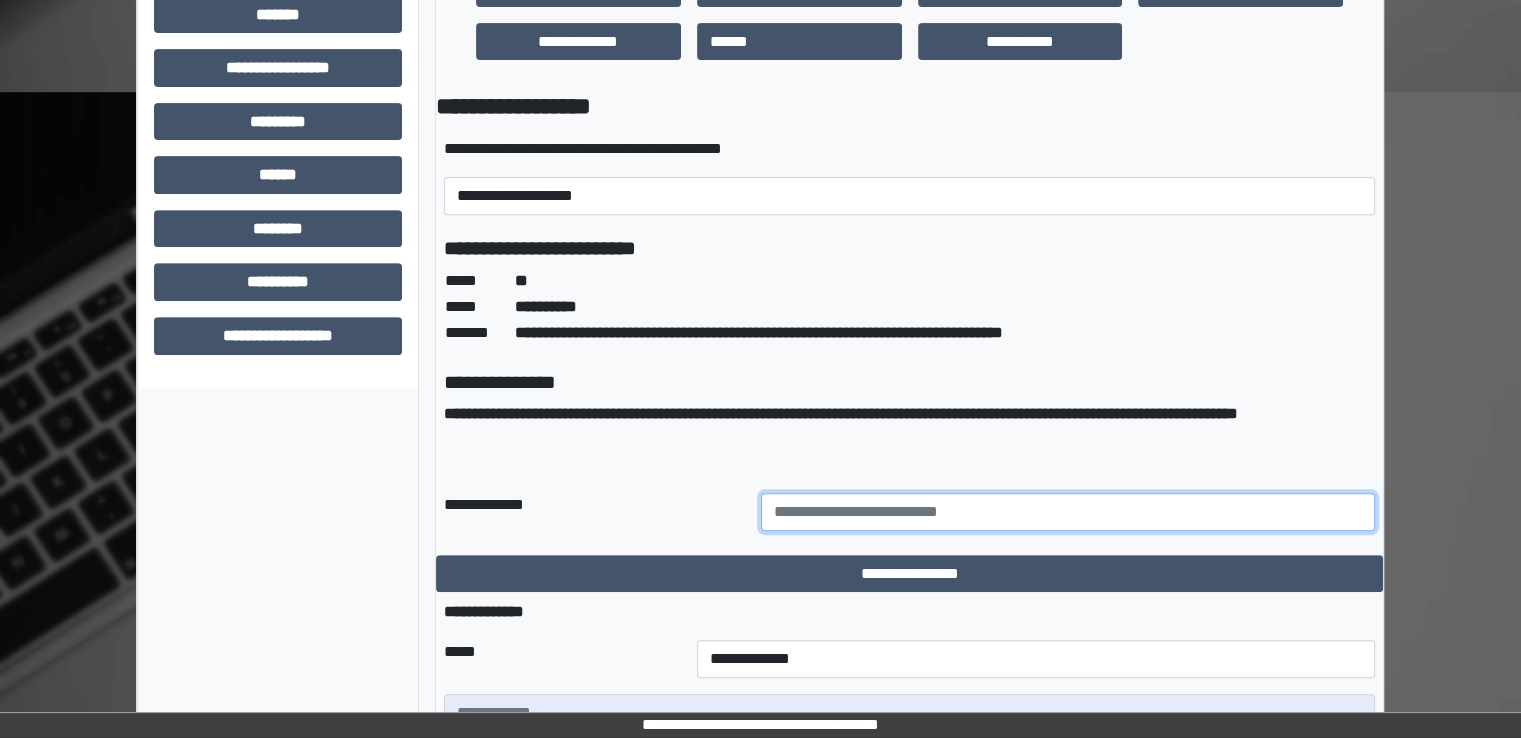 click at bounding box center (1068, 512) 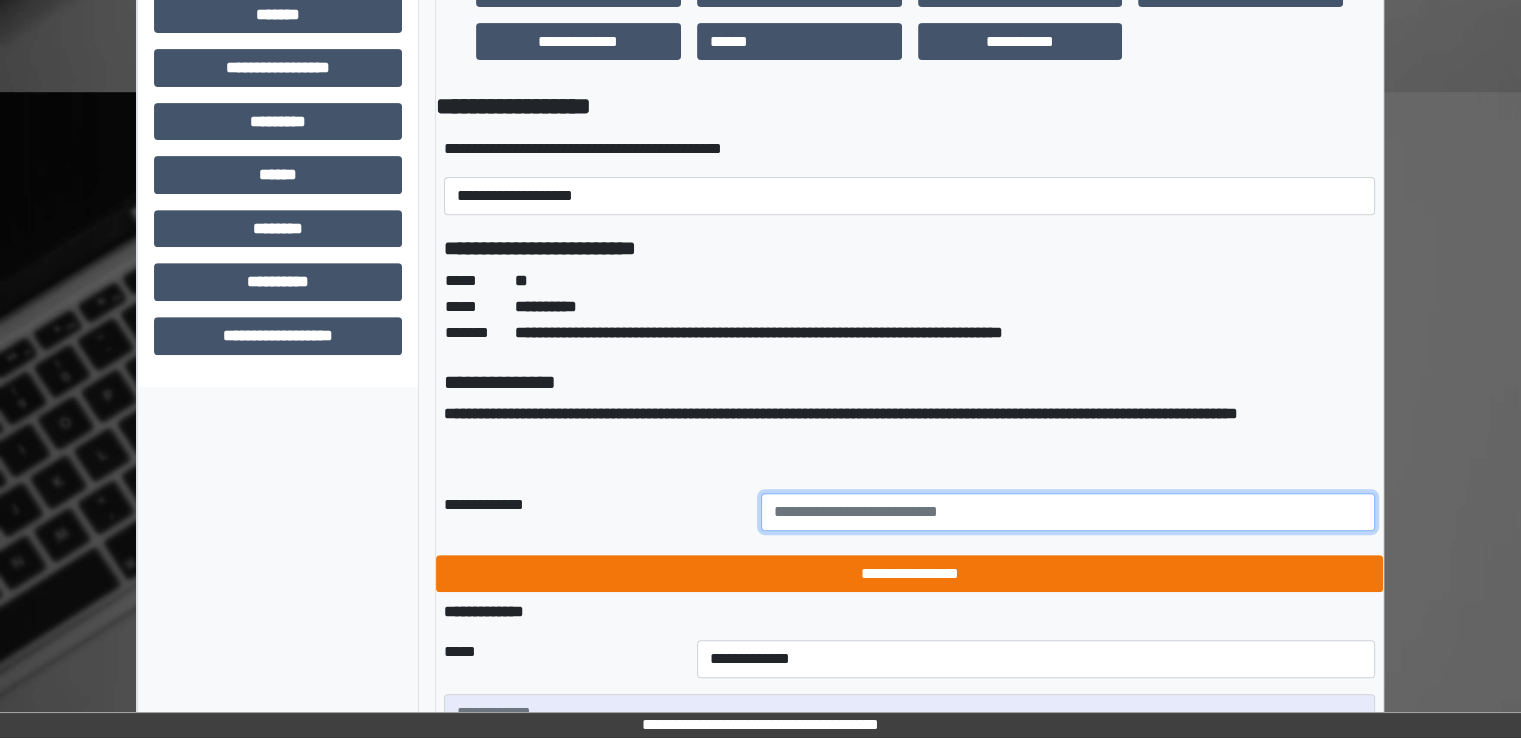type on "**********" 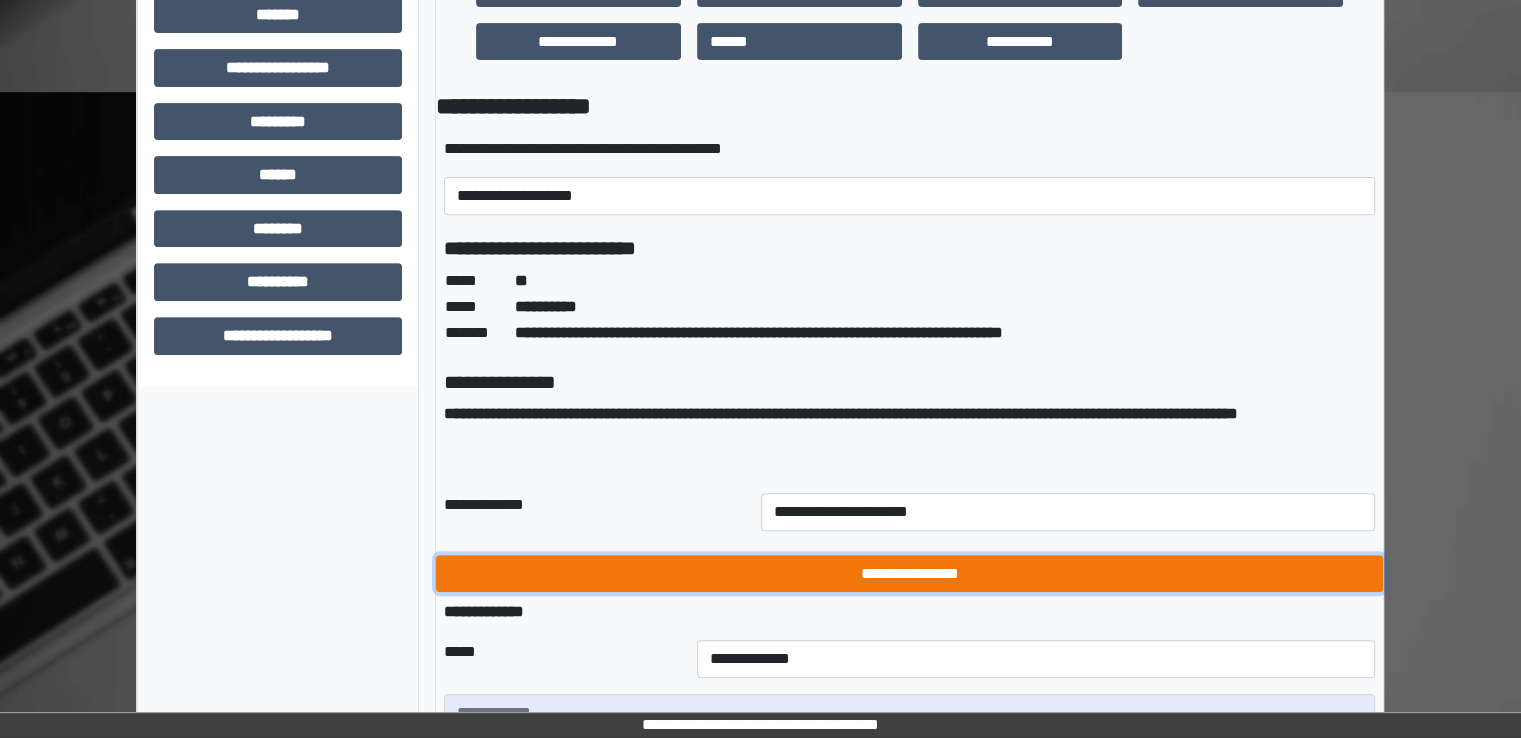 click on "**********" at bounding box center (909, 574) 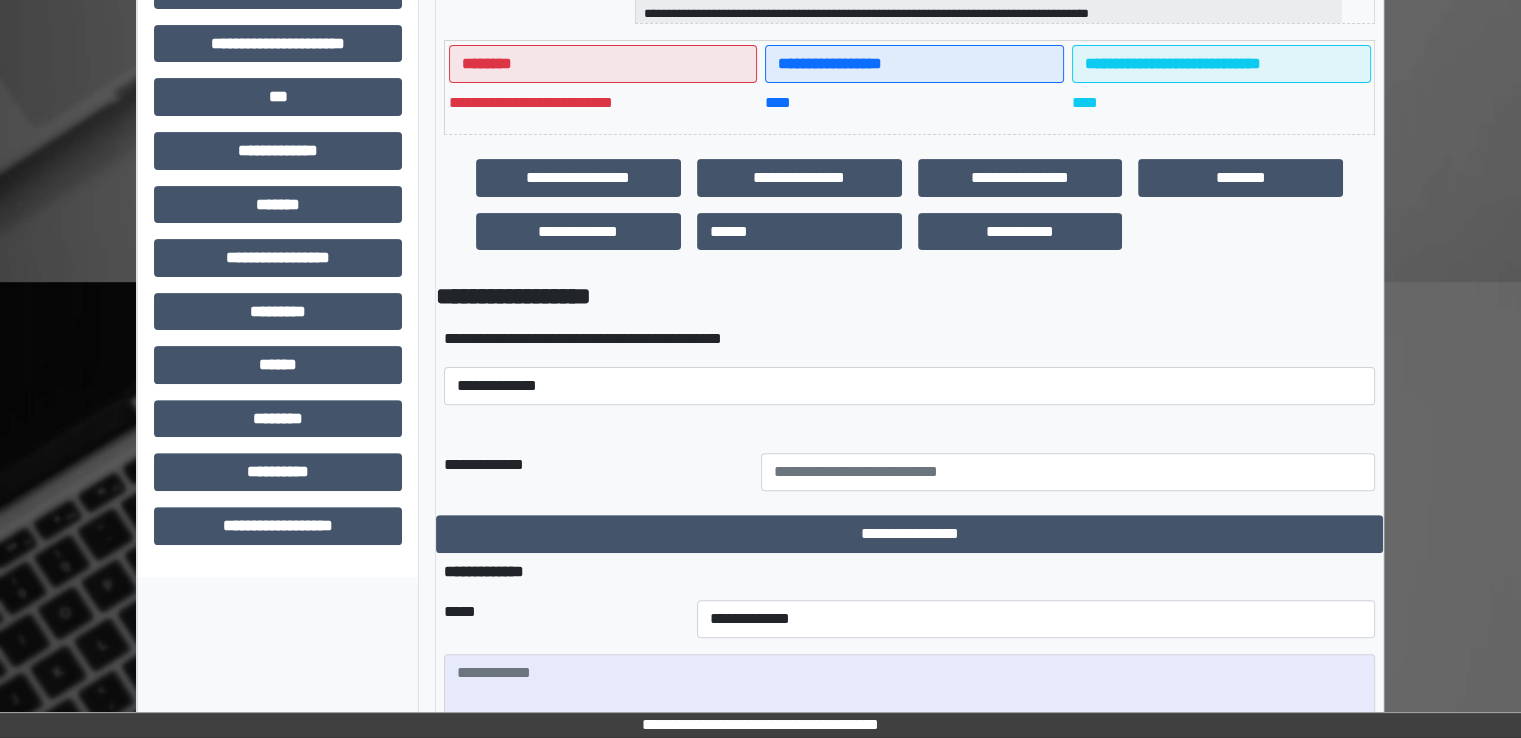 scroll, scrollTop: 562, scrollLeft: 0, axis: vertical 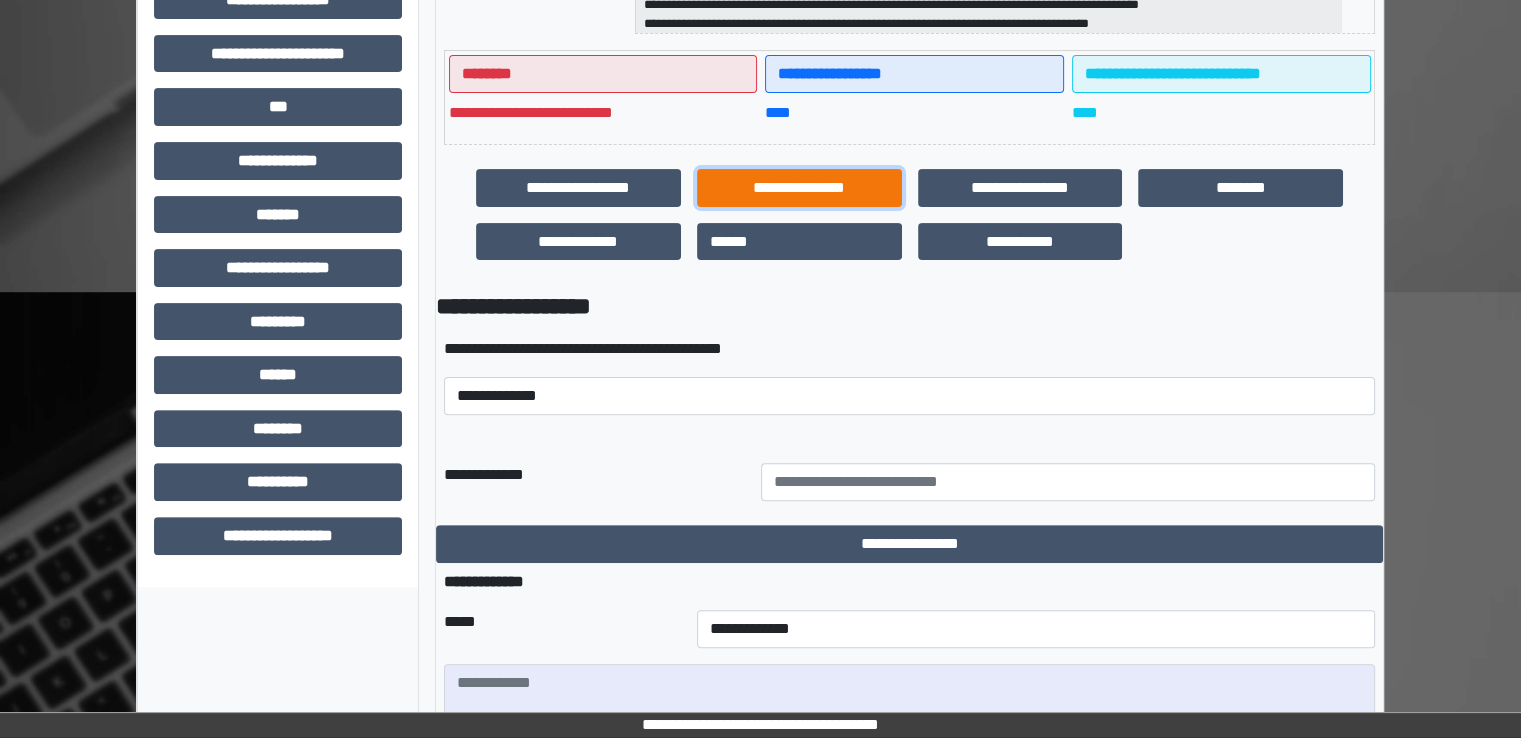 click on "**********" at bounding box center (799, 188) 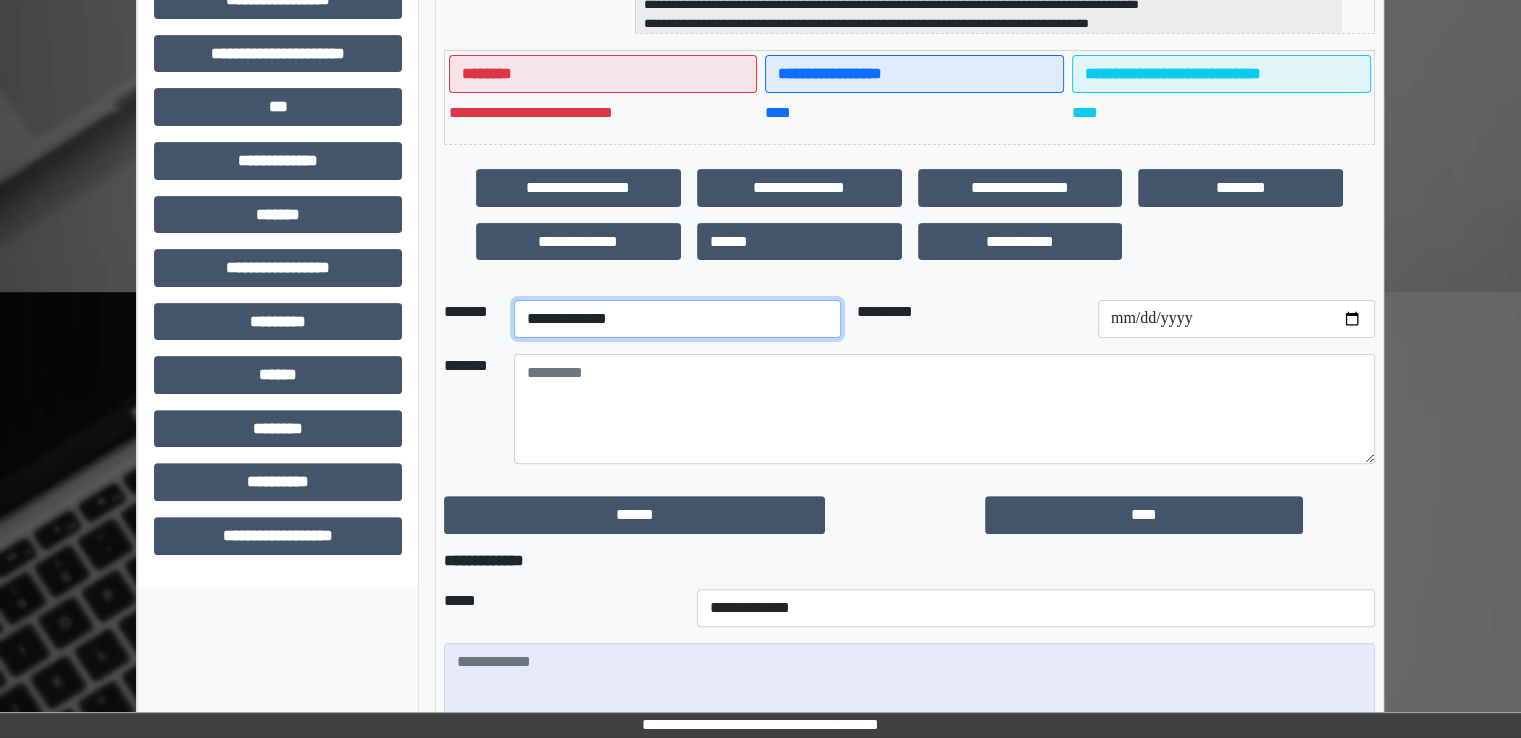 click on "**********" at bounding box center (677, 319) 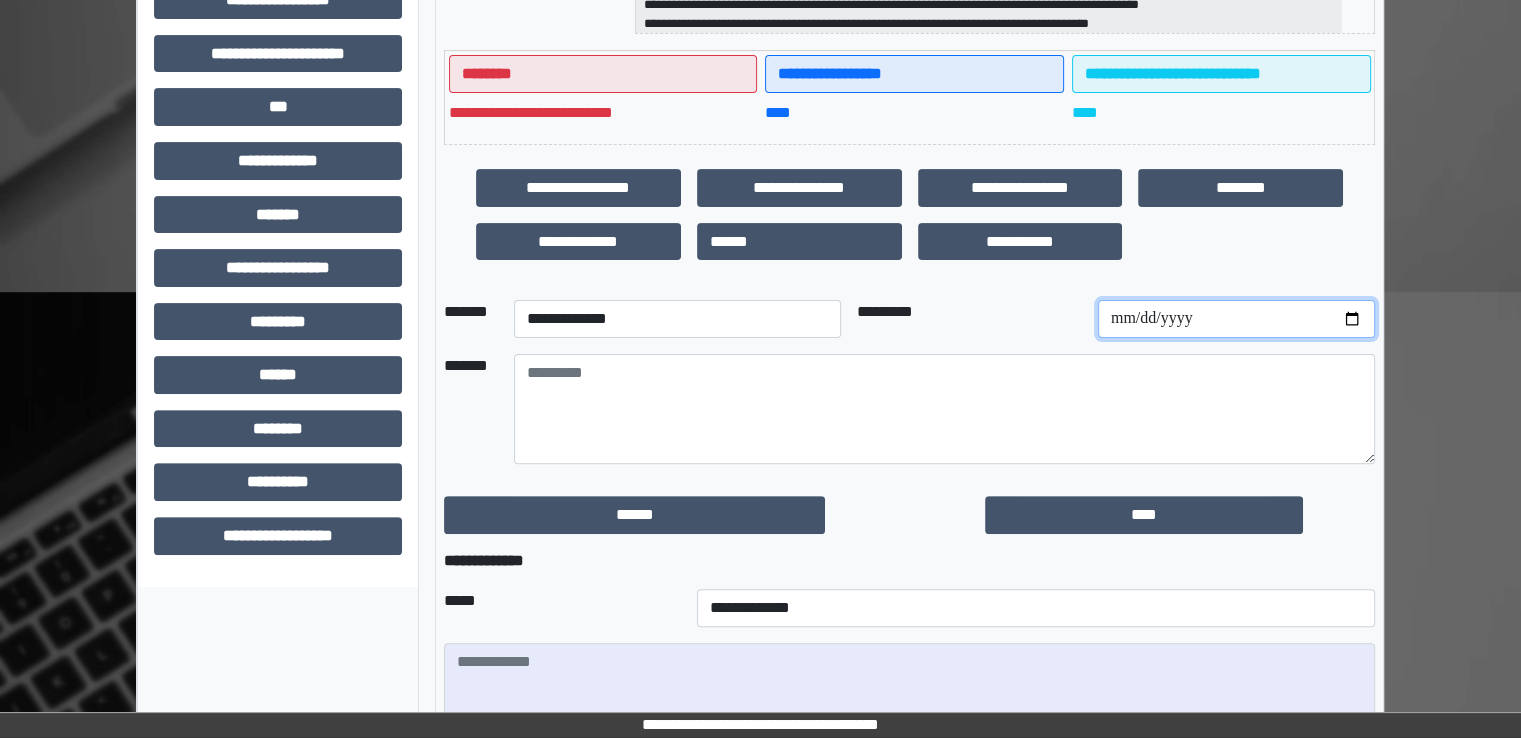 click at bounding box center (1236, 319) 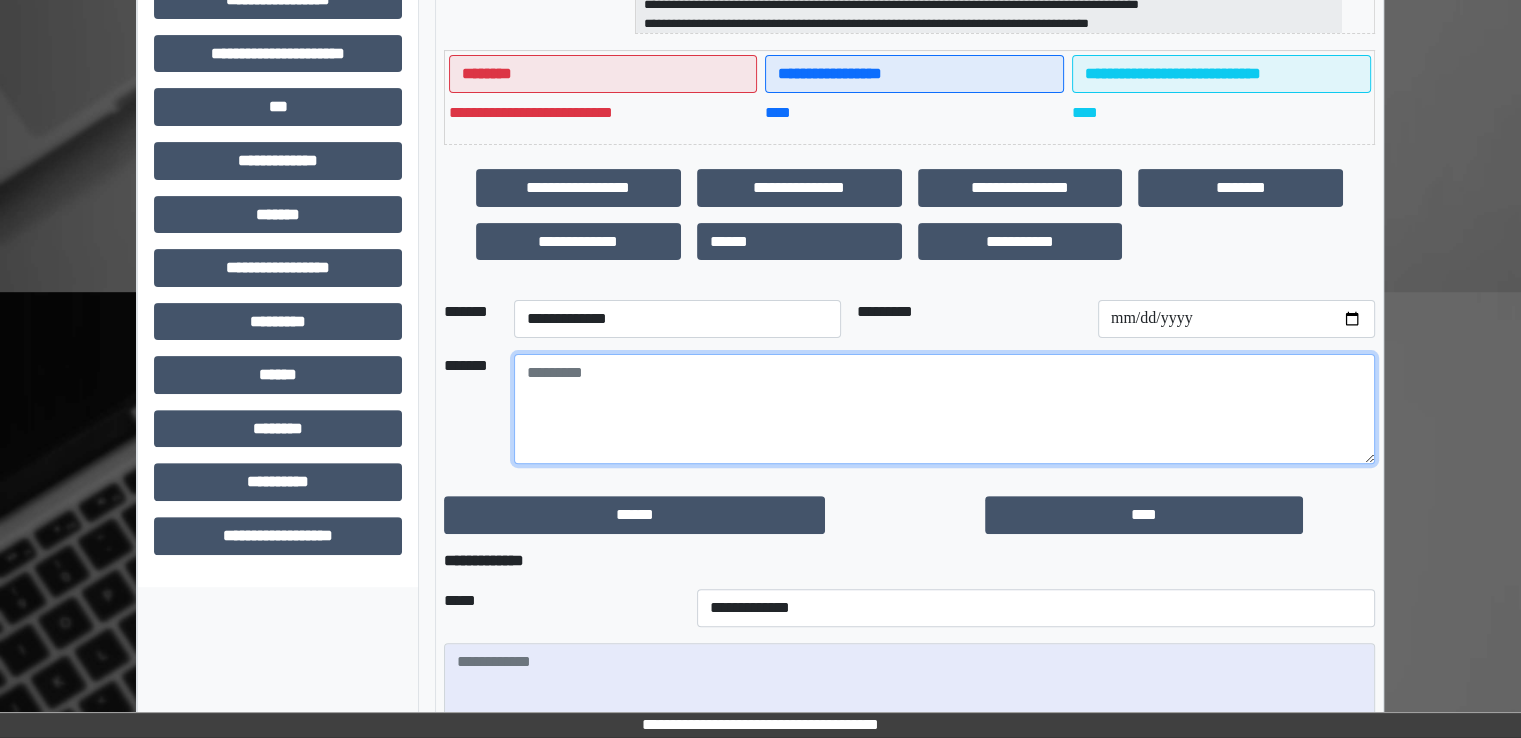 click at bounding box center [944, 409] 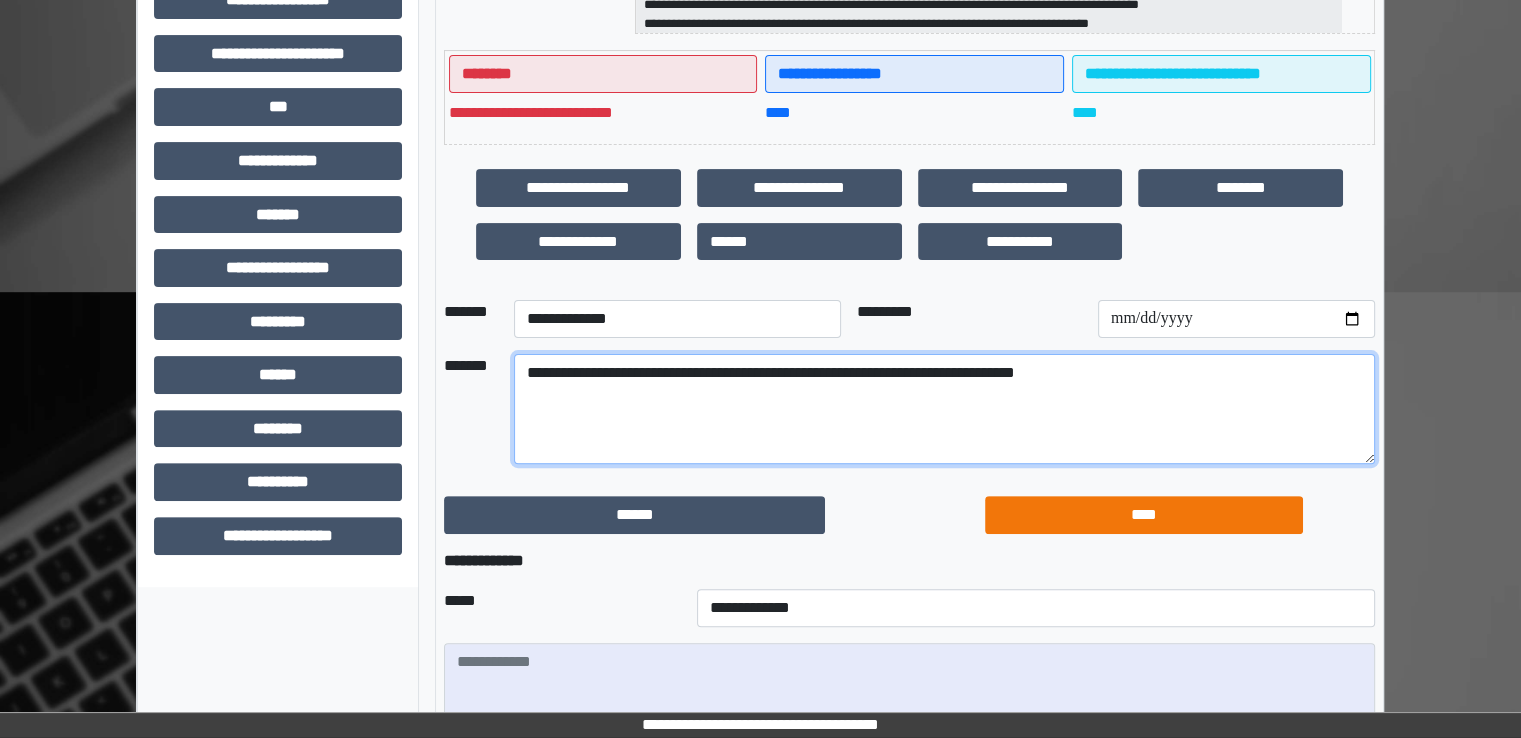 type on "**********" 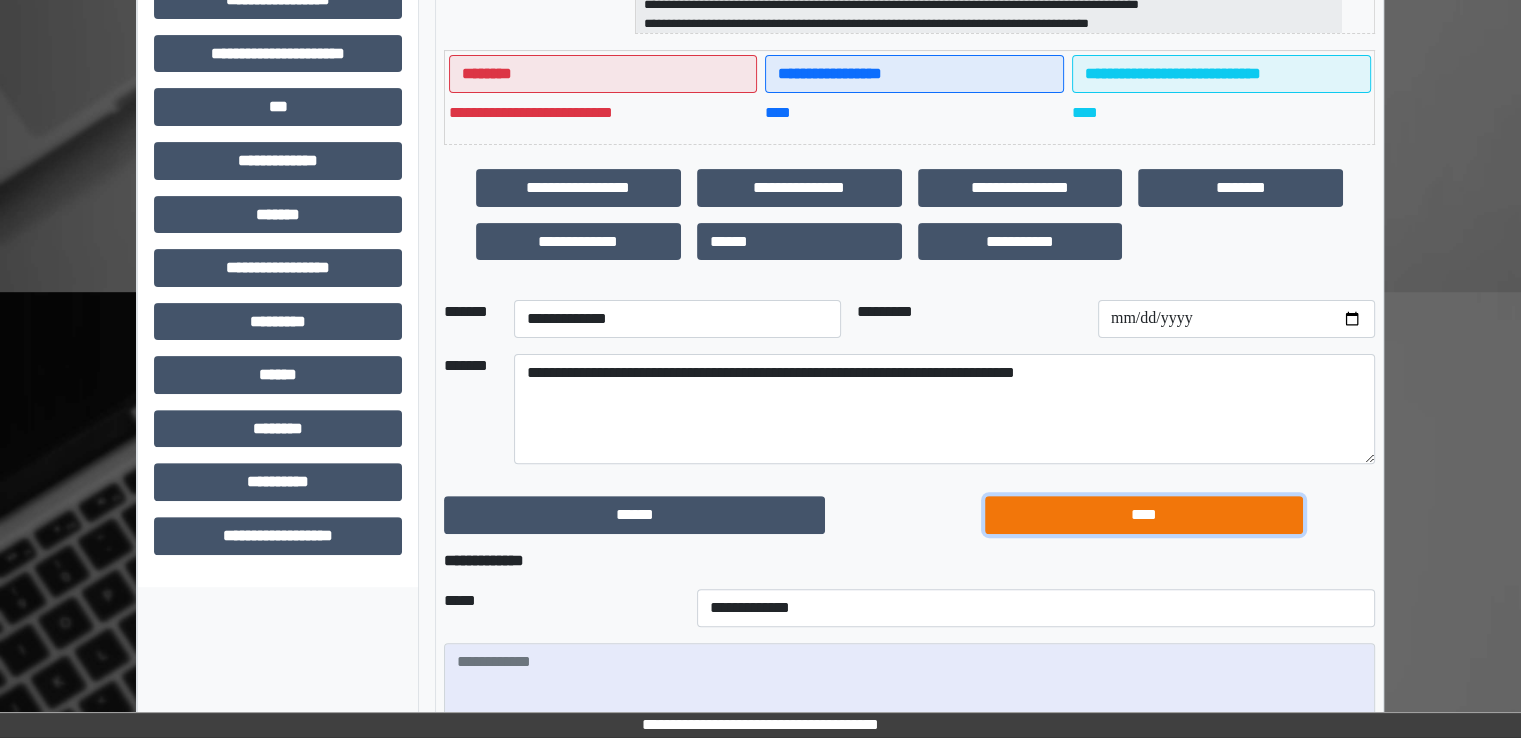 click on "****" at bounding box center (1144, 515) 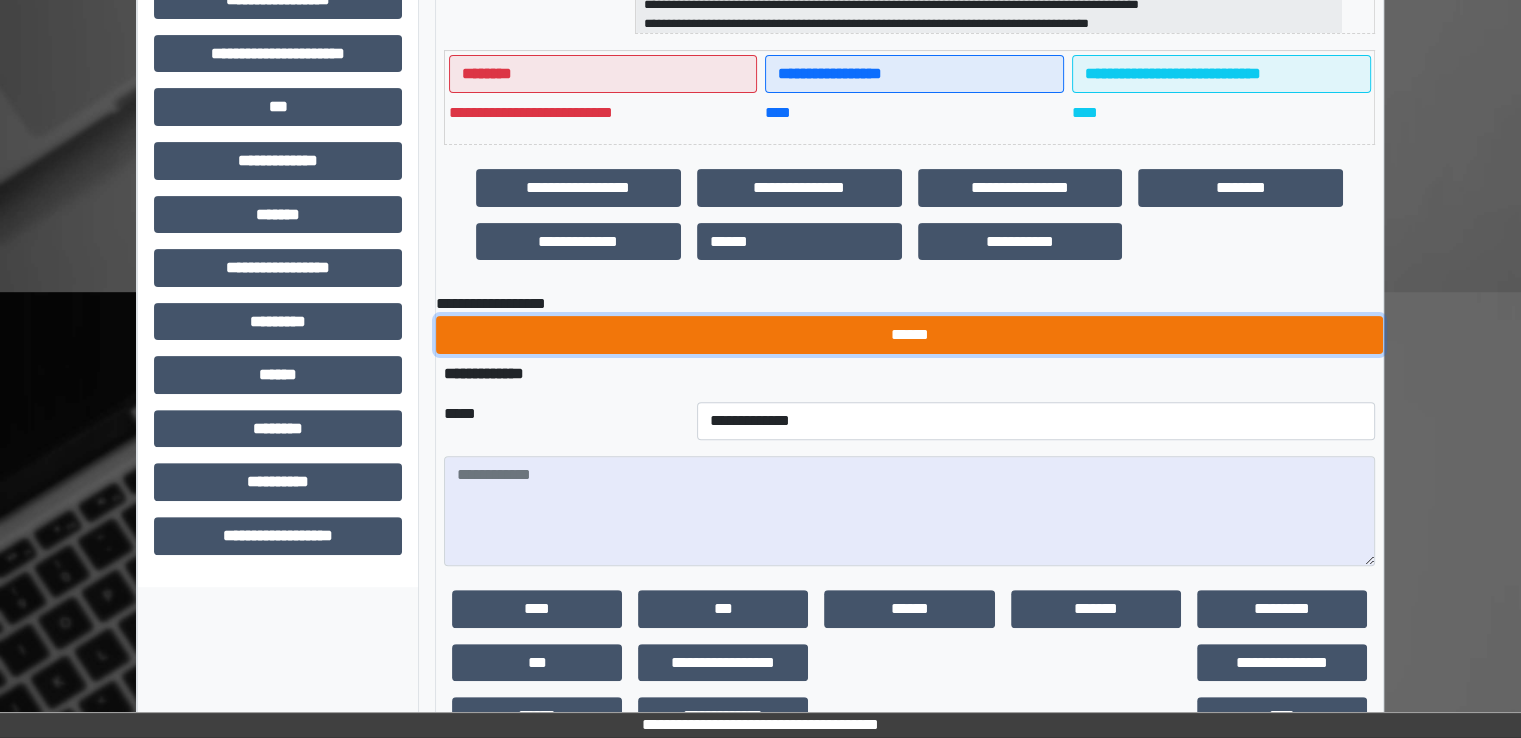 click on "******" at bounding box center [909, 335] 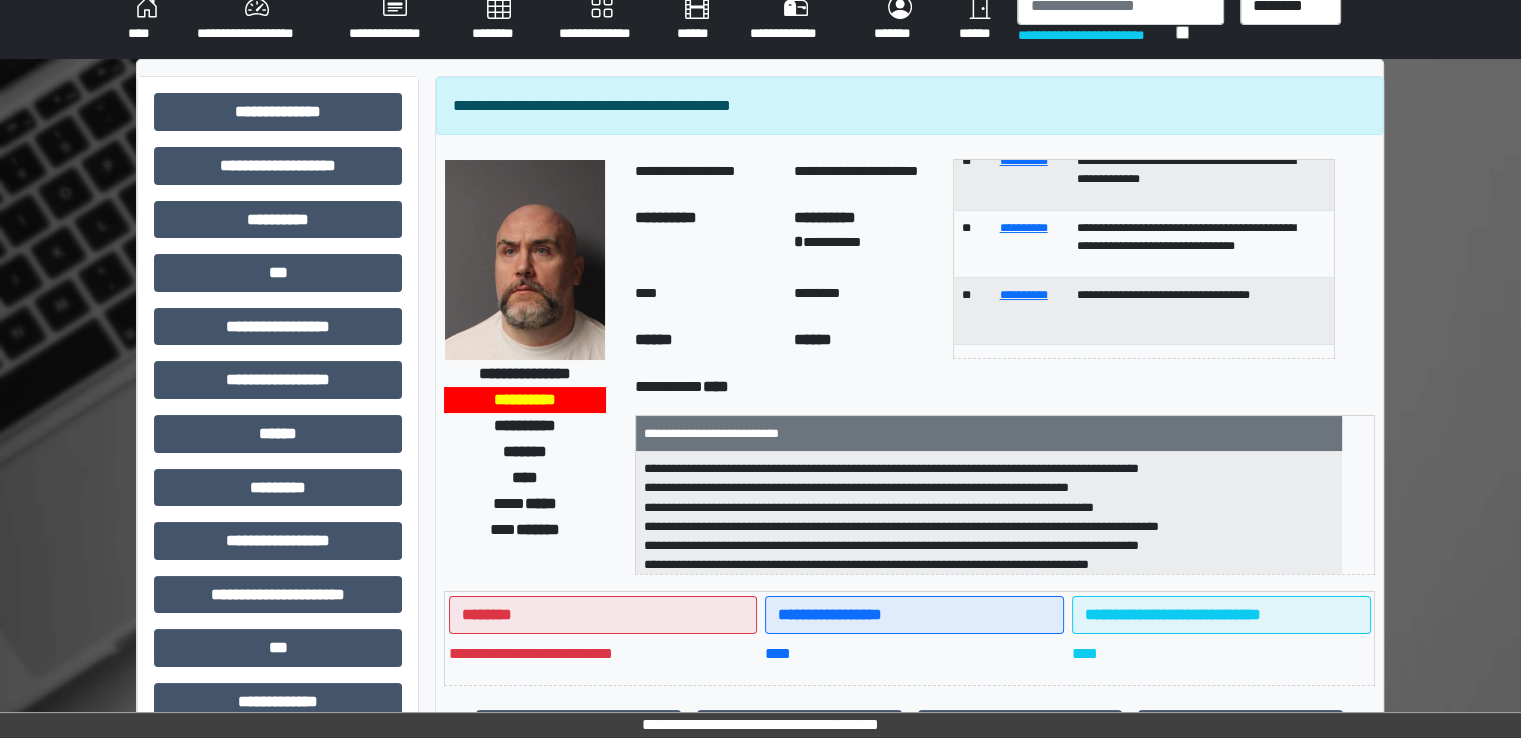 scroll, scrollTop: 0, scrollLeft: 0, axis: both 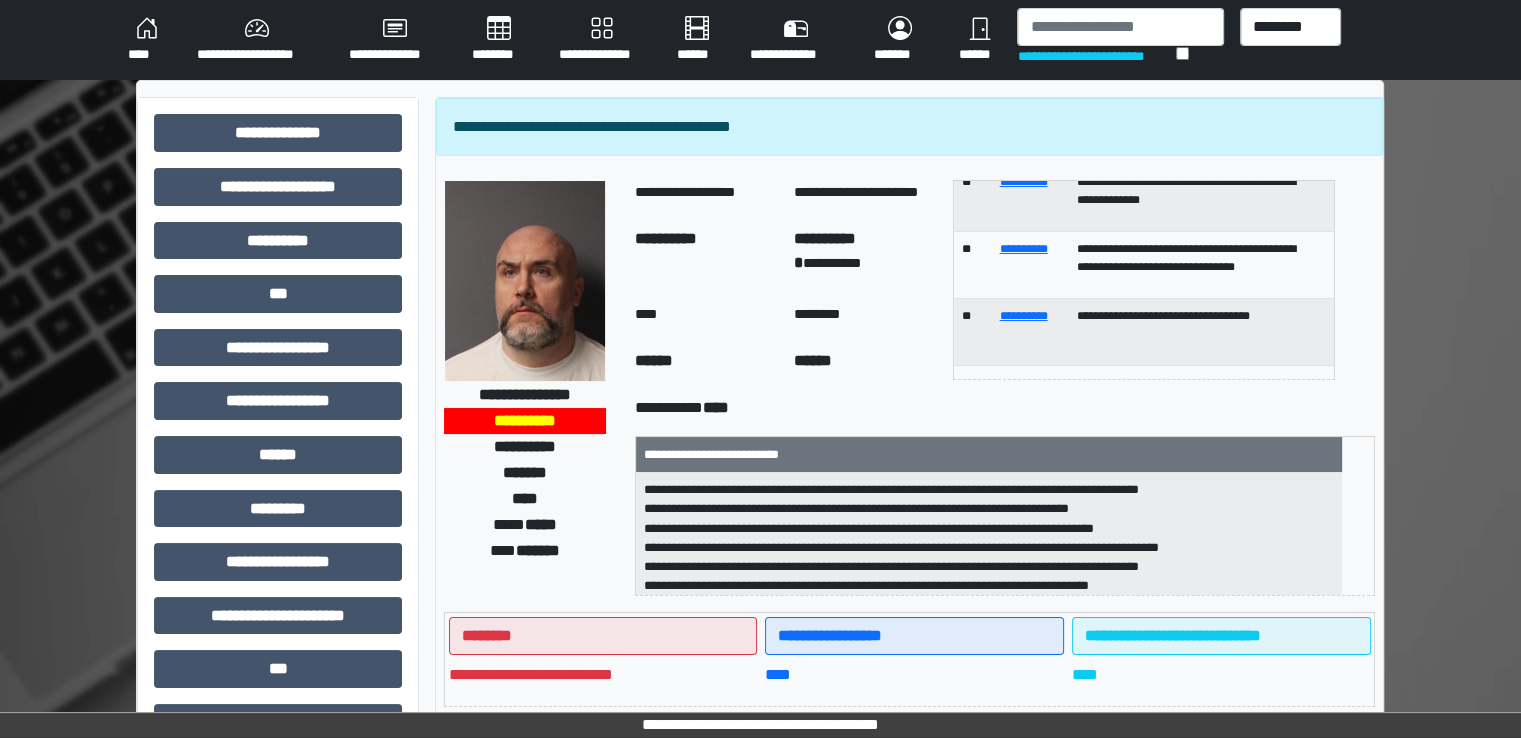 click on "********" at bounding box center [499, 40] 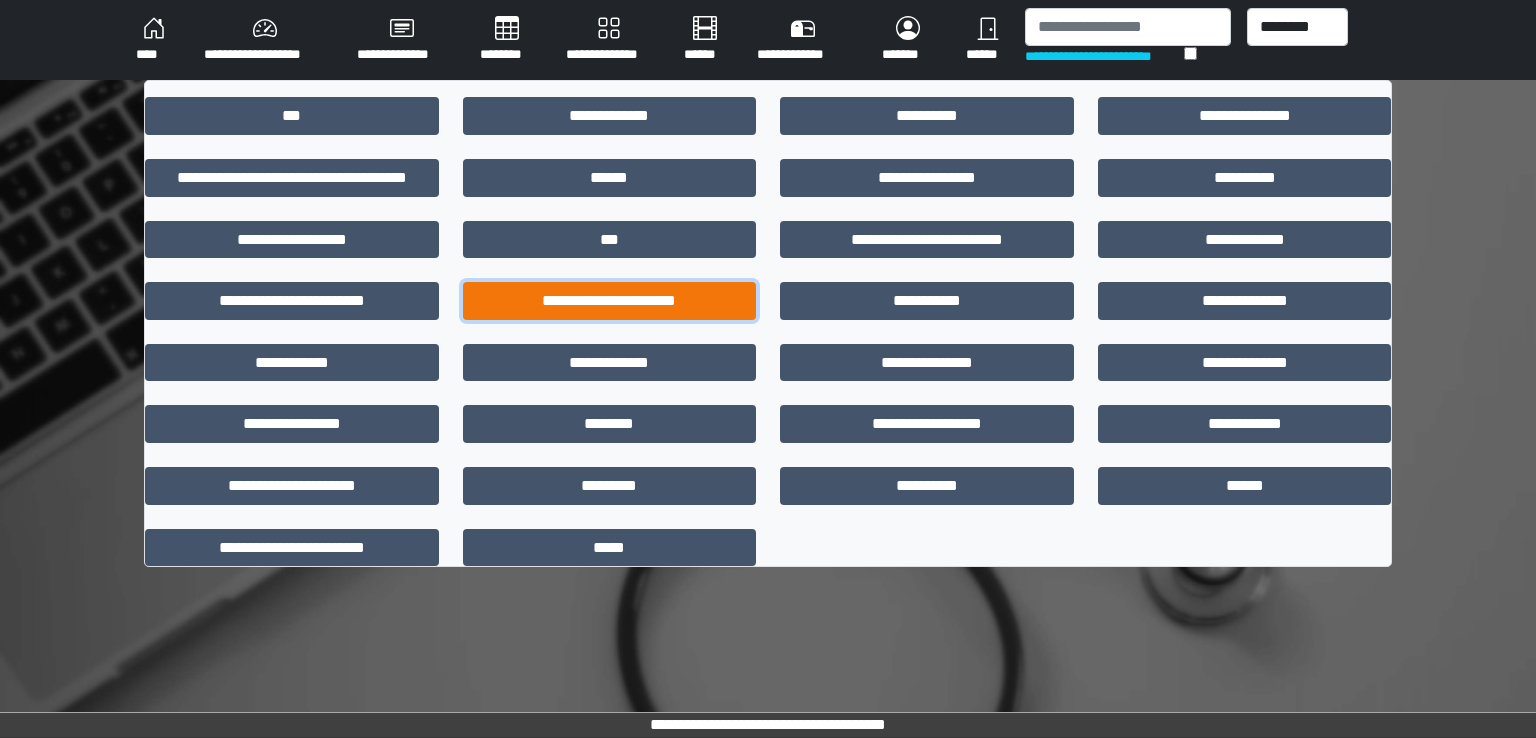 click on "**********" at bounding box center [610, 301] 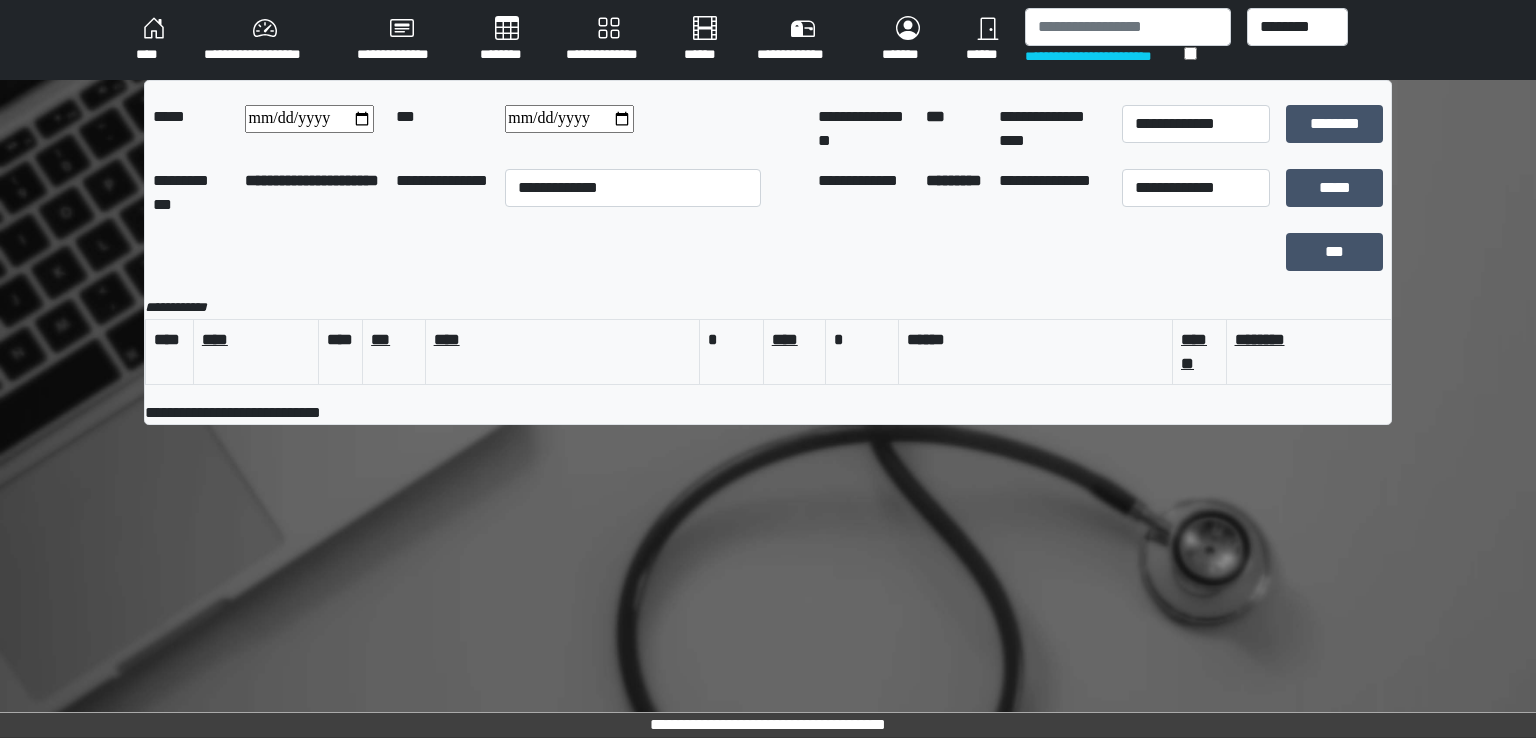 click on "********" at bounding box center [507, 40] 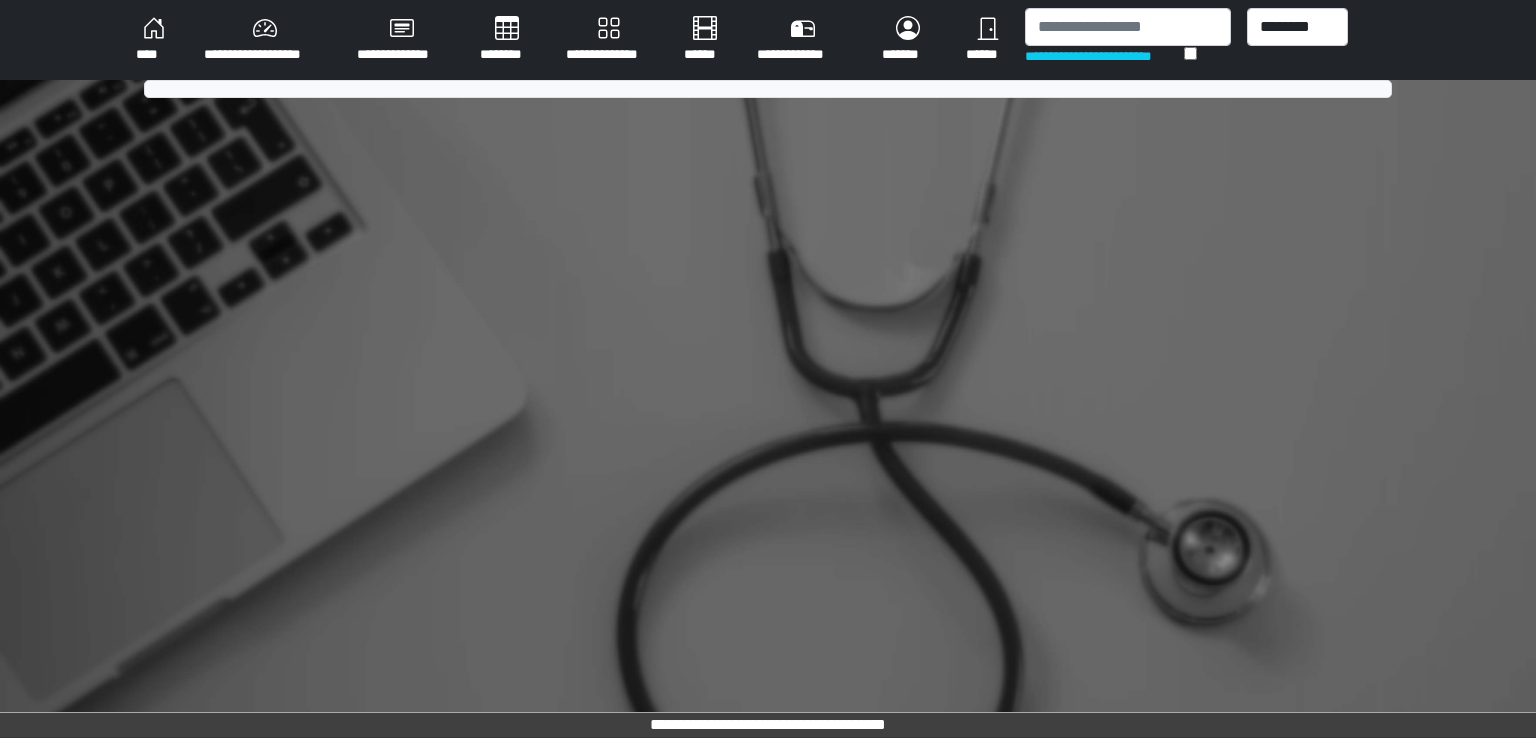 click on "********" at bounding box center (507, 40) 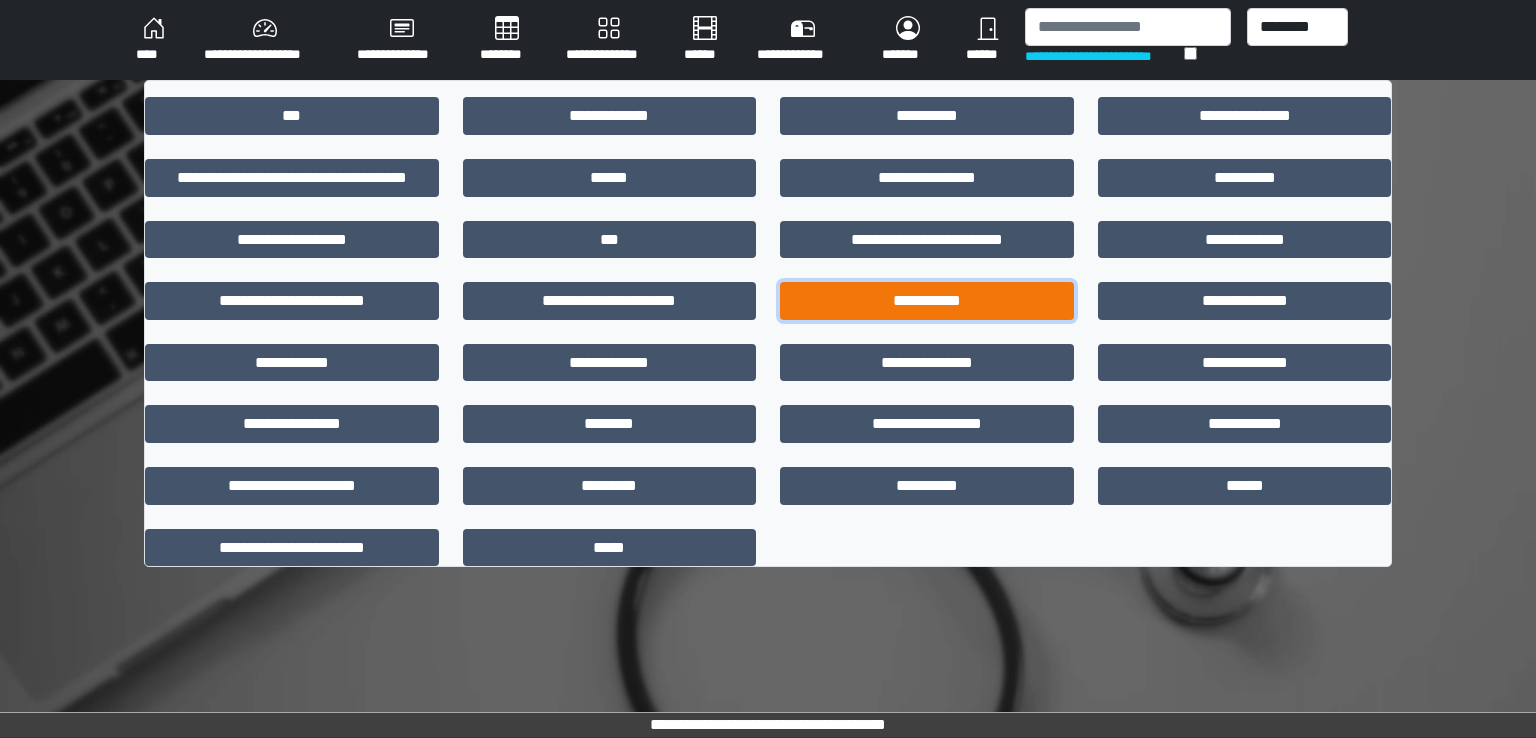 click on "**********" at bounding box center (927, 301) 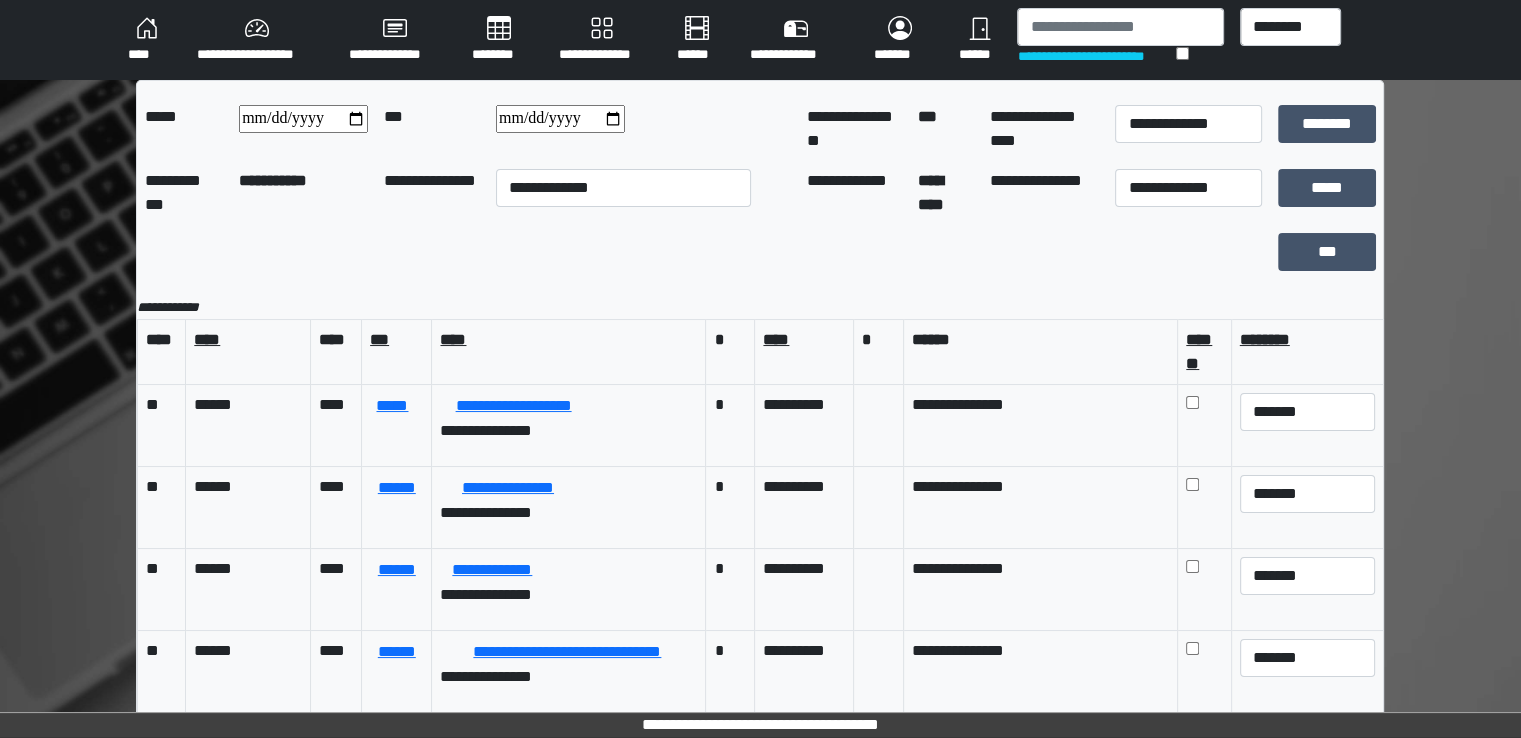 click on "****" at bounding box center (146, 40) 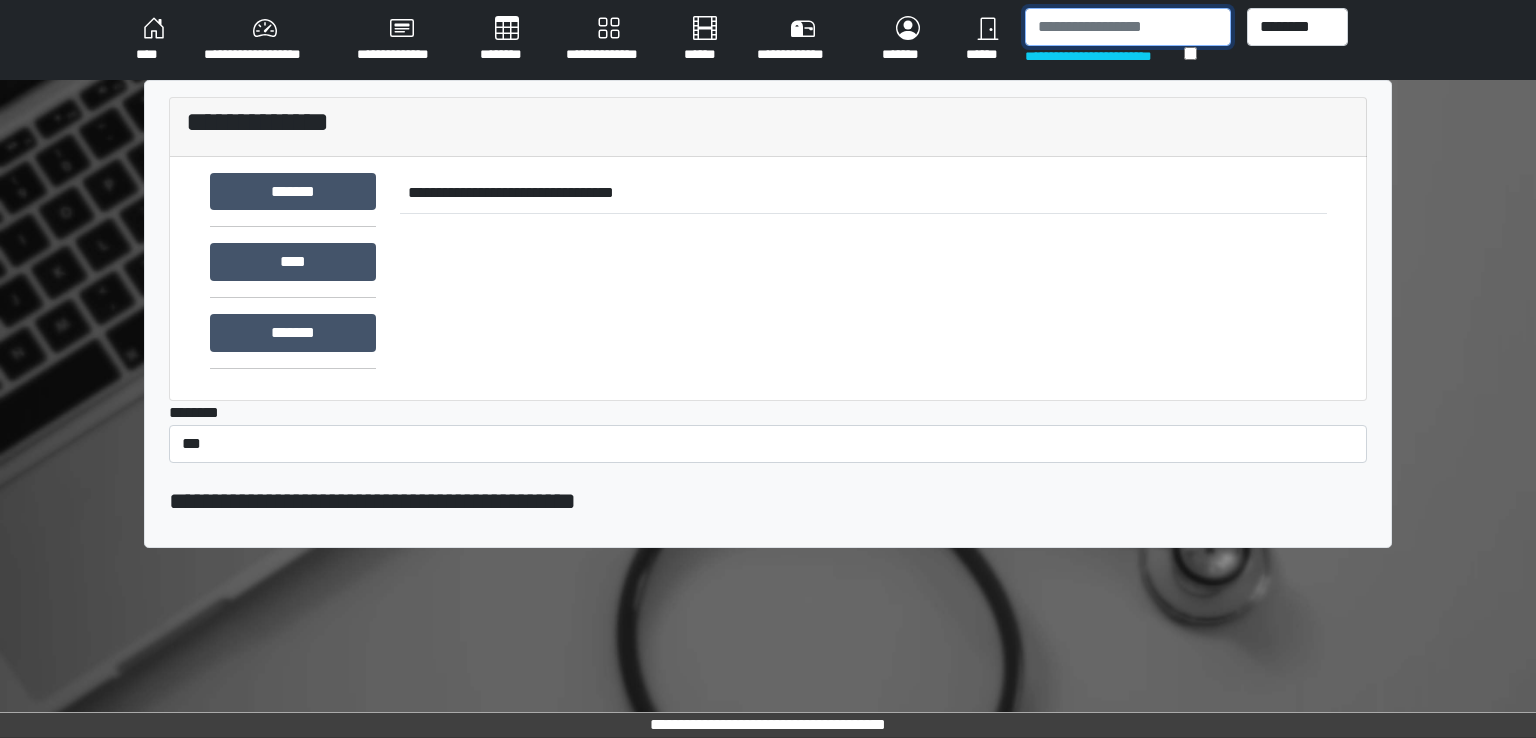 click at bounding box center (1128, 27) 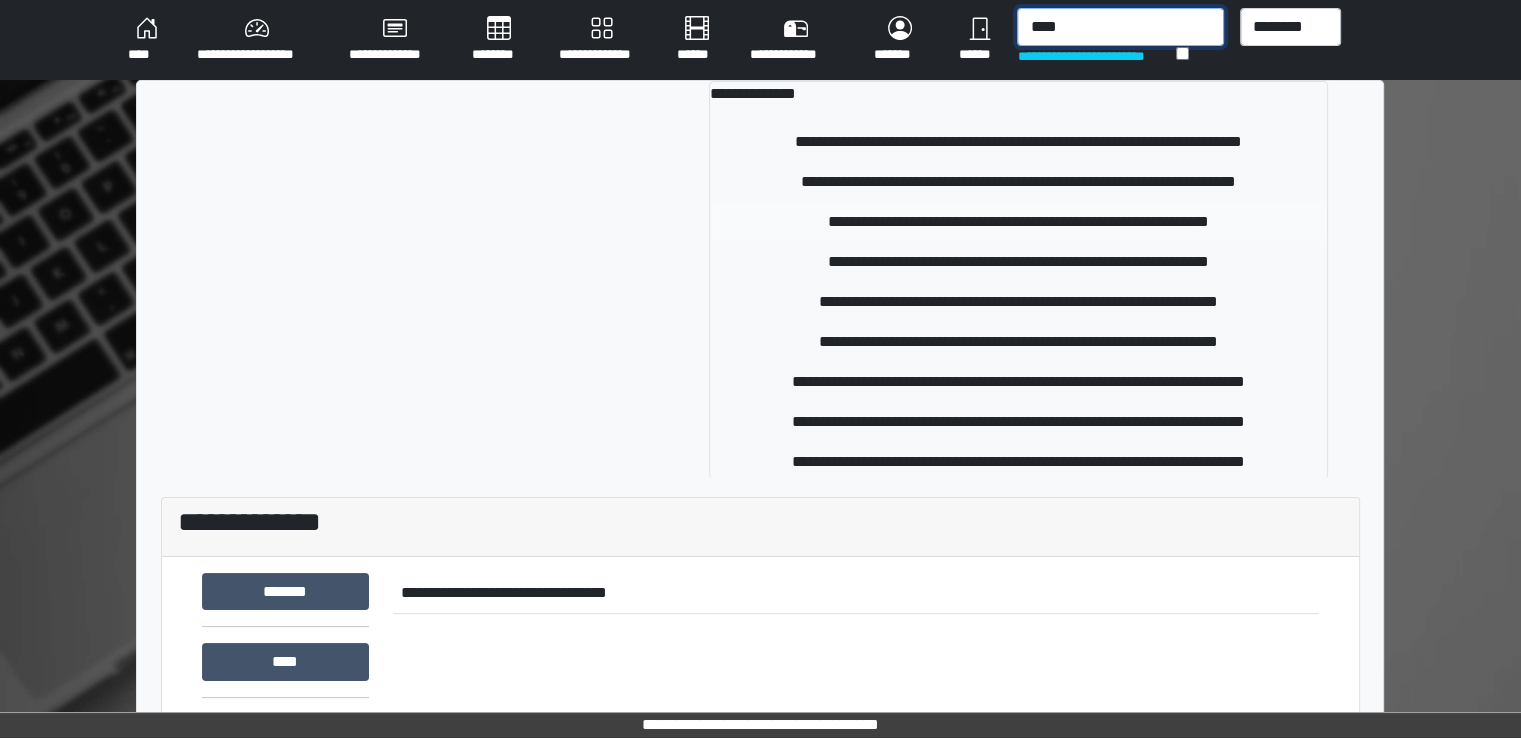 type on "****" 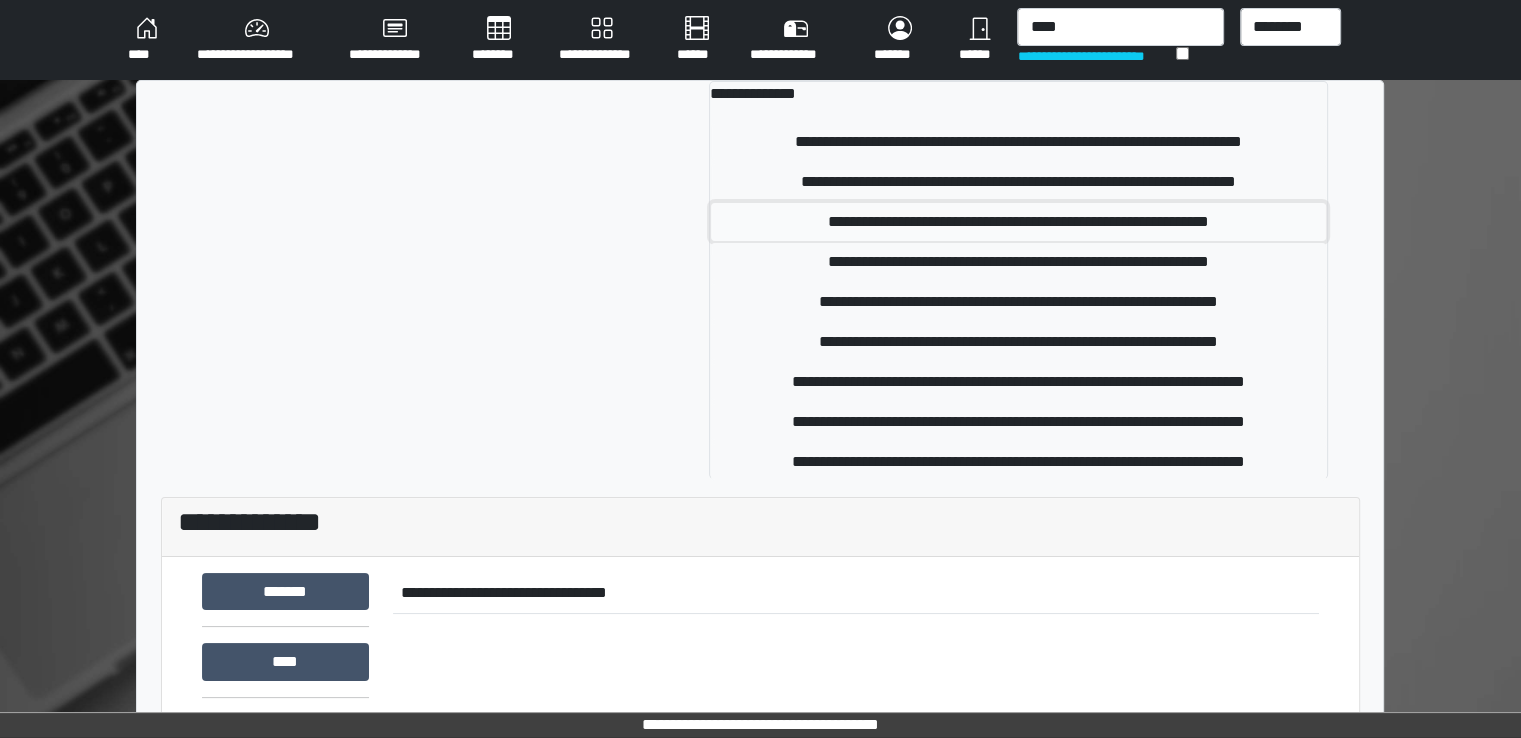 click on "**********" at bounding box center [1019, 222] 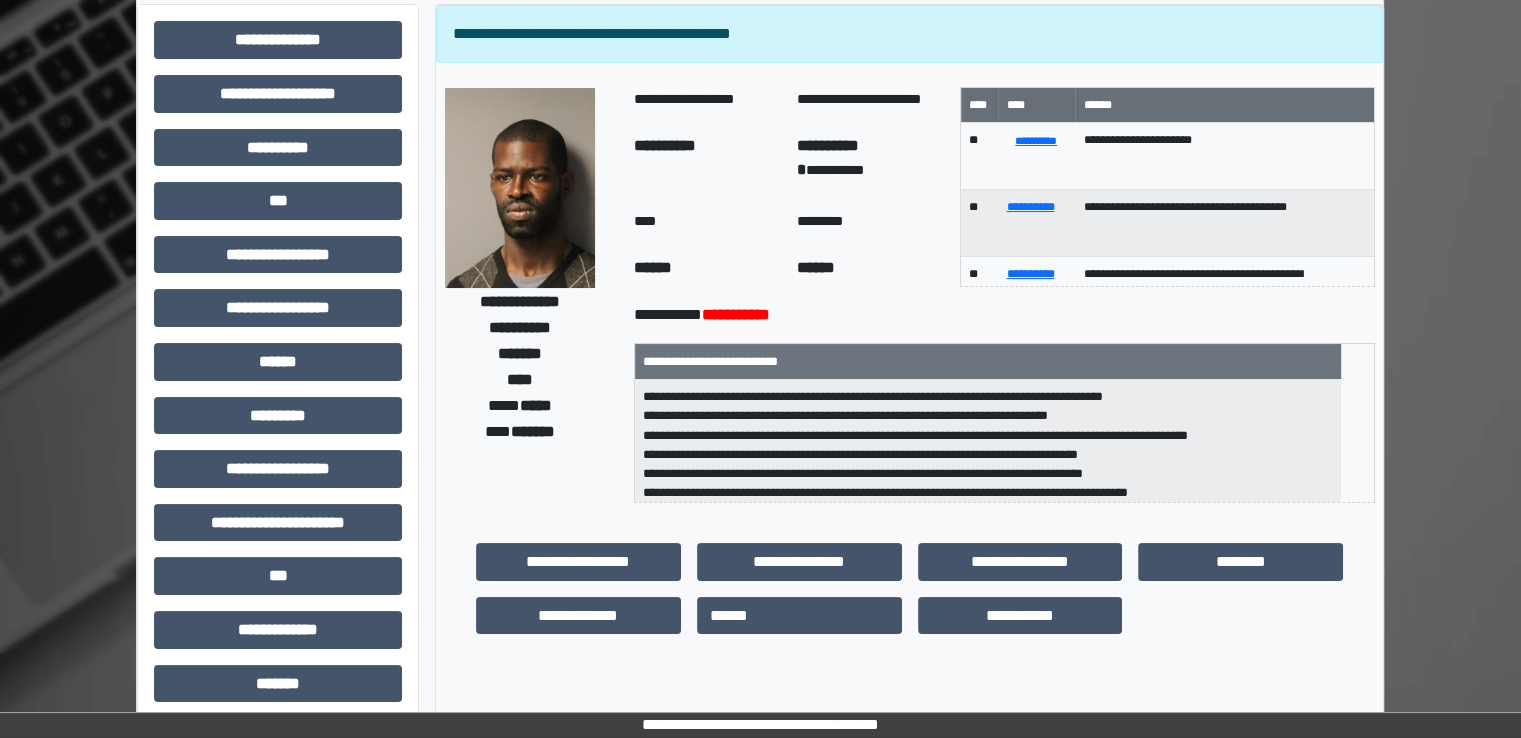 scroll, scrollTop: 0, scrollLeft: 0, axis: both 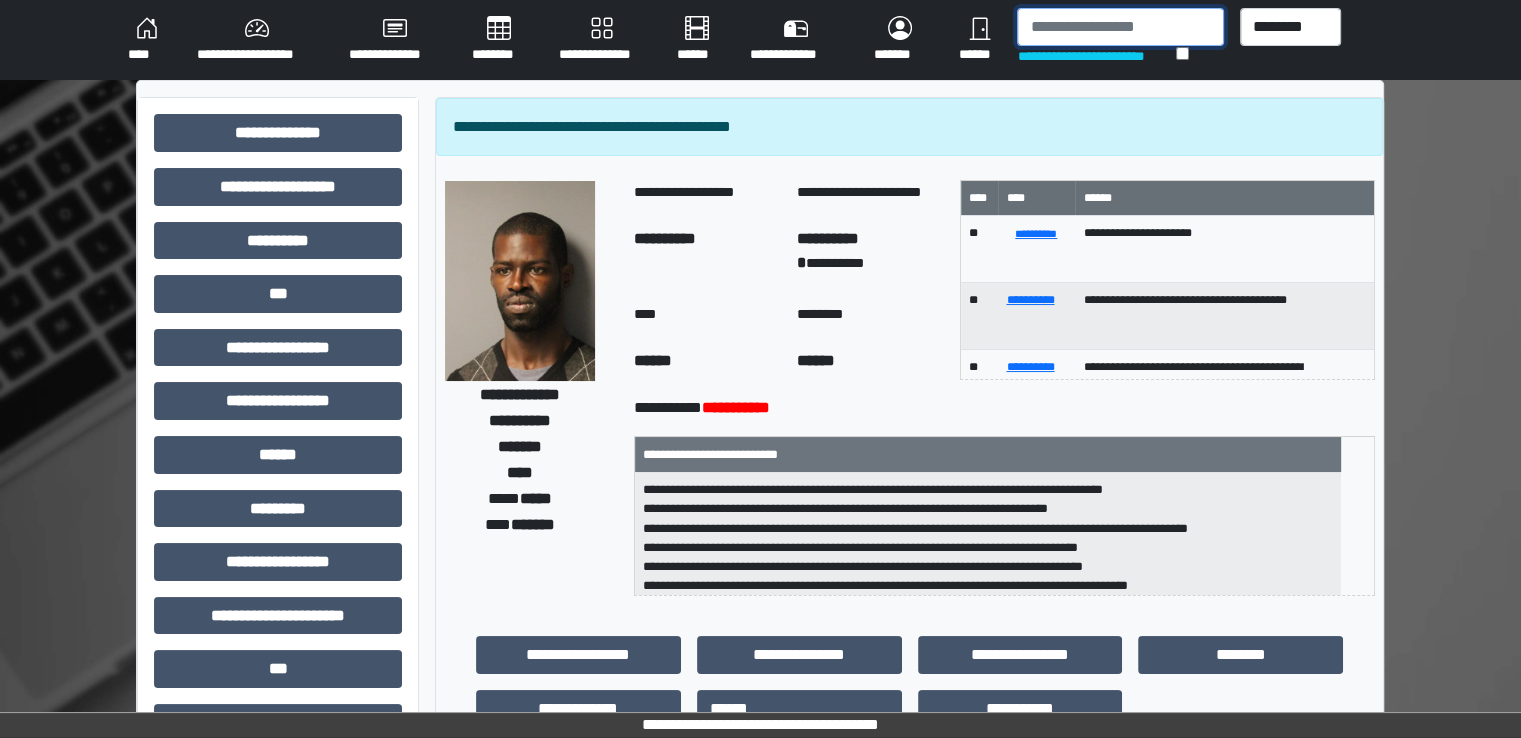 click at bounding box center (1120, 27) 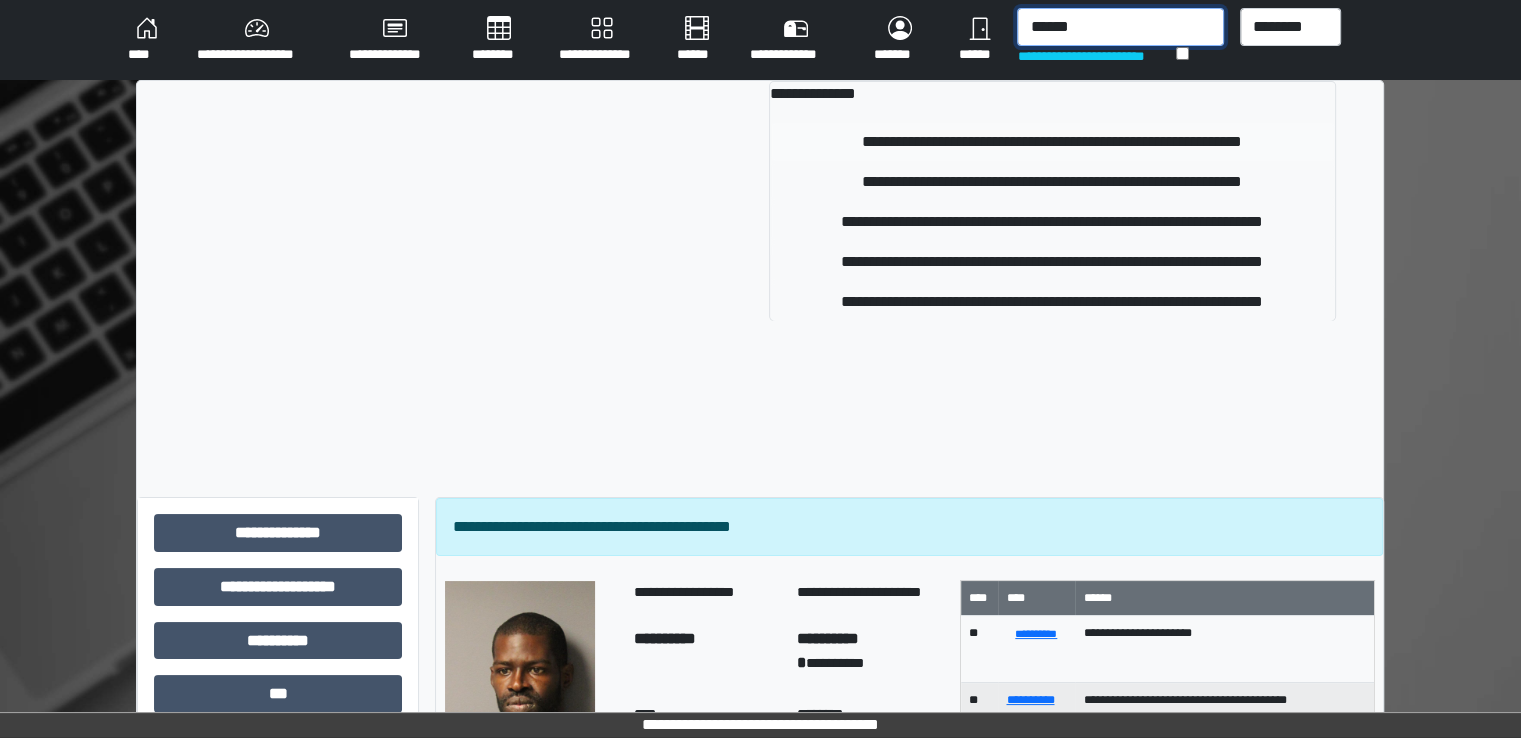 type on "******" 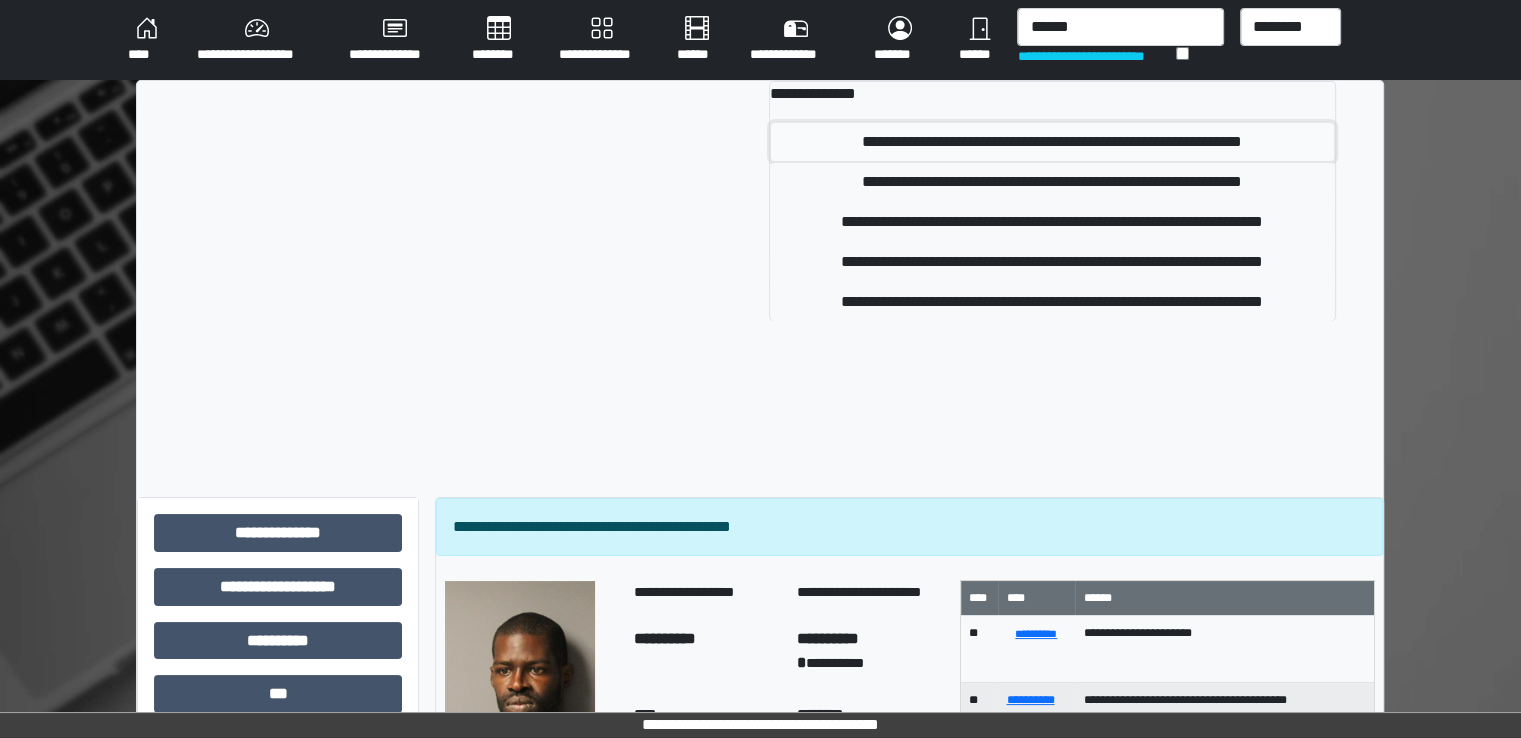 click on "**********" at bounding box center (1052, 142) 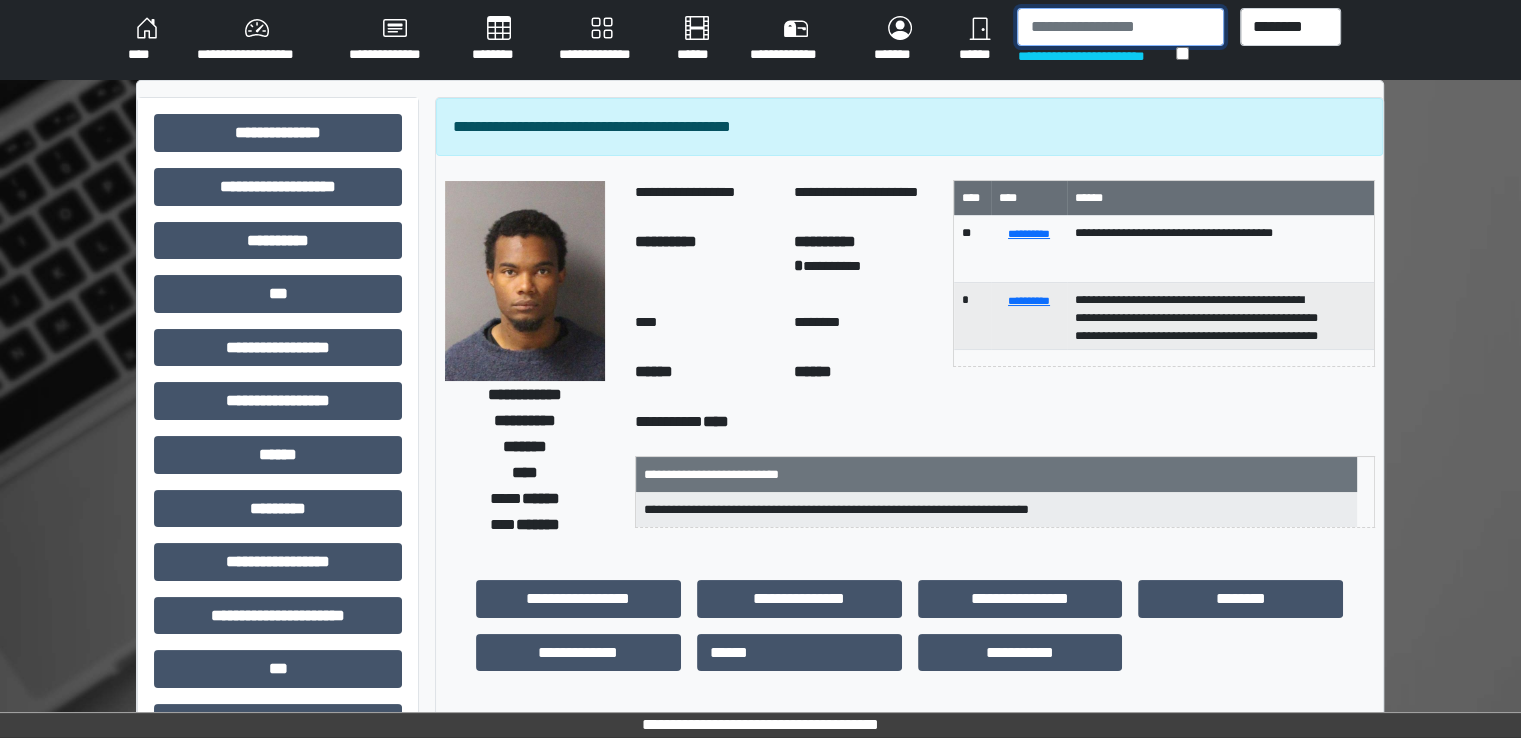 click at bounding box center [1120, 27] 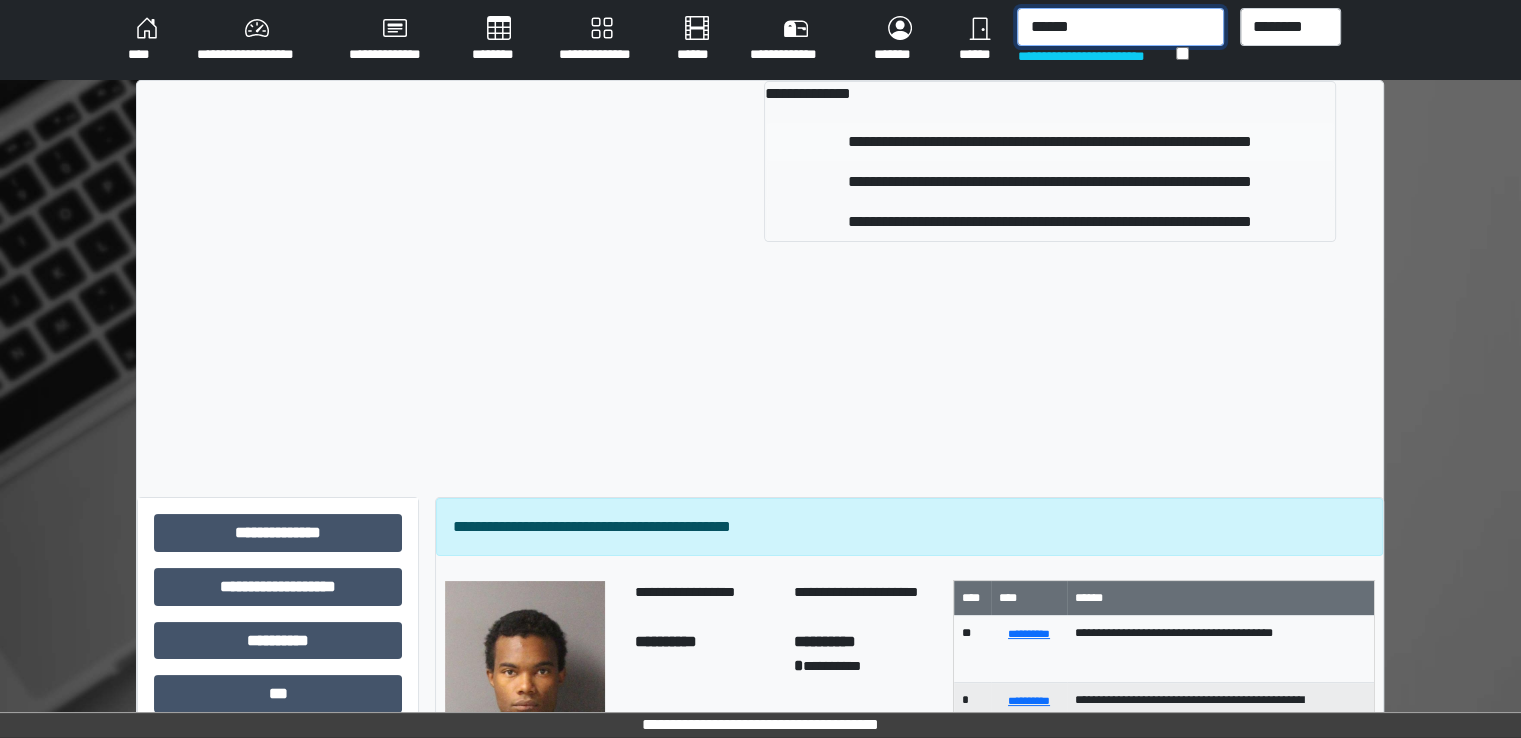 type on "******" 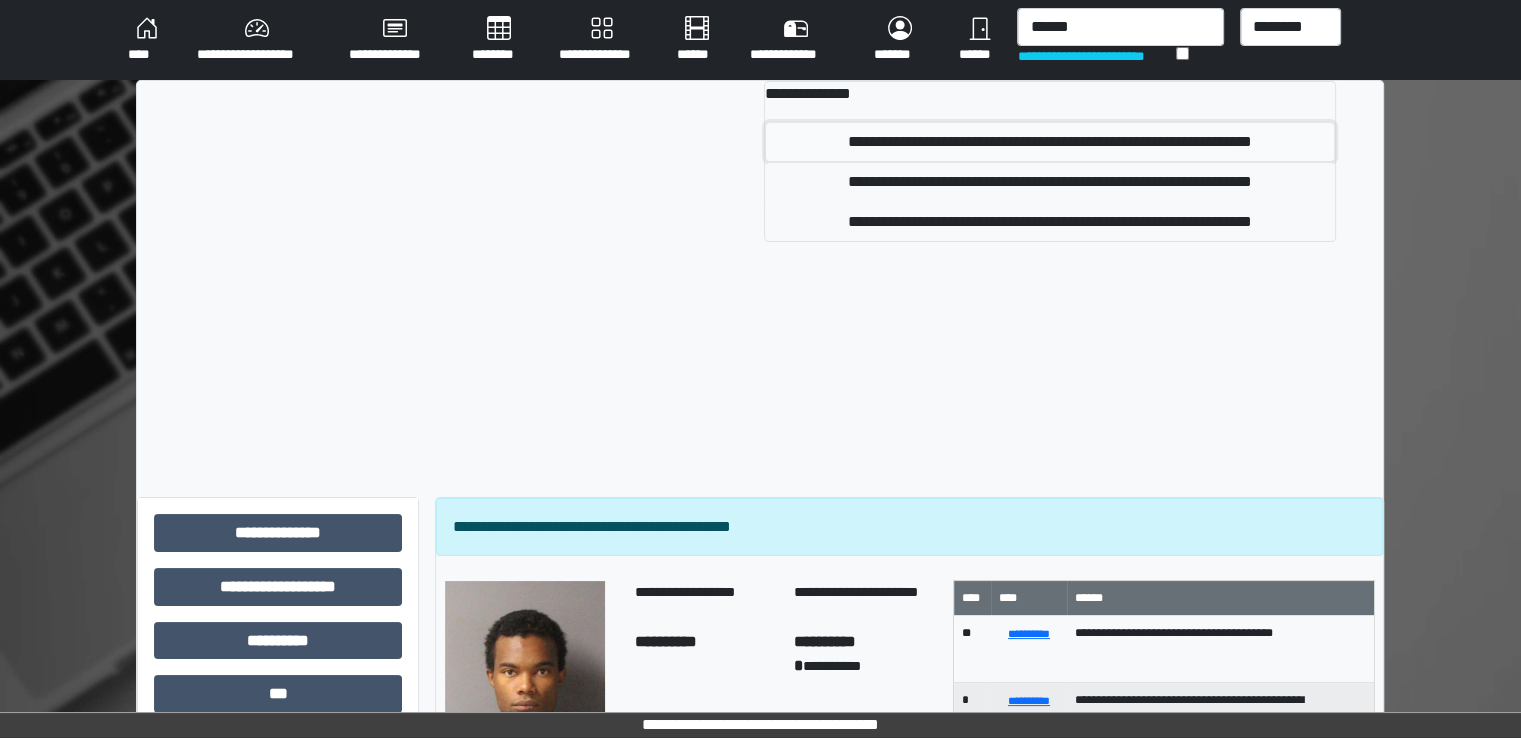 click on "**********" at bounding box center [1050, 142] 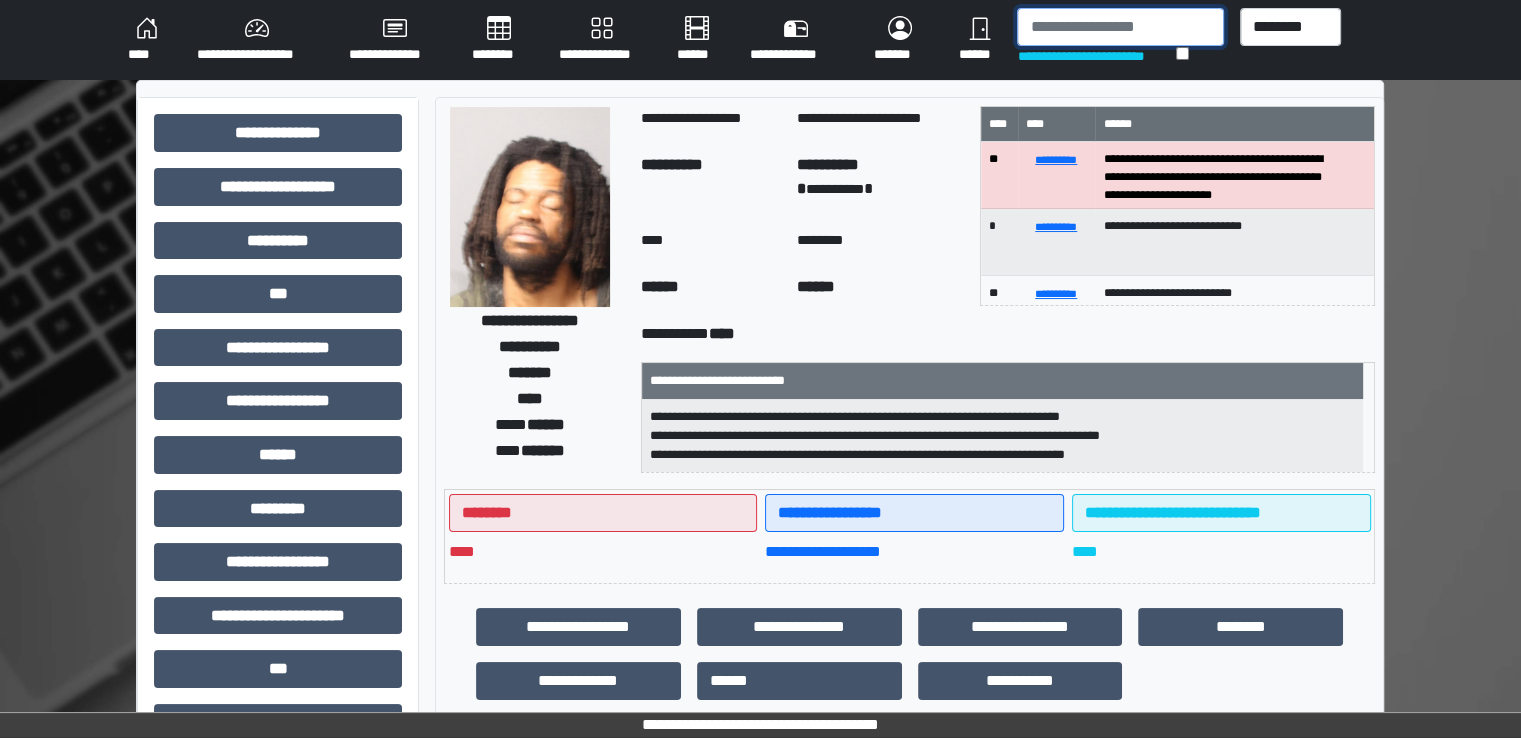click at bounding box center [1120, 27] 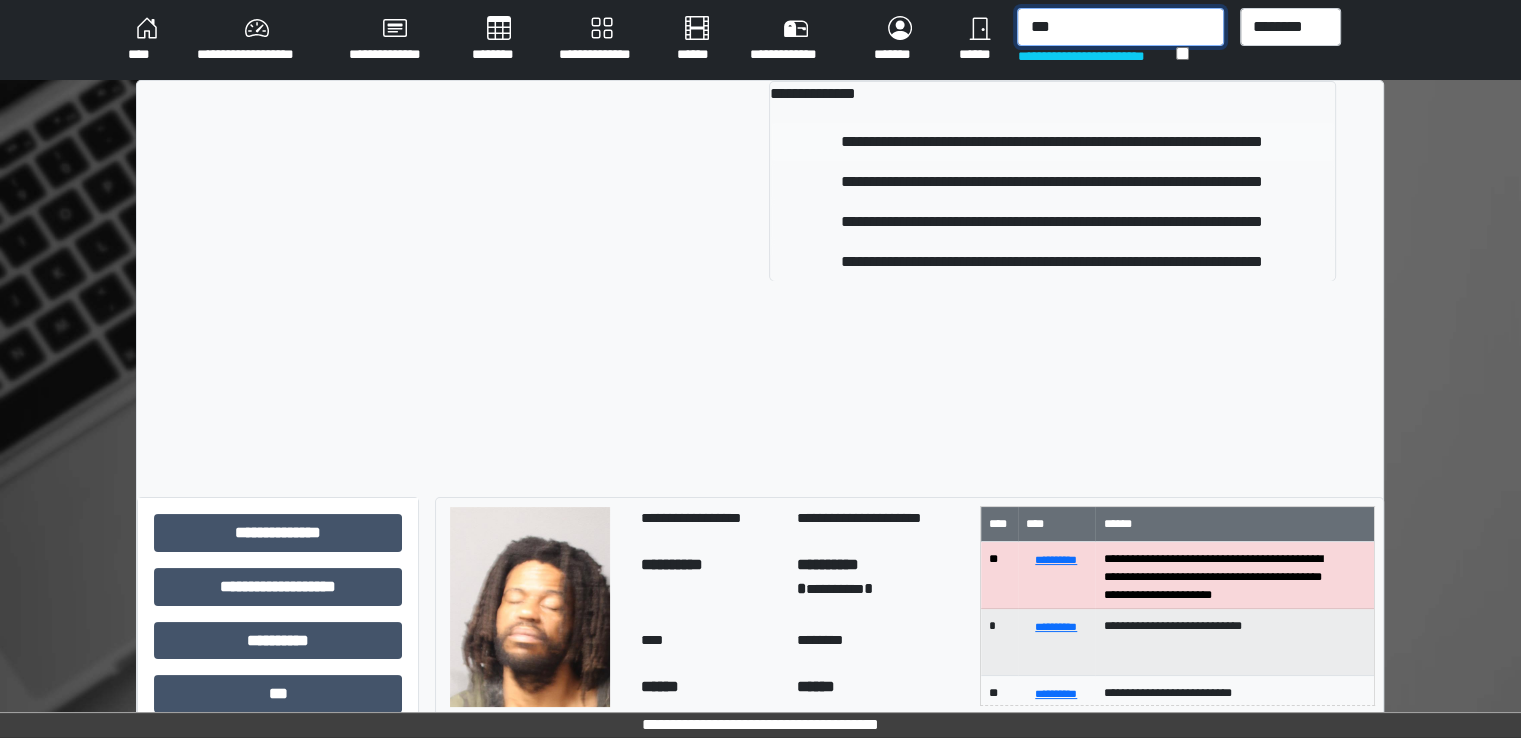type on "***" 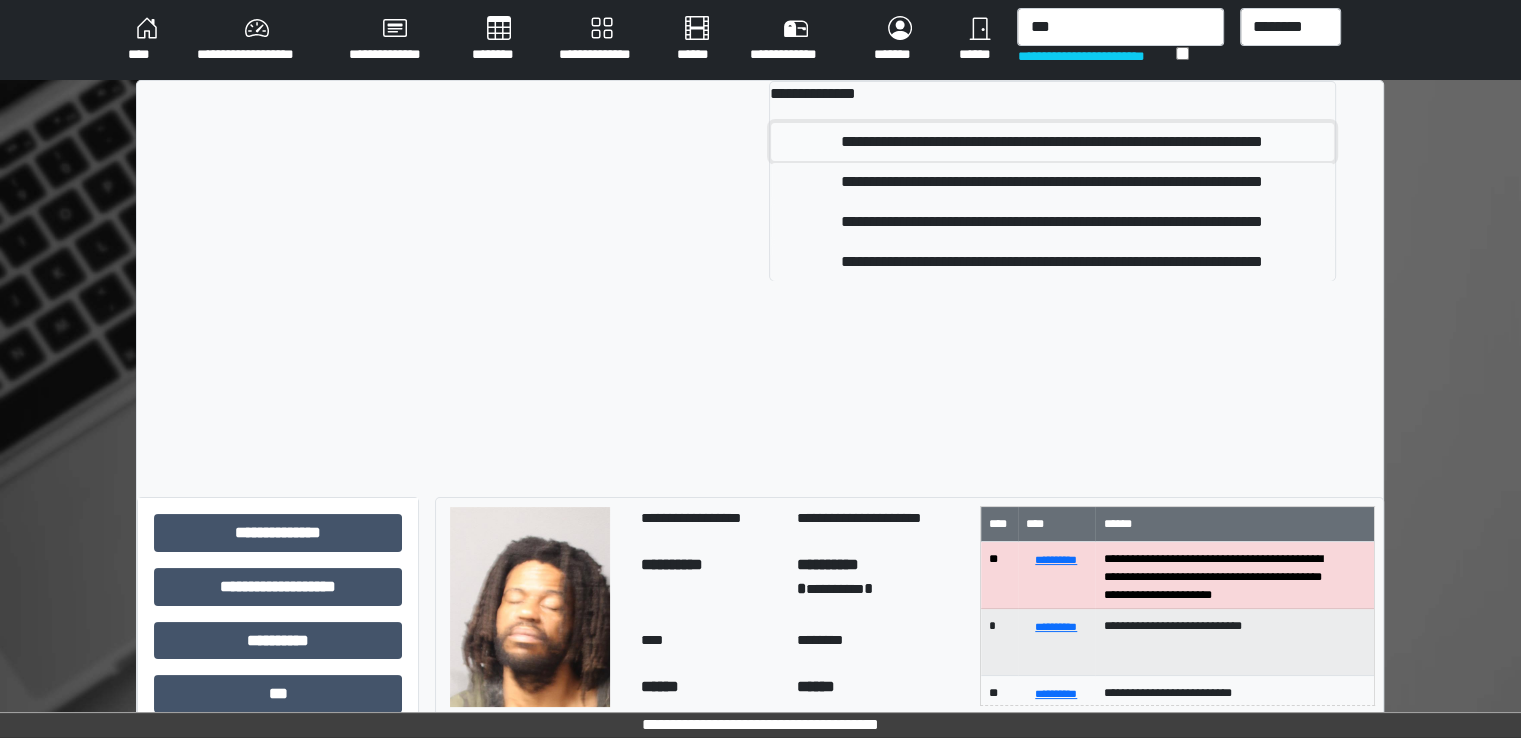 click on "**********" at bounding box center (1052, 142) 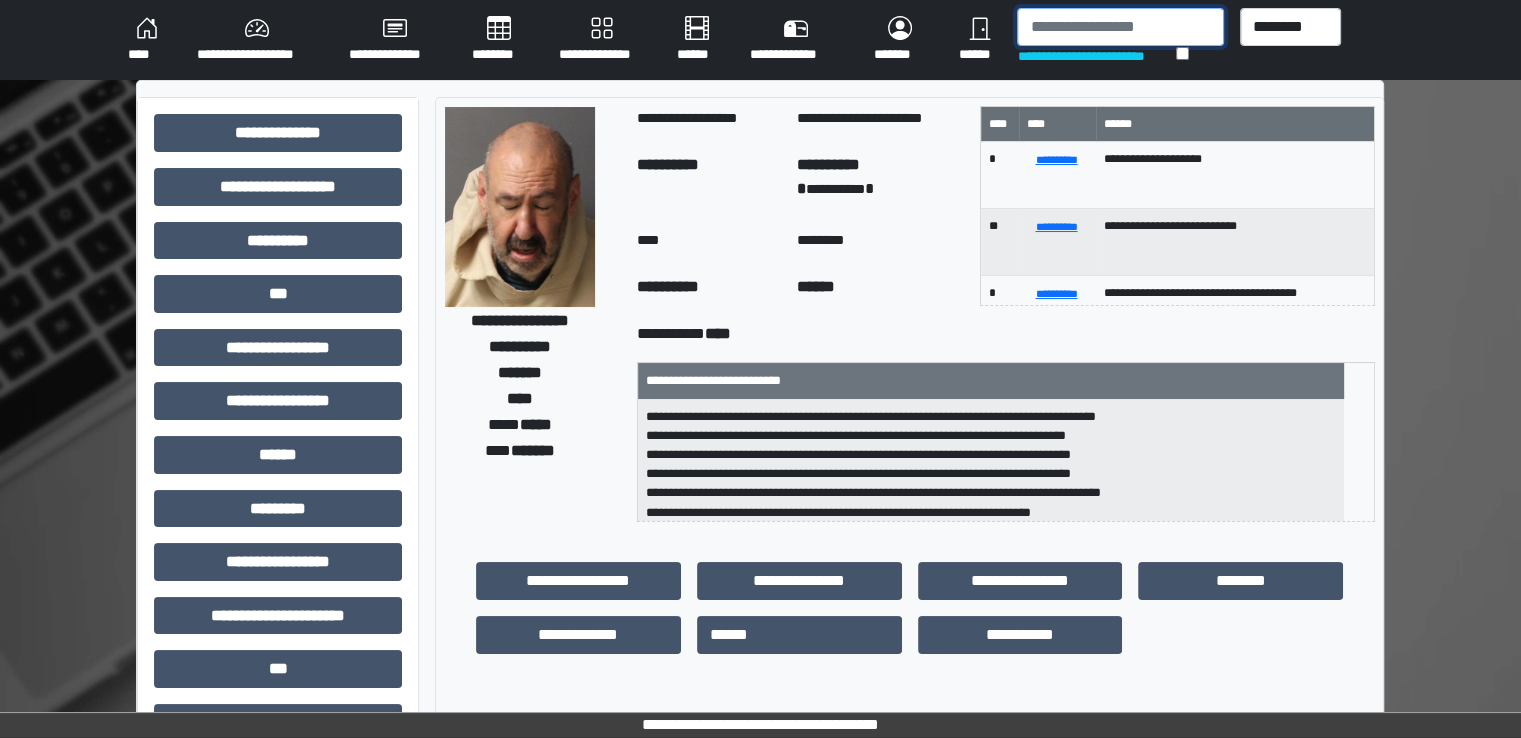 click at bounding box center (1120, 27) 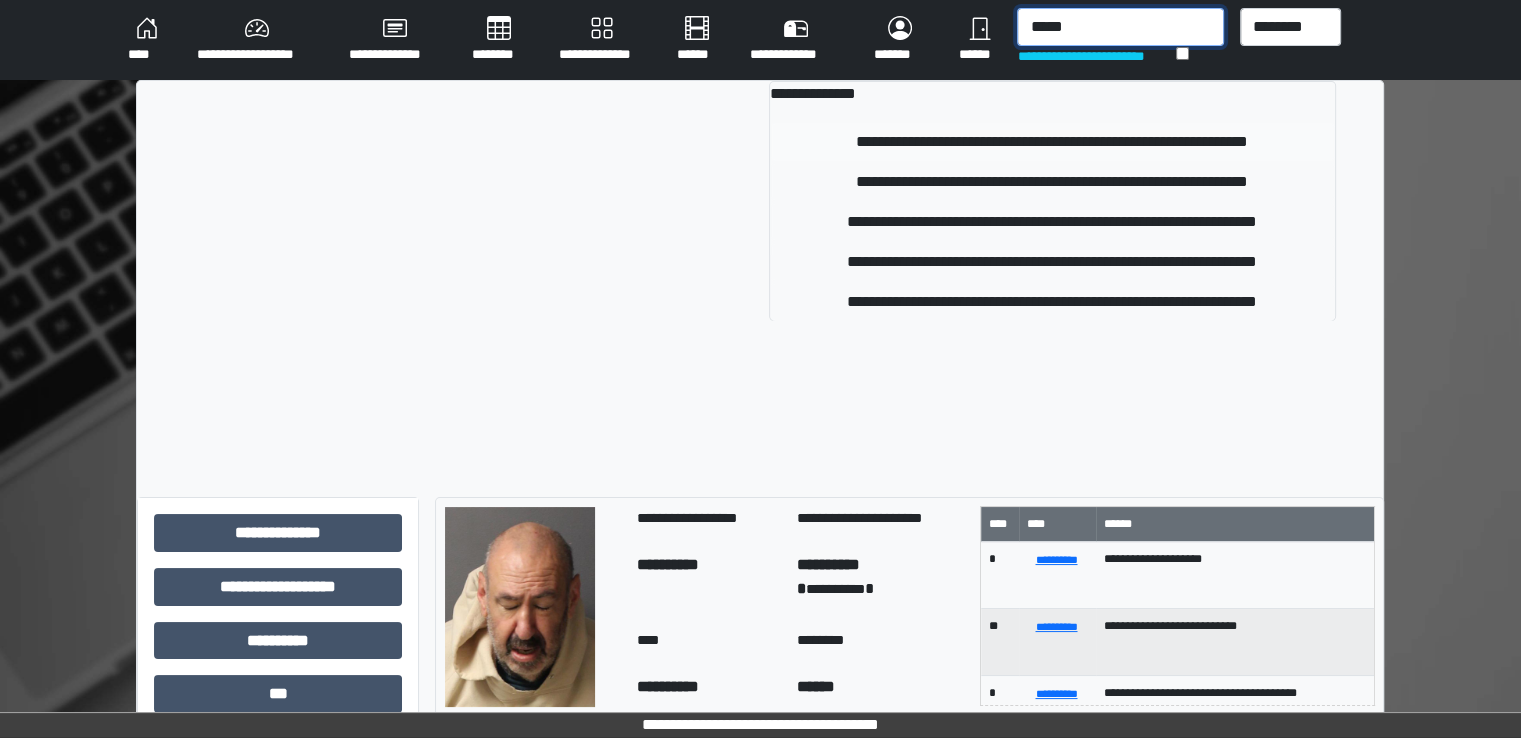 type on "*****" 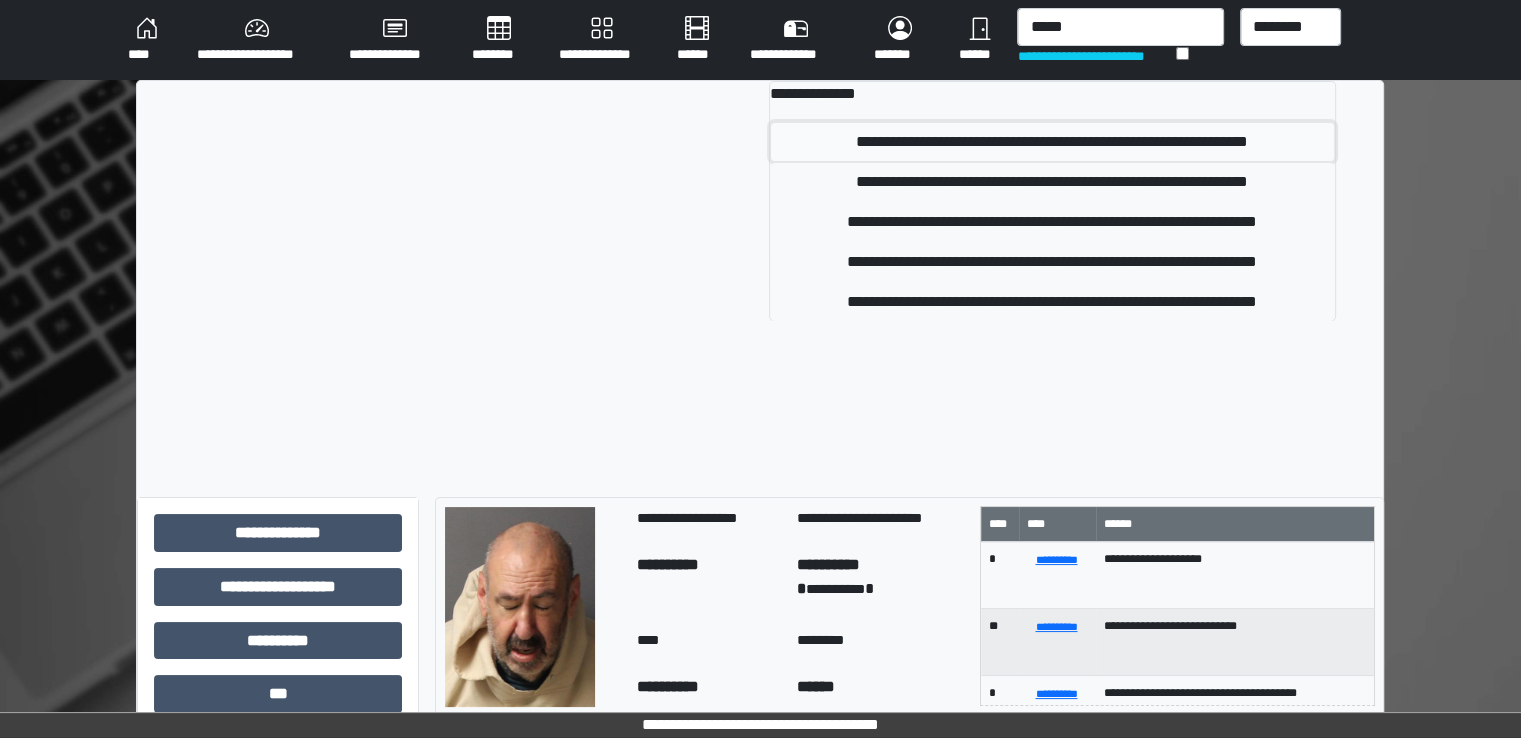 click on "**********" at bounding box center [1052, 142] 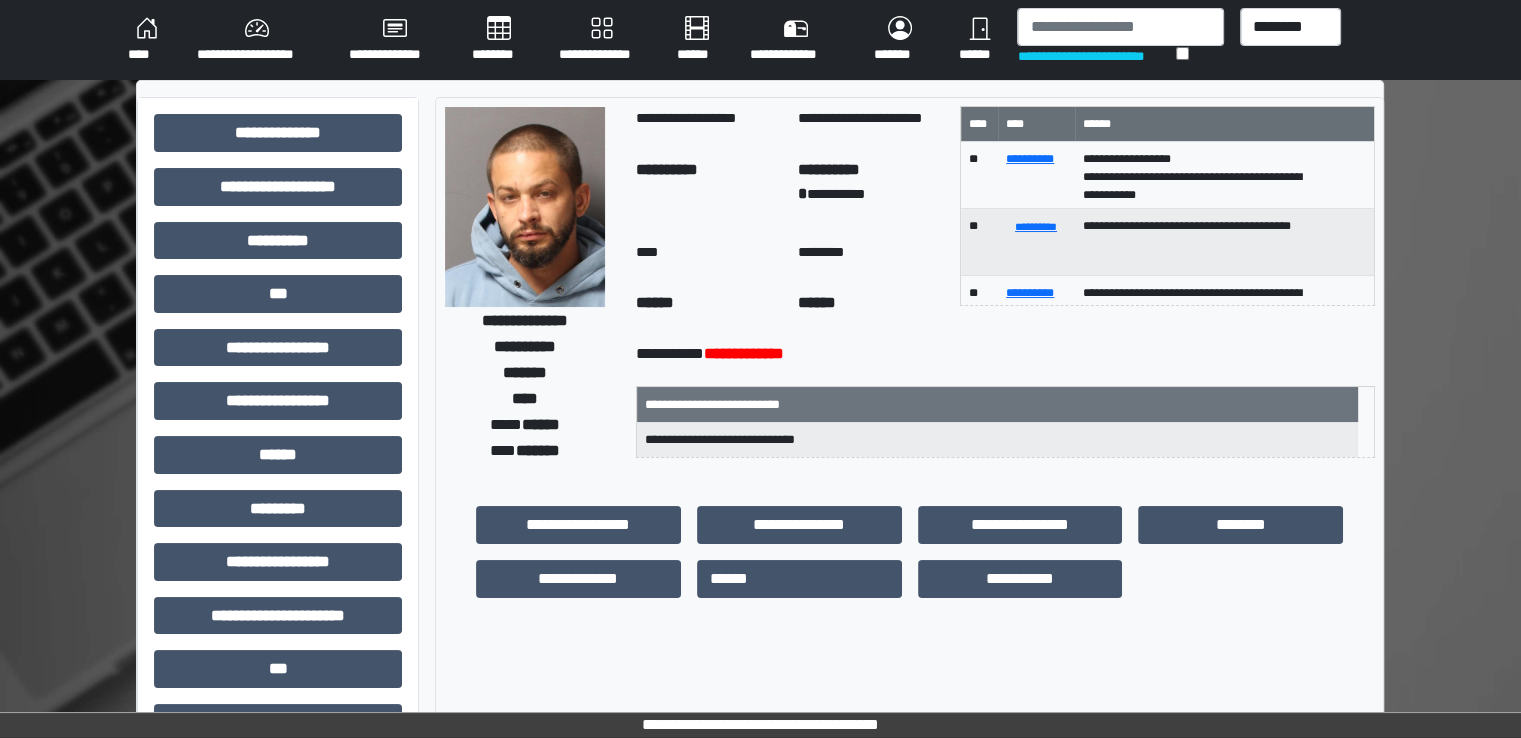 click on "****" at bounding box center (146, 40) 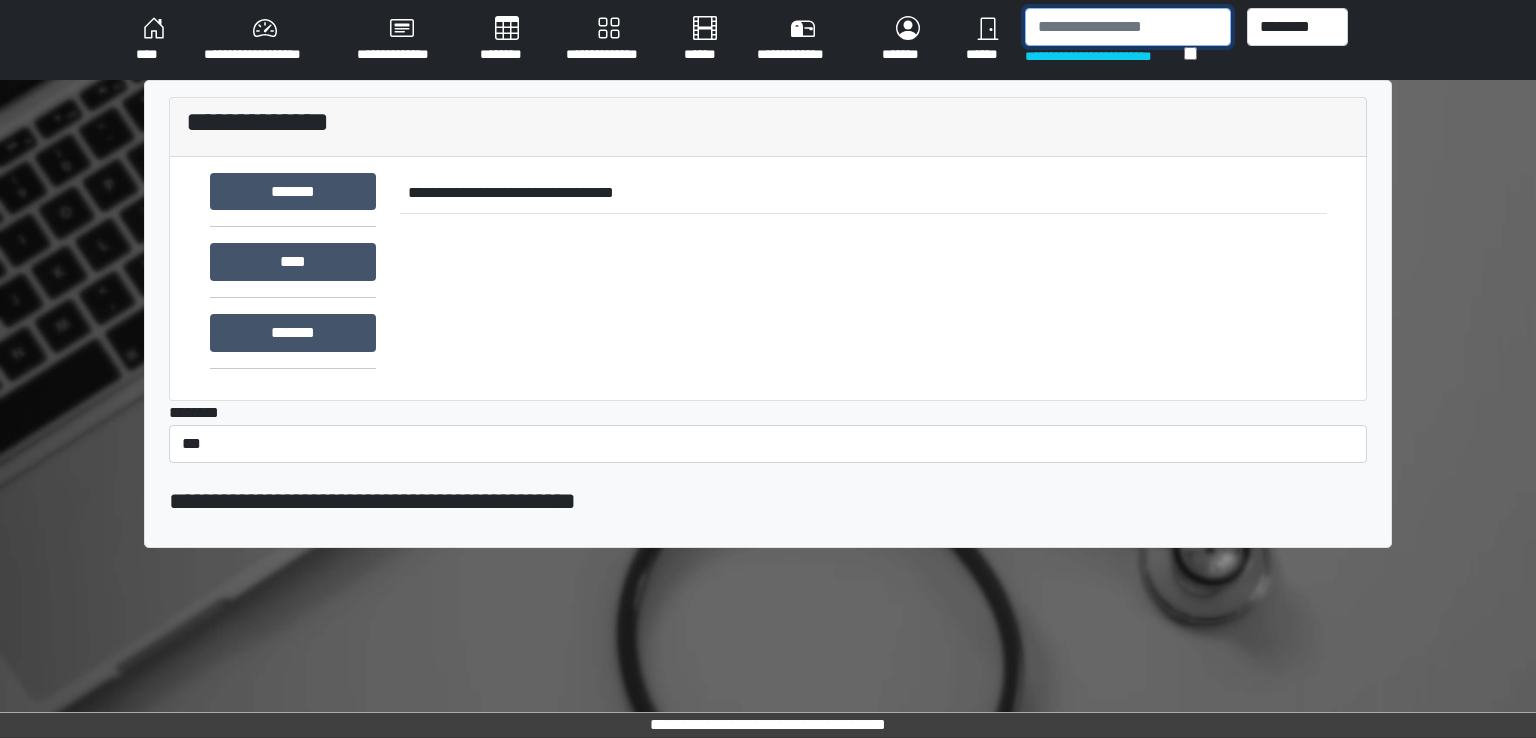 click at bounding box center (1128, 27) 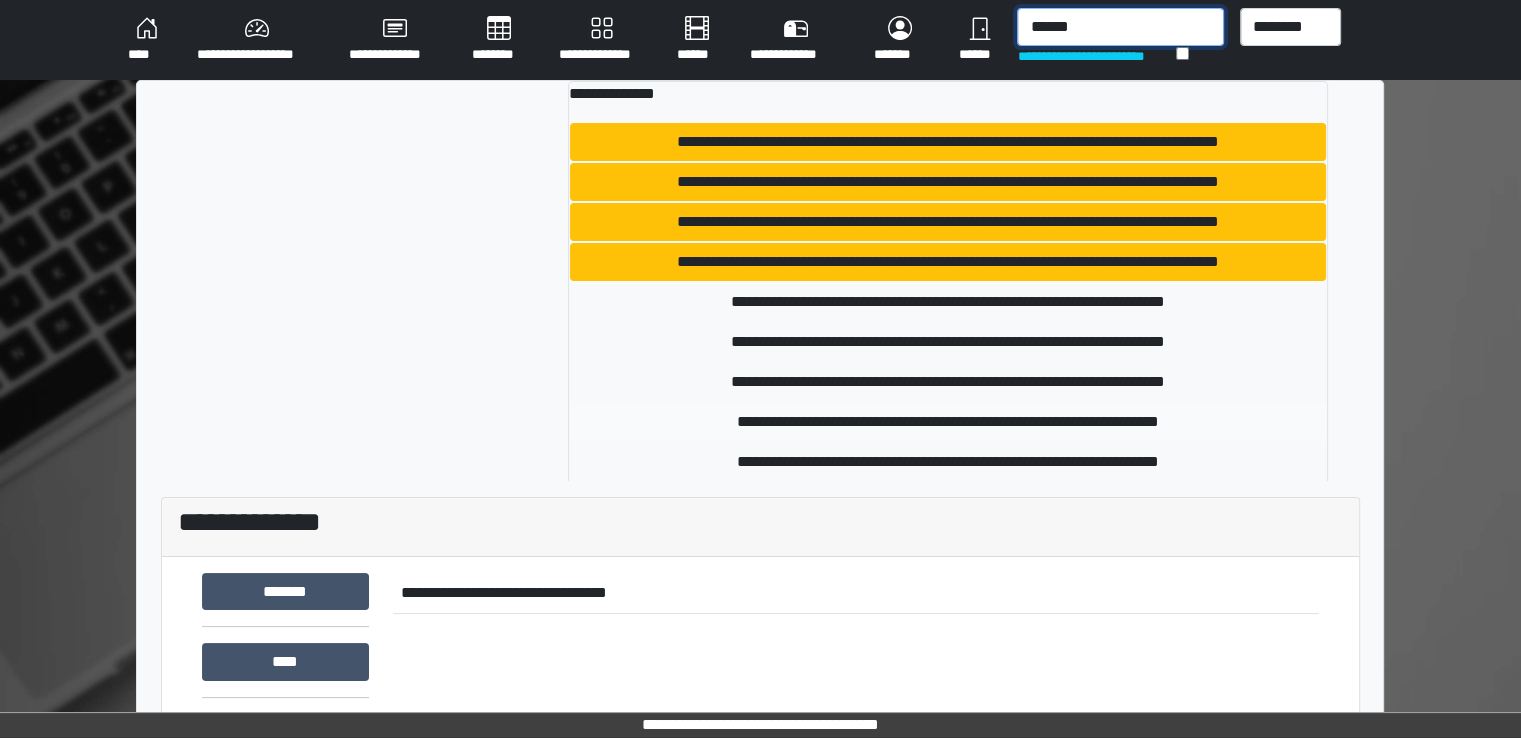 type on "******" 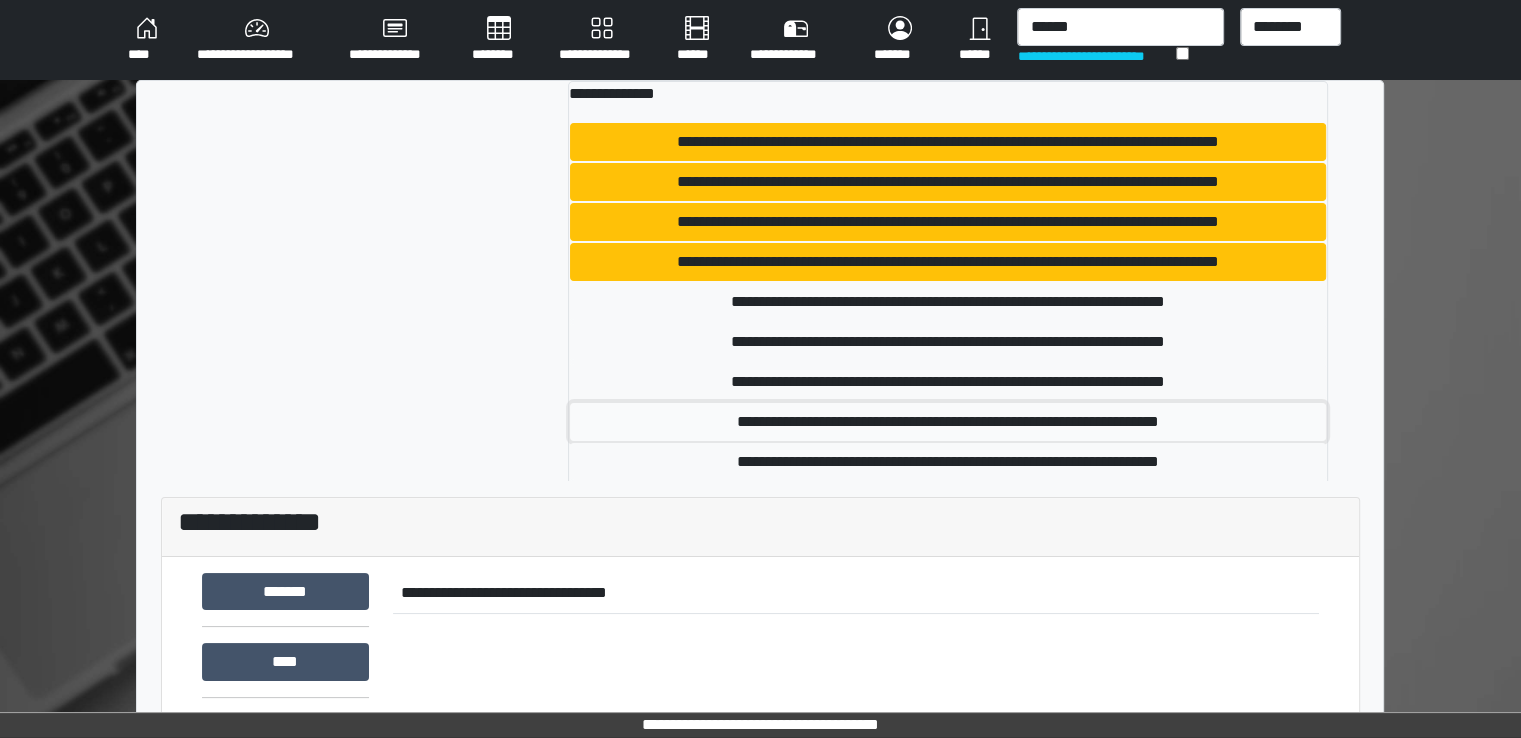 click on "**********" at bounding box center [948, 422] 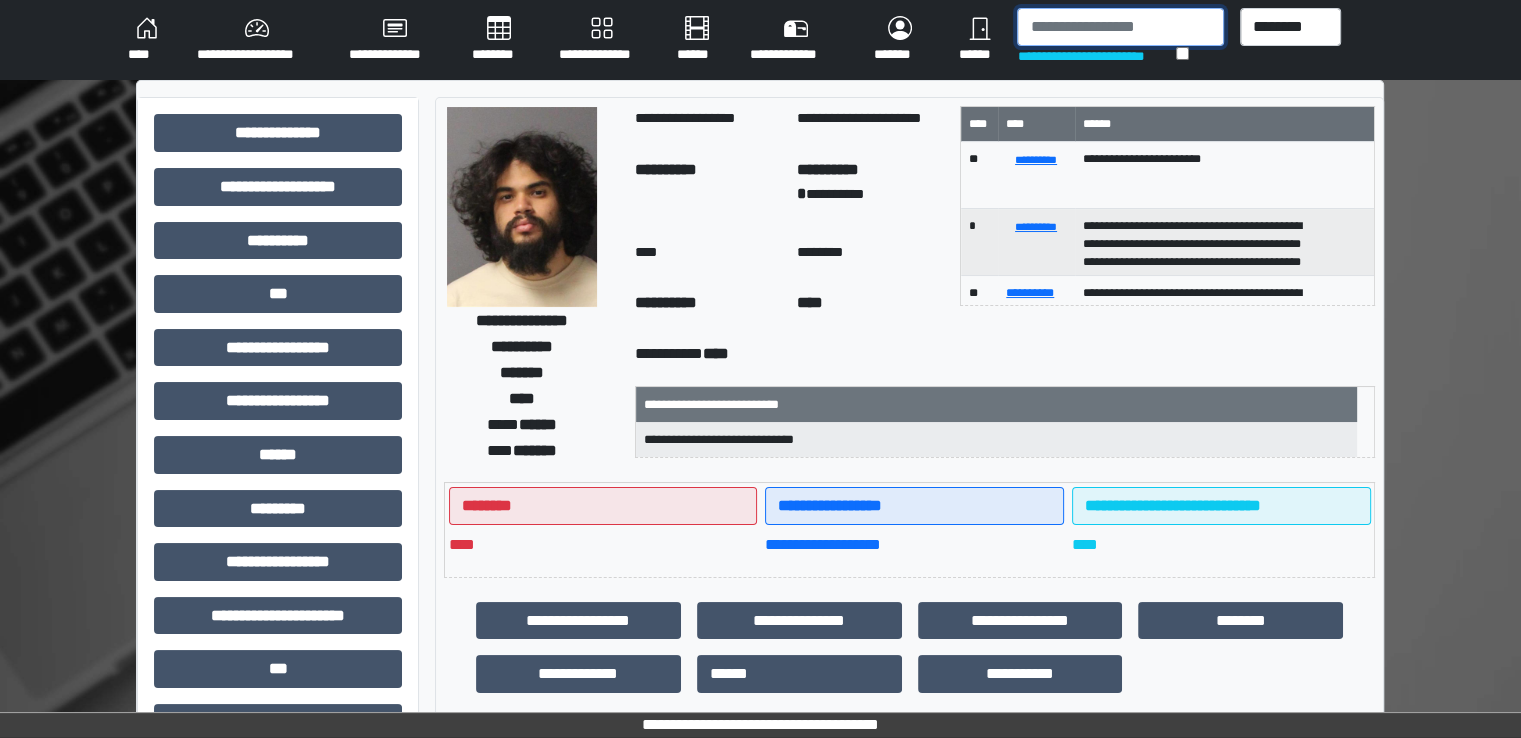 click at bounding box center [1120, 27] 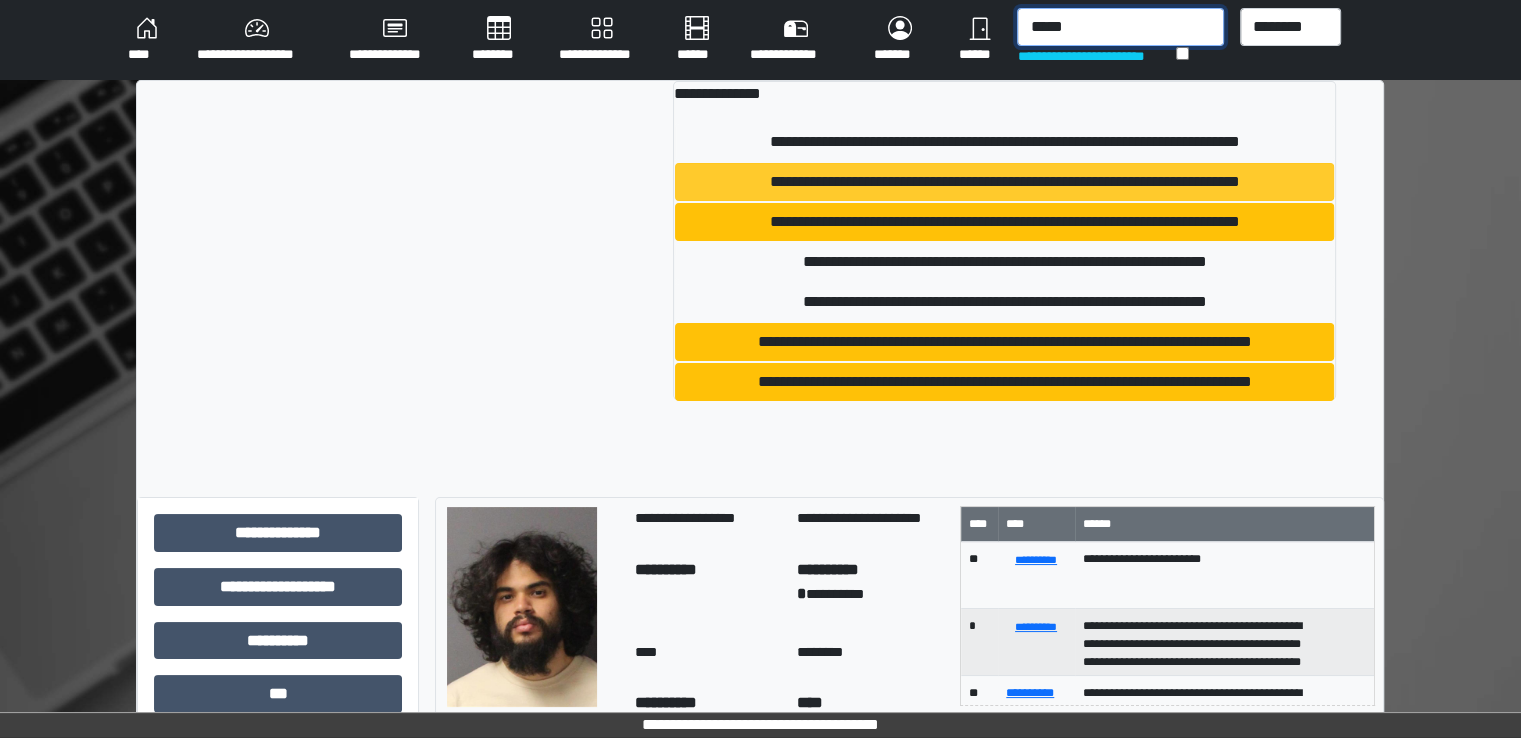 type on "*****" 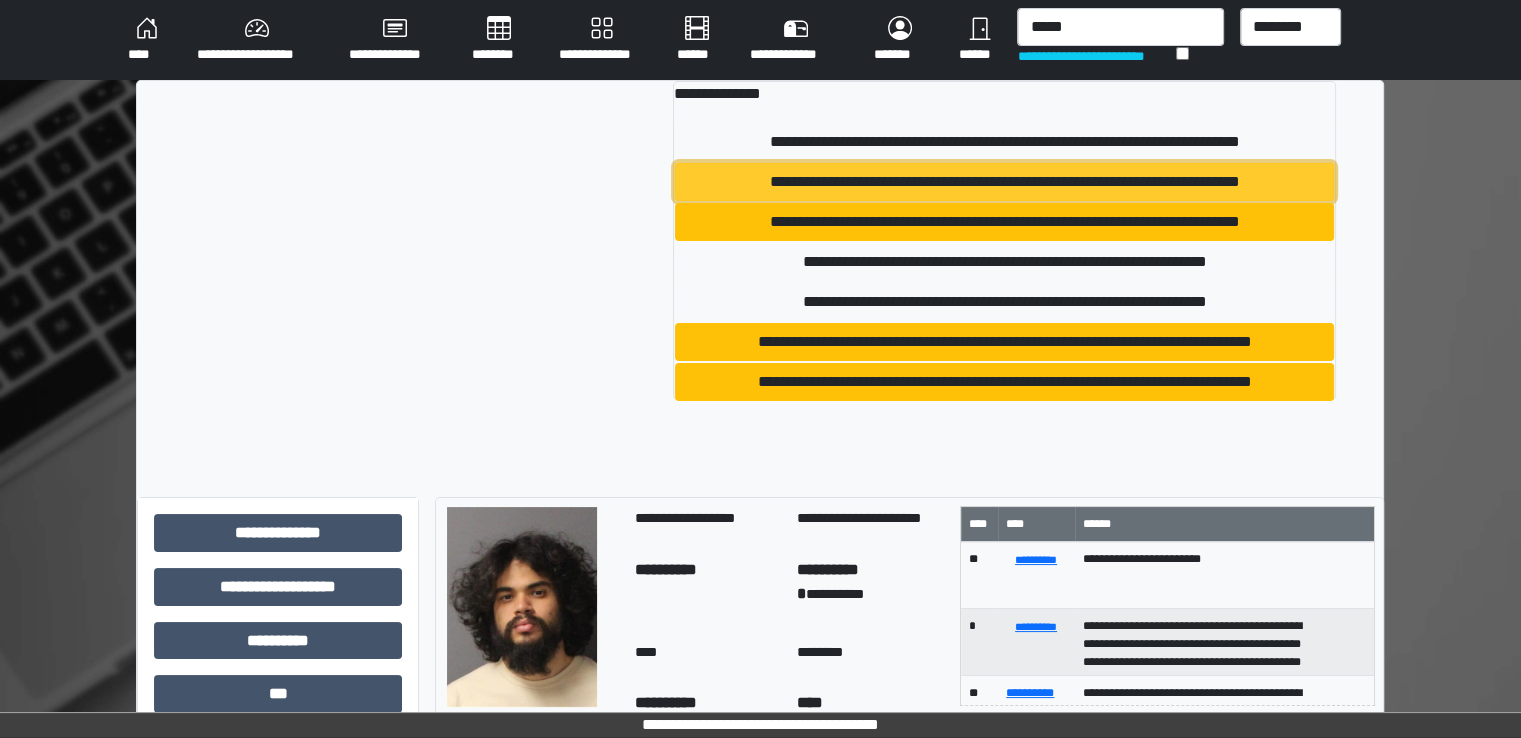 click on "**********" at bounding box center (1004, 182) 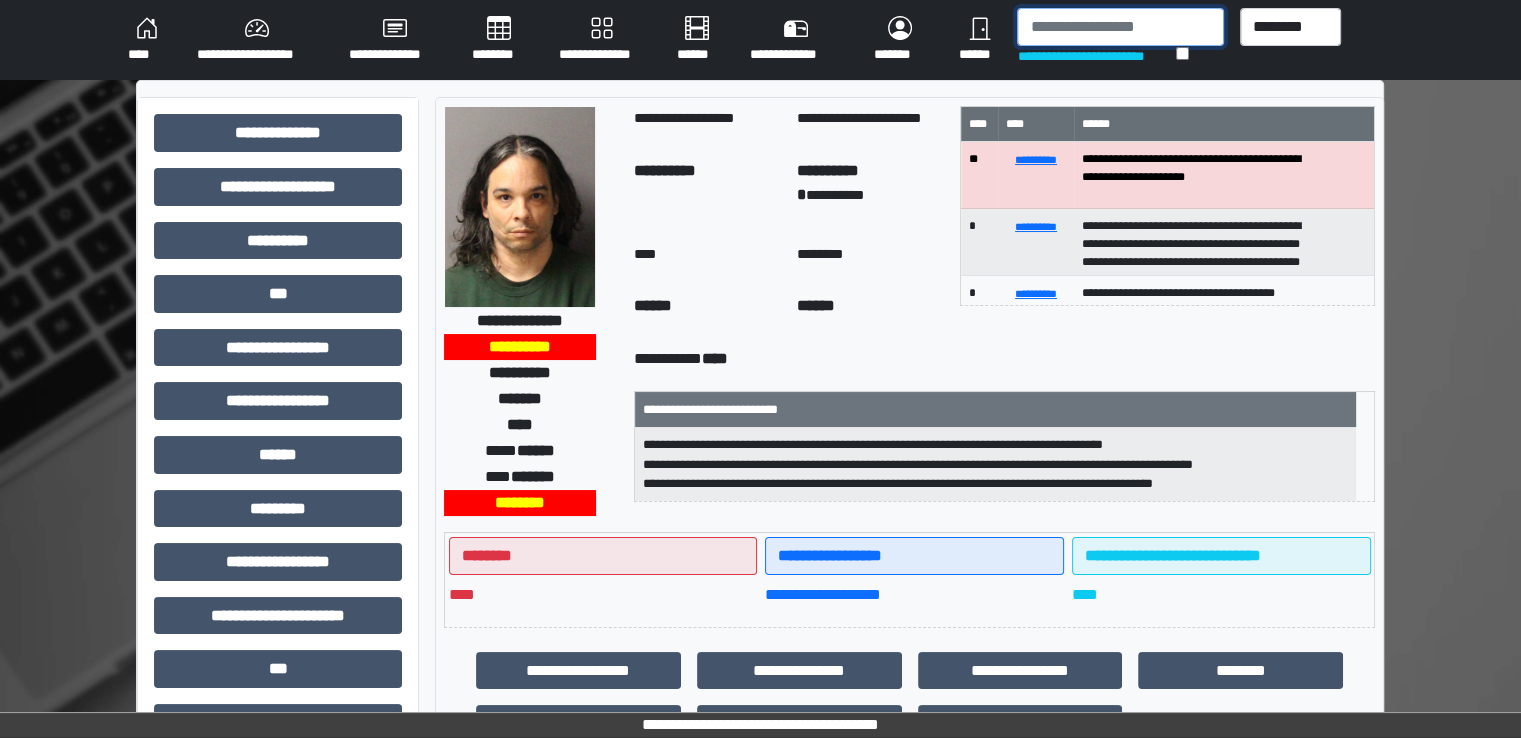 click at bounding box center [1120, 27] 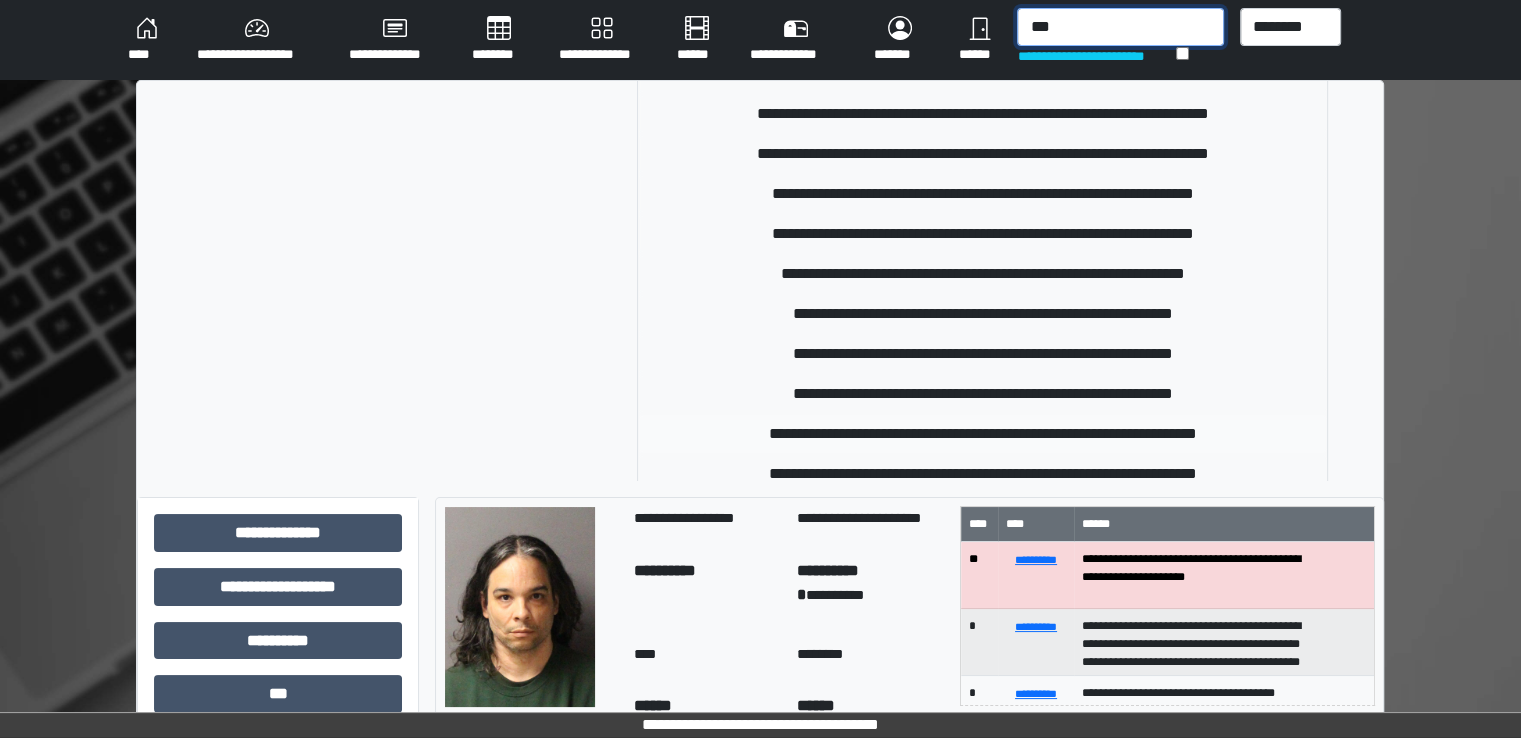 scroll, scrollTop: 200, scrollLeft: 0, axis: vertical 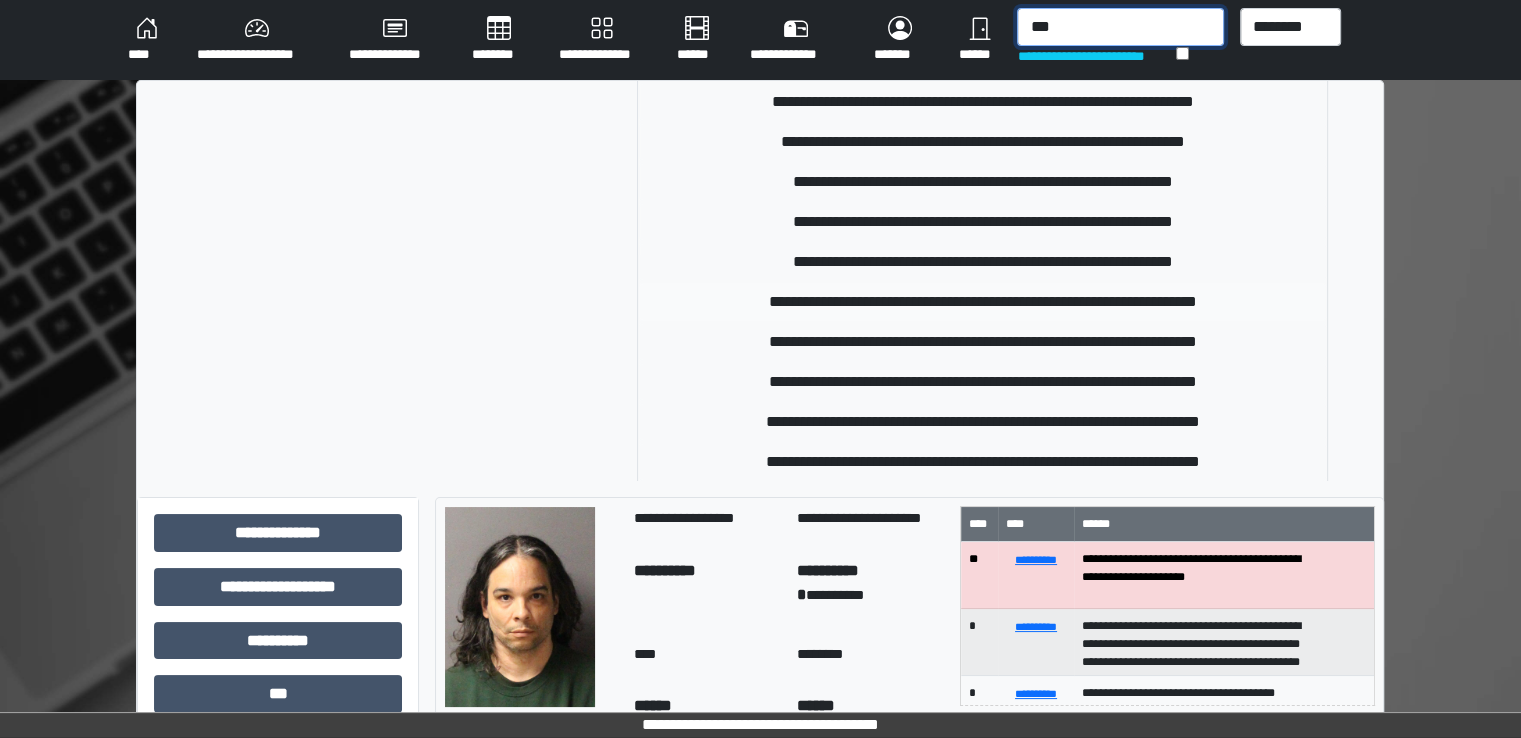 type on "***" 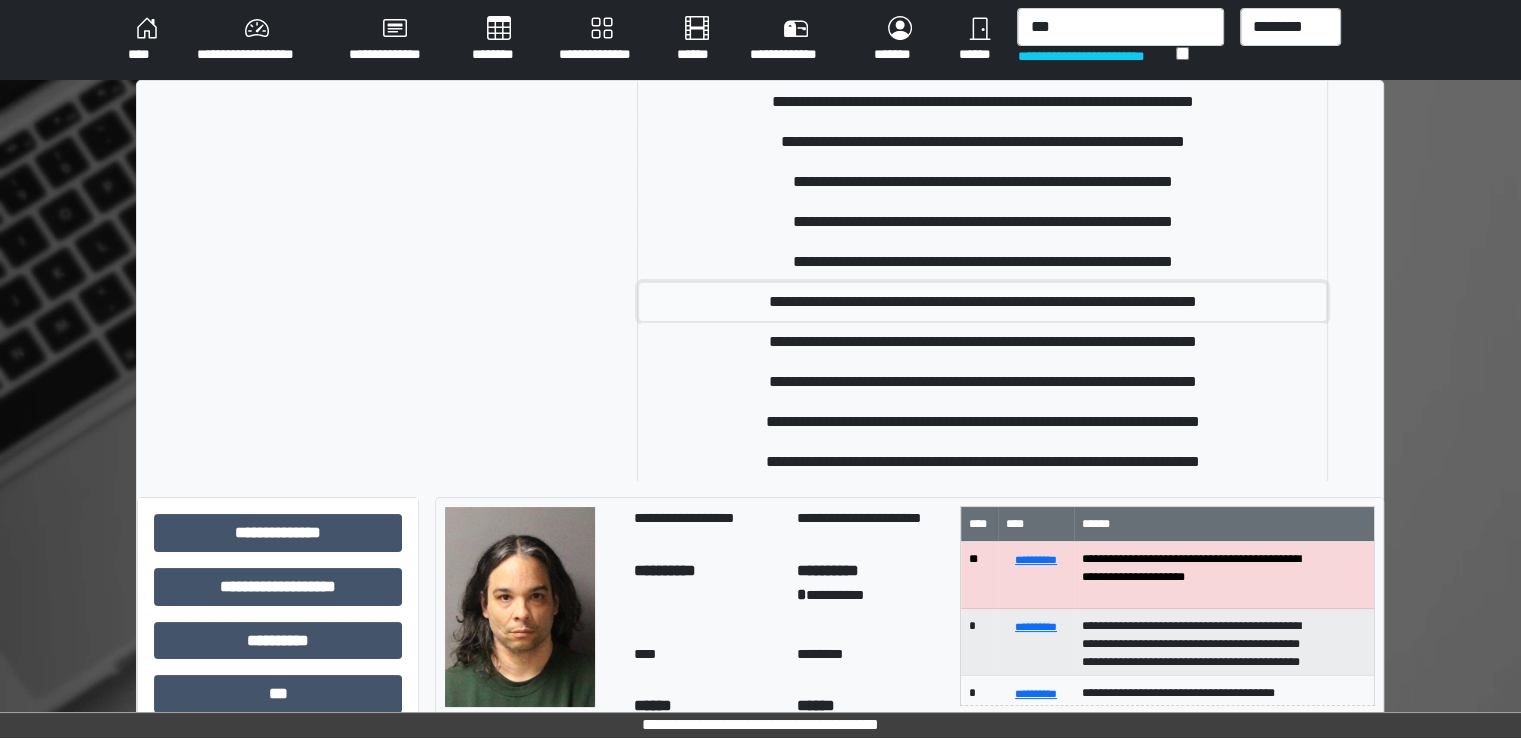 click on "**********" at bounding box center (982, 302) 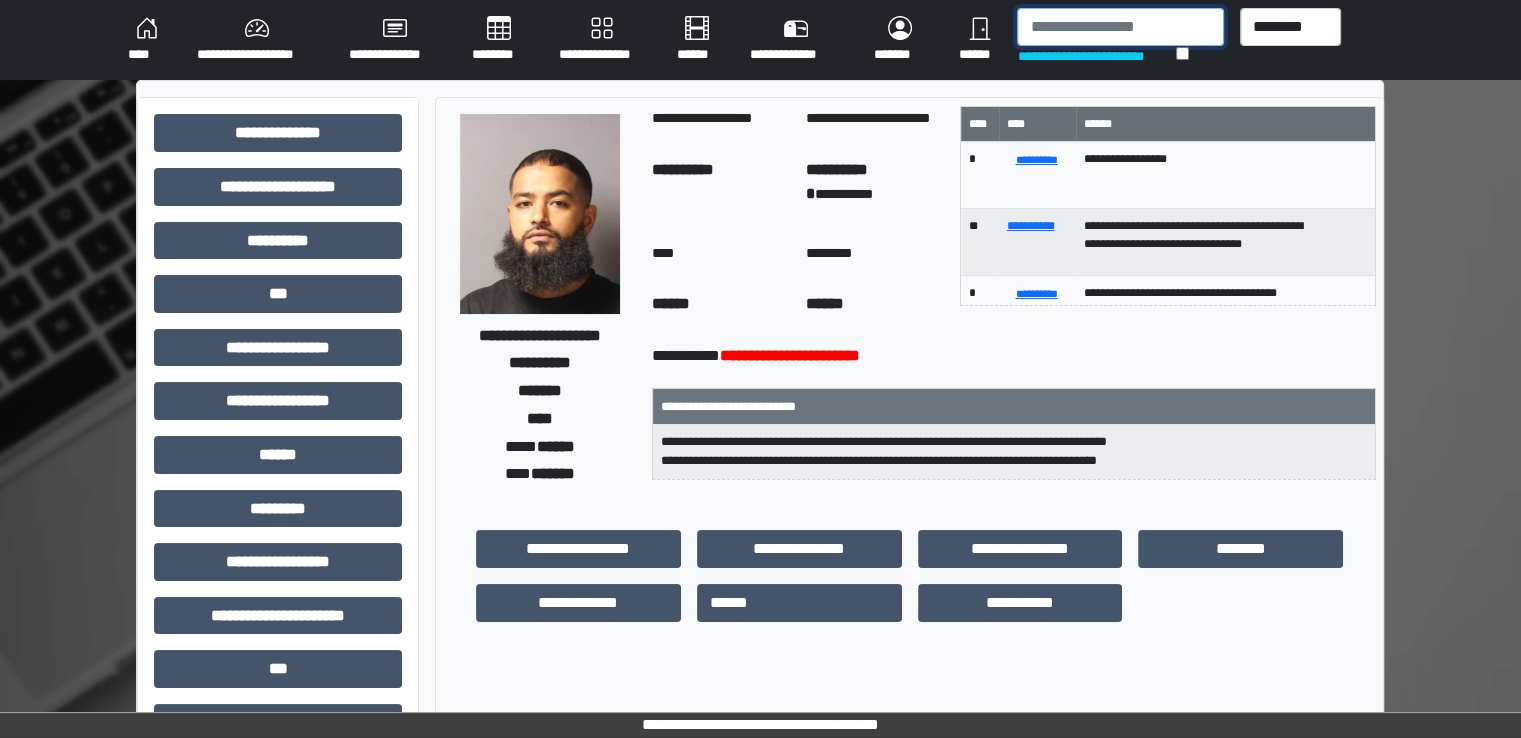 click at bounding box center [1120, 27] 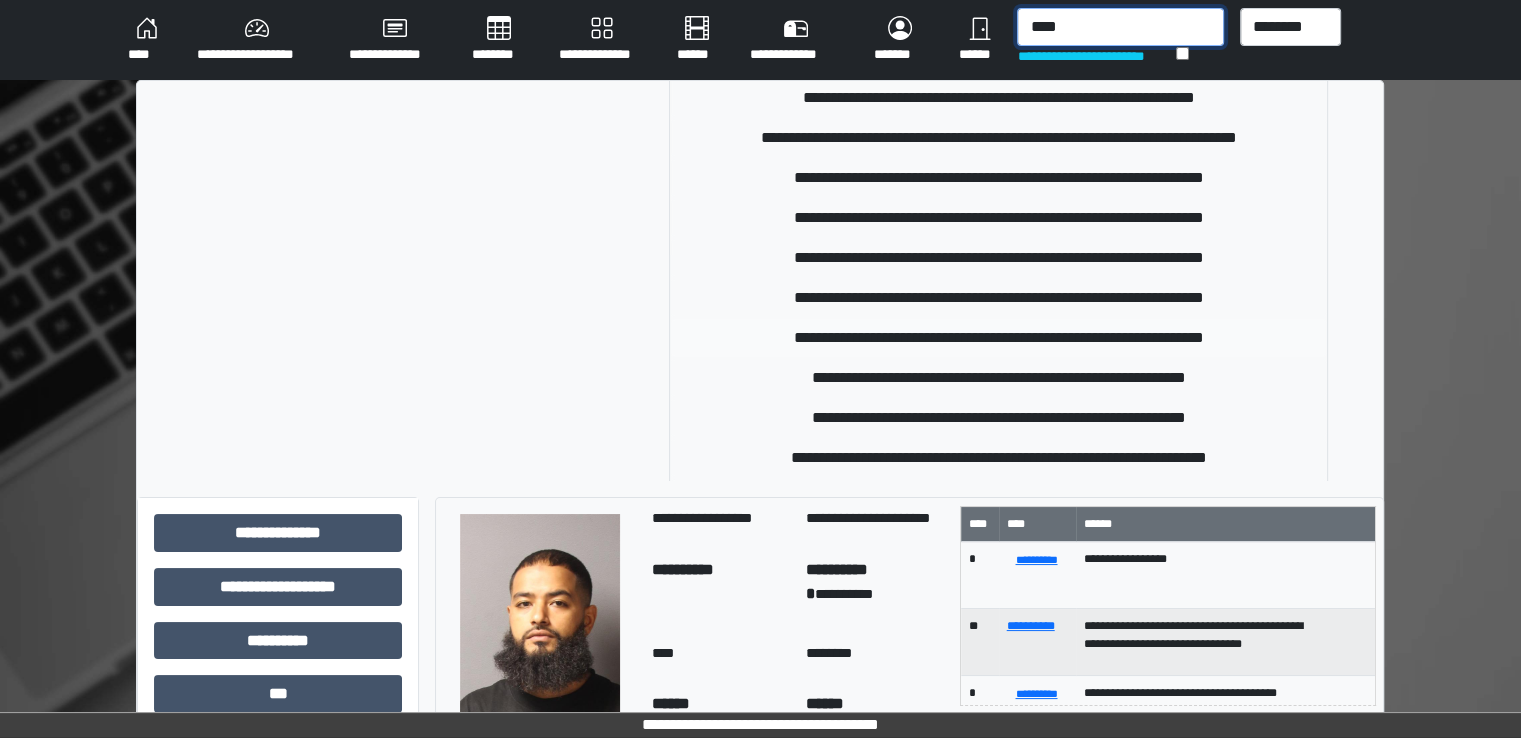 scroll, scrollTop: 300, scrollLeft: 0, axis: vertical 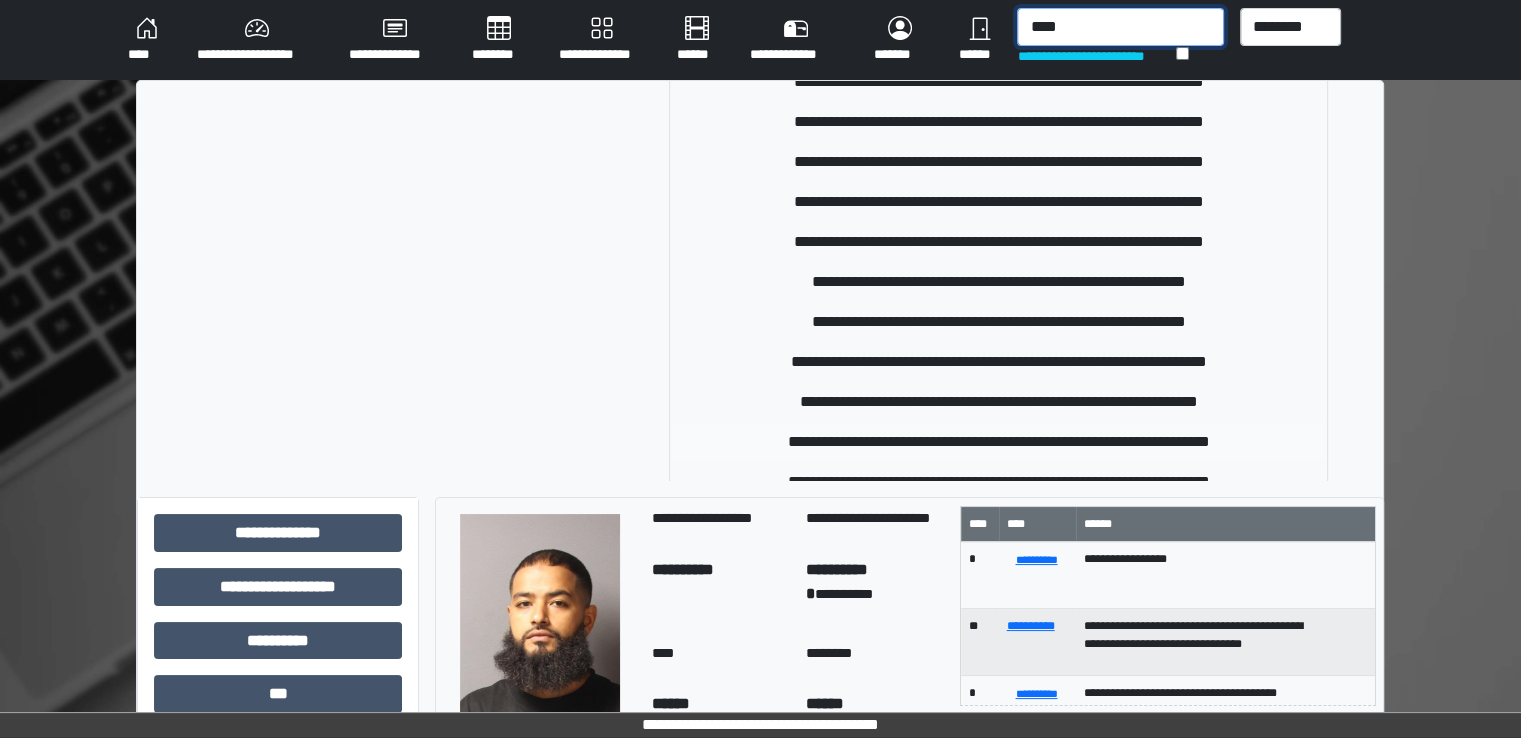 type on "****" 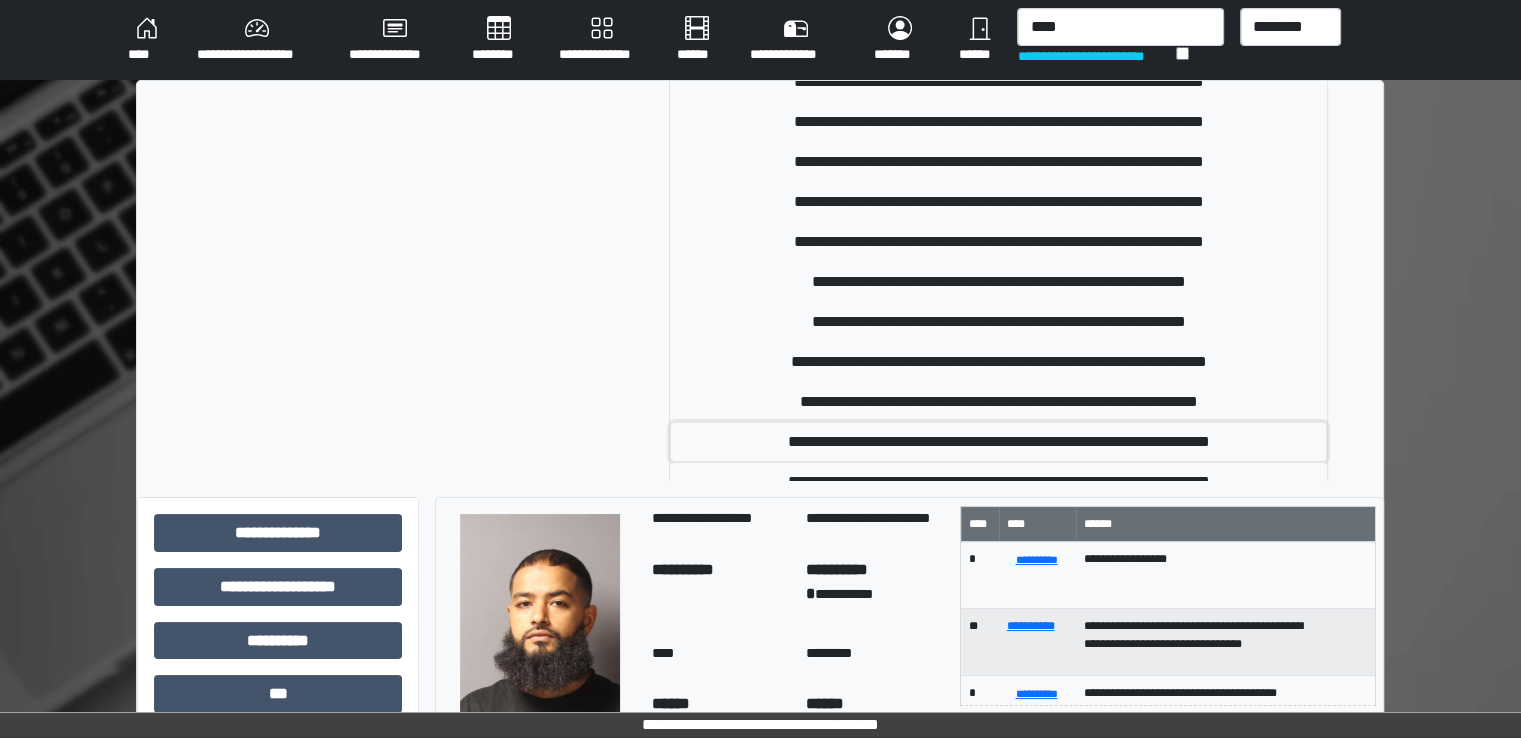 click on "**********" at bounding box center [998, 442] 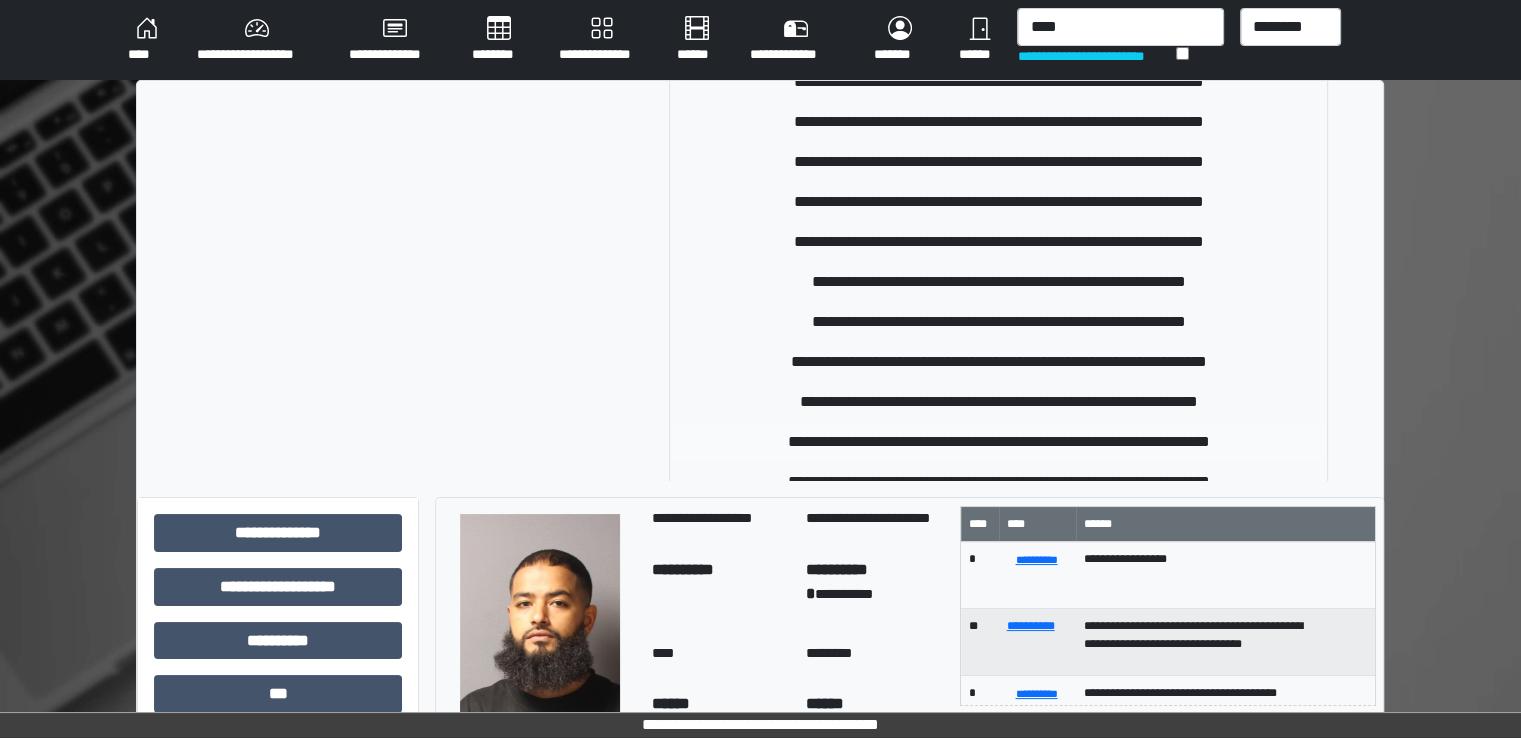 type 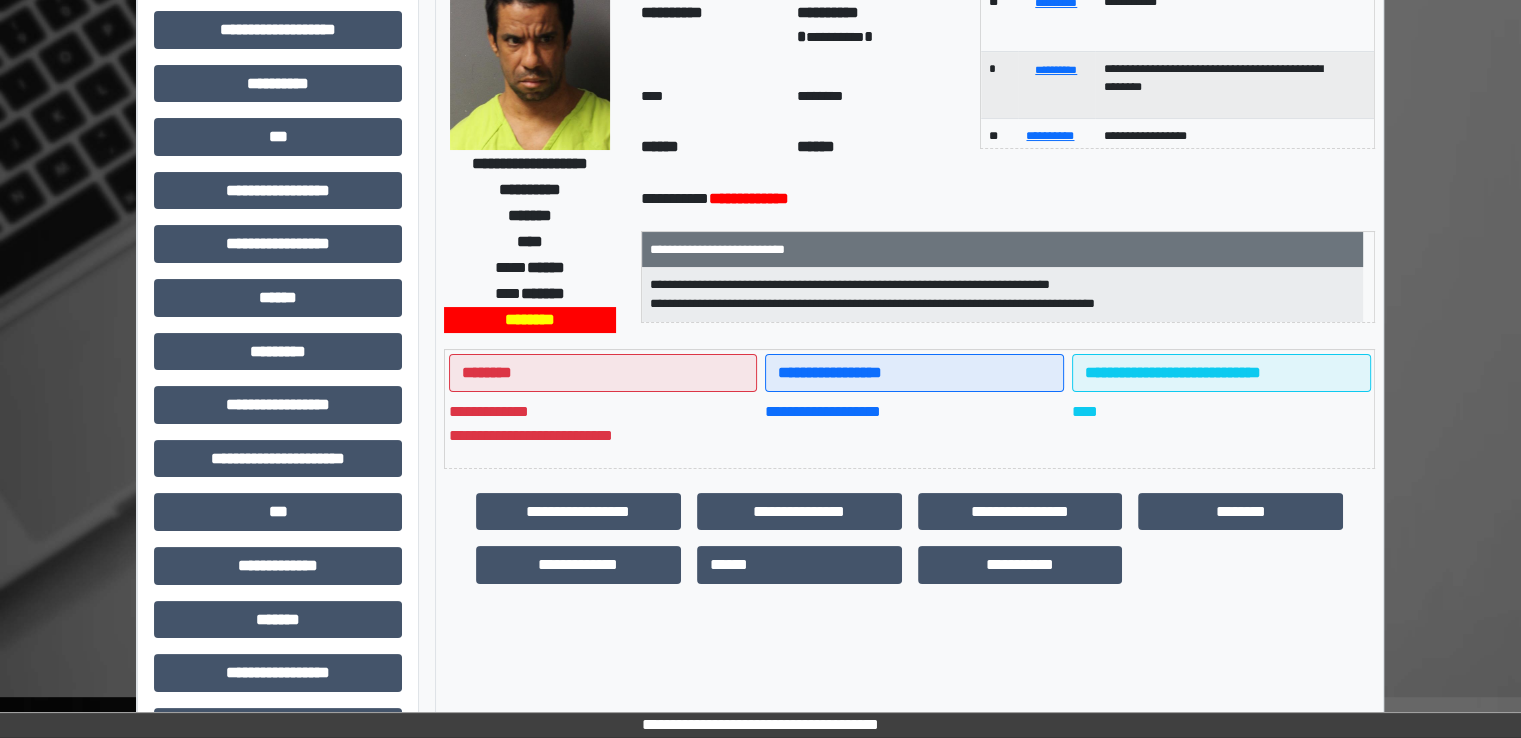 scroll, scrollTop: 428, scrollLeft: 0, axis: vertical 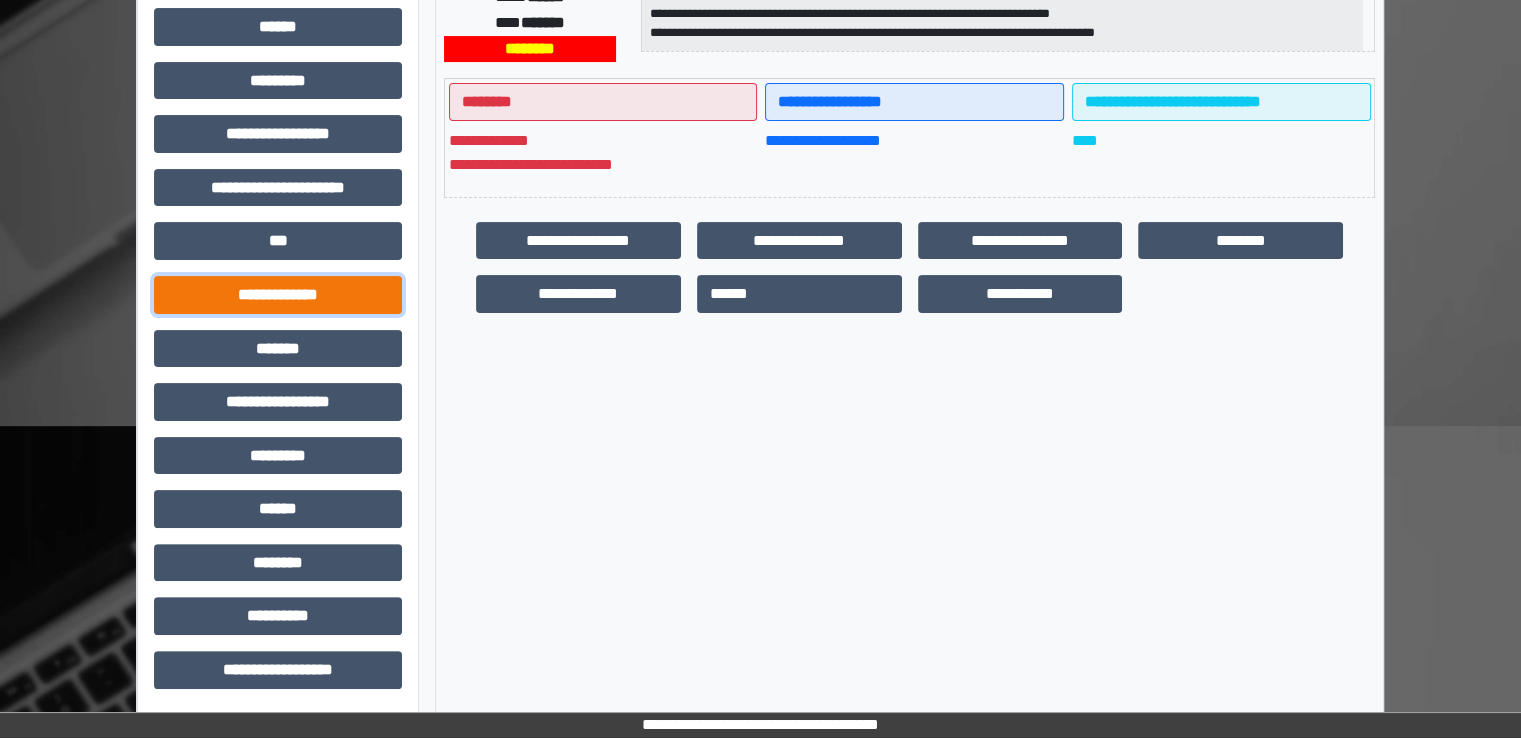 click on "**********" at bounding box center [278, 295] 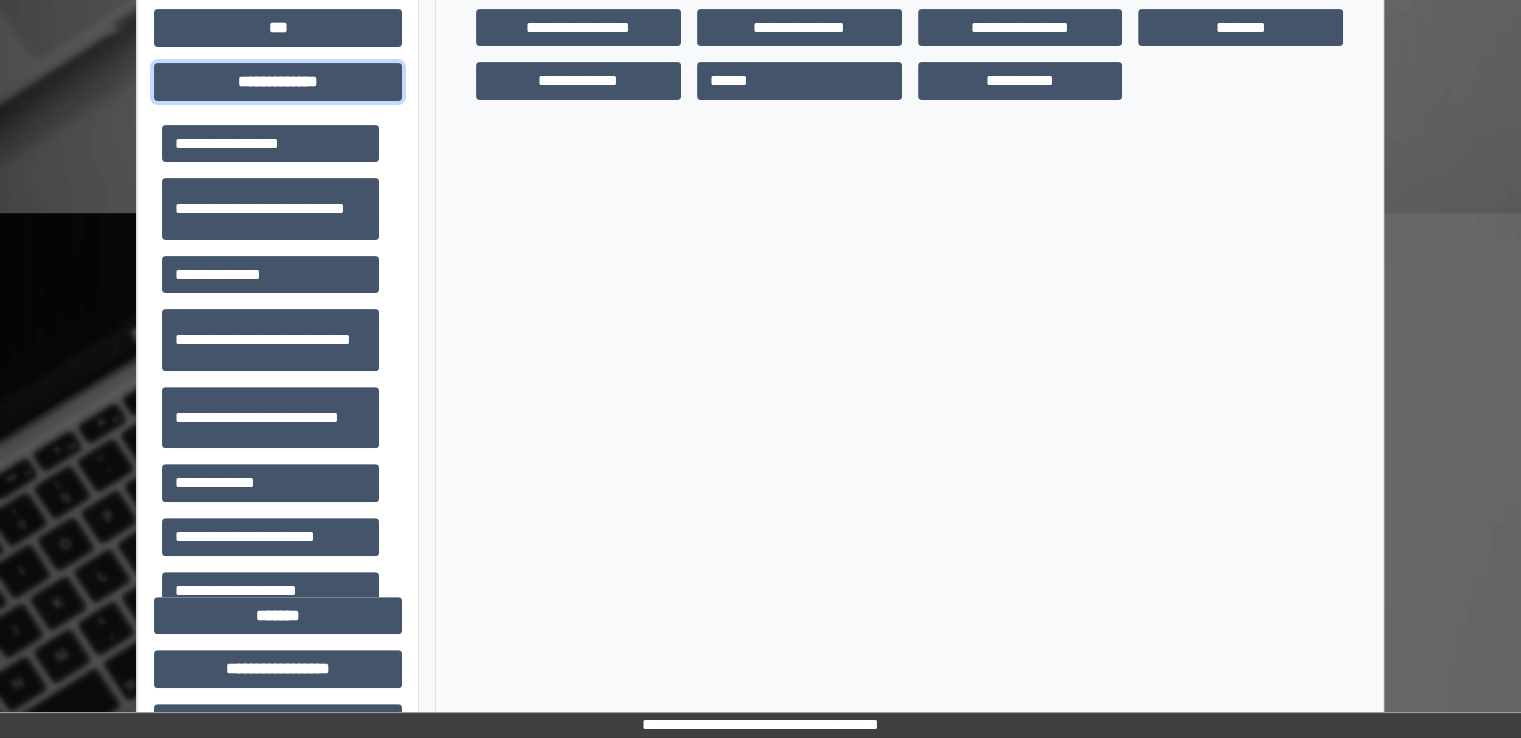 scroll, scrollTop: 628, scrollLeft: 0, axis: vertical 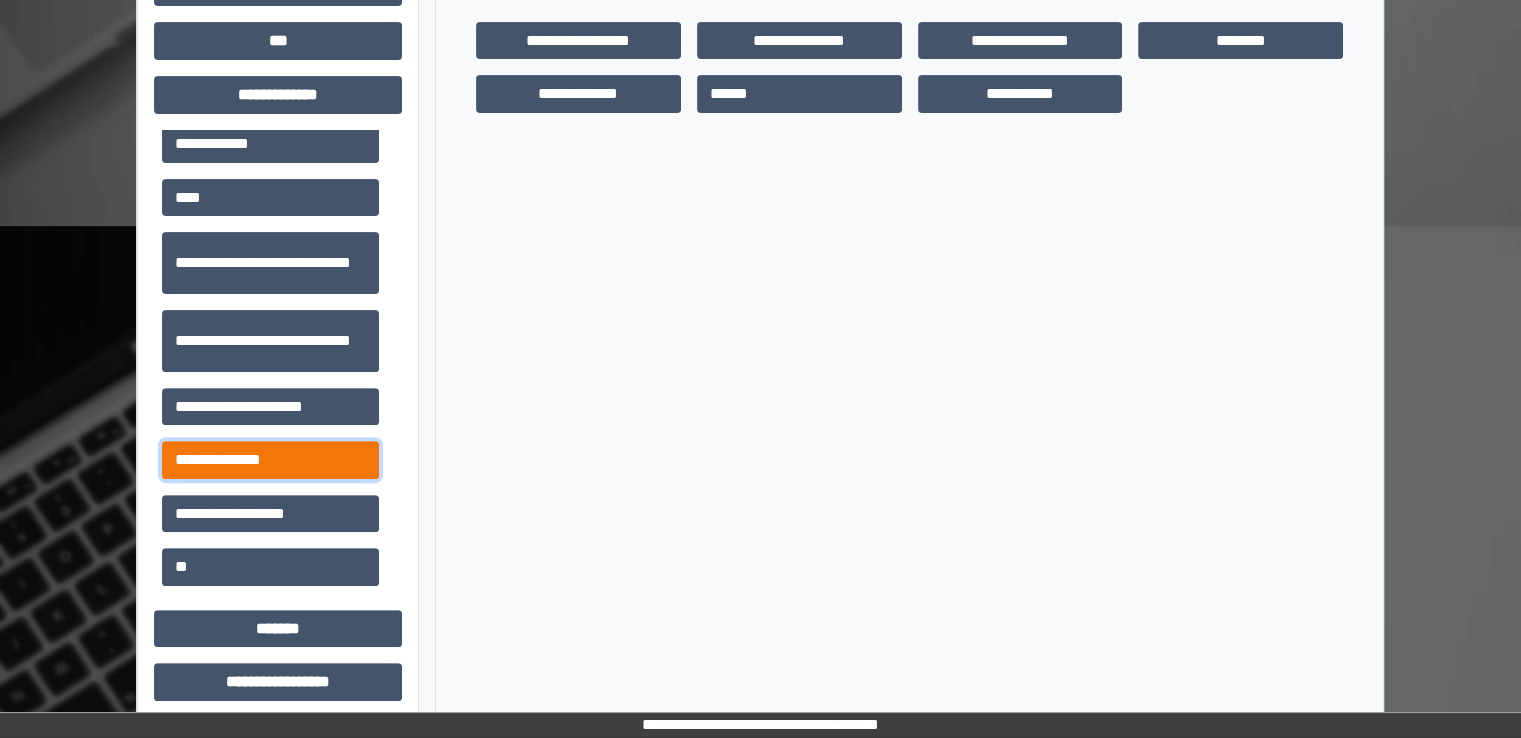 click on "**********" at bounding box center [270, 460] 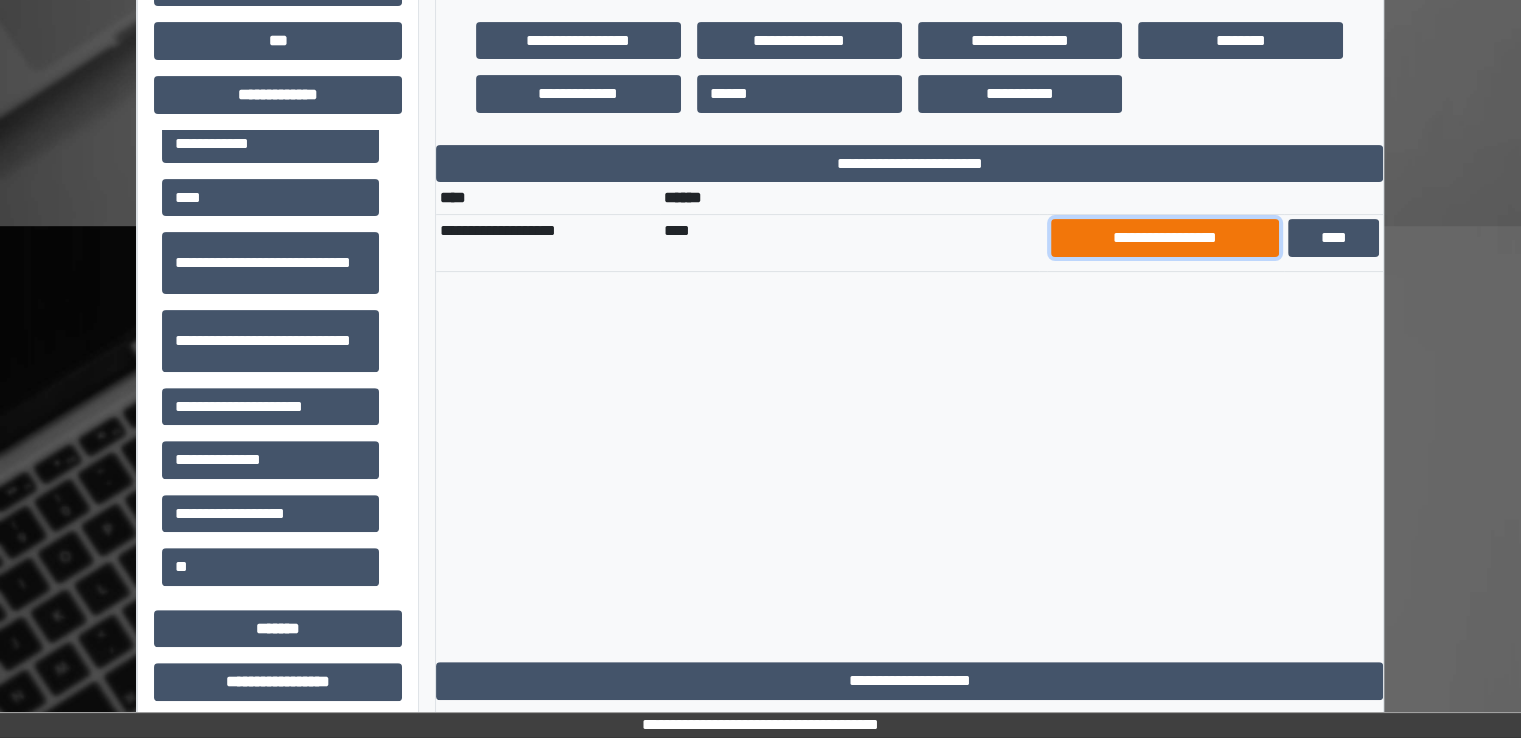 click on "**********" at bounding box center (1165, 238) 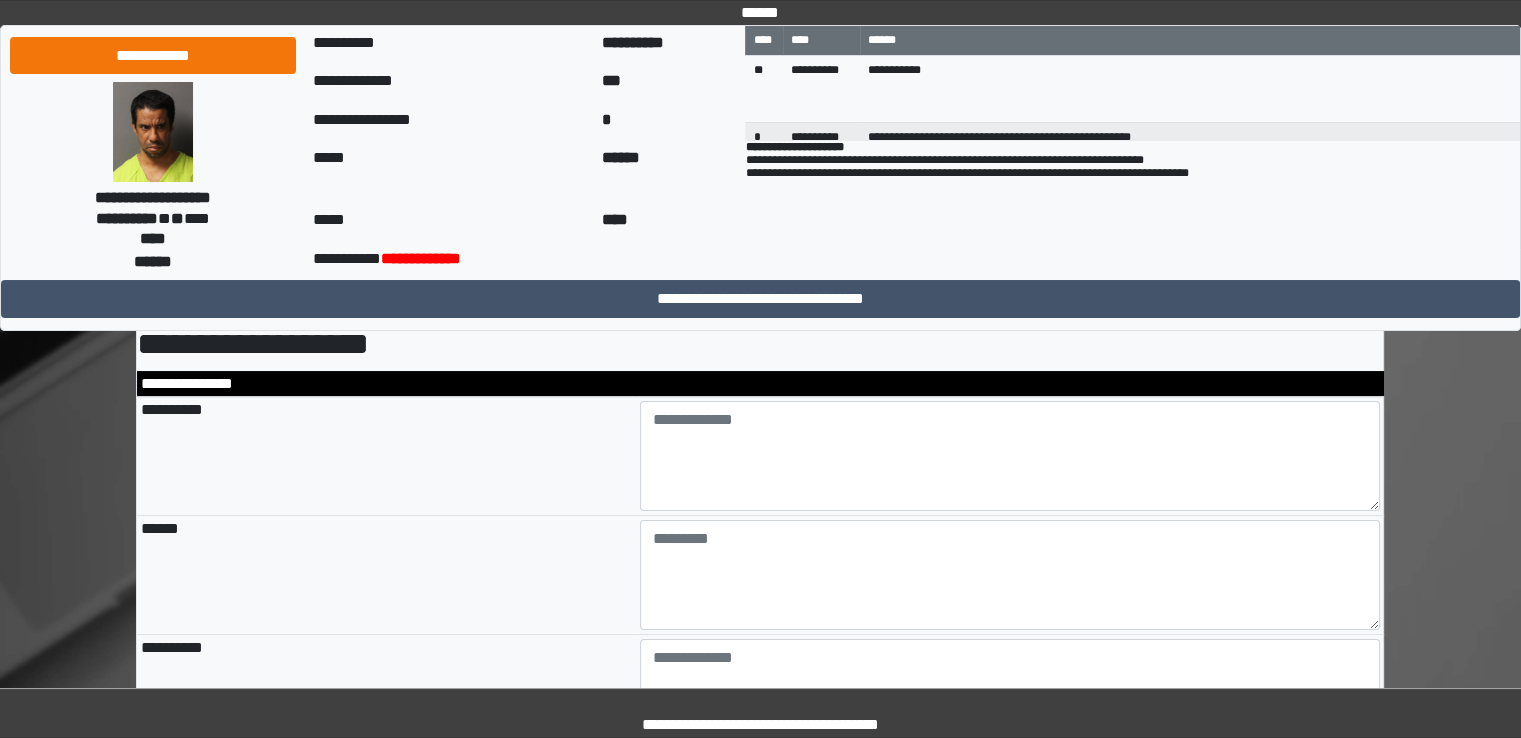 scroll, scrollTop: 100, scrollLeft: 0, axis: vertical 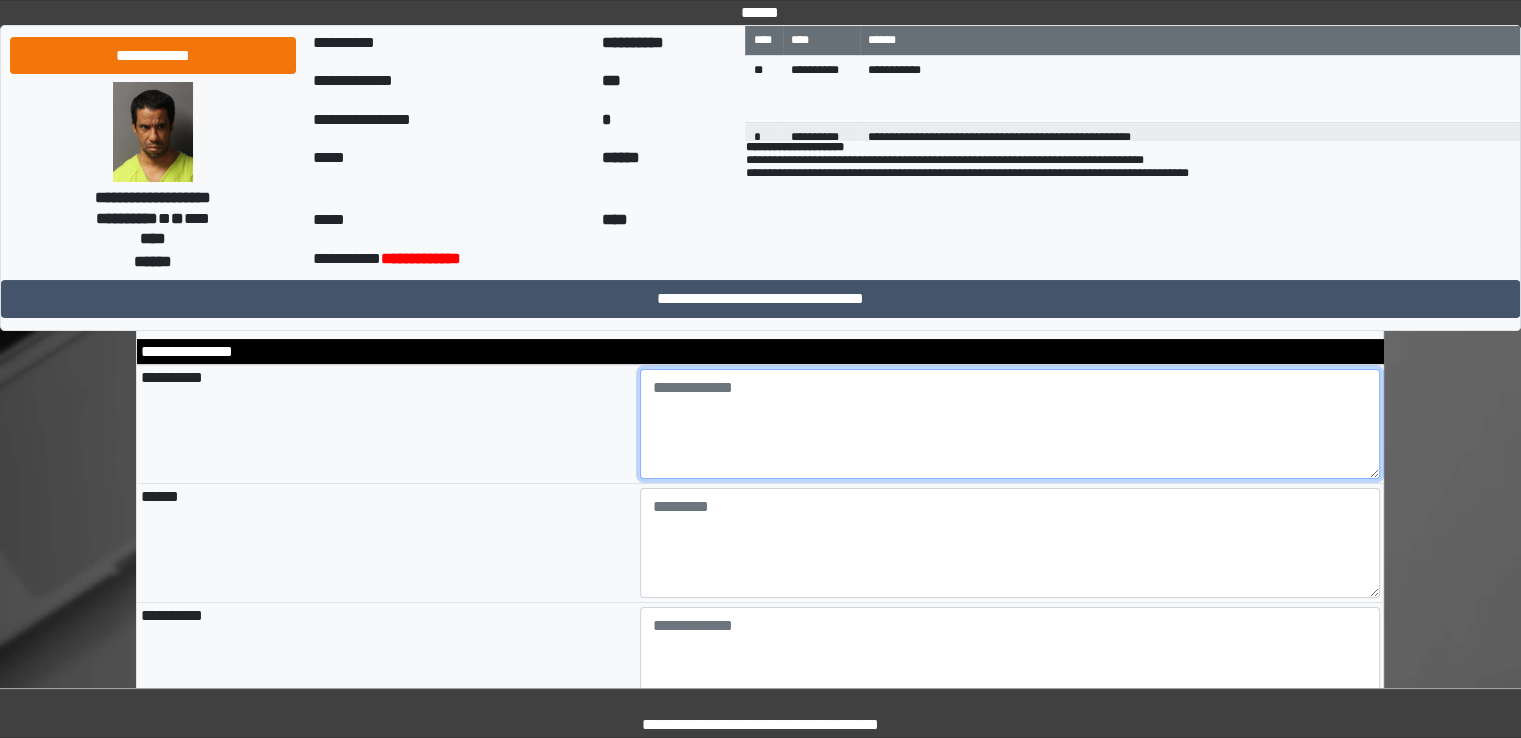click at bounding box center (1010, 424) 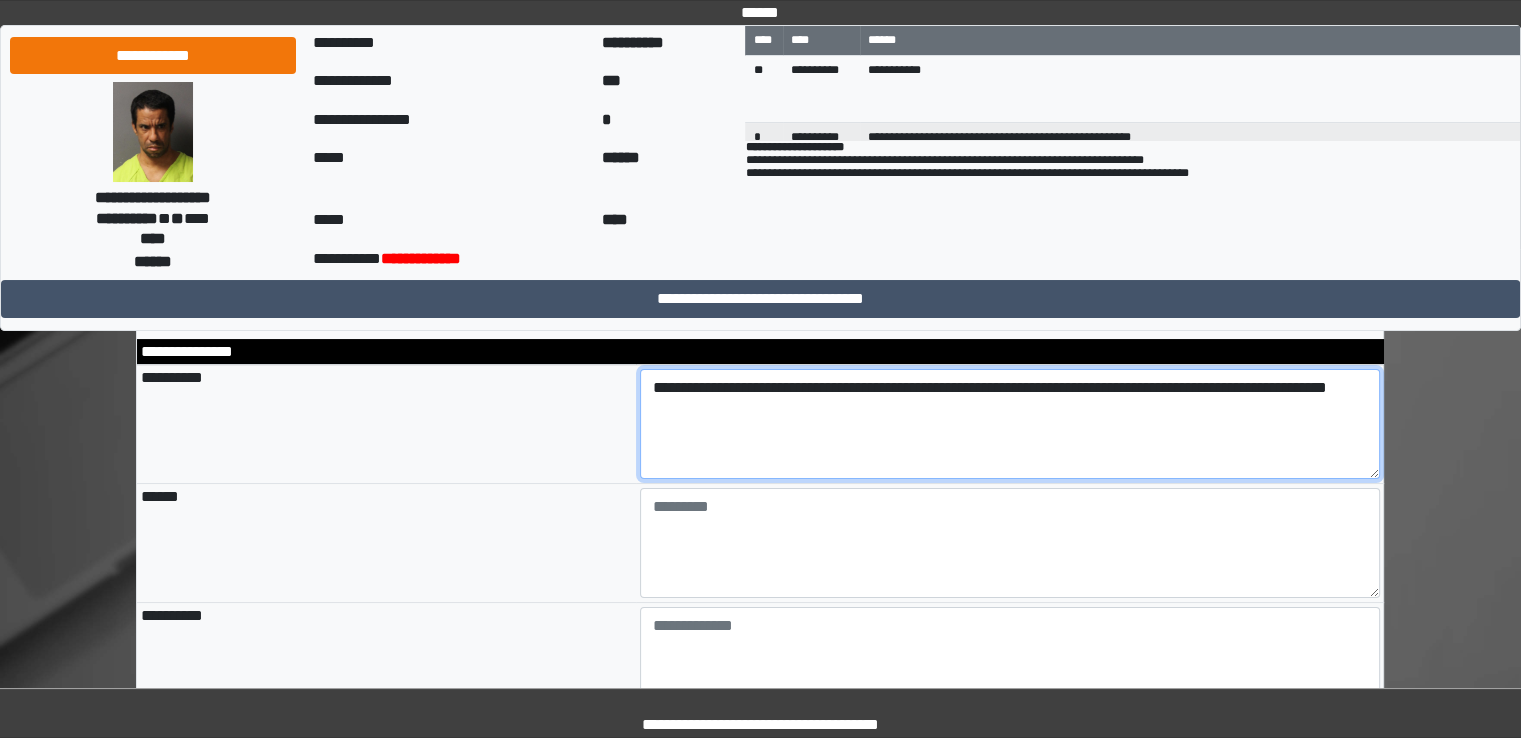 type on "**********" 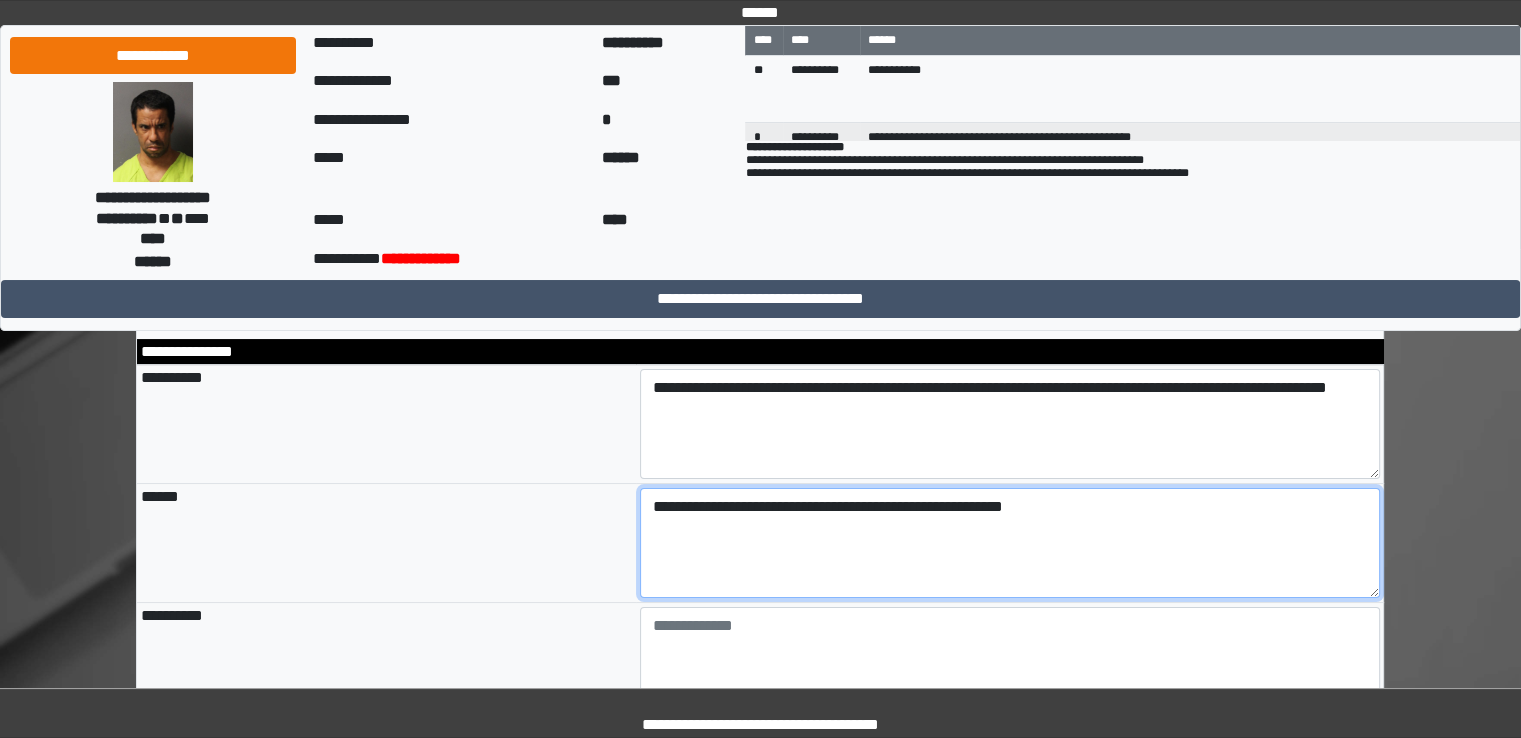 type on "**********" 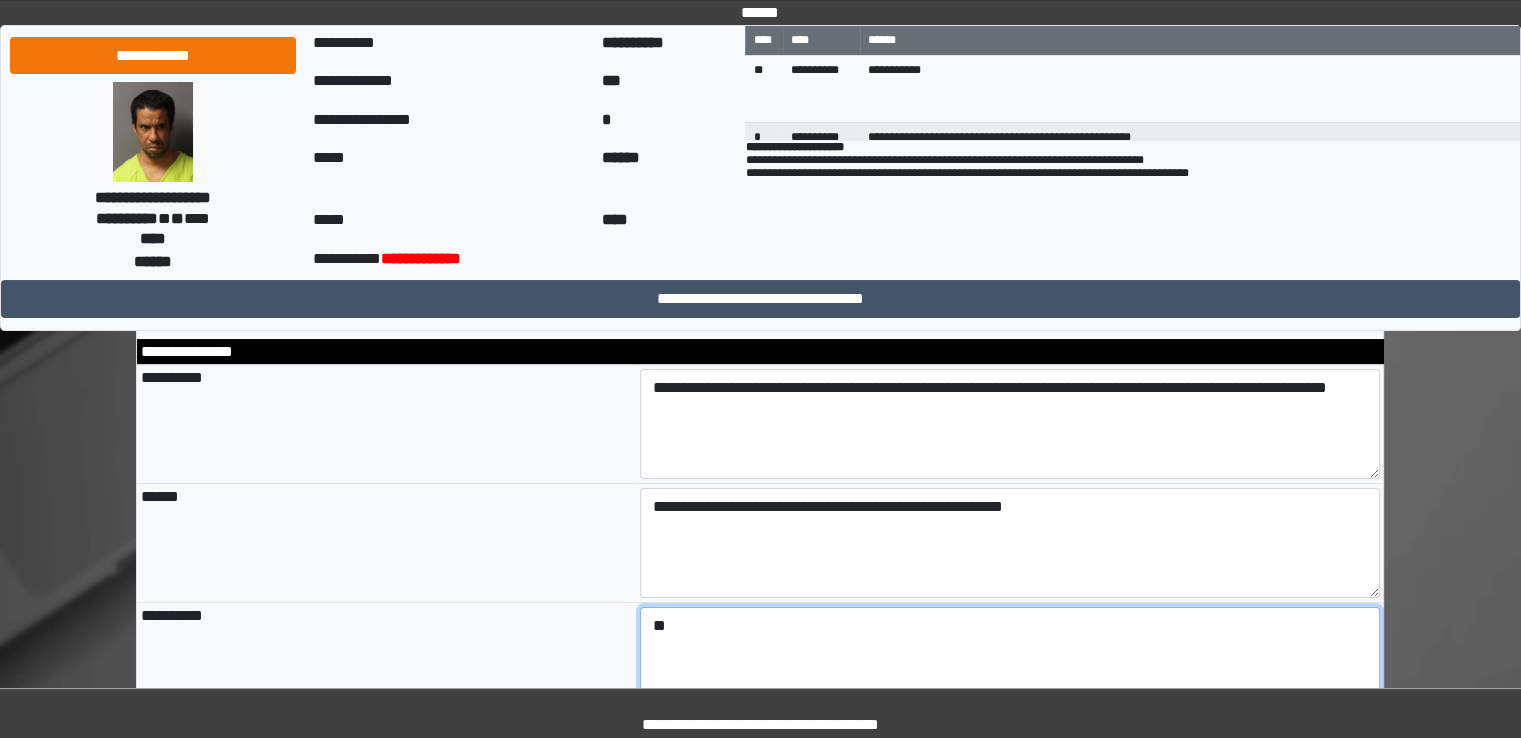 type on "*" 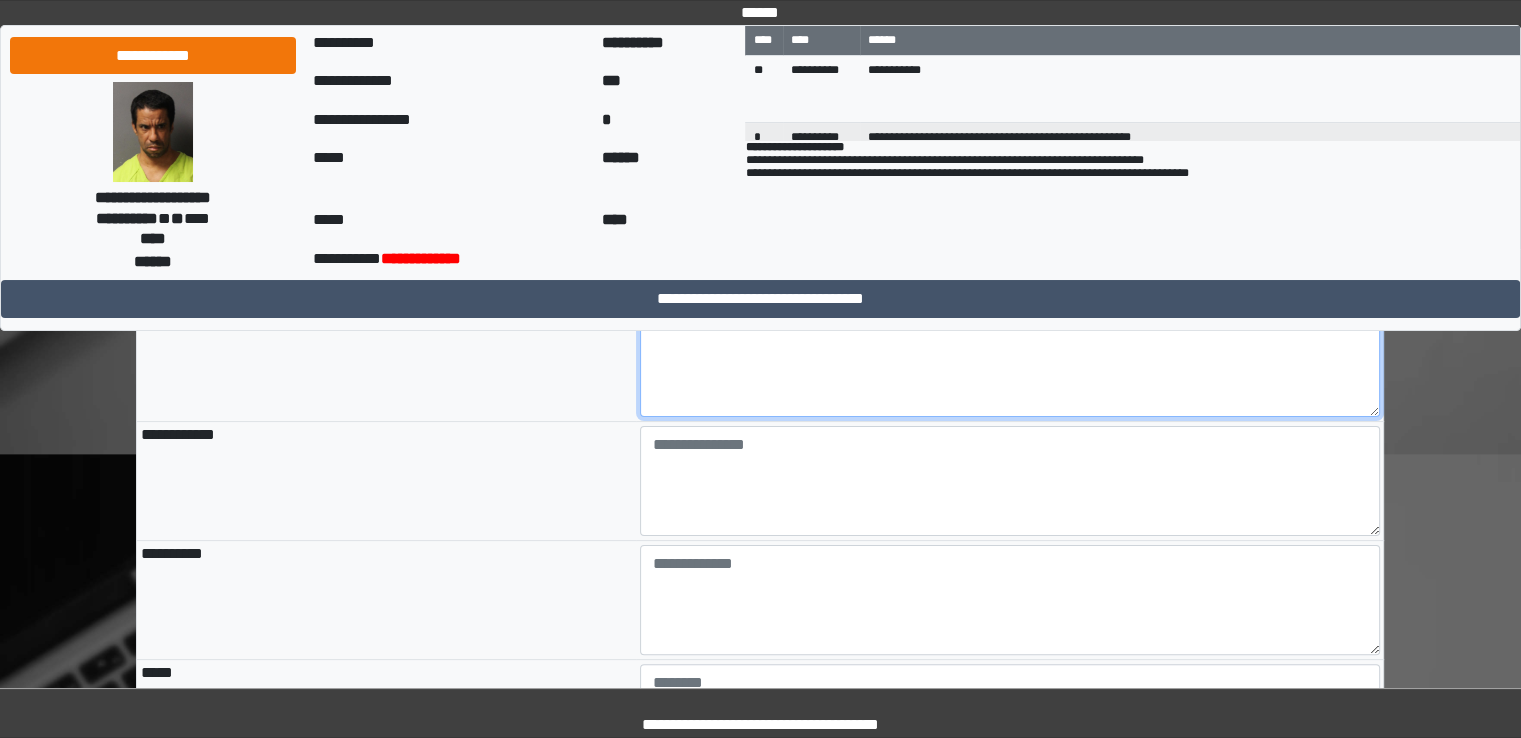 scroll, scrollTop: 300, scrollLeft: 0, axis: vertical 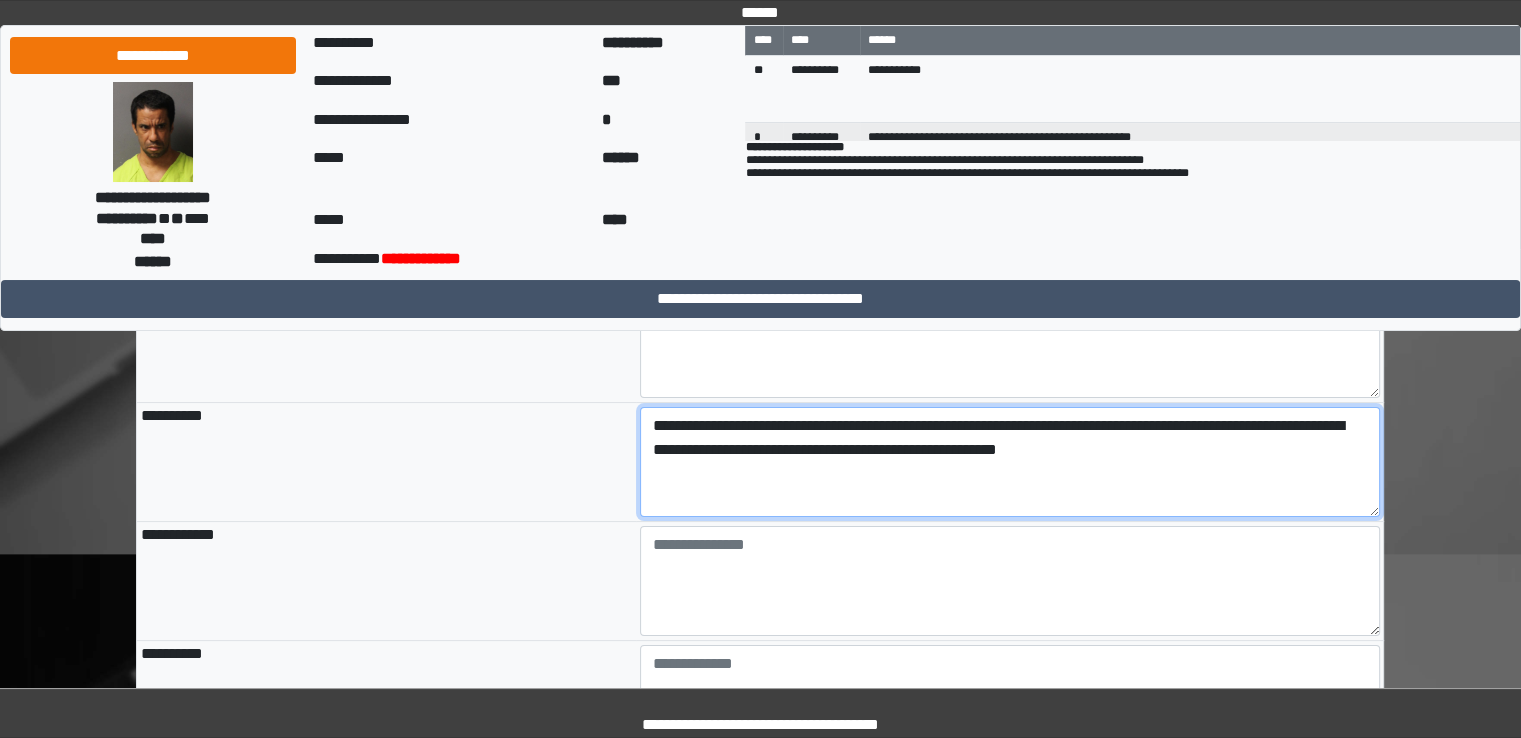 type on "**********" 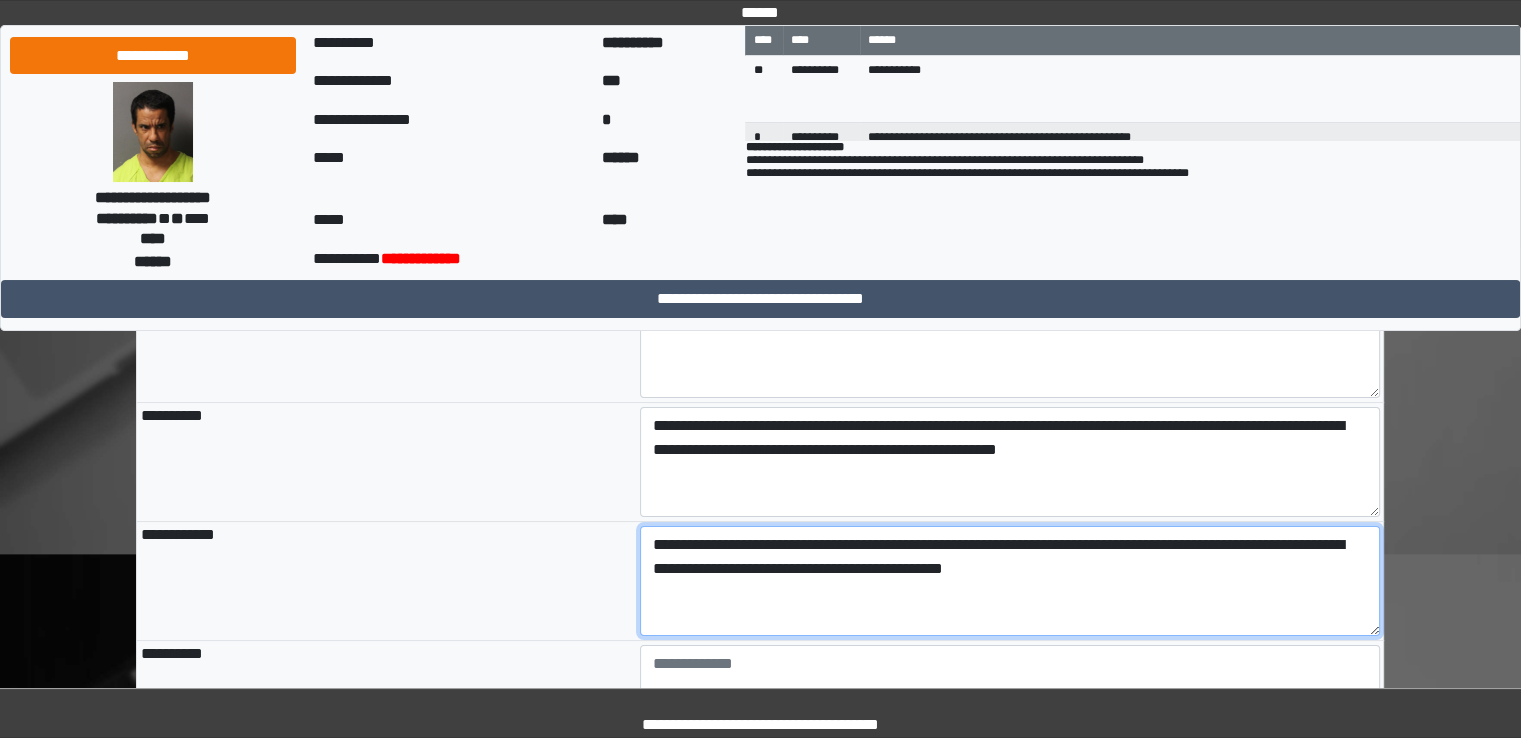 type on "**********" 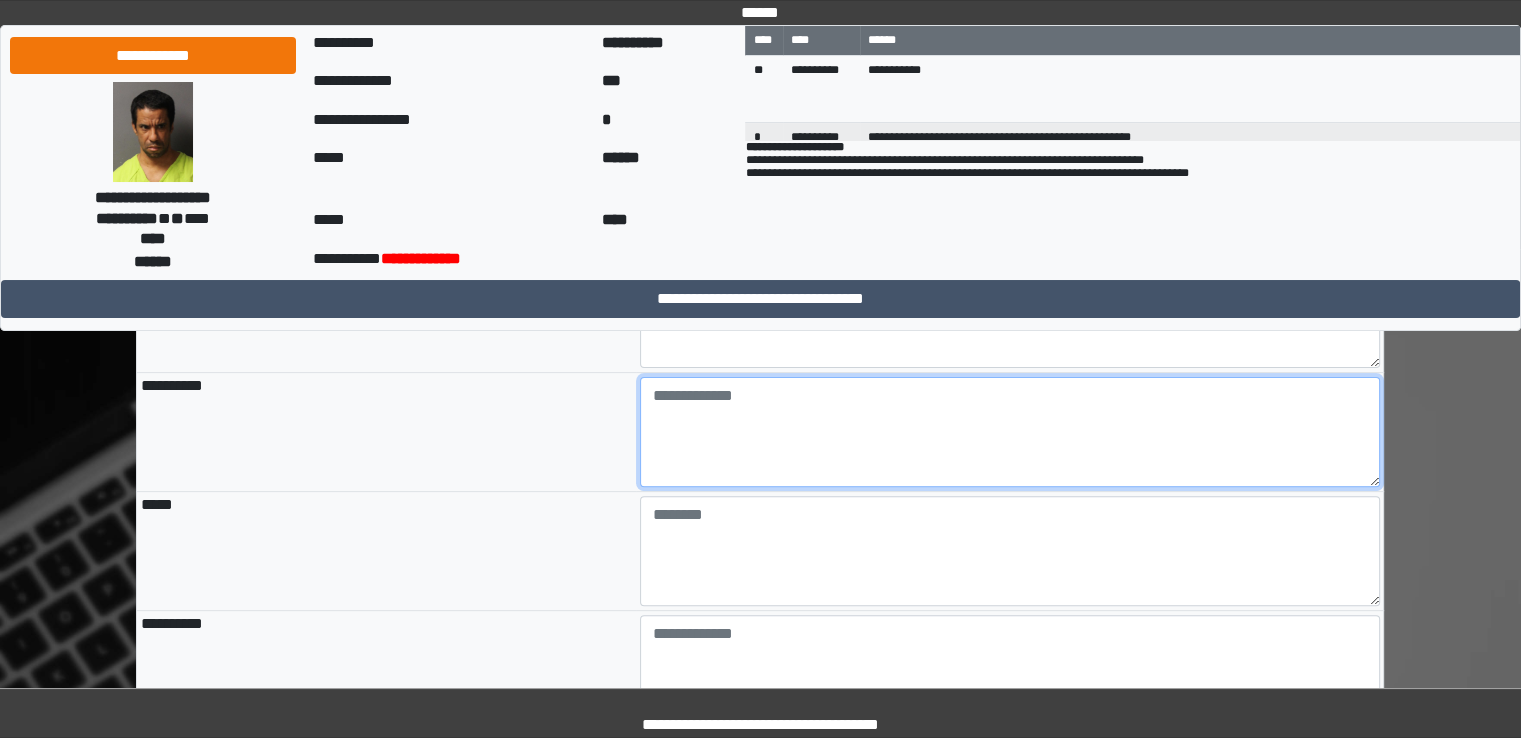 scroll, scrollTop: 600, scrollLeft: 0, axis: vertical 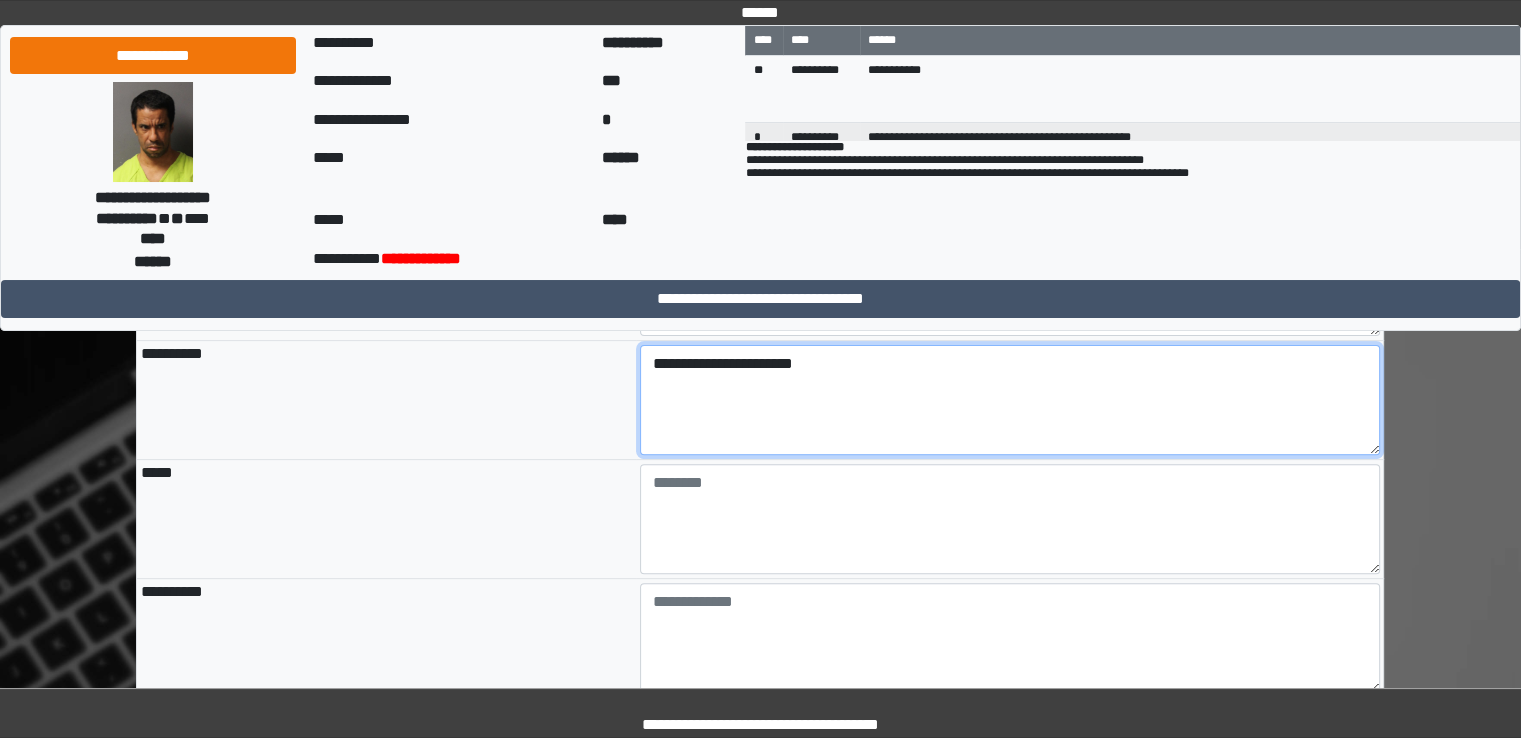 type on "**********" 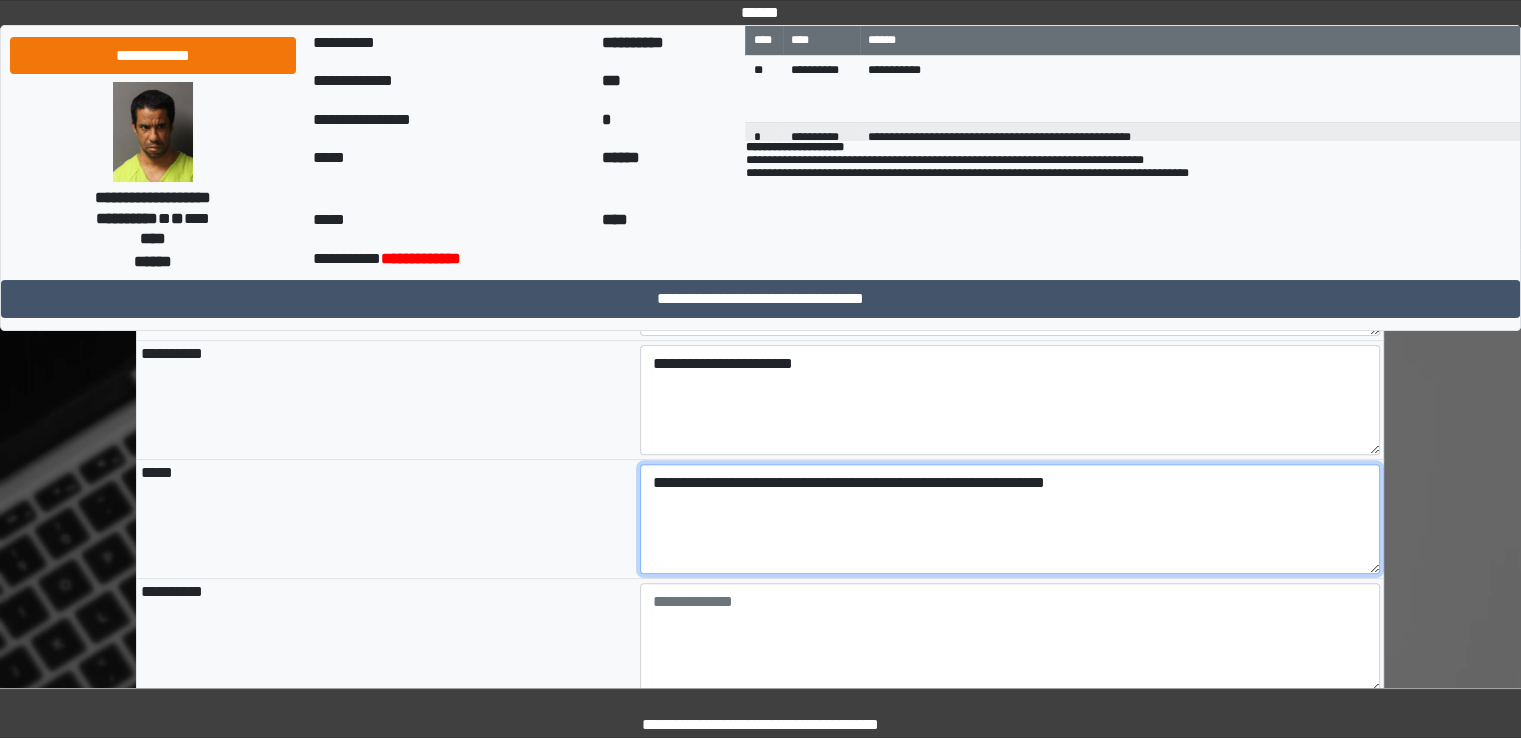 type on "**********" 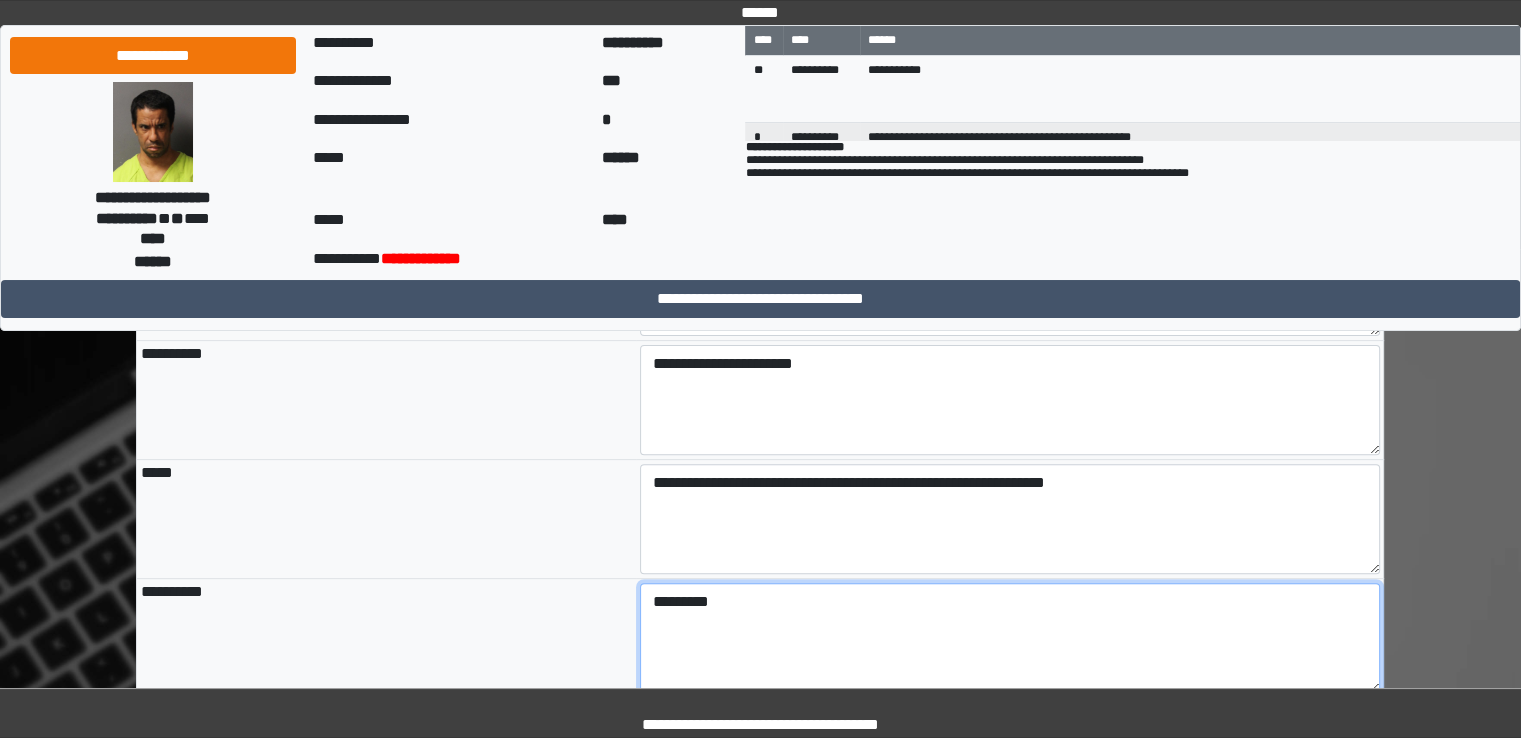 type on "********" 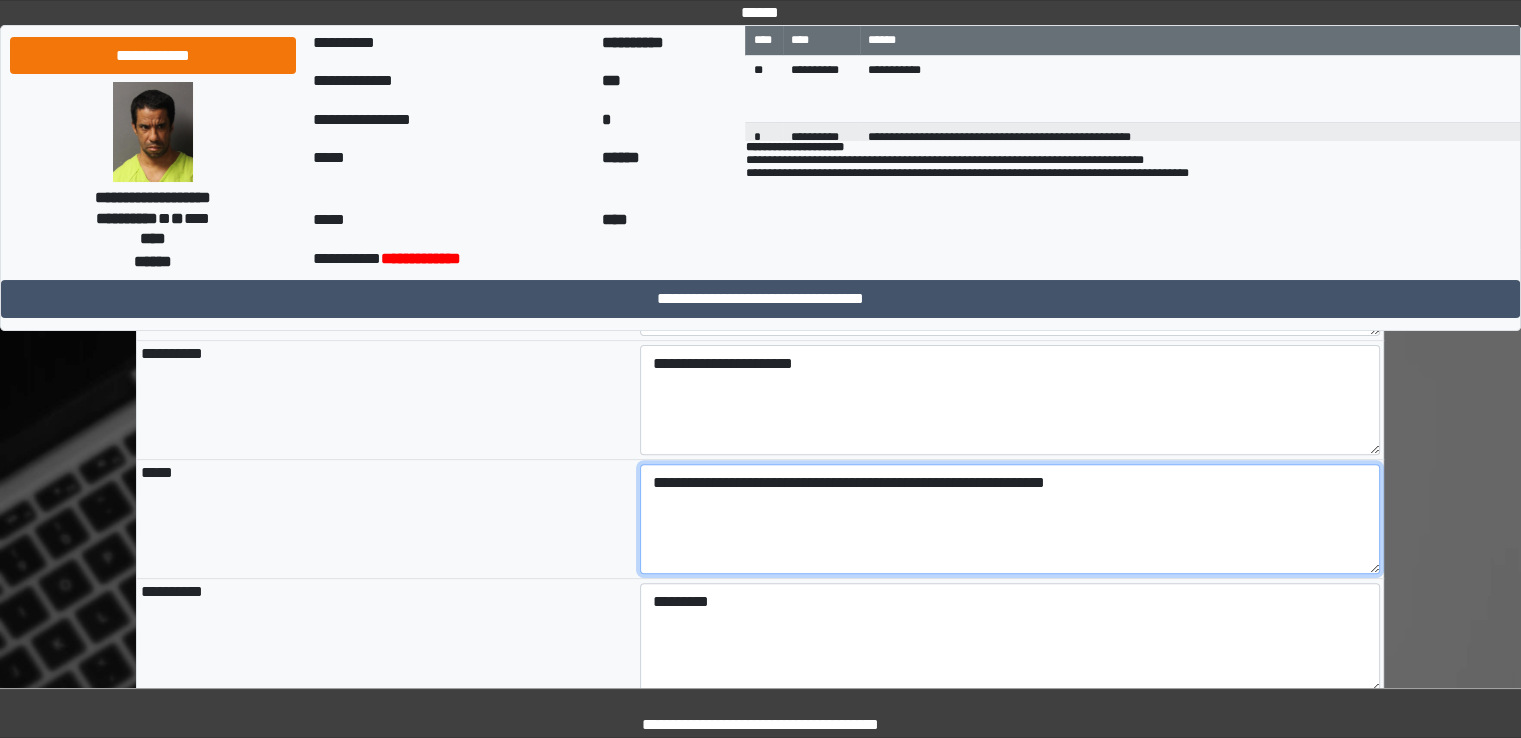 drag, startPoint x: 705, startPoint y: 486, endPoint x: 793, endPoint y: 491, distance: 88.14193 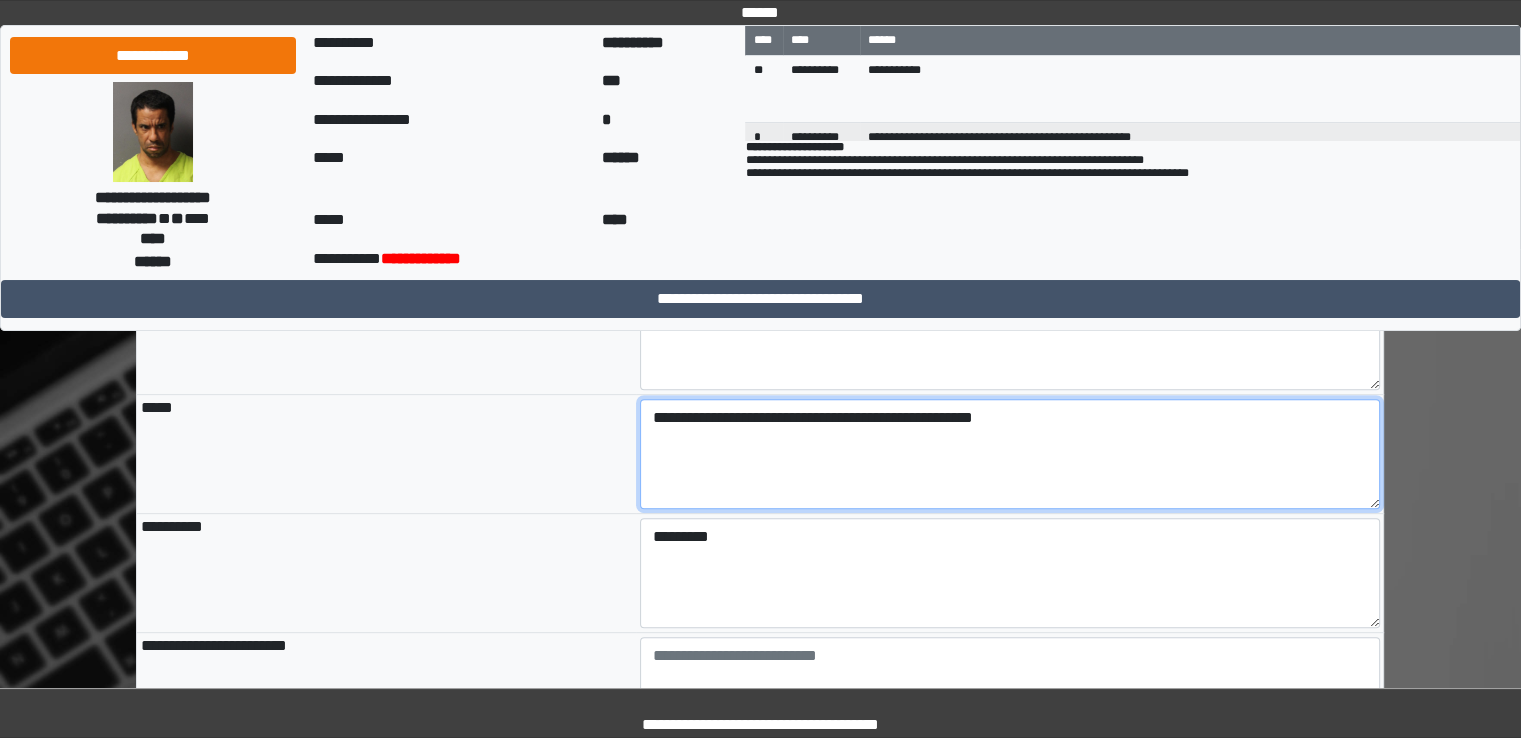 scroll, scrollTop: 700, scrollLeft: 0, axis: vertical 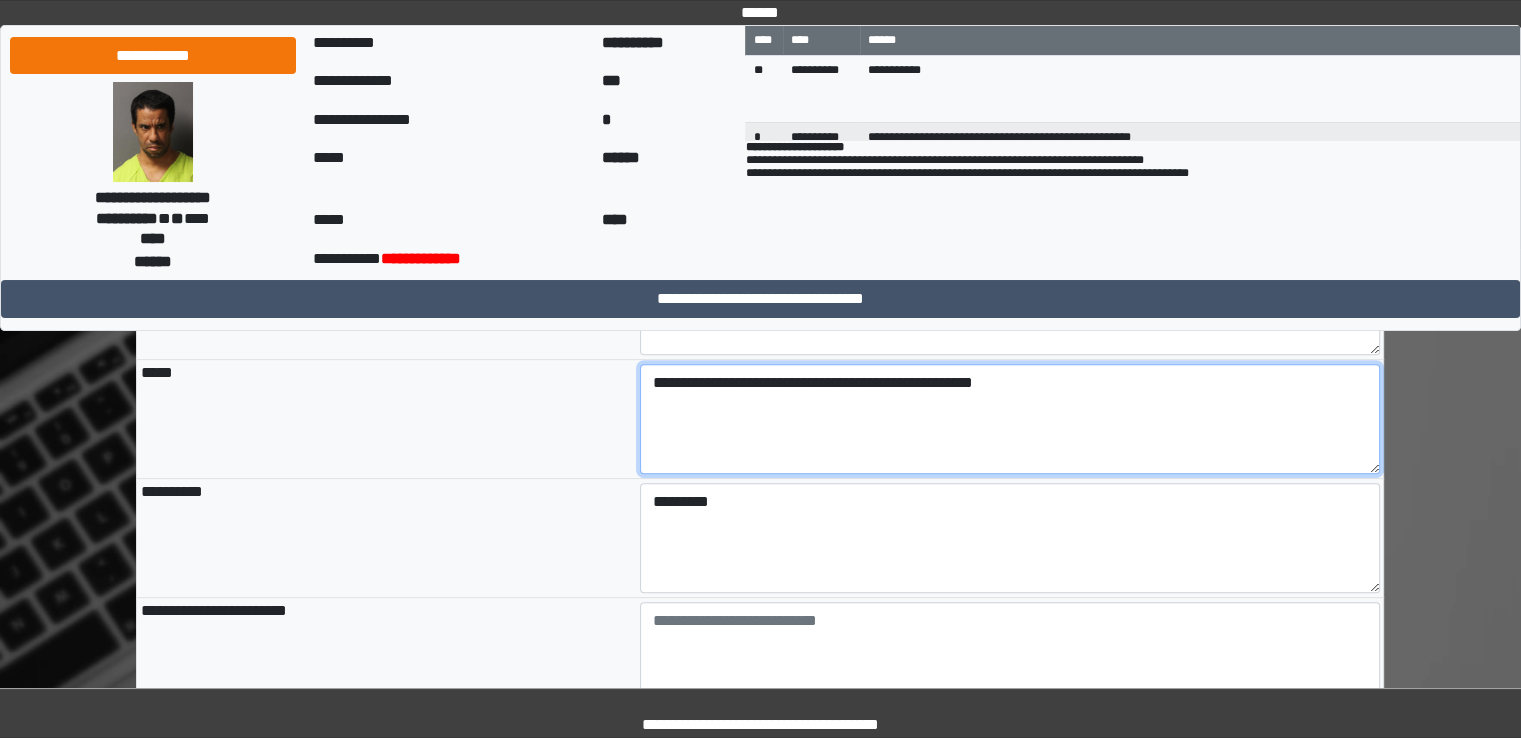 type on "**********" 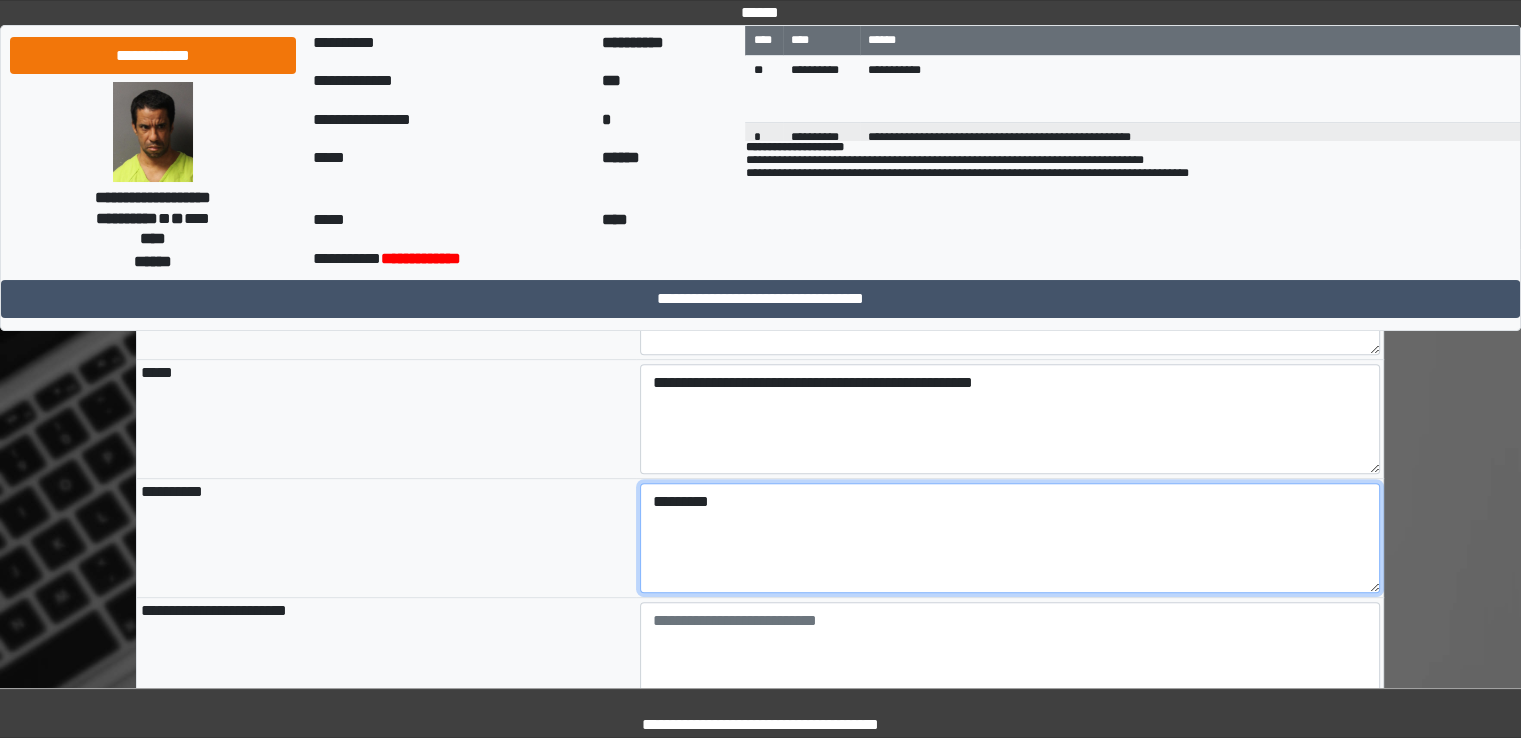 click on "********" at bounding box center (1010, 538) 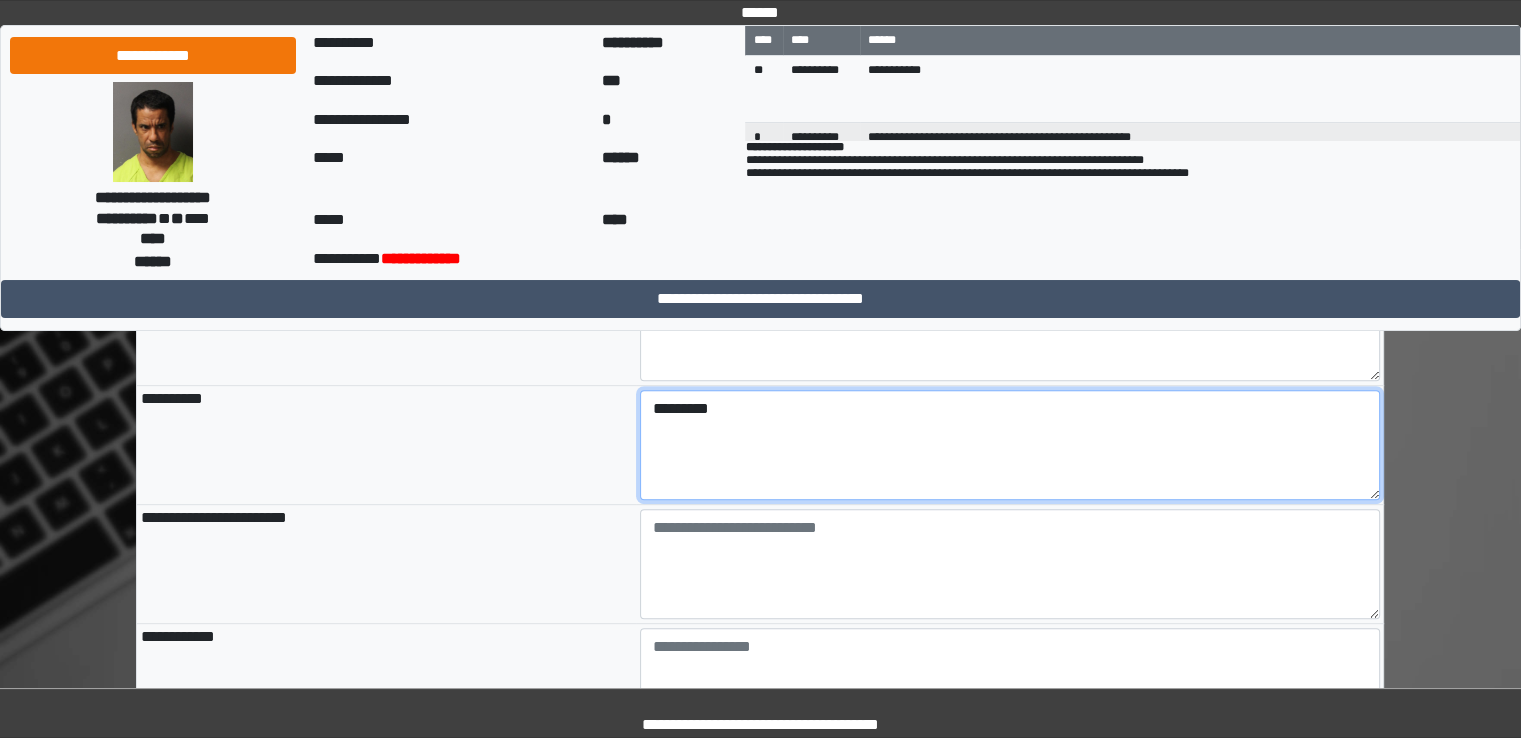 scroll, scrollTop: 672, scrollLeft: 0, axis: vertical 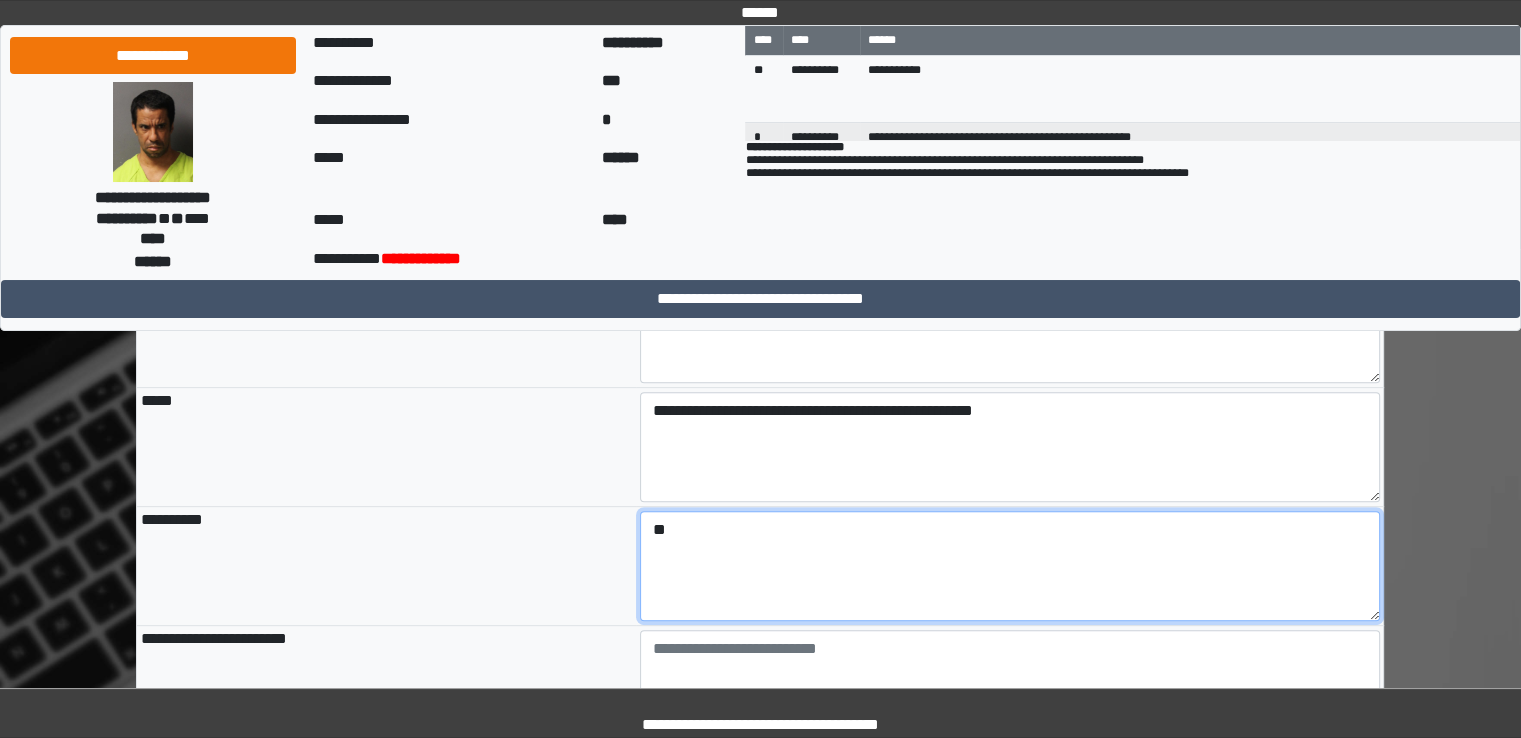 type on "*" 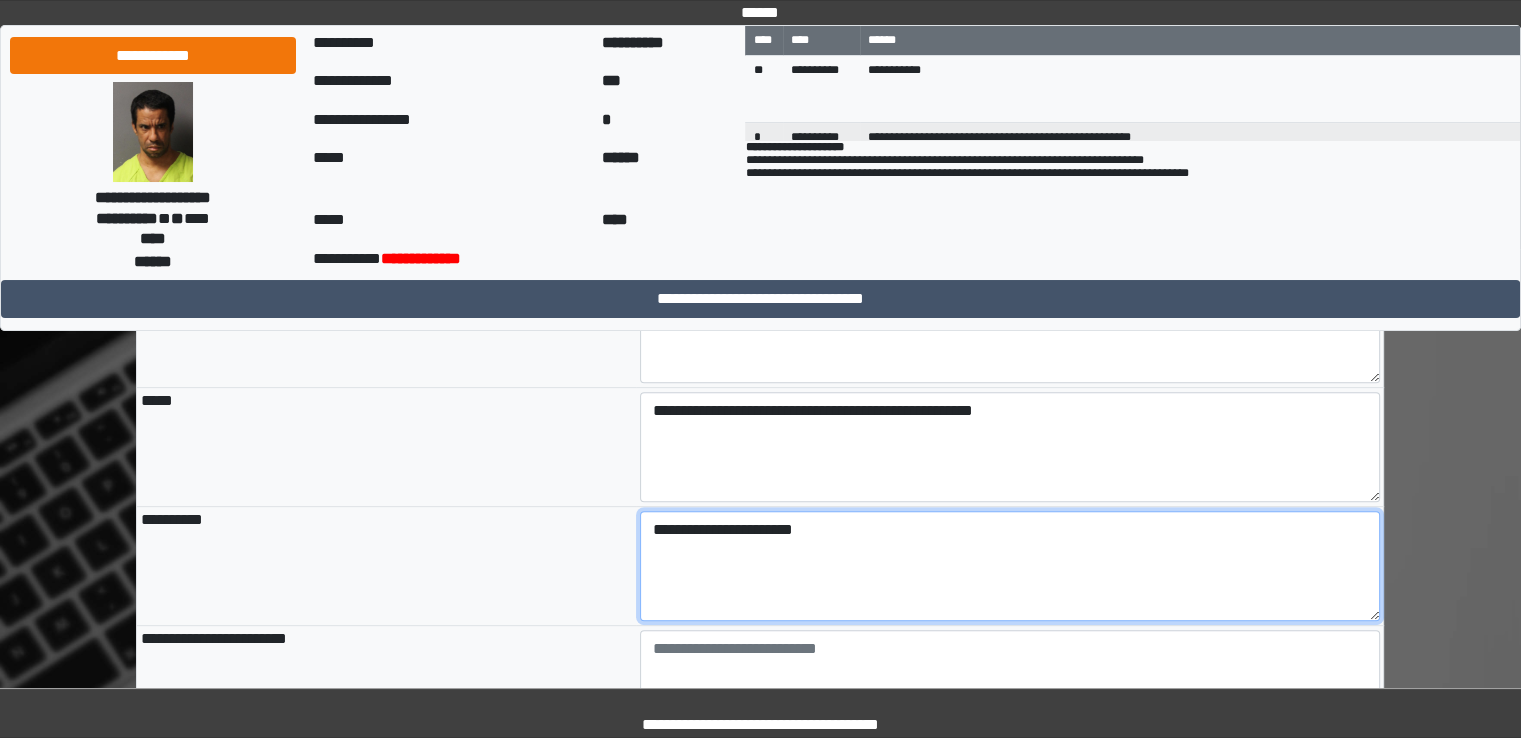 type on "**********" 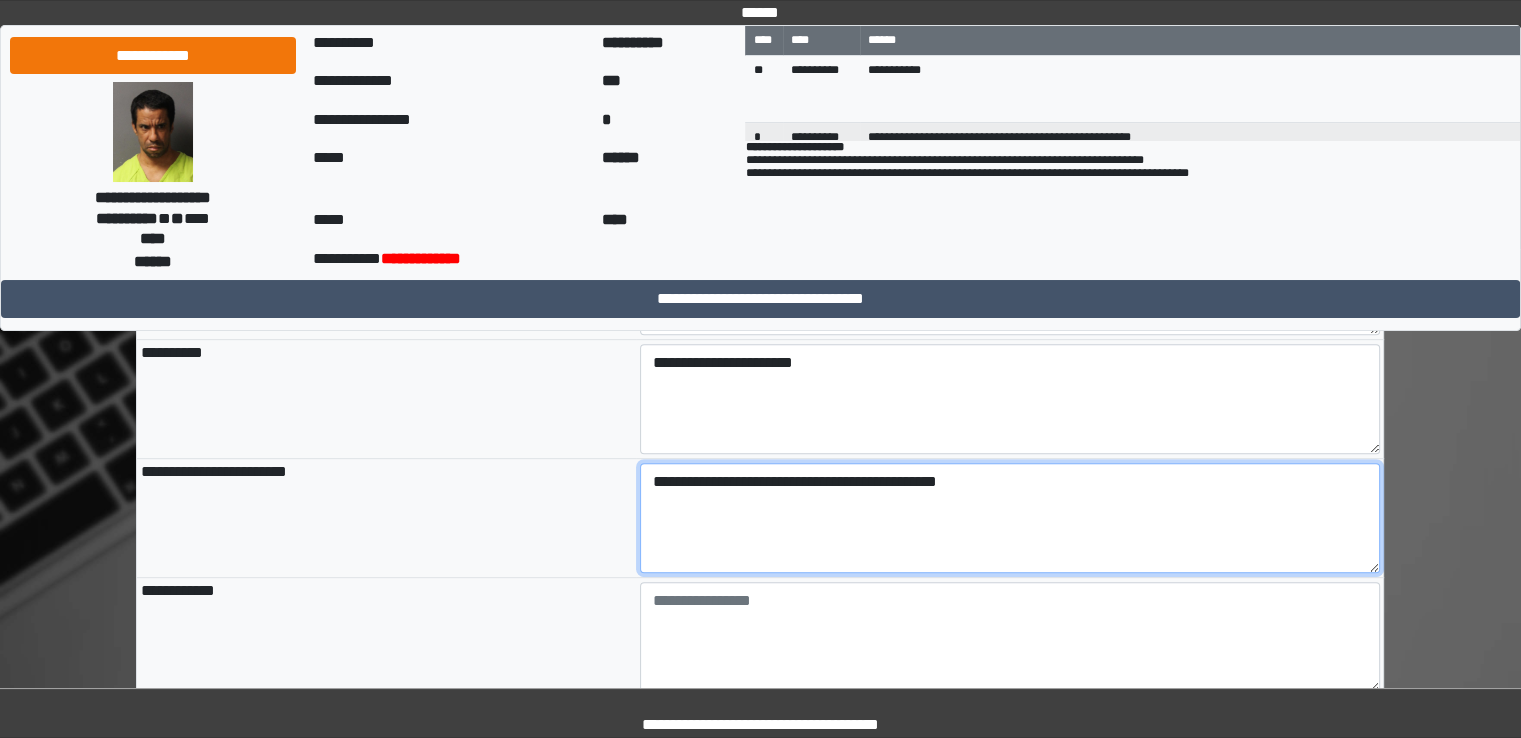 scroll, scrollTop: 872, scrollLeft: 0, axis: vertical 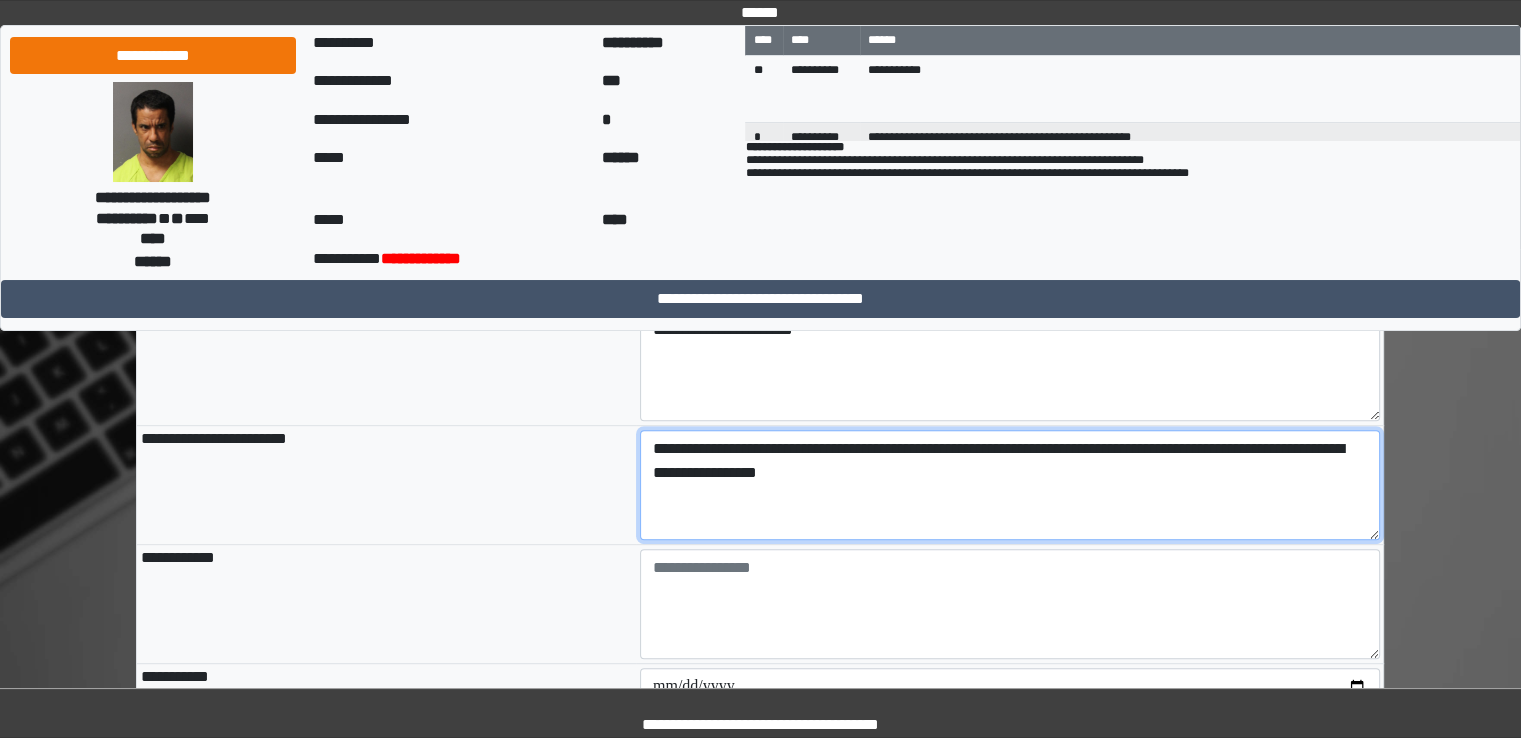 click on "**********" at bounding box center (1010, 485) 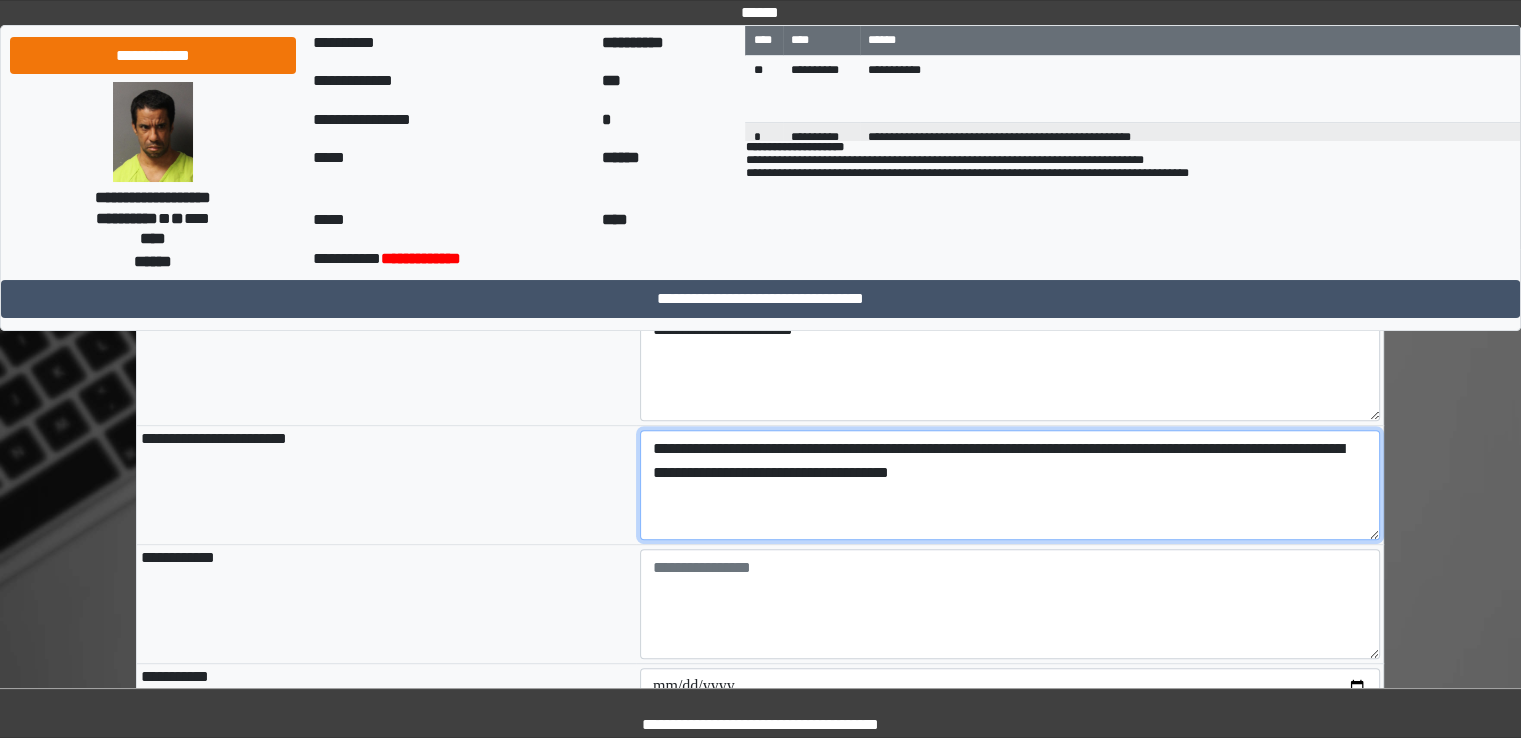 type on "**********" 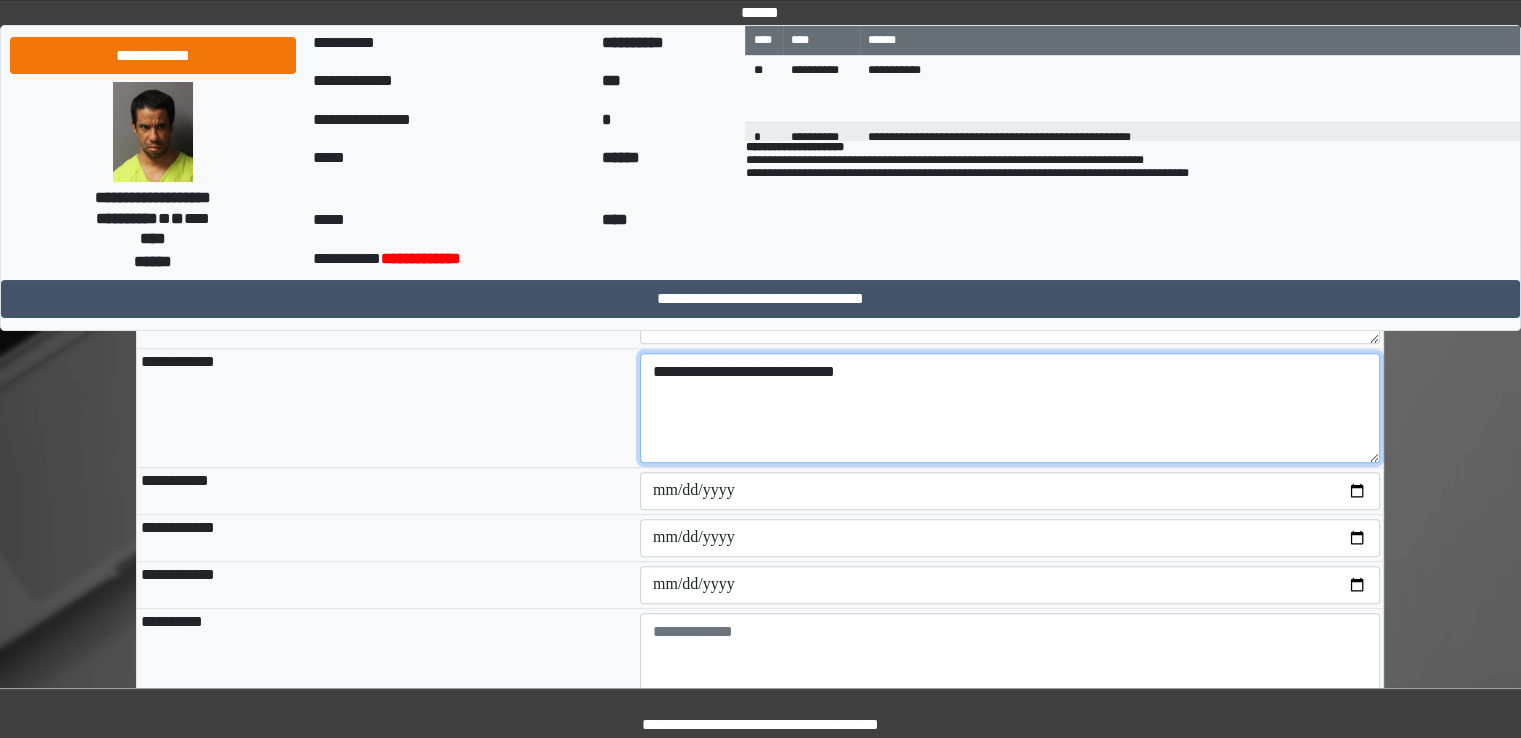 scroll, scrollTop: 1072, scrollLeft: 0, axis: vertical 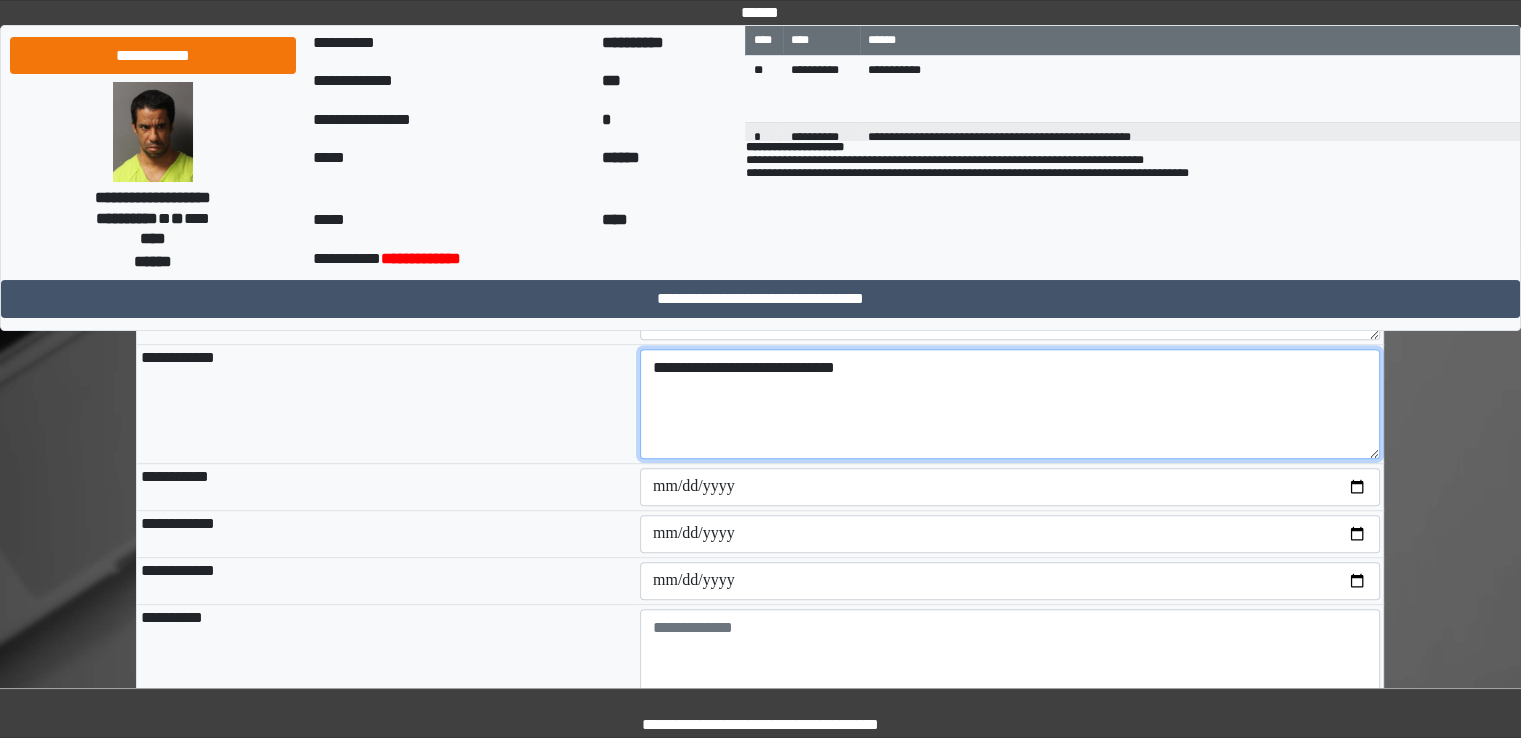 type on "**********" 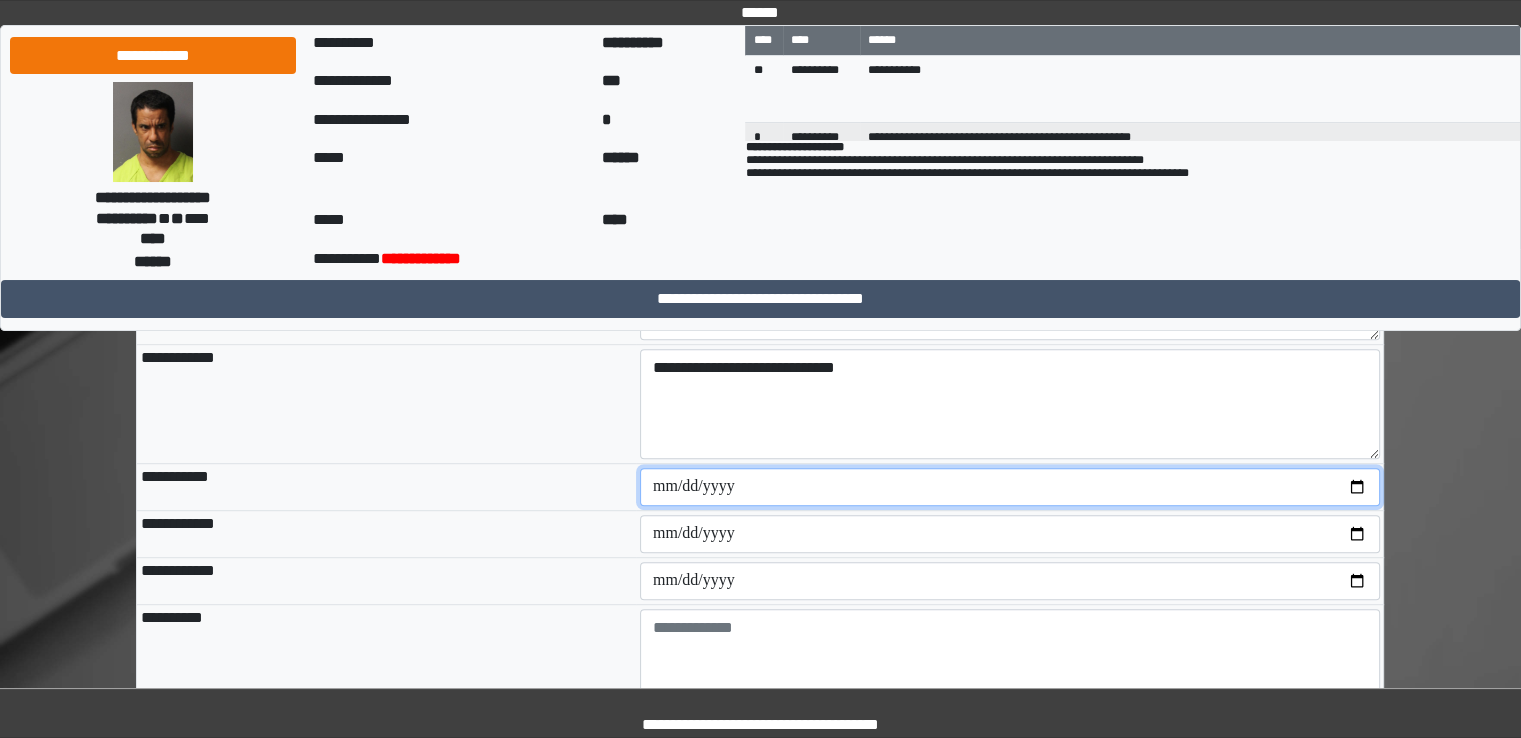 click at bounding box center (1010, 487) 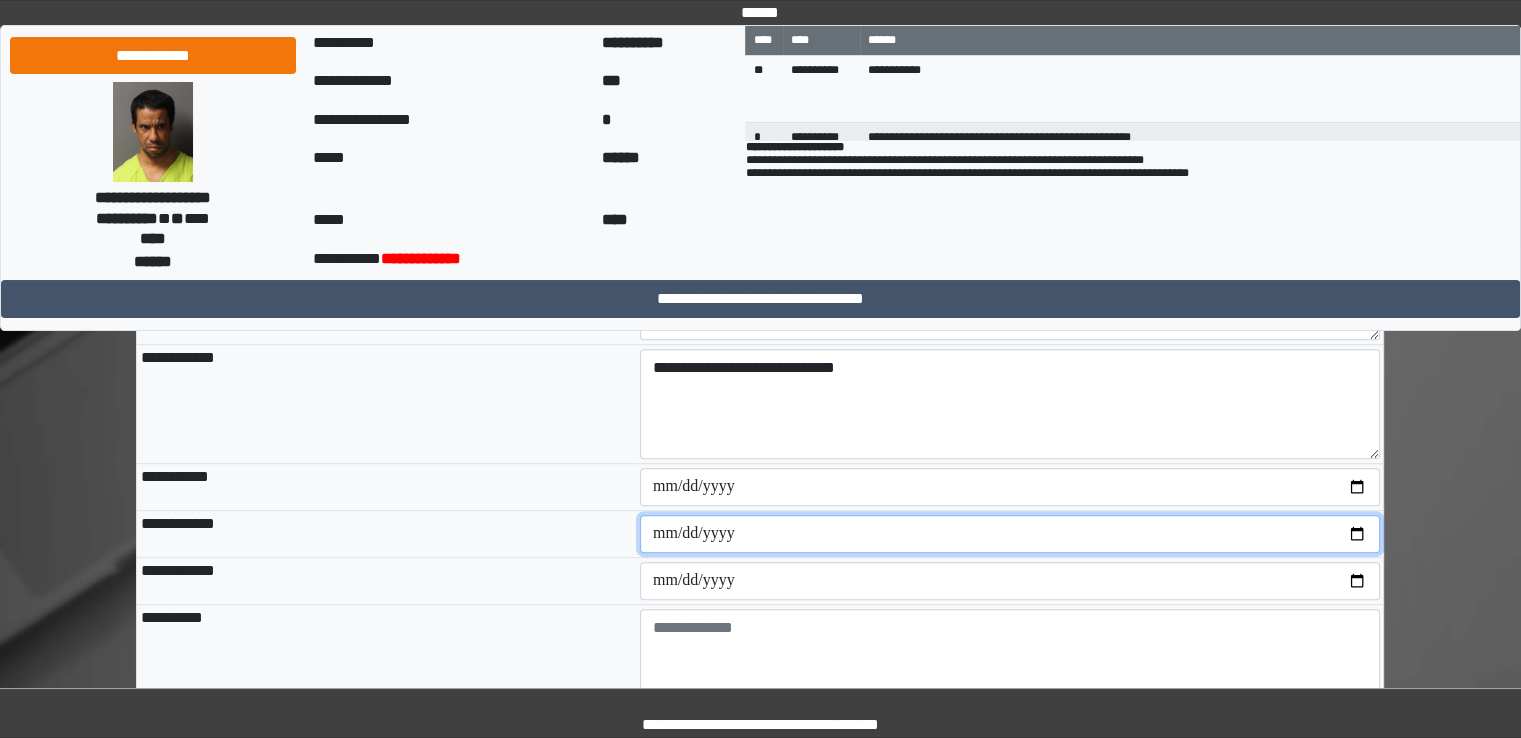 click at bounding box center (1010, 534) 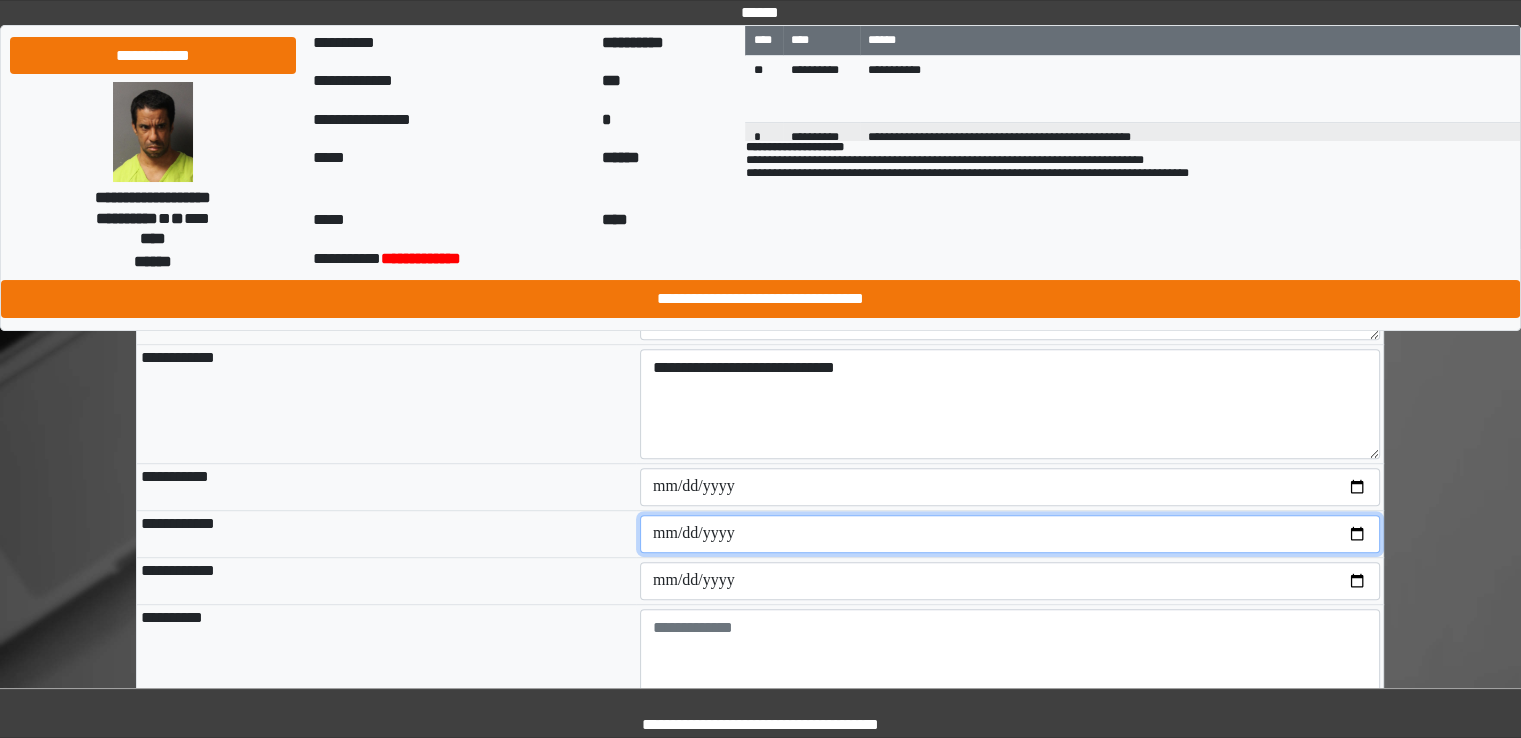 type on "**********" 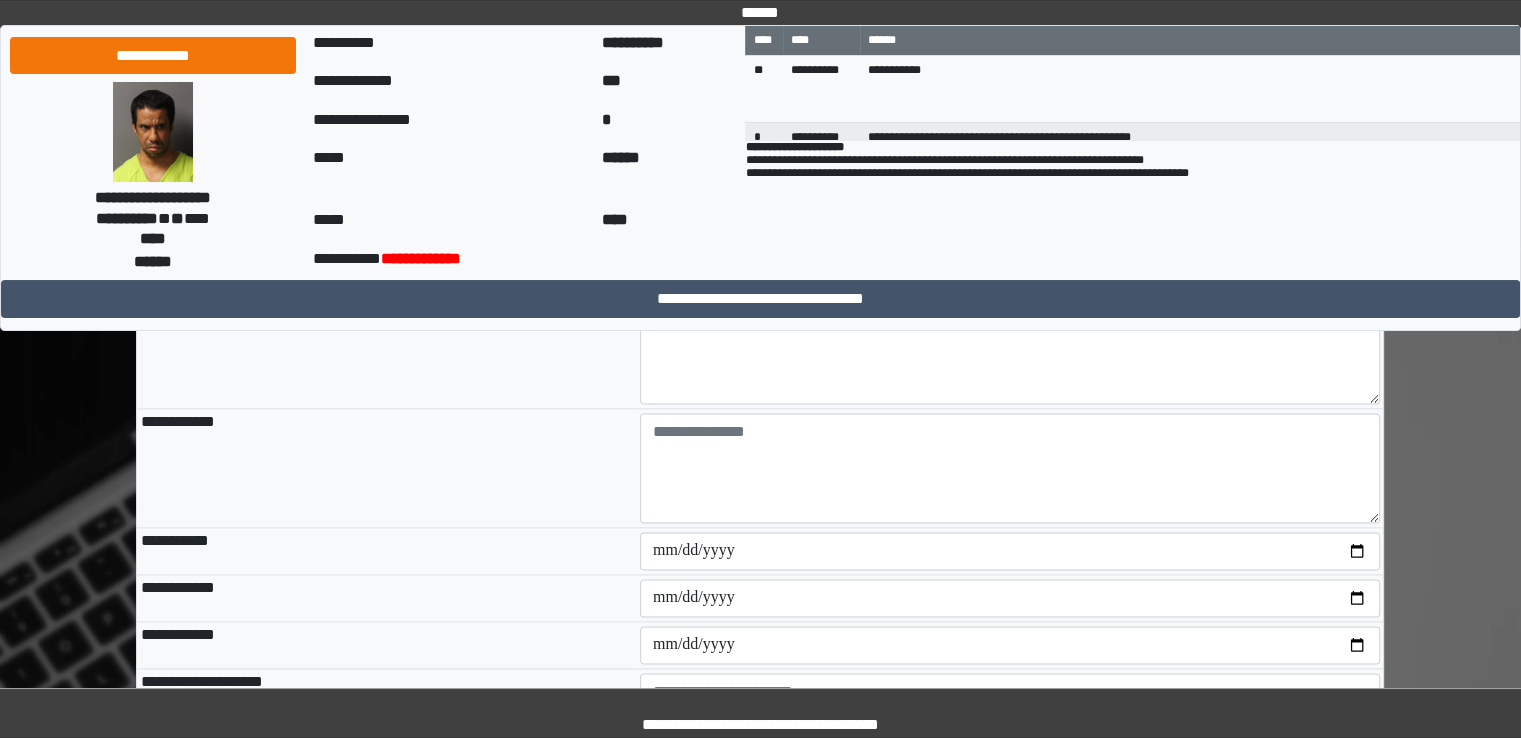 scroll, scrollTop: 2672, scrollLeft: 0, axis: vertical 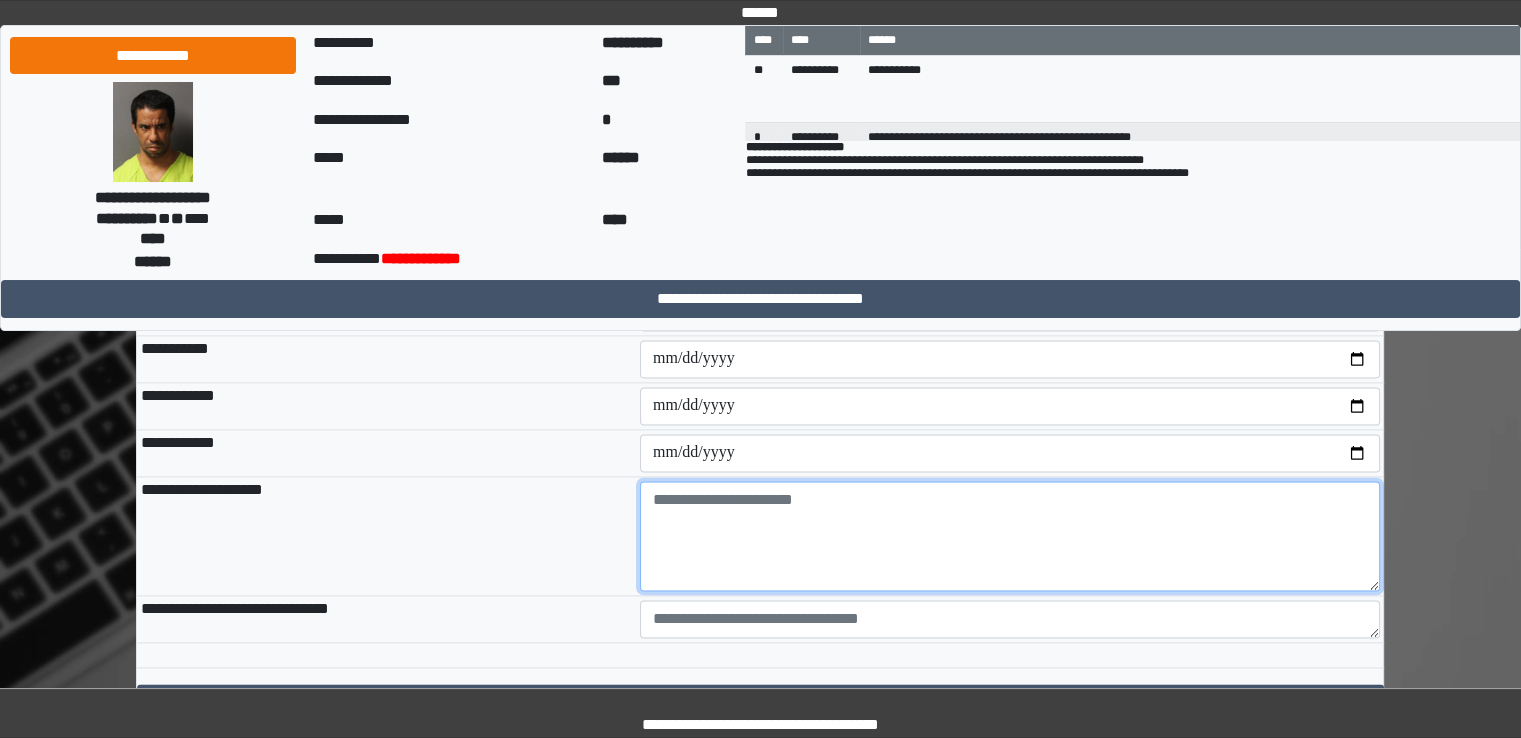 click at bounding box center (1010, 536) 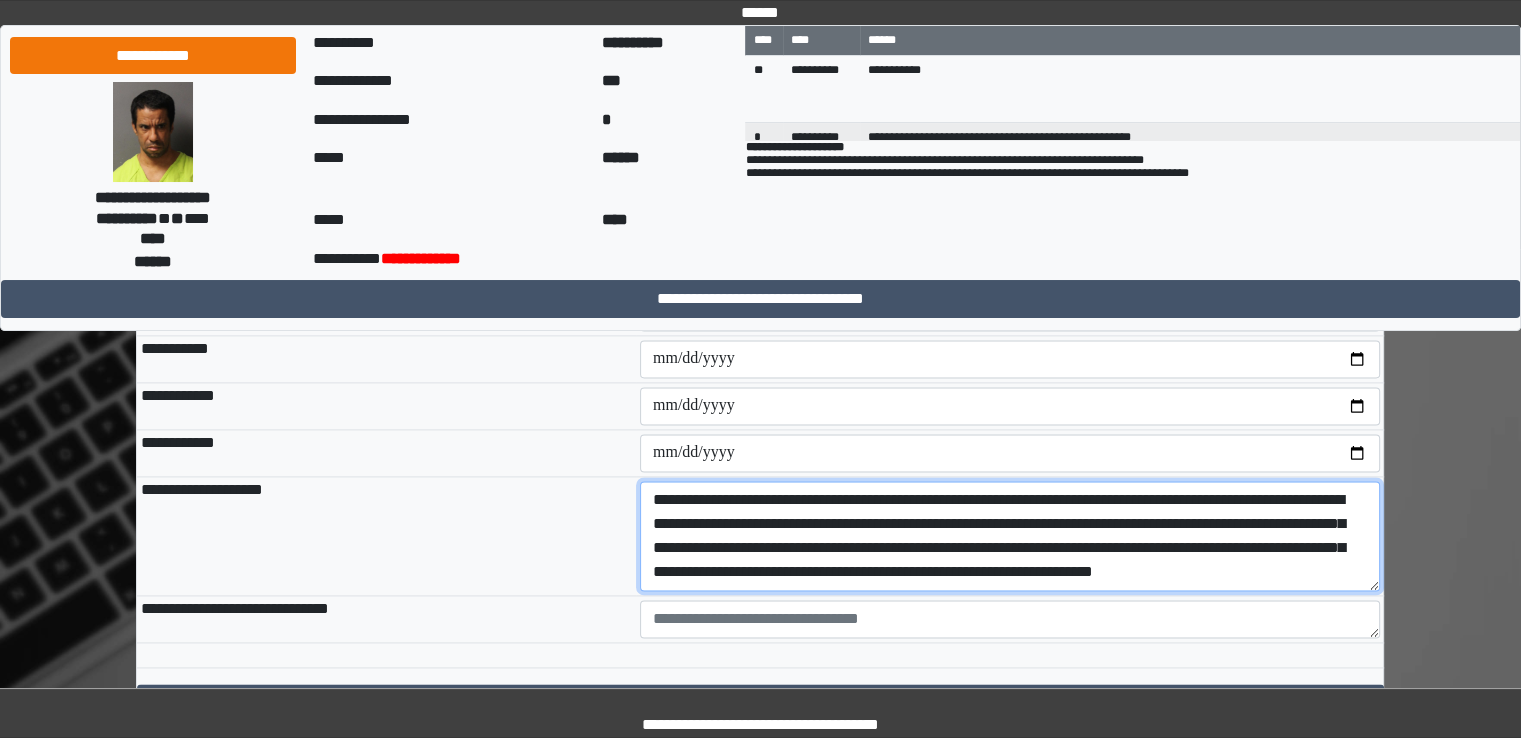 scroll, scrollTop: 16, scrollLeft: 0, axis: vertical 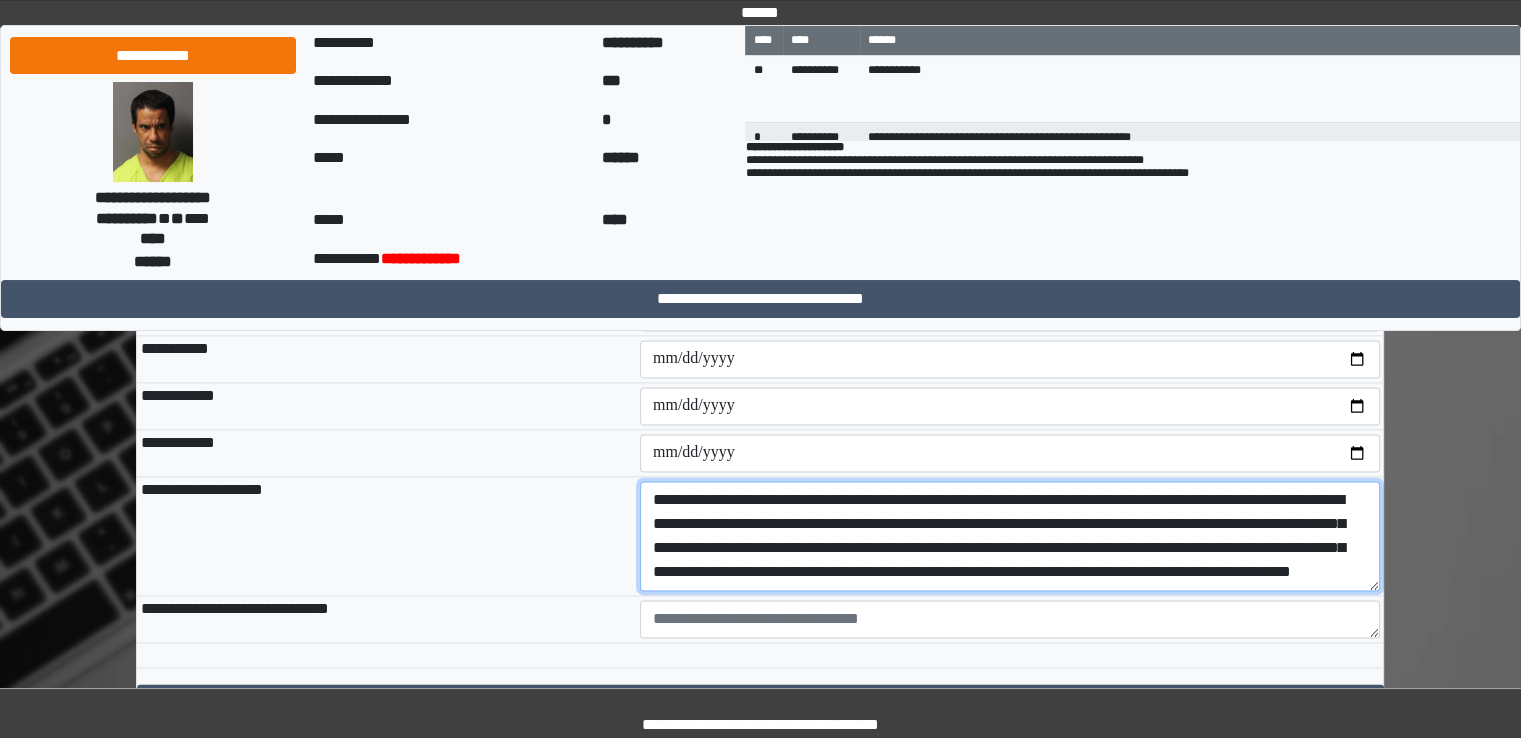 type on "**********" 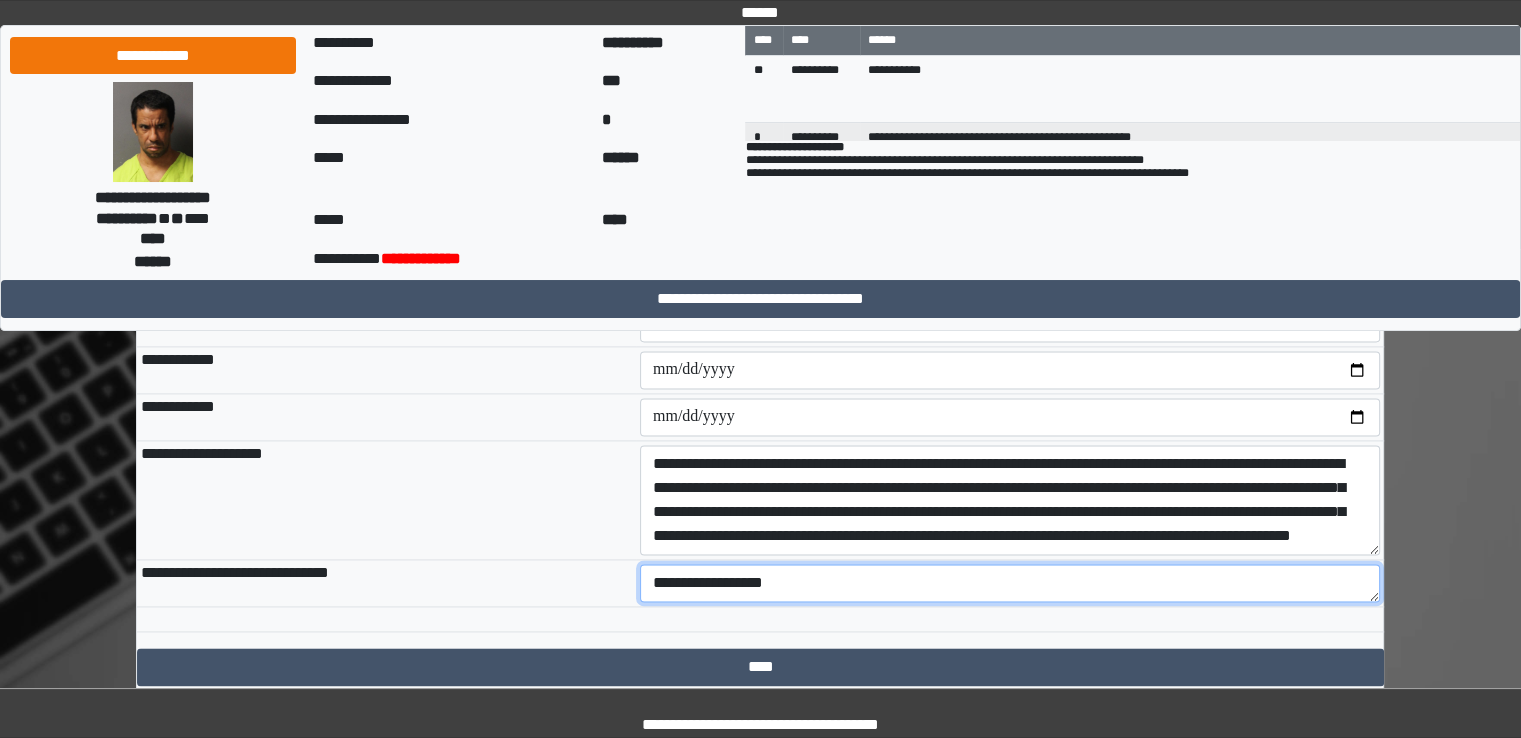 scroll, scrollTop: 2772, scrollLeft: 0, axis: vertical 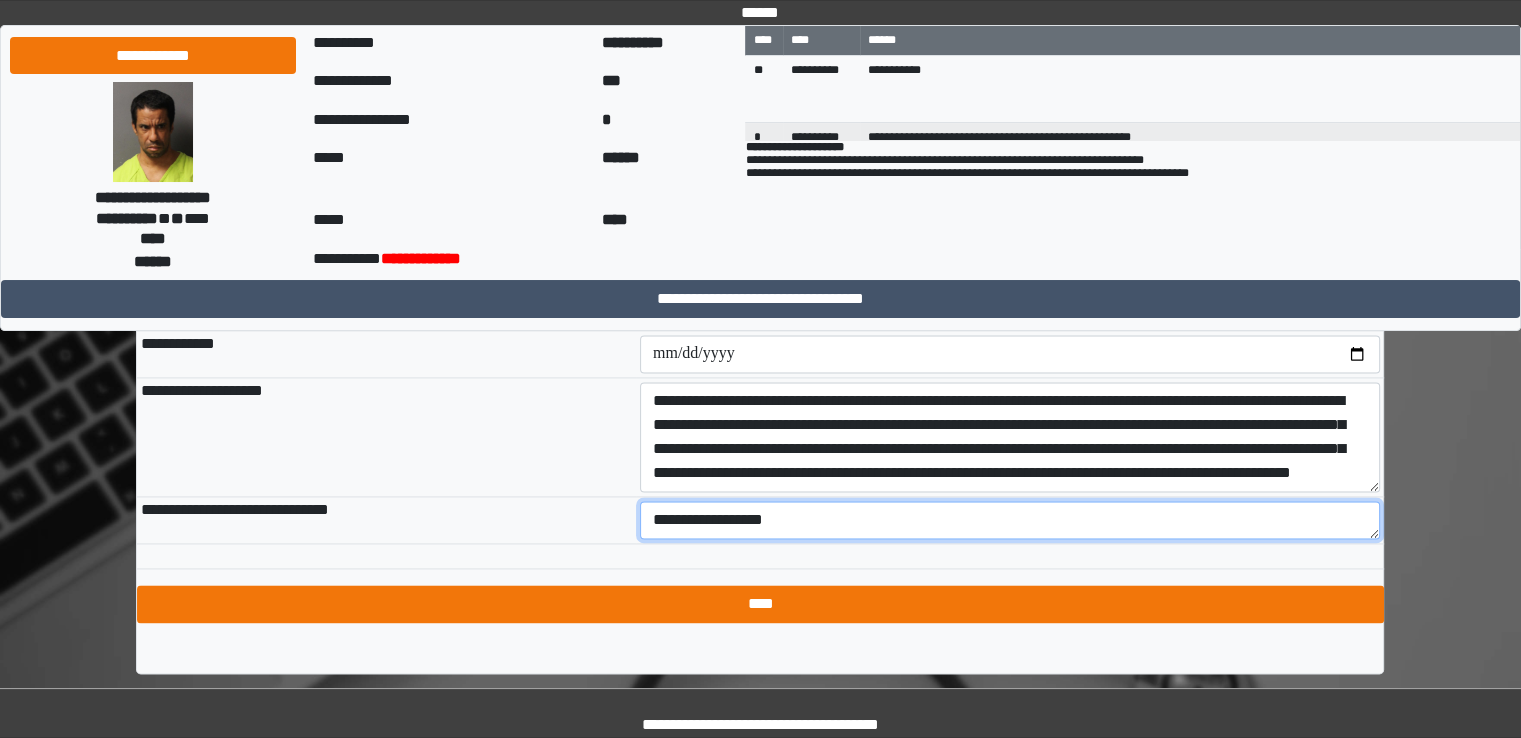 type on "**********" 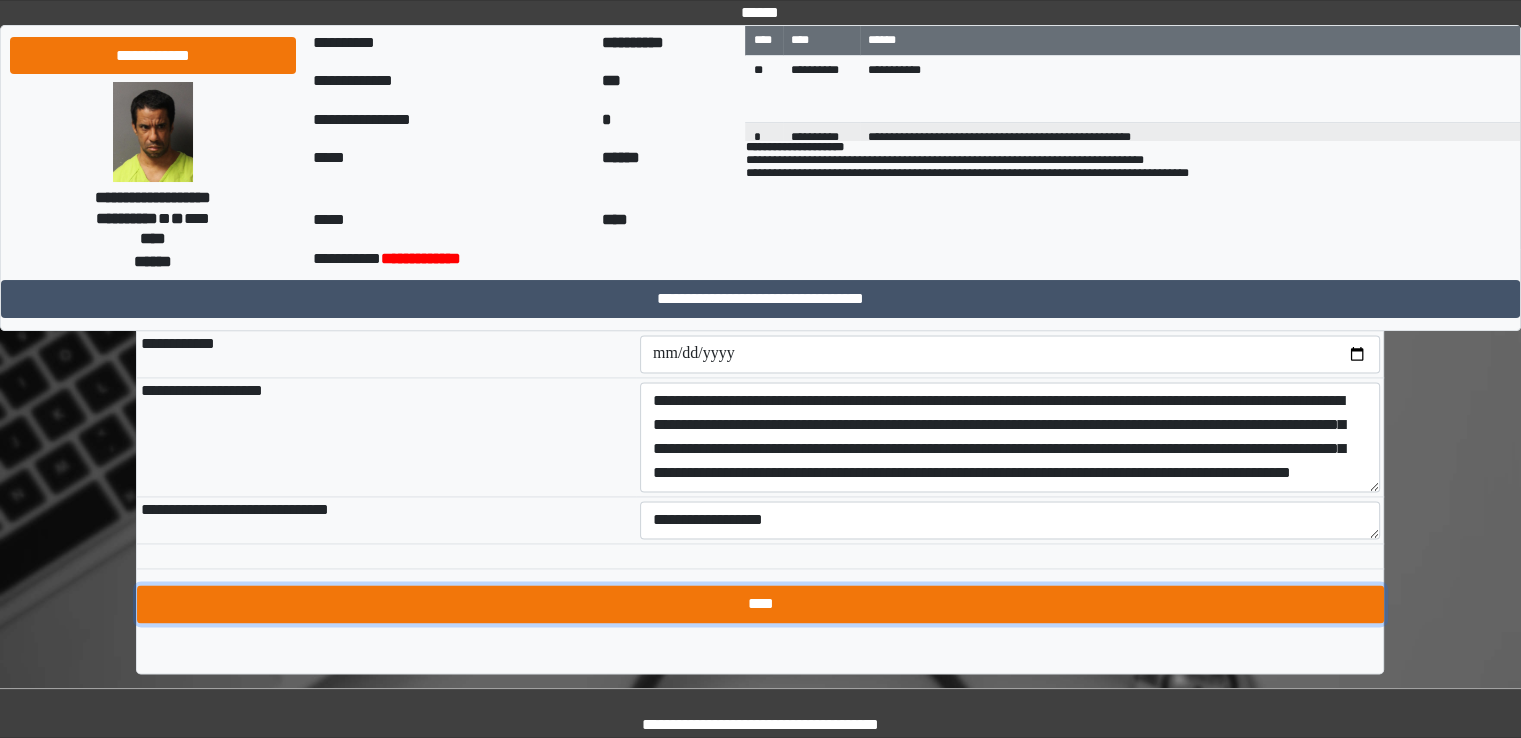 click on "****" at bounding box center [760, 604] 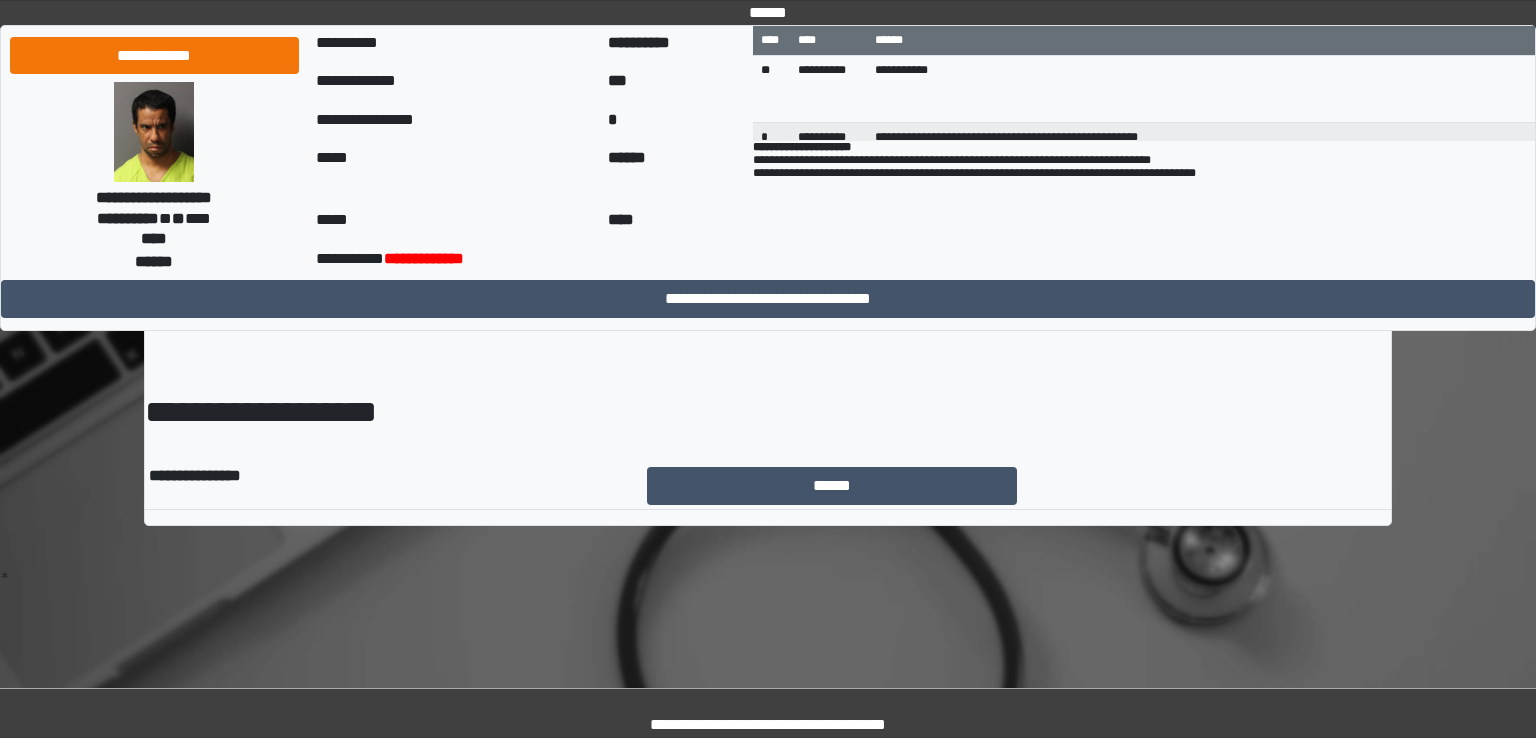 scroll, scrollTop: 0, scrollLeft: 0, axis: both 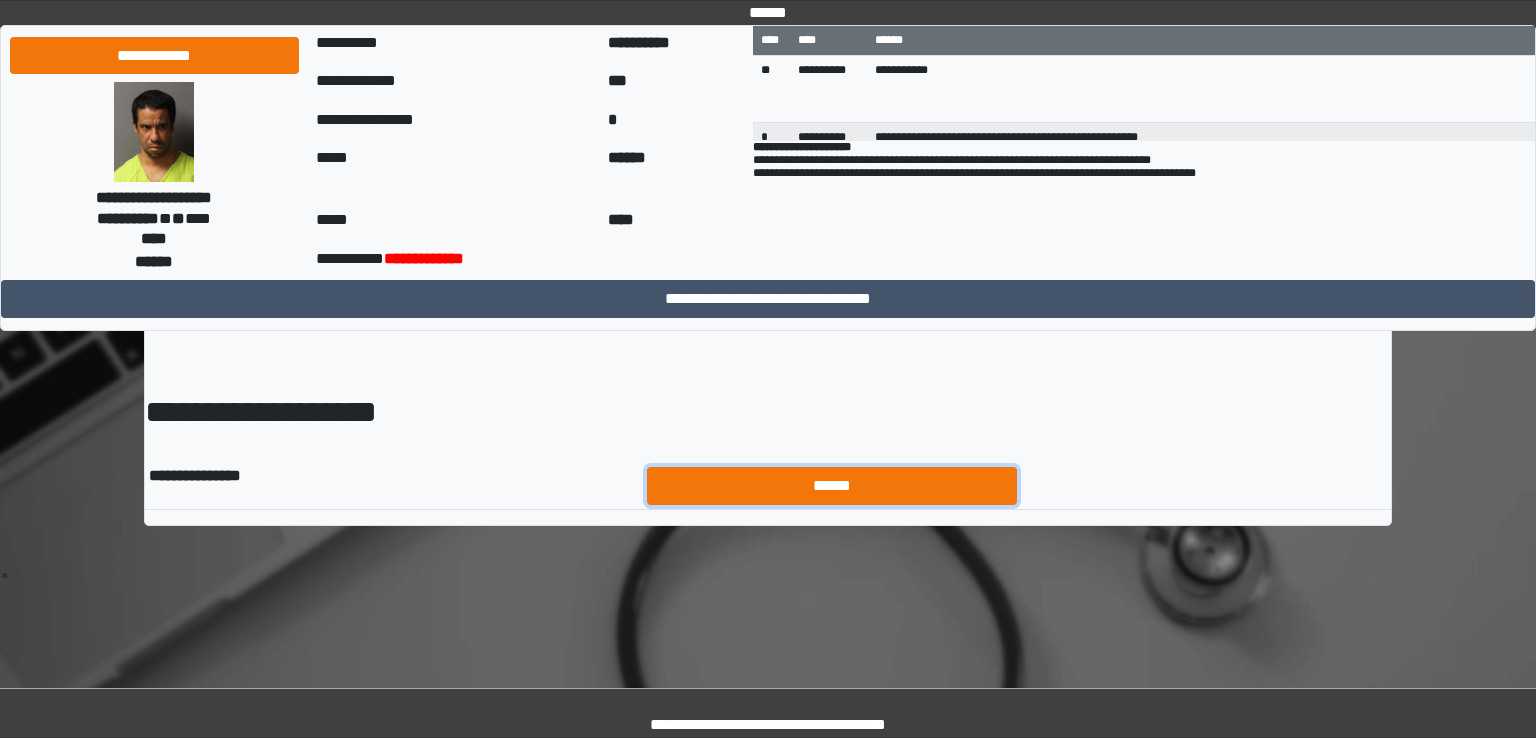 click on "******" at bounding box center [832, 486] 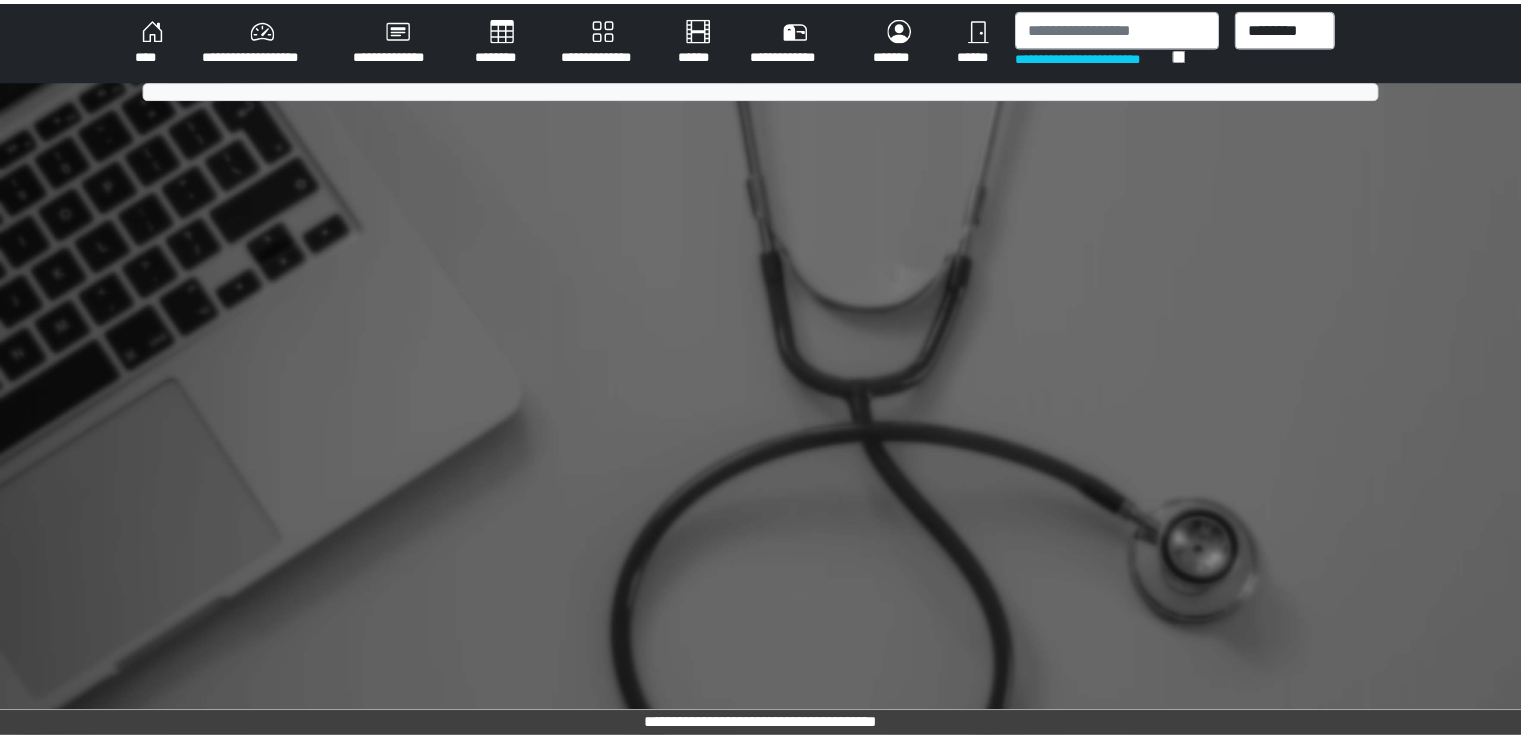 scroll, scrollTop: 0, scrollLeft: 0, axis: both 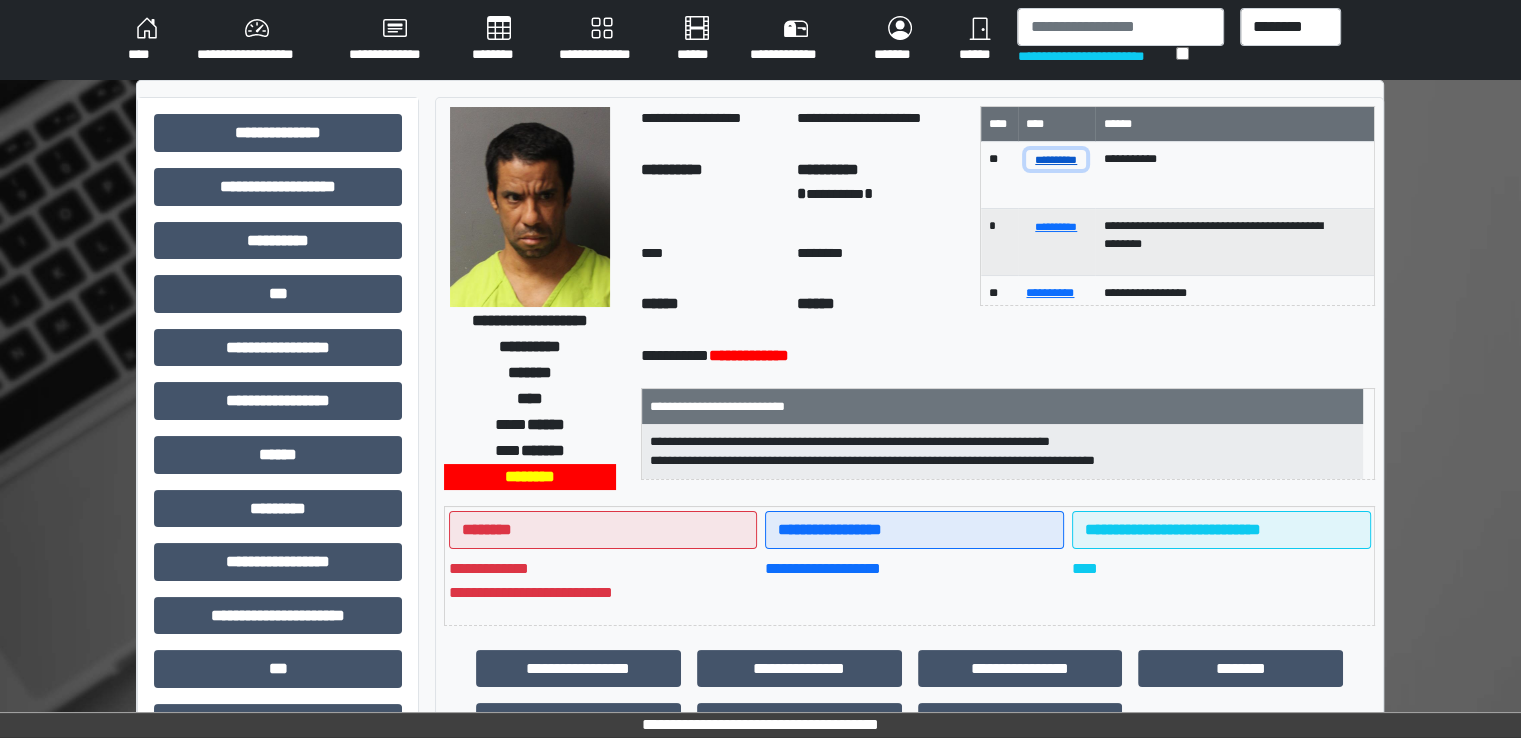 click on "**********" at bounding box center [1056, 159] 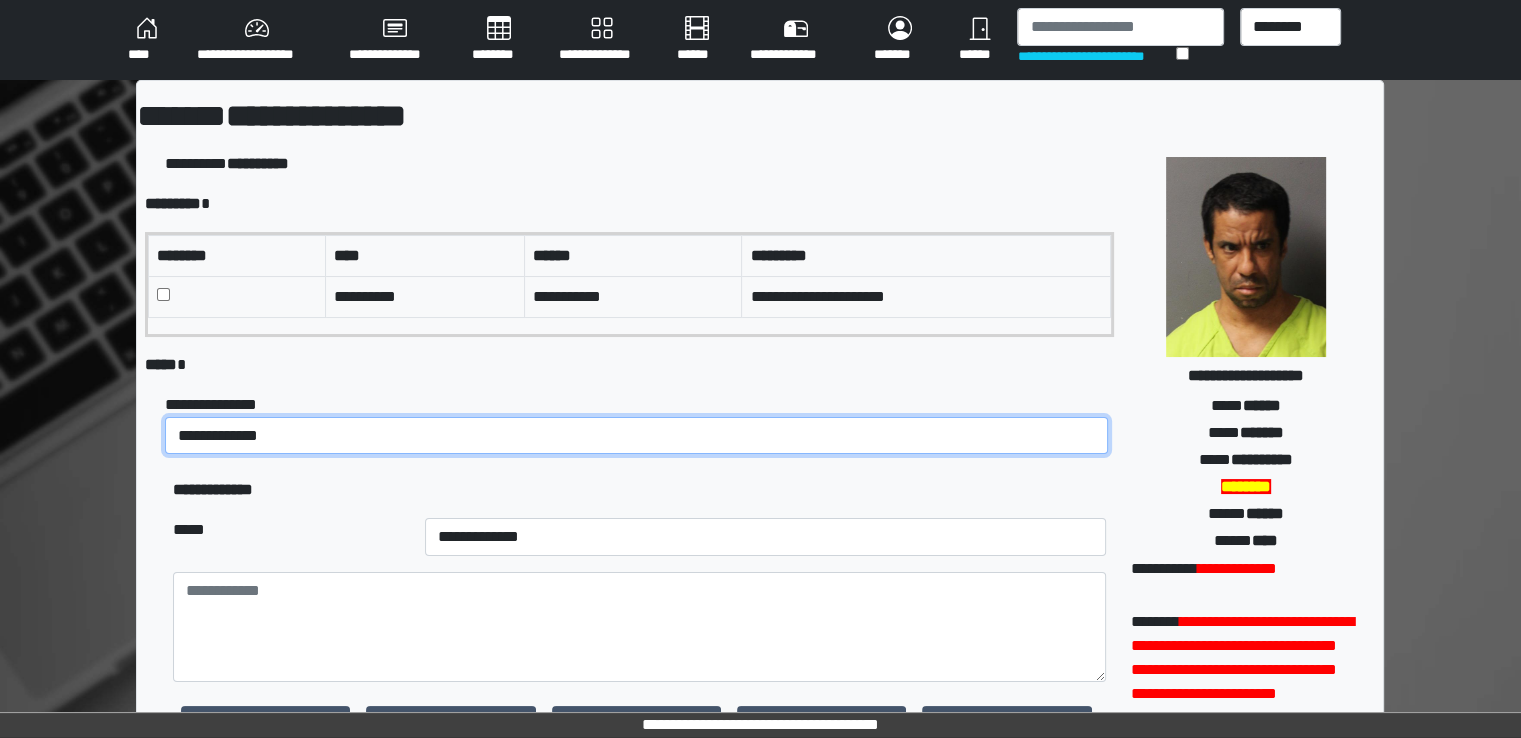 click on "**********" at bounding box center (636, 436) 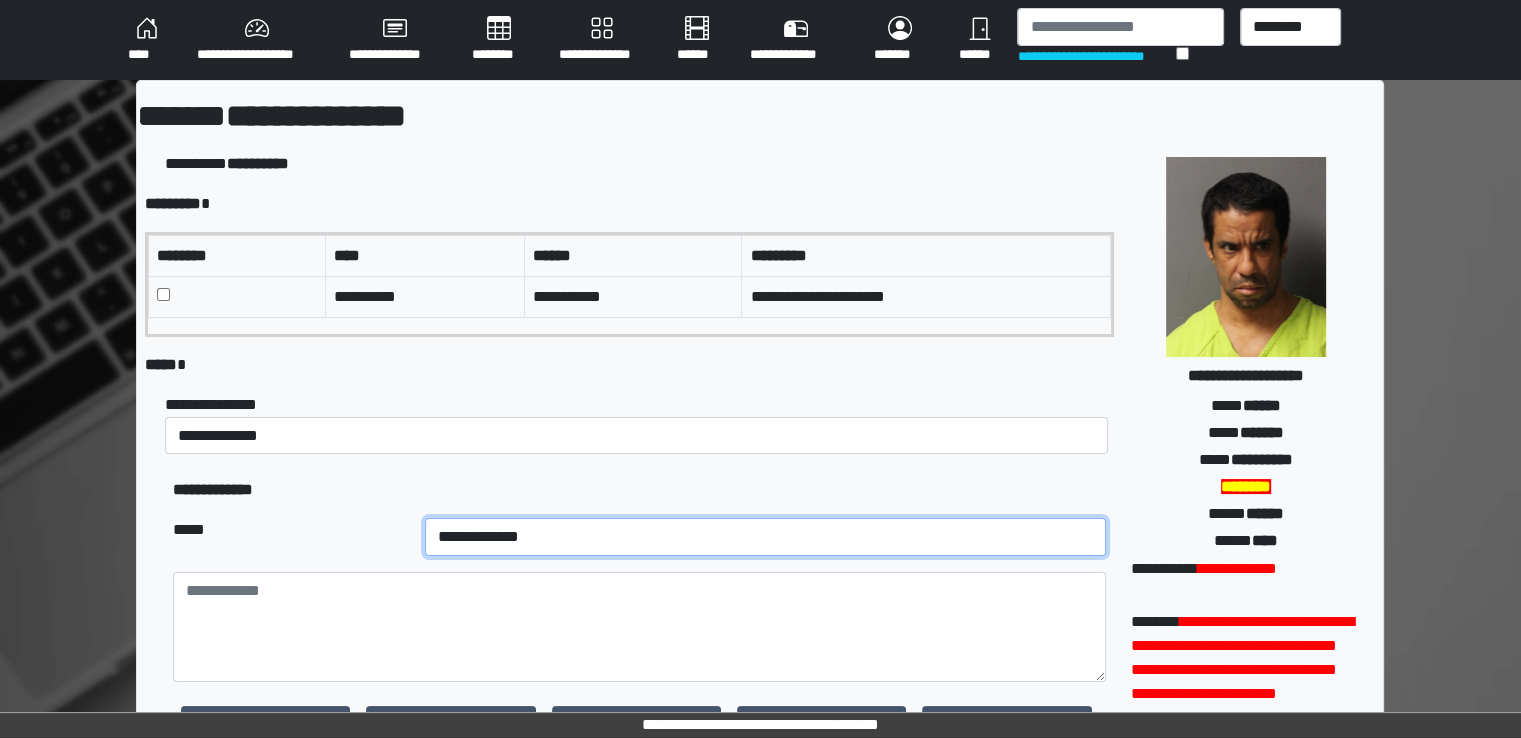 click on "**********" at bounding box center (765, 537) 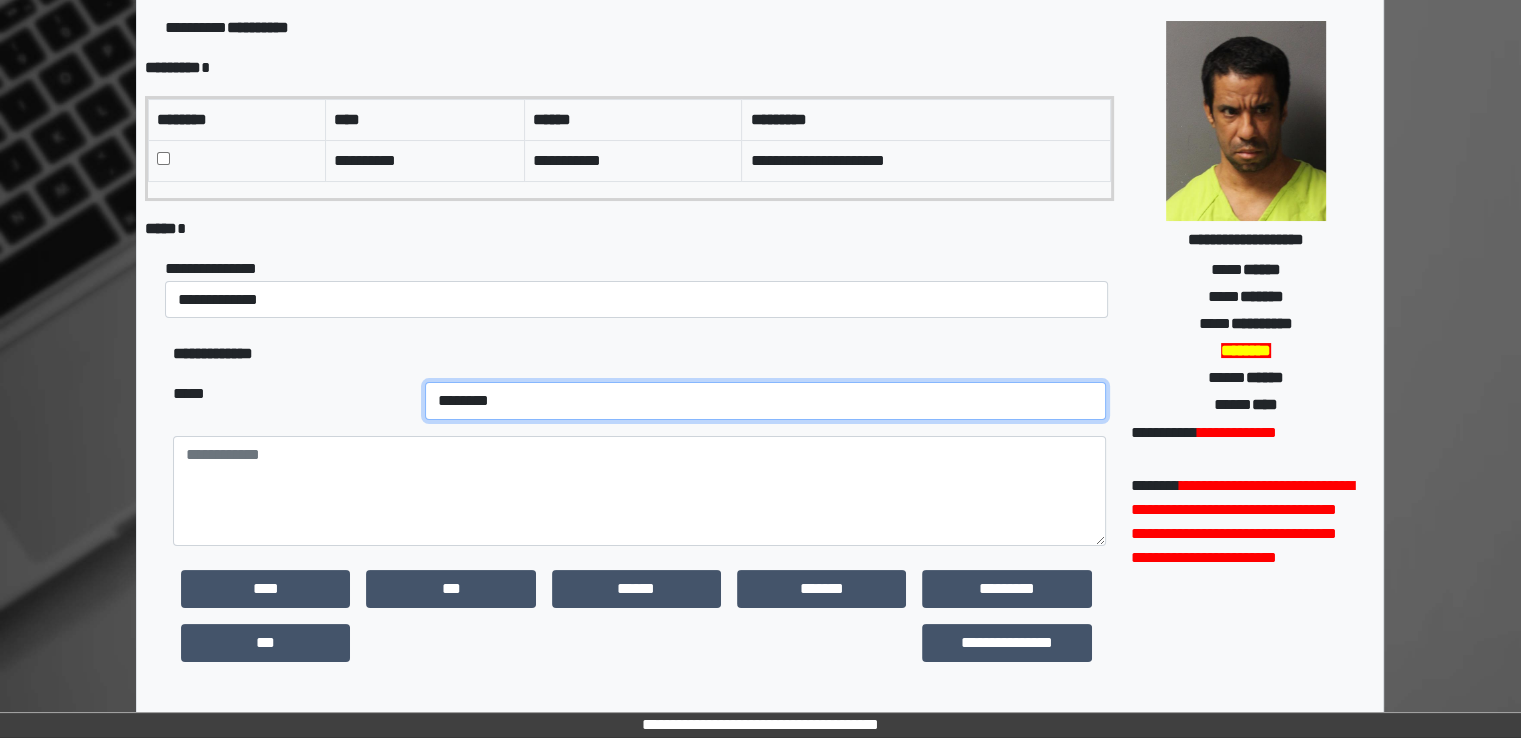 scroll, scrollTop: 200, scrollLeft: 0, axis: vertical 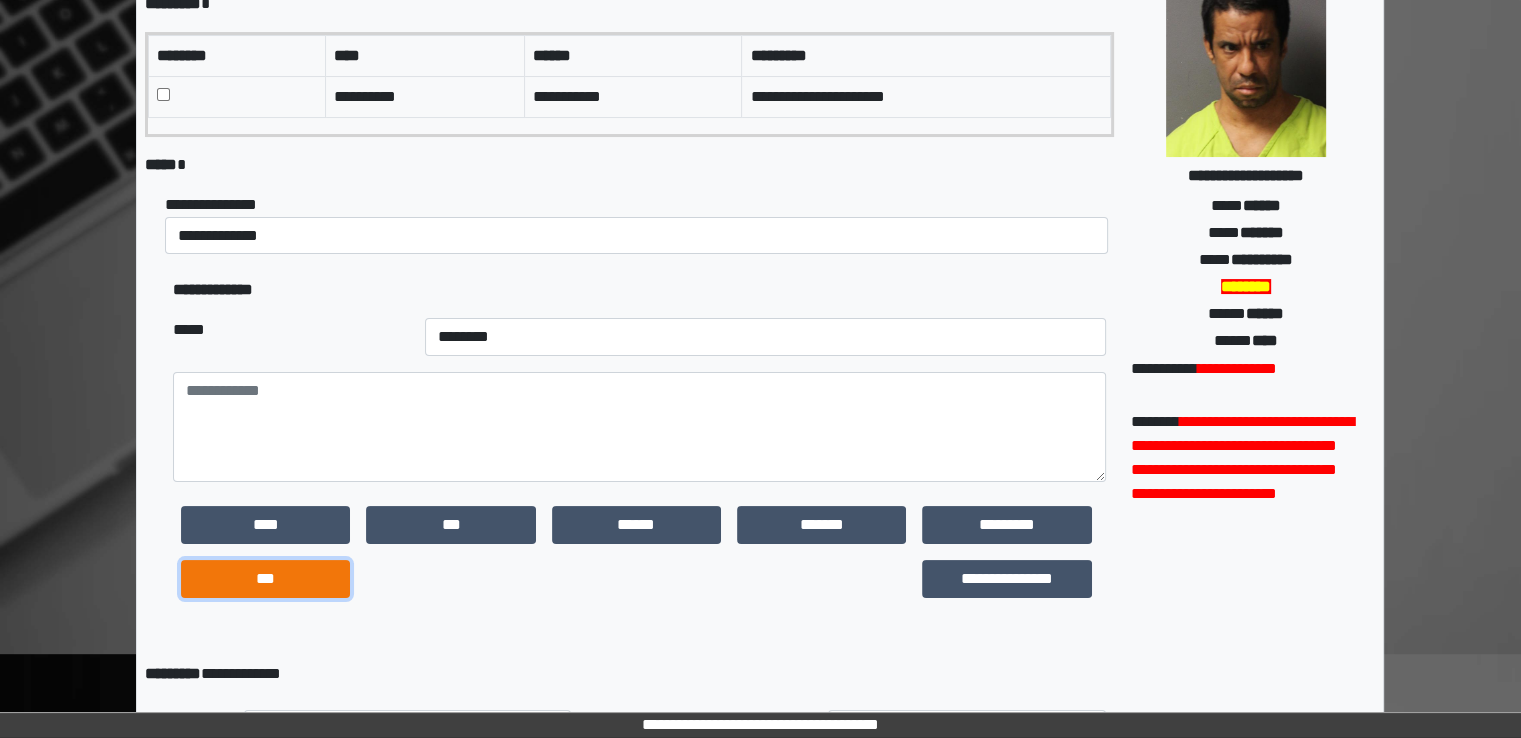 click on "***" at bounding box center [265, 579] 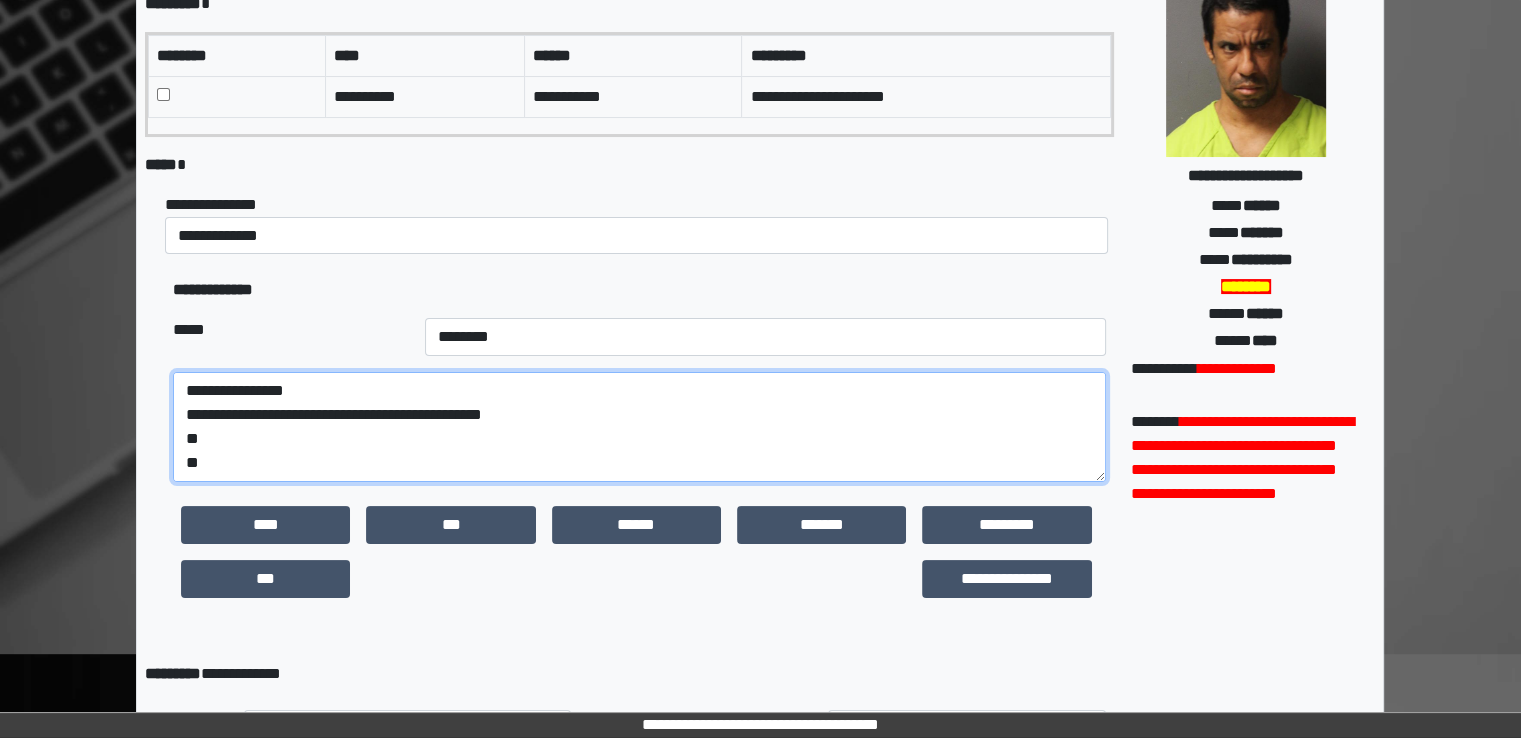 click on "**********" at bounding box center (639, 427) 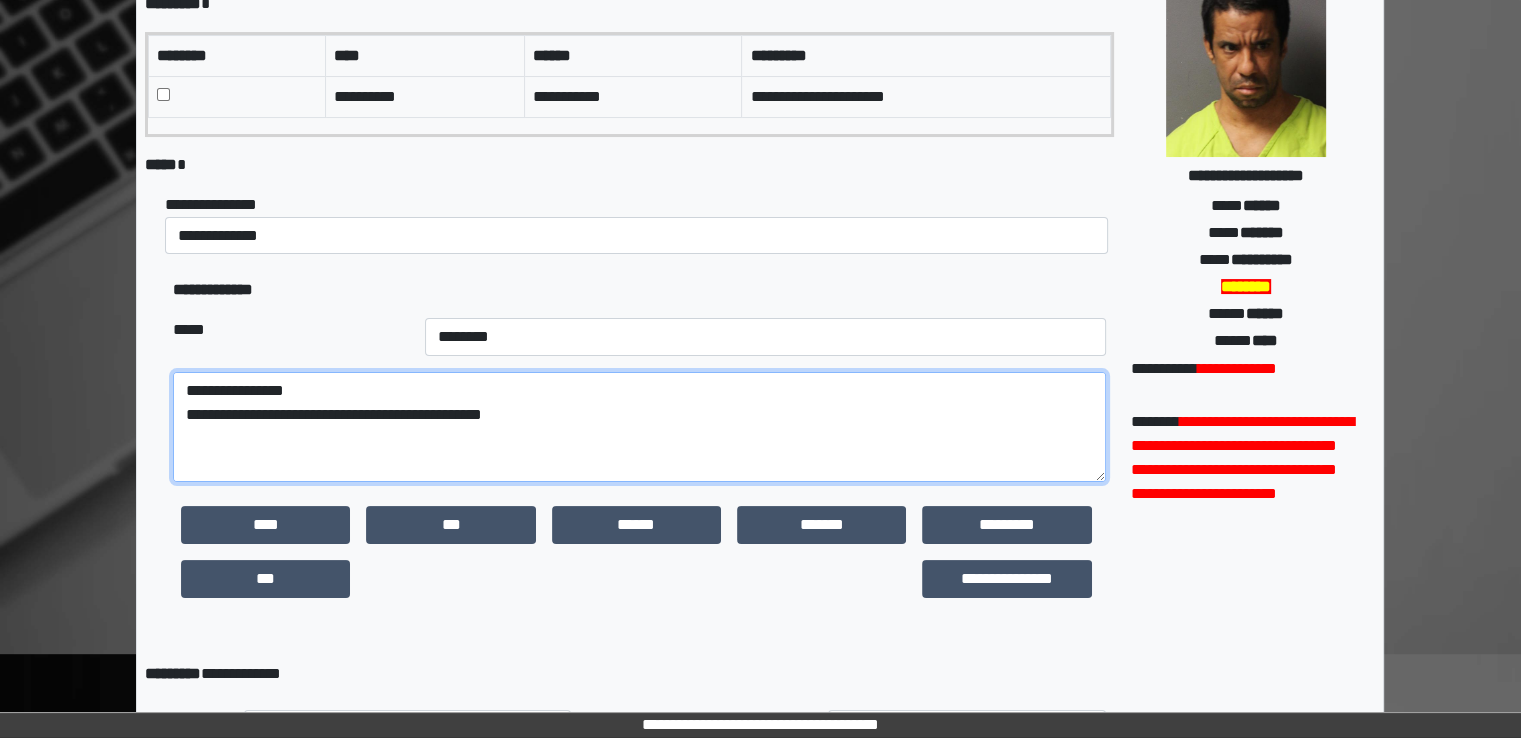paste on "**********" 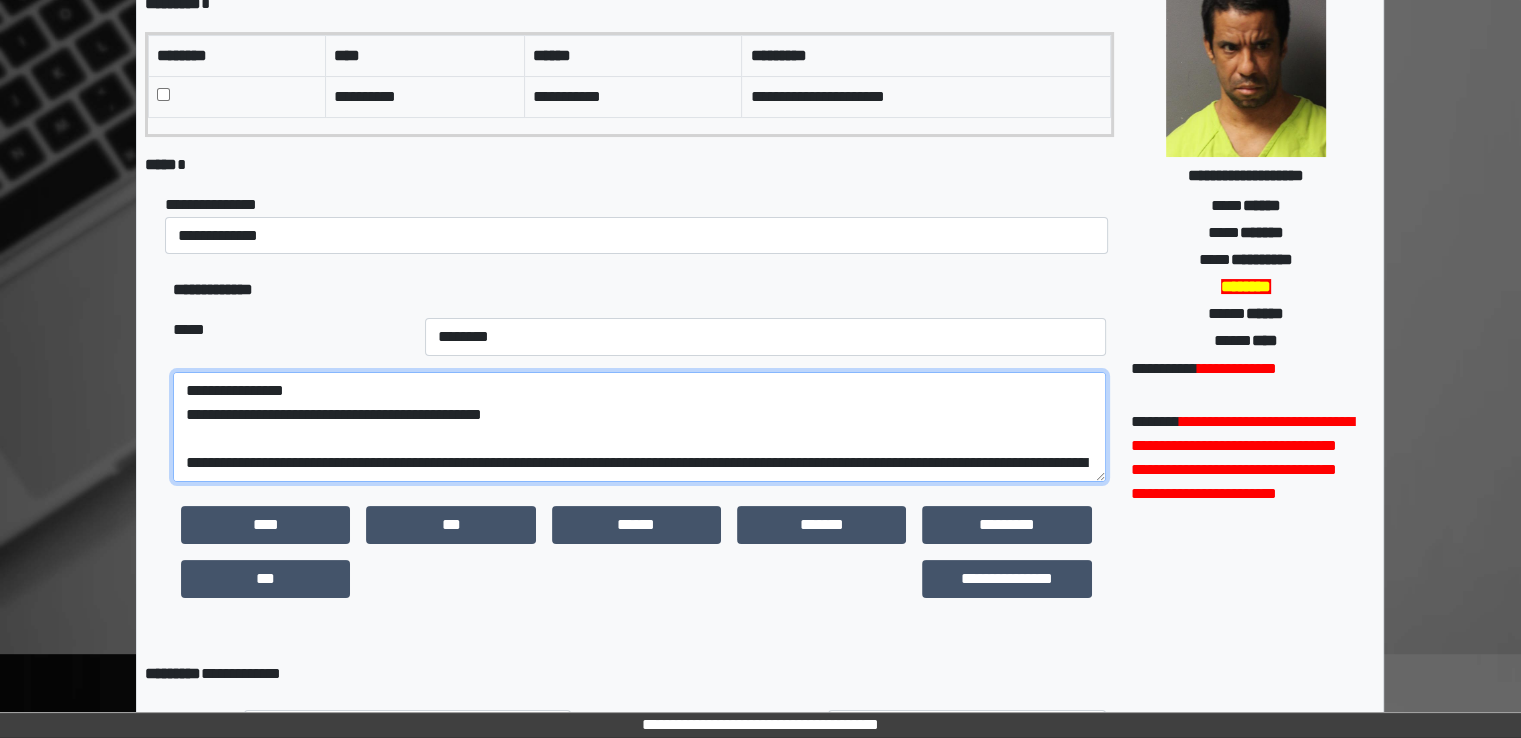 scroll, scrollTop: 280, scrollLeft: 0, axis: vertical 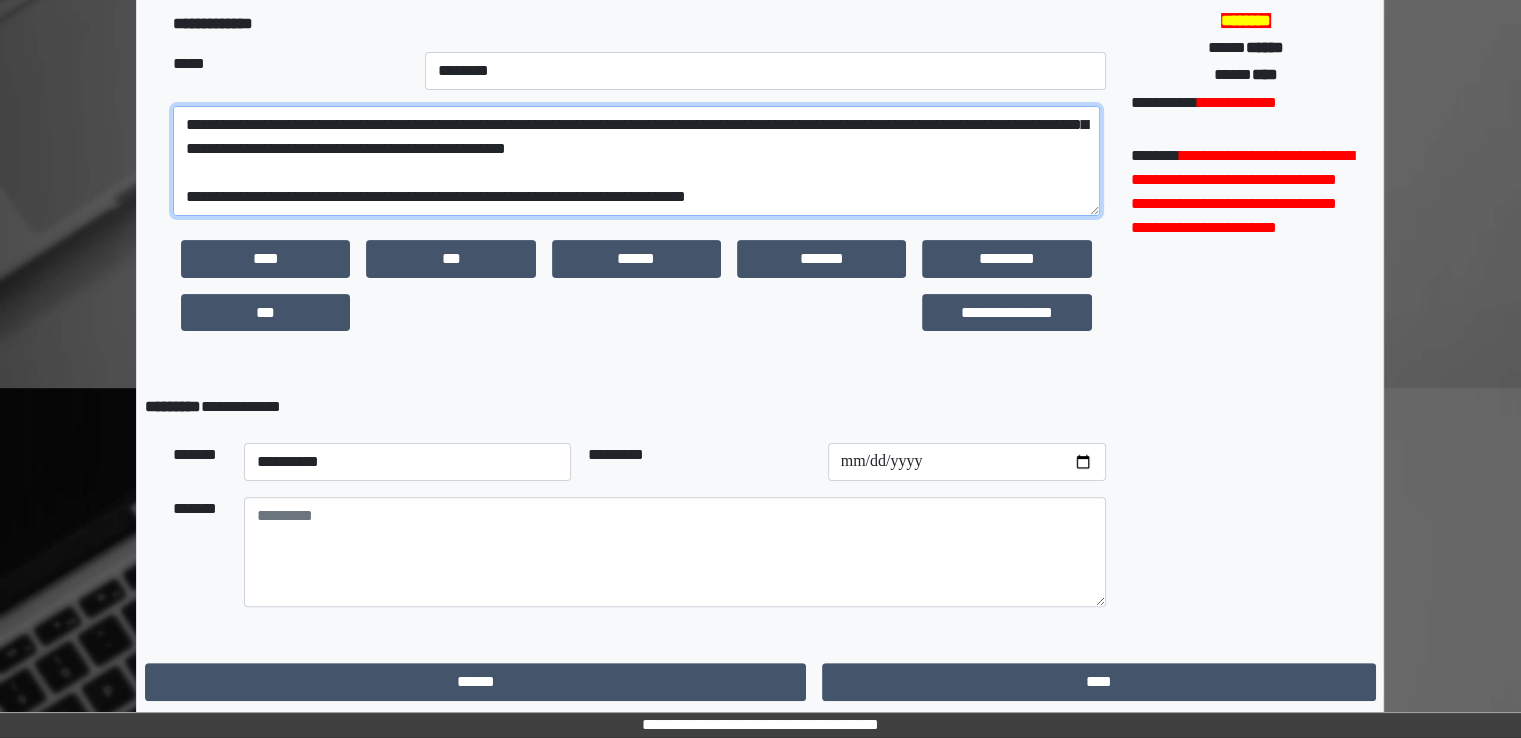 type on "**********" 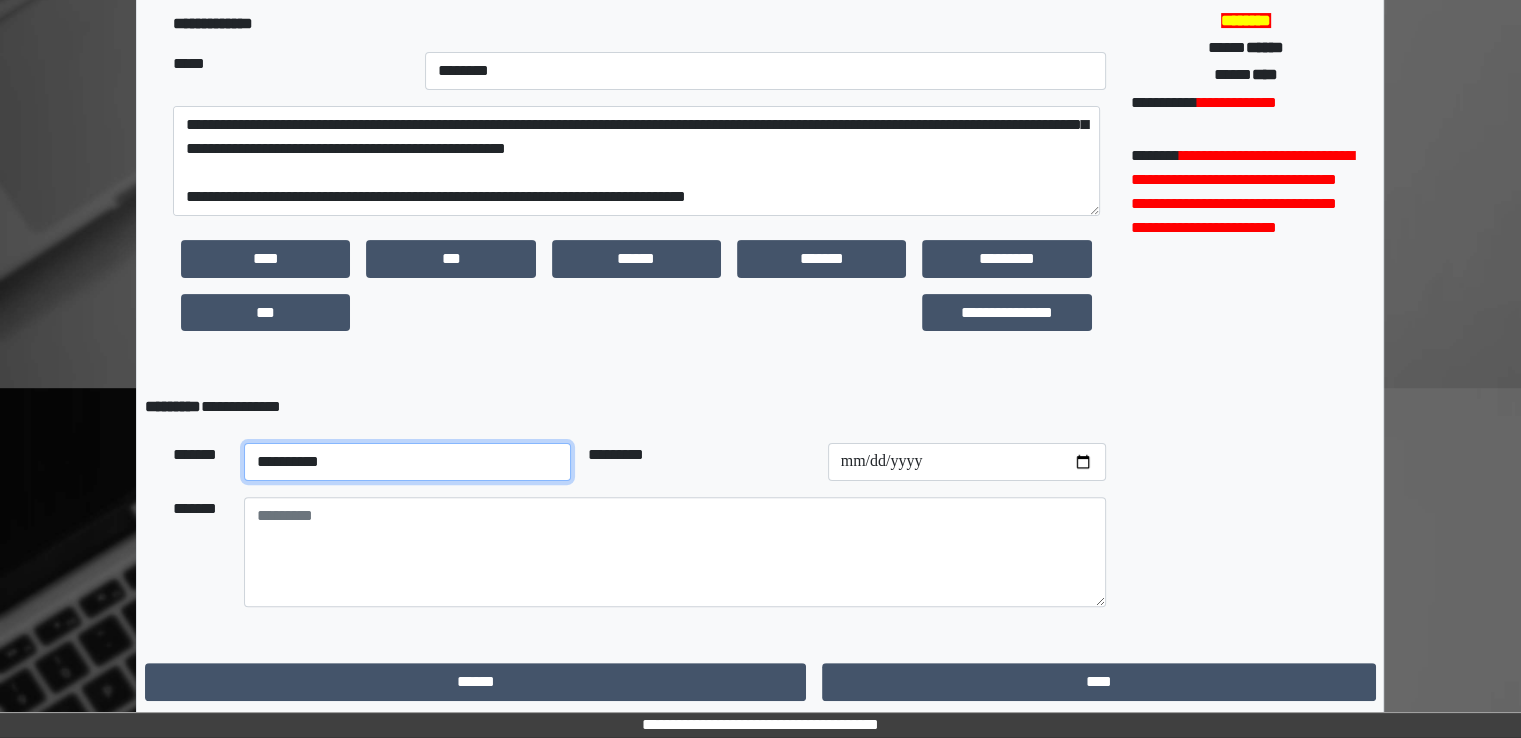 click on "**********" at bounding box center [408, 462] 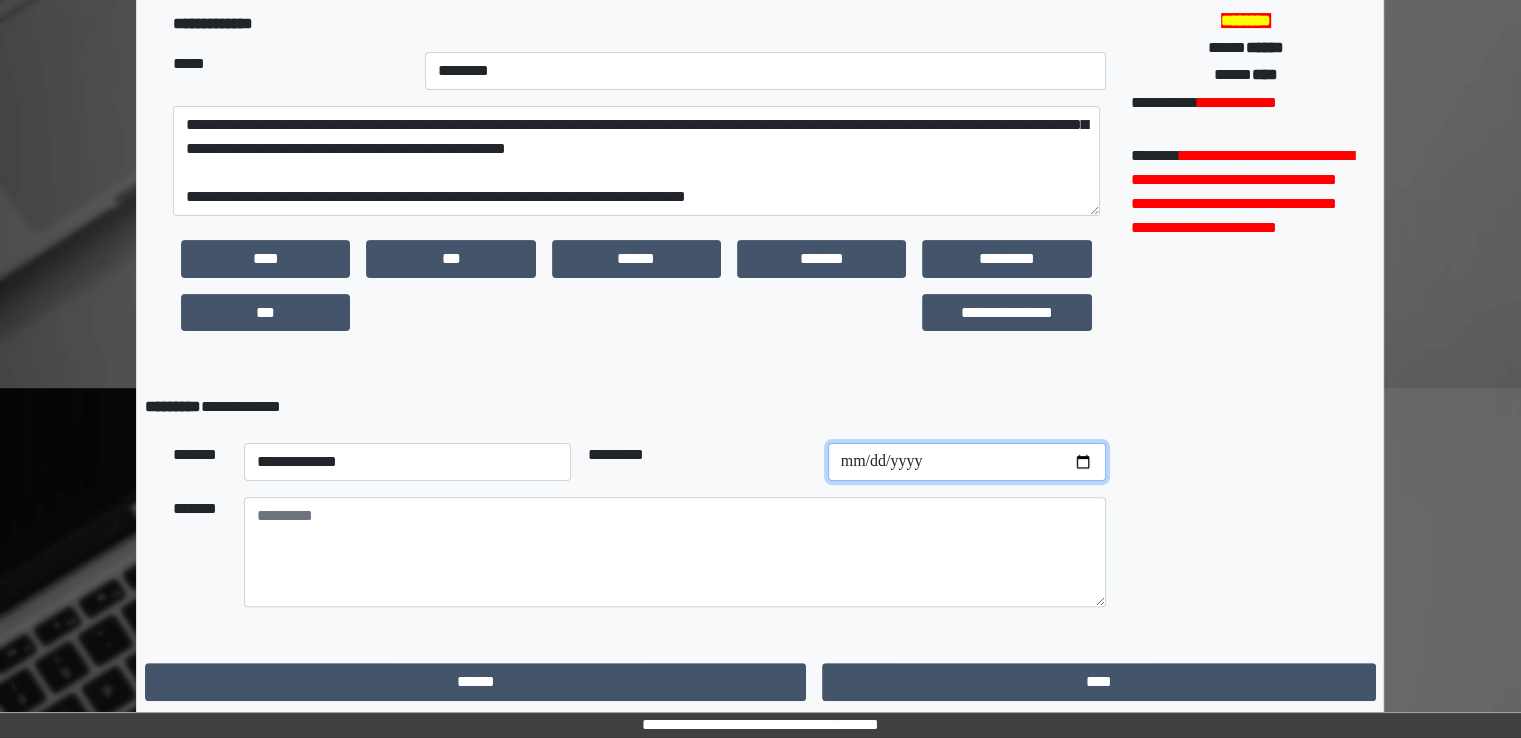 click at bounding box center [967, 462] 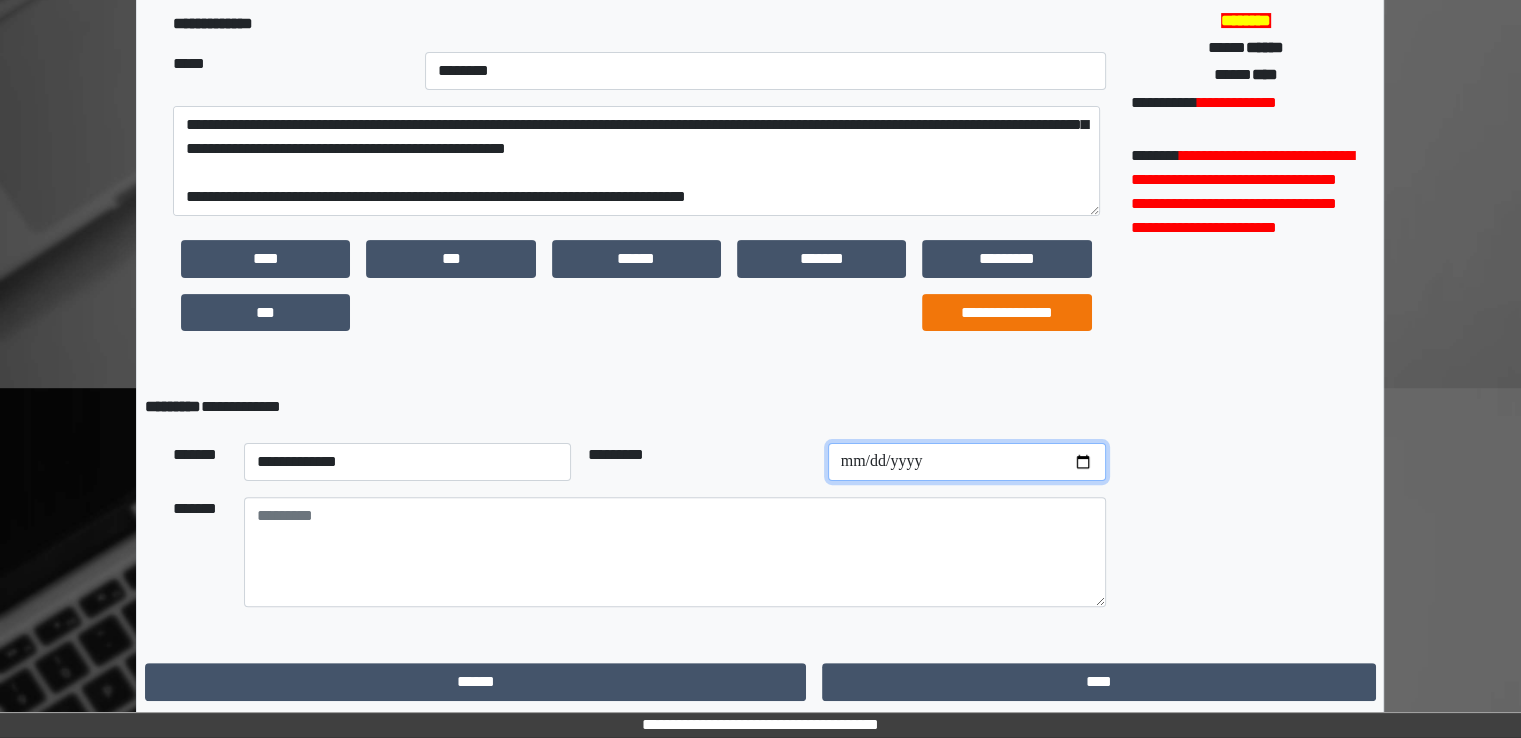 type on "**********" 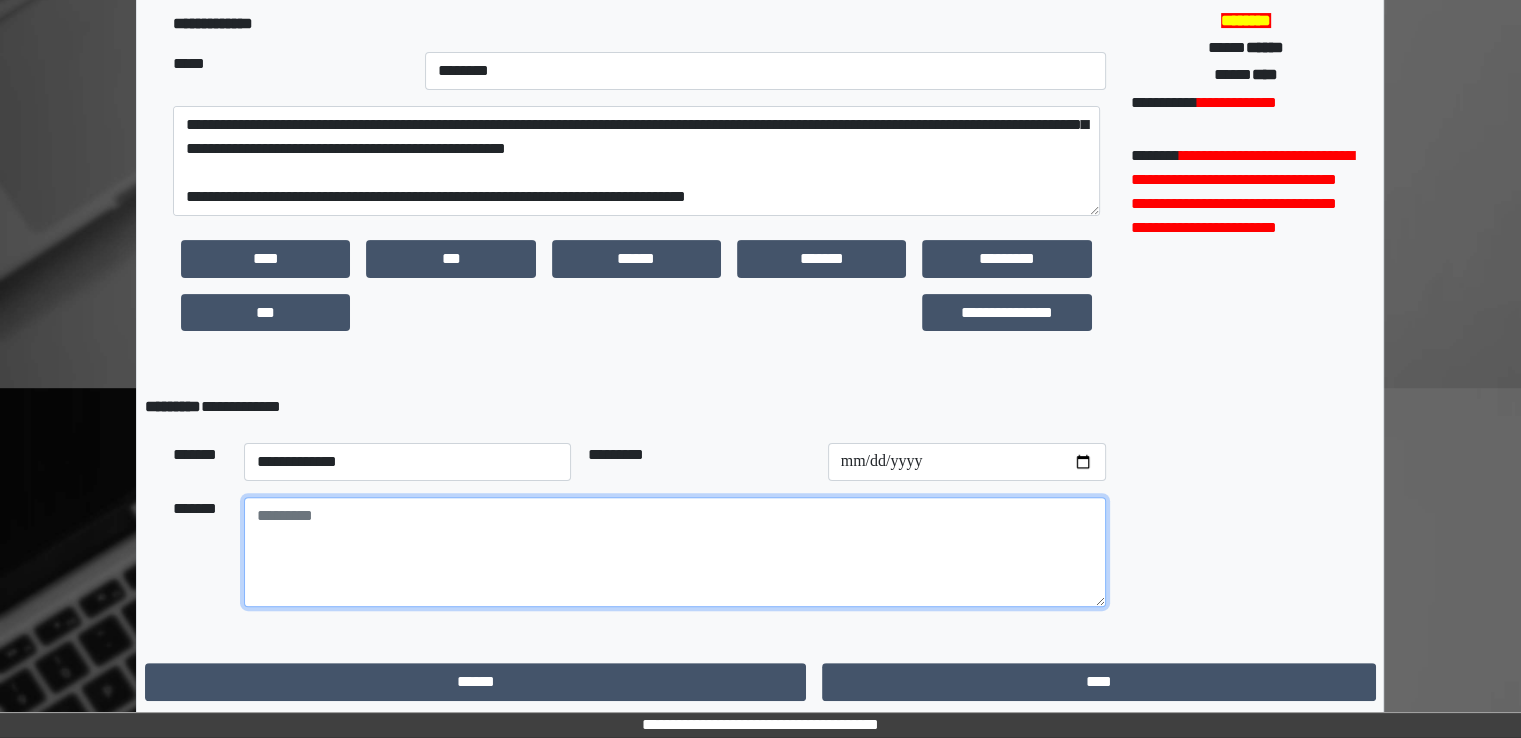 click at bounding box center [675, 552] 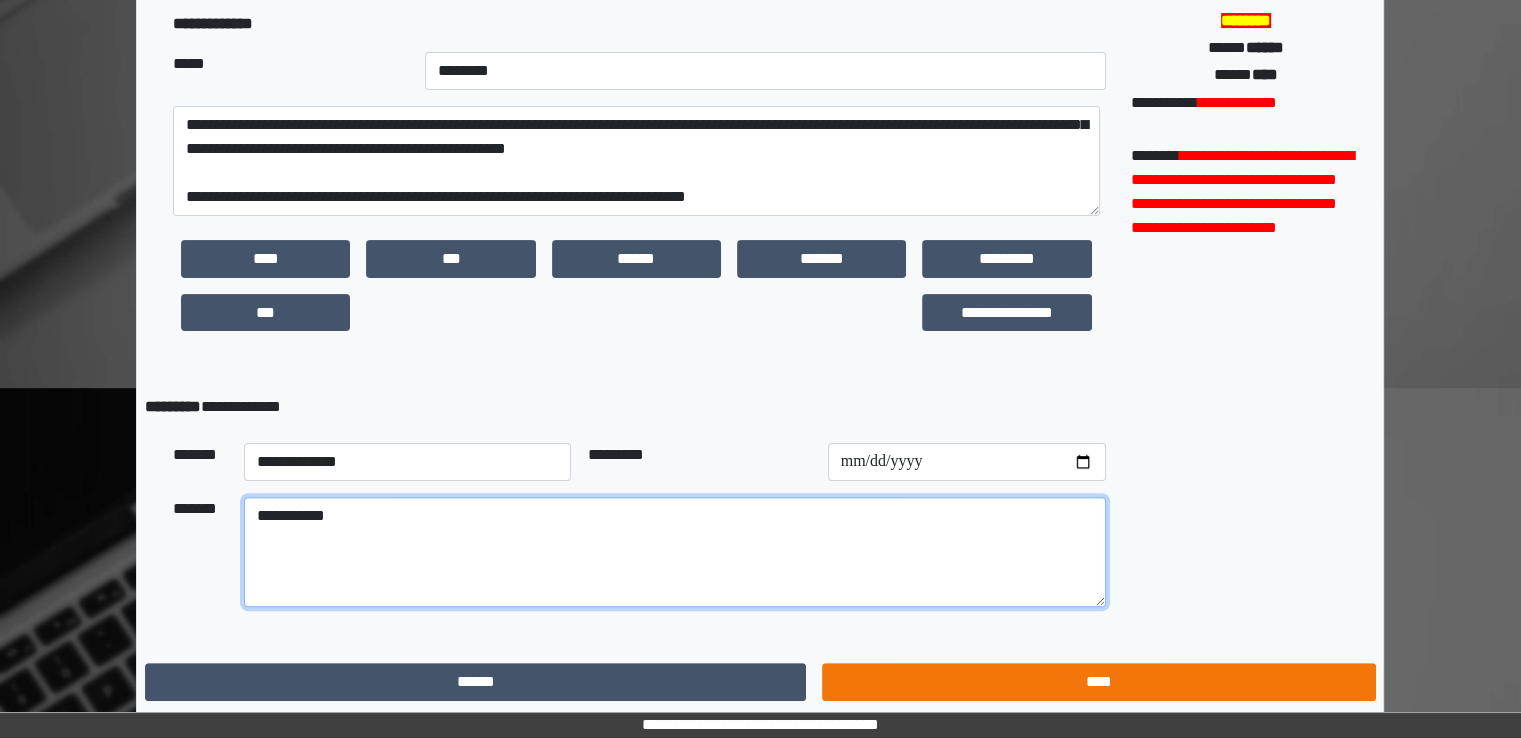 type on "**********" 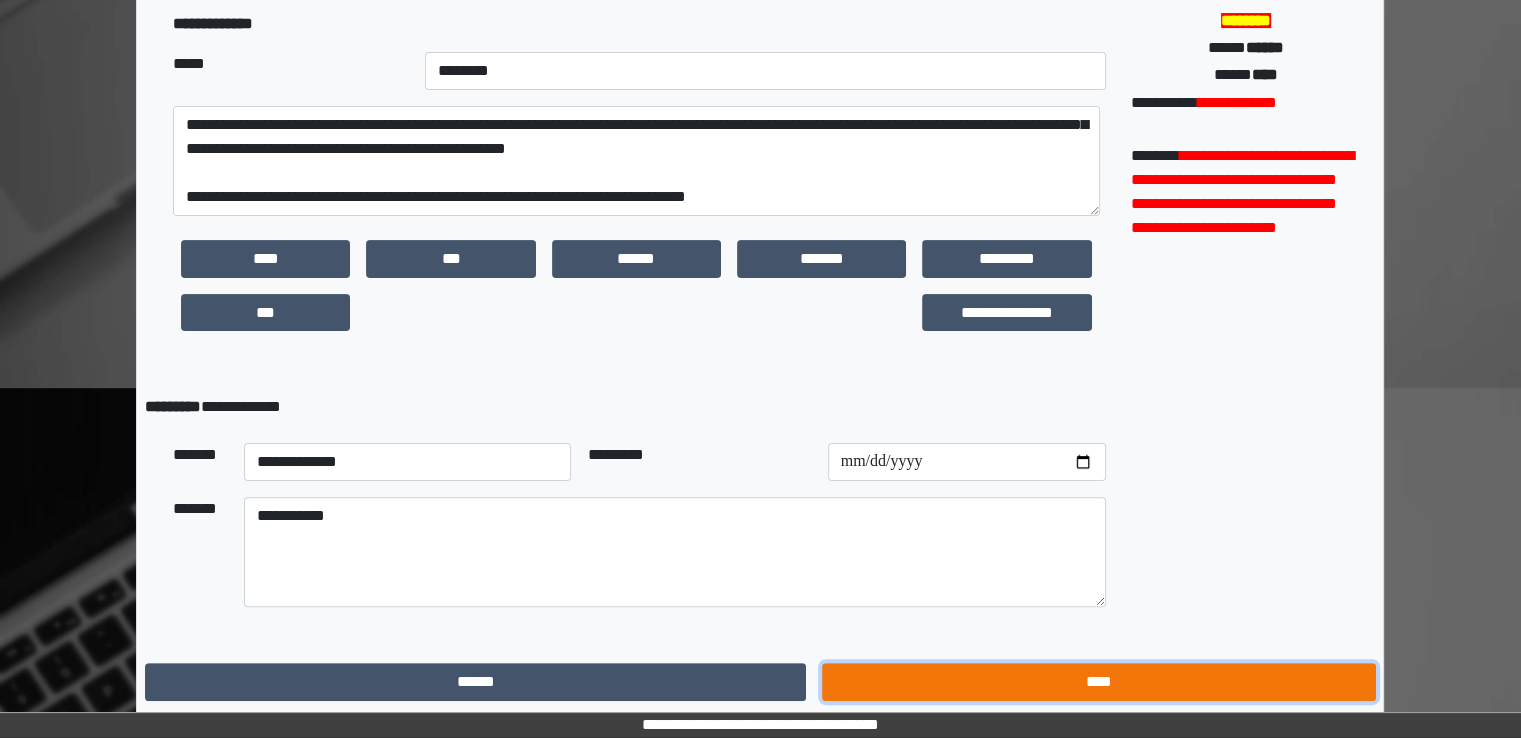 click on "****" at bounding box center [1098, 682] 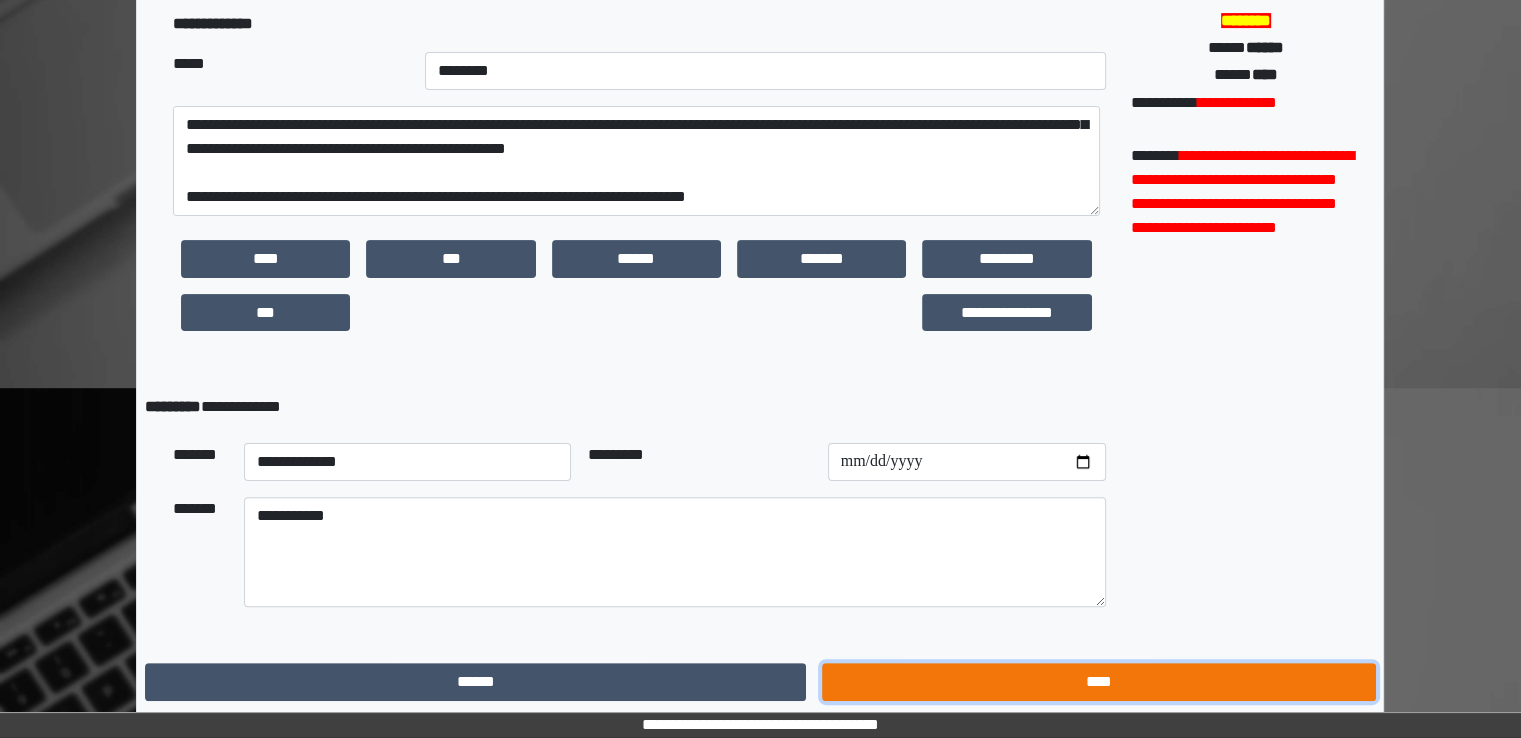 click on "****" at bounding box center [1098, 682] 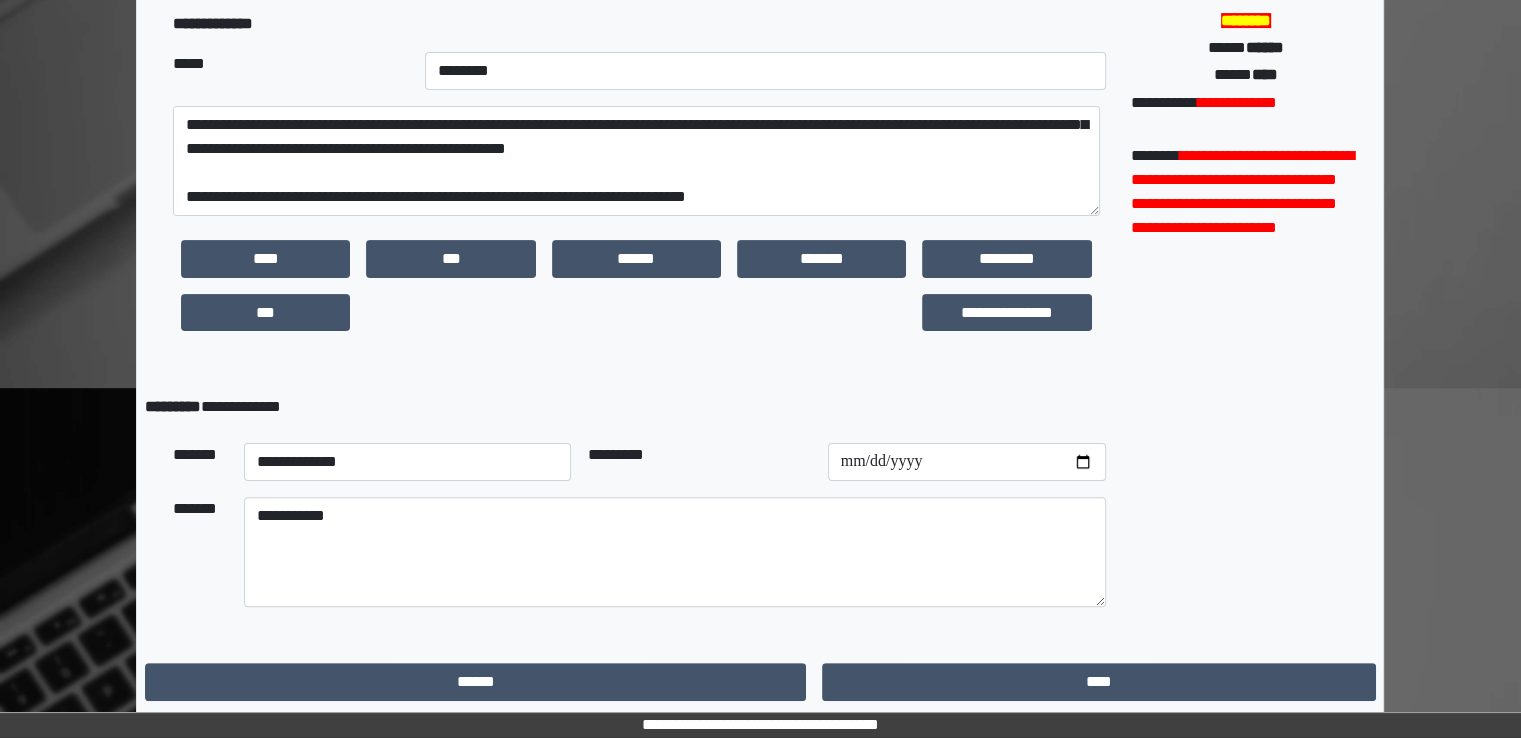 scroll, scrollTop: 0, scrollLeft: 0, axis: both 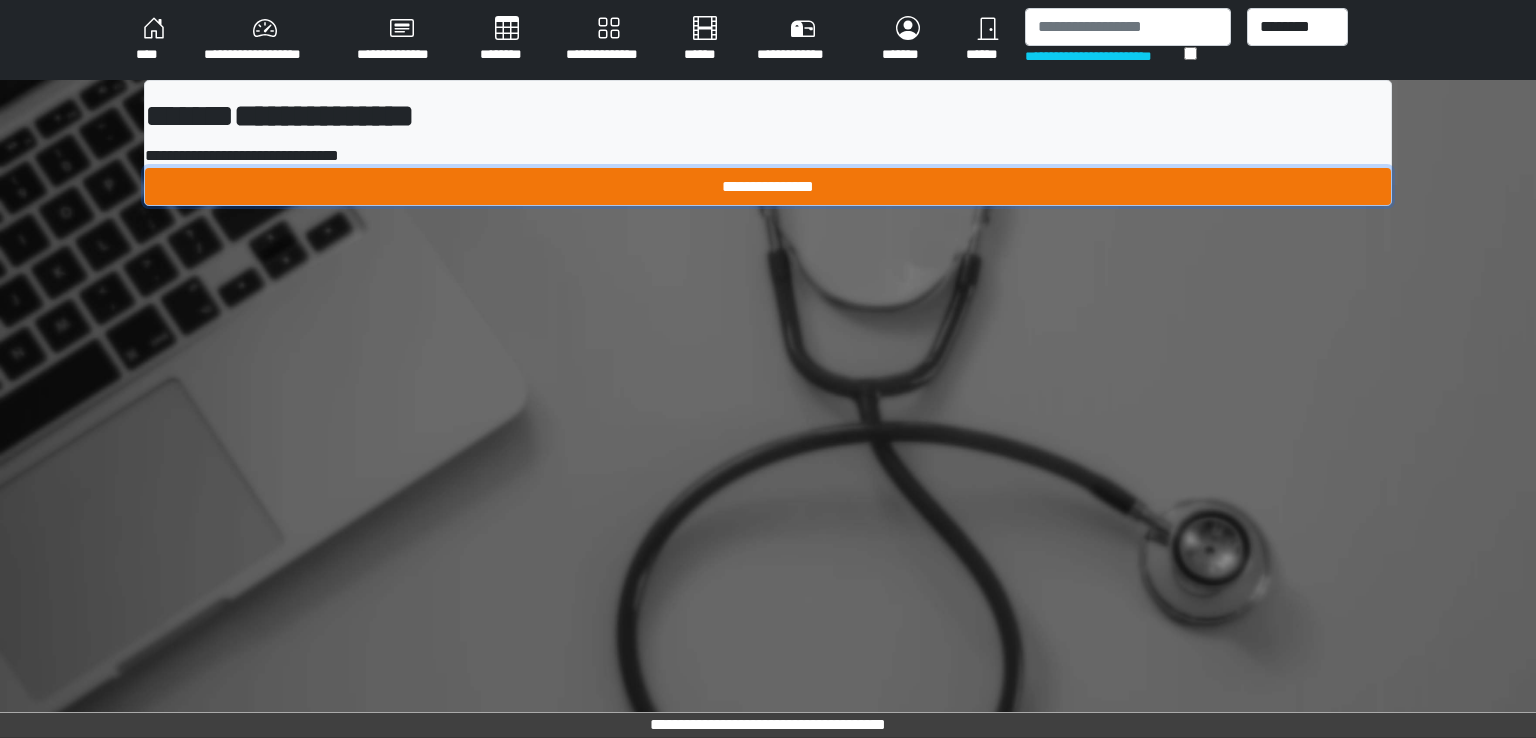 click on "**********" at bounding box center [768, 187] 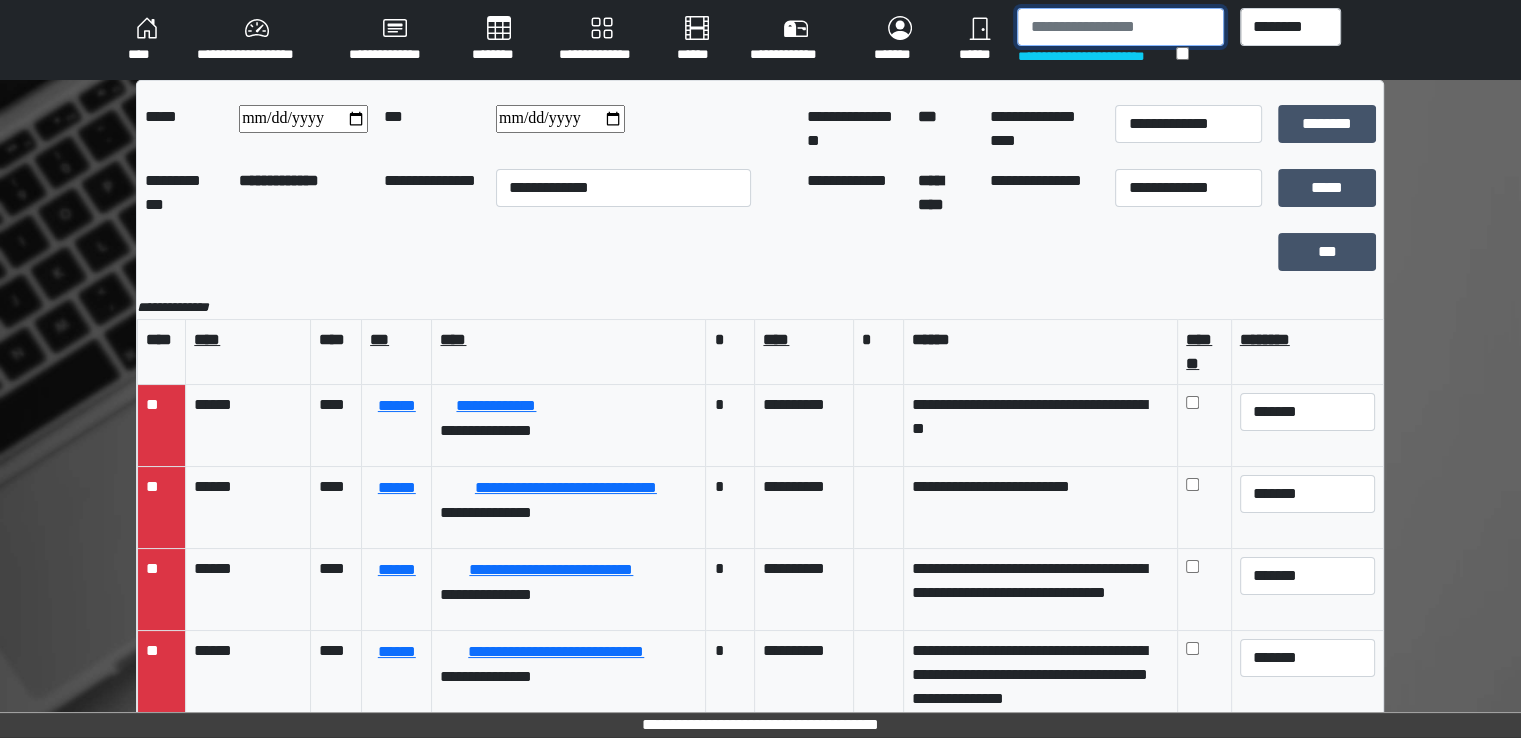 click at bounding box center [1120, 27] 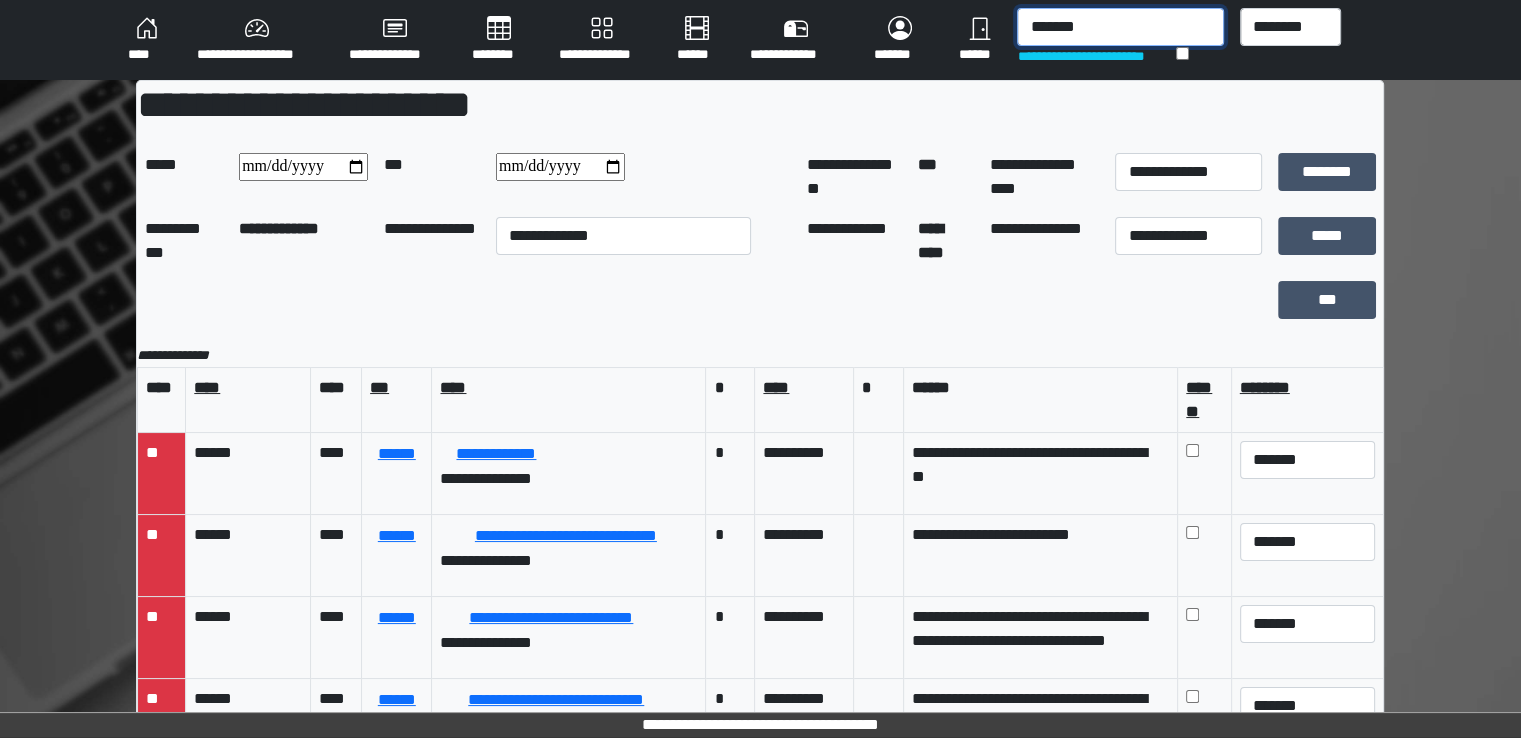 click on "*******" at bounding box center [1120, 27] 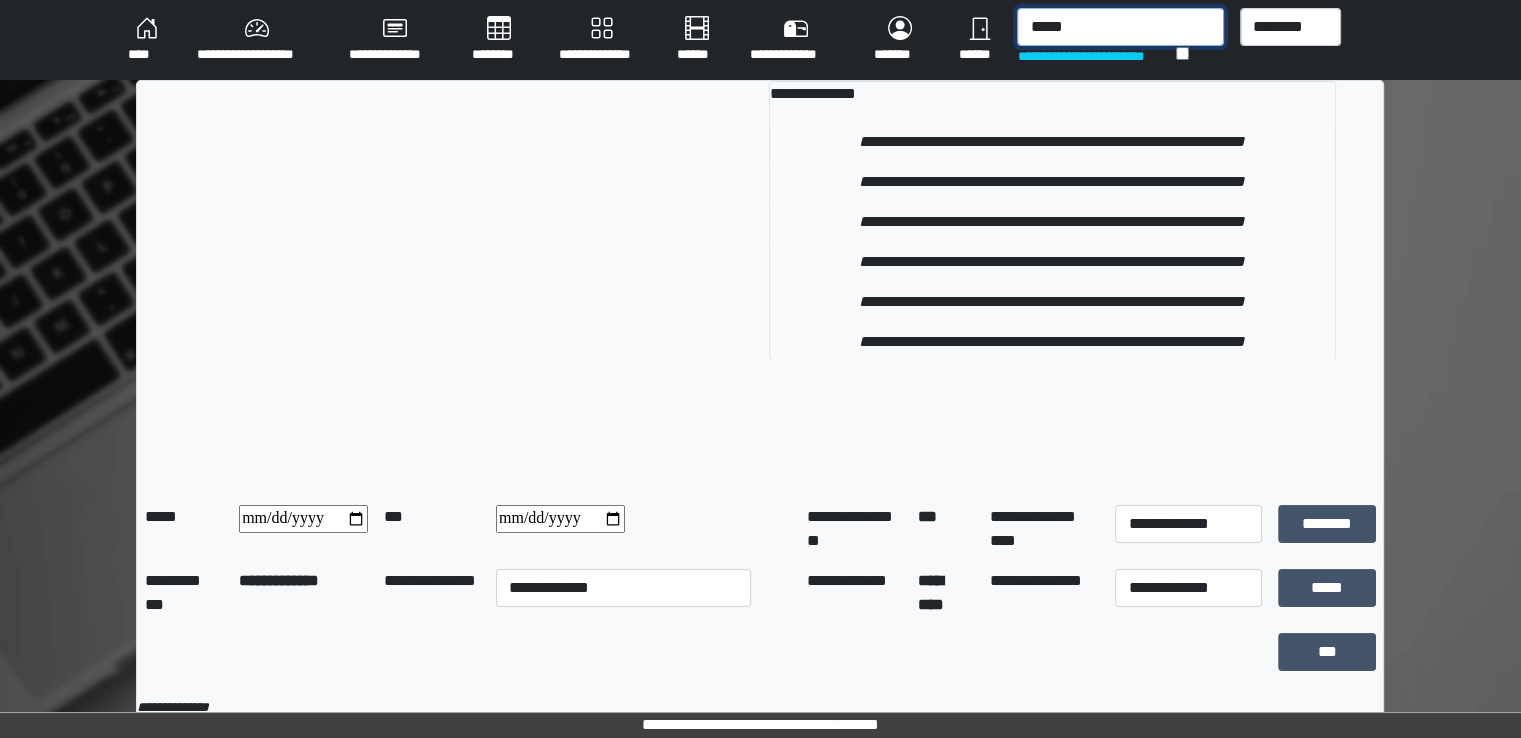 type on "*****" 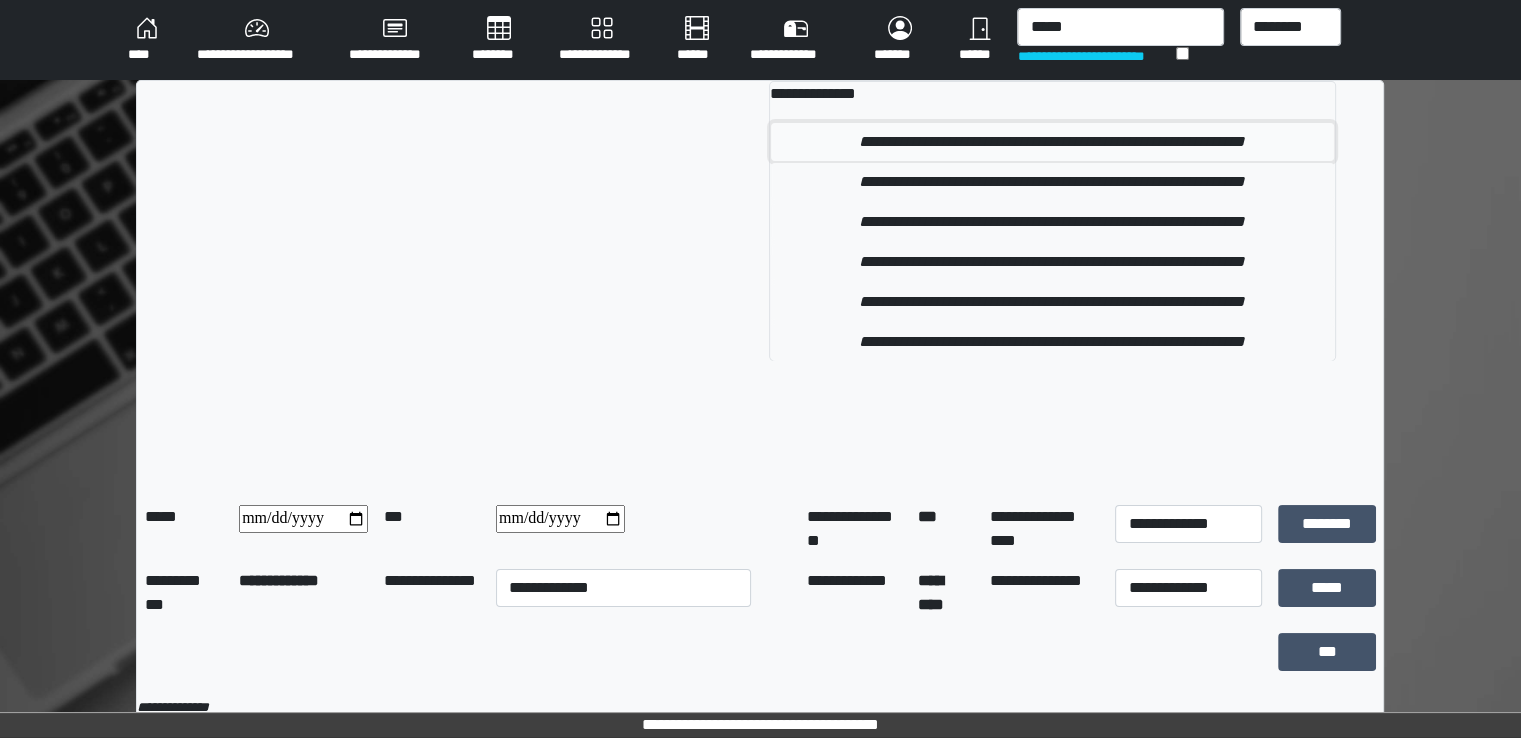 click on "**********" at bounding box center [1052, 142] 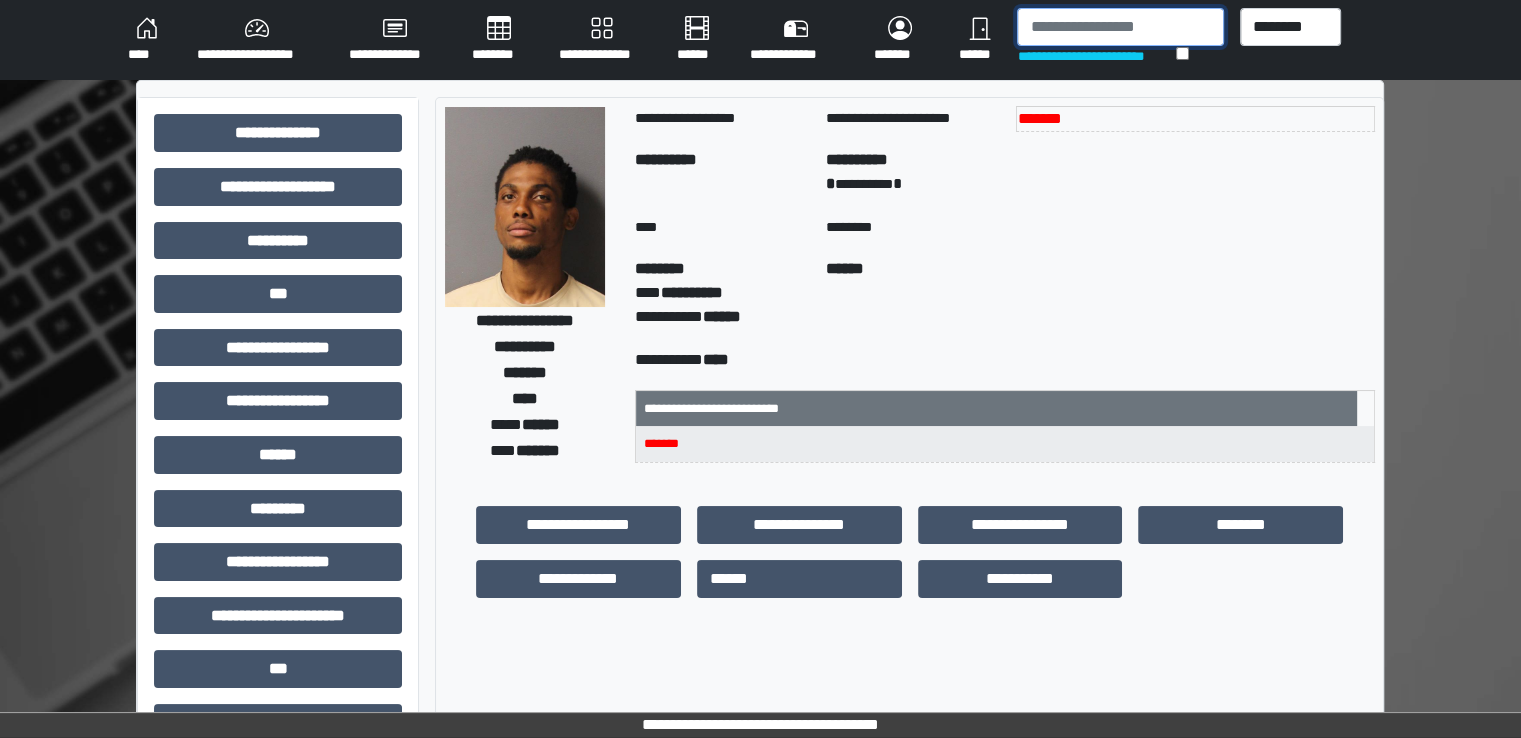 click at bounding box center [1120, 27] 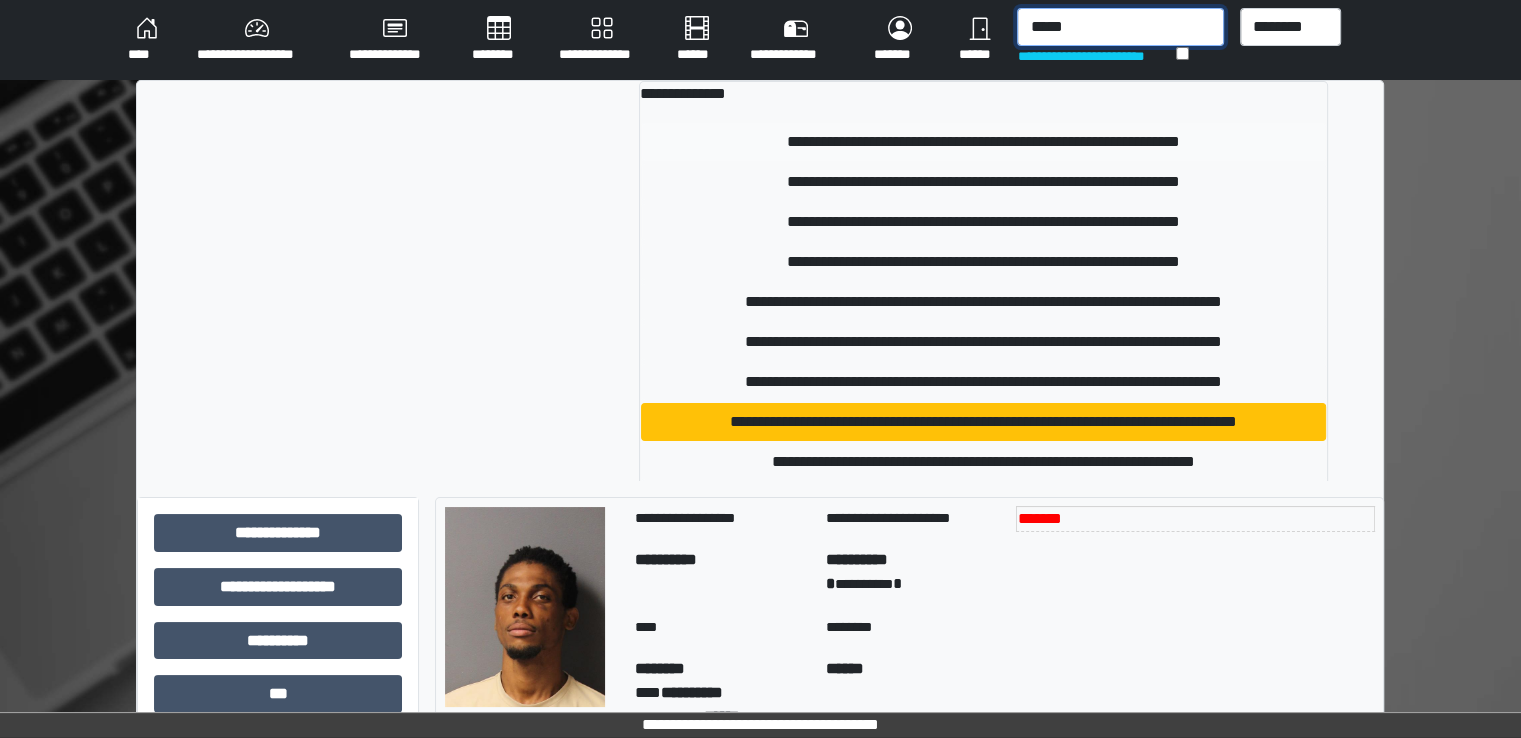 type on "*****" 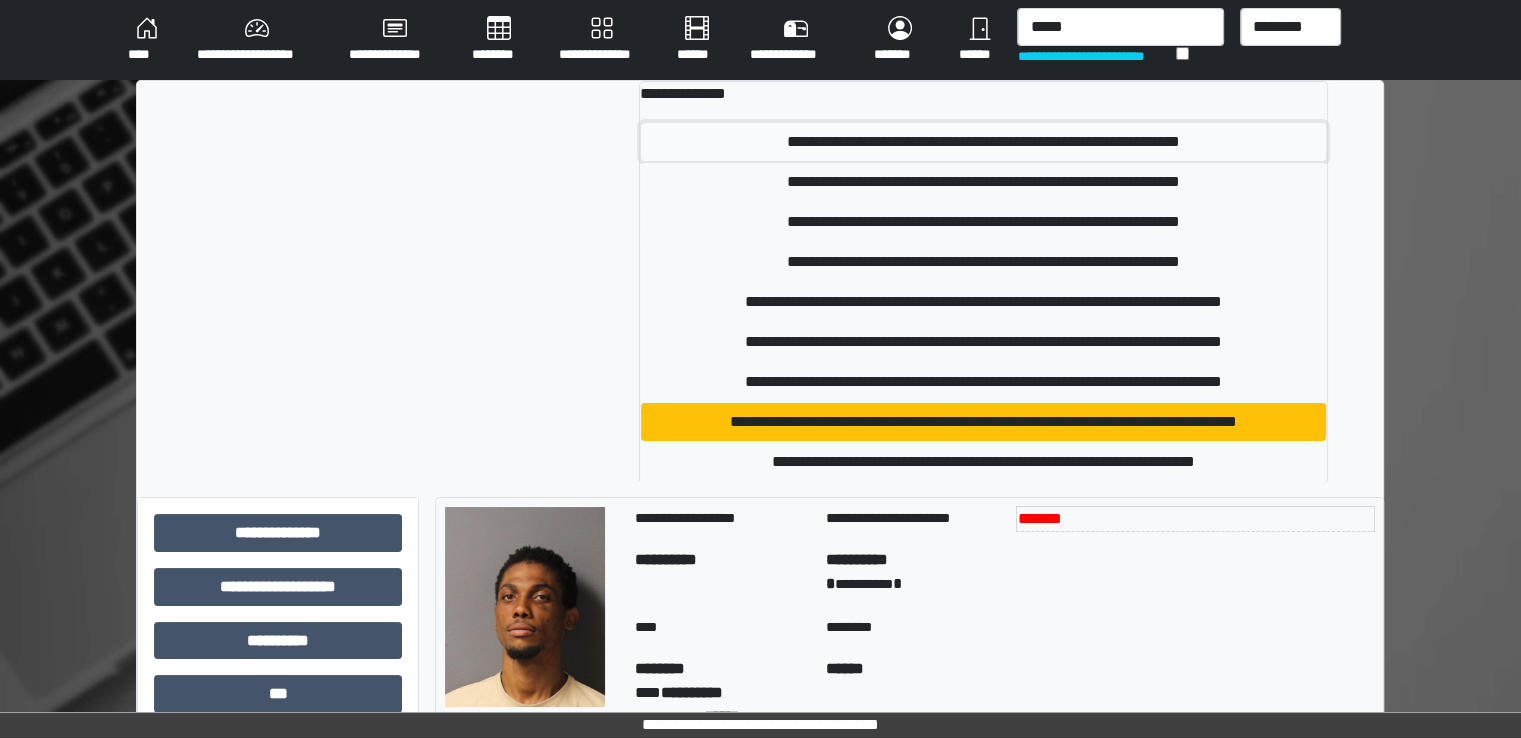 click on "**********" at bounding box center [984, 142] 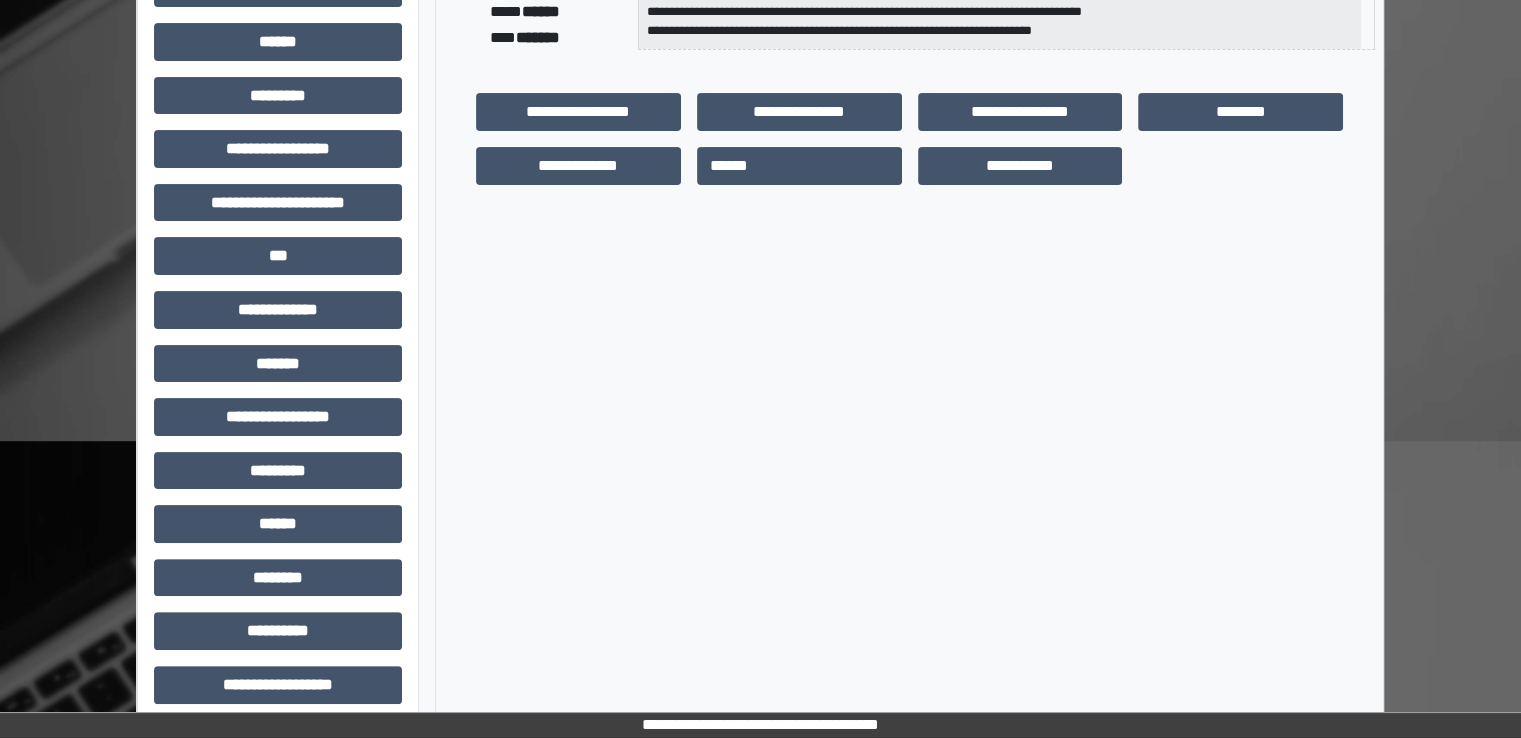 scroll, scrollTop: 428, scrollLeft: 0, axis: vertical 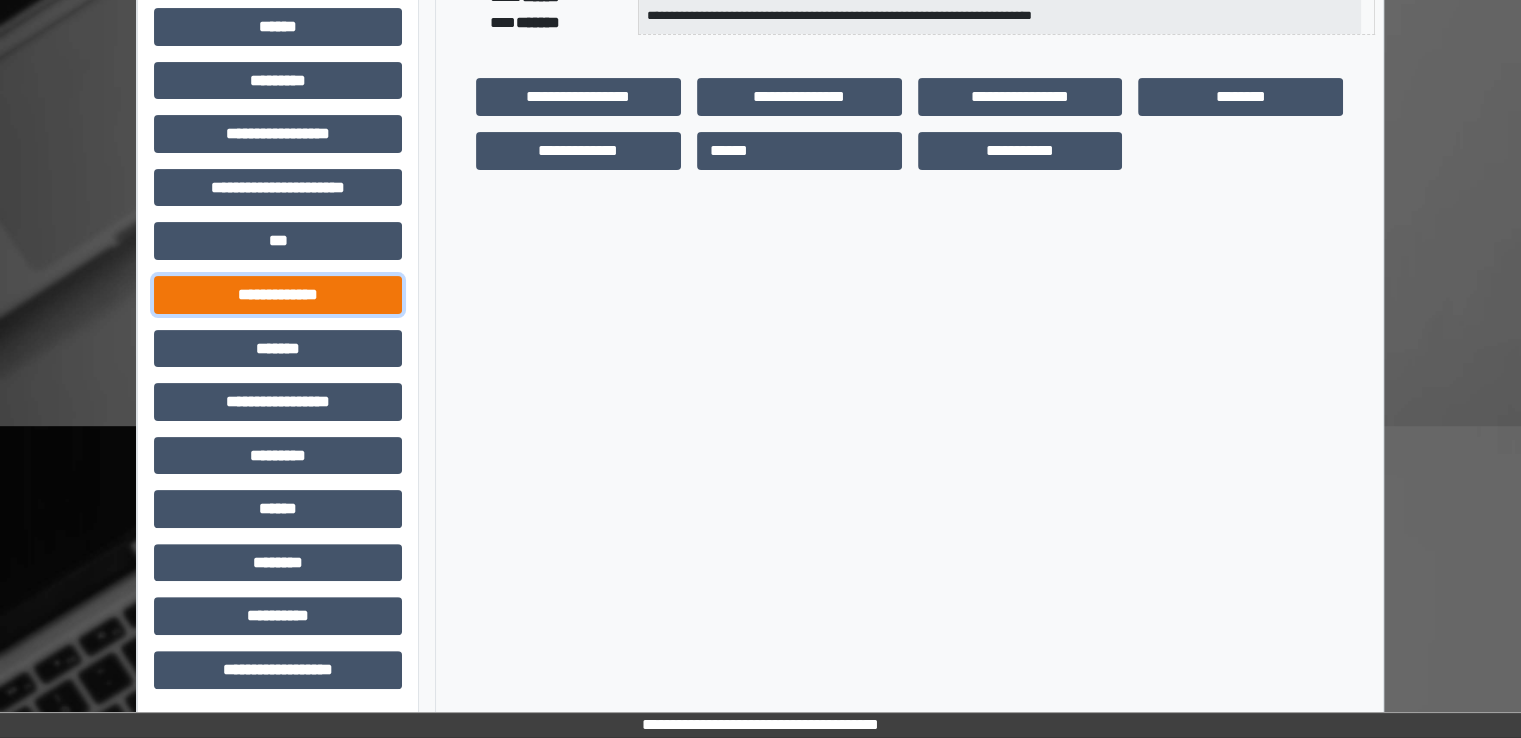 click on "**********" at bounding box center [278, 295] 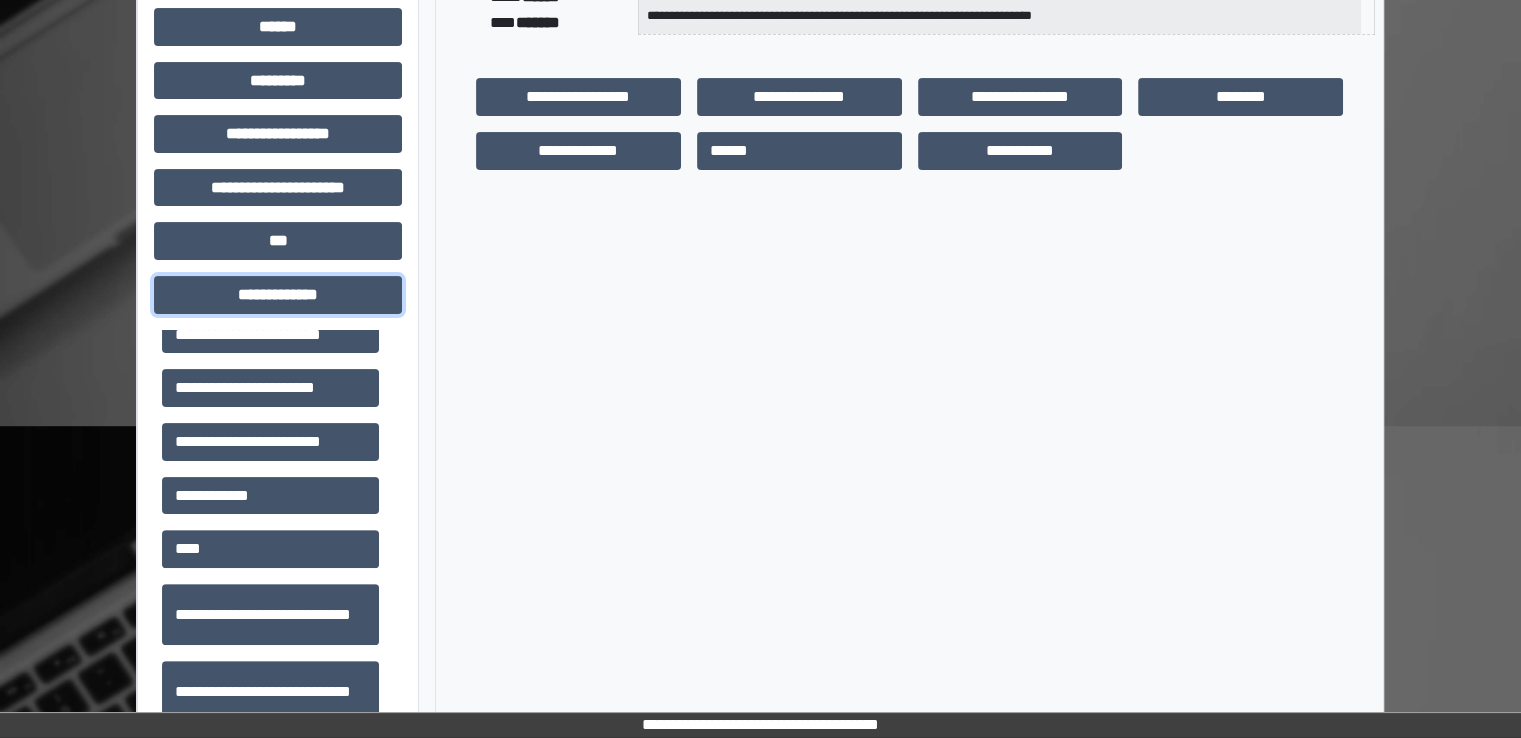 scroll, scrollTop: 700, scrollLeft: 0, axis: vertical 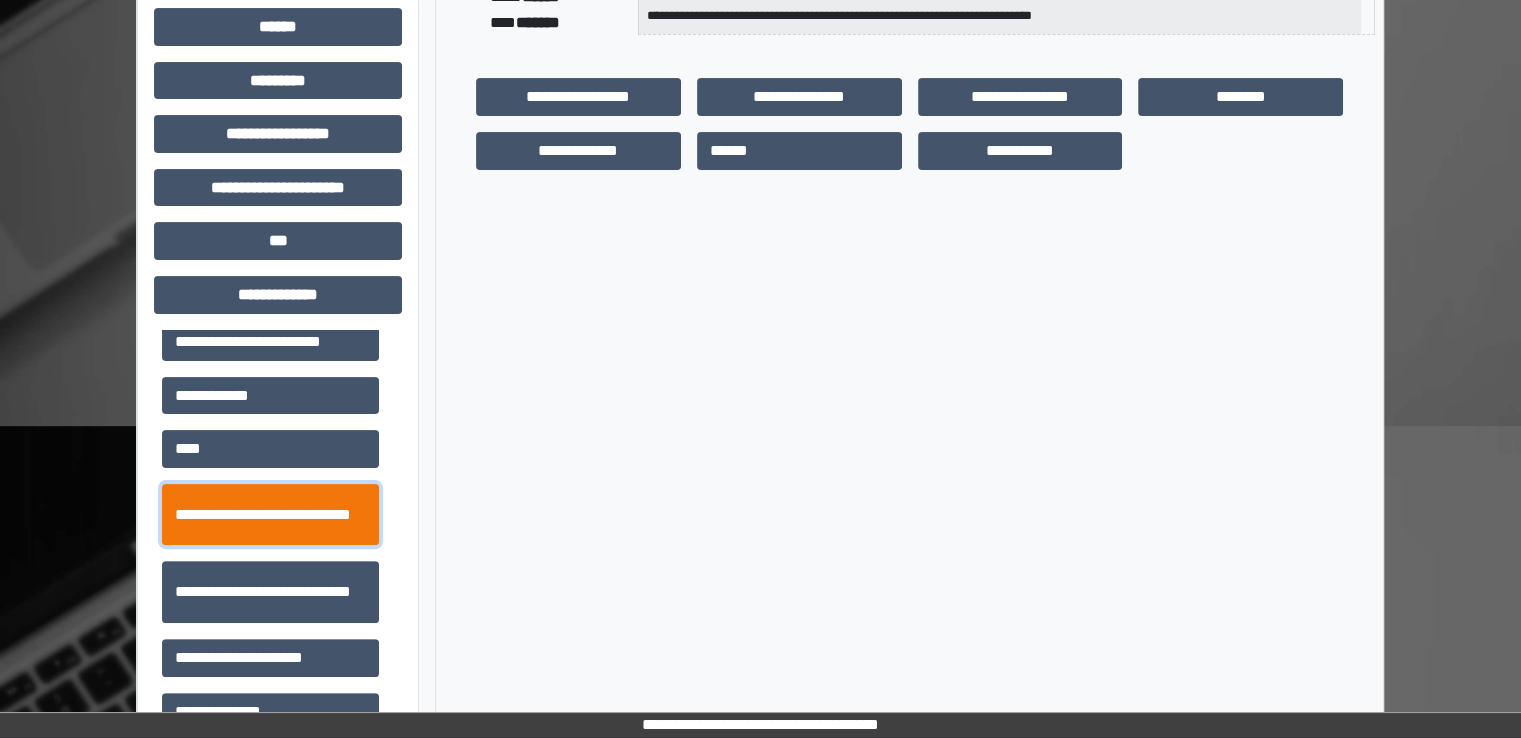 click on "**********" at bounding box center [270, 515] 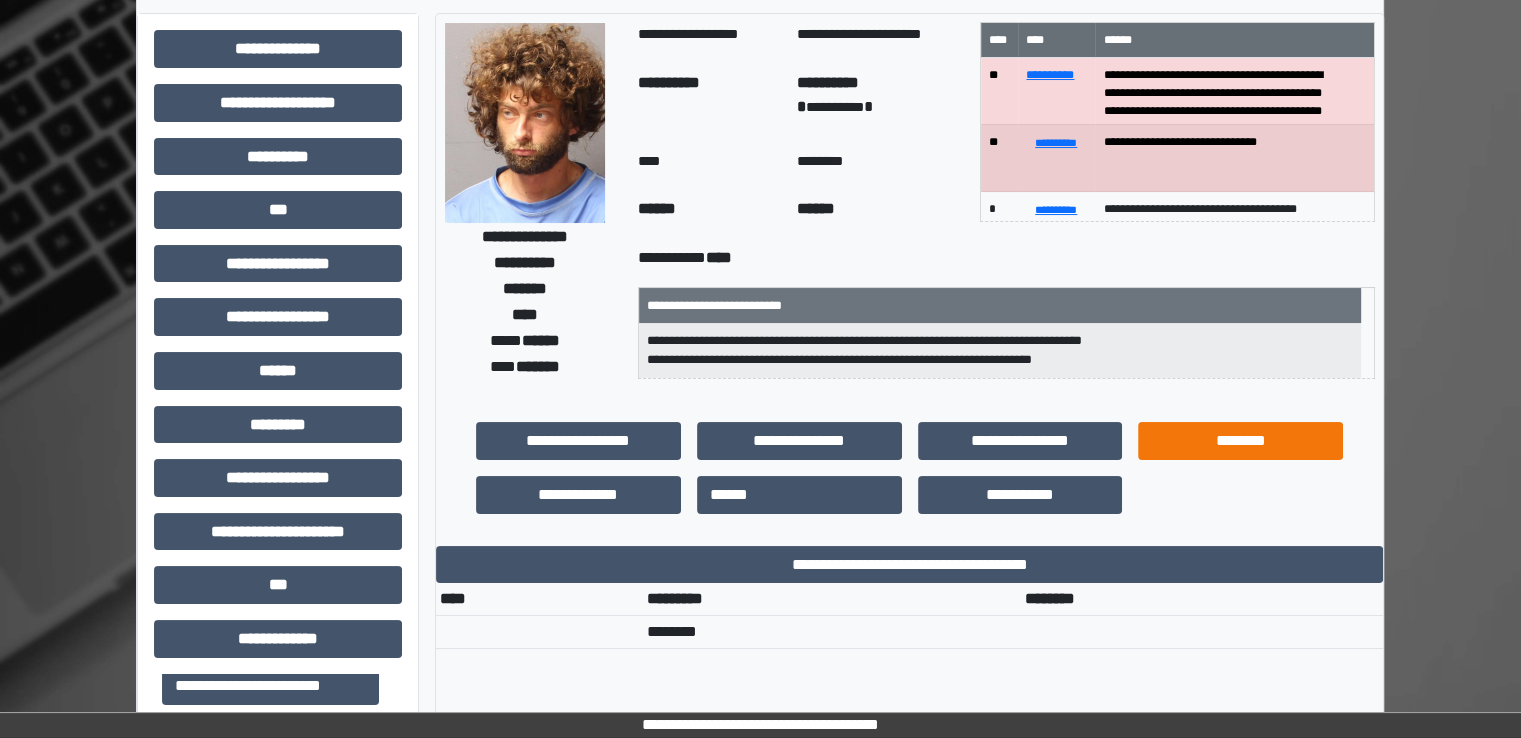 scroll, scrollTop: 0, scrollLeft: 0, axis: both 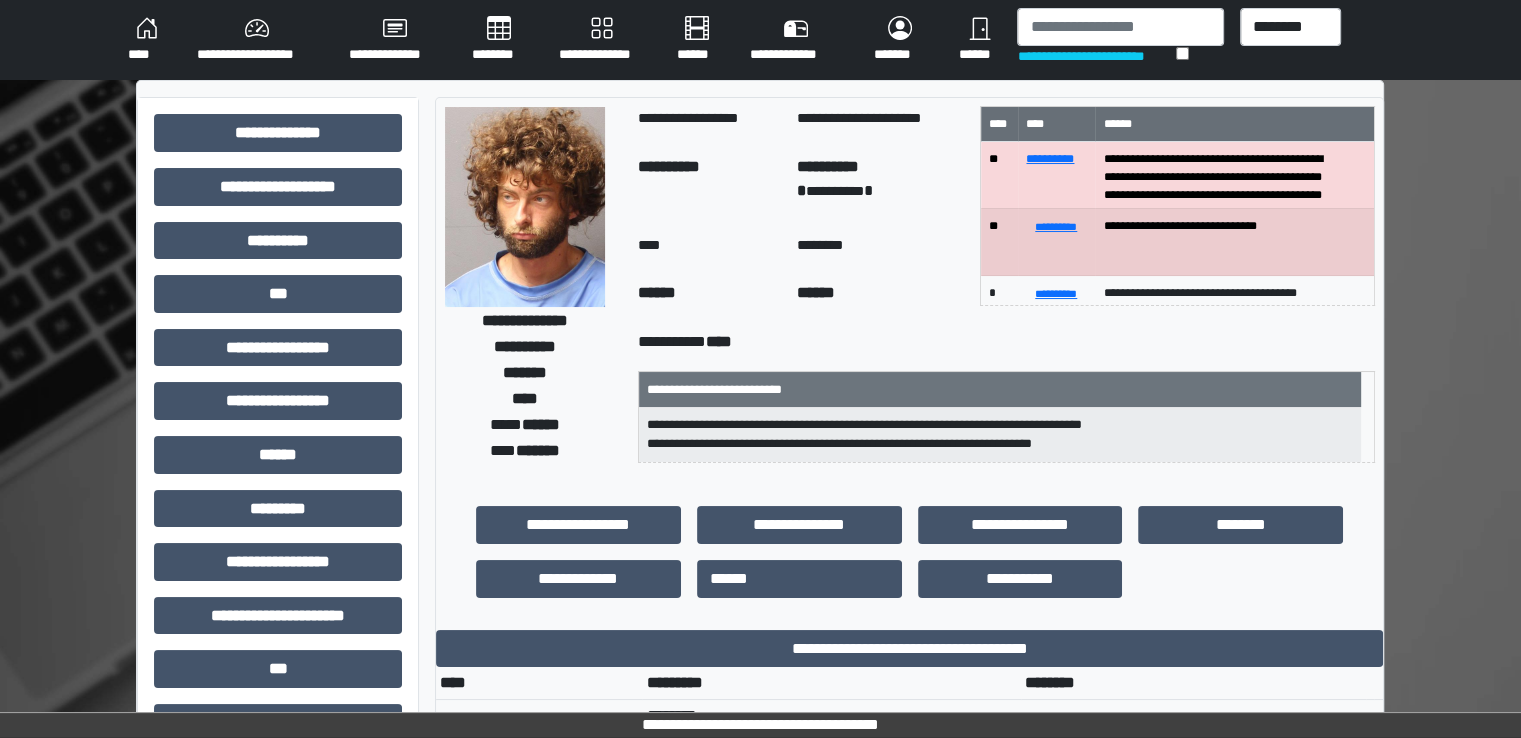 click on "**********" at bounding box center (760, 40) 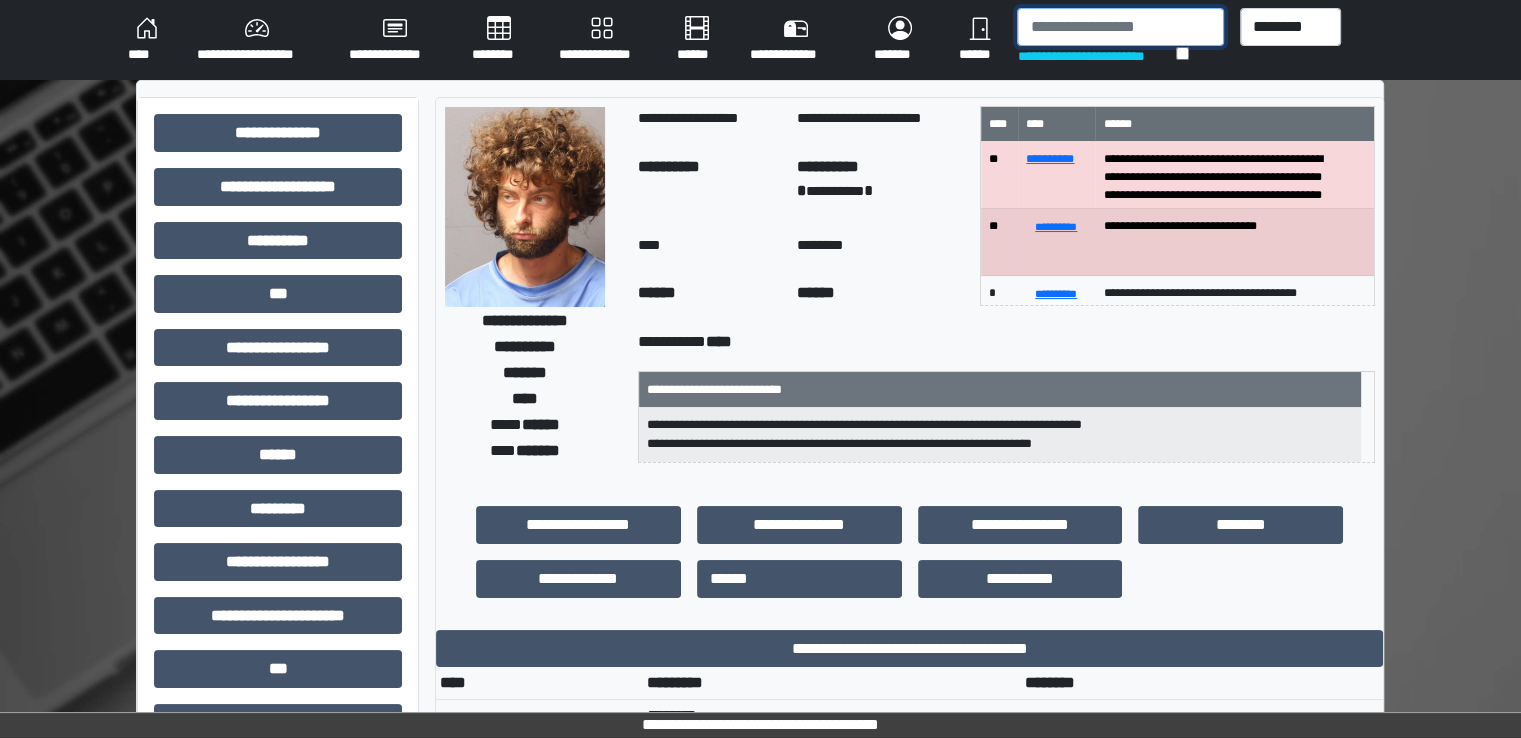 click at bounding box center [1120, 27] 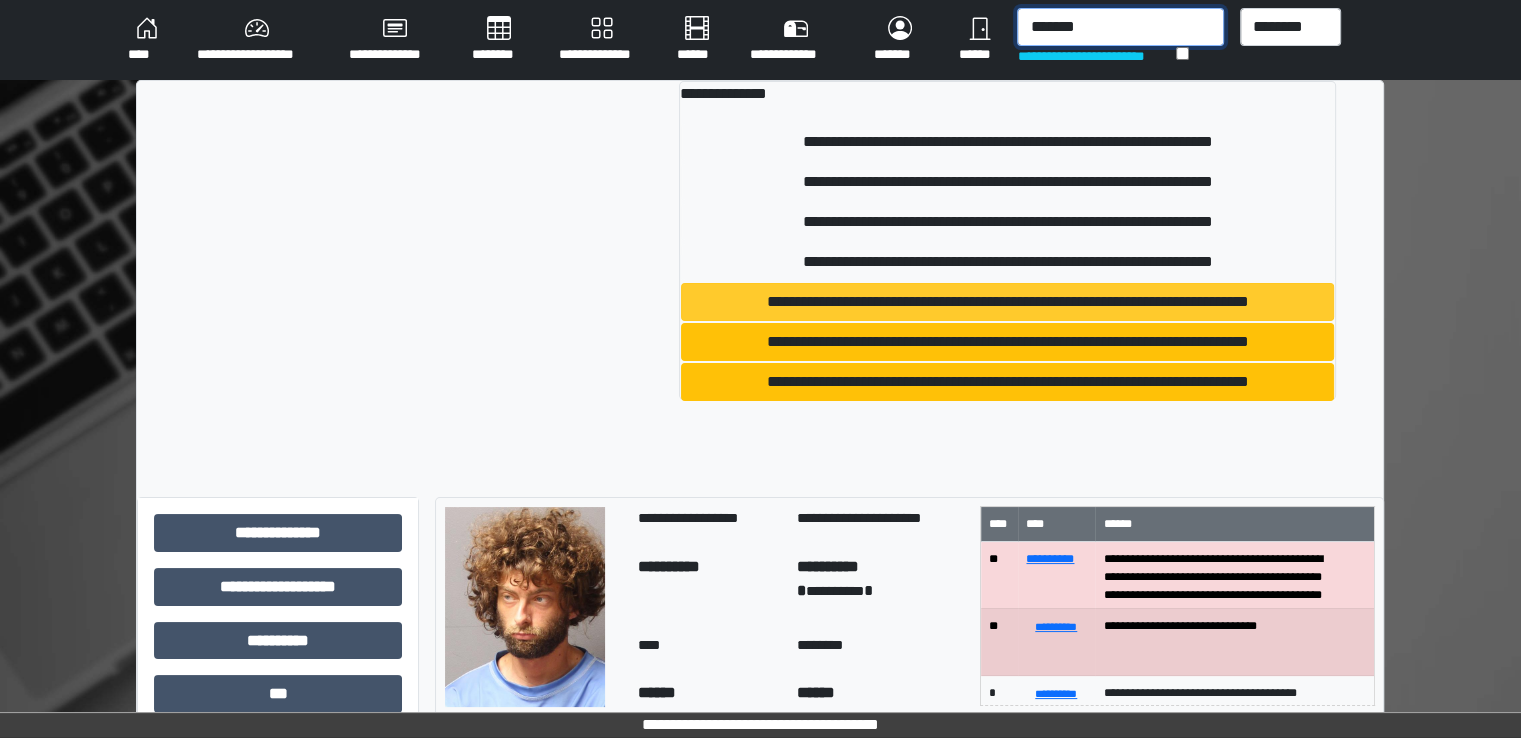 type on "*******" 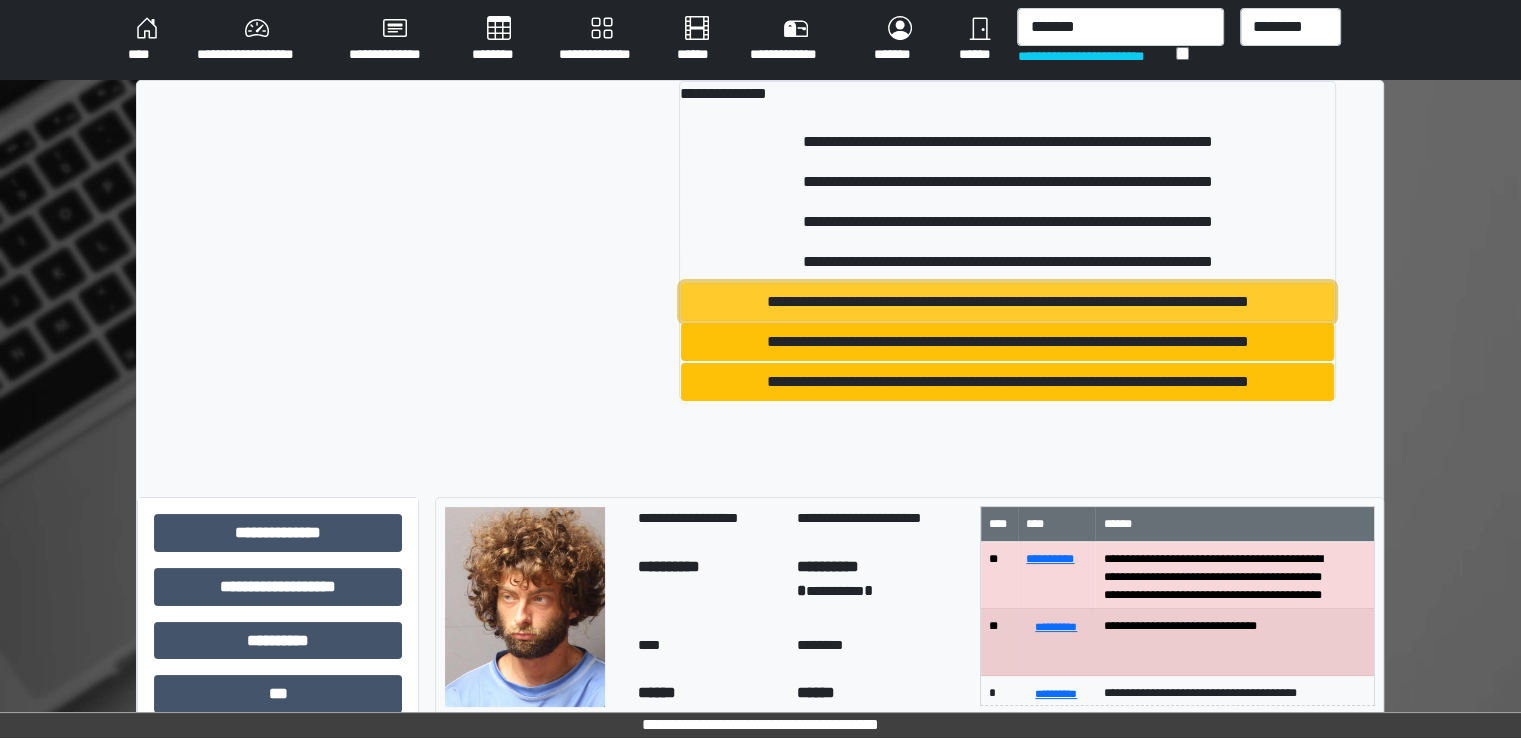 click on "**********" at bounding box center (1007, 302) 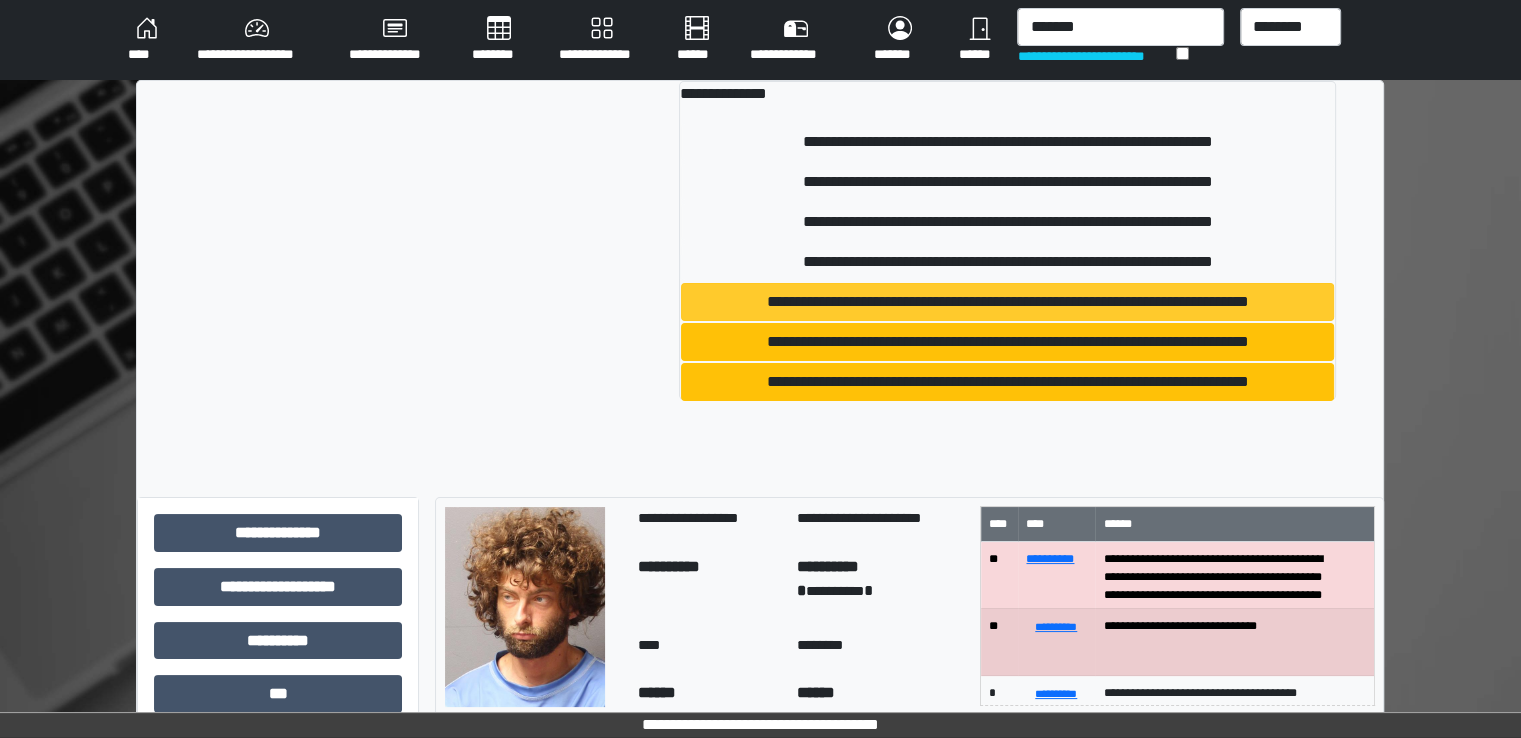 type 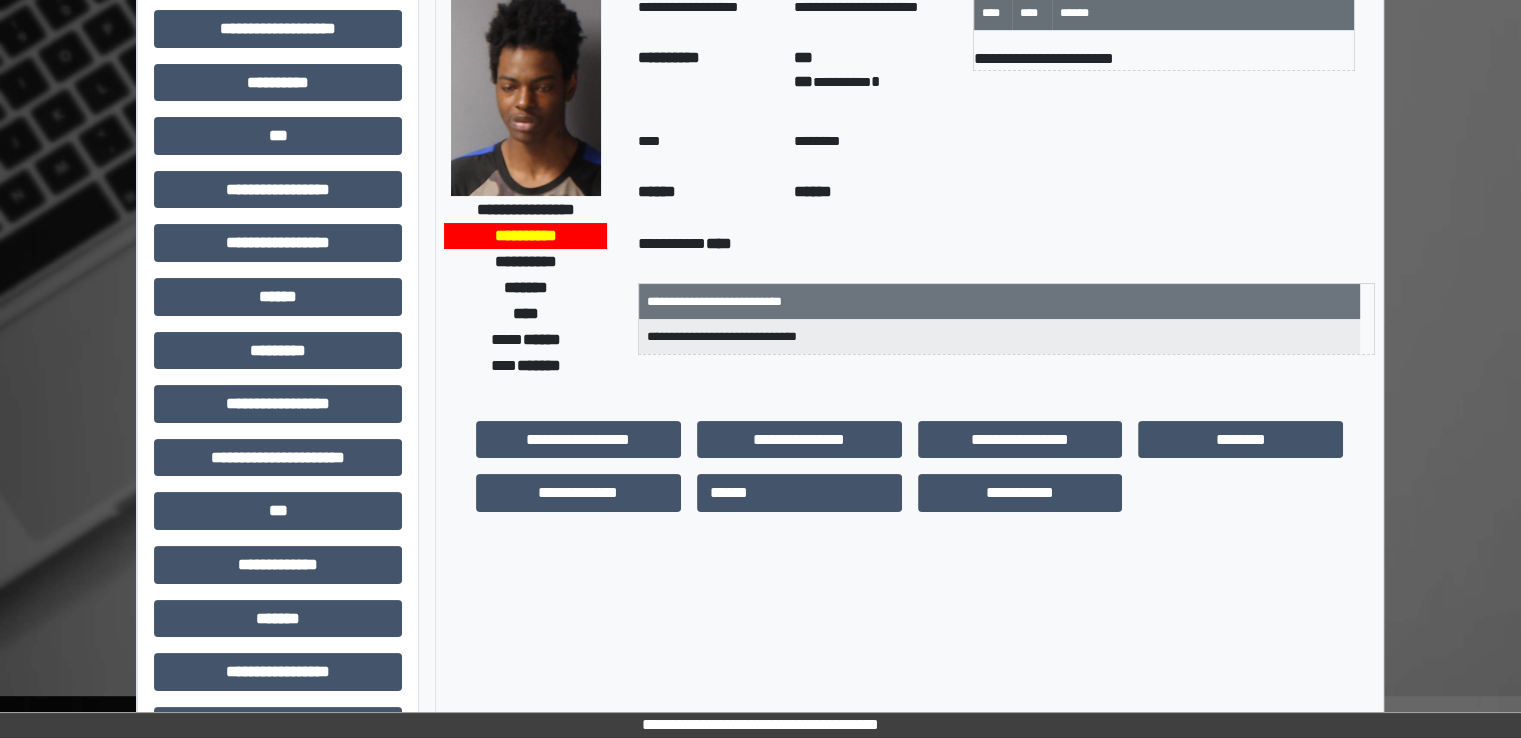 scroll, scrollTop: 428, scrollLeft: 0, axis: vertical 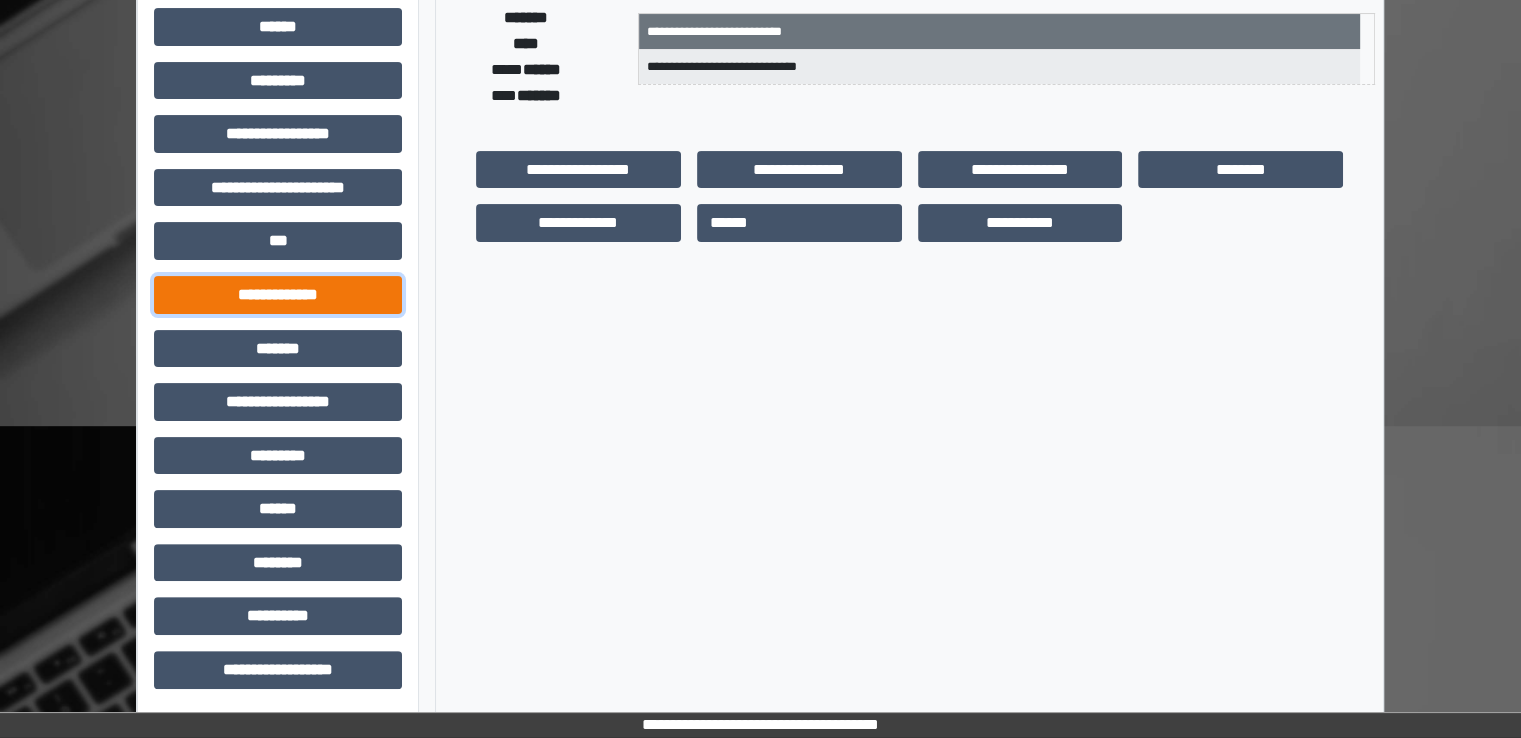 click on "**********" at bounding box center [278, 295] 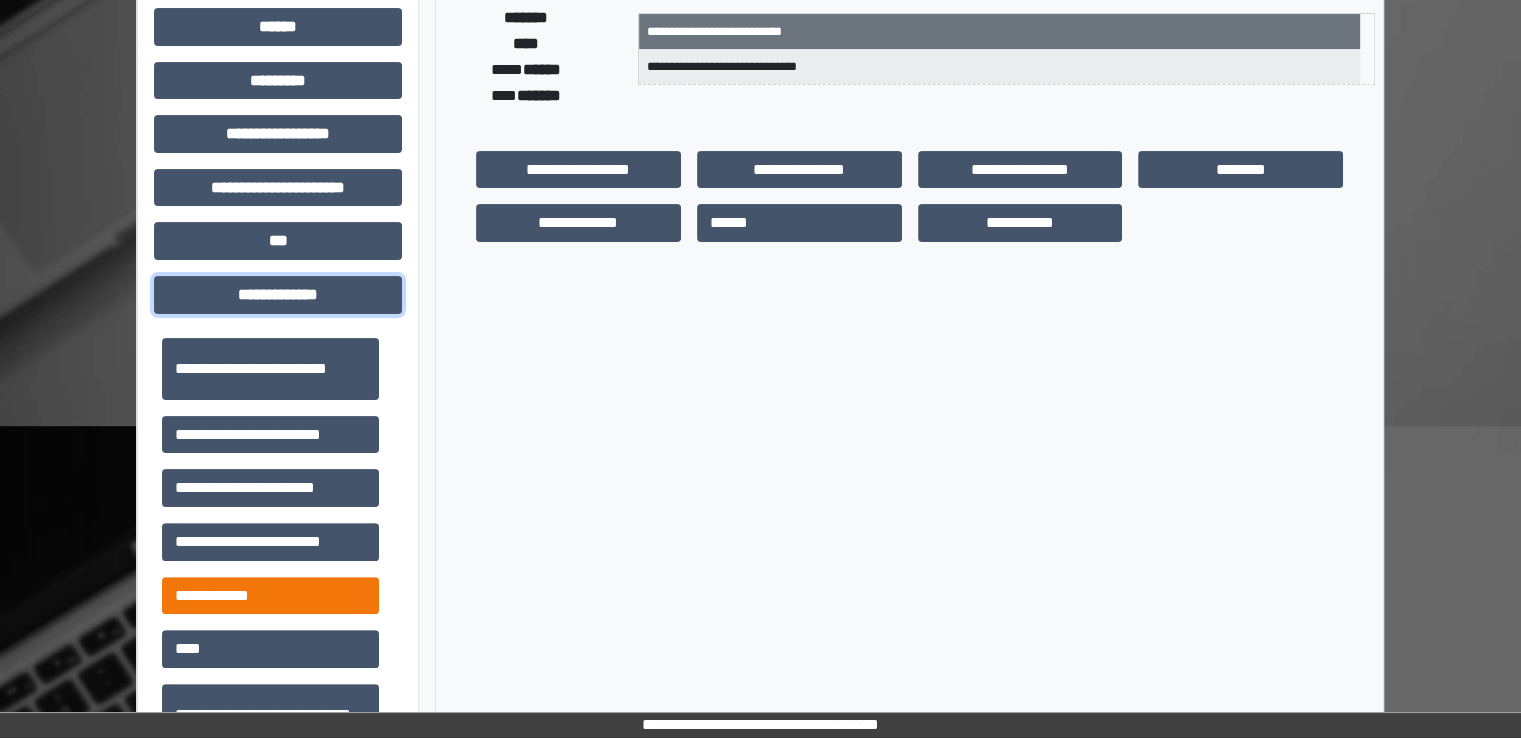 scroll, scrollTop: 600, scrollLeft: 0, axis: vertical 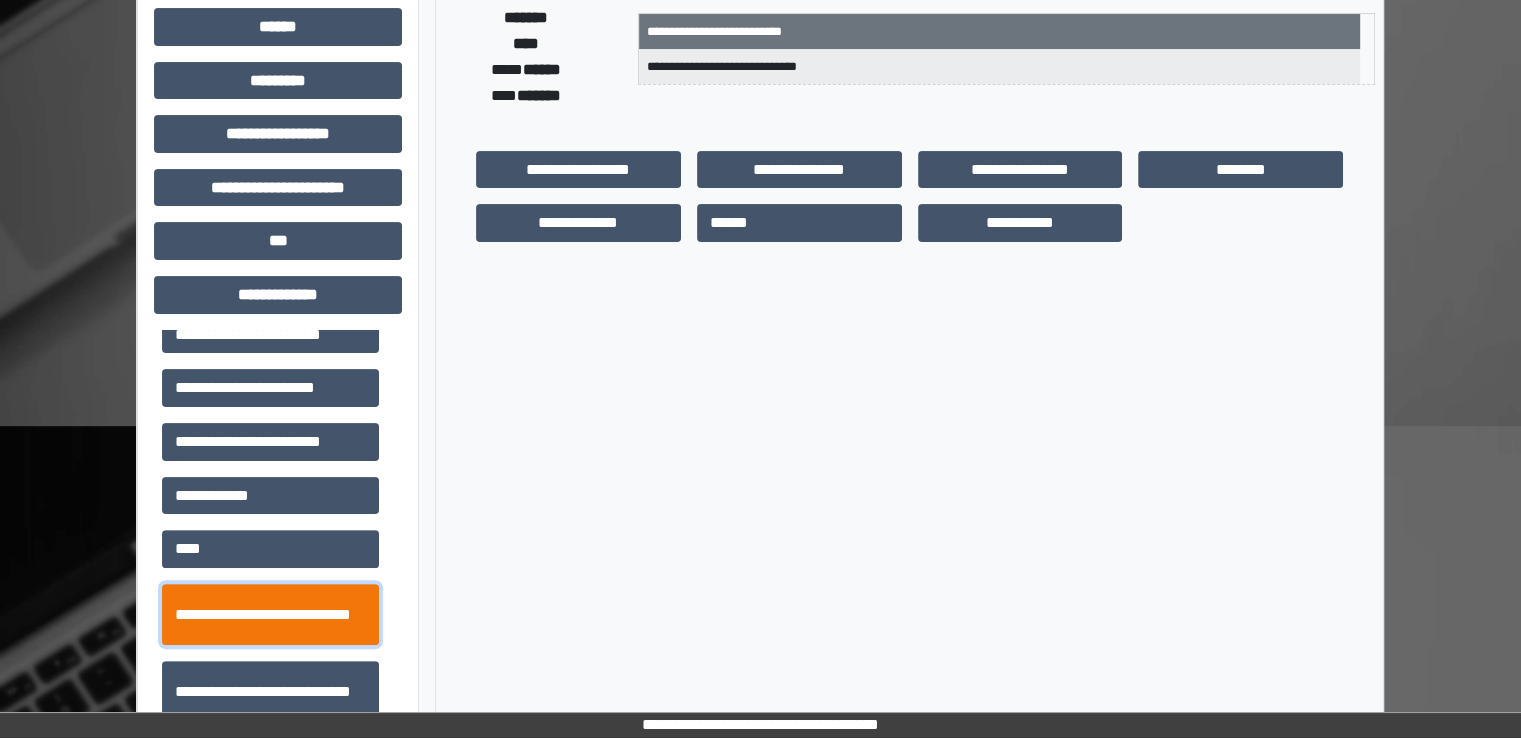 click on "**********" at bounding box center [270, 615] 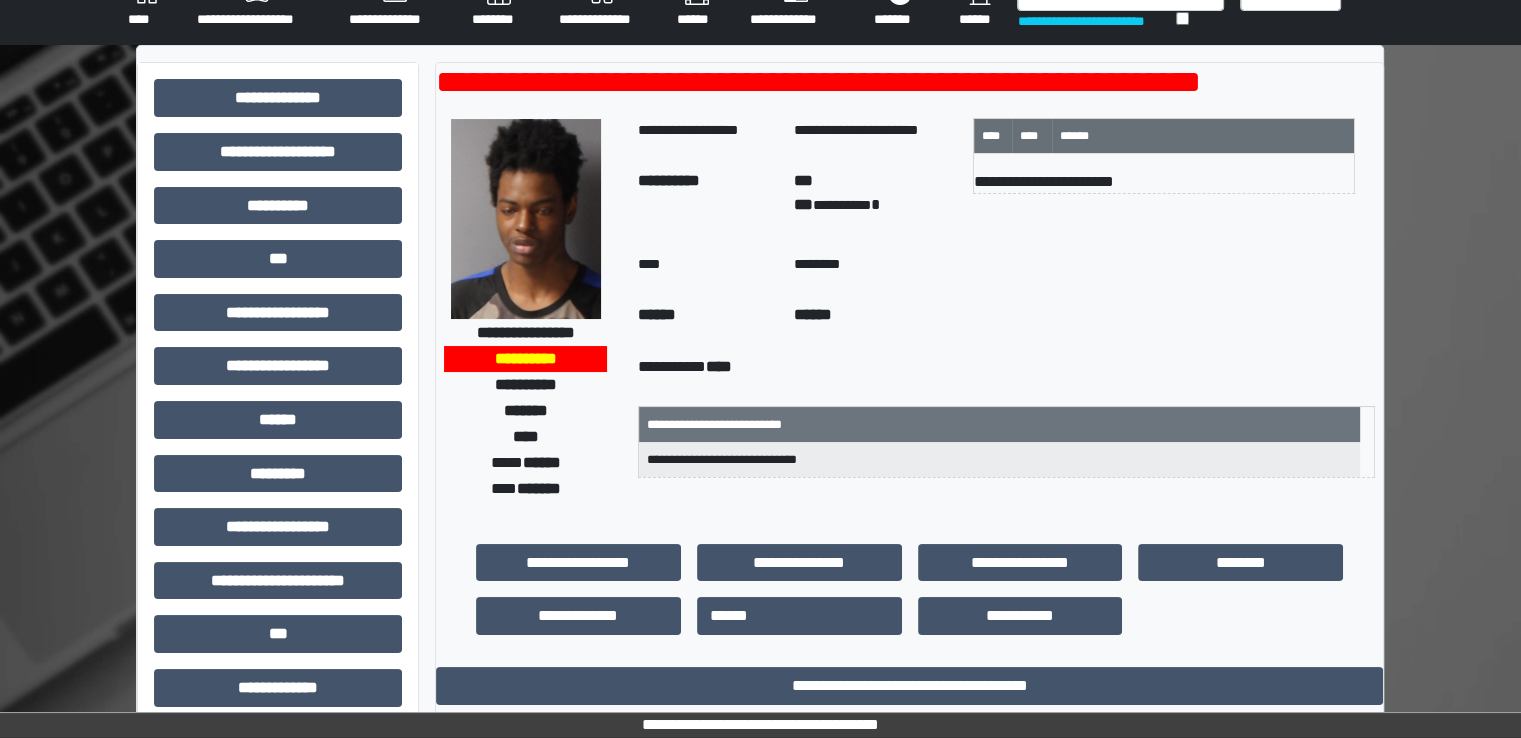 scroll, scrollTop: 0, scrollLeft: 0, axis: both 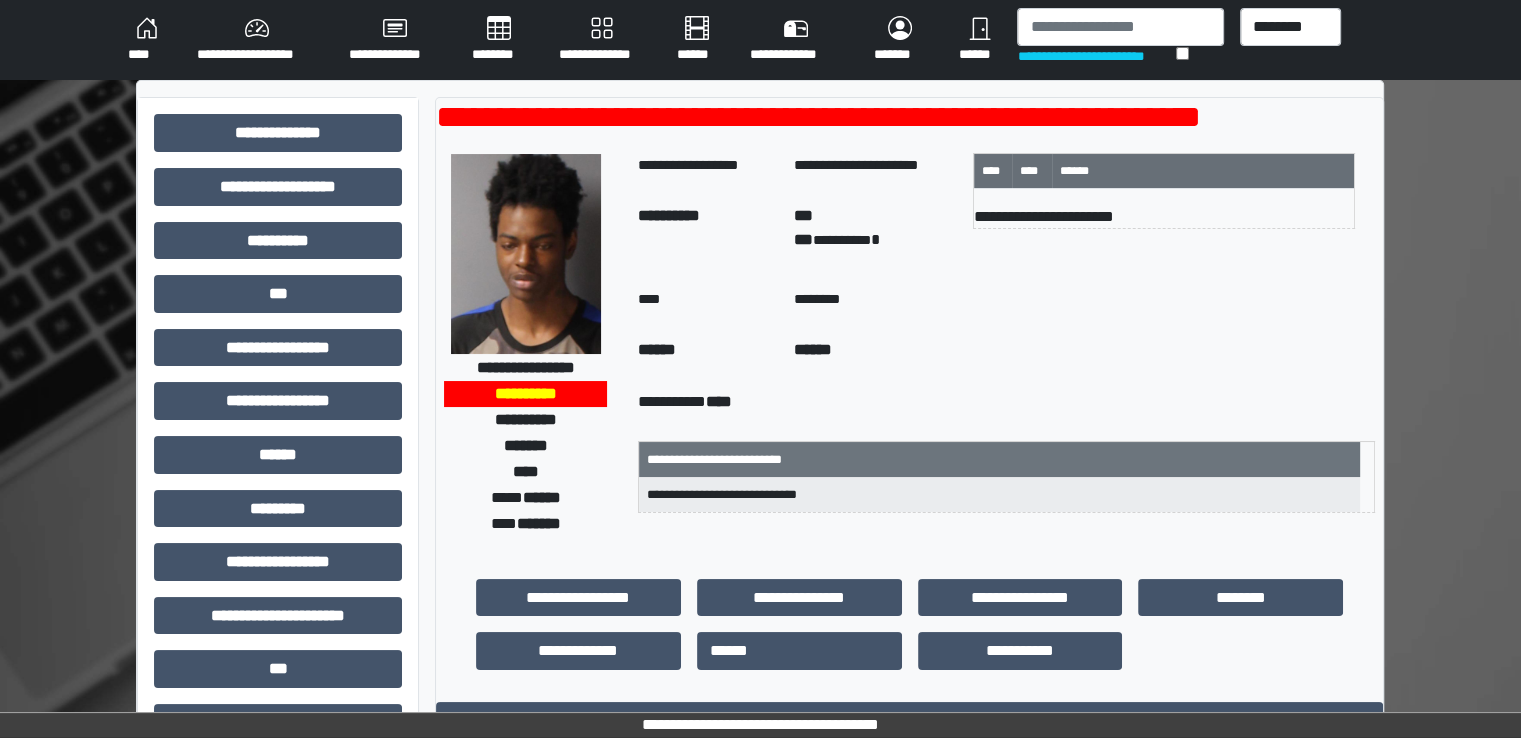 click on "****" at bounding box center (146, 40) 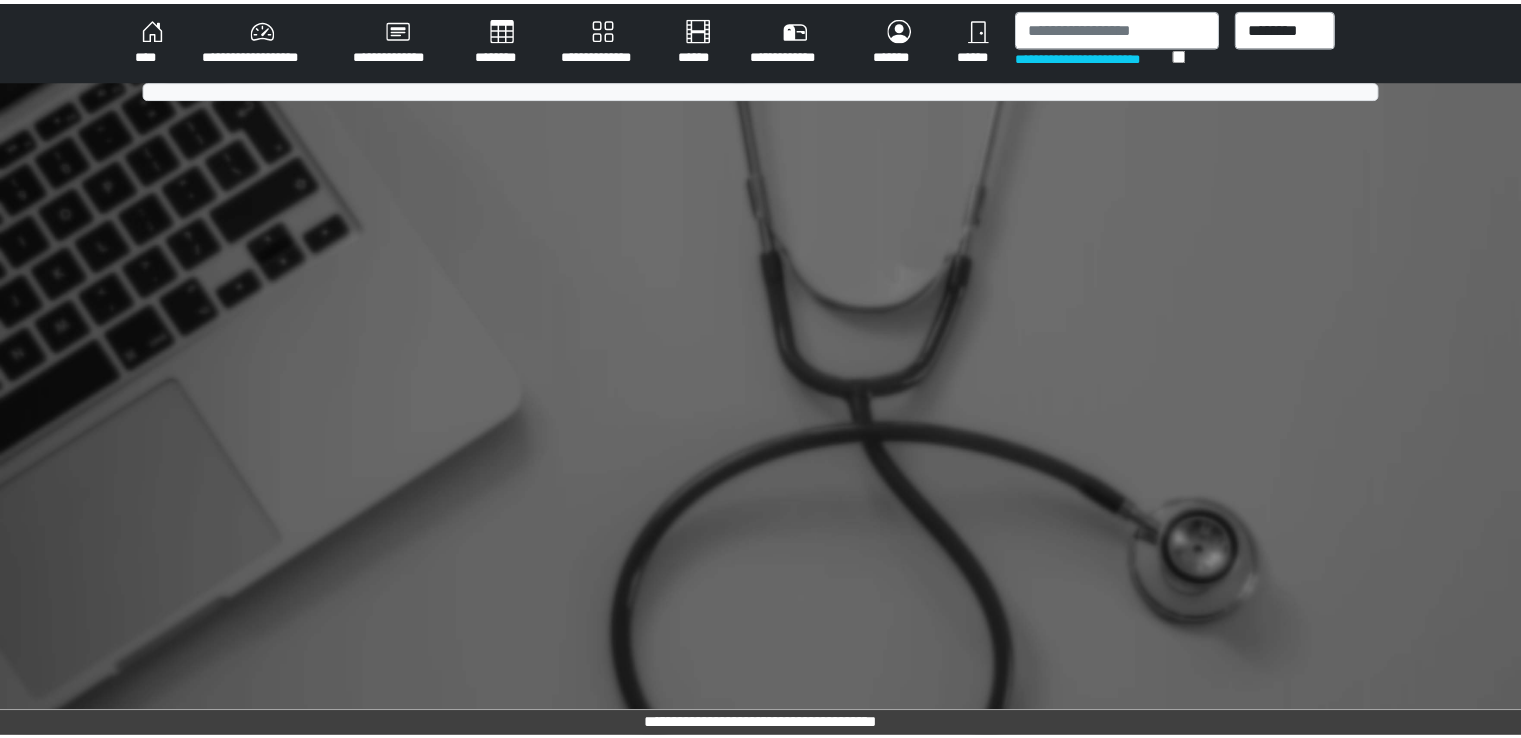 scroll, scrollTop: 0, scrollLeft: 0, axis: both 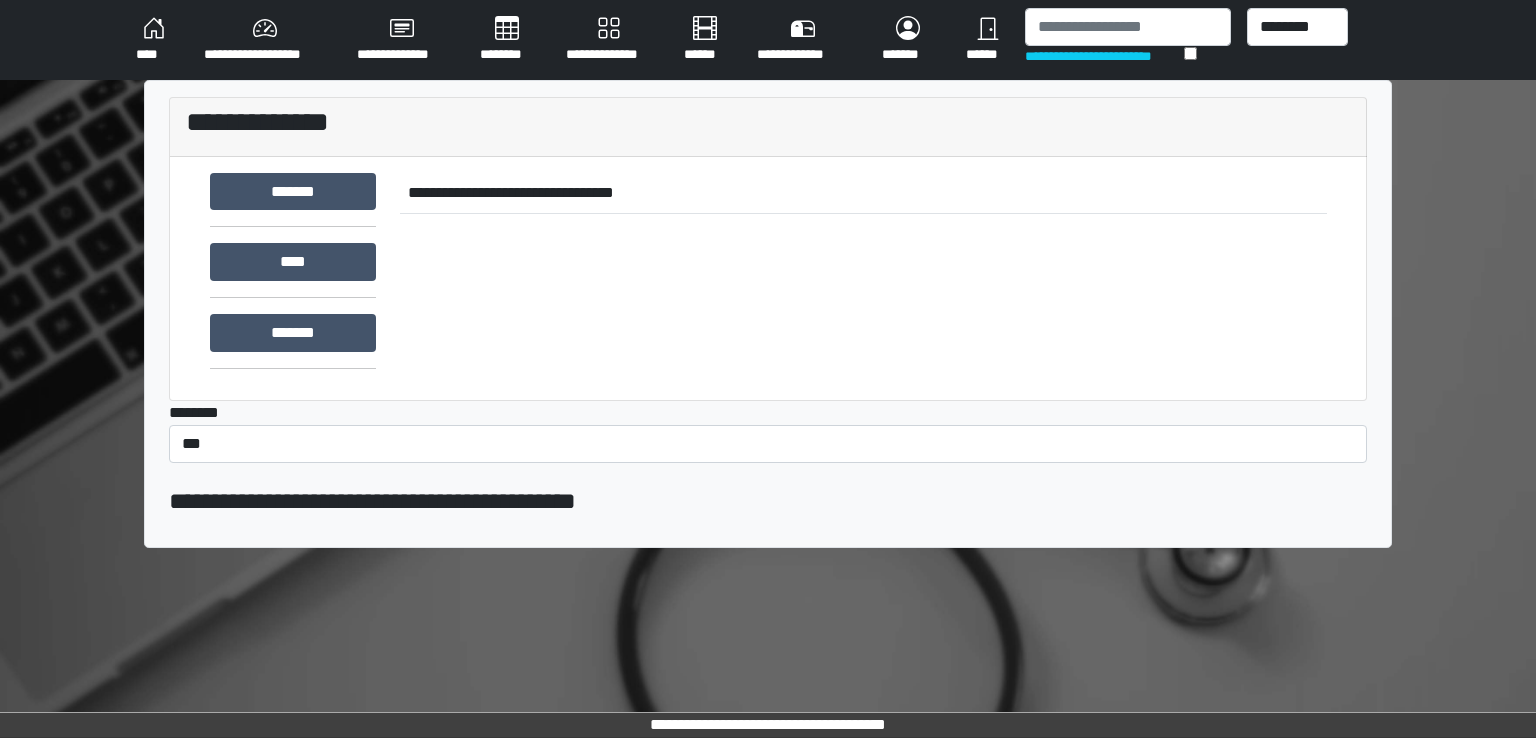 click on "********" at bounding box center (507, 40) 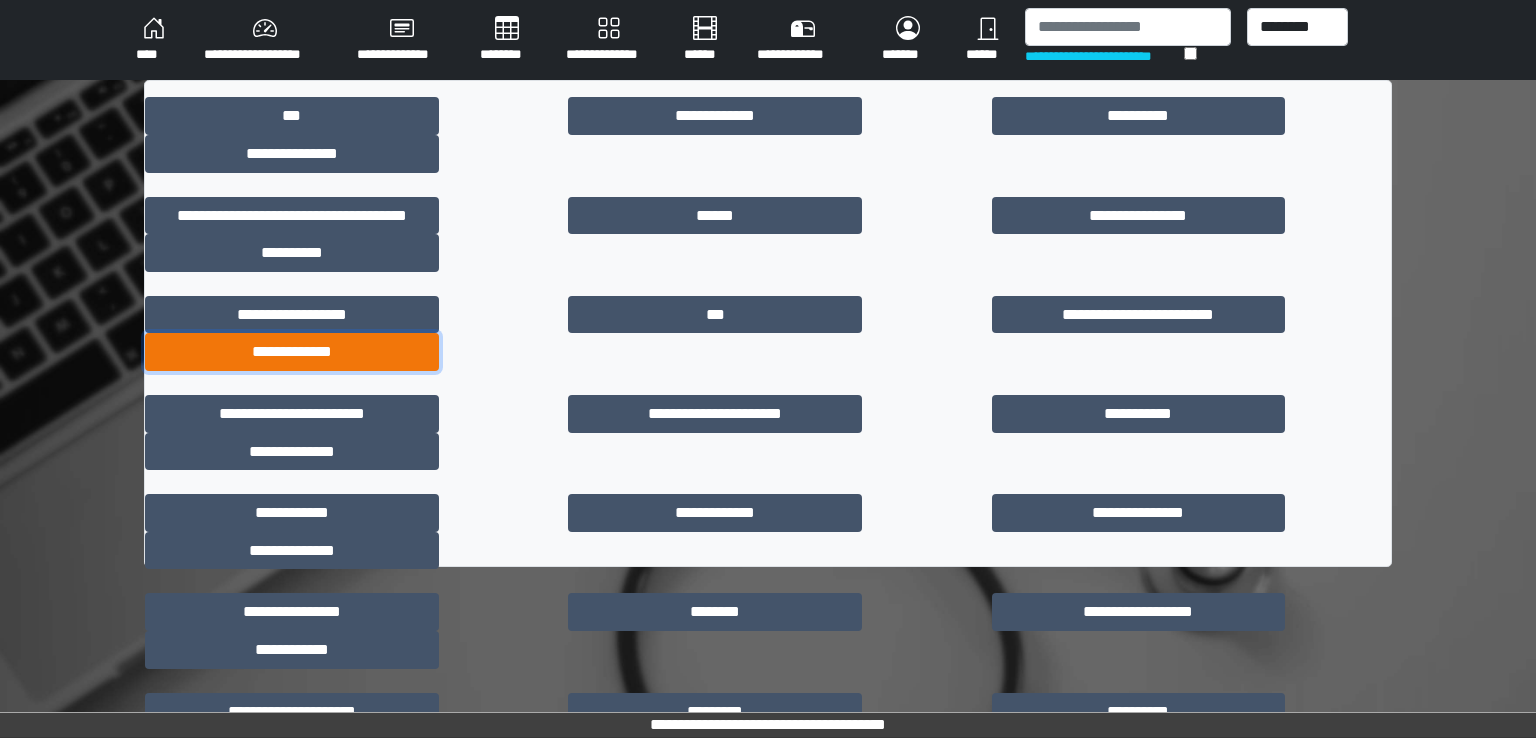 click on "**********" at bounding box center [292, 352] 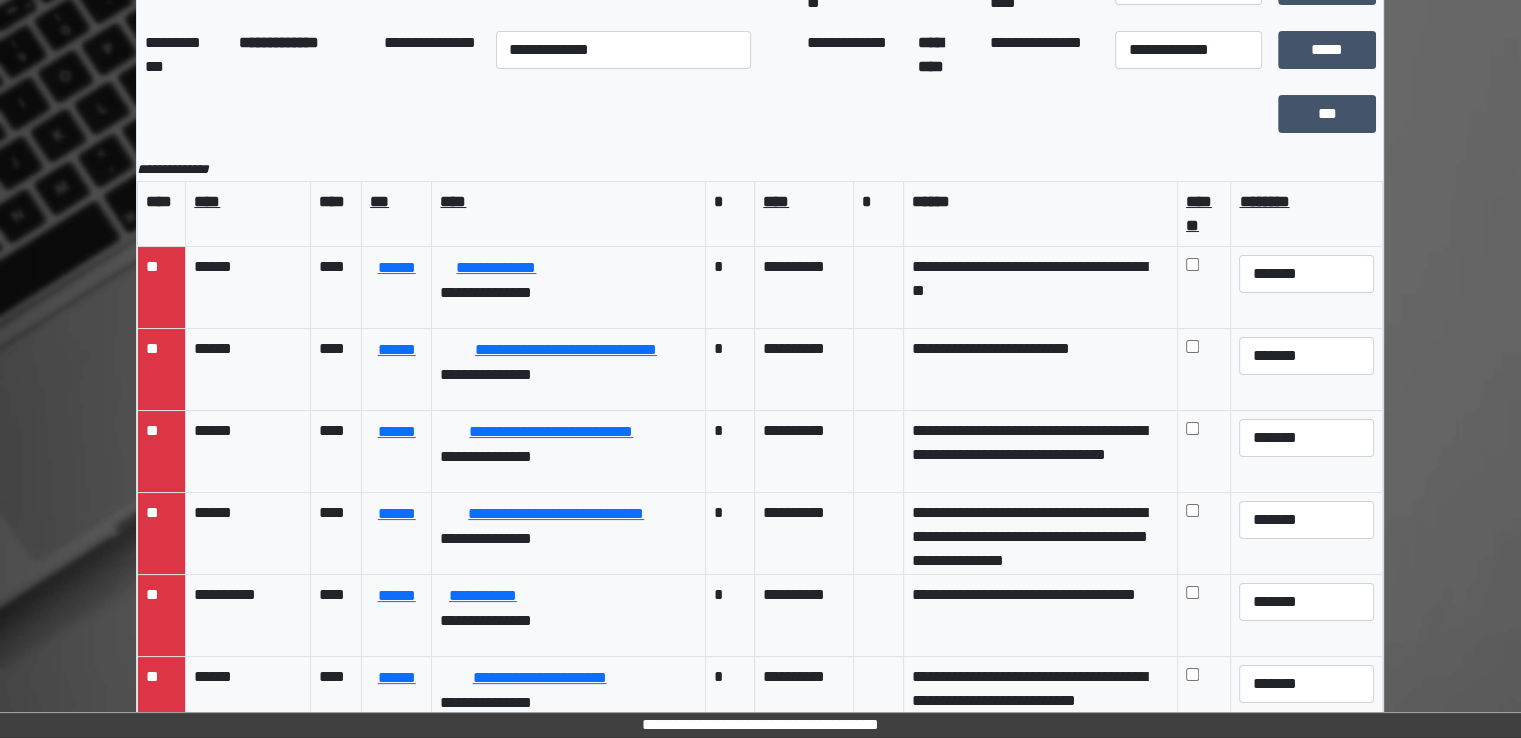 scroll, scrollTop: 174, scrollLeft: 0, axis: vertical 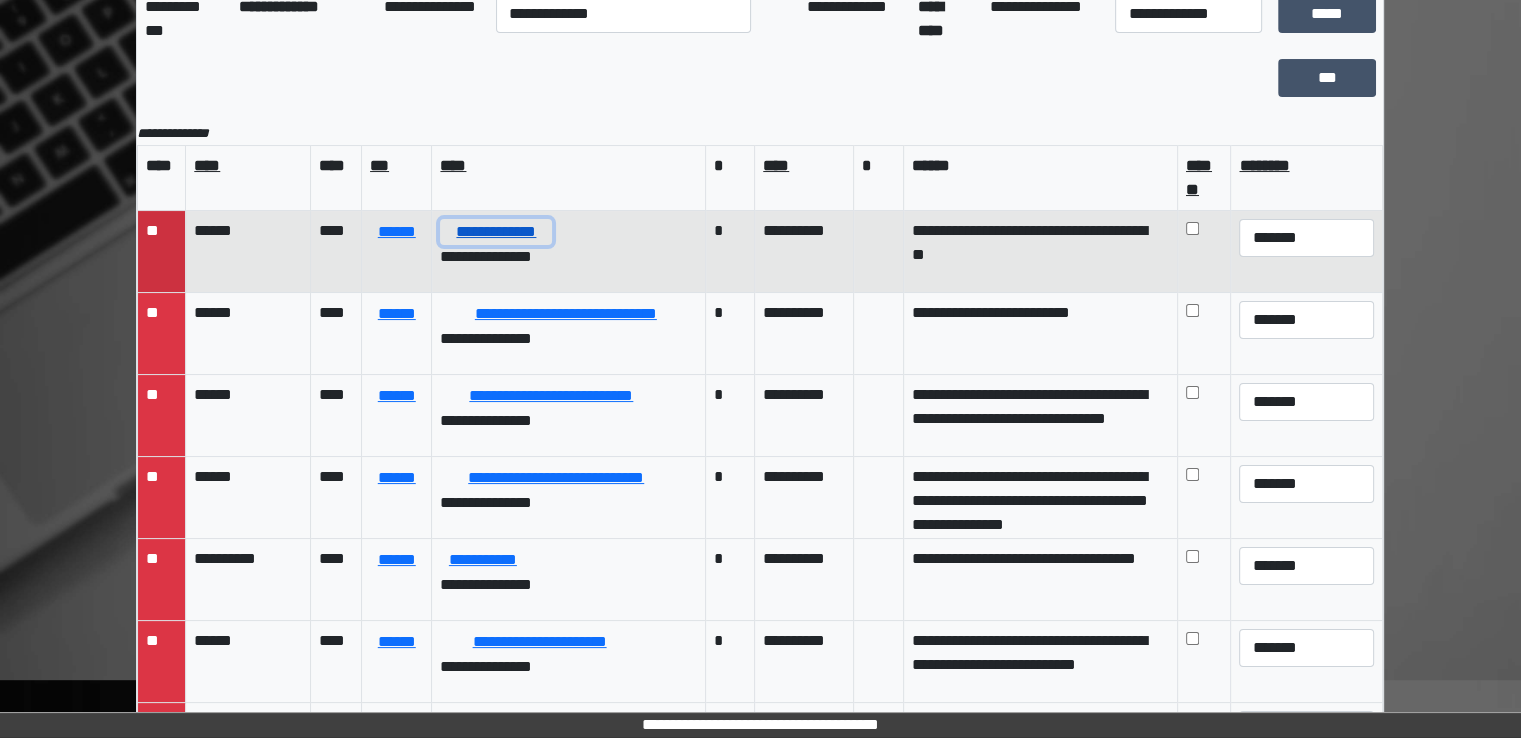 click on "**********" at bounding box center (496, 232) 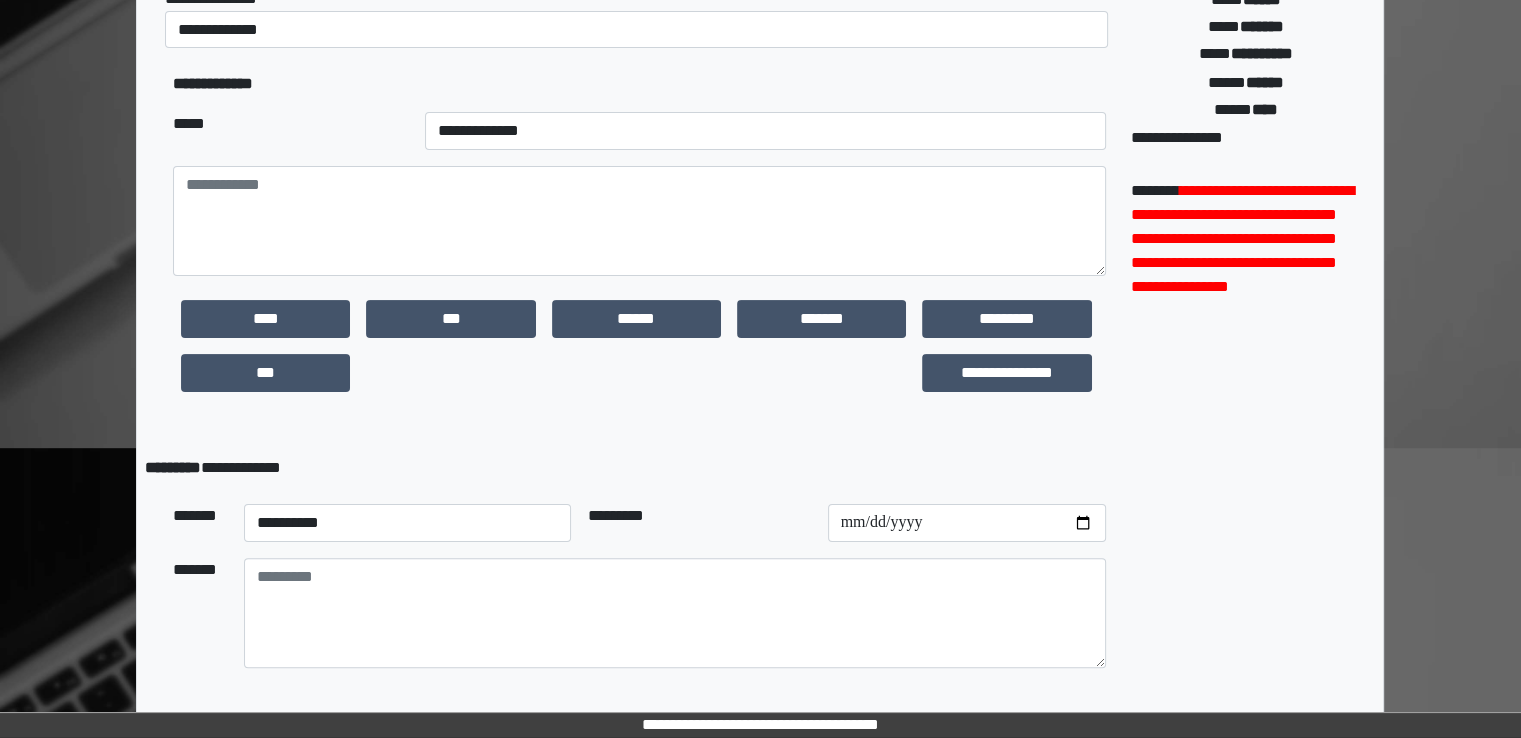 scroll, scrollTop: 467, scrollLeft: 0, axis: vertical 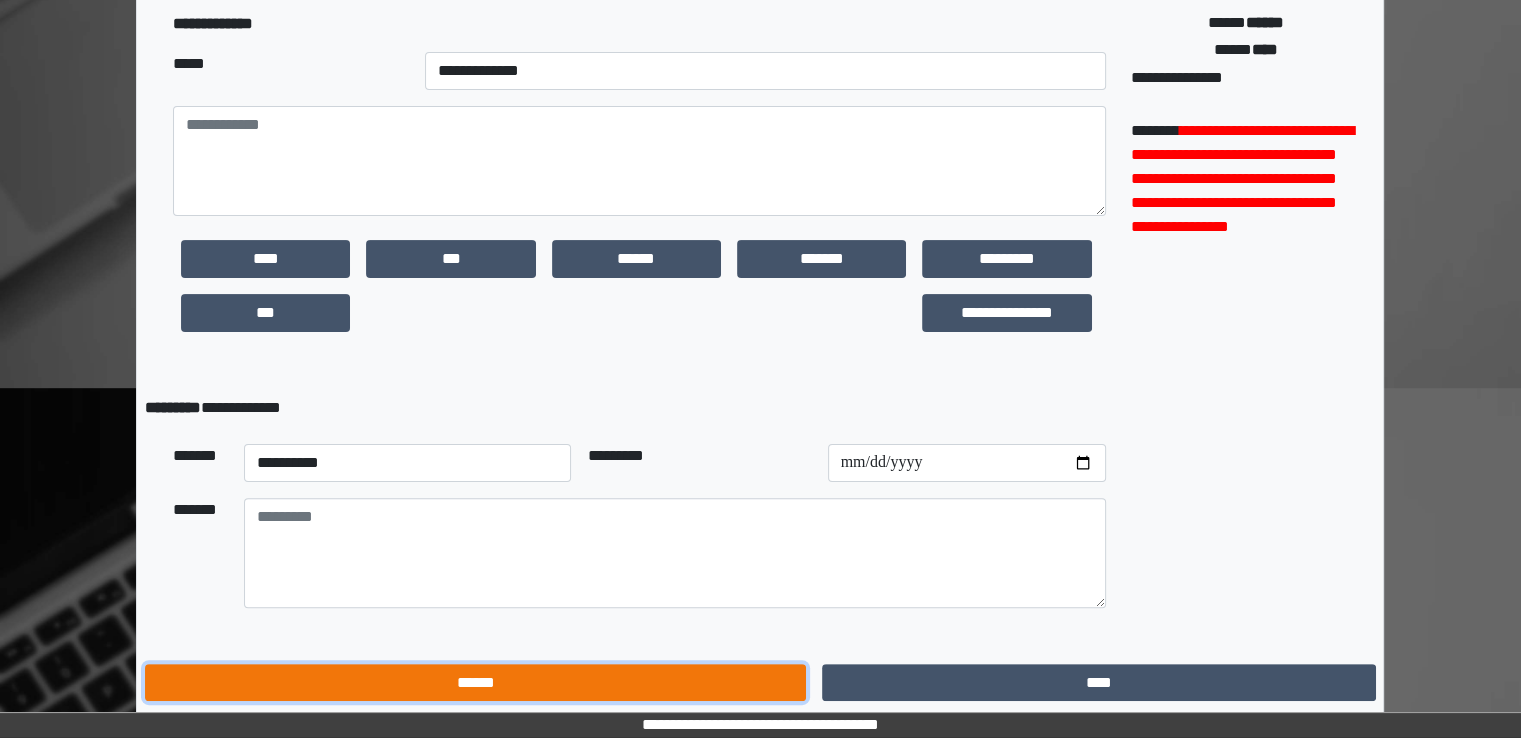 click on "******" at bounding box center [475, 683] 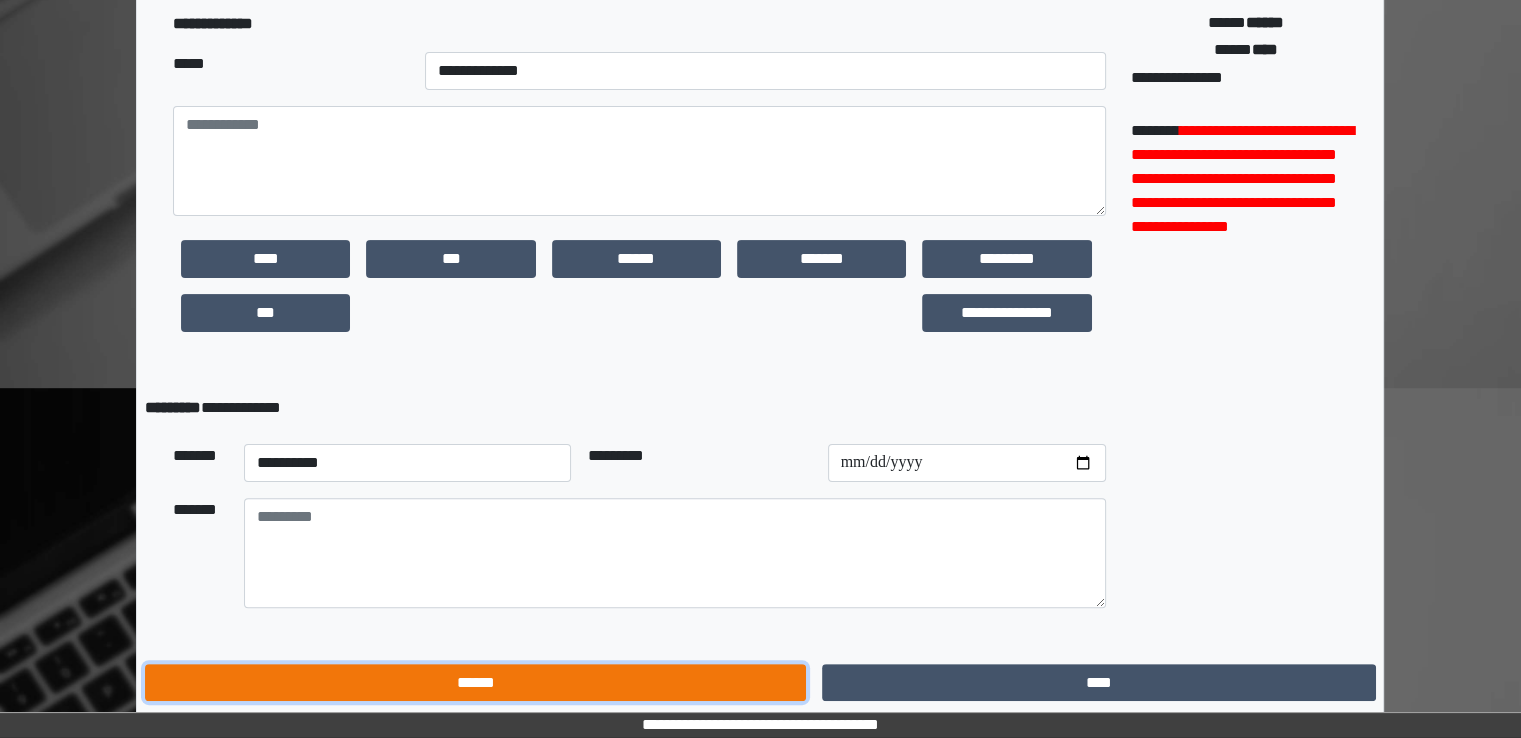 click on "******" at bounding box center [475, 683] 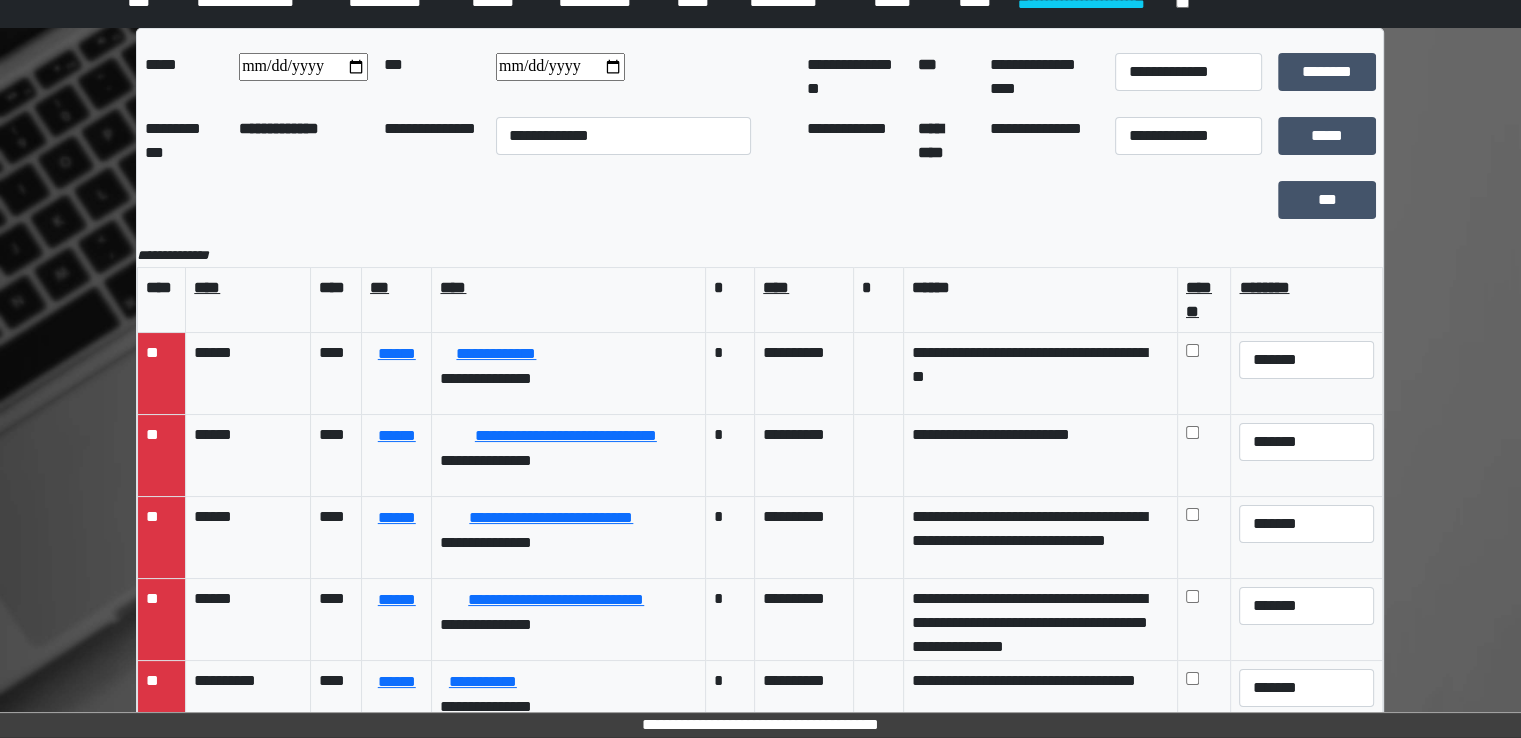 scroll, scrollTop: 0, scrollLeft: 0, axis: both 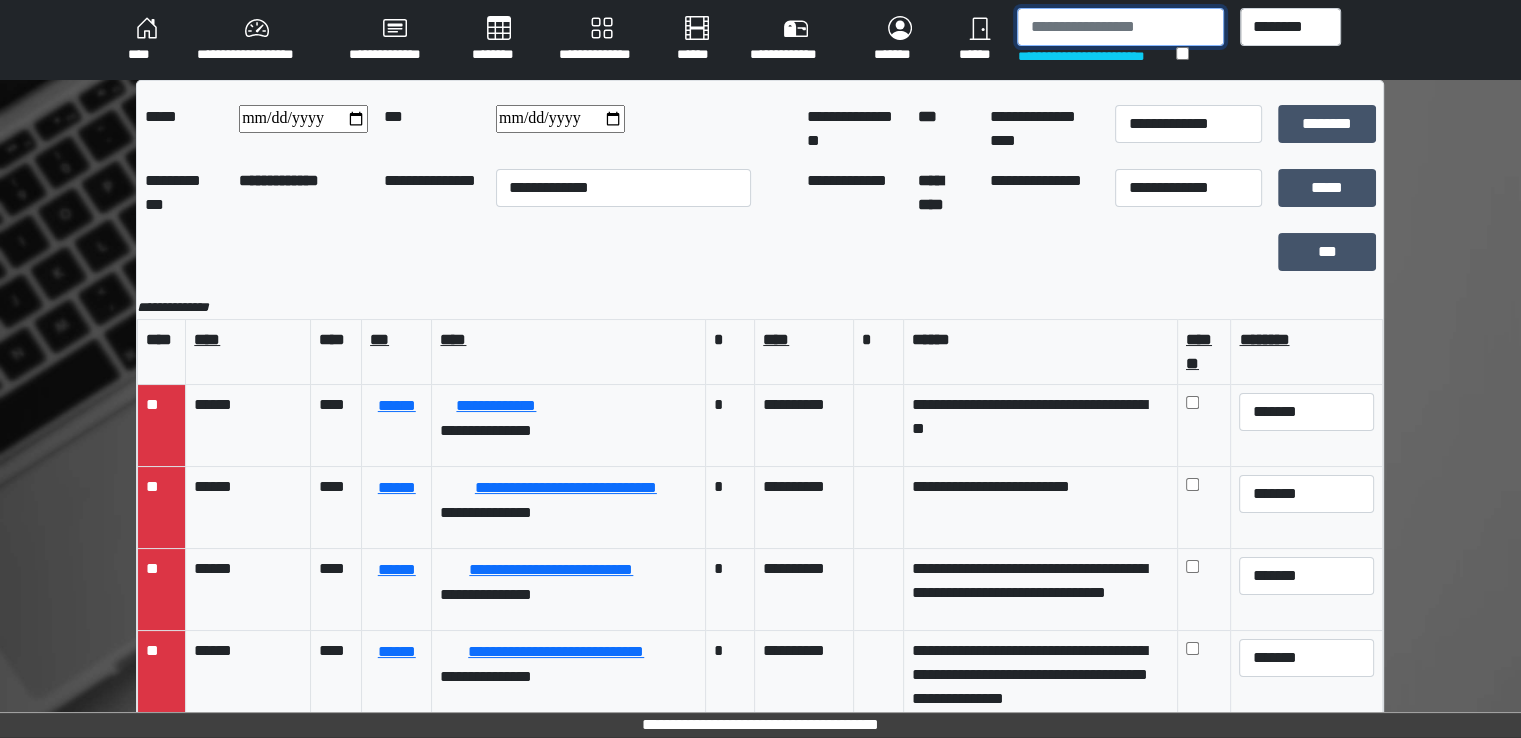 click at bounding box center (1120, 27) 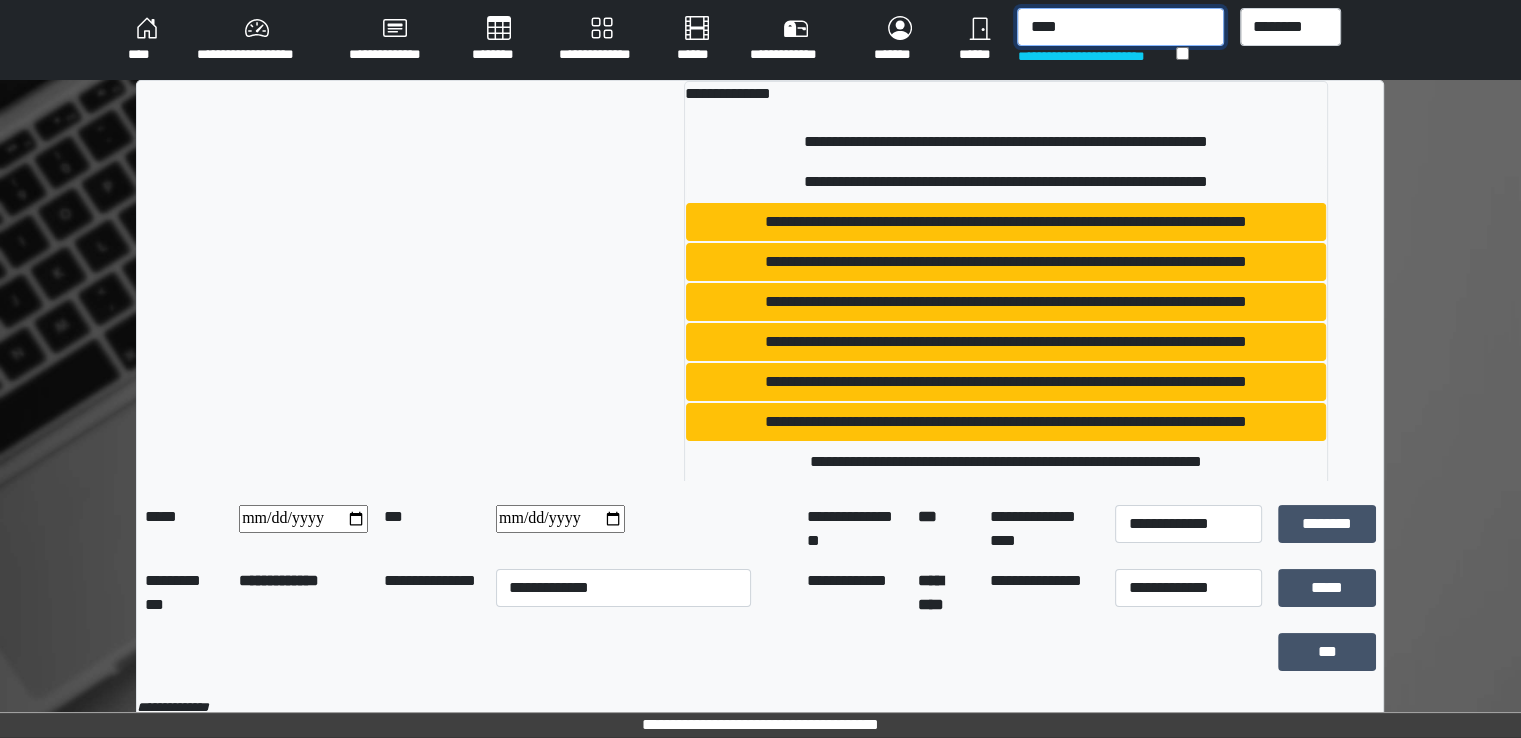 type on "****" 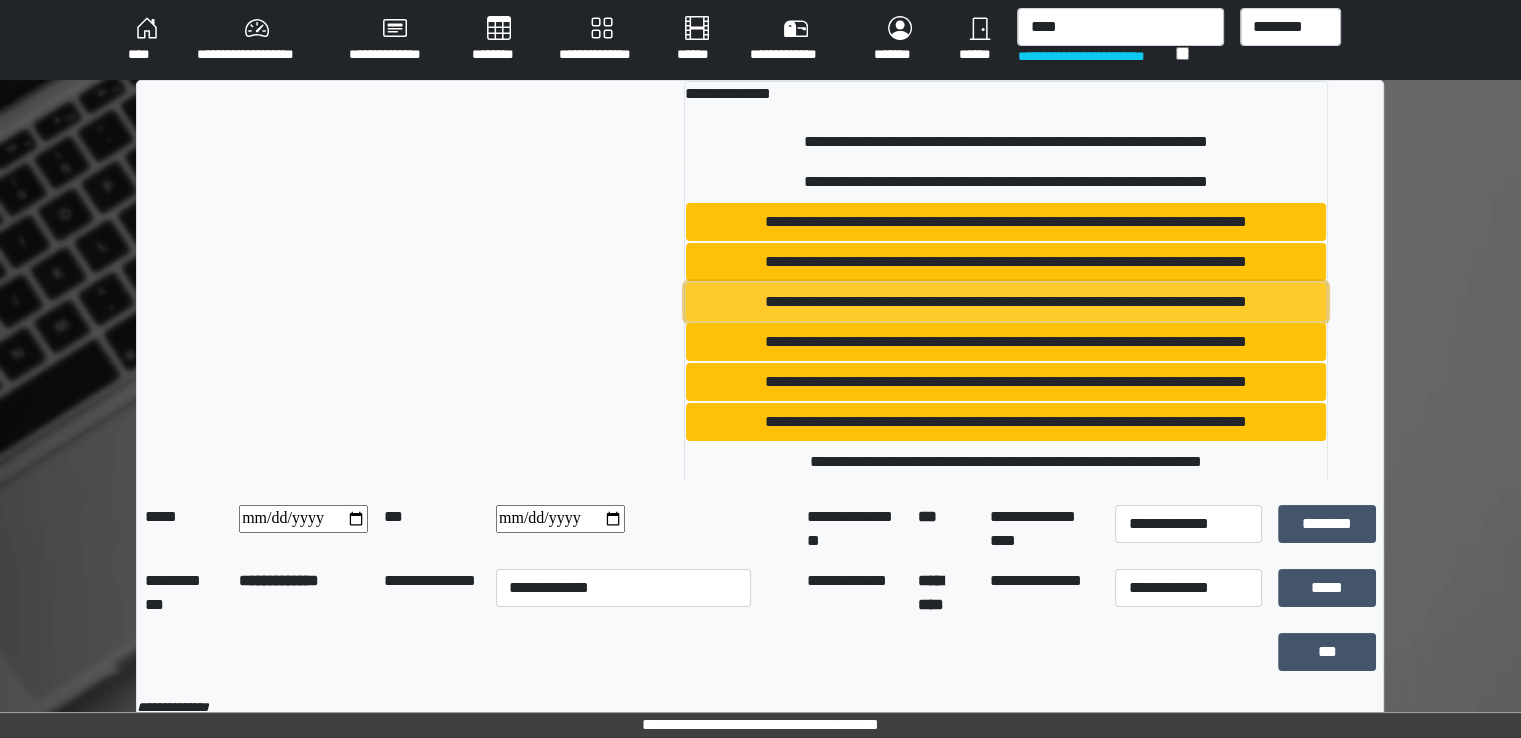 click on "**********" at bounding box center (1006, 302) 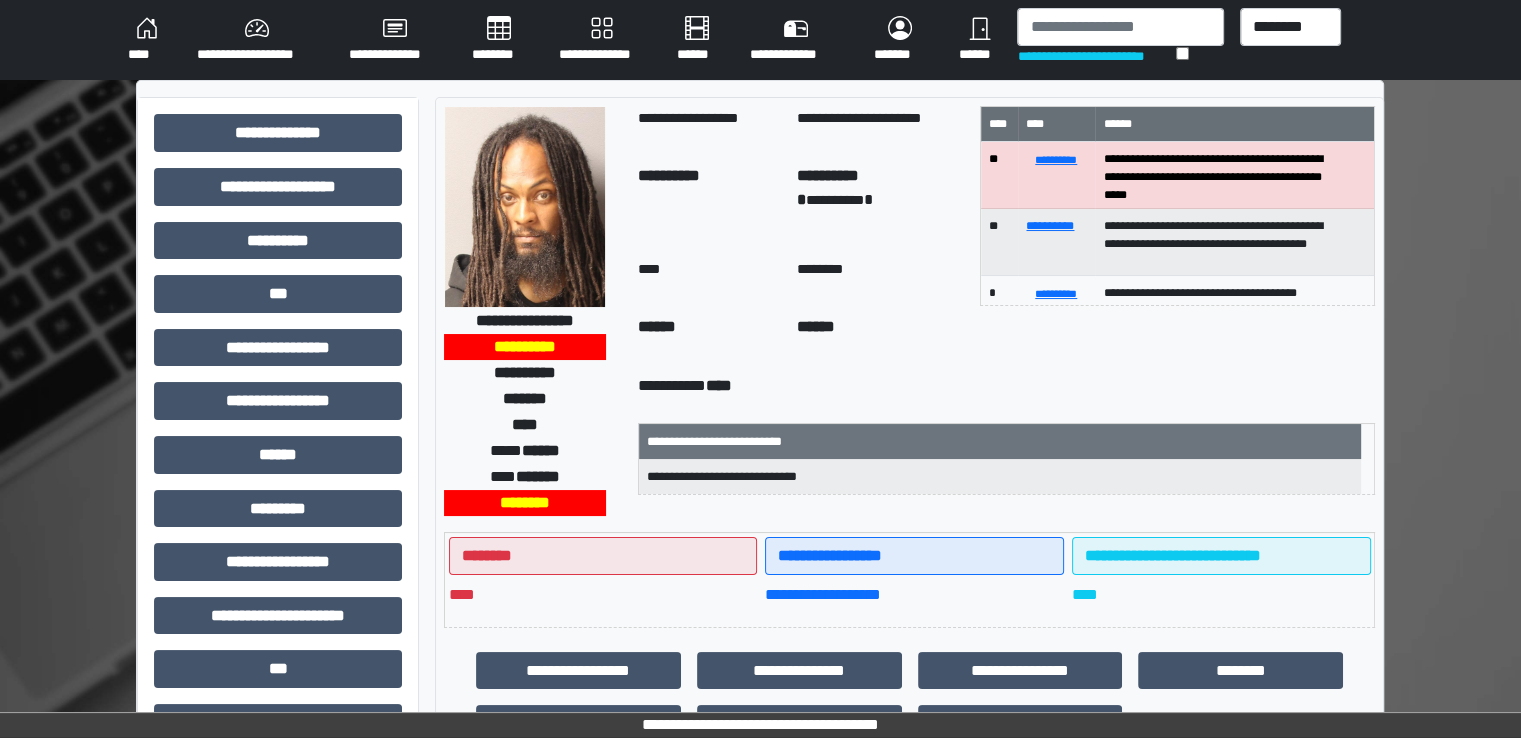 click on "********" at bounding box center (499, 40) 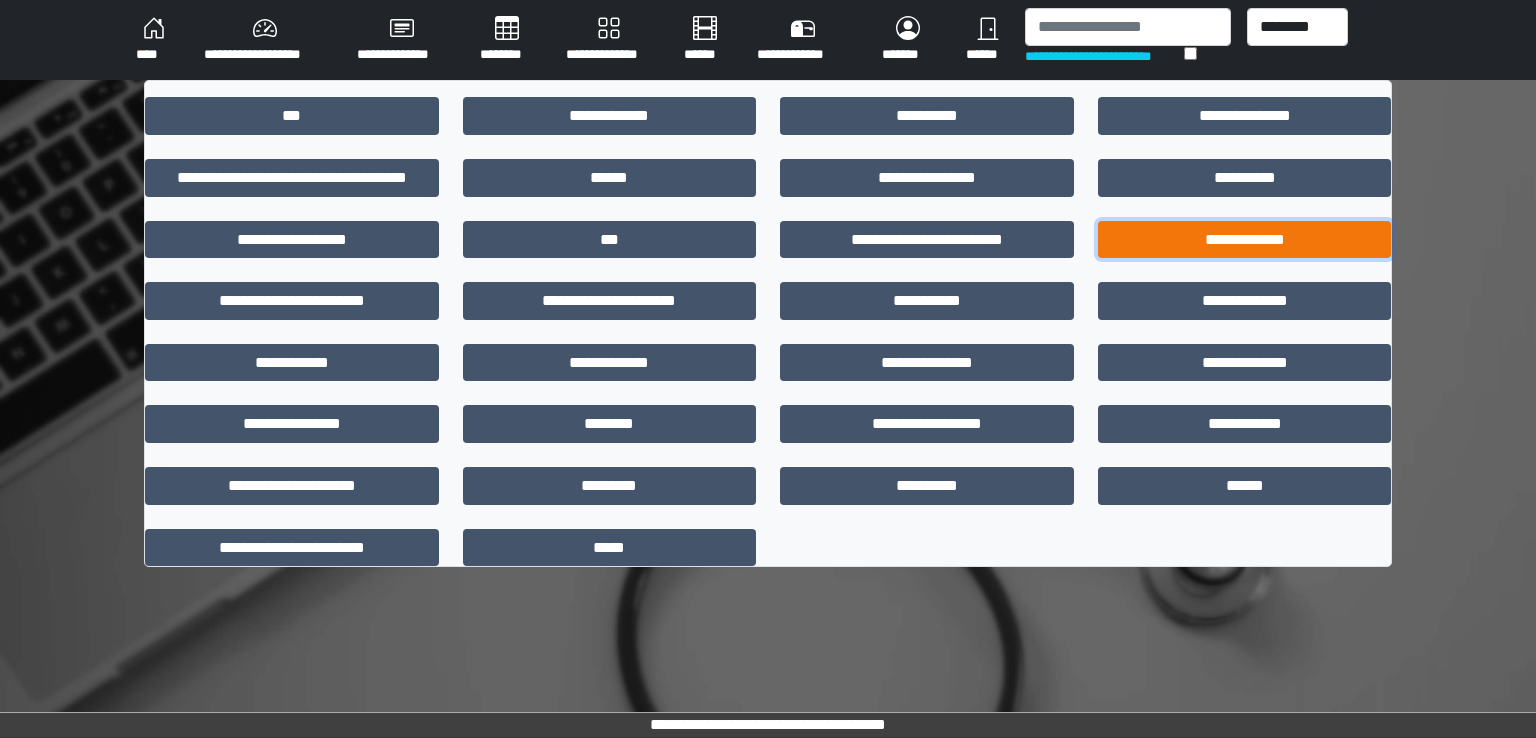 click on "**********" at bounding box center [1245, 240] 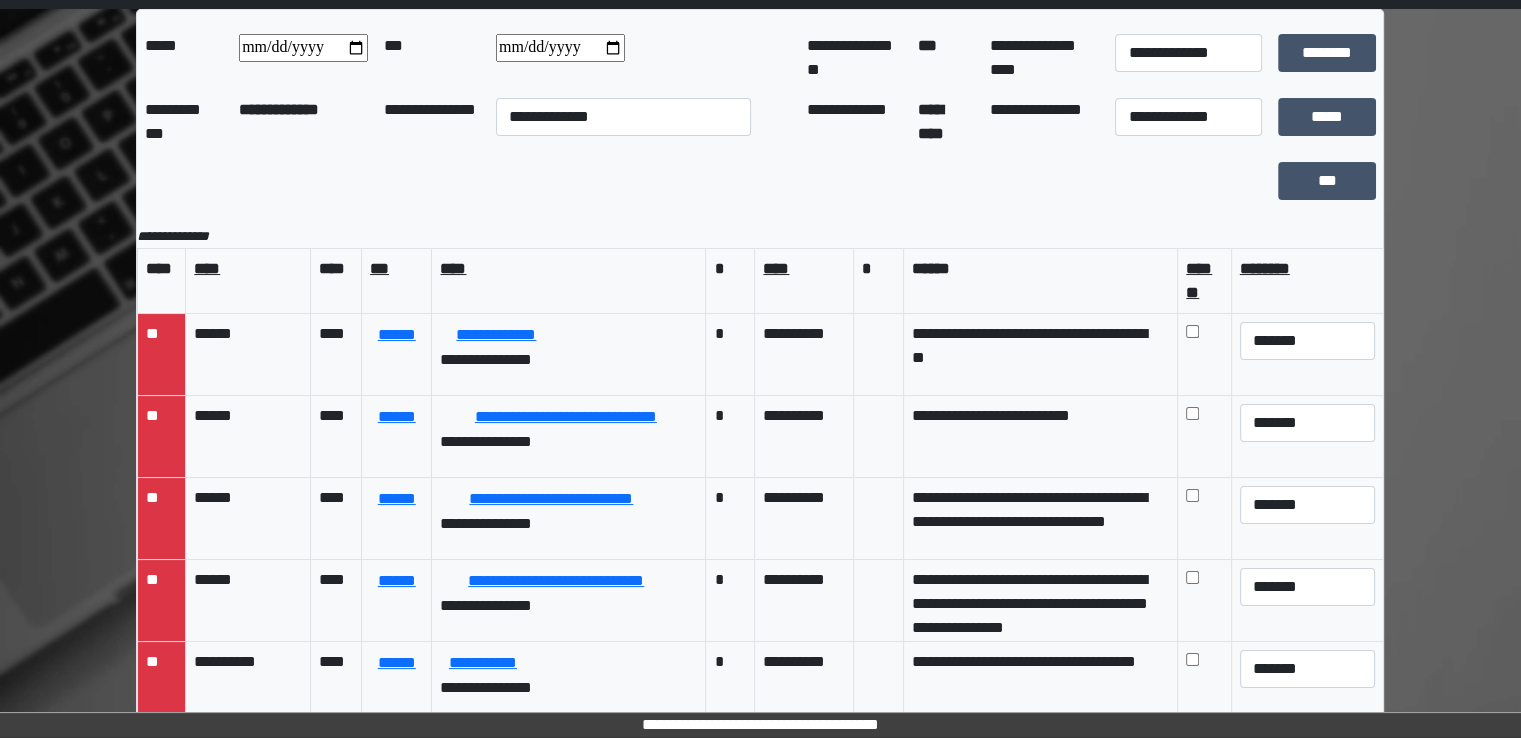 scroll, scrollTop: 0, scrollLeft: 0, axis: both 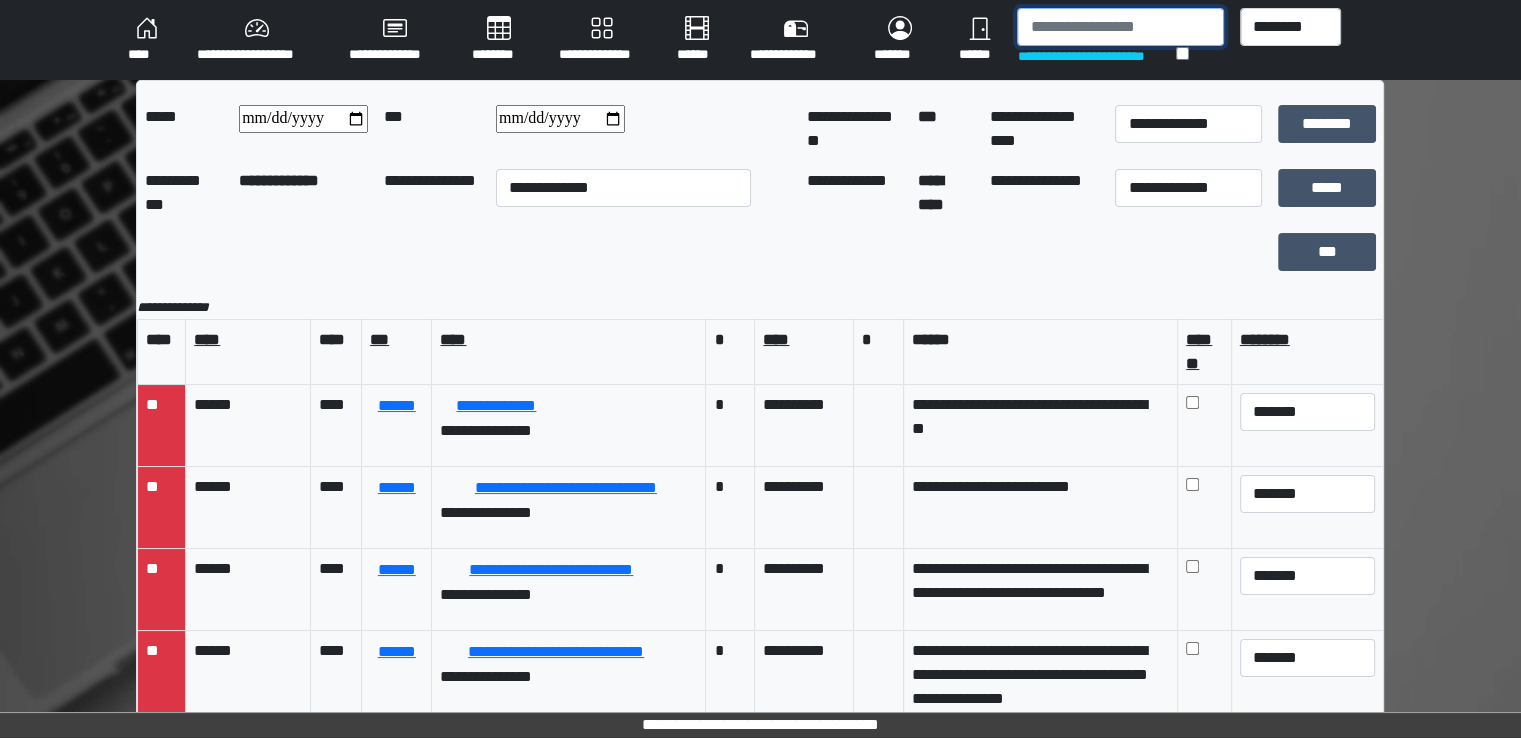 click at bounding box center (1120, 27) 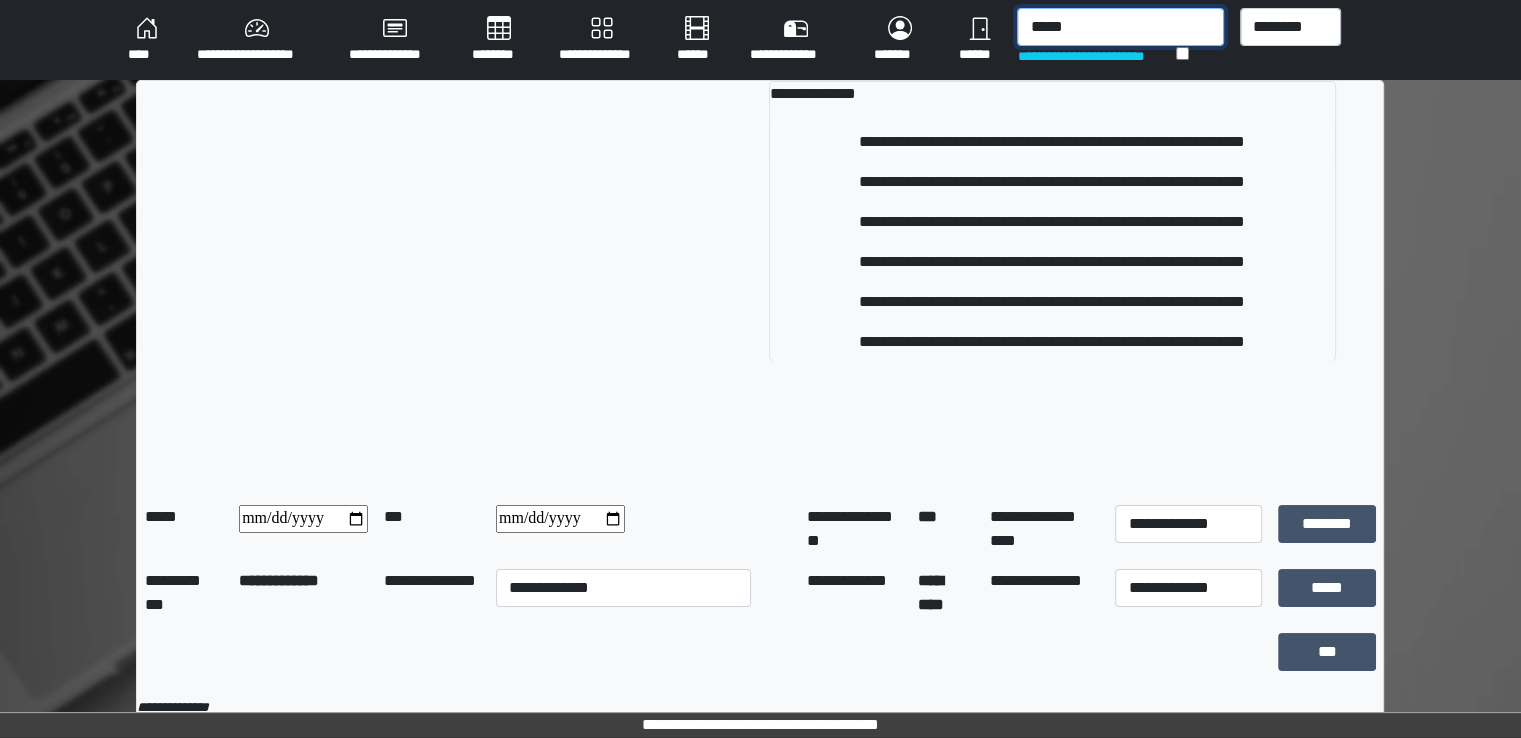 type on "*****" 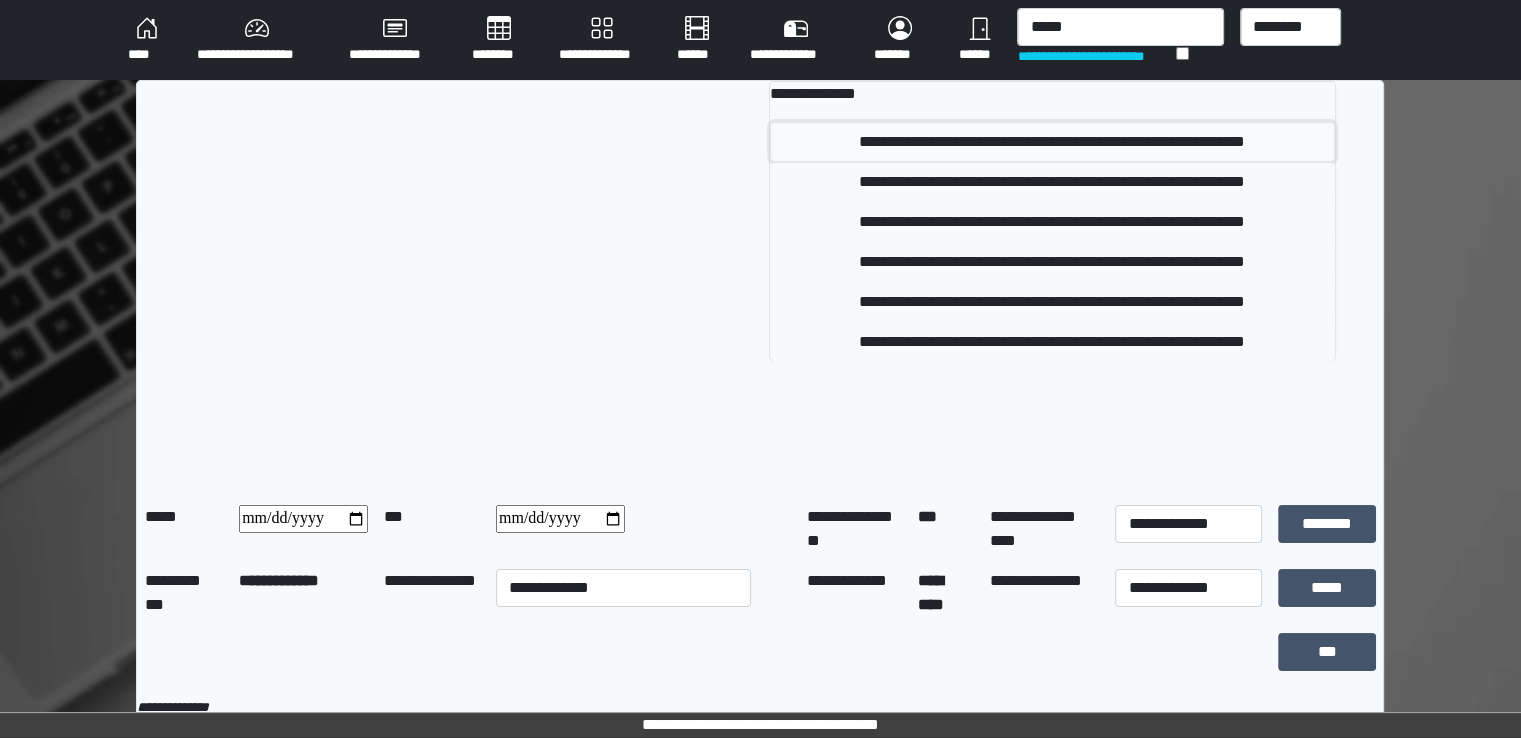 click on "**********" at bounding box center (1052, 142) 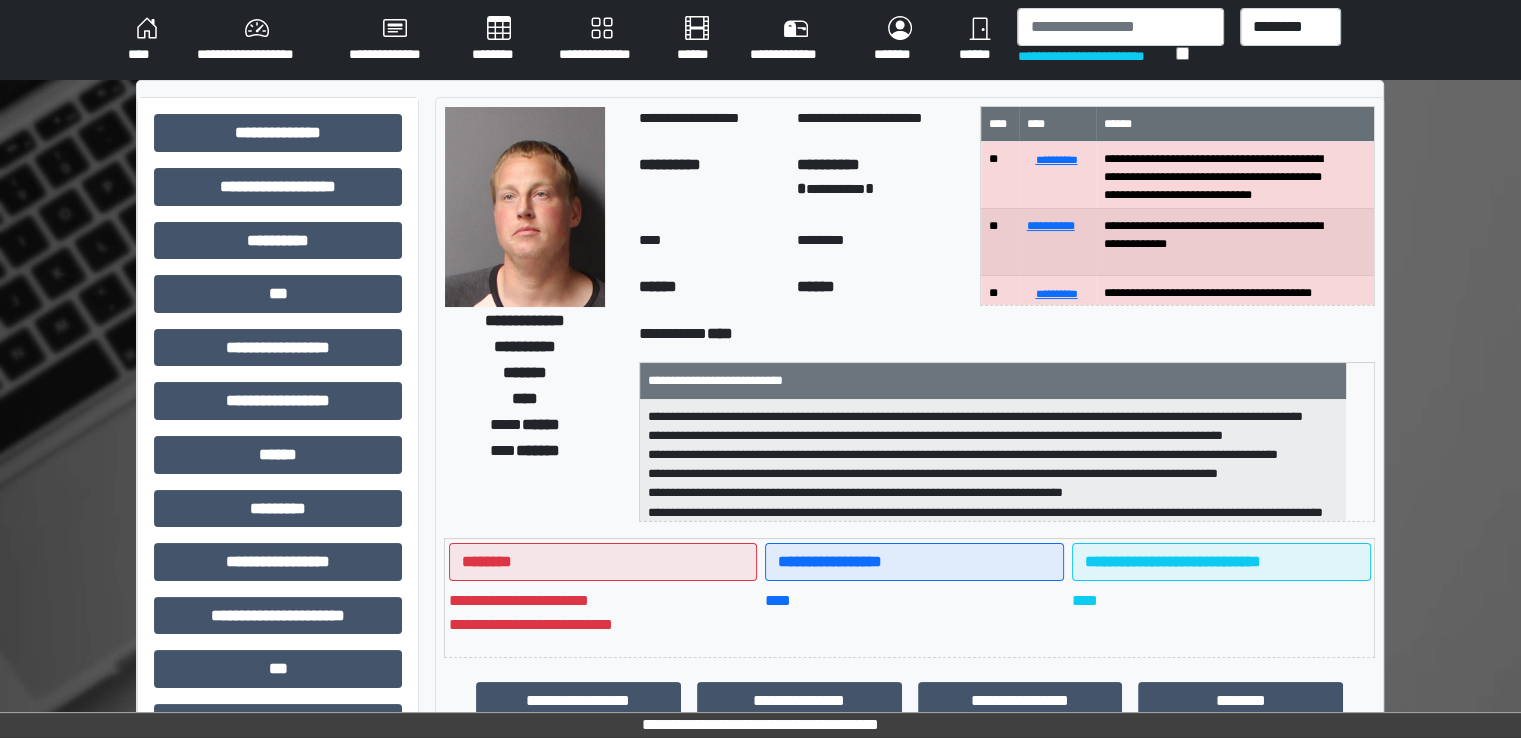 click on "********" at bounding box center (499, 40) 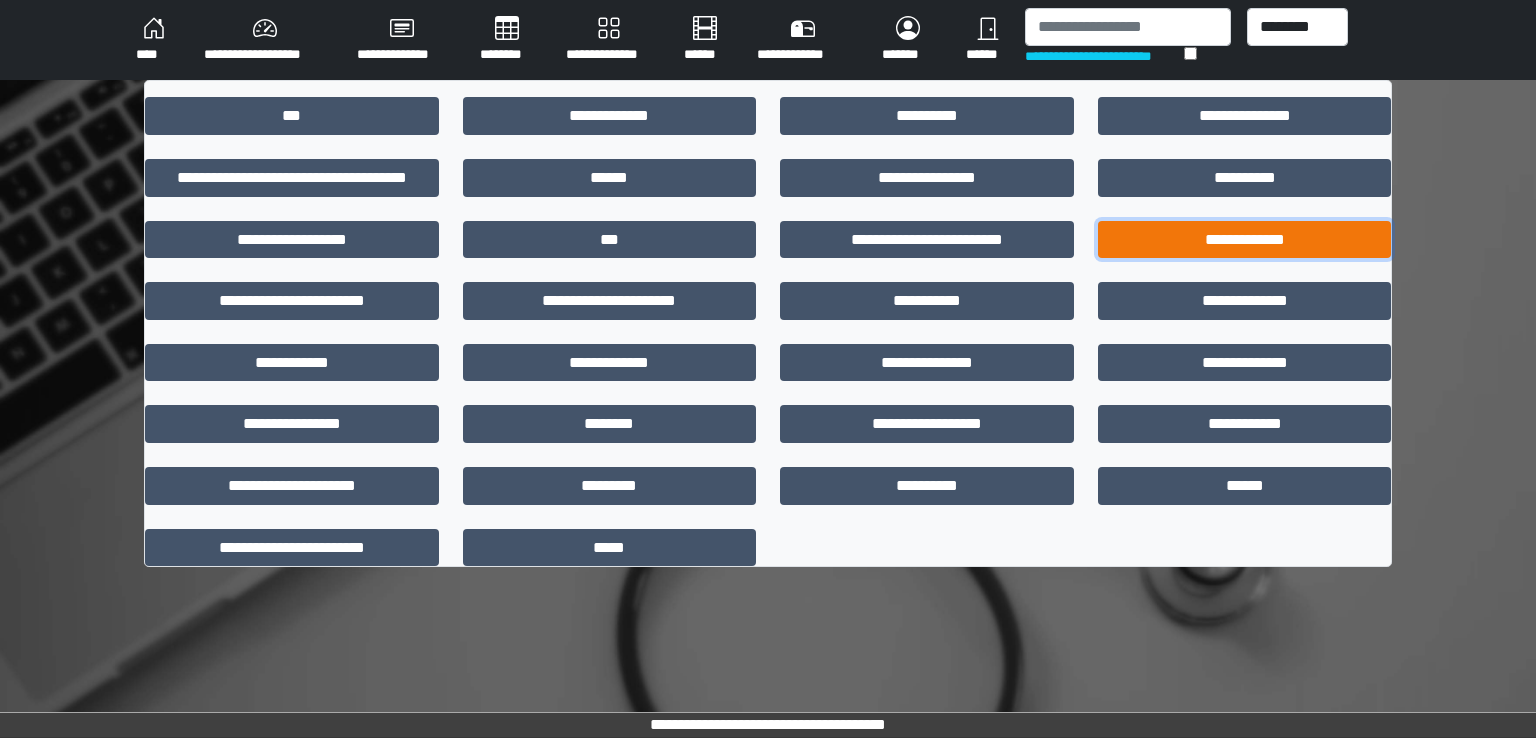 click on "**********" at bounding box center (1245, 240) 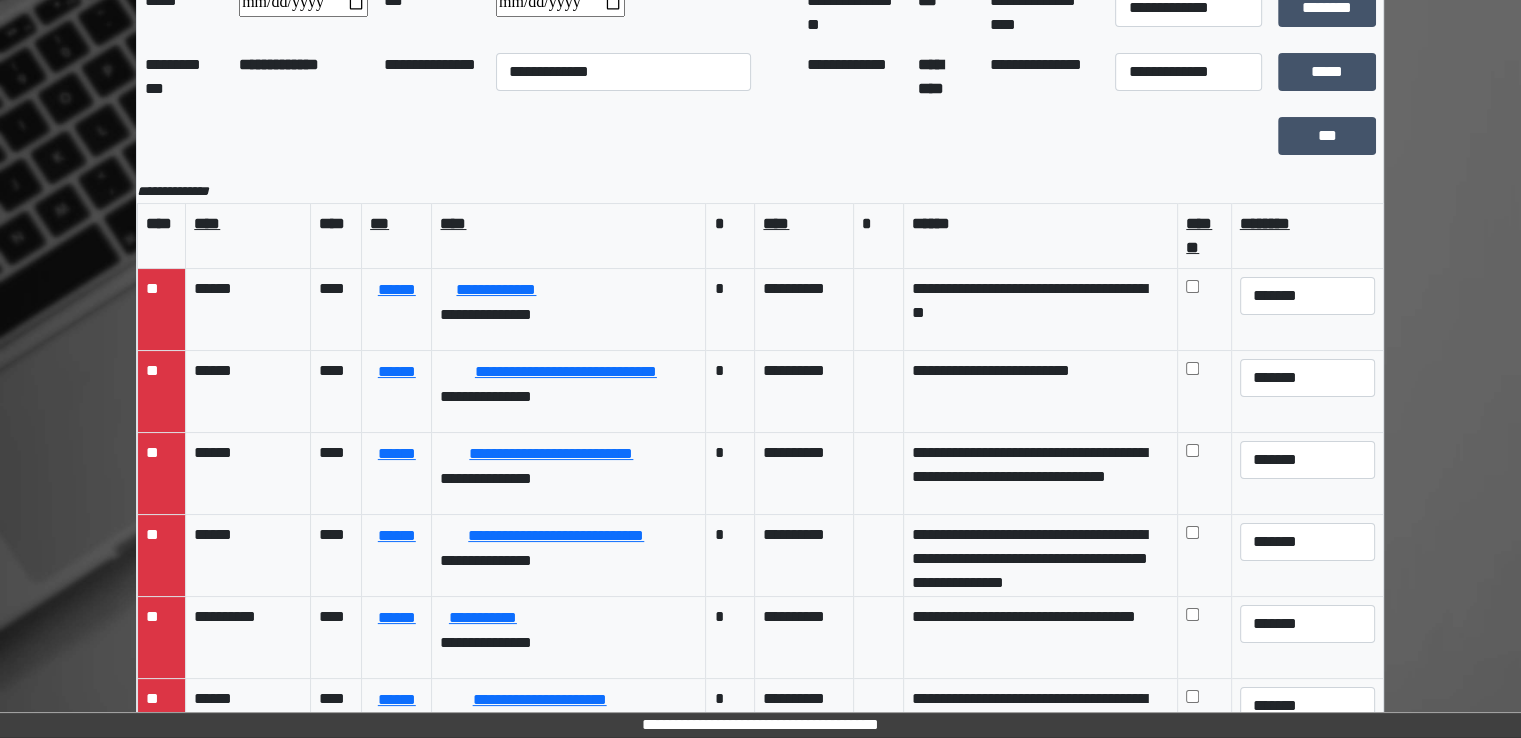 scroll, scrollTop: 174, scrollLeft: 0, axis: vertical 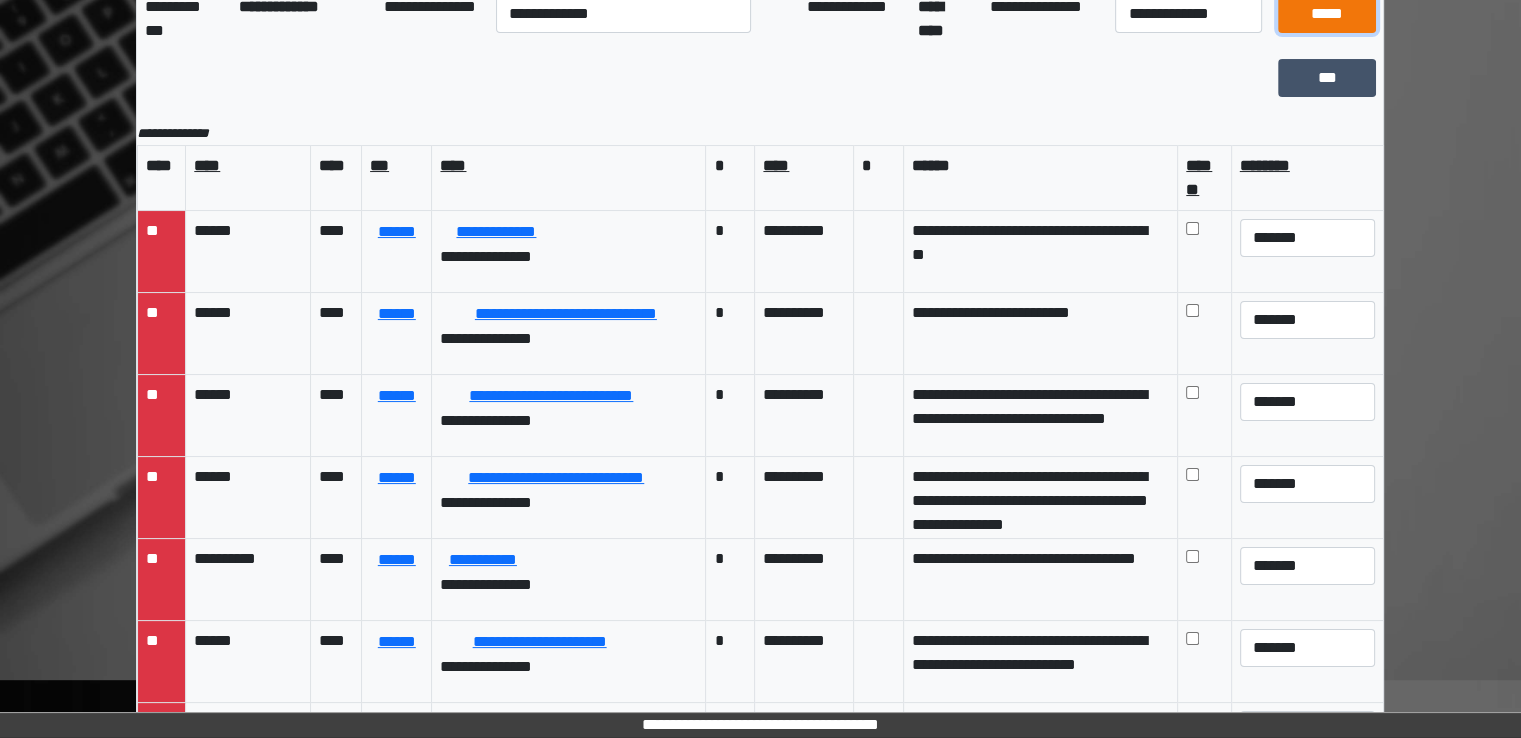 click on "*****" at bounding box center (1327, 14) 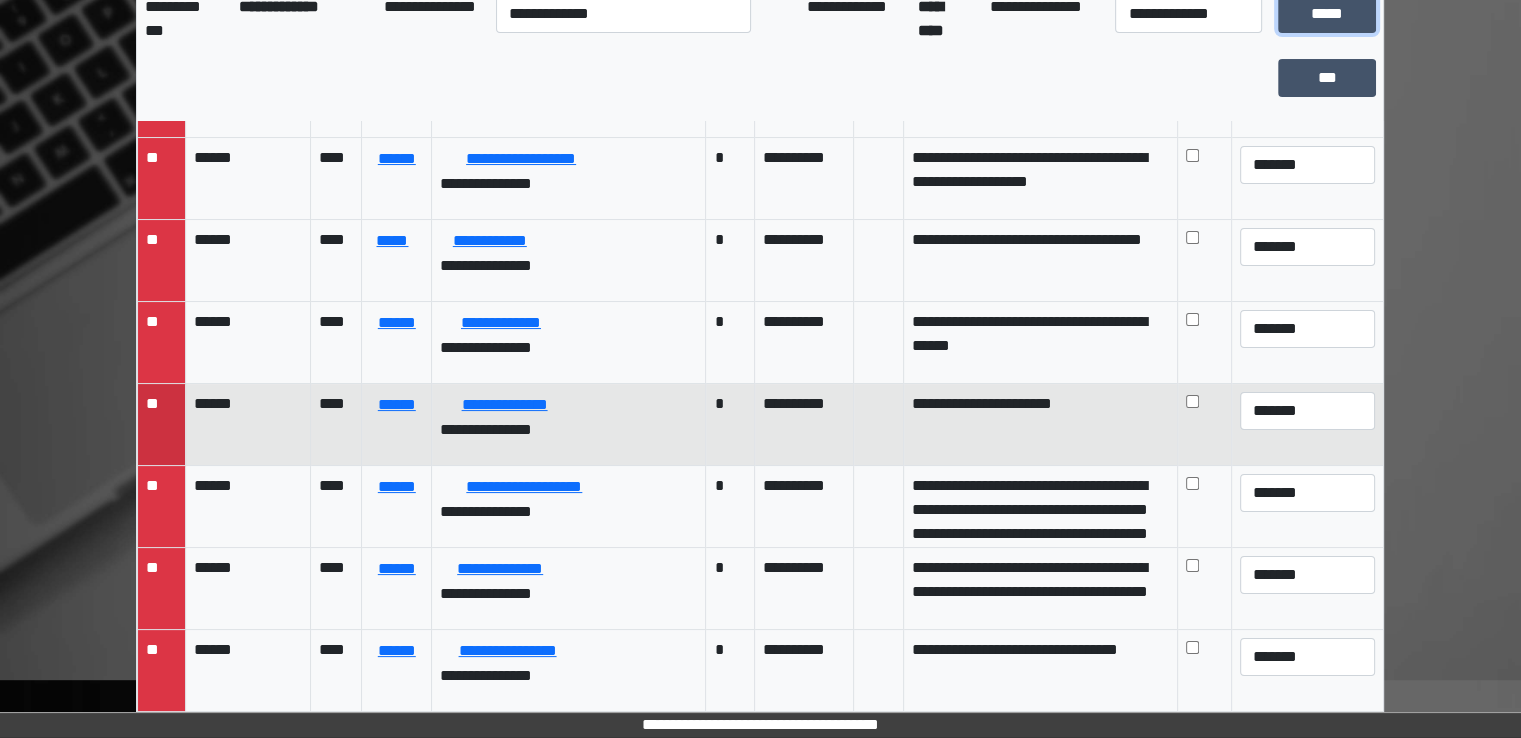 scroll, scrollTop: 600, scrollLeft: 0, axis: vertical 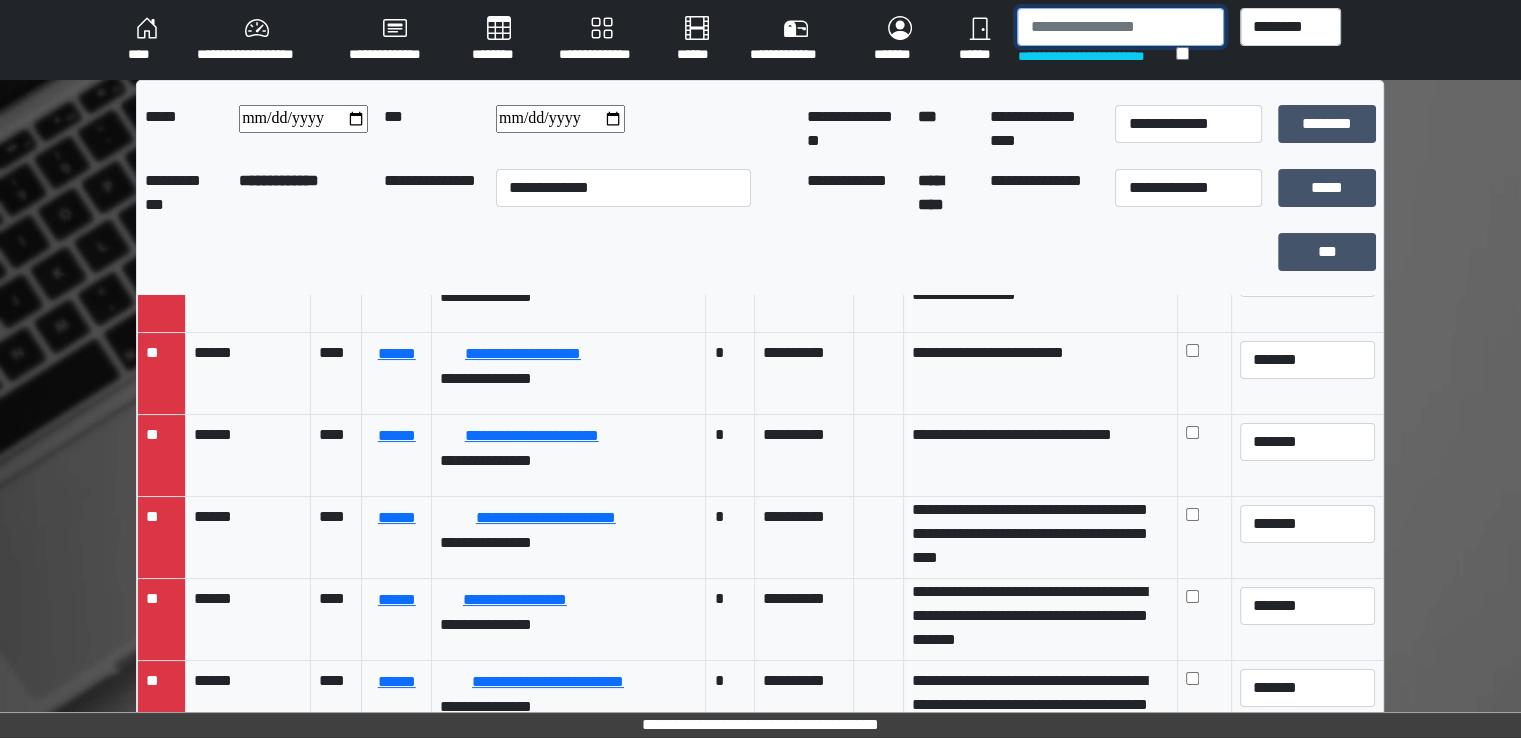click at bounding box center [1120, 27] 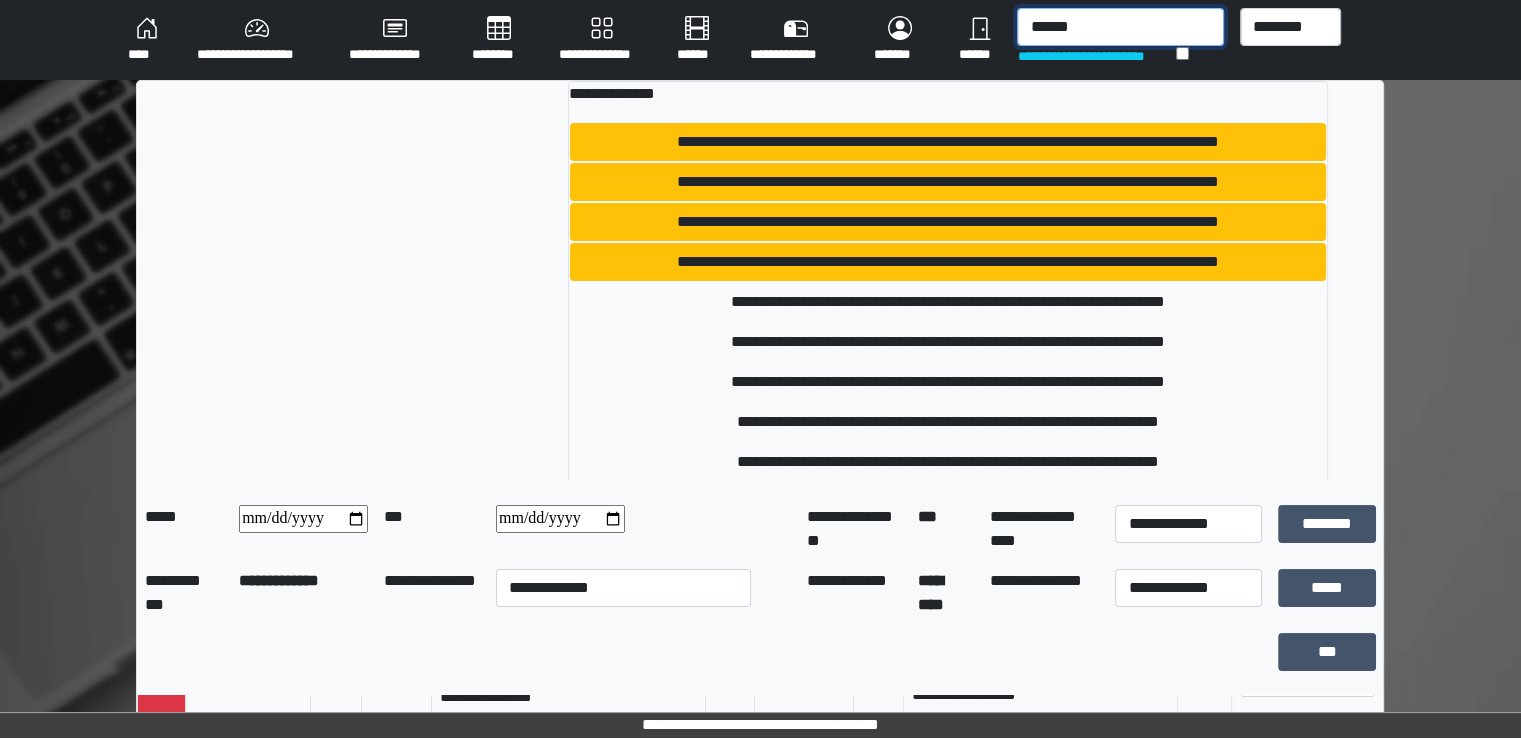 scroll, scrollTop: 92, scrollLeft: 0, axis: vertical 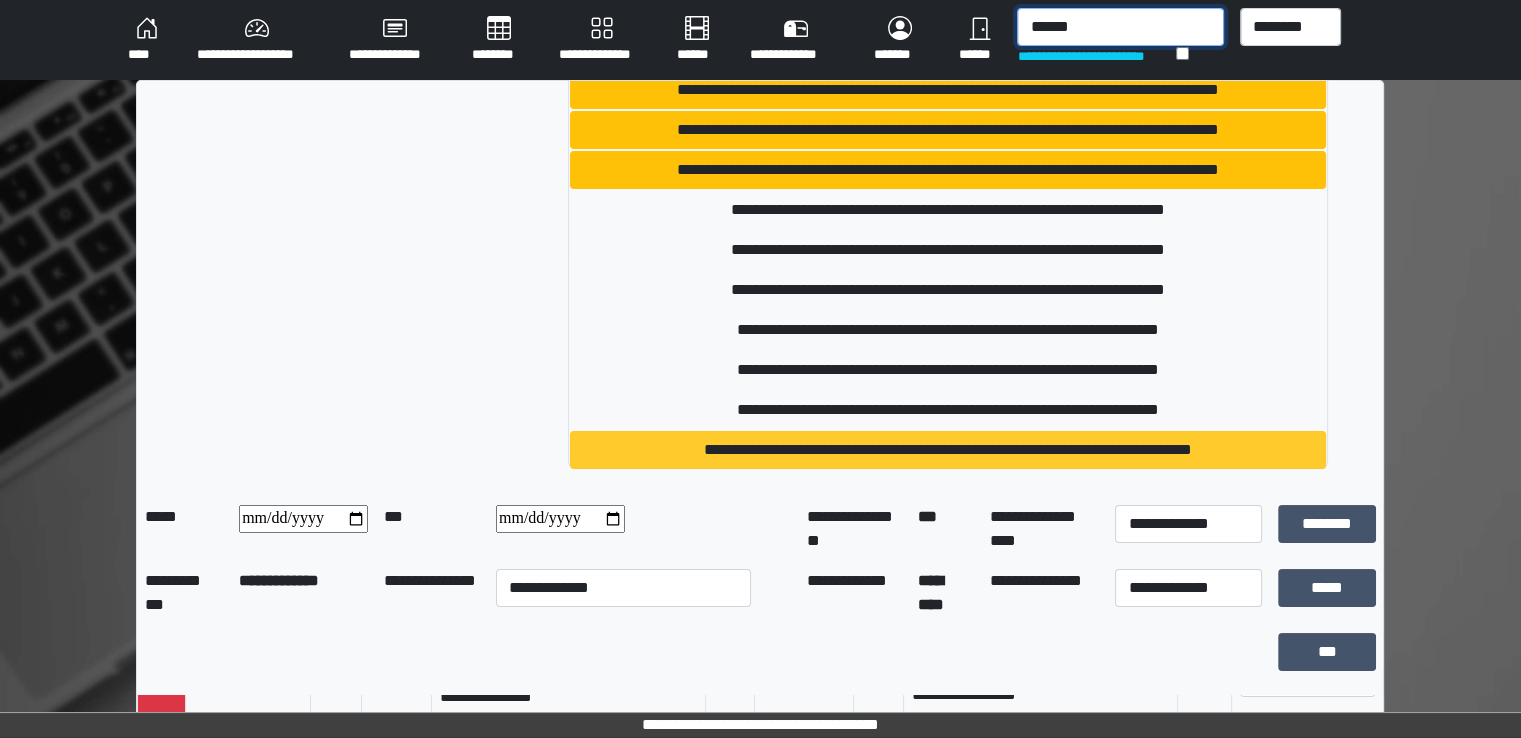 type on "******" 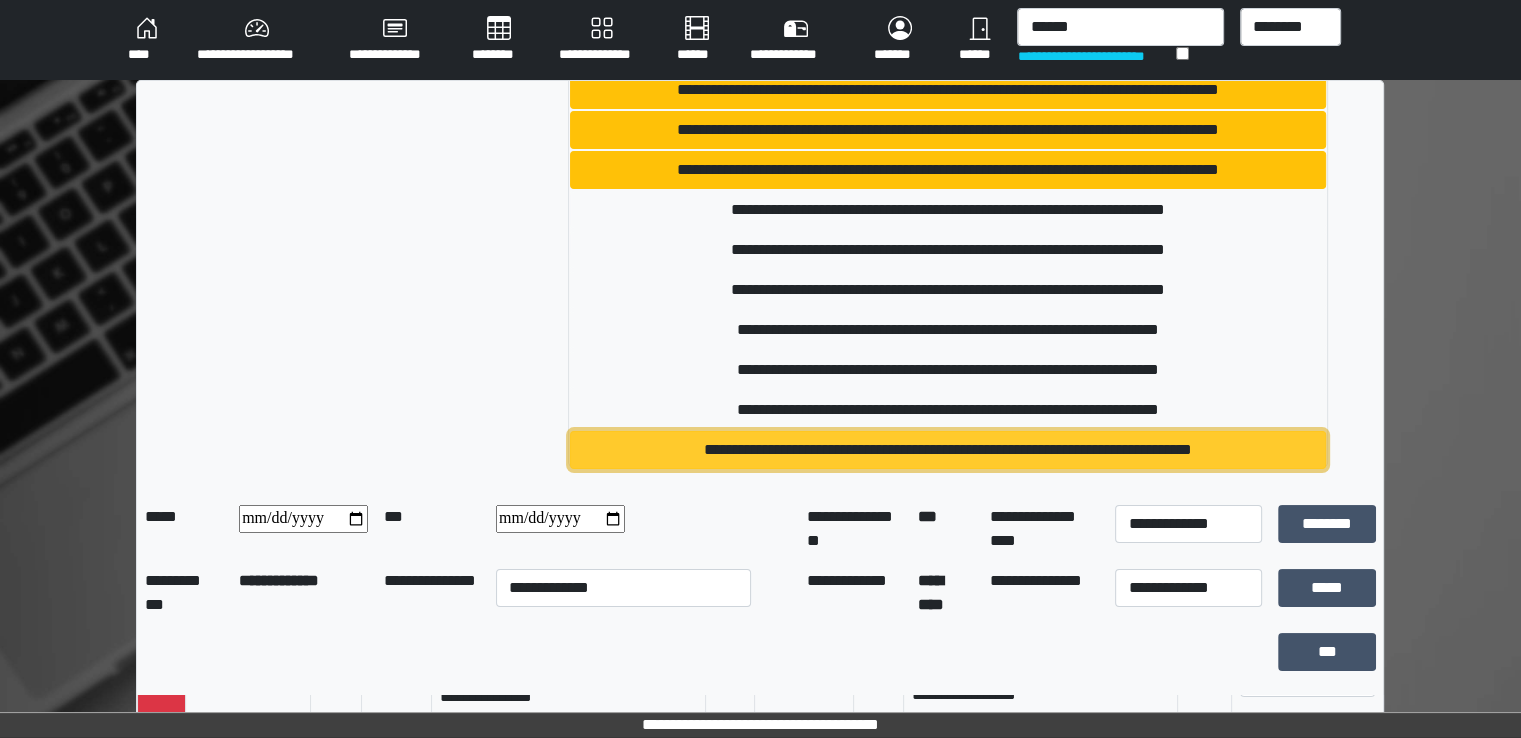 click on "**********" at bounding box center [948, 450] 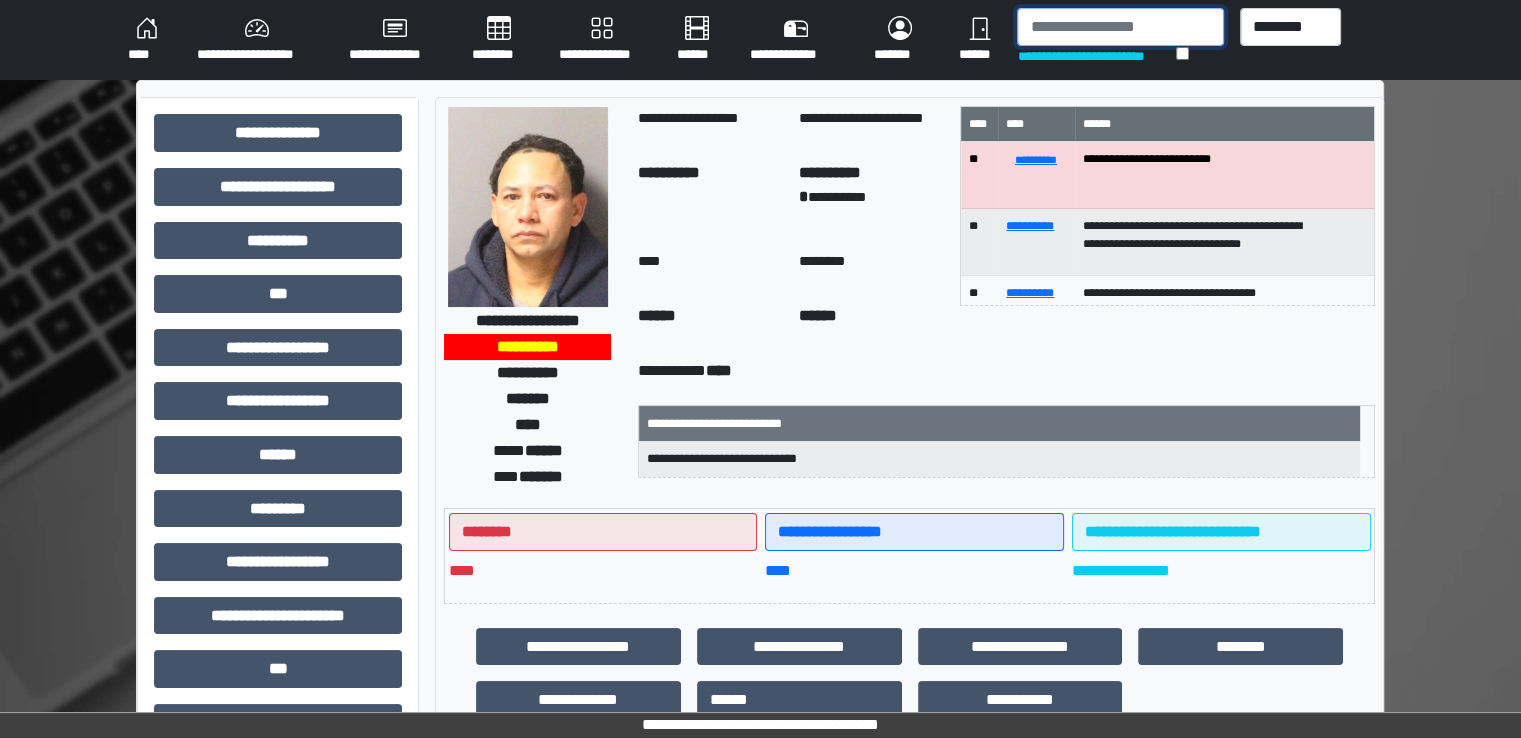 click at bounding box center (1120, 27) 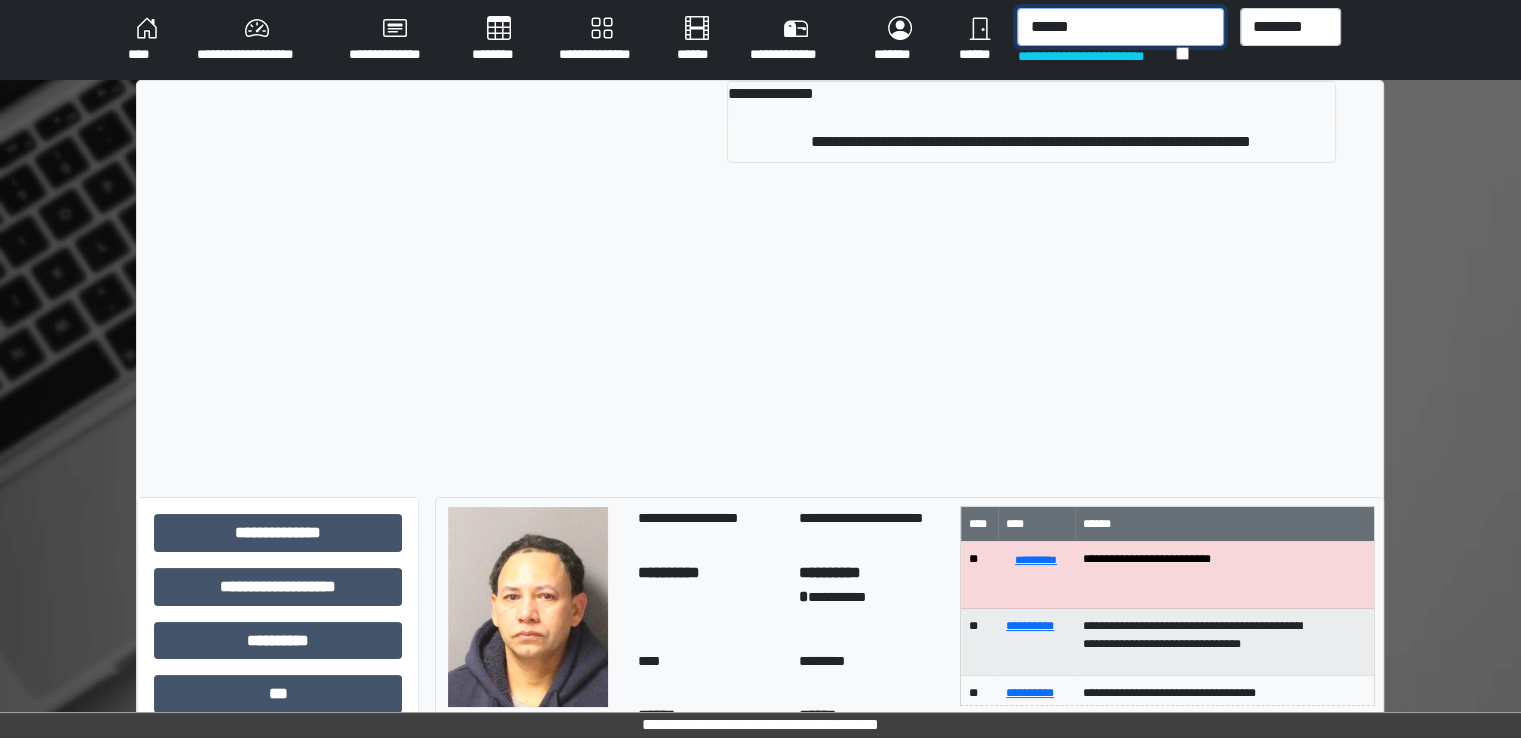 type on "******" 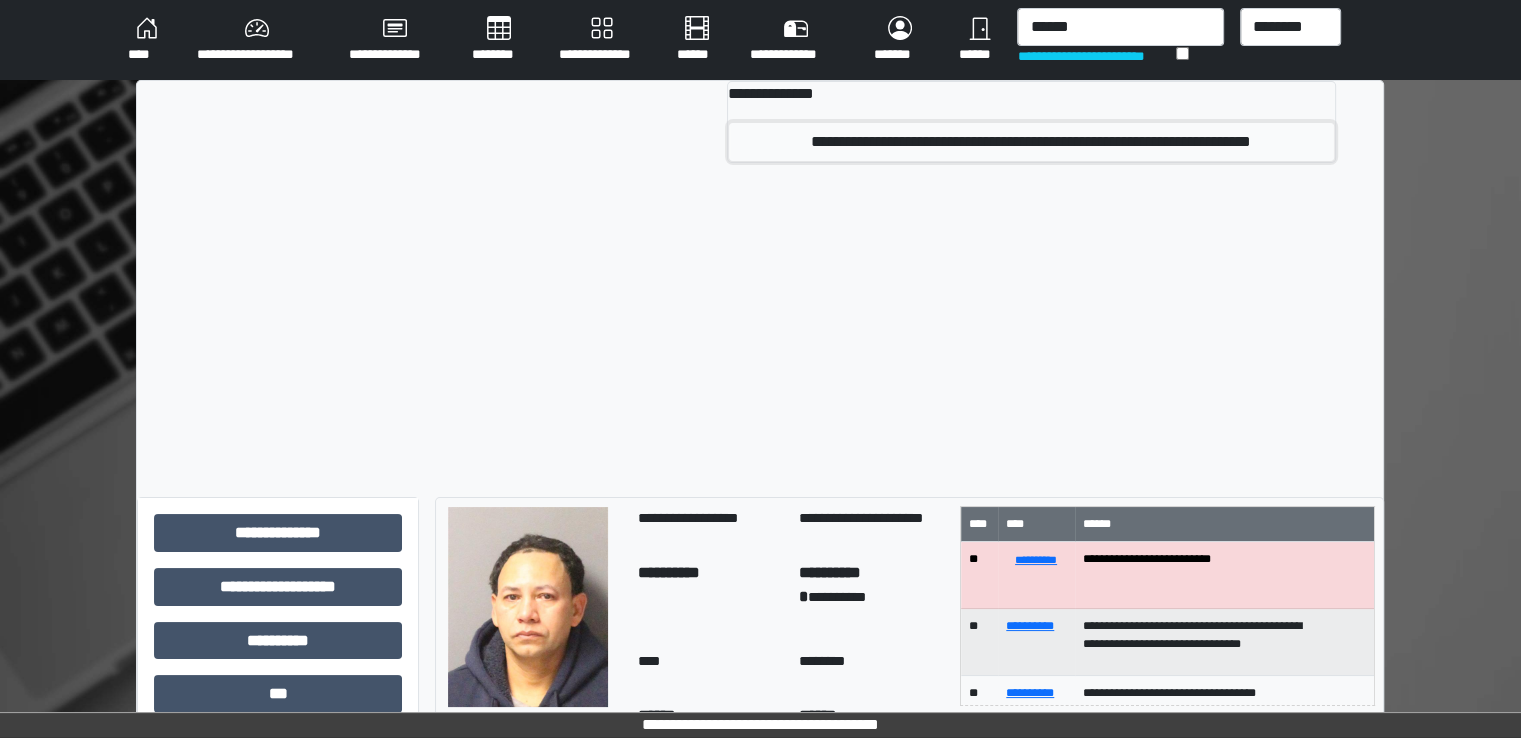 click on "**********" at bounding box center [1031, 142] 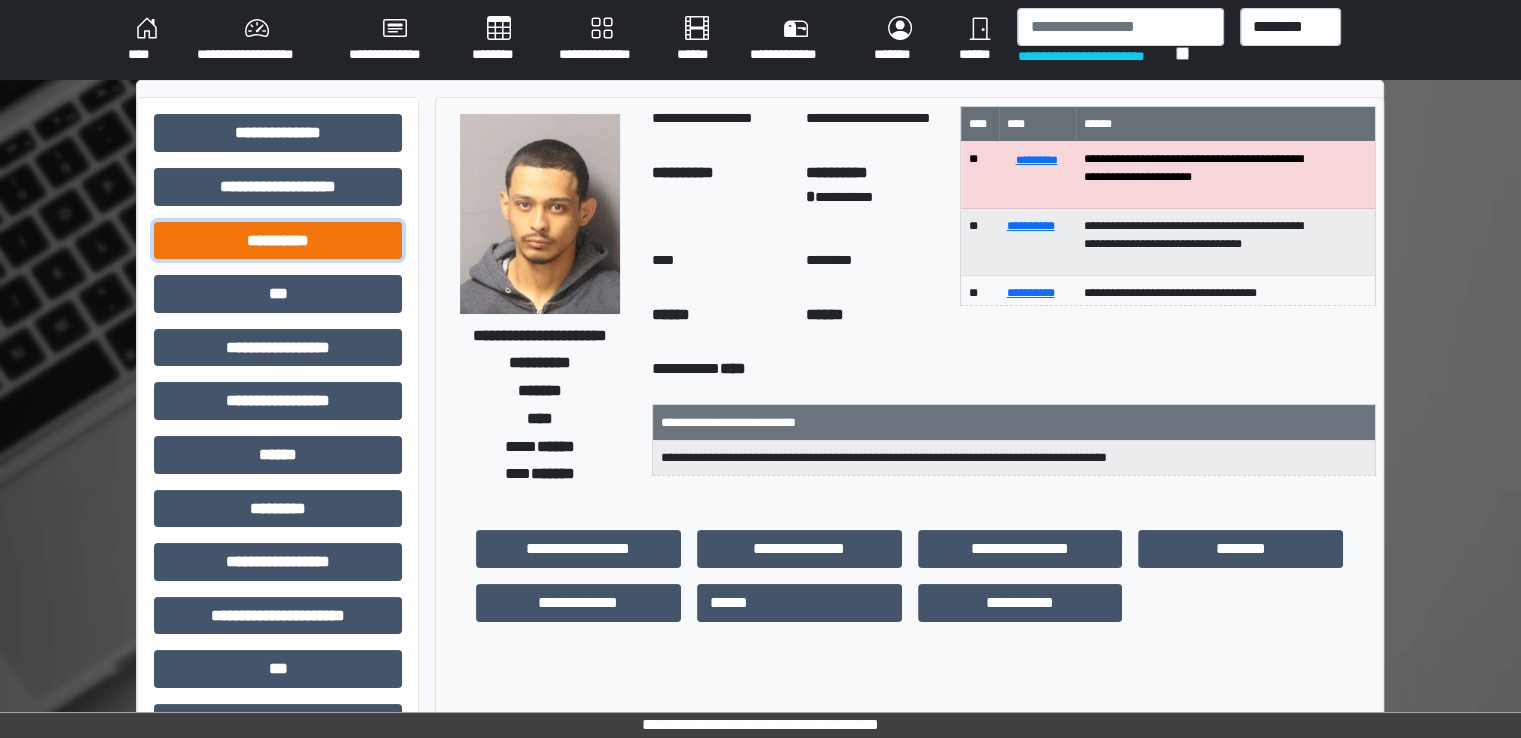 click on "**********" at bounding box center [278, 241] 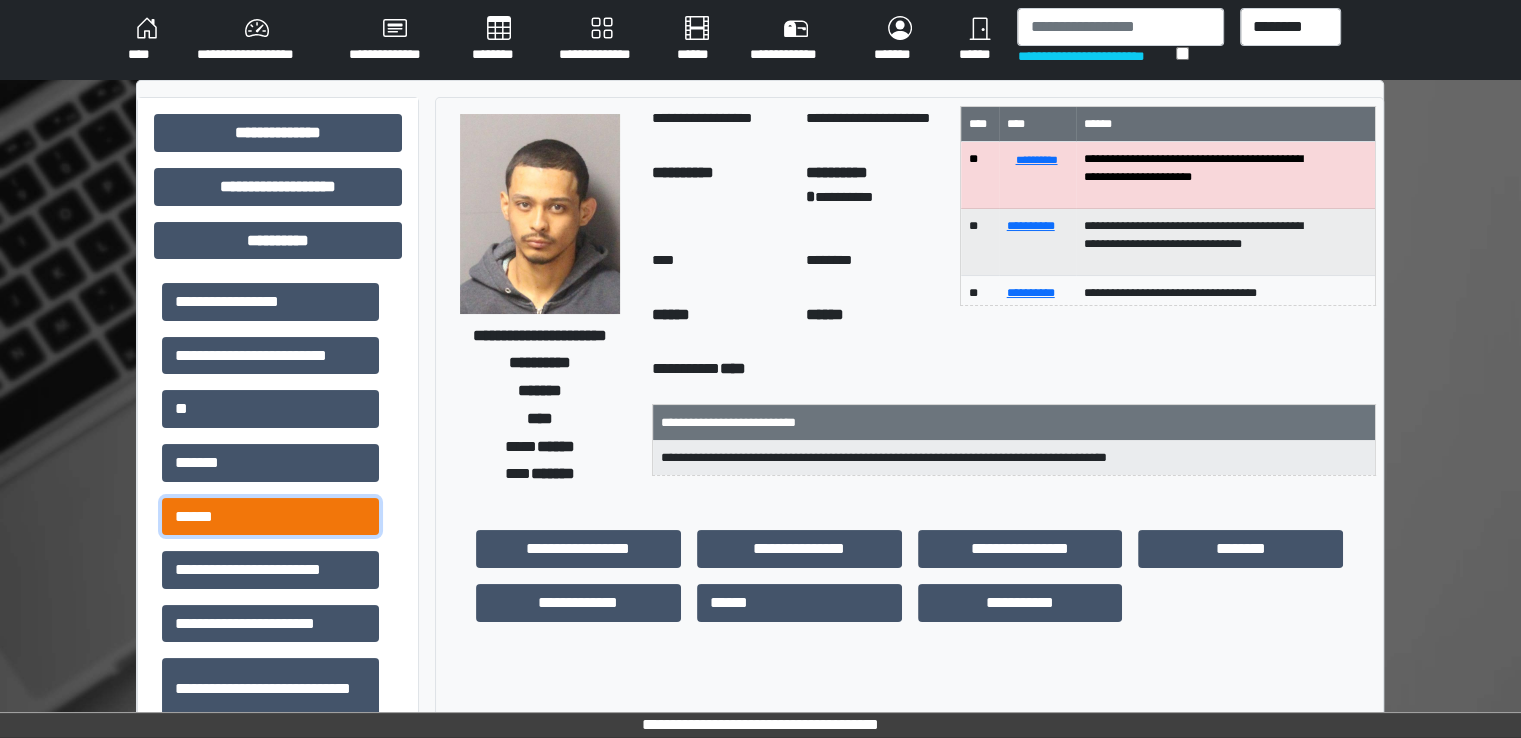 click on "******" at bounding box center (270, 517) 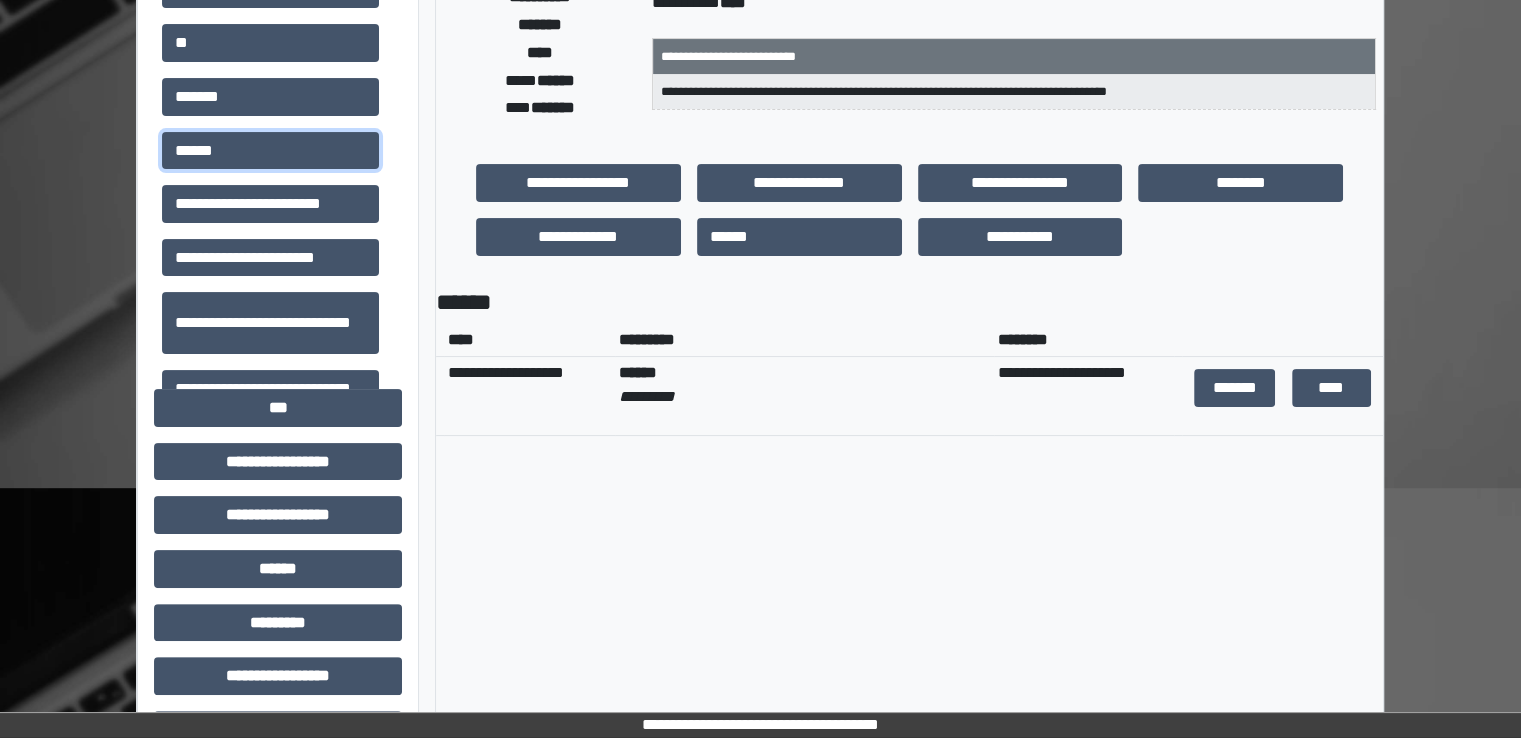 scroll, scrollTop: 400, scrollLeft: 0, axis: vertical 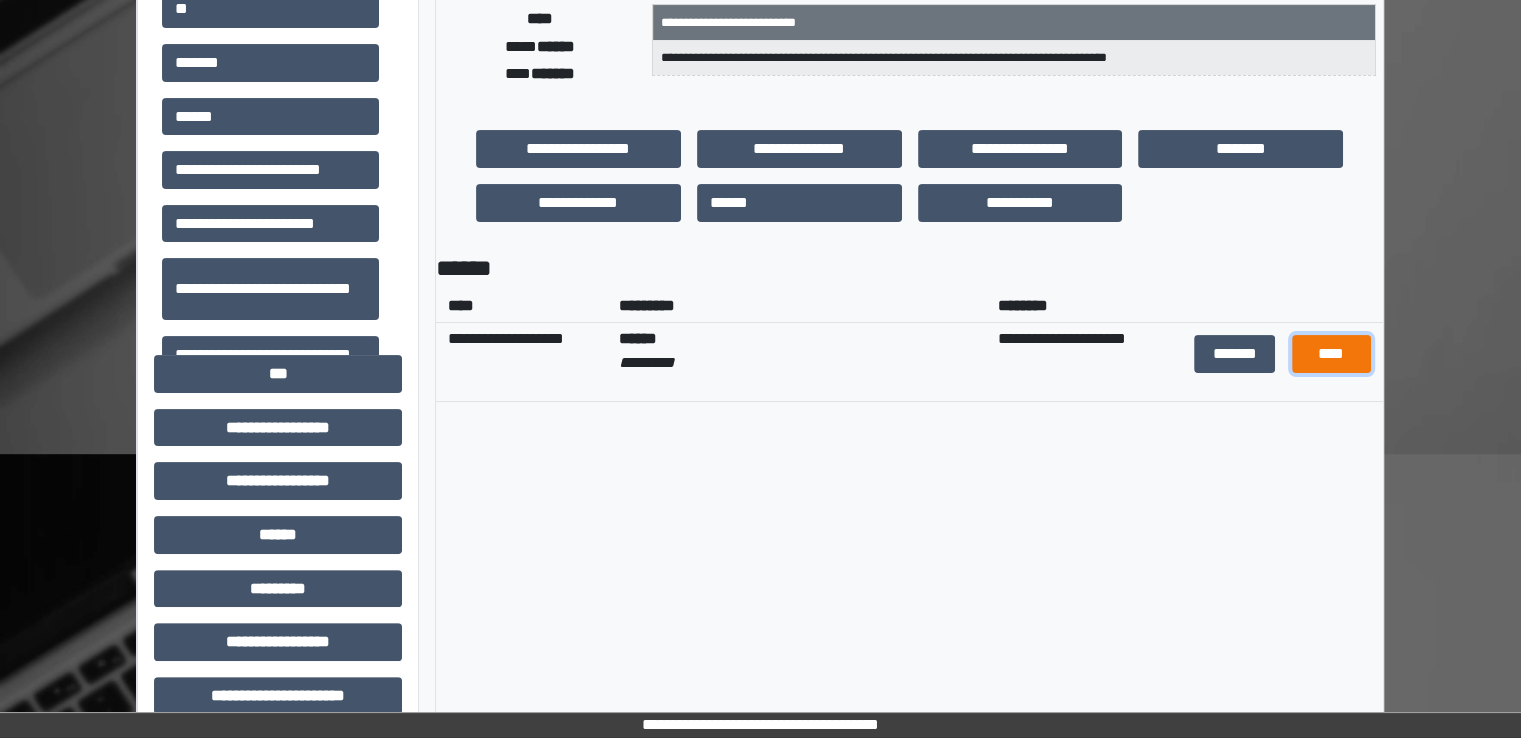 click on "****" at bounding box center (1331, 354) 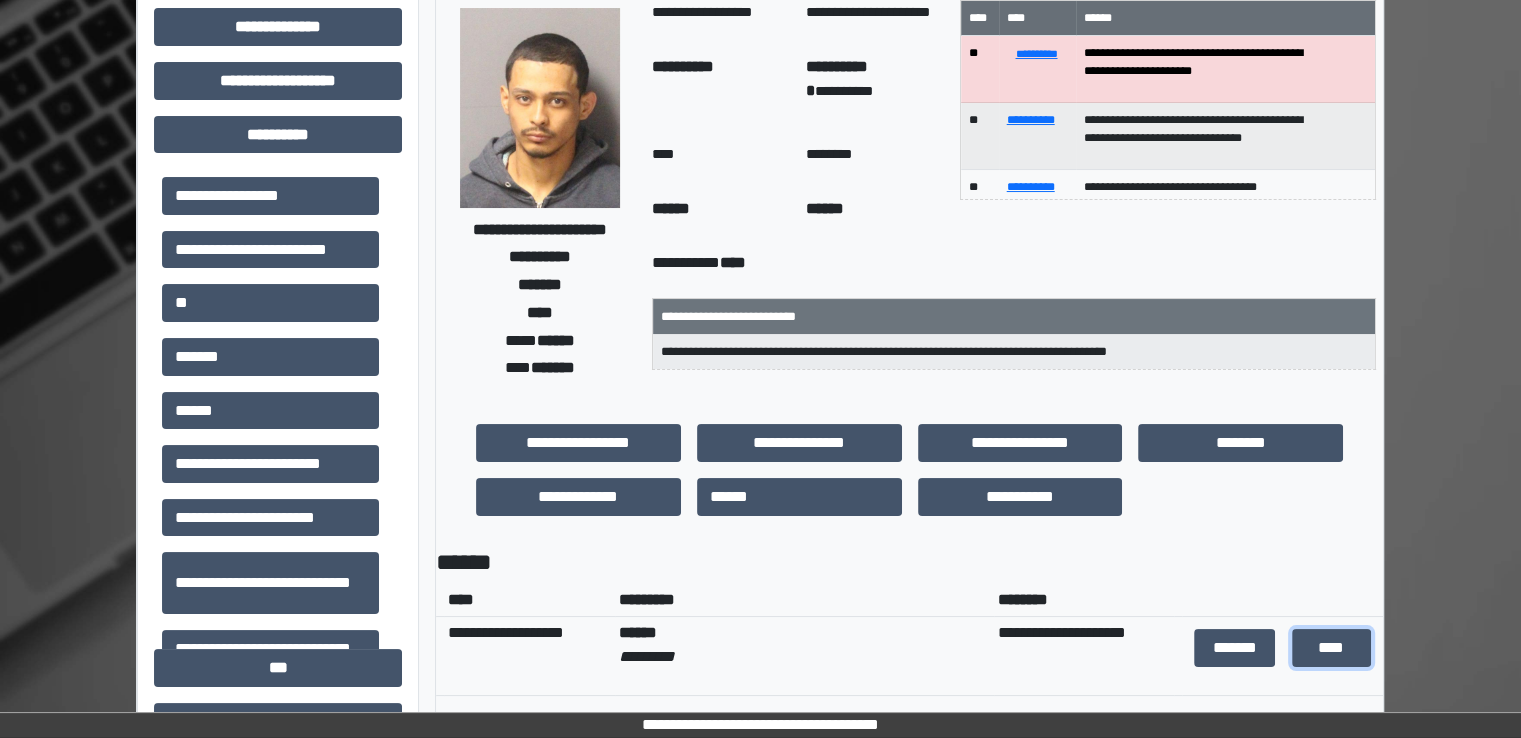 scroll, scrollTop: 0, scrollLeft: 0, axis: both 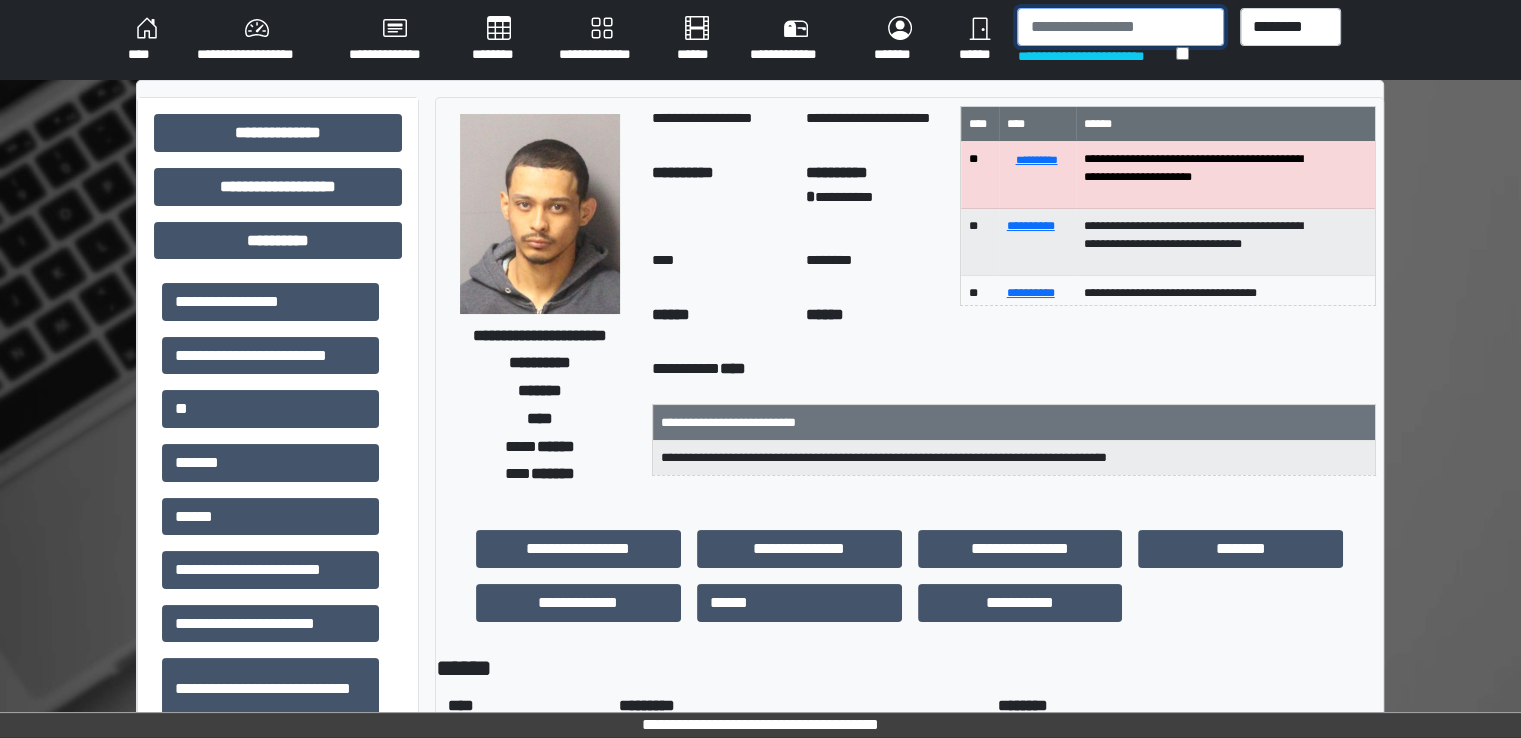 click at bounding box center (1120, 27) 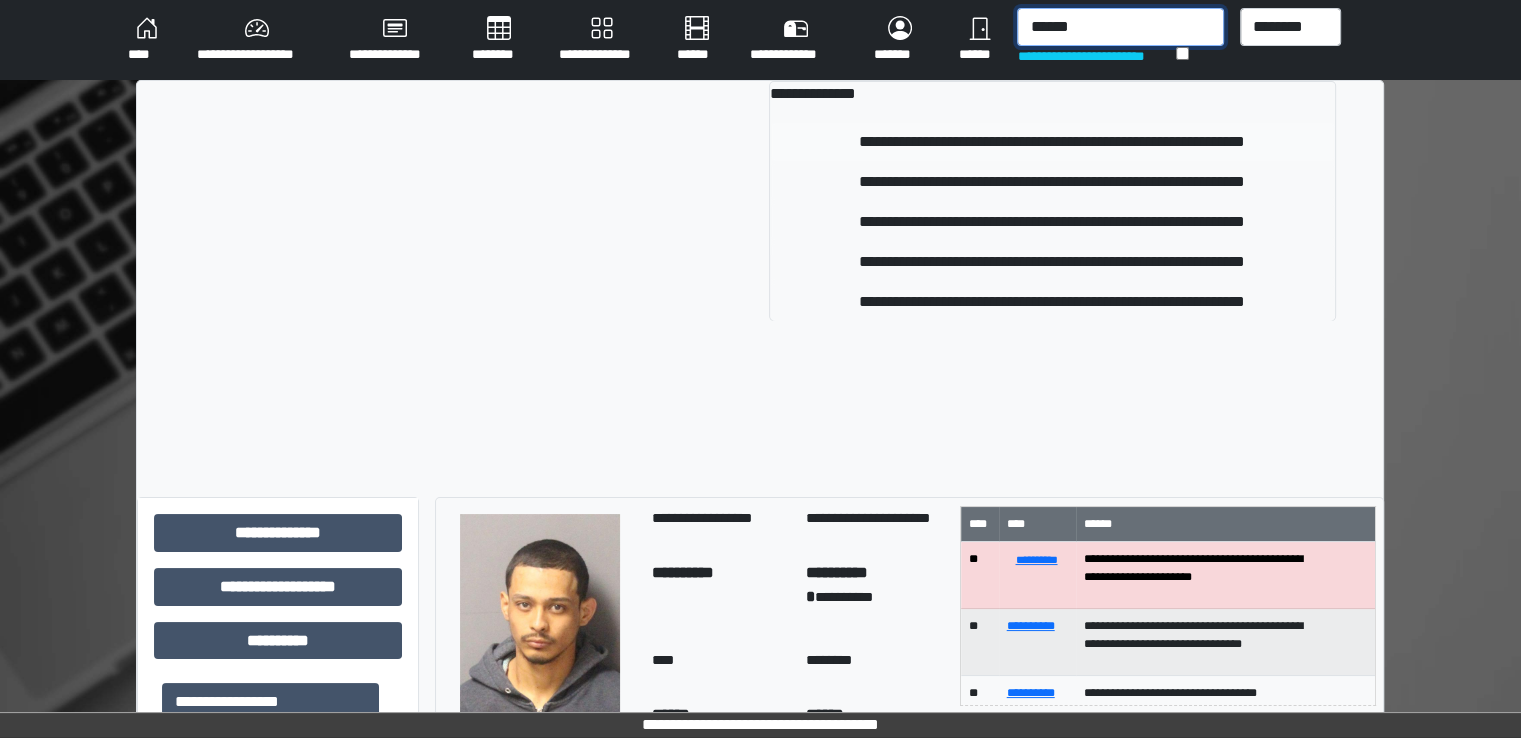 type on "******" 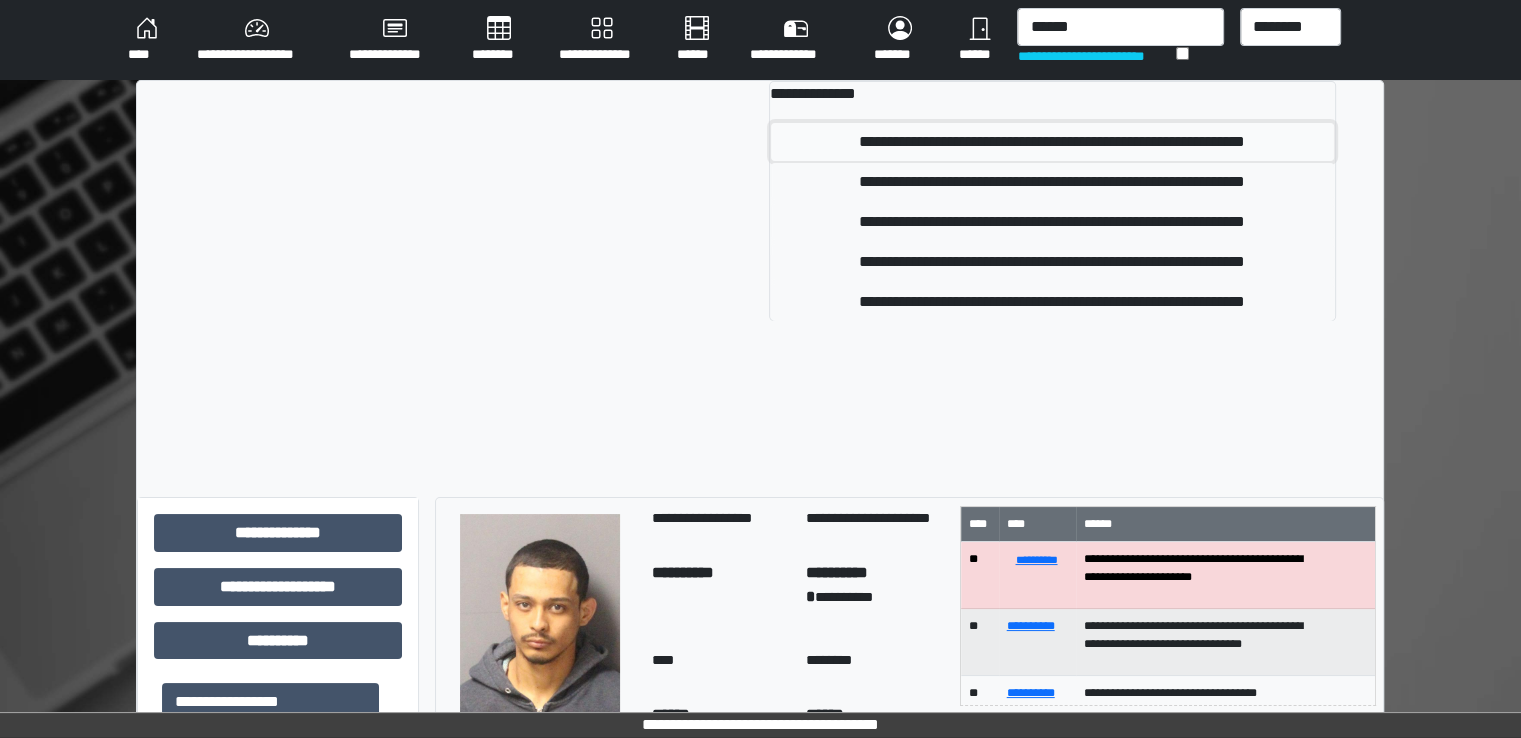 click on "**********" at bounding box center [1052, 142] 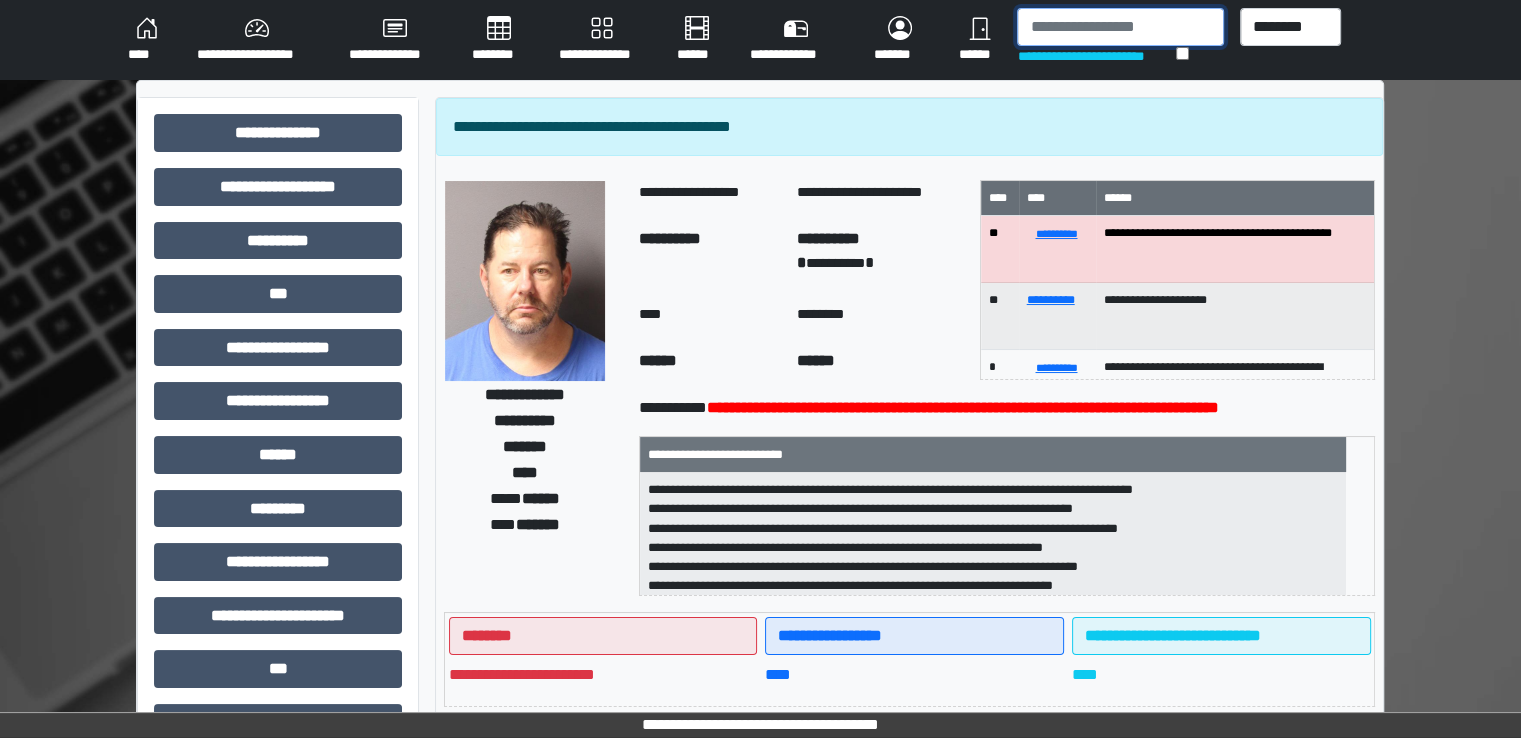 click at bounding box center (1120, 27) 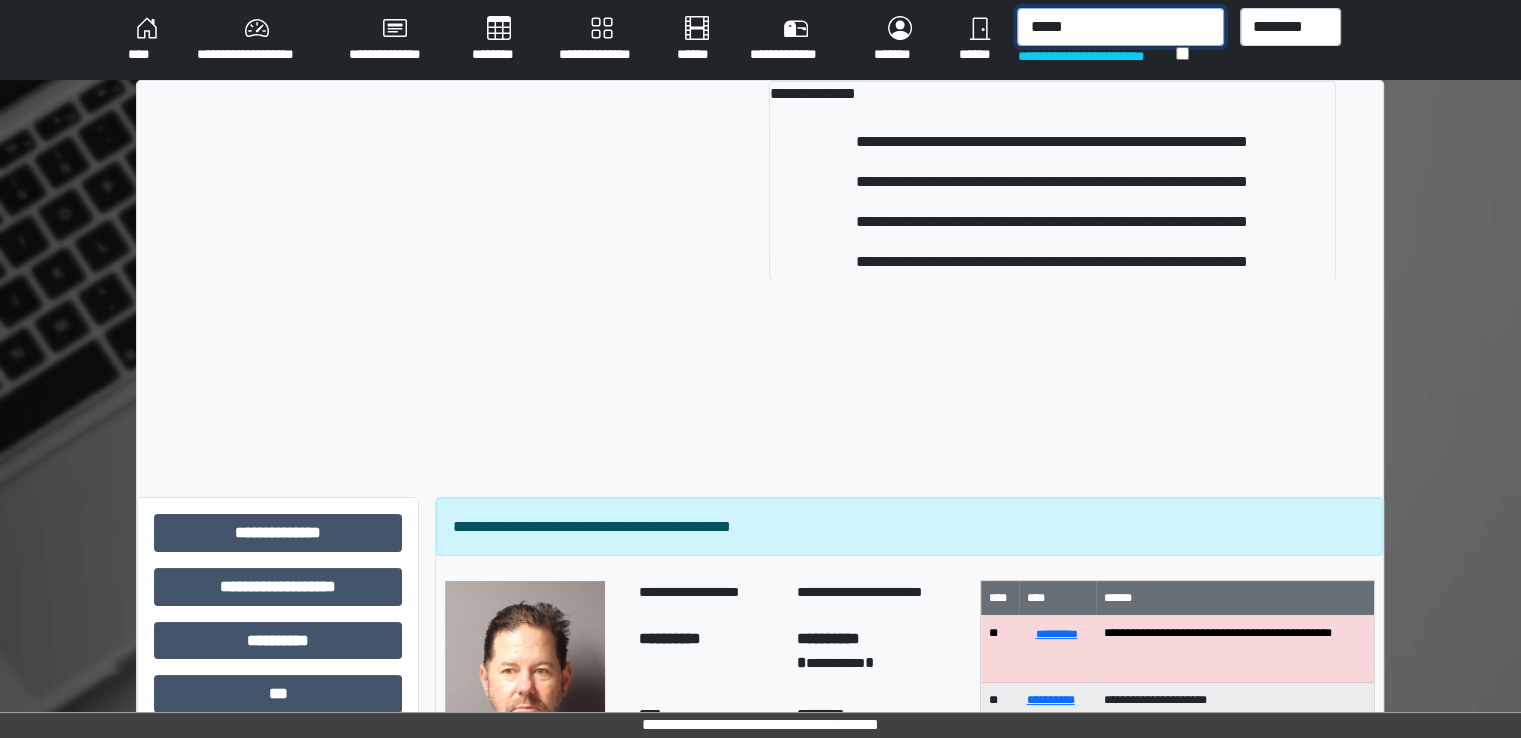 type on "*****" 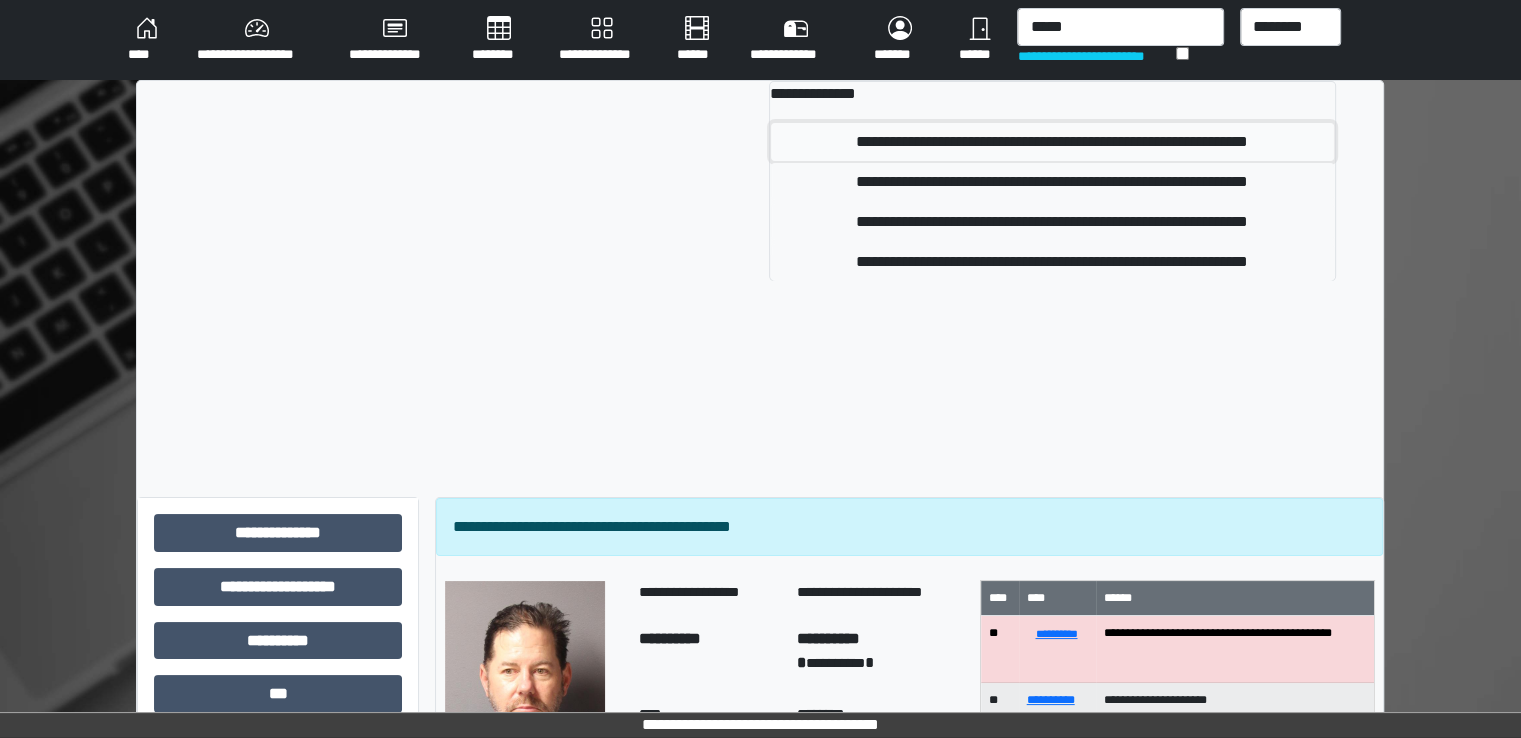 click on "**********" at bounding box center (1052, 142) 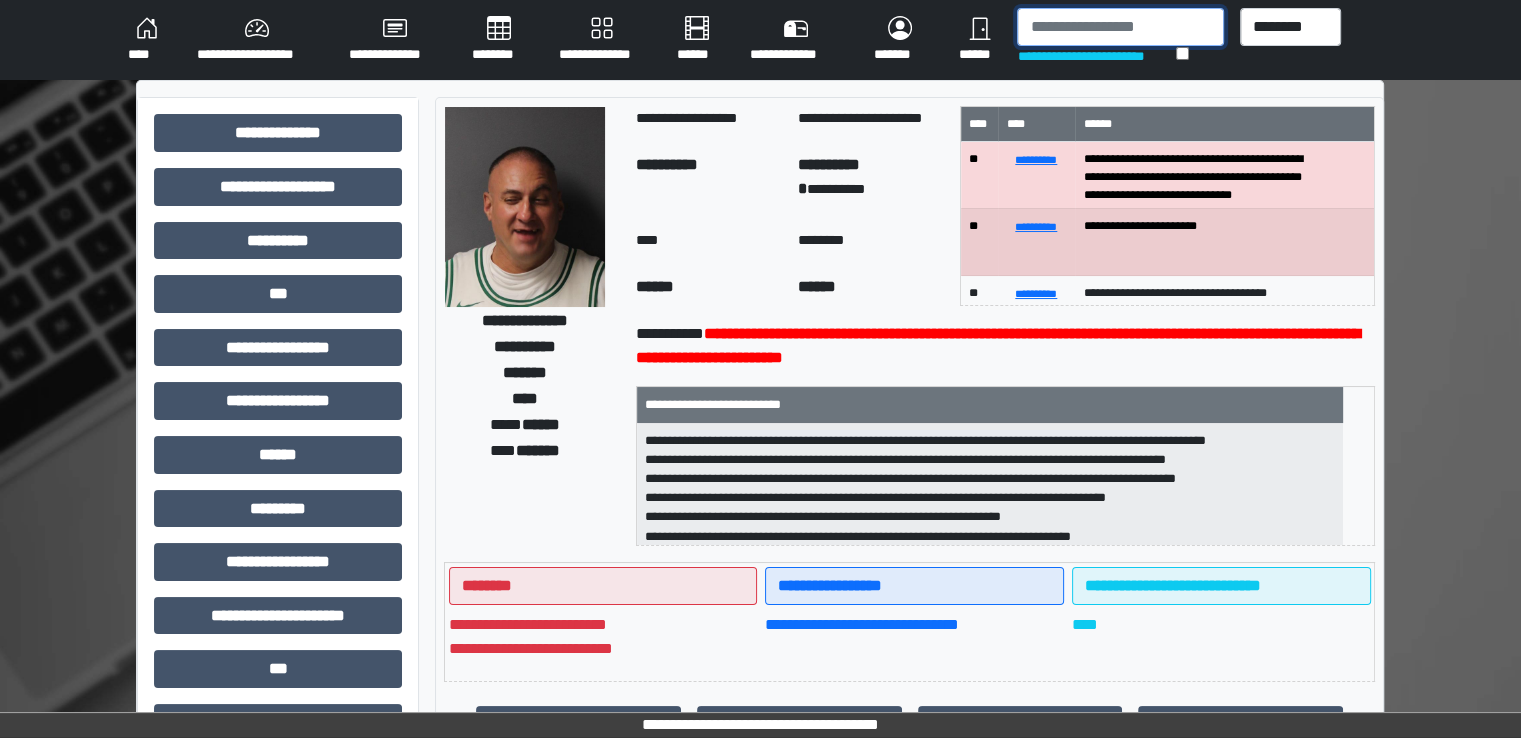 click at bounding box center [1120, 27] 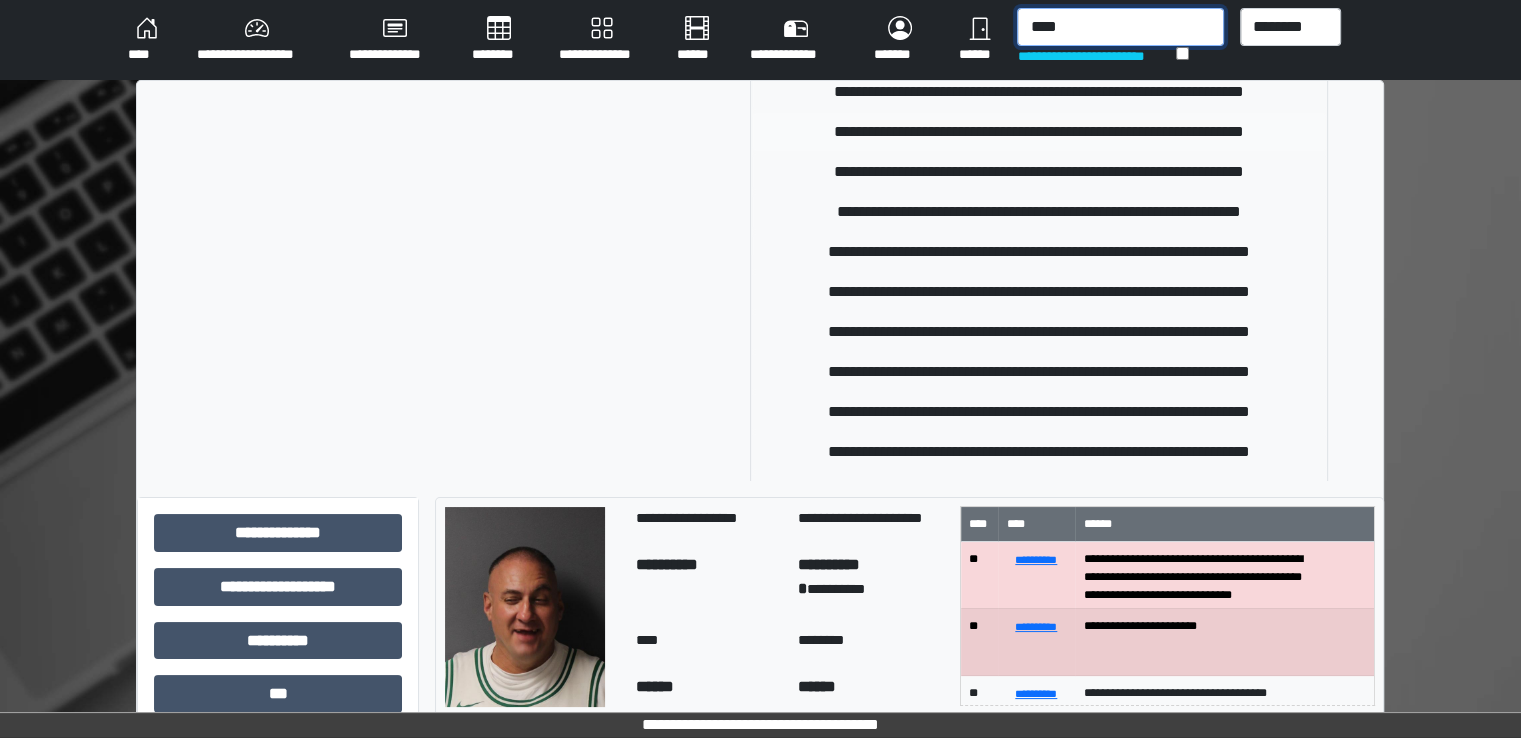 scroll, scrollTop: 291, scrollLeft: 0, axis: vertical 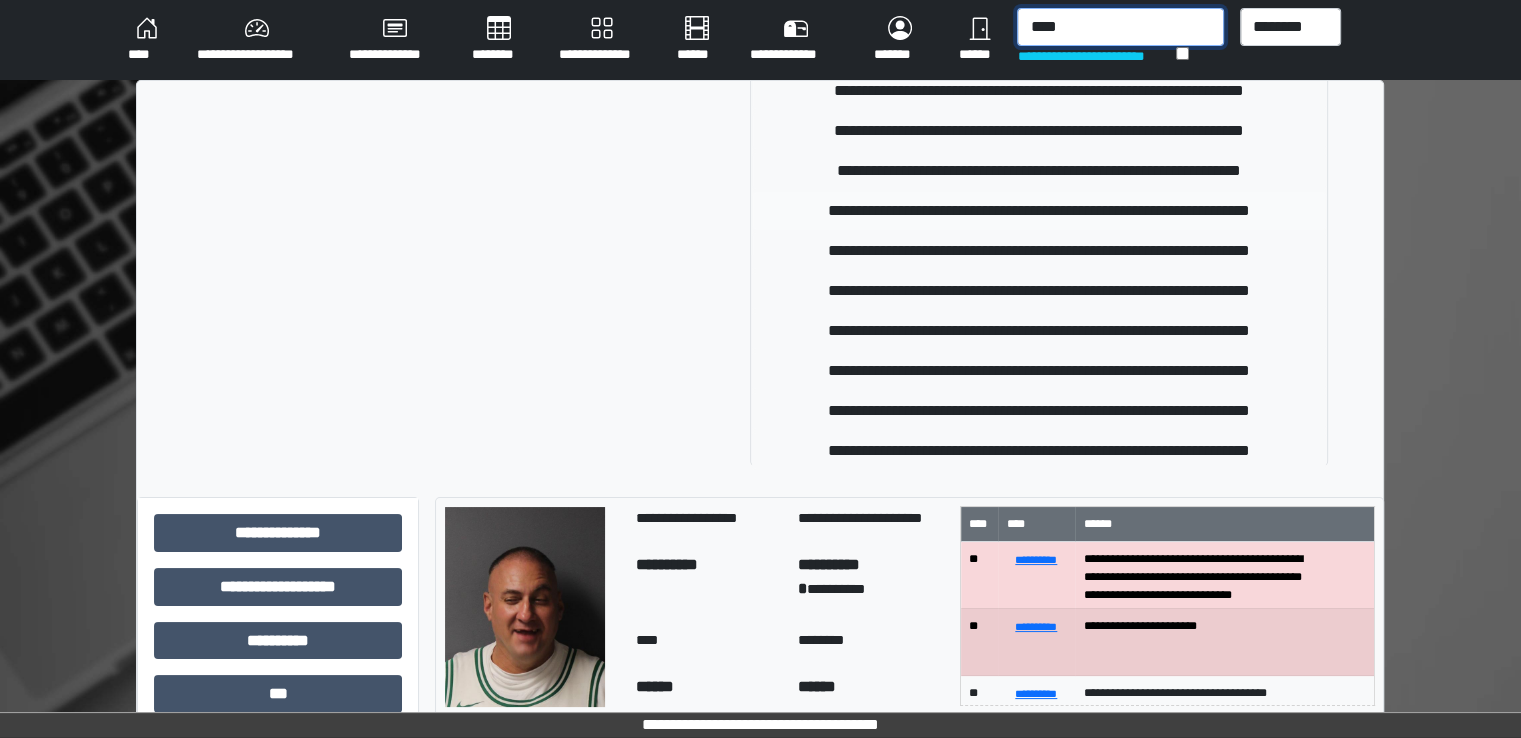 type on "****" 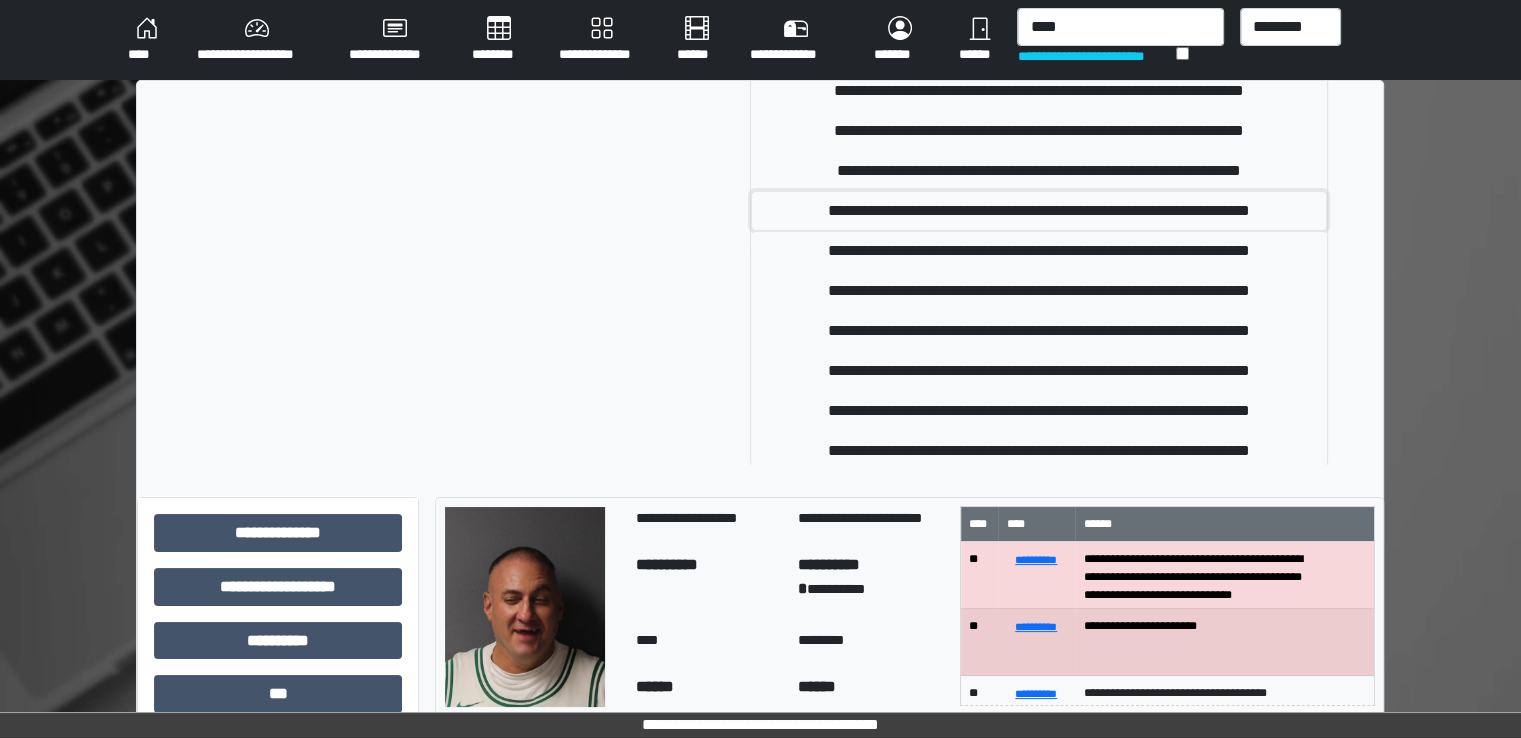 click on "**********" at bounding box center (1039, 211) 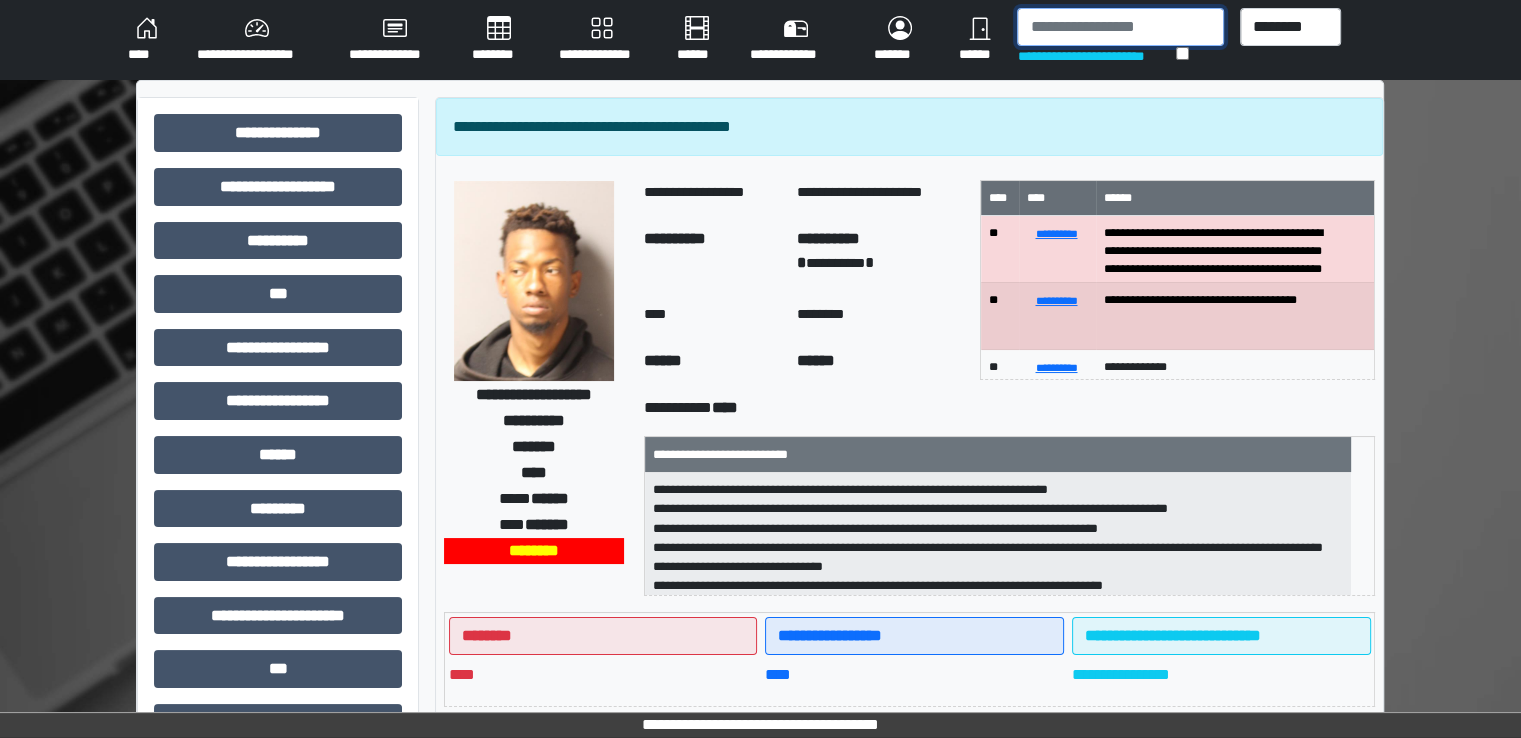 click at bounding box center (1120, 27) 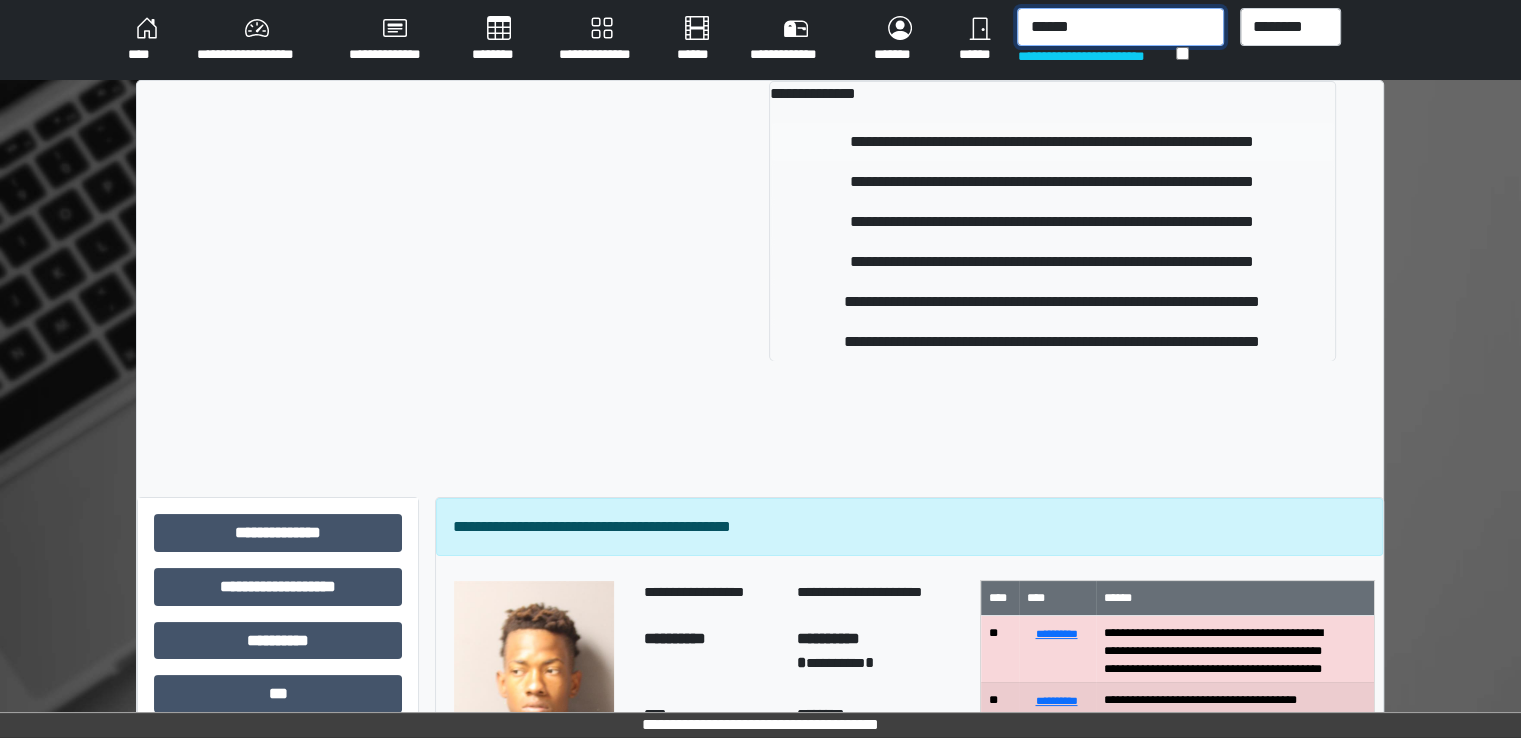 type on "******" 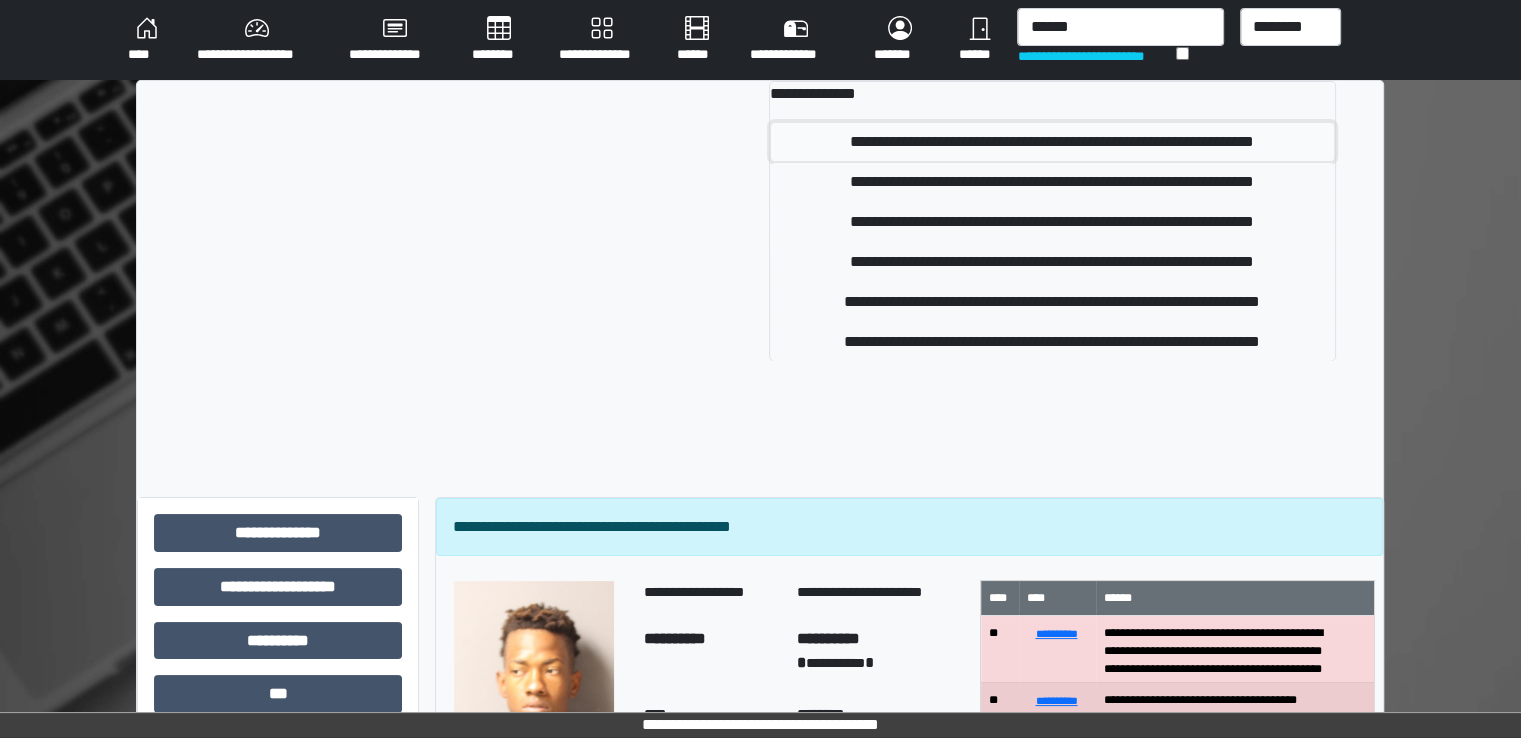 click on "**********" at bounding box center (1052, 142) 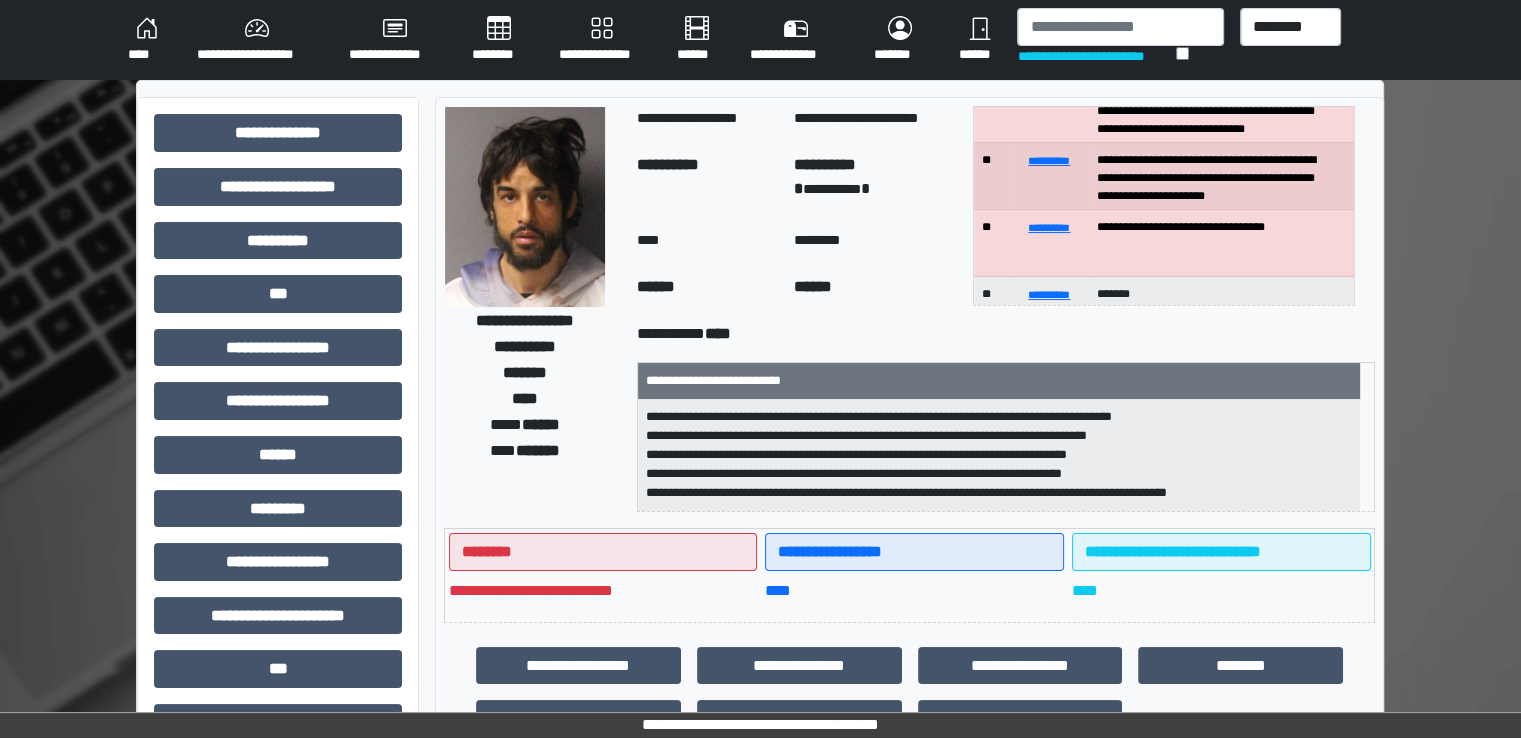 scroll, scrollTop: 100, scrollLeft: 0, axis: vertical 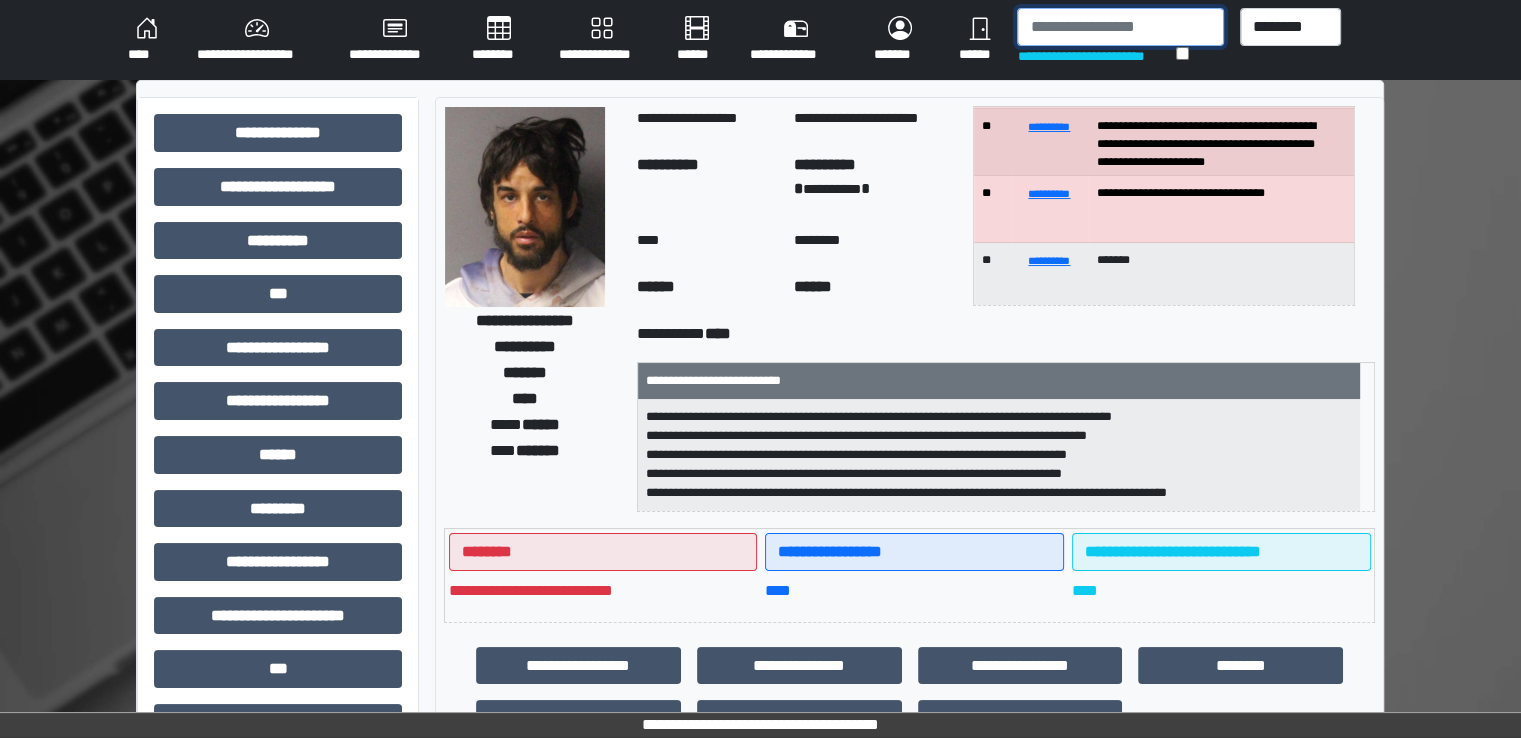 click at bounding box center (1120, 27) 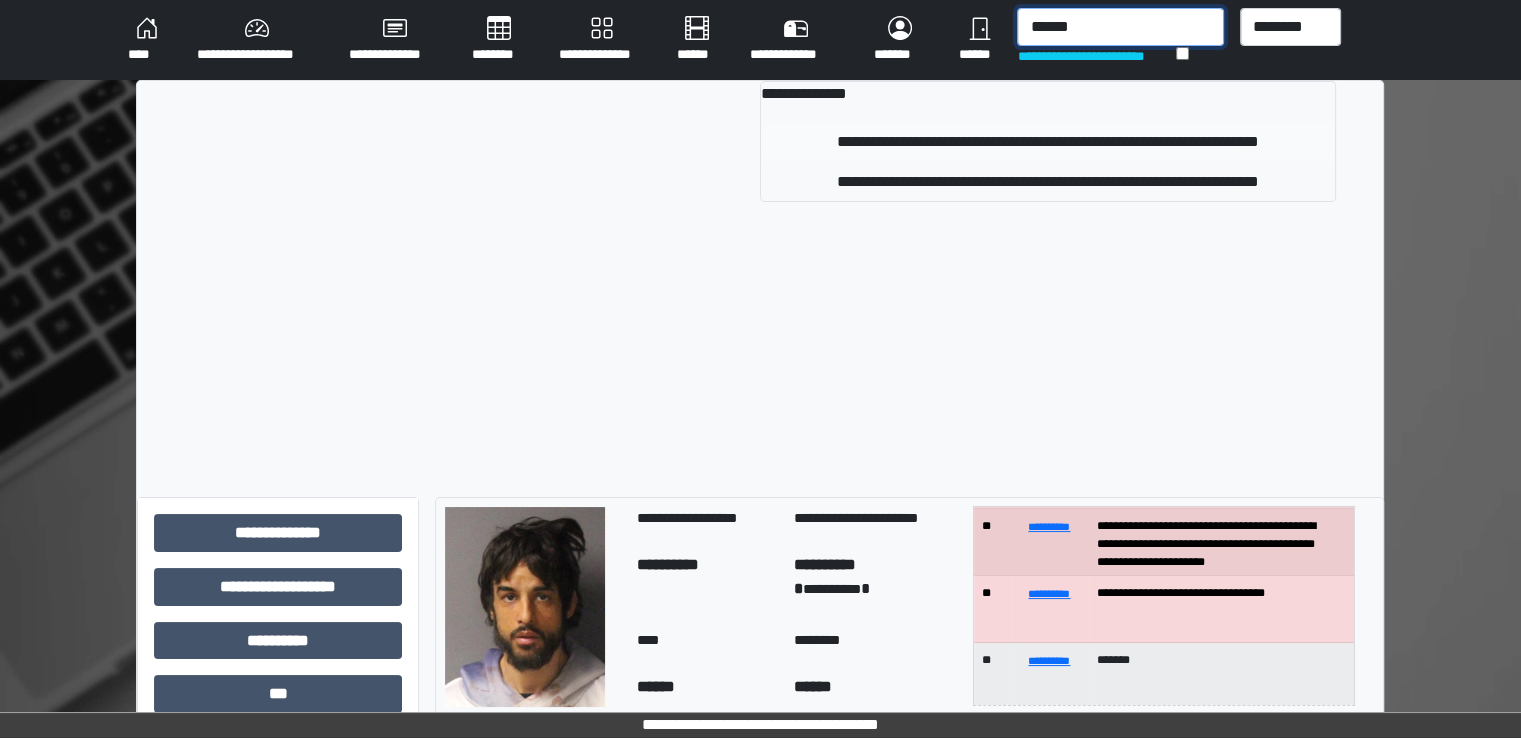type on "******" 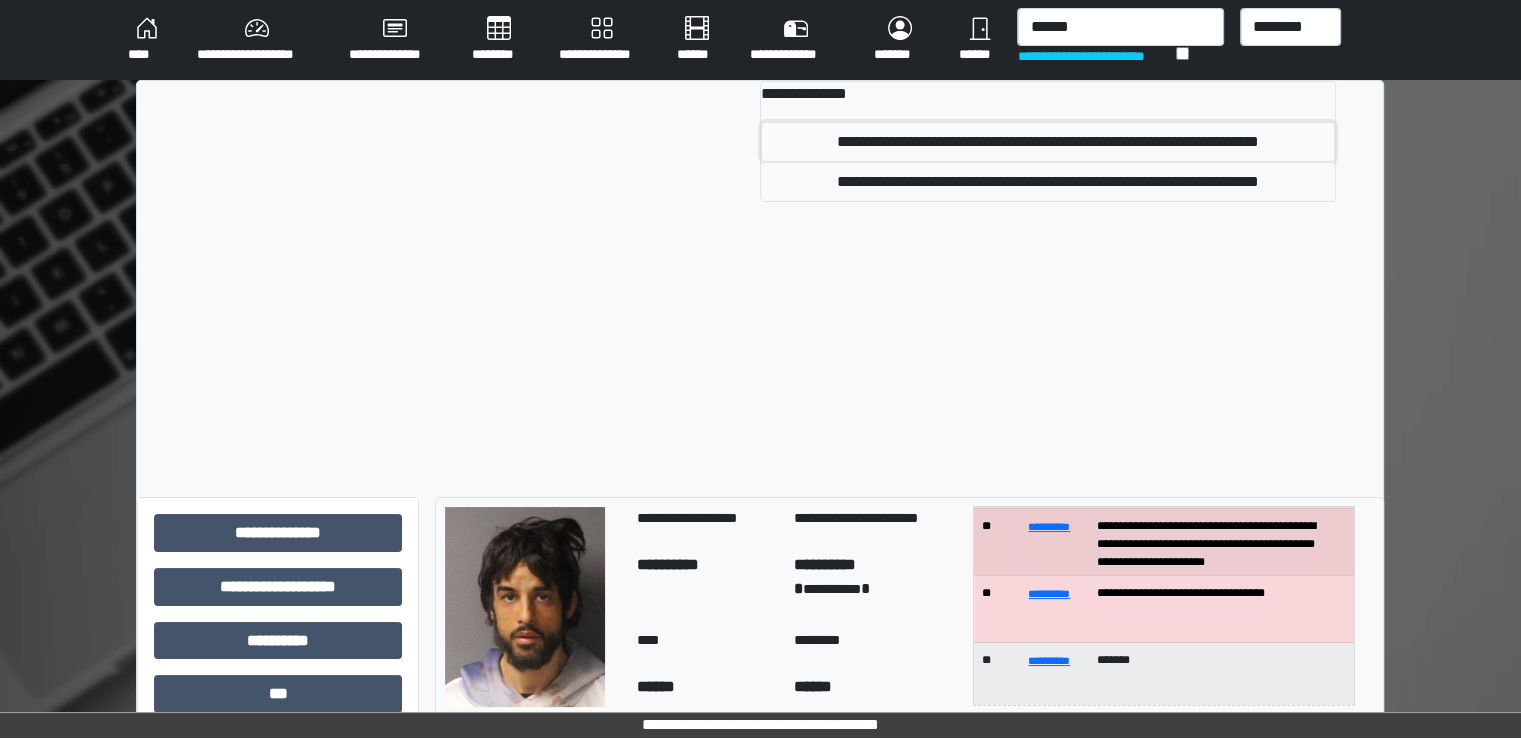 click on "**********" at bounding box center [1048, 142] 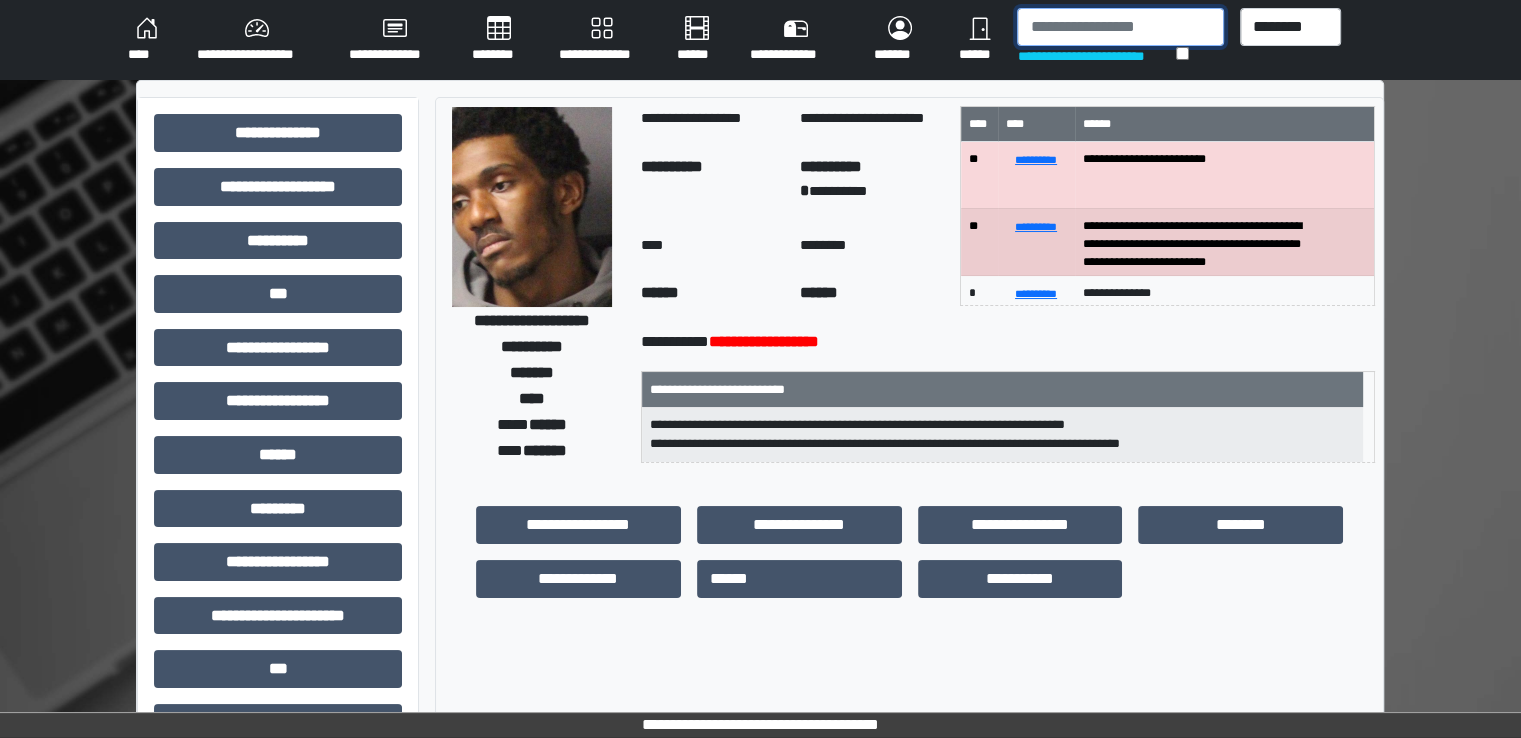 click at bounding box center (1120, 27) 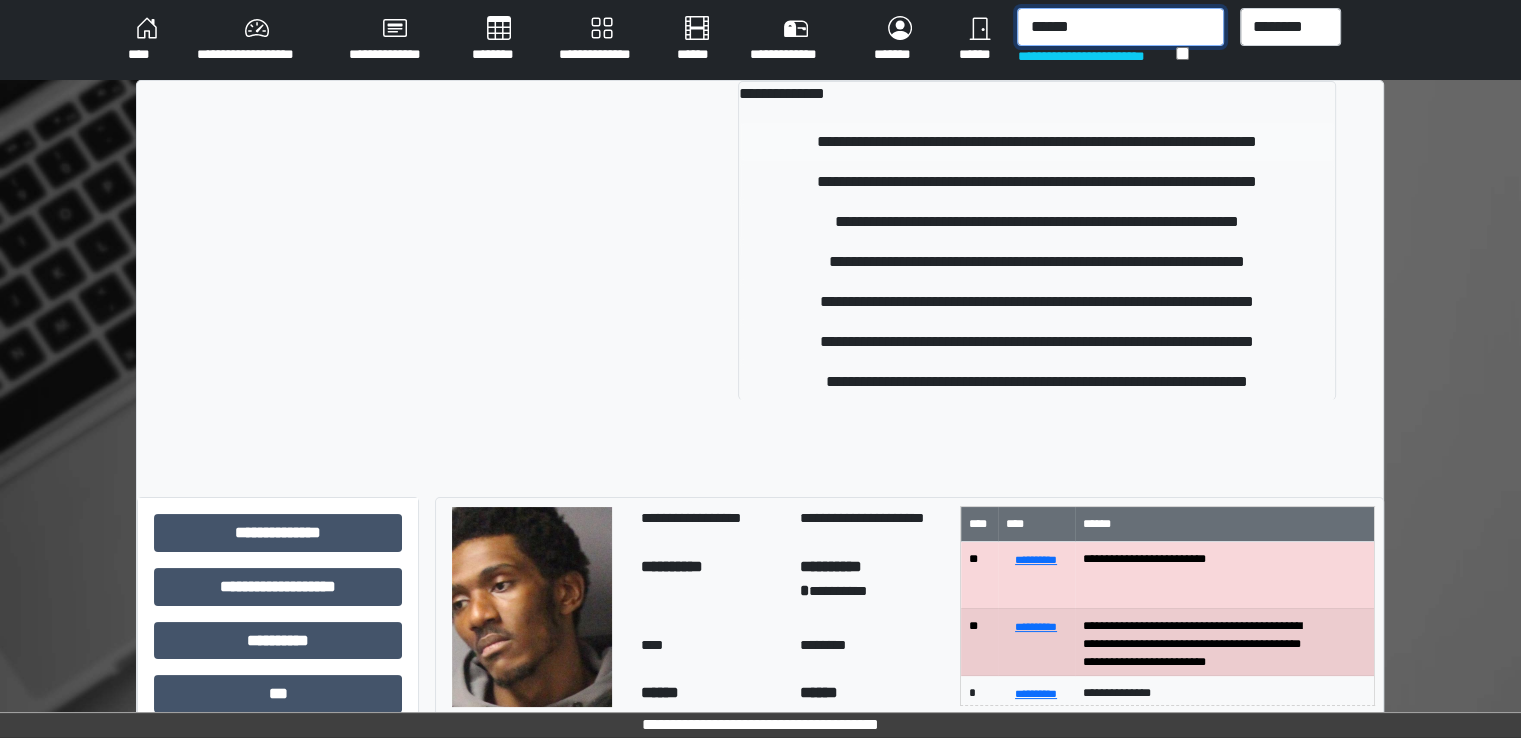 type on "******" 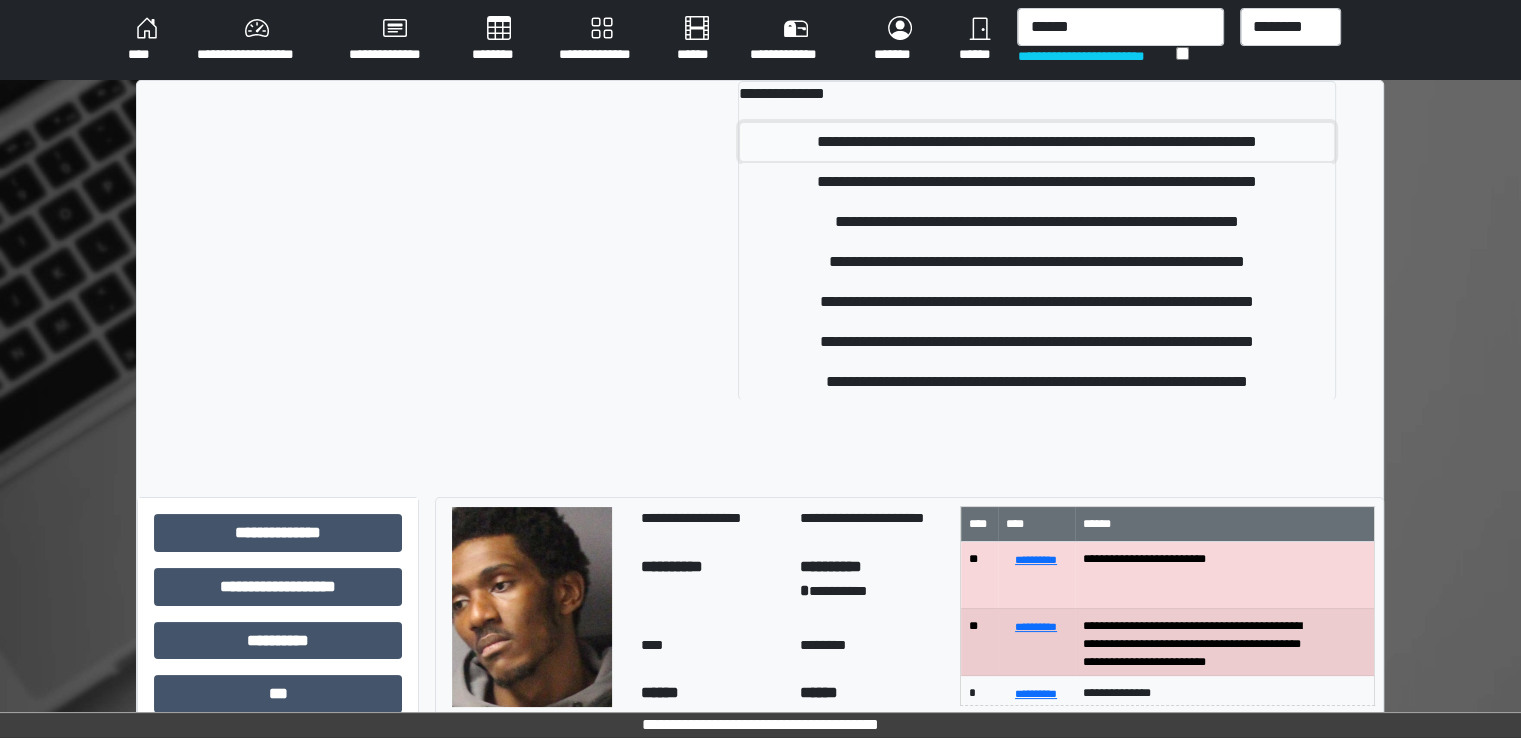click on "**********" at bounding box center (1037, 142) 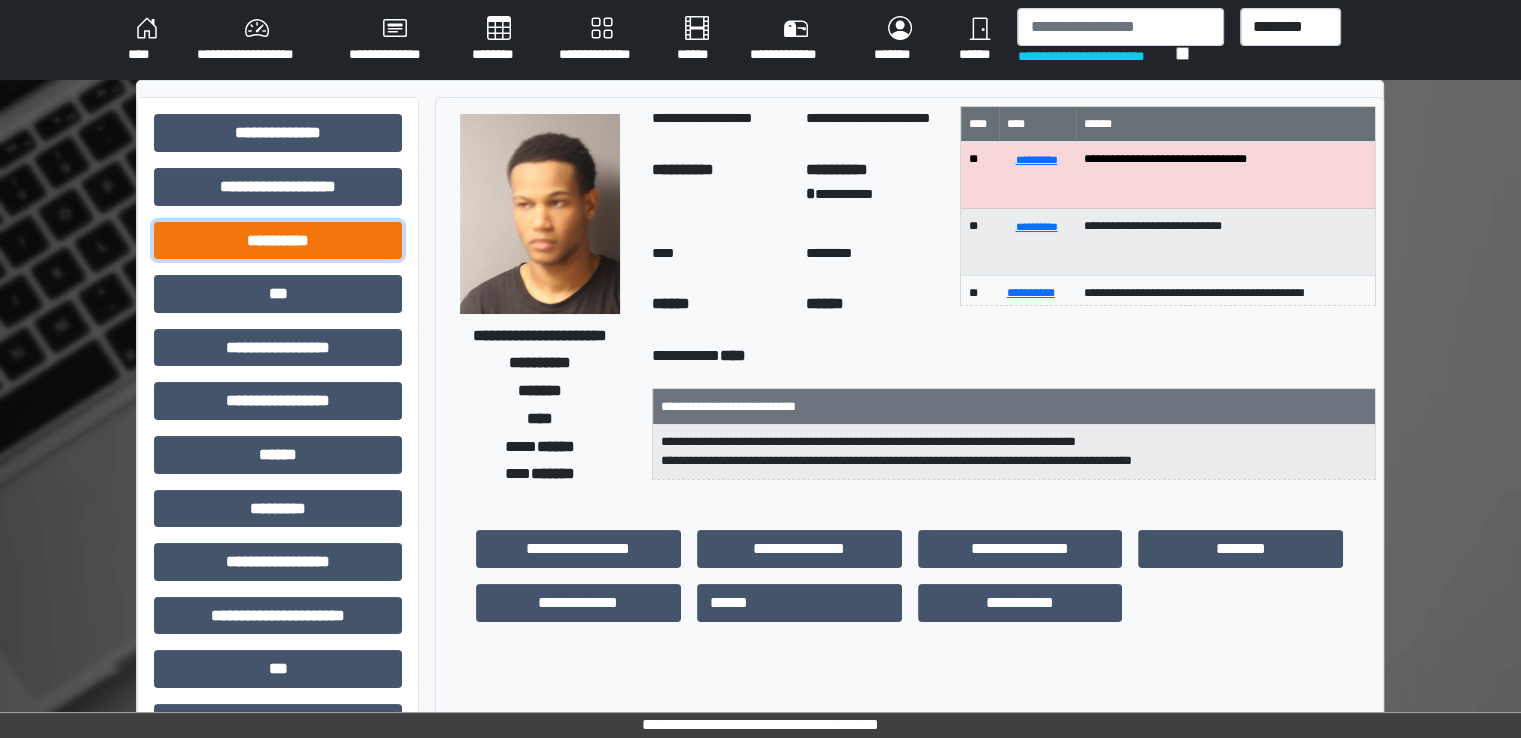 click on "**********" at bounding box center (278, 241) 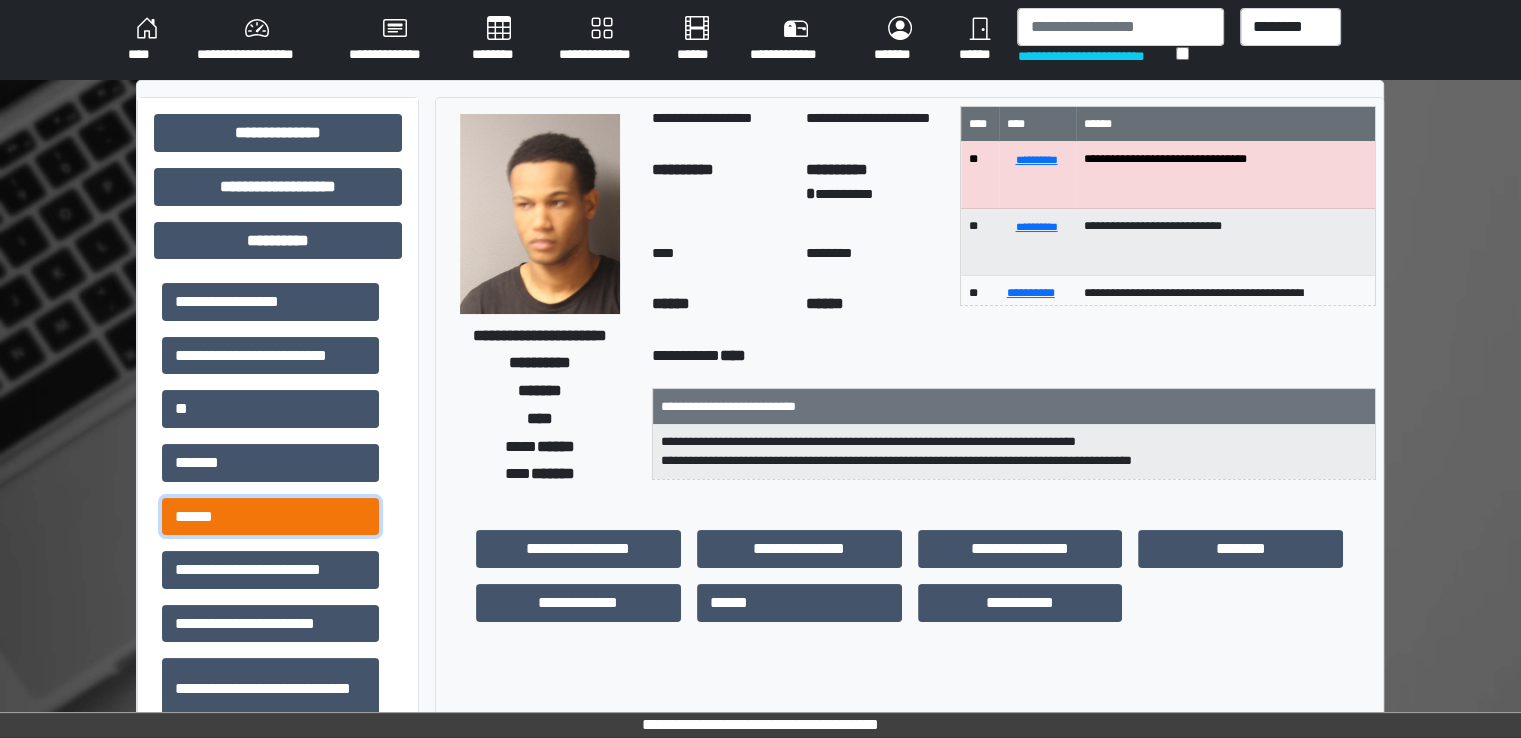 click on "******" at bounding box center [270, 517] 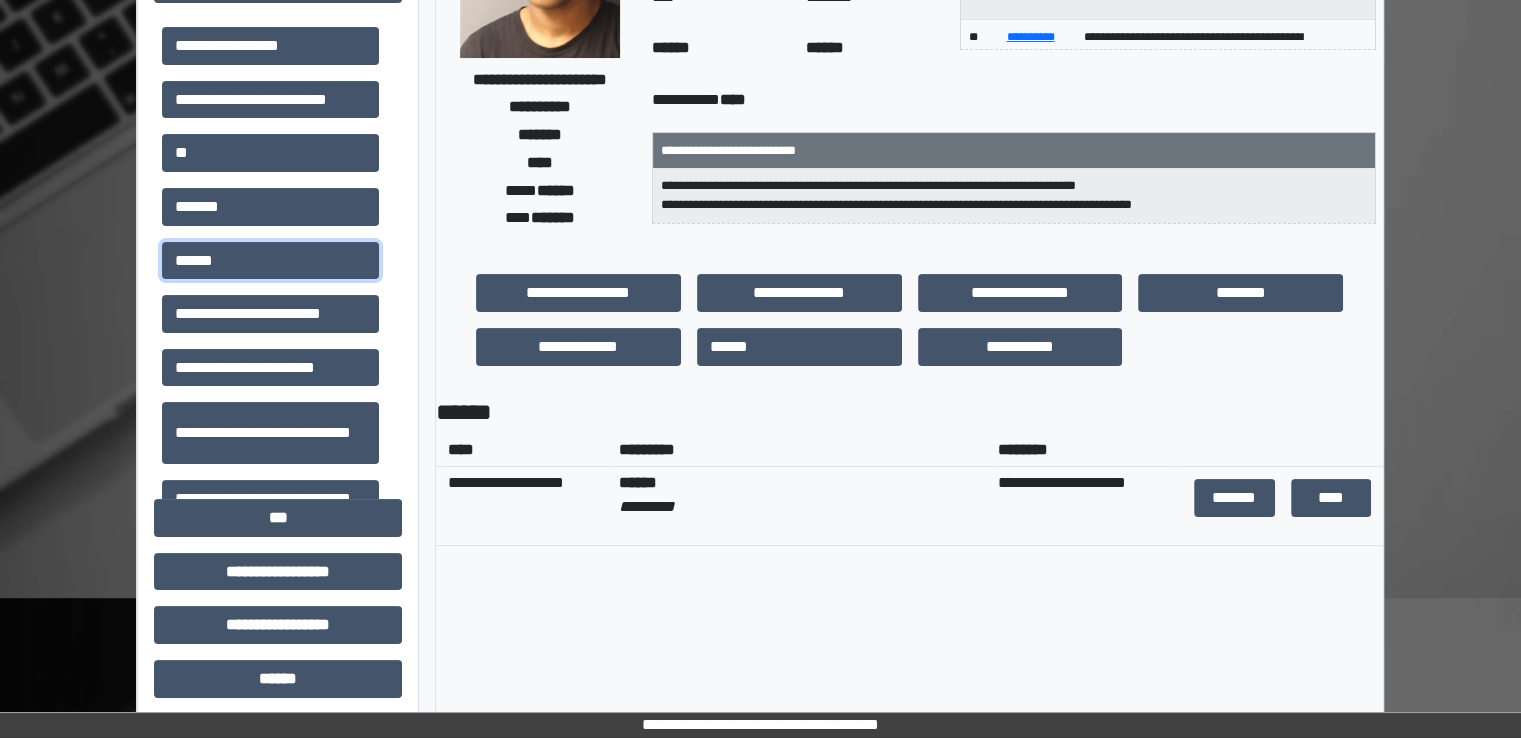 scroll, scrollTop: 200, scrollLeft: 0, axis: vertical 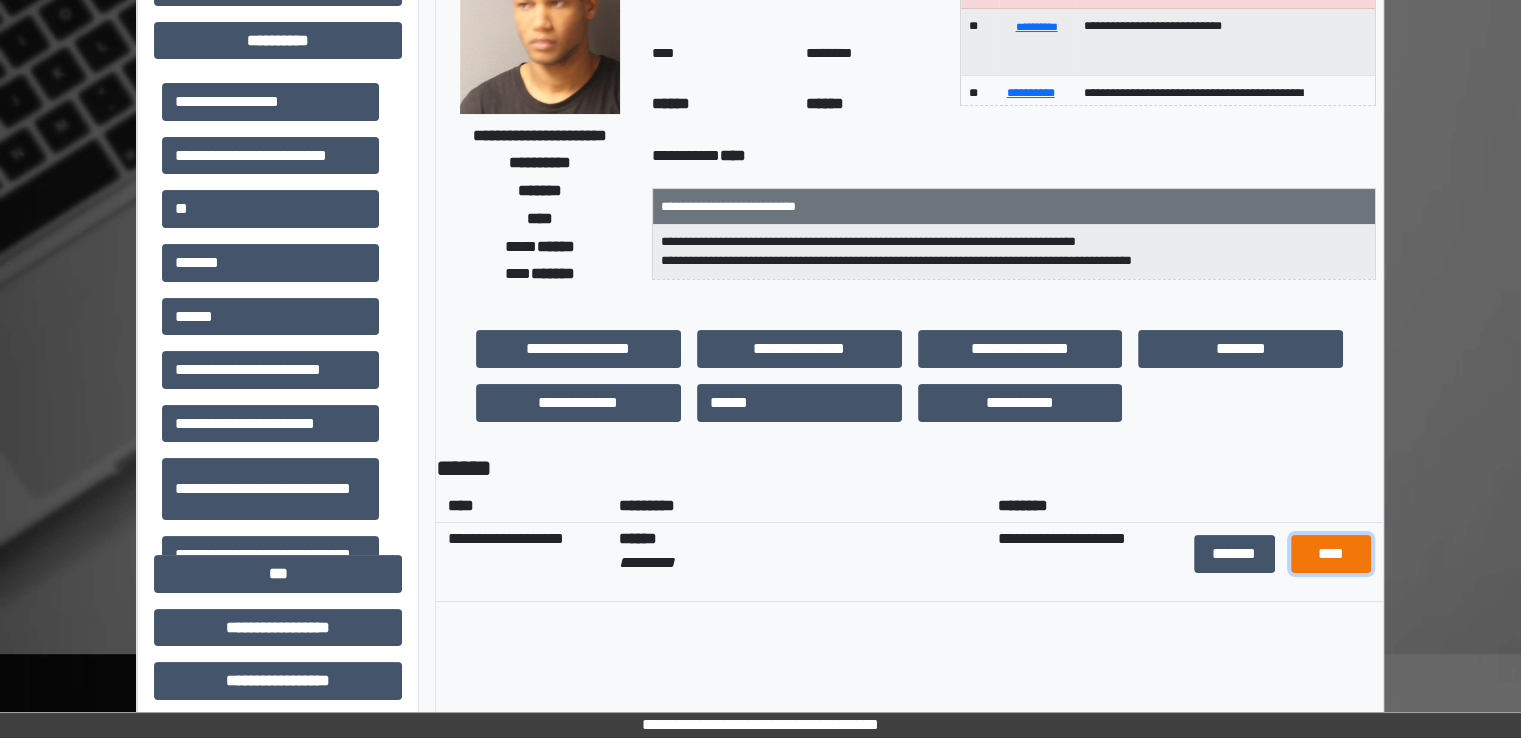 click on "****" at bounding box center (1331, 554) 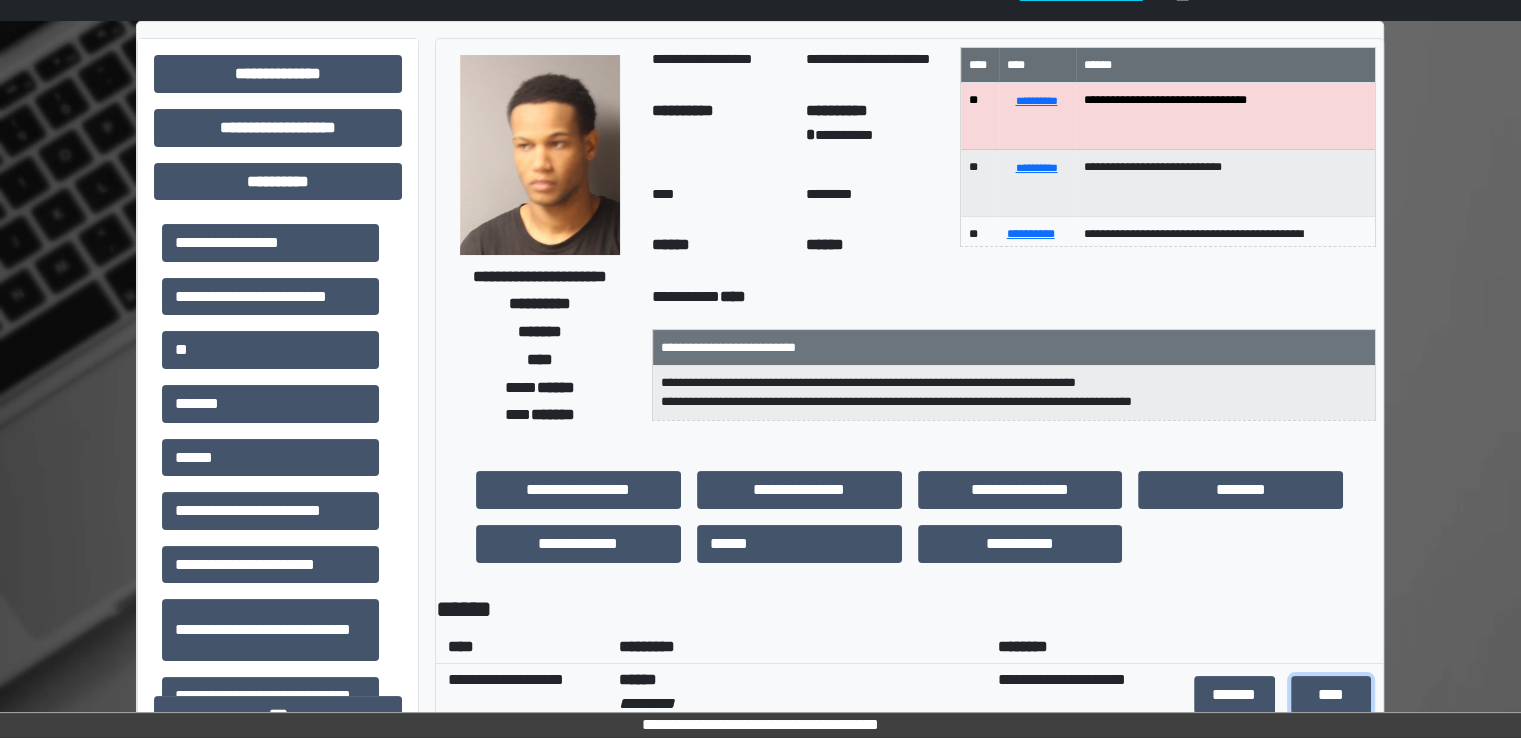 scroll, scrollTop: 0, scrollLeft: 0, axis: both 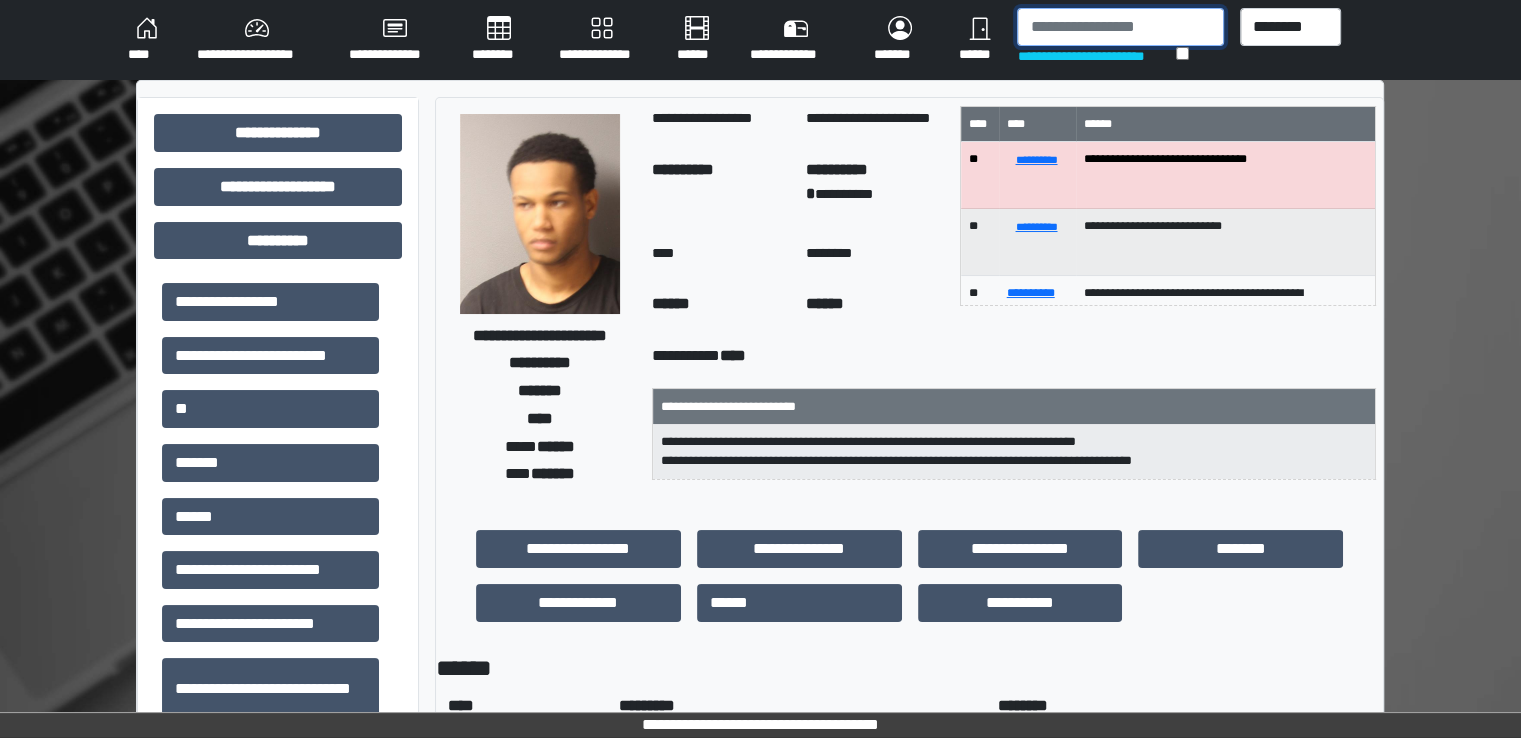 click at bounding box center [1120, 27] 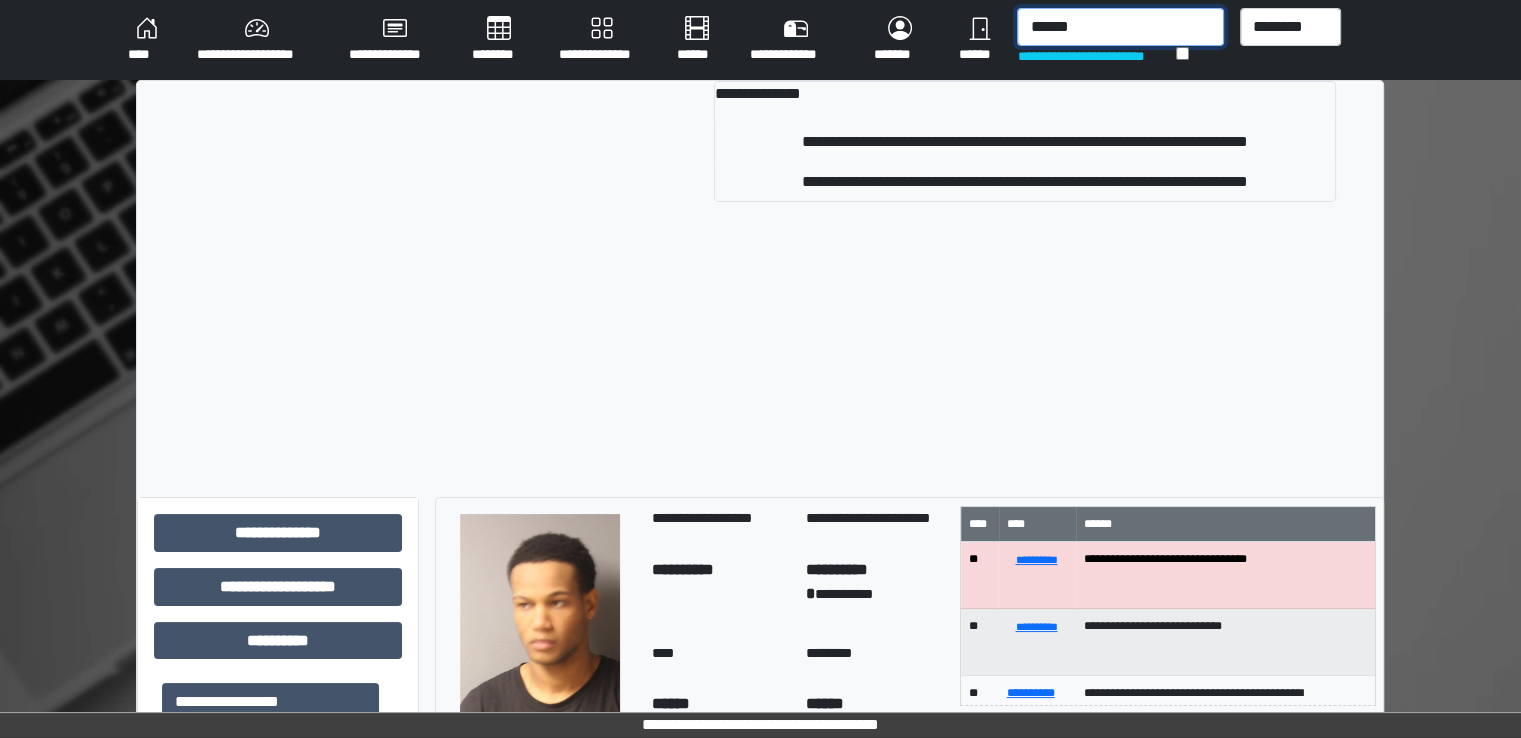 type on "******" 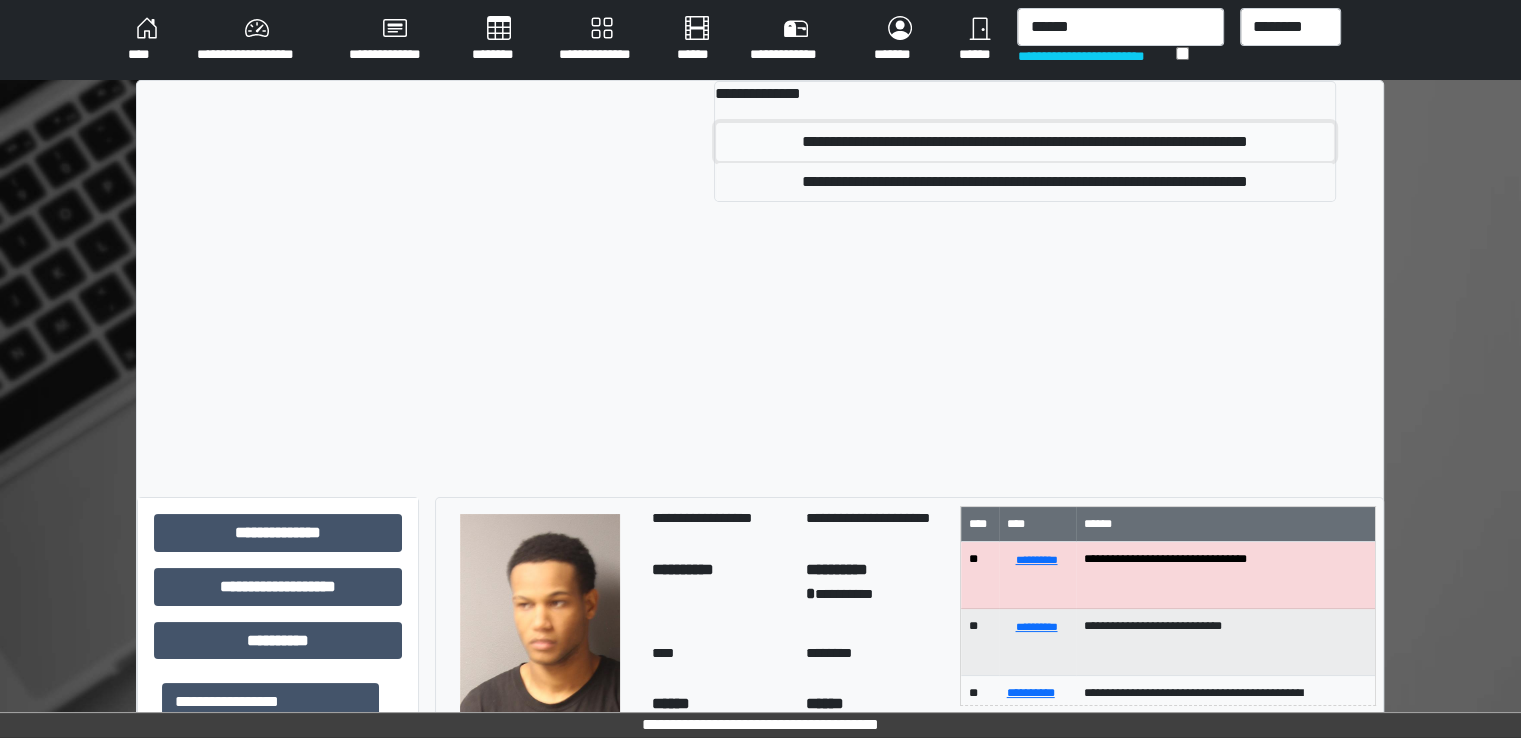 click on "**********" at bounding box center [1024, 142] 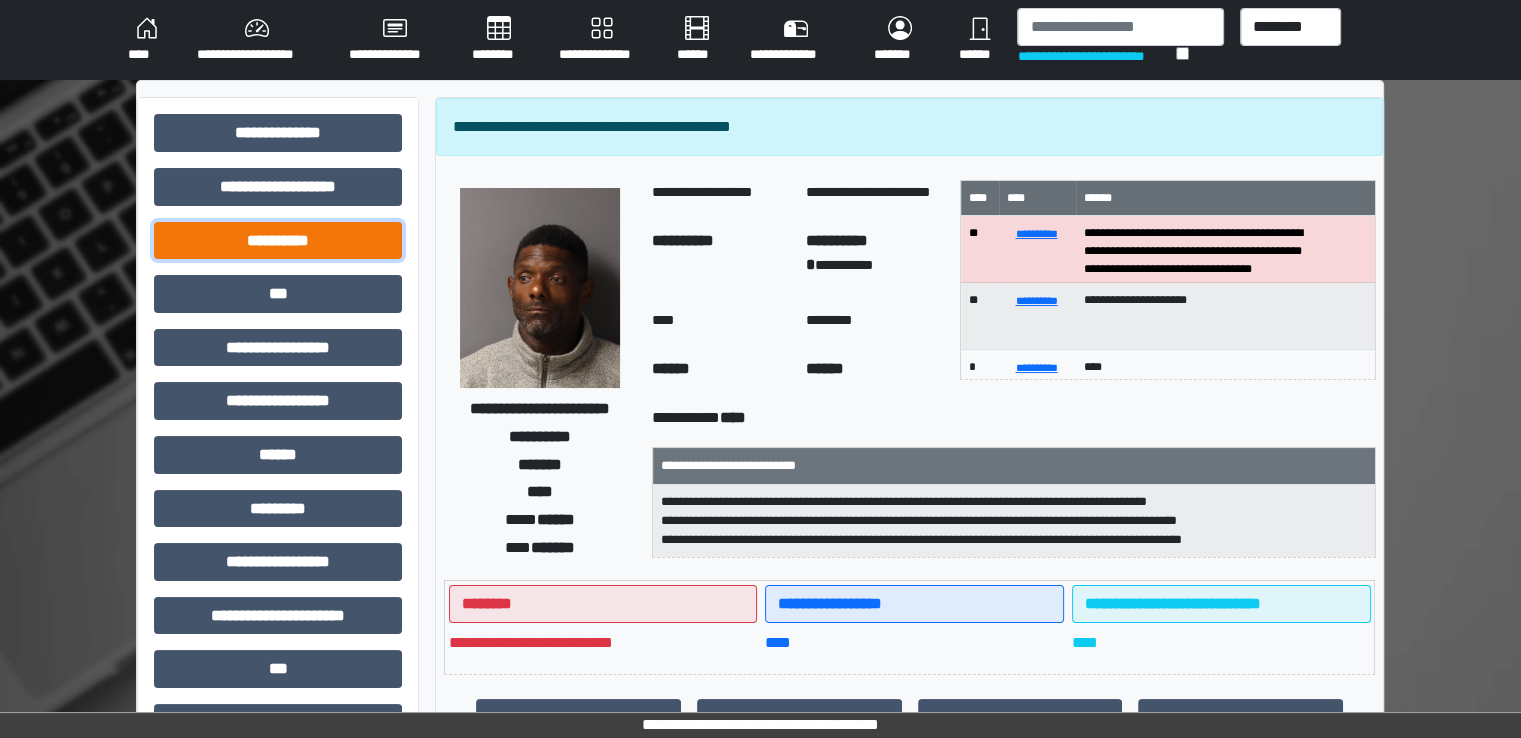 click on "**********" at bounding box center (278, 241) 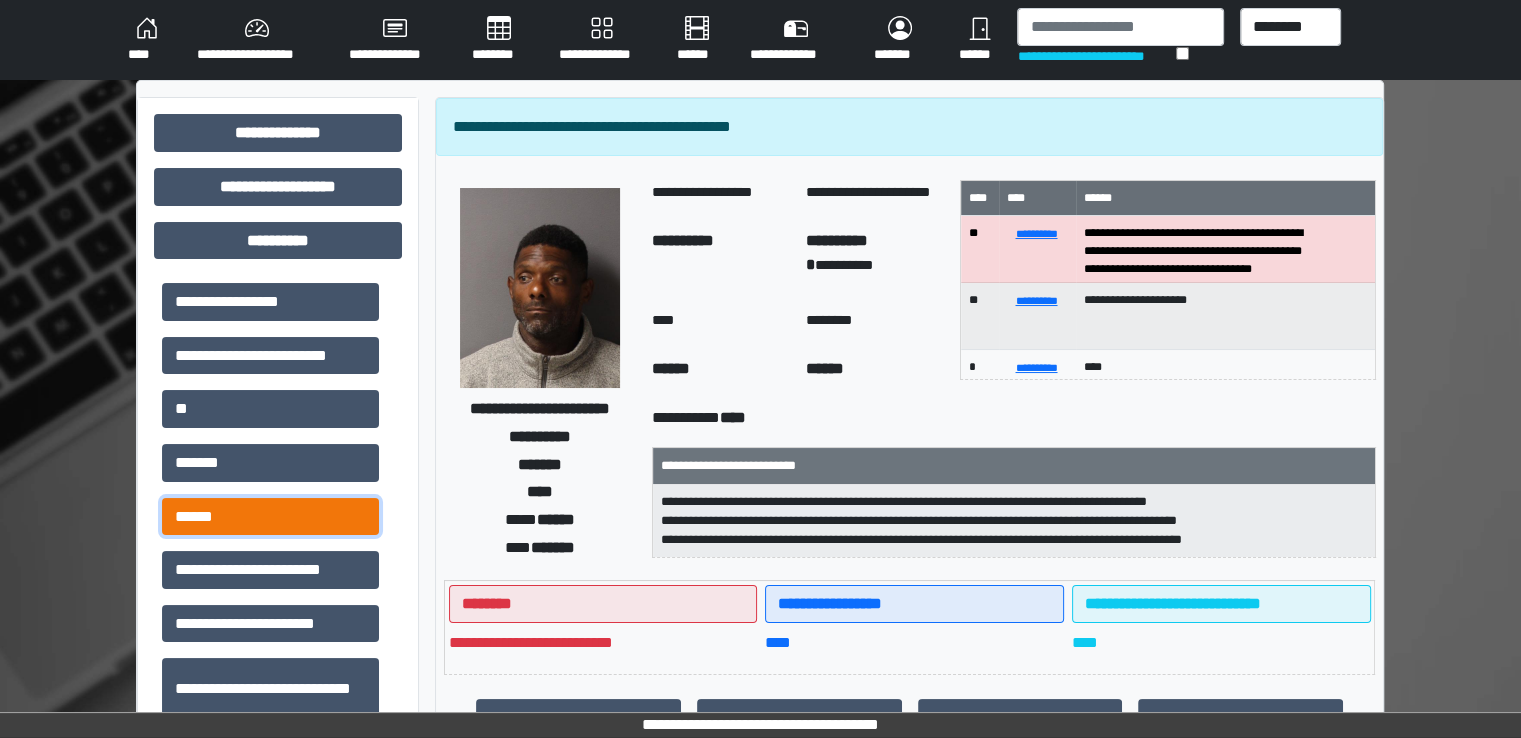 click on "******" at bounding box center [270, 517] 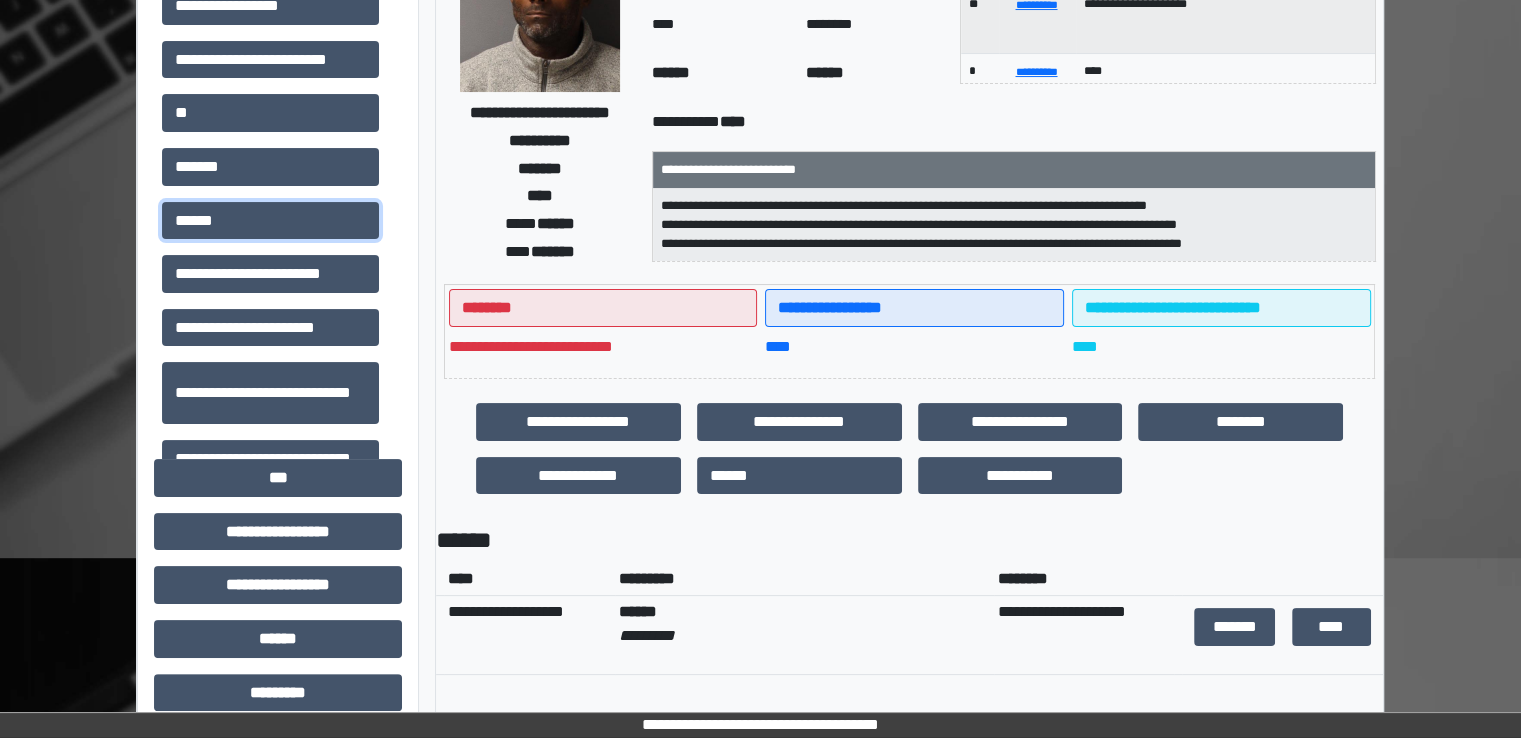 scroll, scrollTop: 300, scrollLeft: 0, axis: vertical 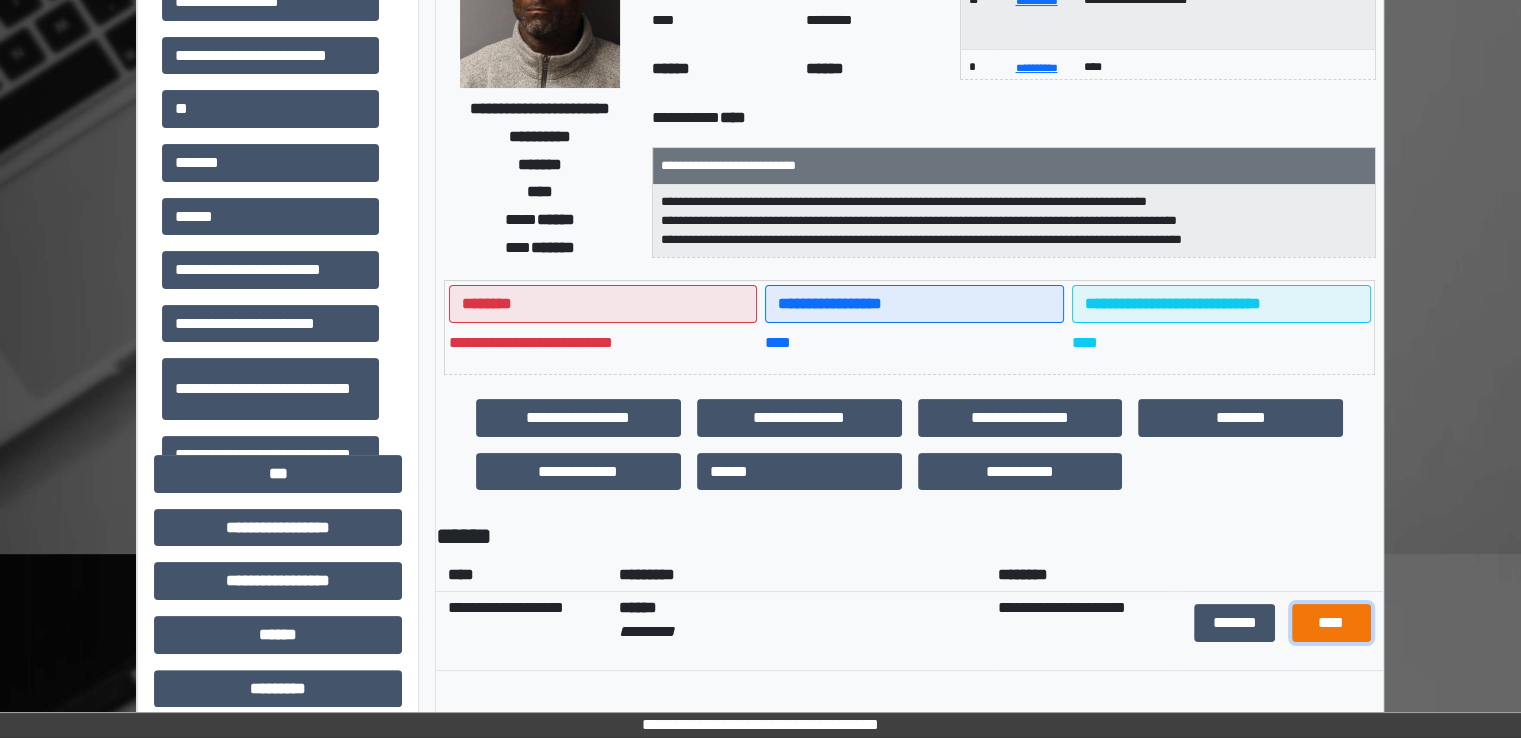 click on "****" at bounding box center (1331, 623) 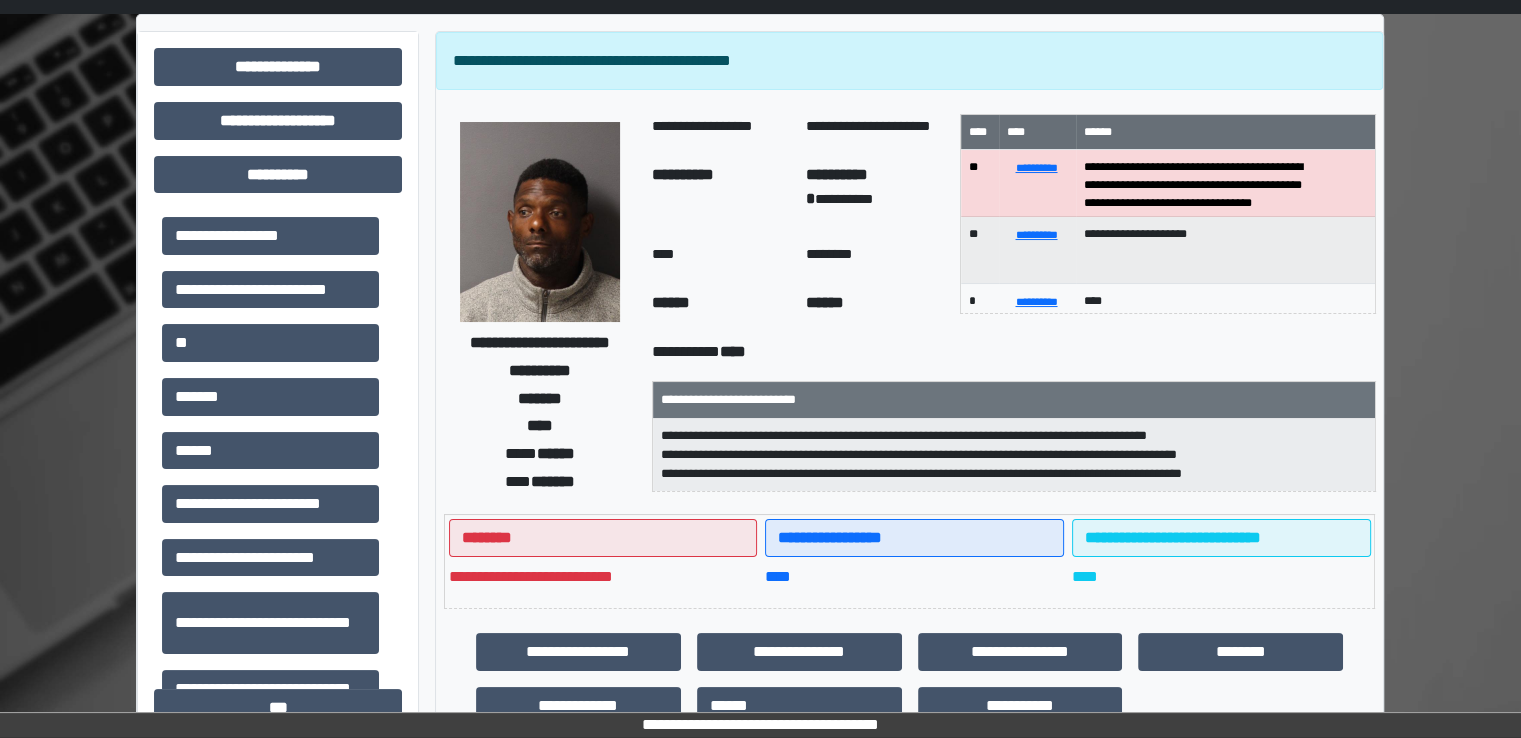 scroll, scrollTop: 0, scrollLeft: 0, axis: both 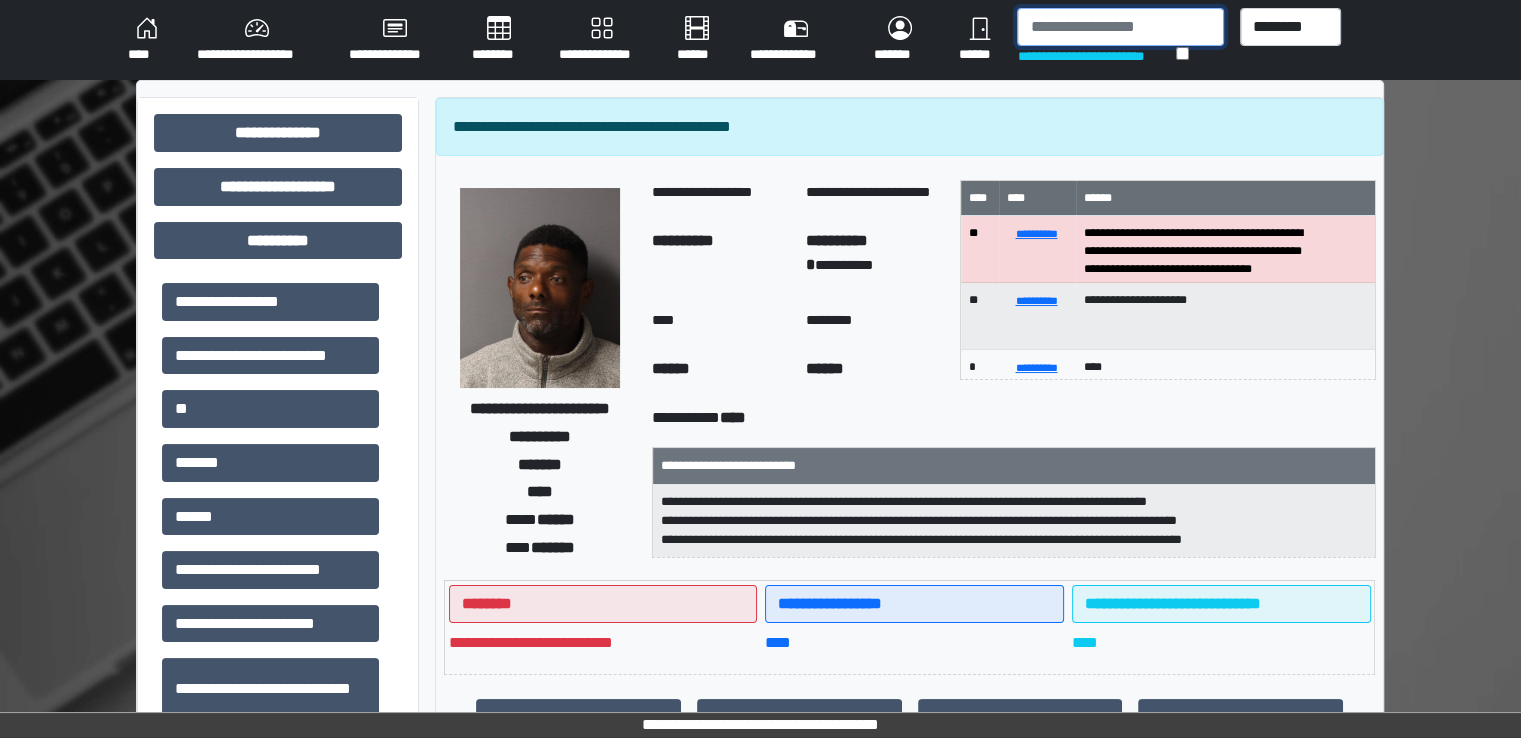 click at bounding box center [1120, 27] 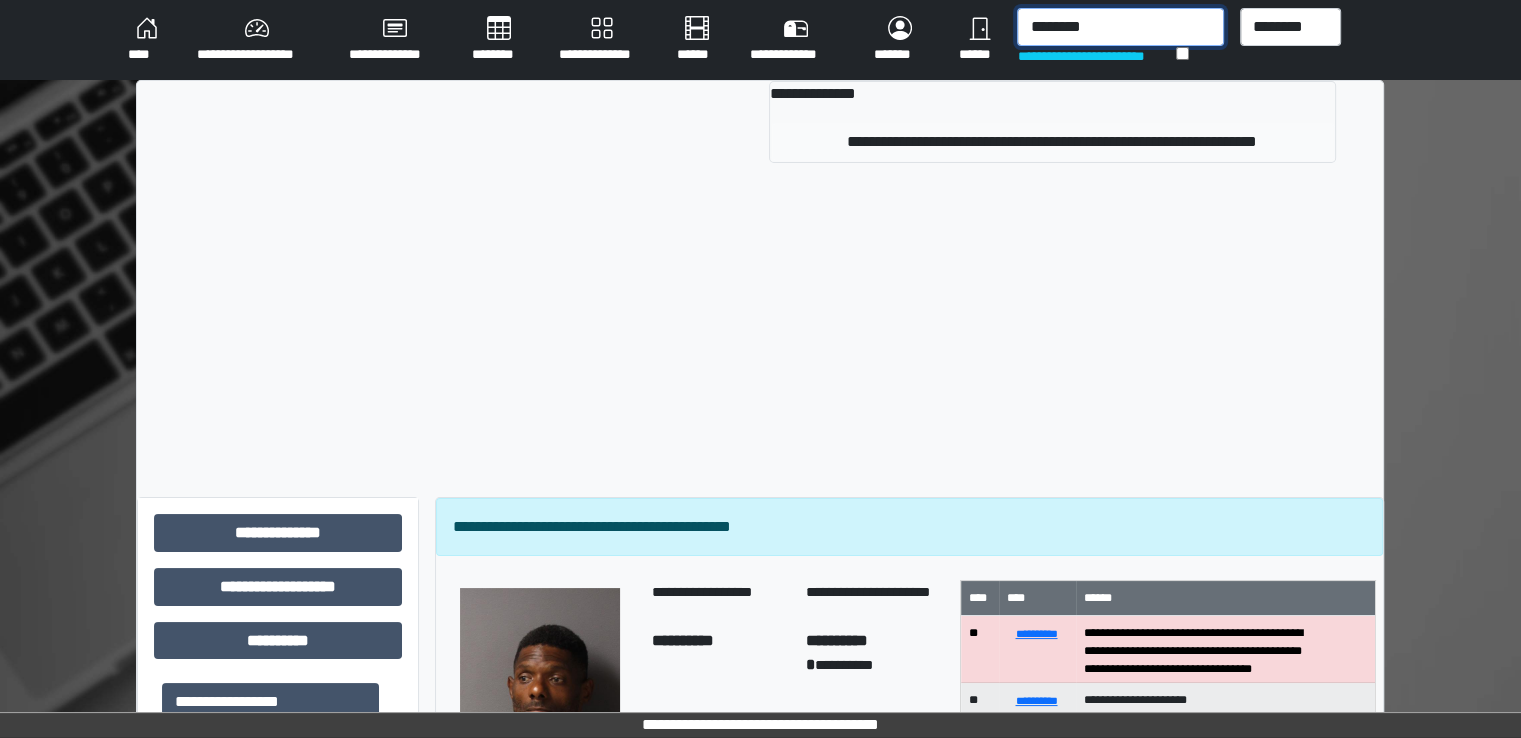 type on "********" 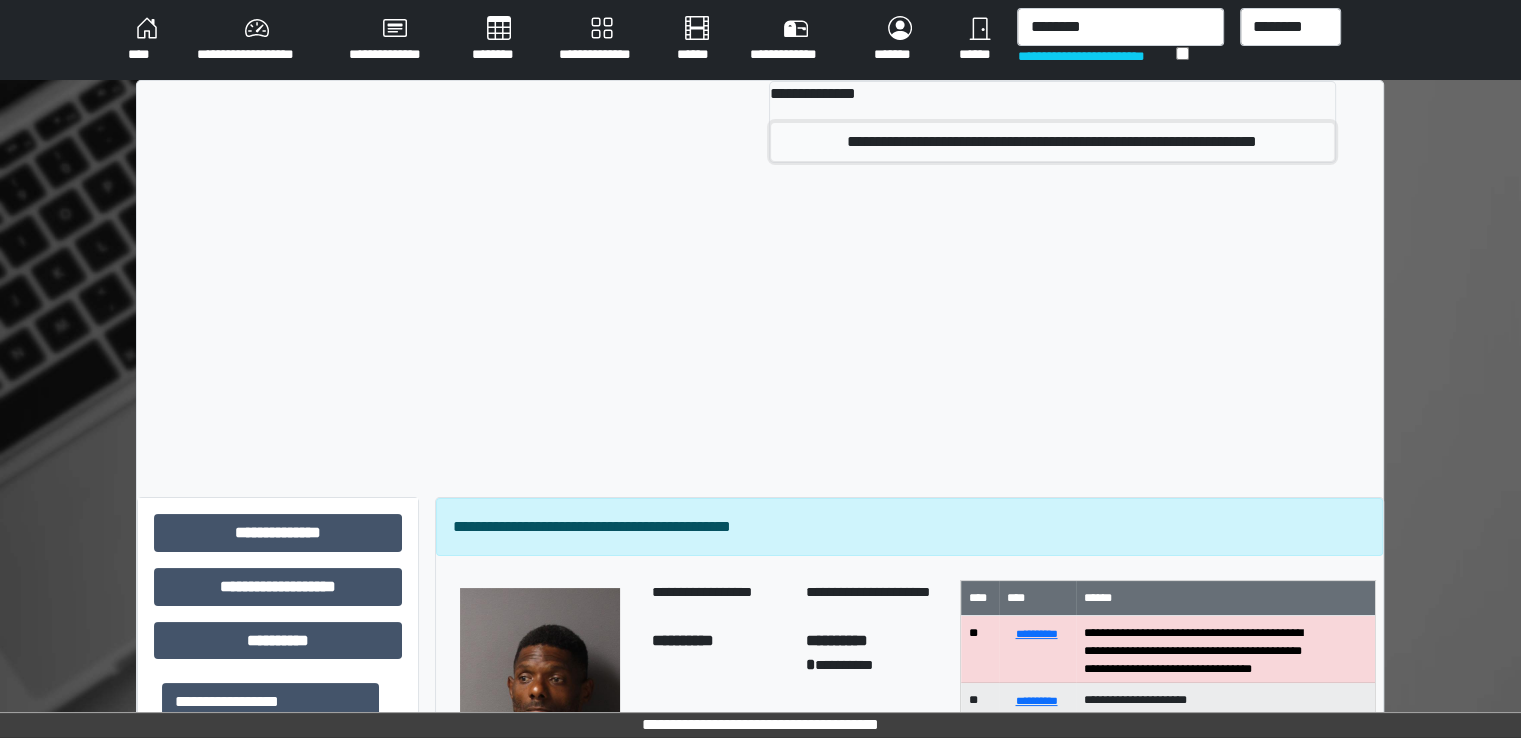 click on "**********" at bounding box center (1052, 142) 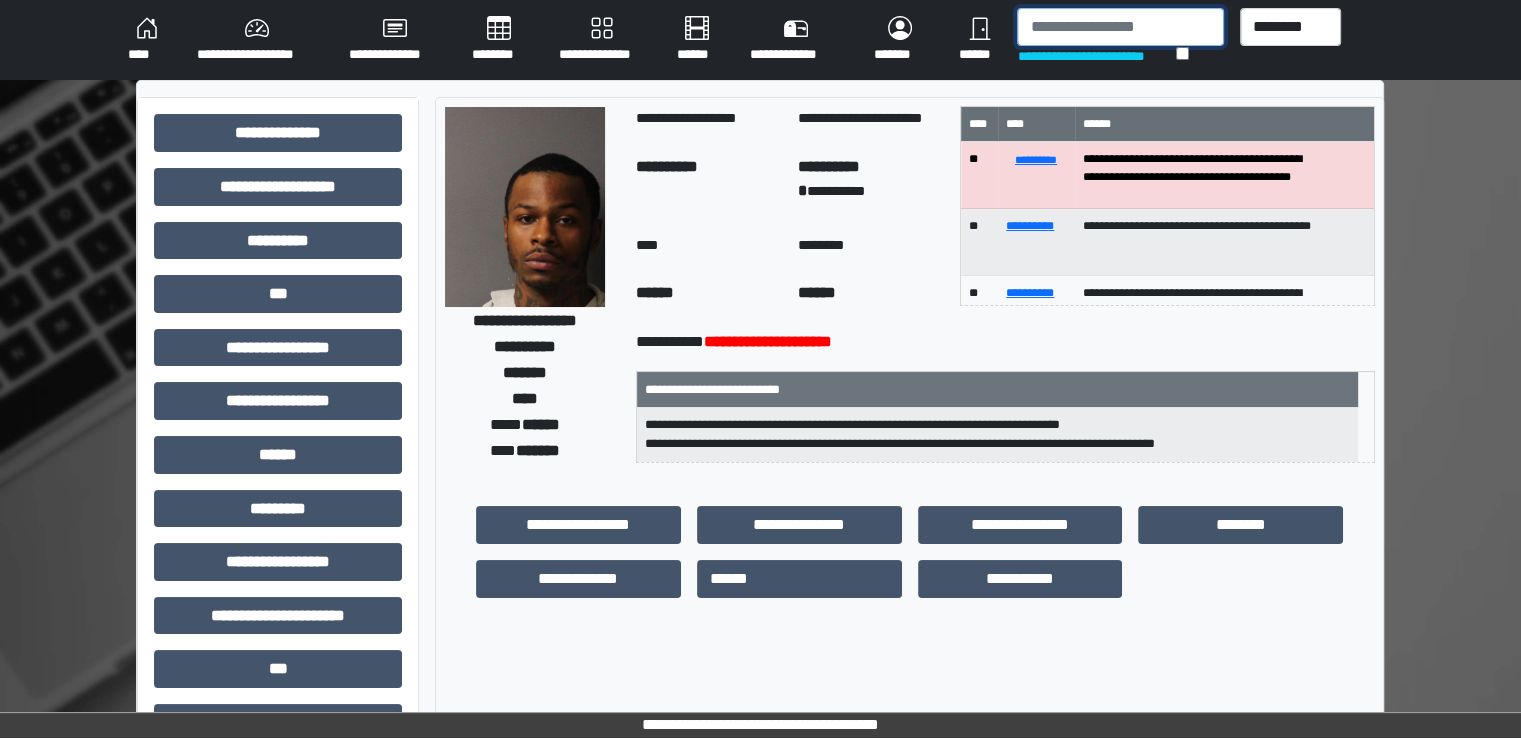click at bounding box center (1120, 27) 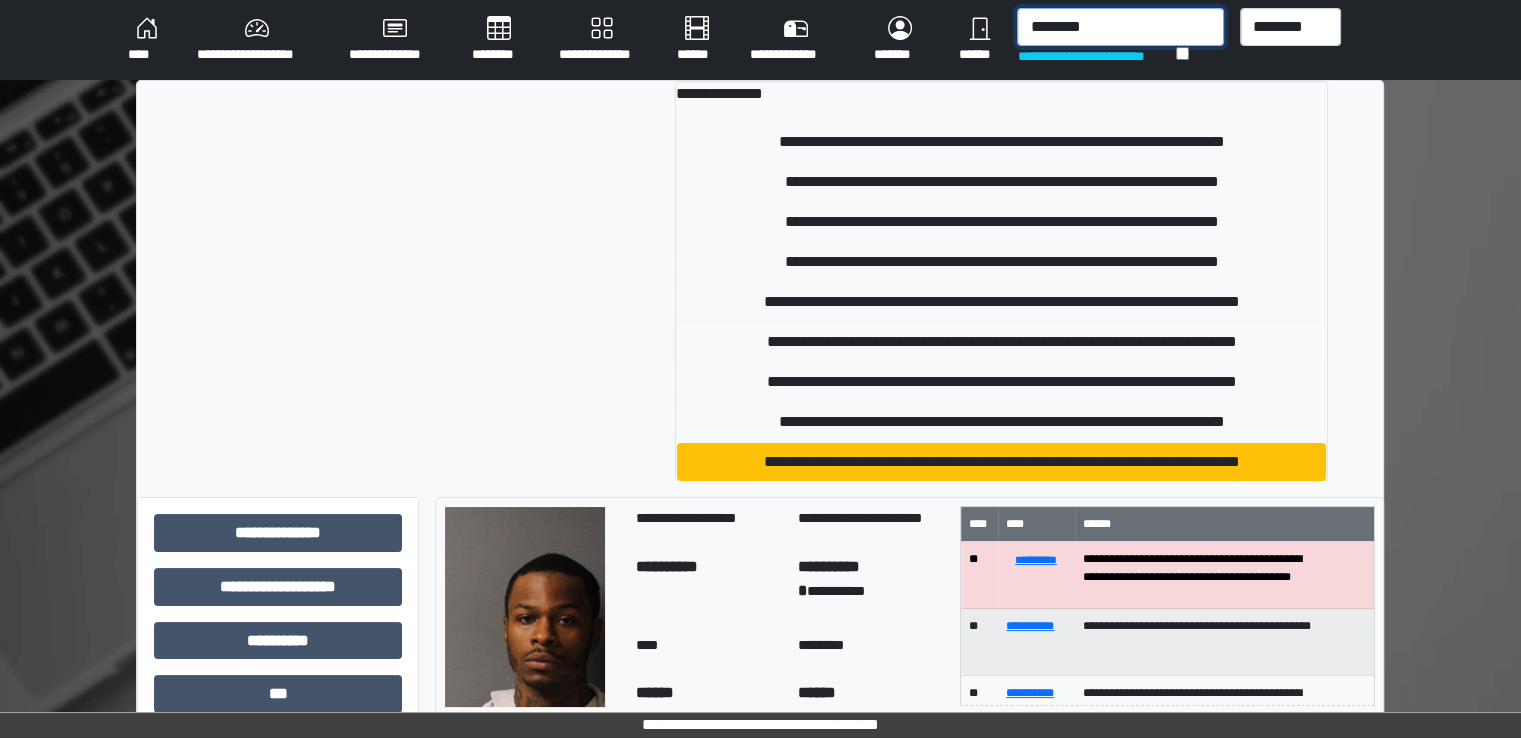 type on "********" 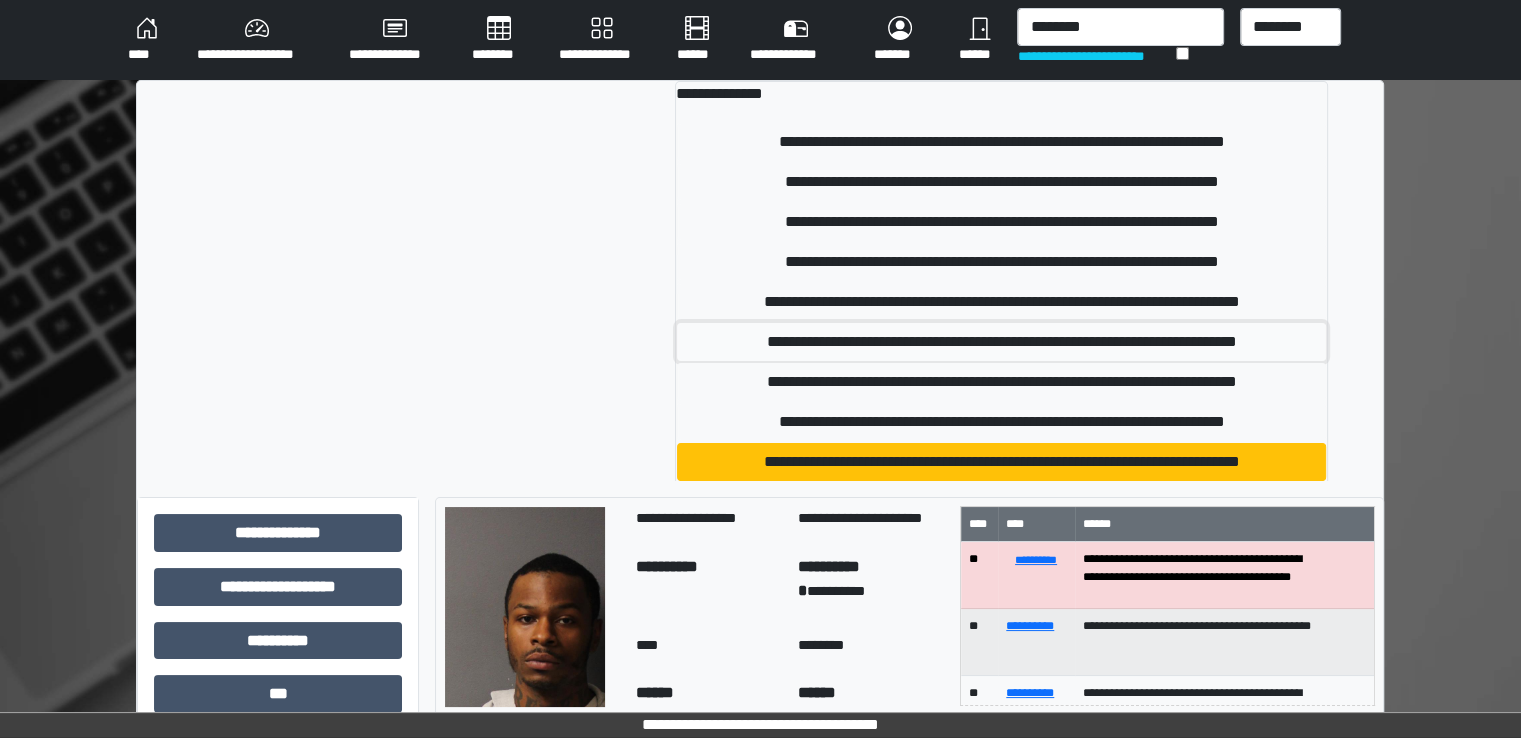 click on "**********" at bounding box center [1001, 342] 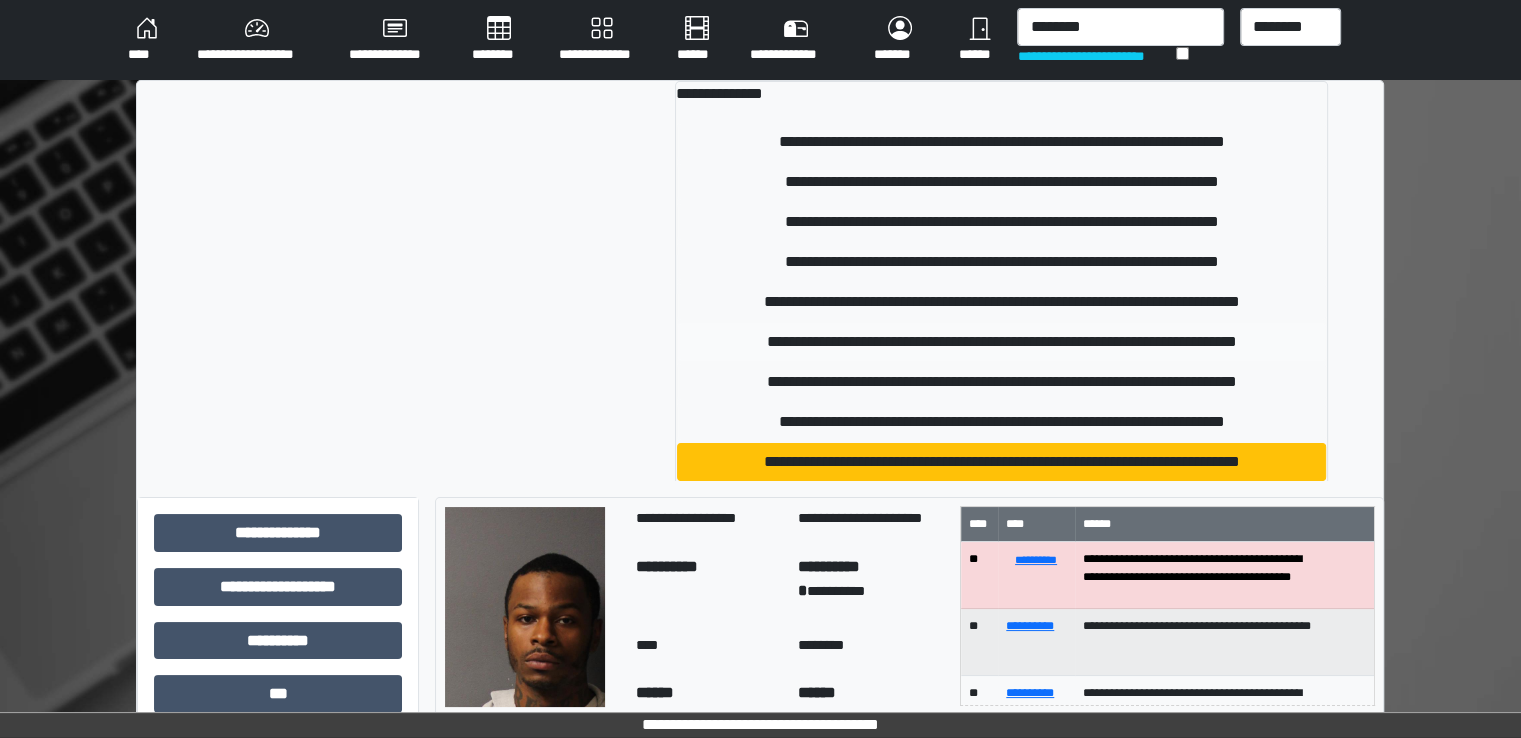 type 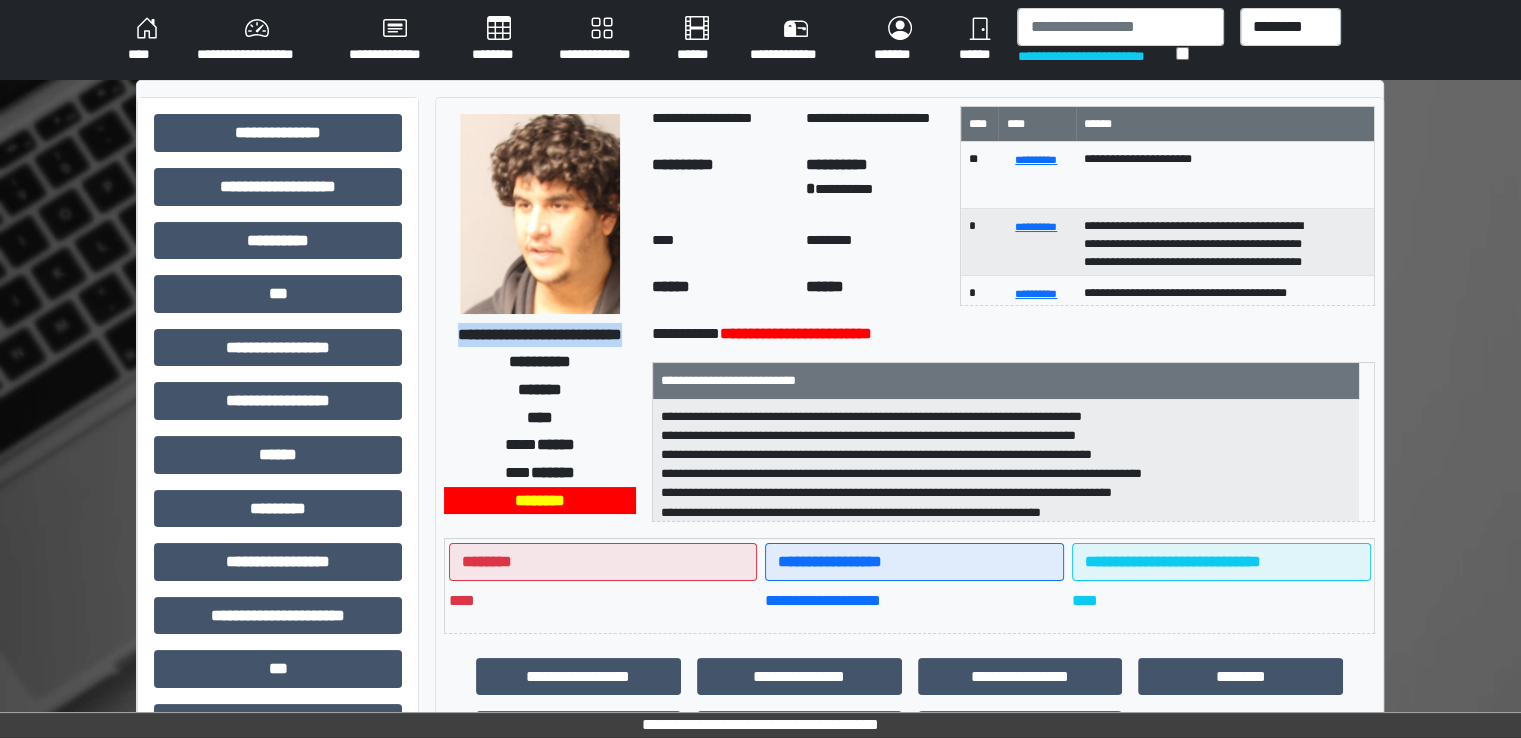 drag, startPoint x: 460, startPoint y: 318, endPoint x: 596, endPoint y: 353, distance: 140.43147 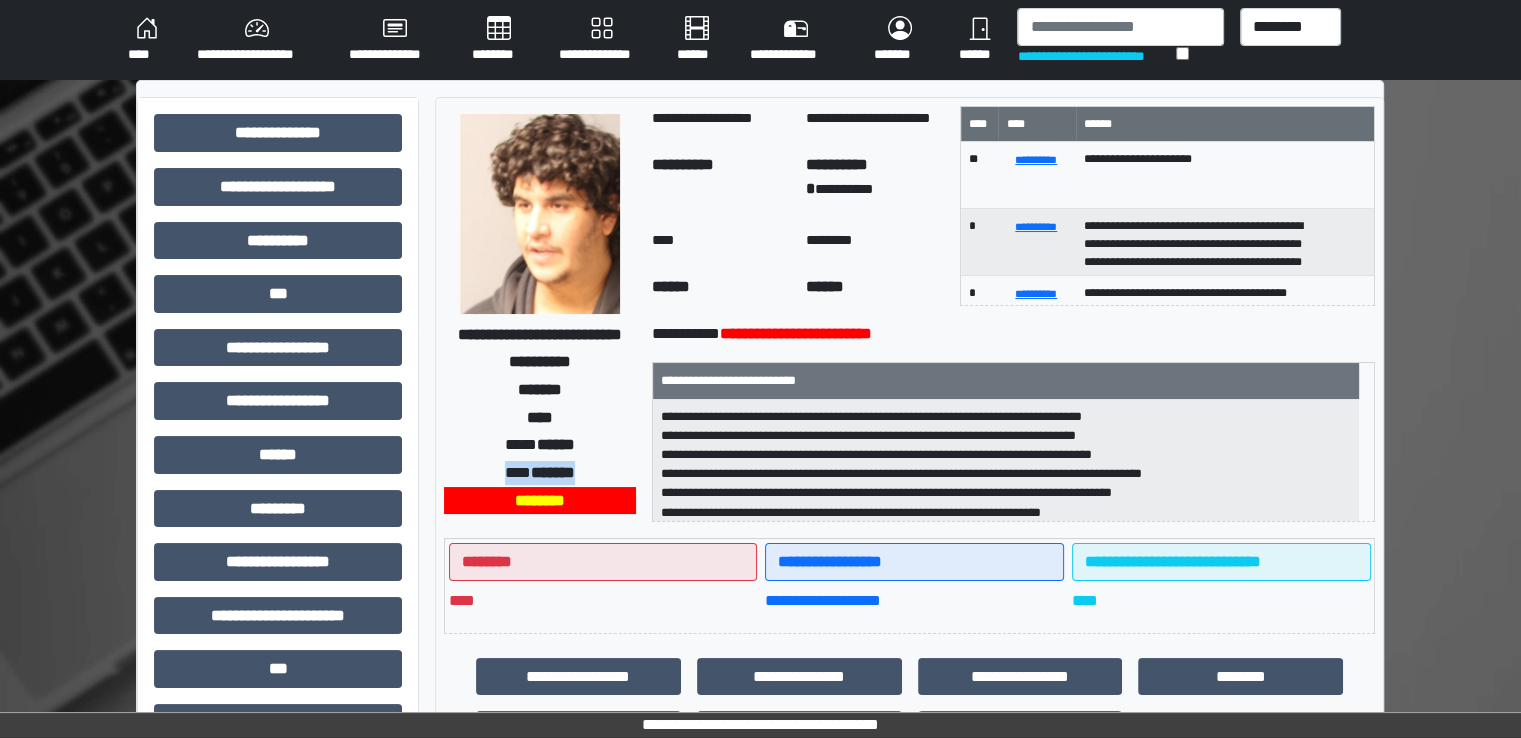 drag, startPoint x: 495, startPoint y: 471, endPoint x: 595, endPoint y: 477, distance: 100.17984 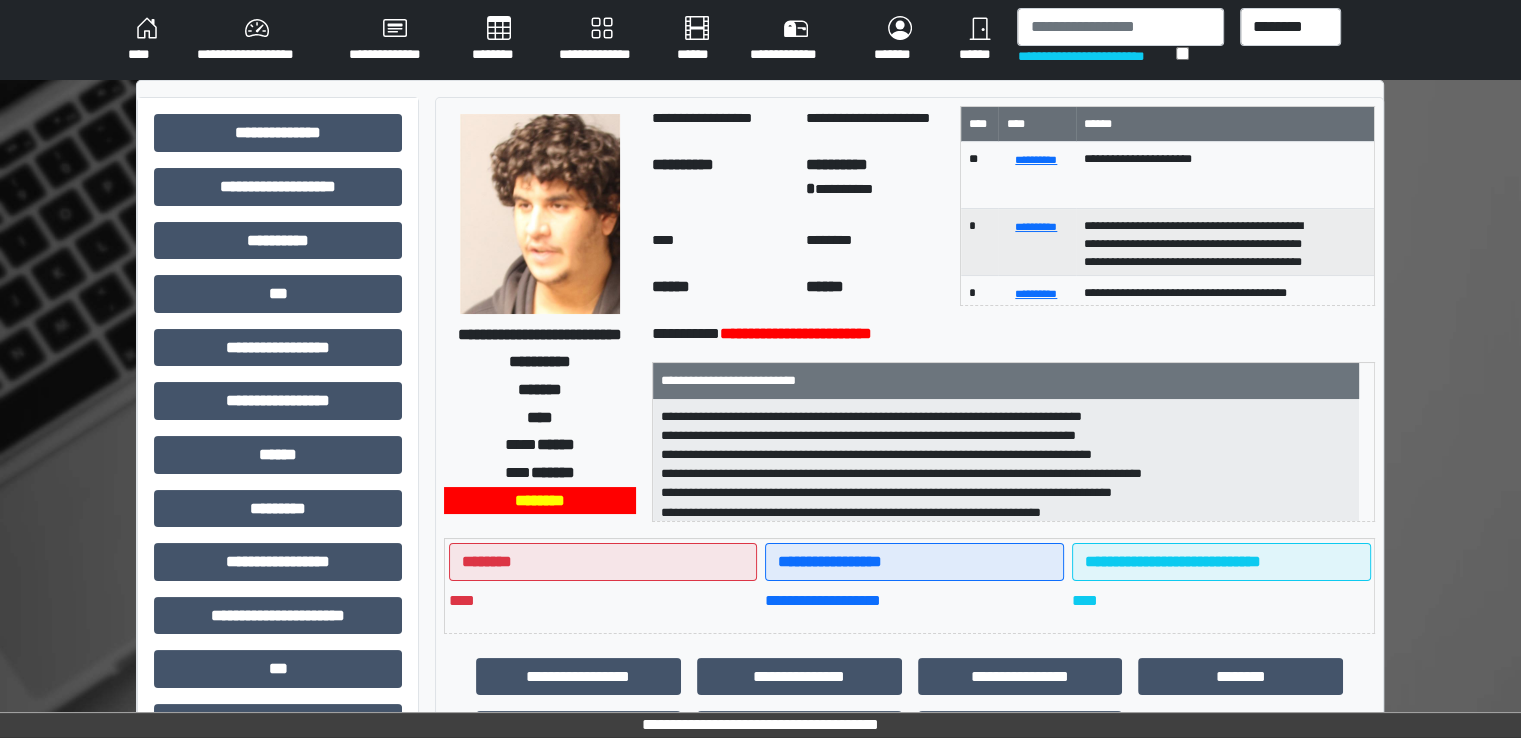 click on "****" at bounding box center (721, 243) 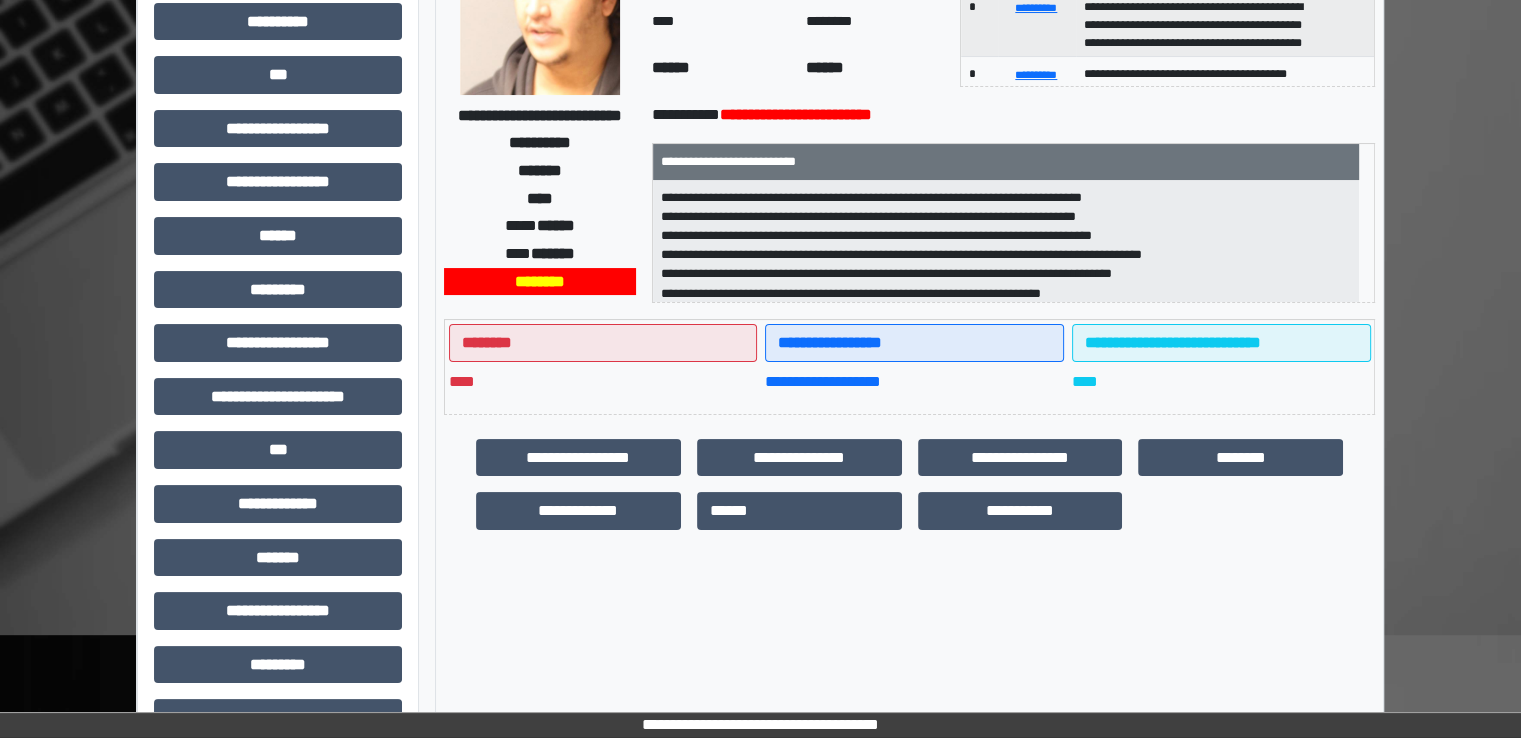 scroll, scrollTop: 428, scrollLeft: 0, axis: vertical 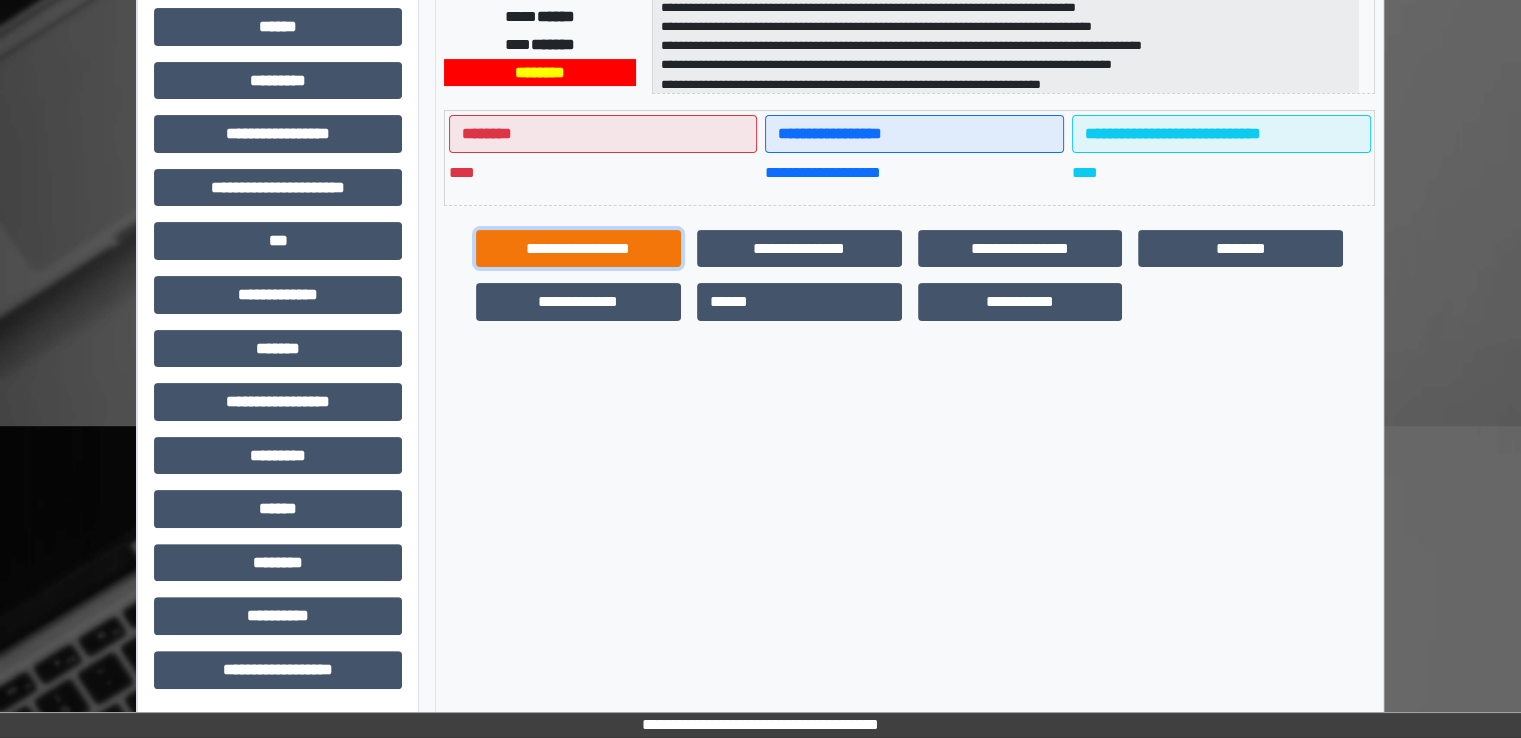 click on "**********" at bounding box center [578, 249] 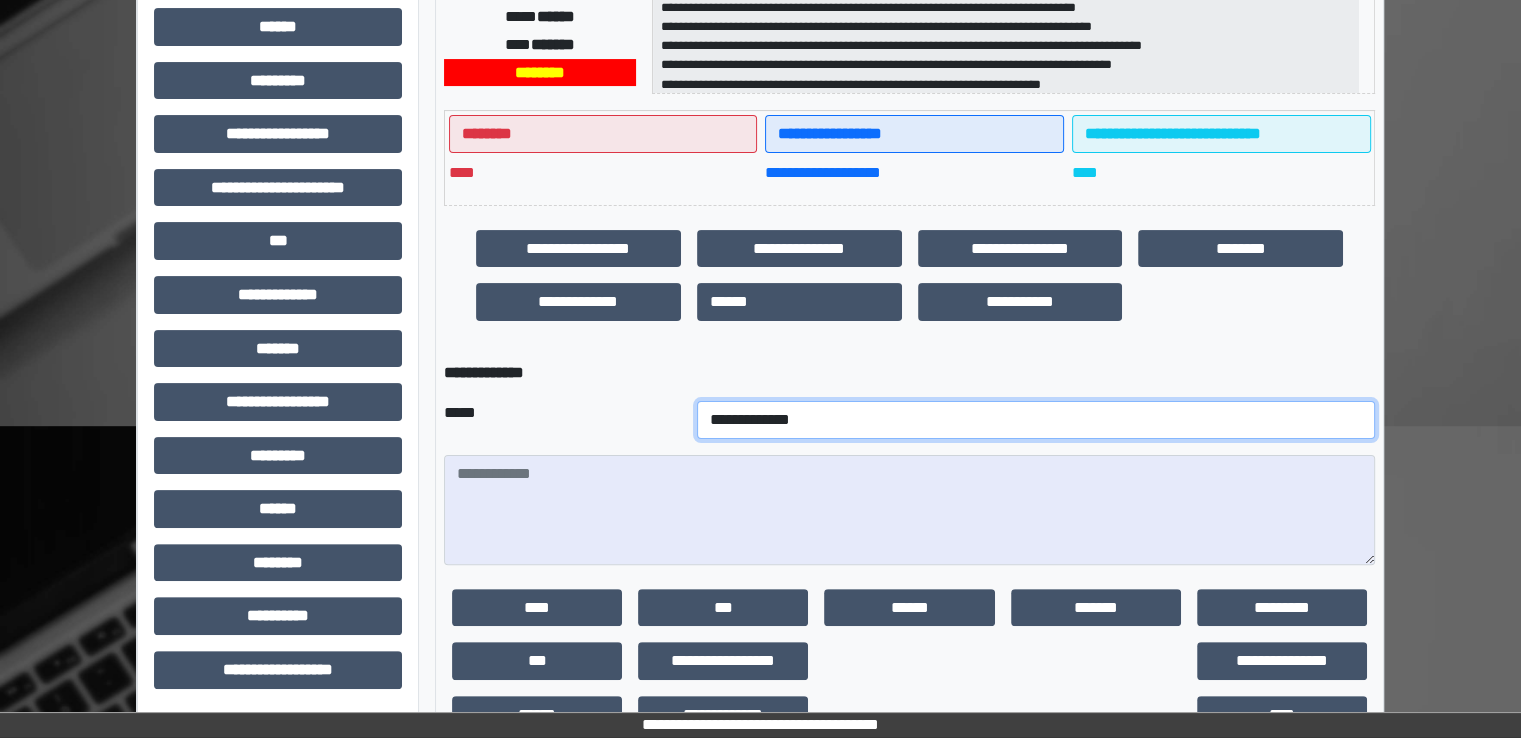 click on "**********" at bounding box center [1036, 420] 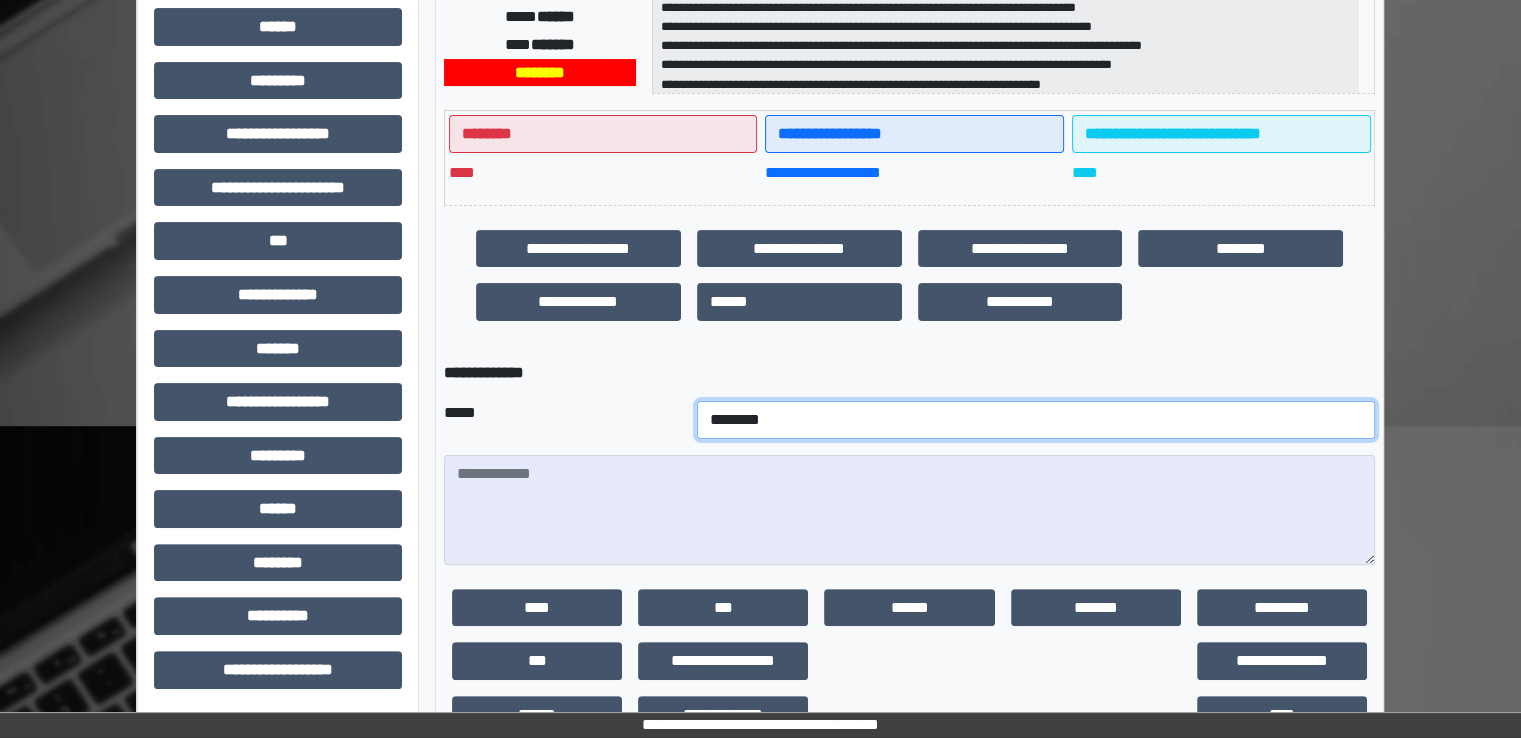 click on "**********" at bounding box center [1036, 420] 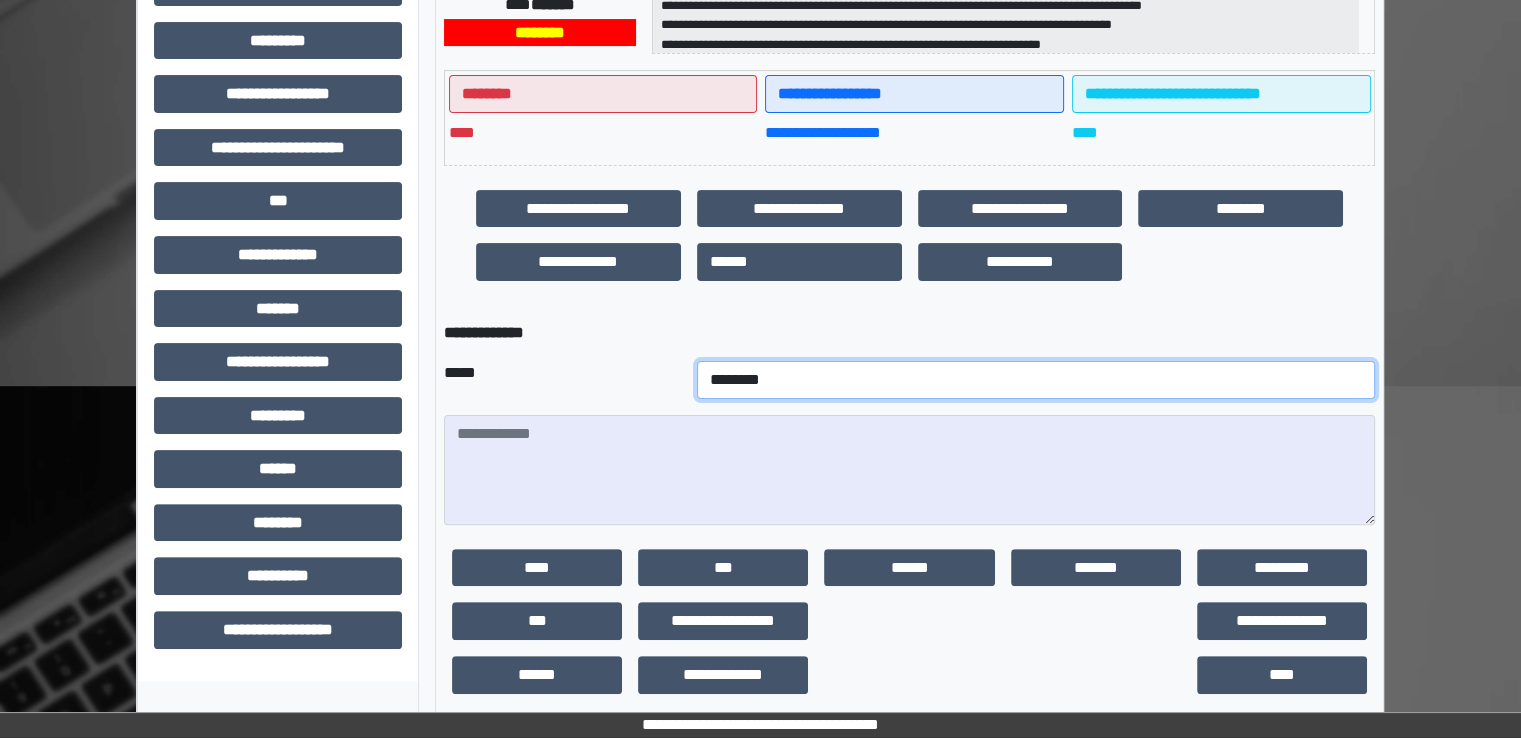 scroll, scrollTop: 488, scrollLeft: 0, axis: vertical 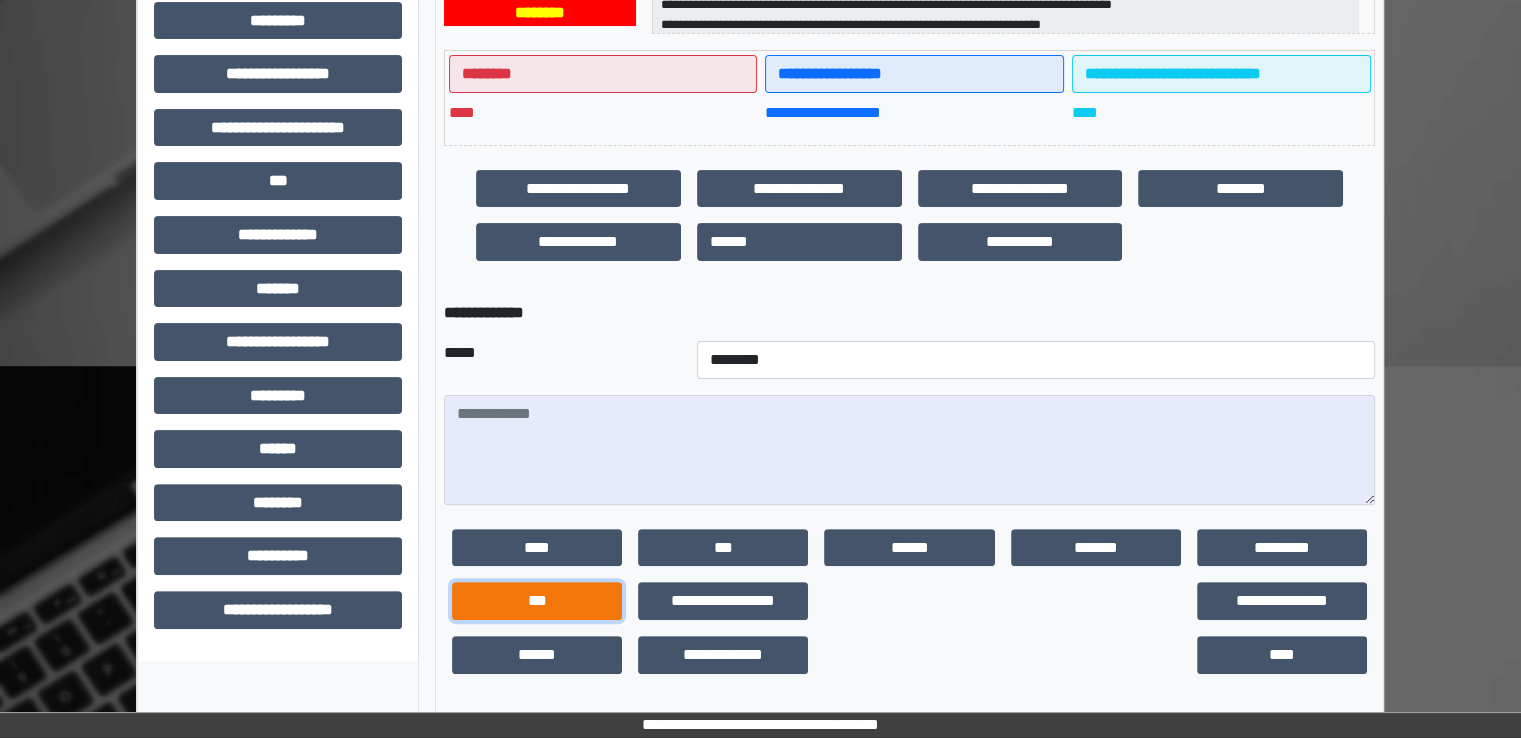 click on "***" at bounding box center [537, 601] 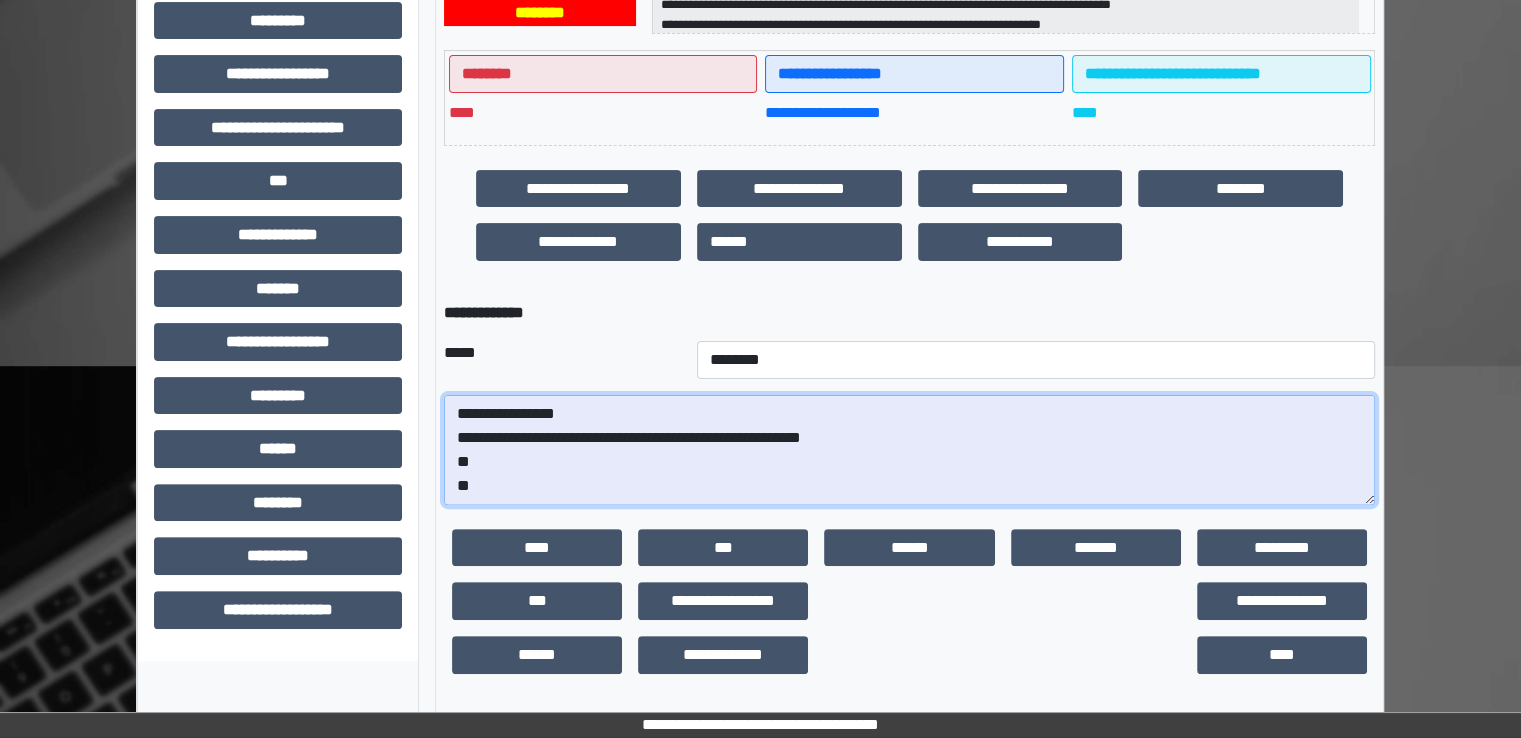 click on "**********" at bounding box center [909, 450] 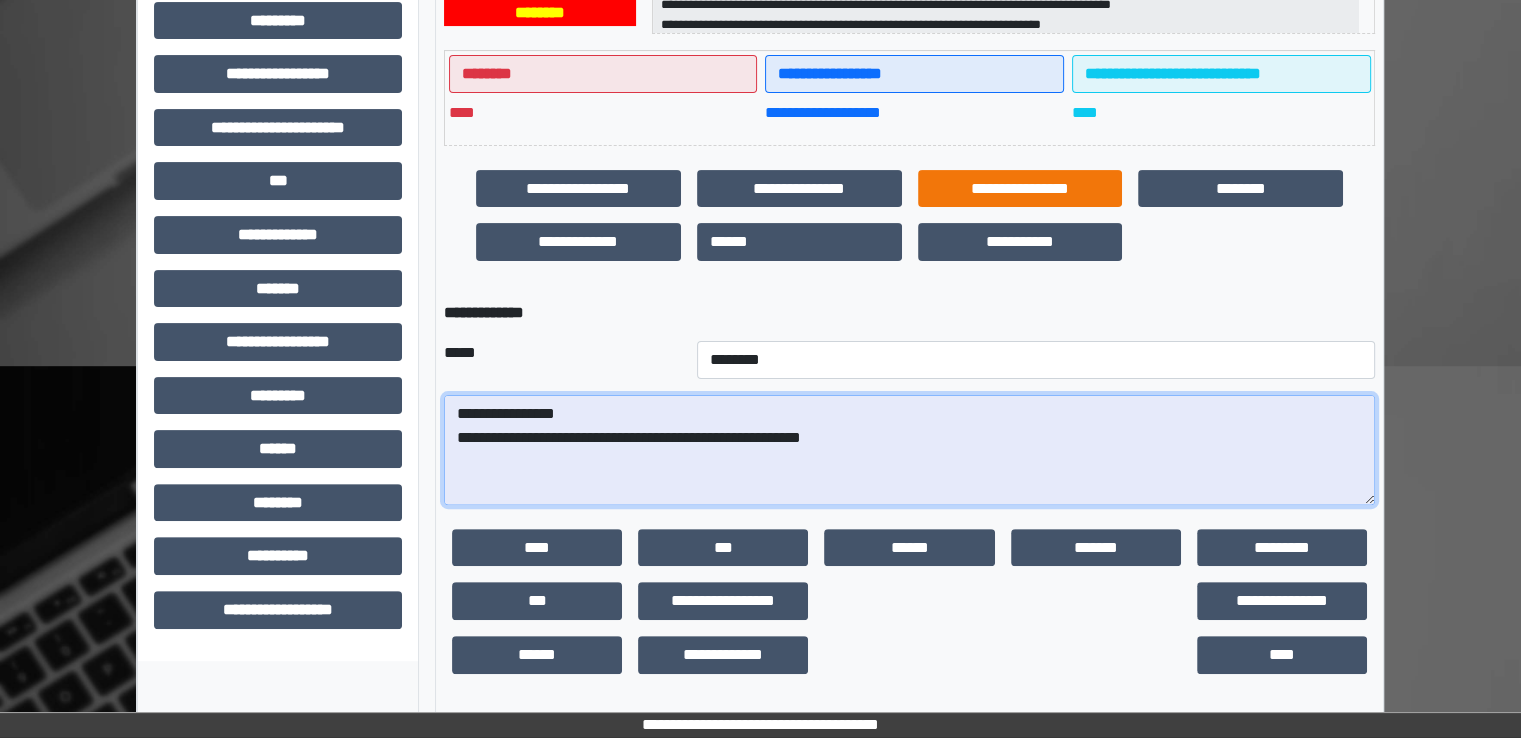 paste on "**********" 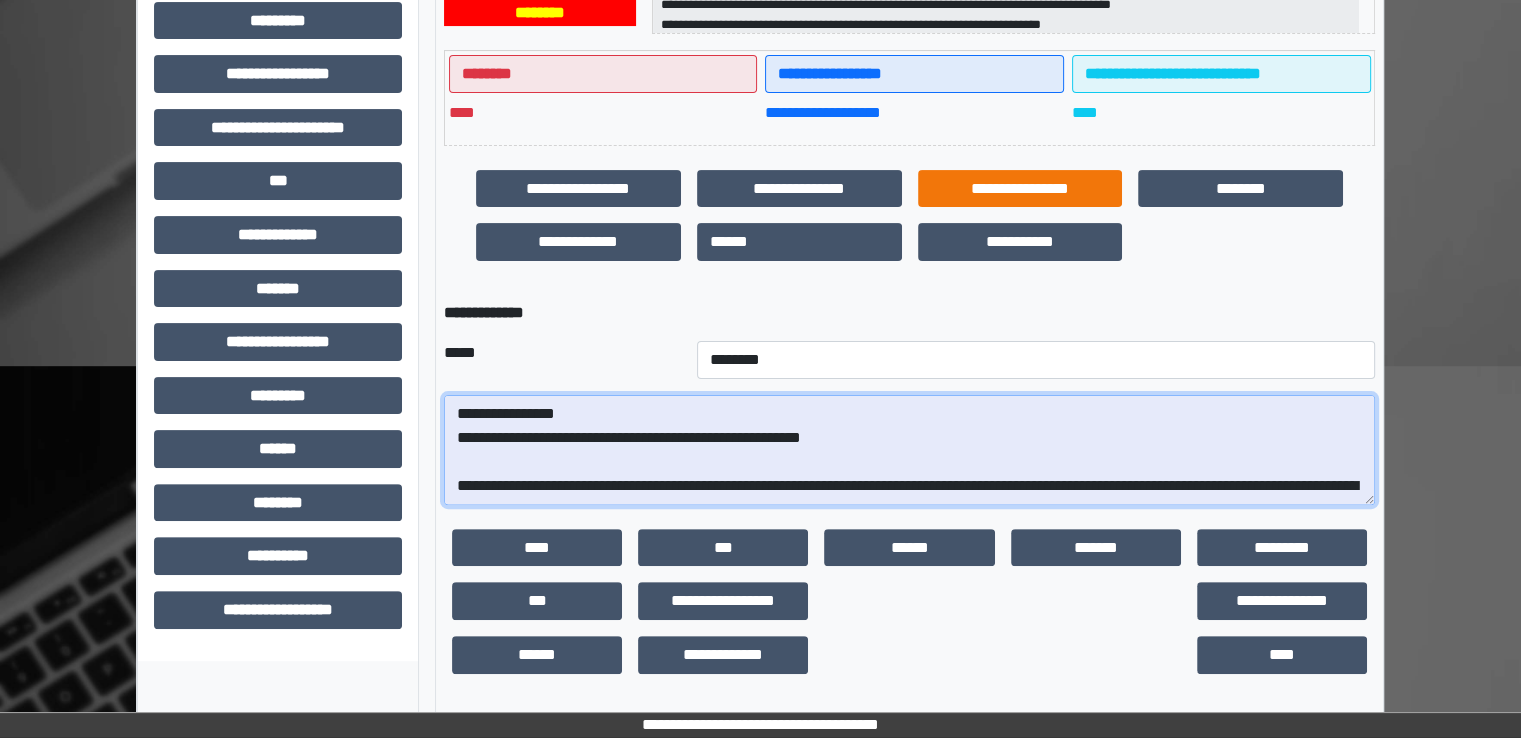 scroll, scrollTop: 208, scrollLeft: 0, axis: vertical 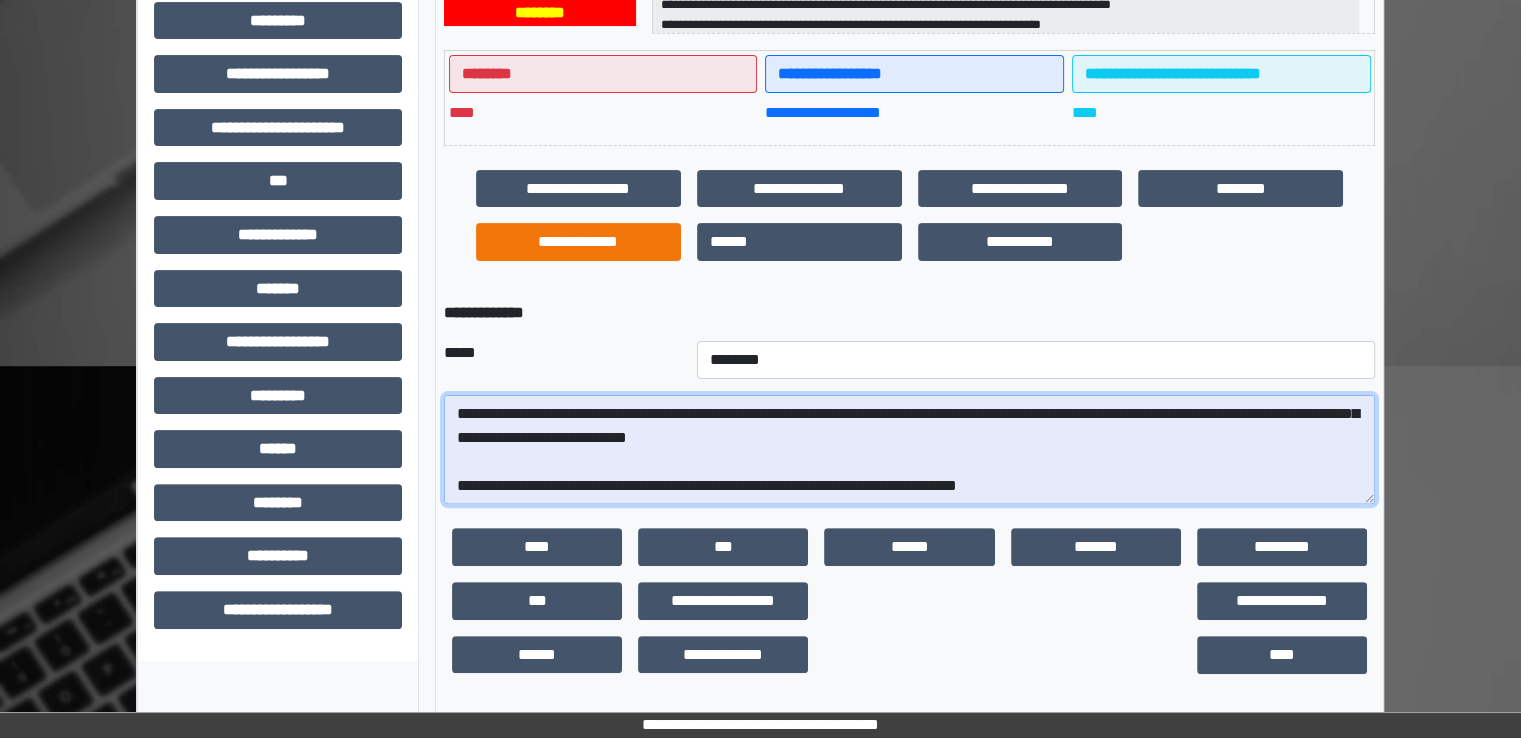 type on "**********" 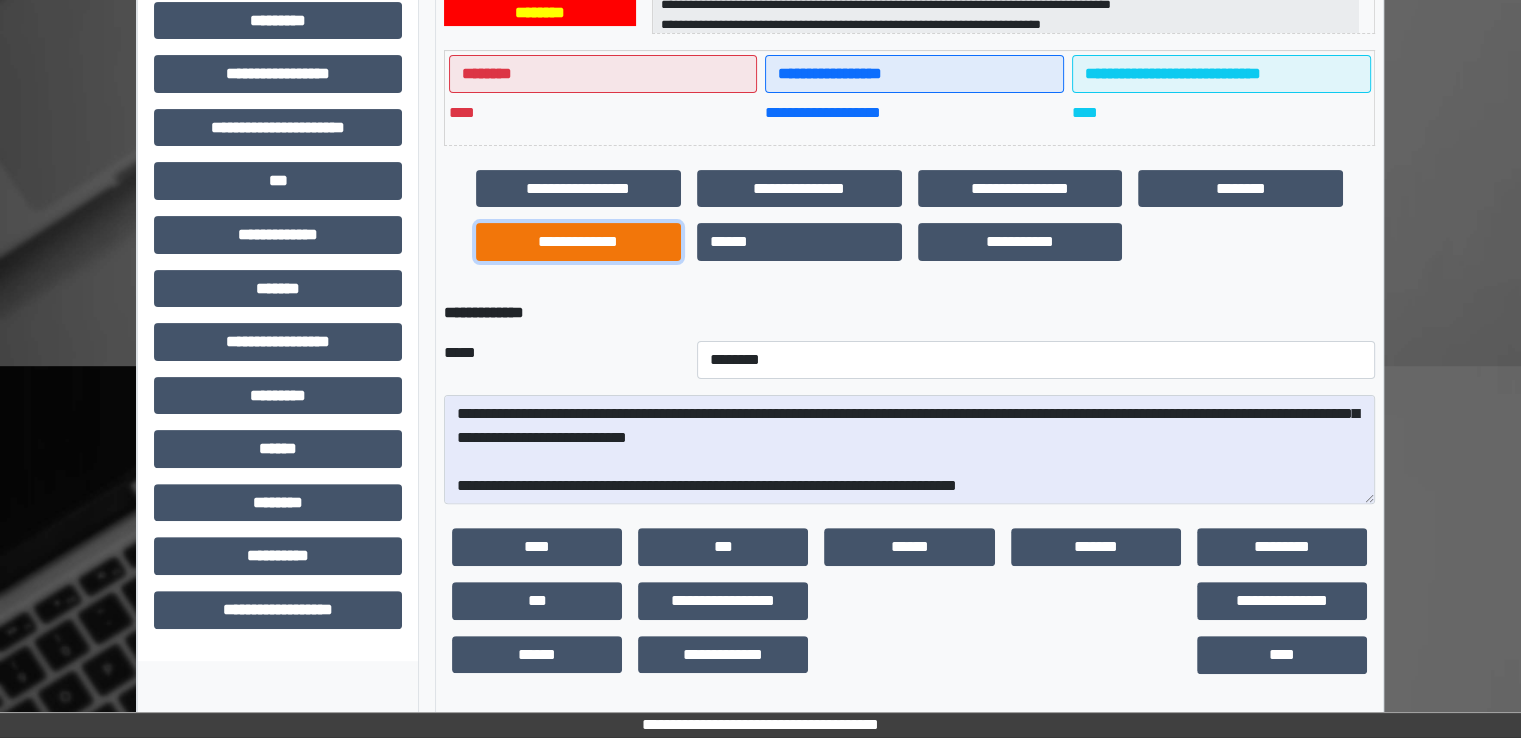 click on "**********" at bounding box center (578, 242) 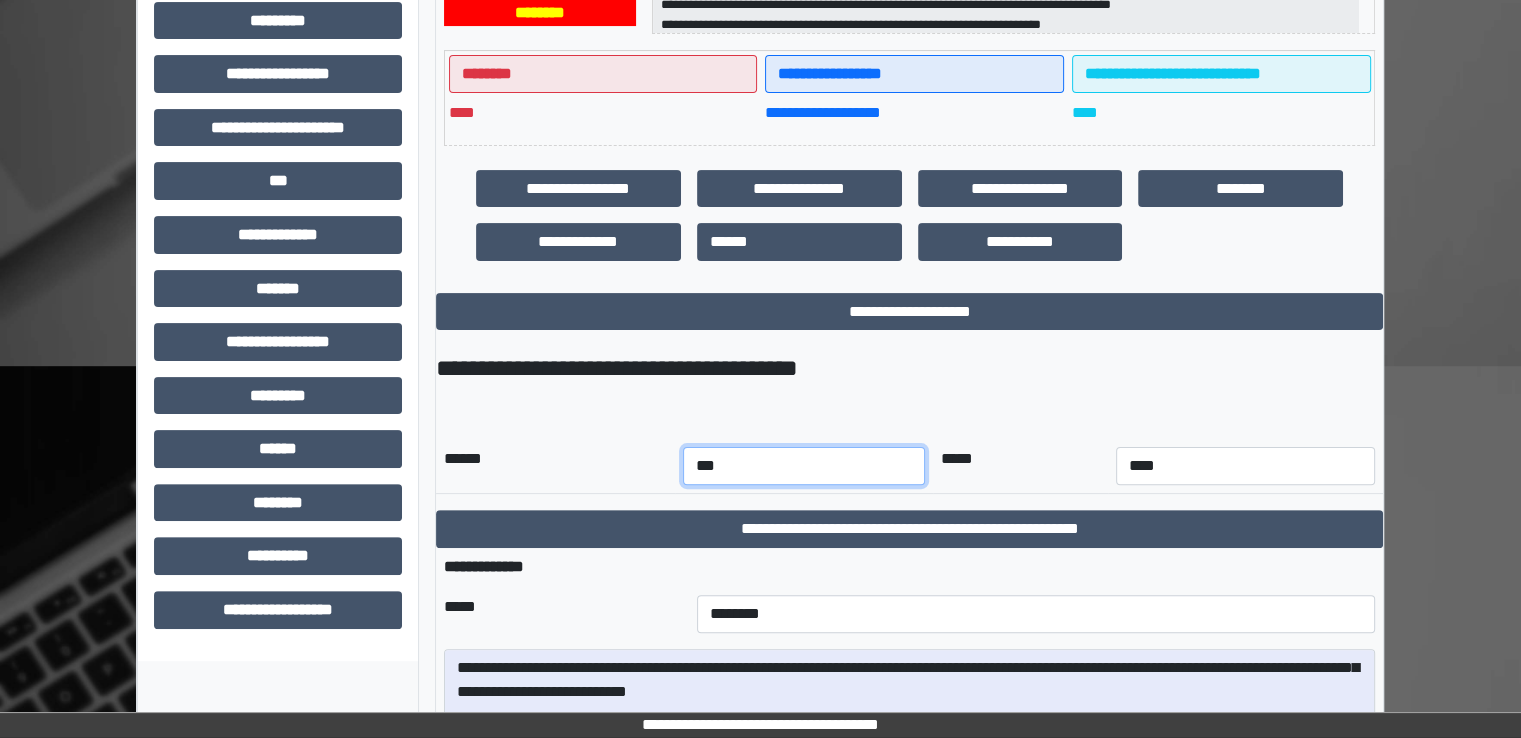 click on "***
***
***
***
***
***
***
***
***
***
***
***" at bounding box center (804, 466) 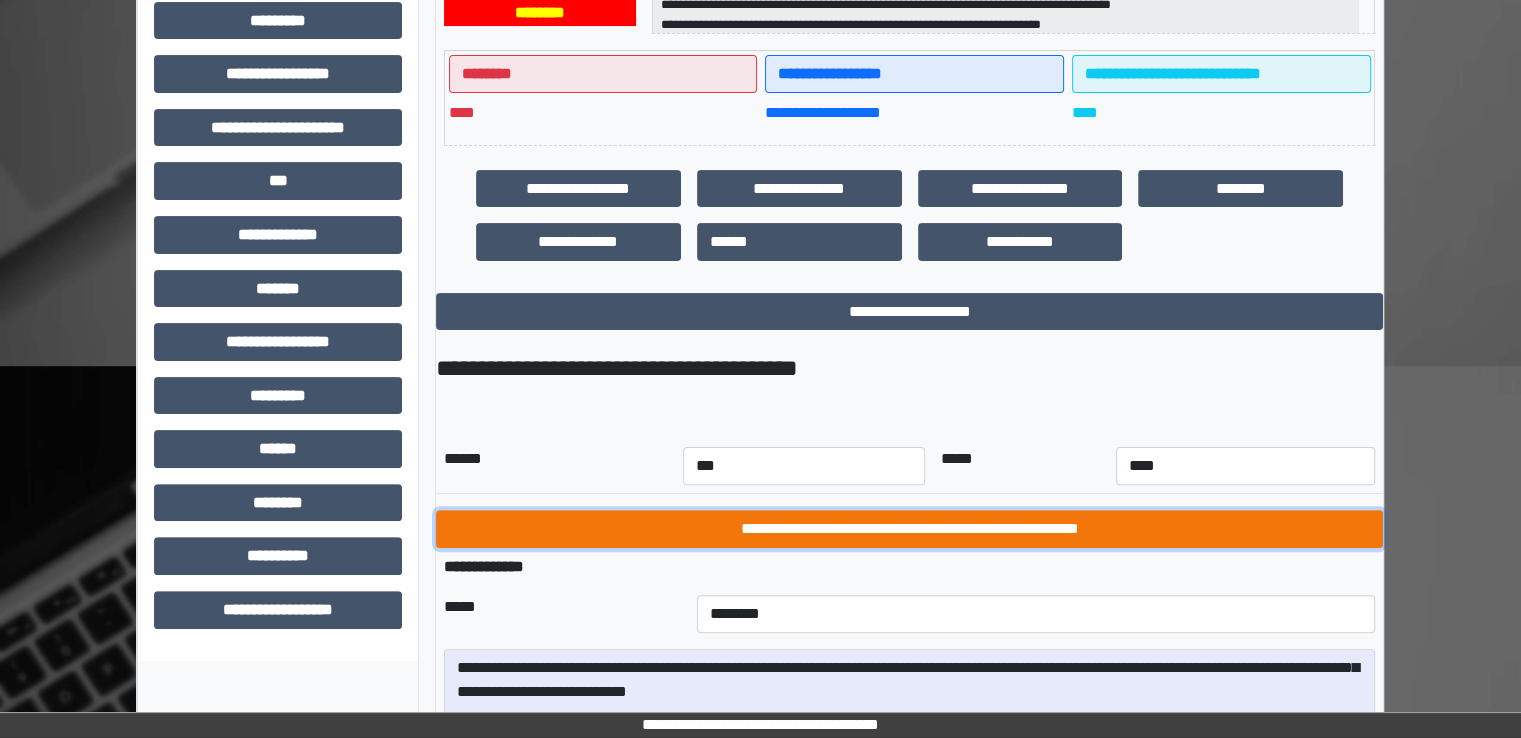 click on "**********" at bounding box center [909, 529] 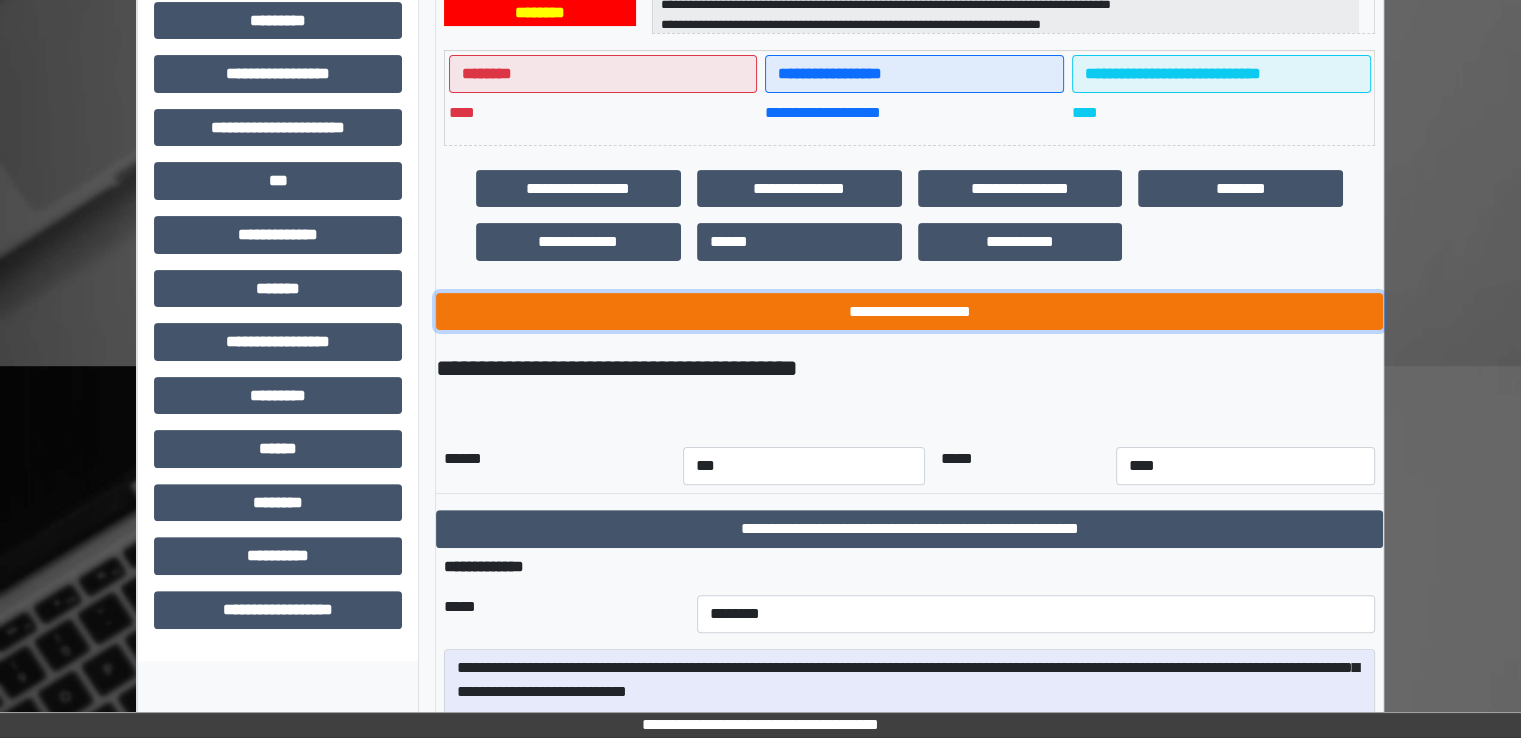 click on "**********" at bounding box center [909, 312] 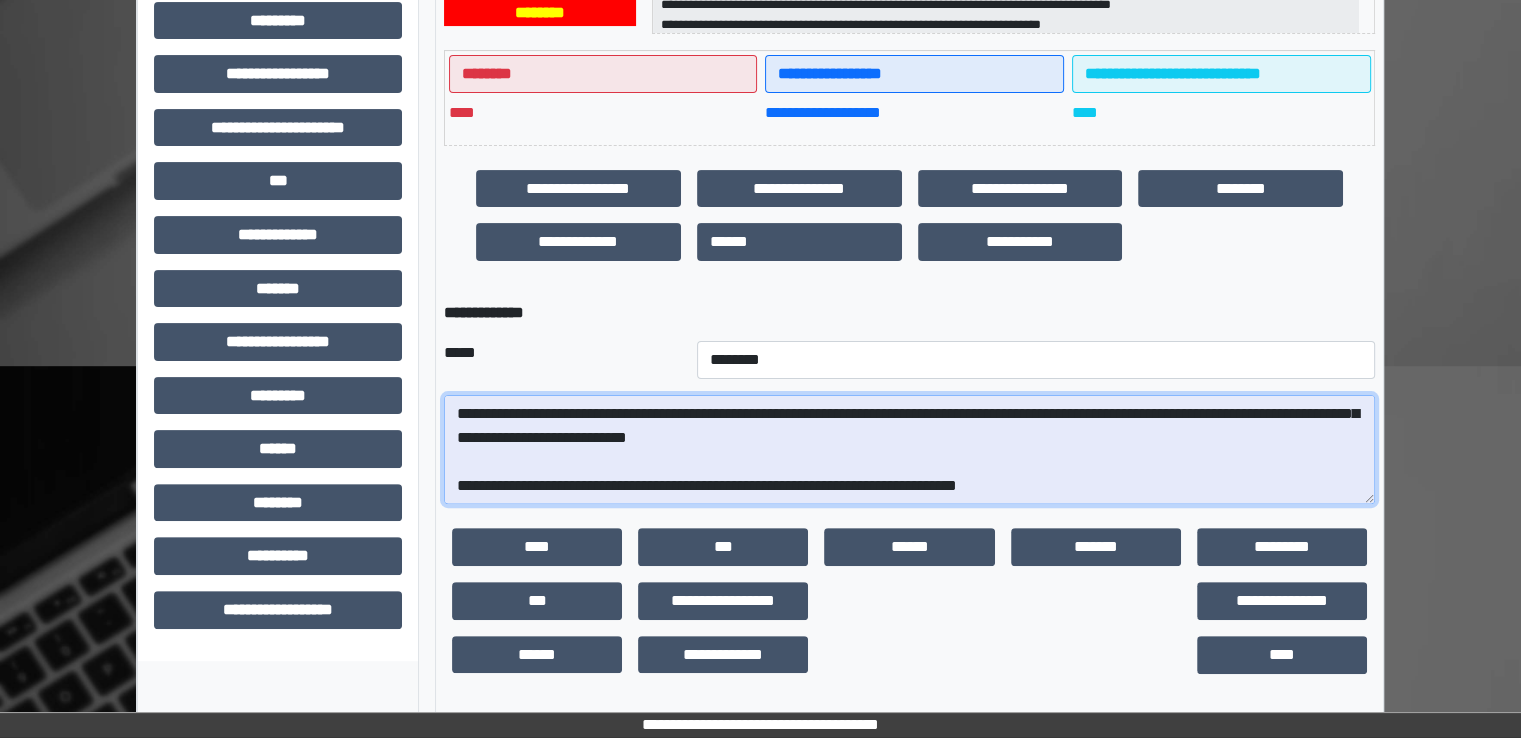 drag, startPoint x: 476, startPoint y: 462, endPoint x: 491, endPoint y: 501, distance: 41.785164 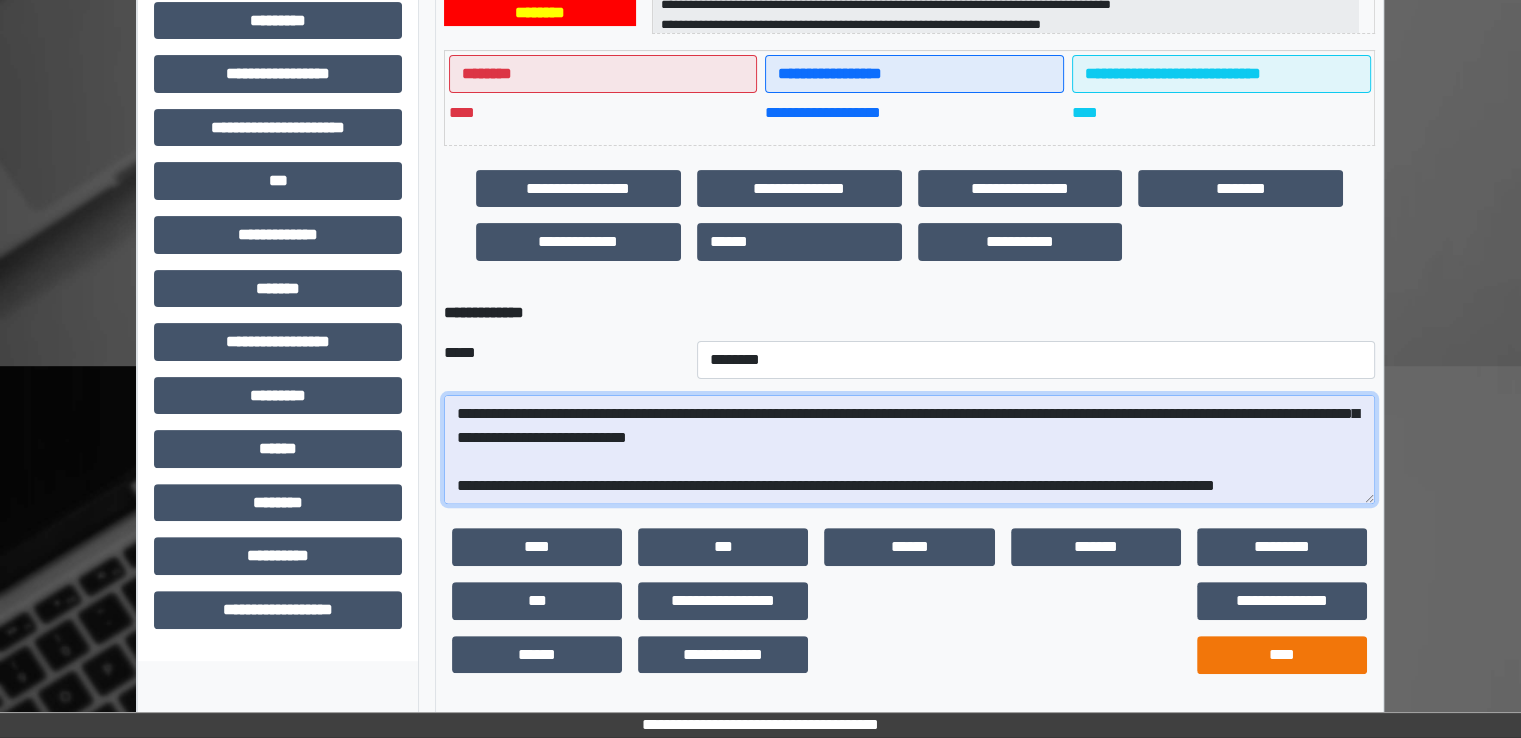 type on "**********" 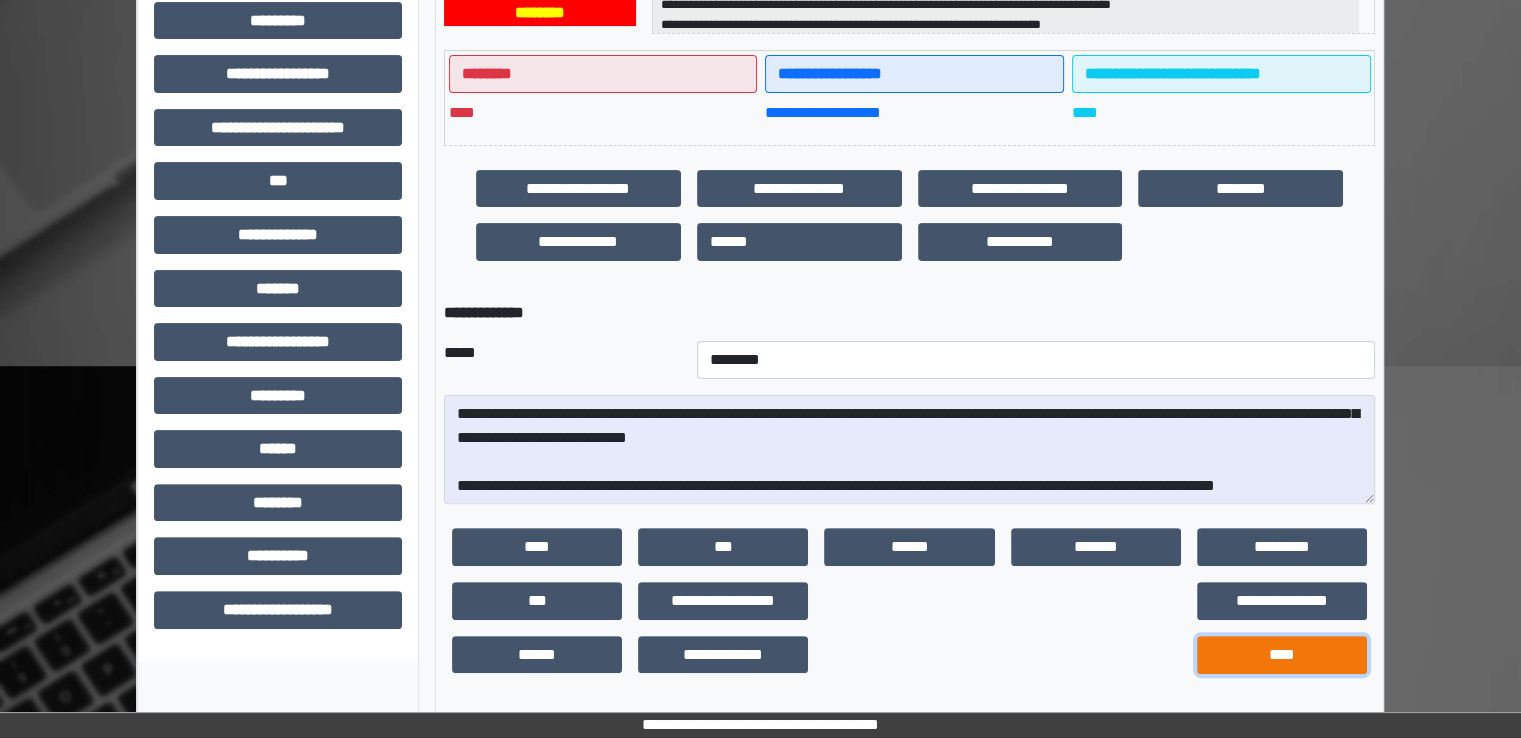 click on "****" at bounding box center [1282, 655] 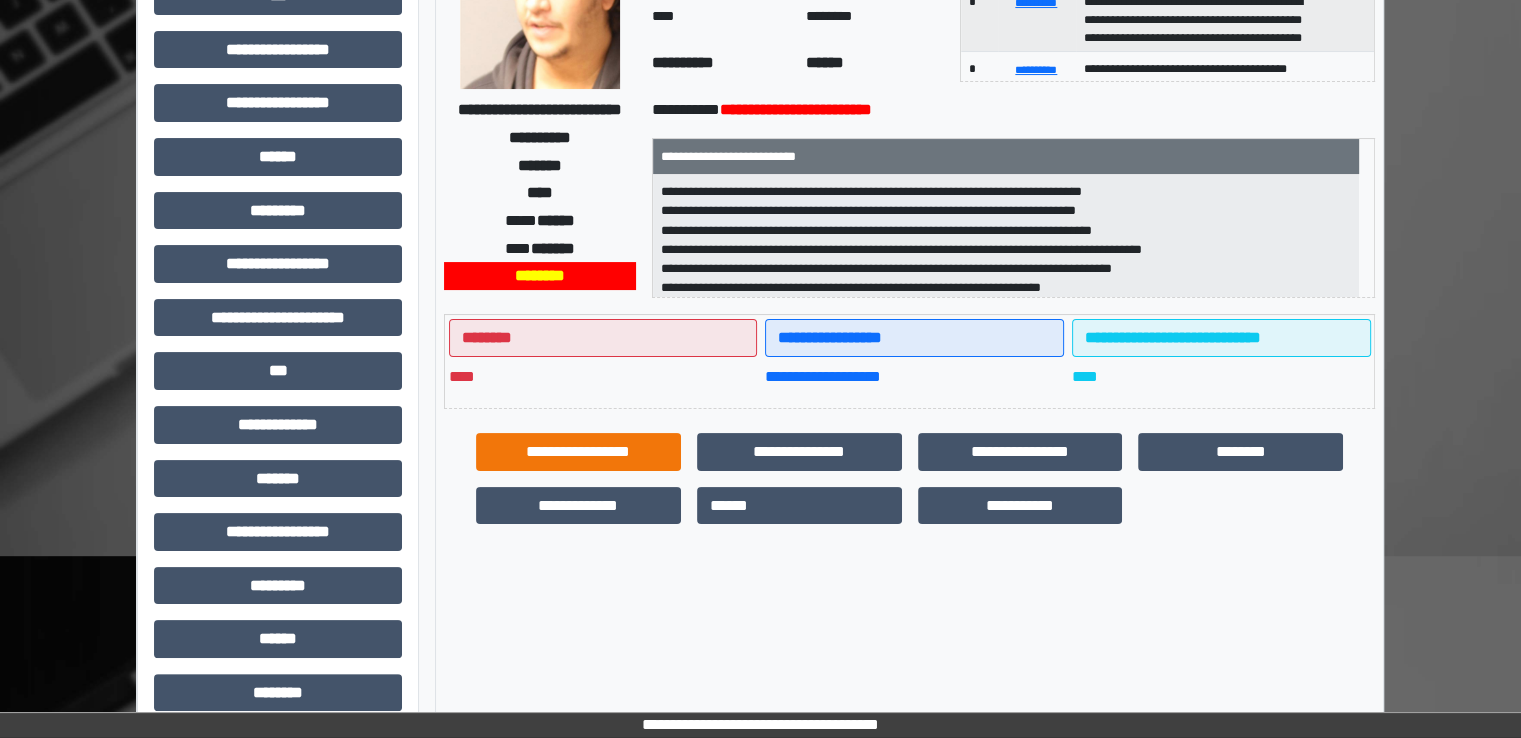 scroll, scrollTop: 428, scrollLeft: 0, axis: vertical 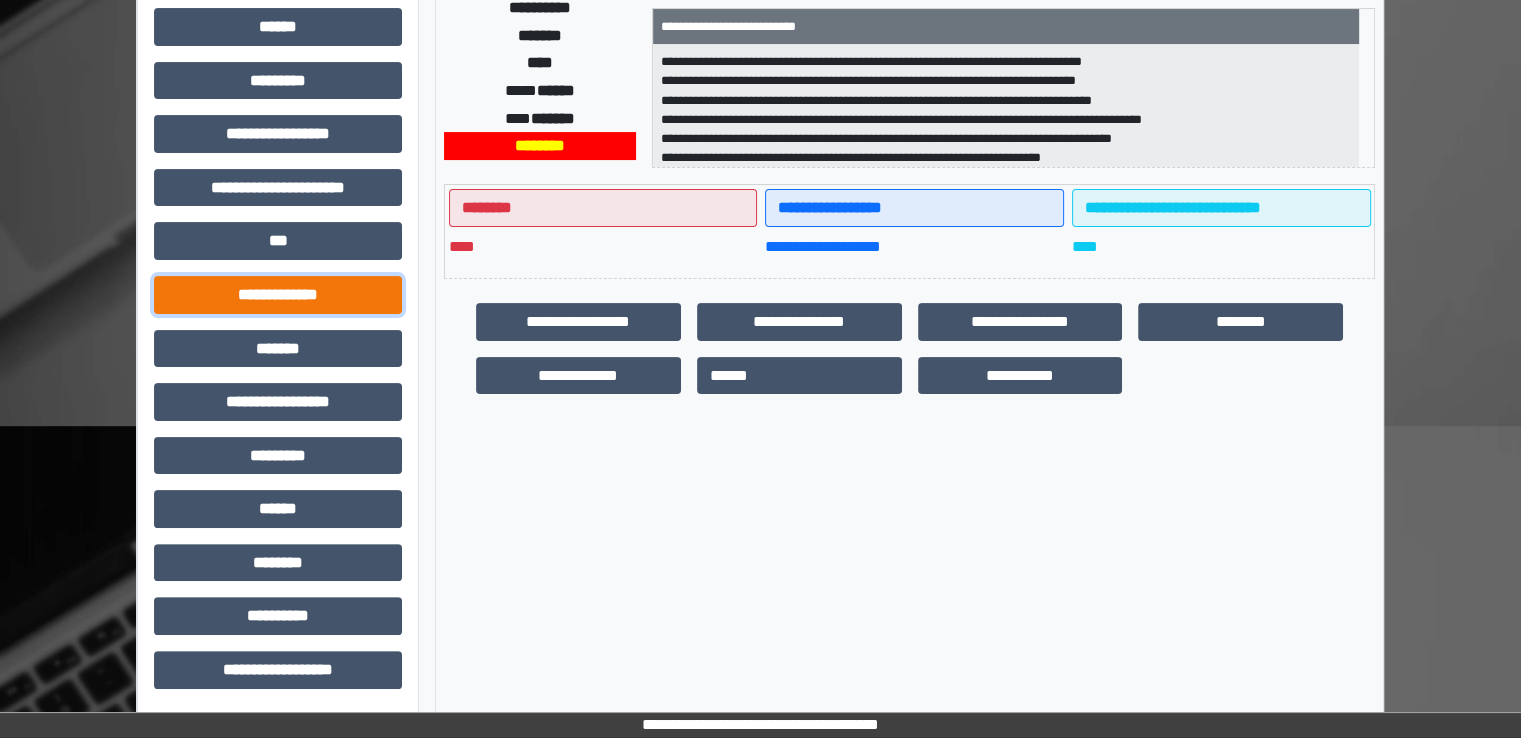 click on "**********" at bounding box center (278, 295) 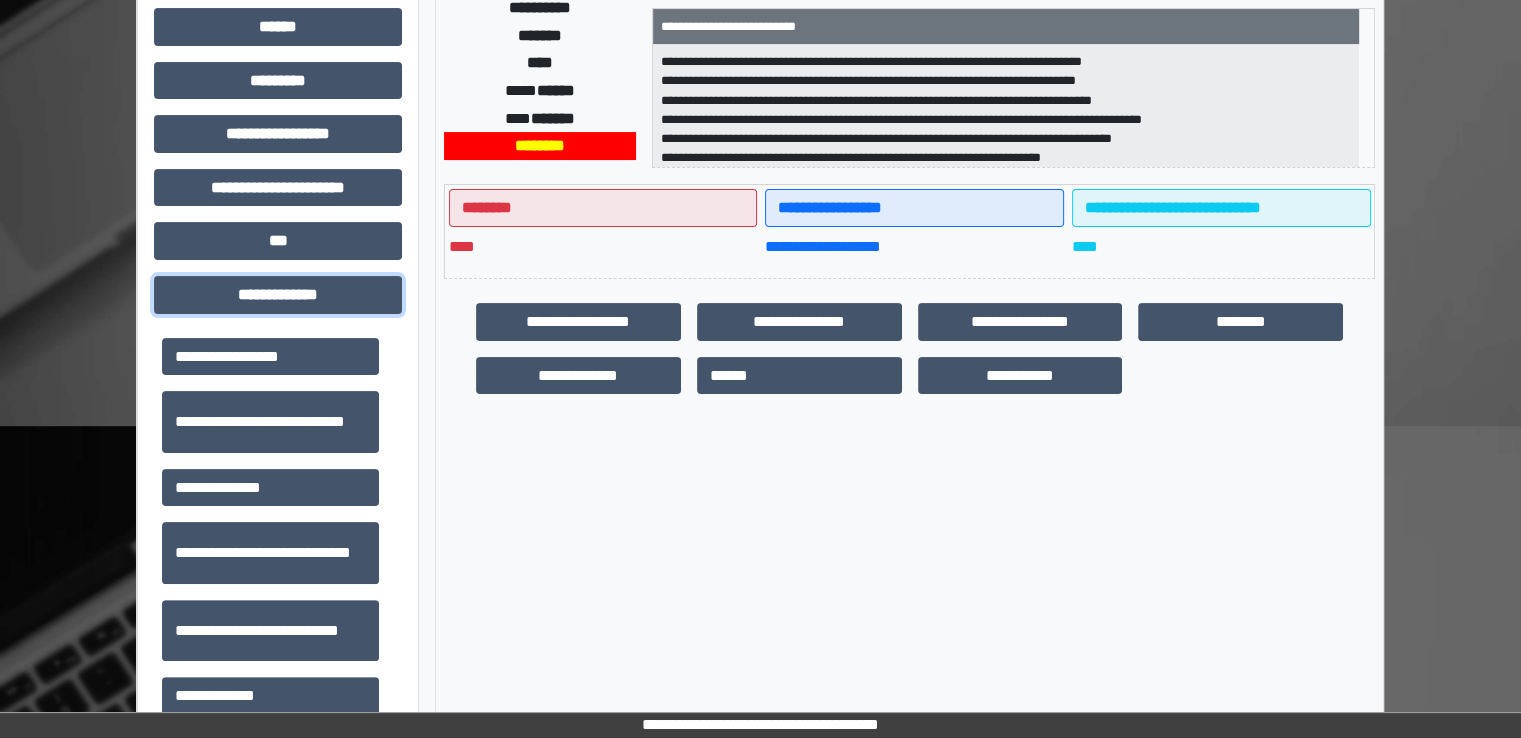 scroll, scrollTop: 600, scrollLeft: 0, axis: vertical 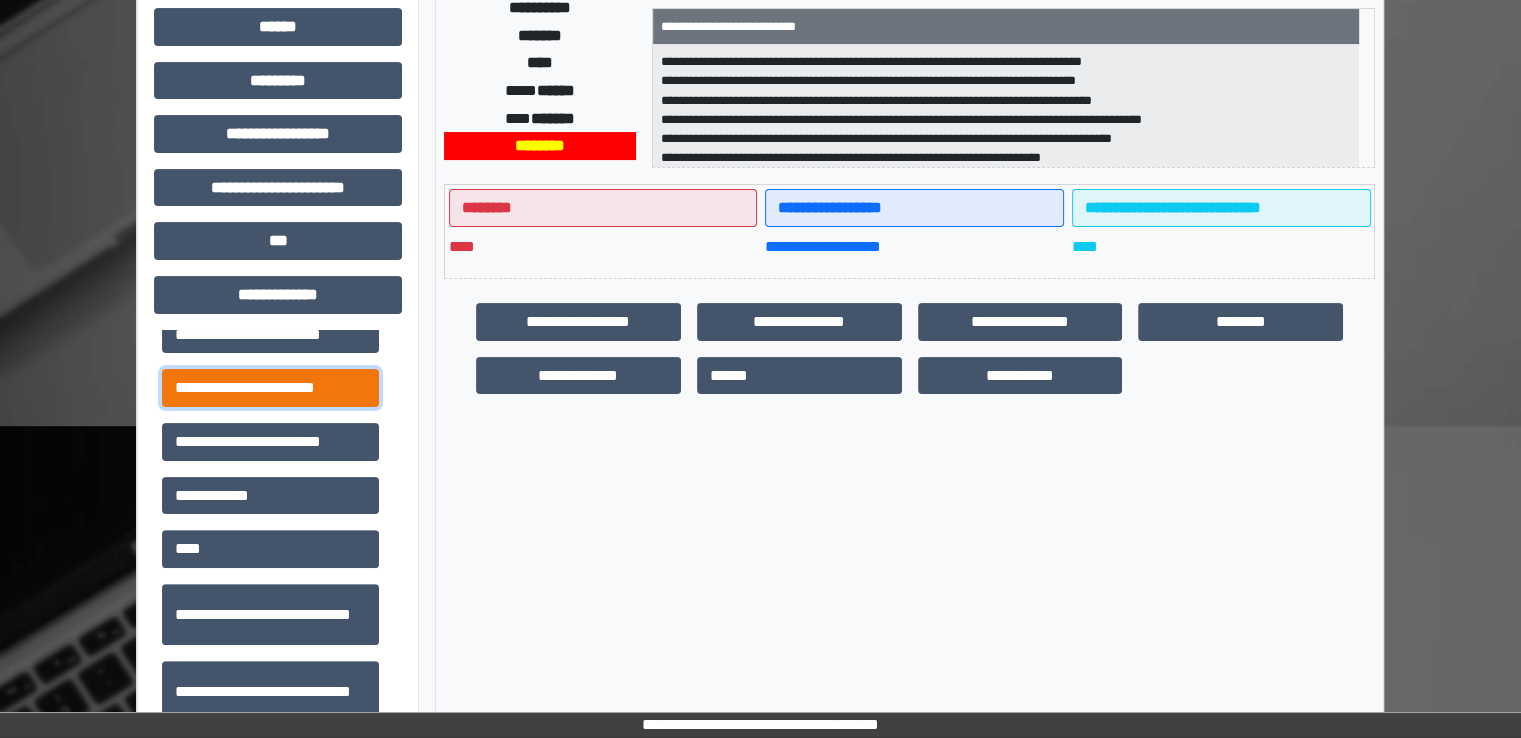 click on "**********" at bounding box center [270, 388] 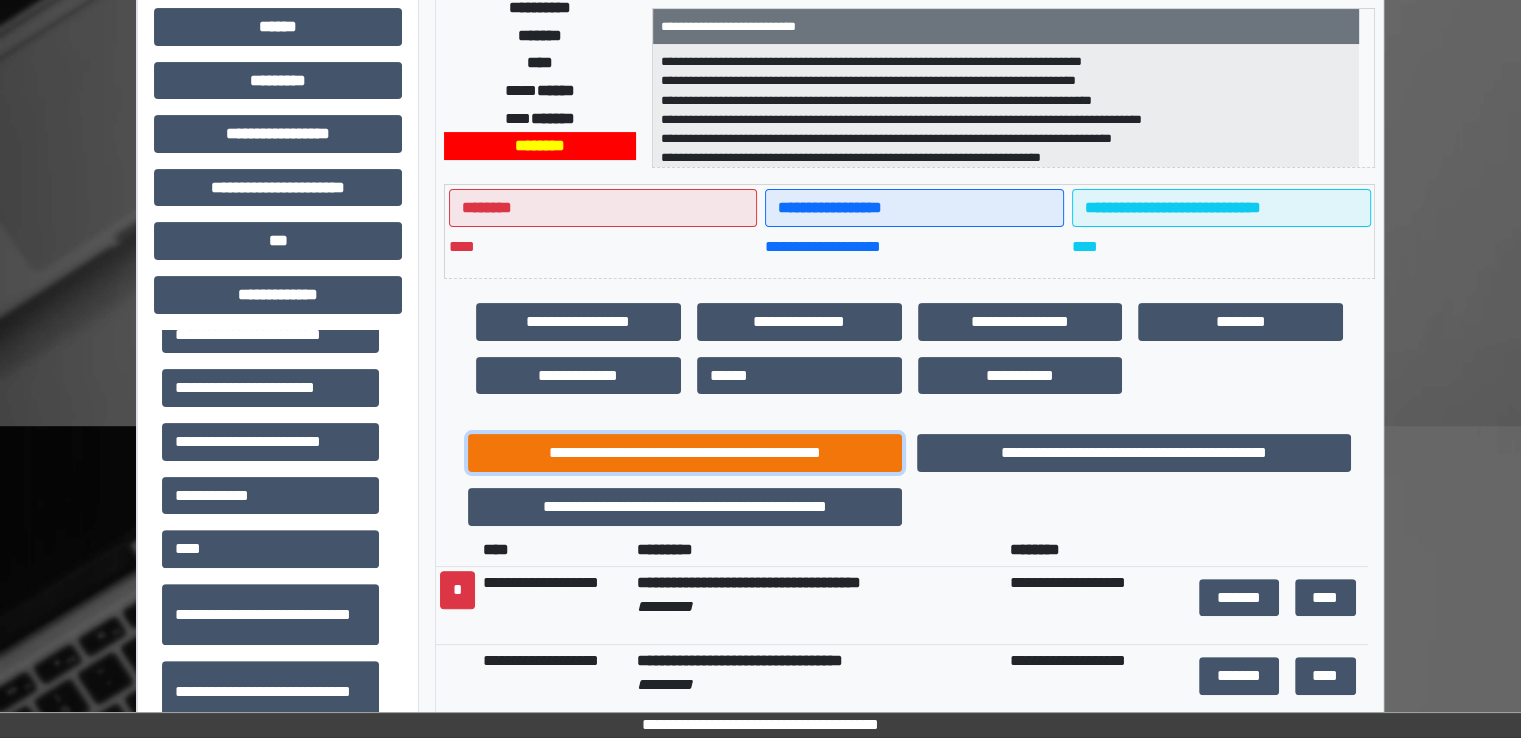 click on "**********" at bounding box center (685, 453) 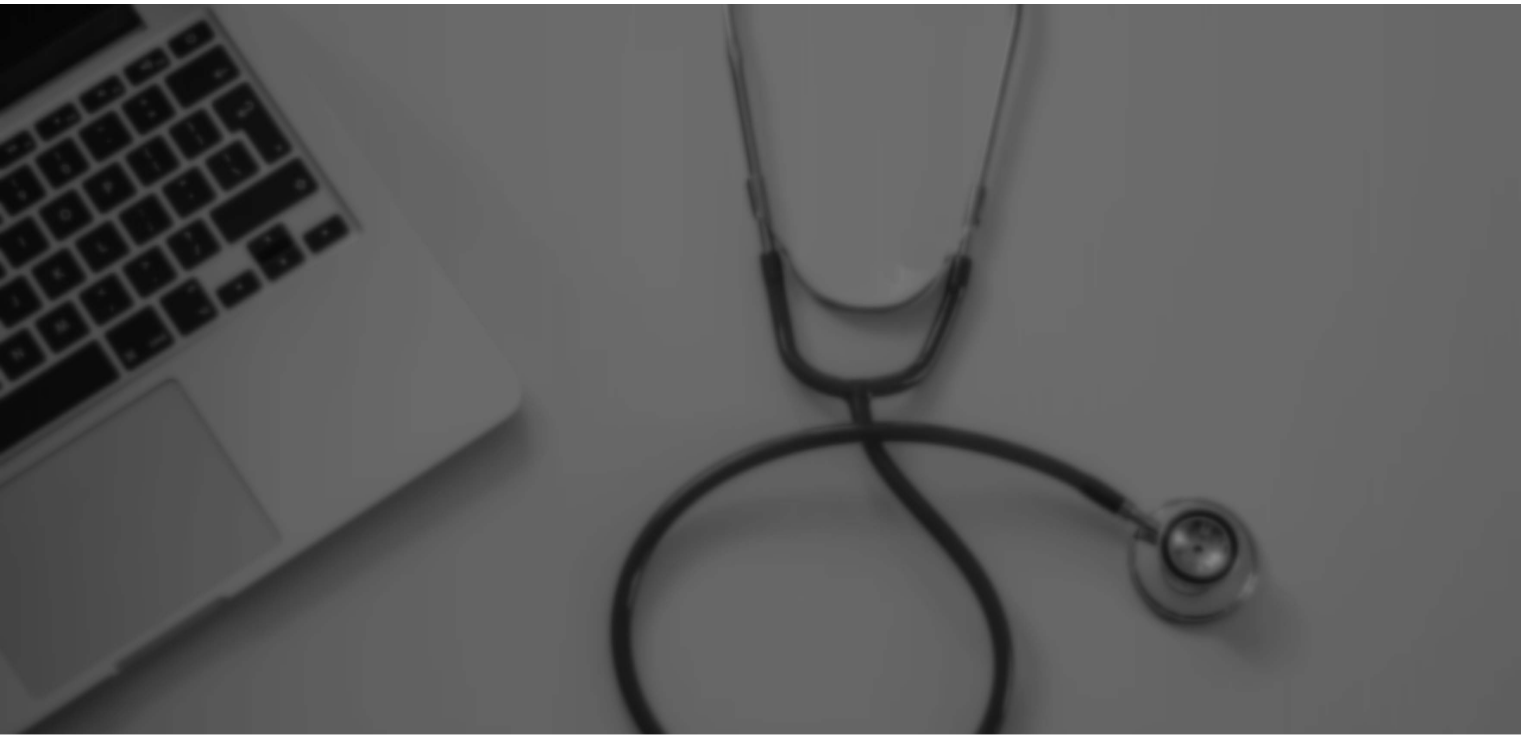 scroll, scrollTop: 0, scrollLeft: 0, axis: both 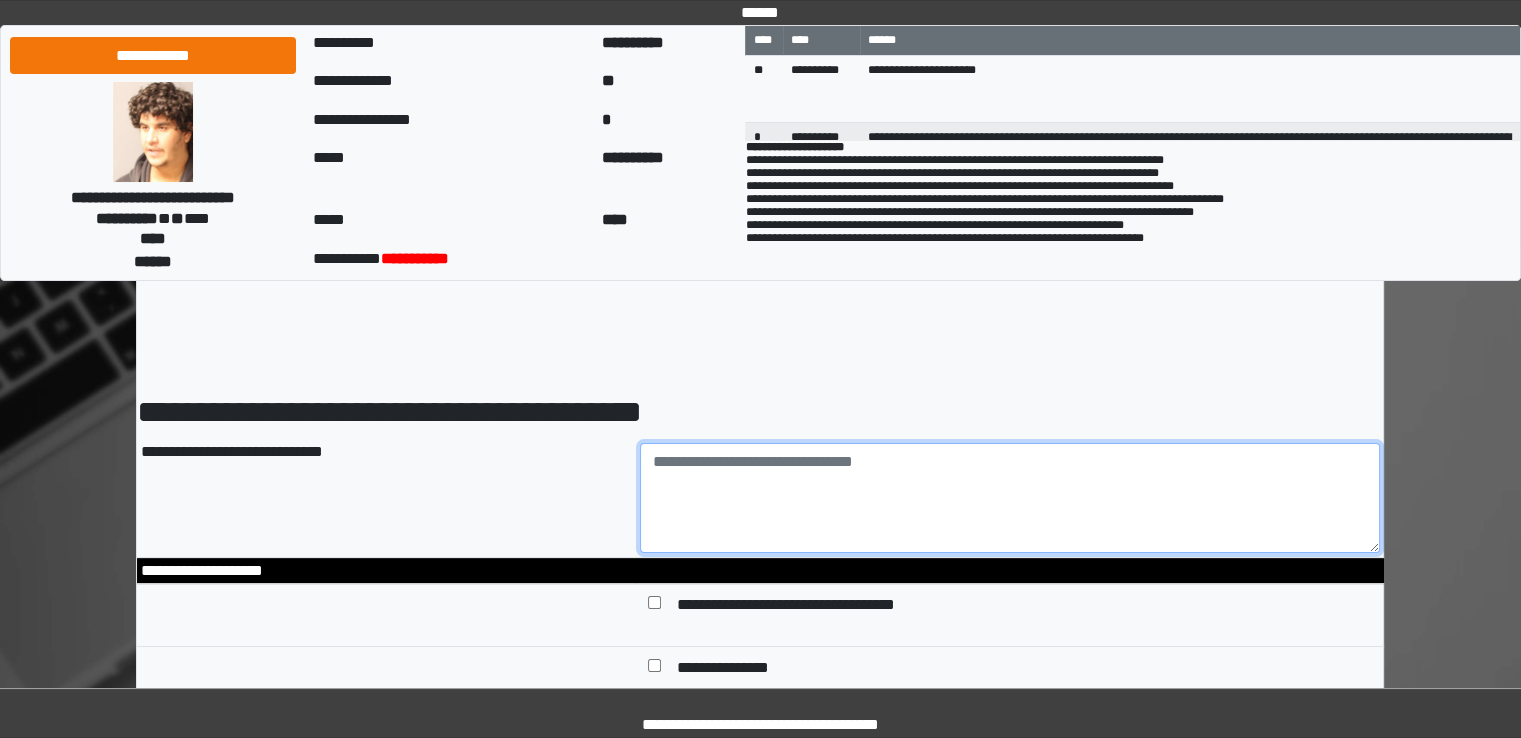 click at bounding box center [1010, 498] 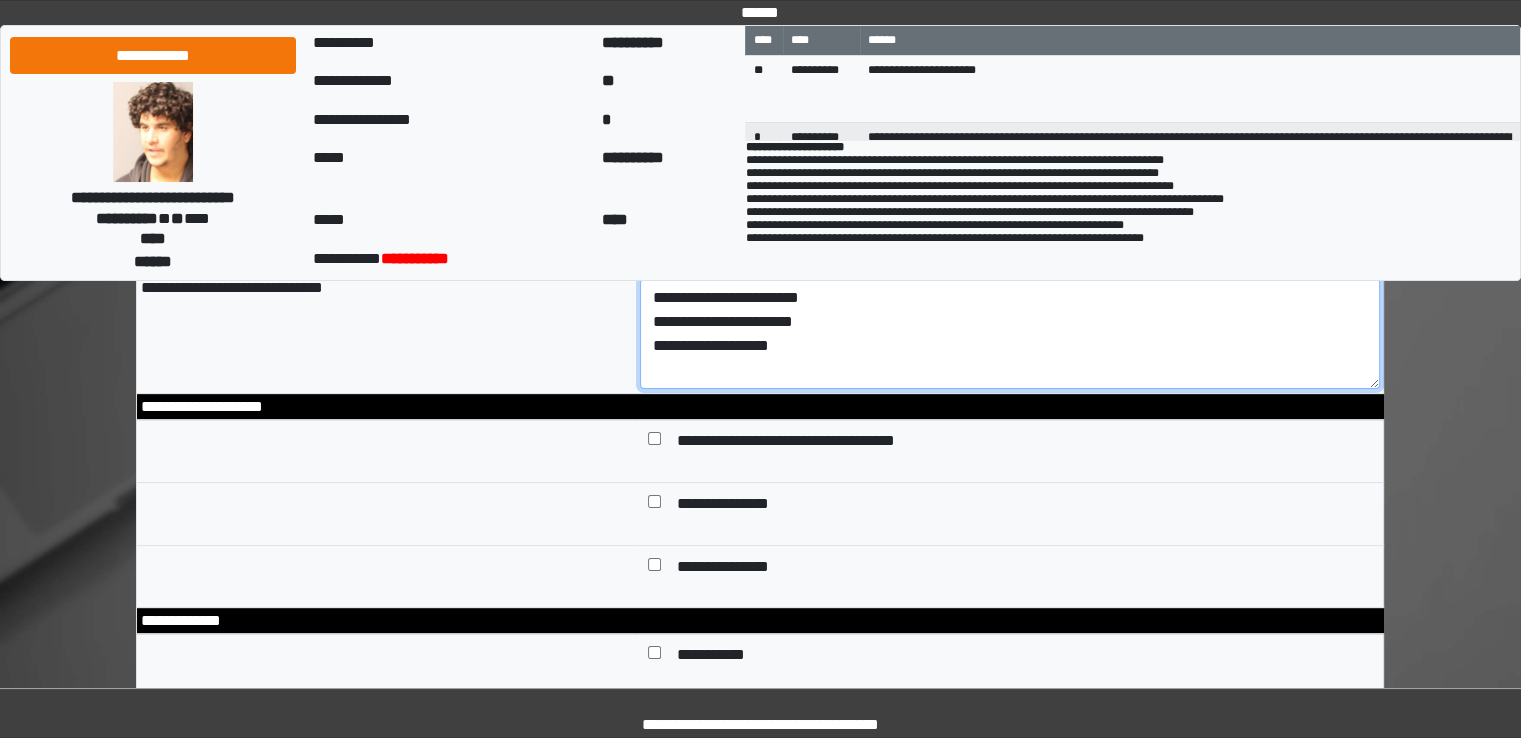 scroll, scrollTop: 200, scrollLeft: 0, axis: vertical 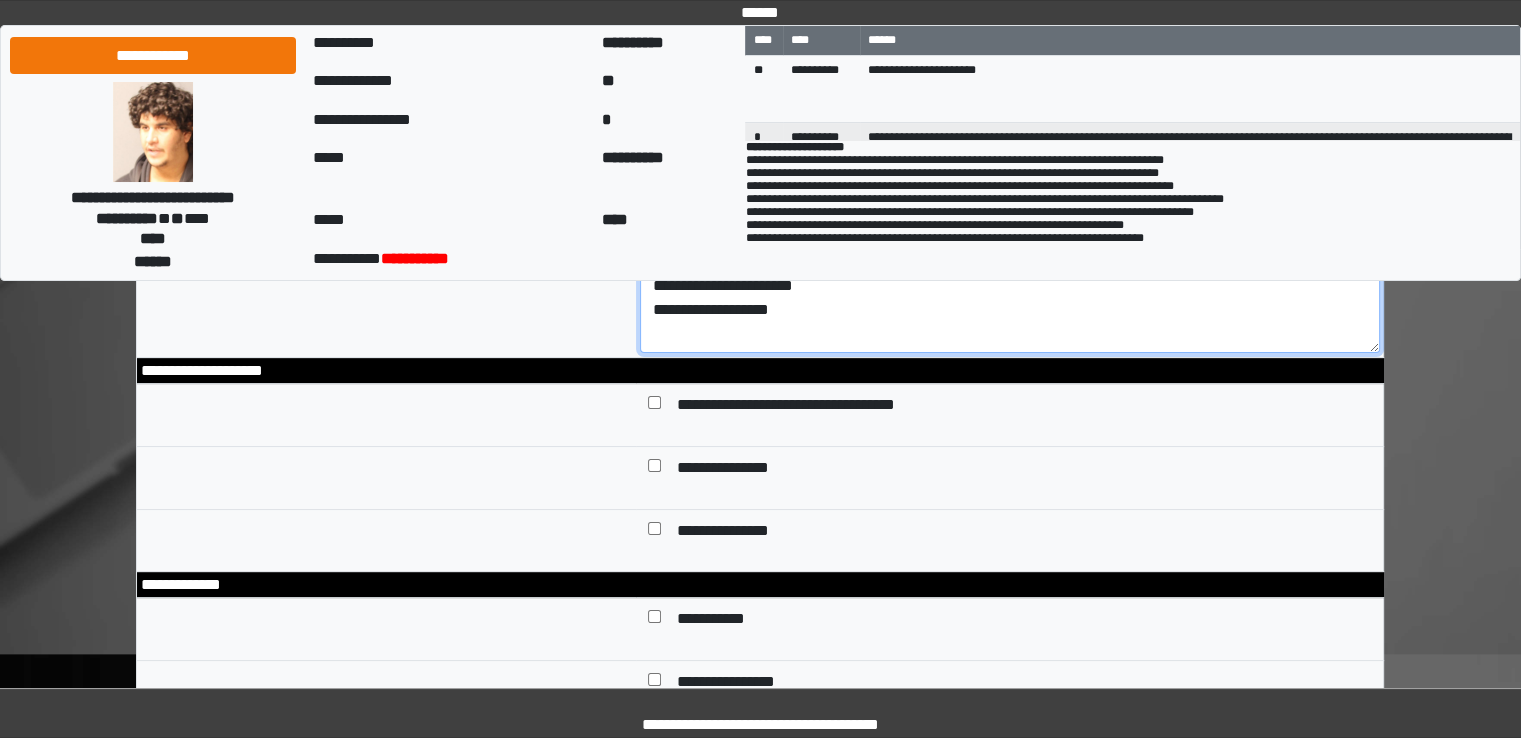 type on "**********" 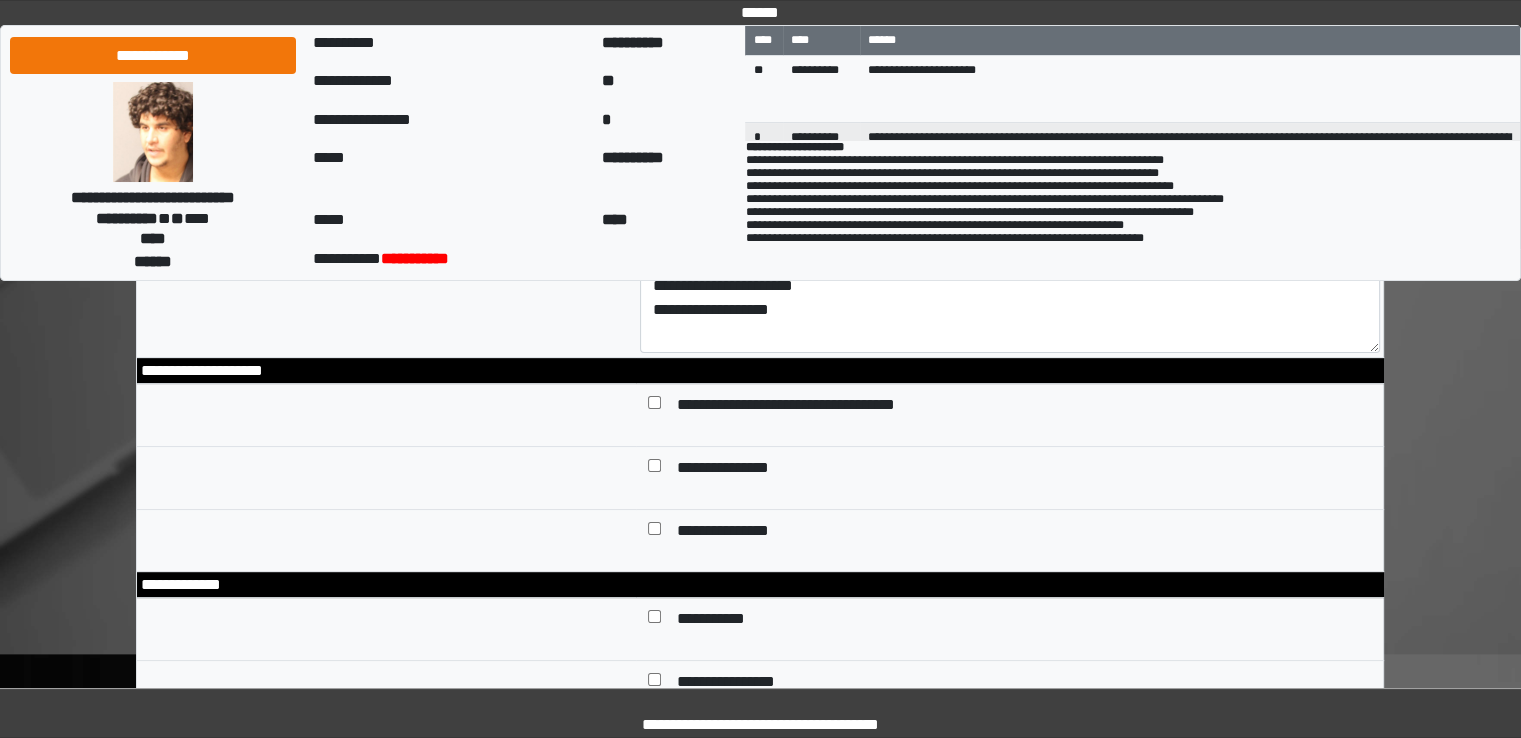 click on "**********" at bounding box center (739, 533) 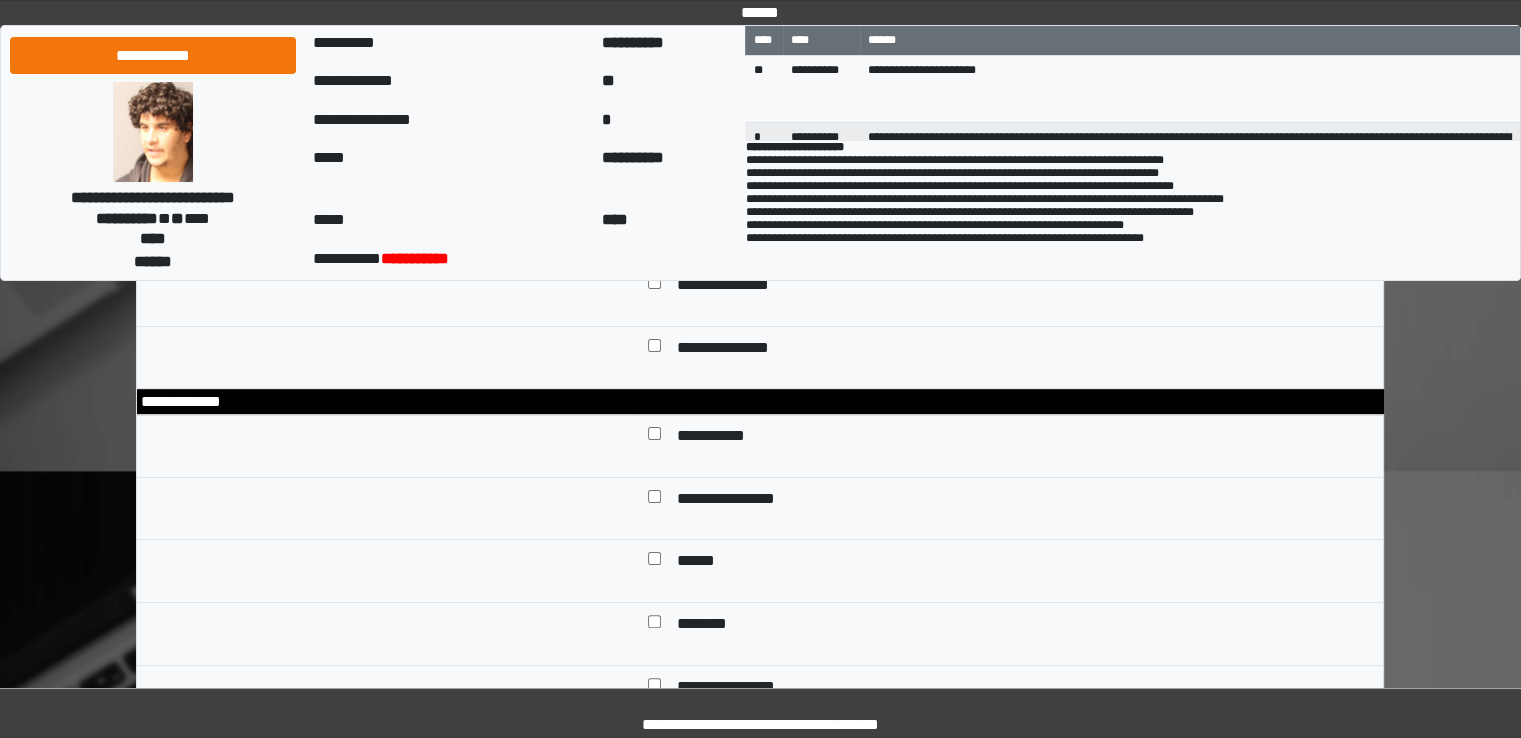 scroll, scrollTop: 400, scrollLeft: 0, axis: vertical 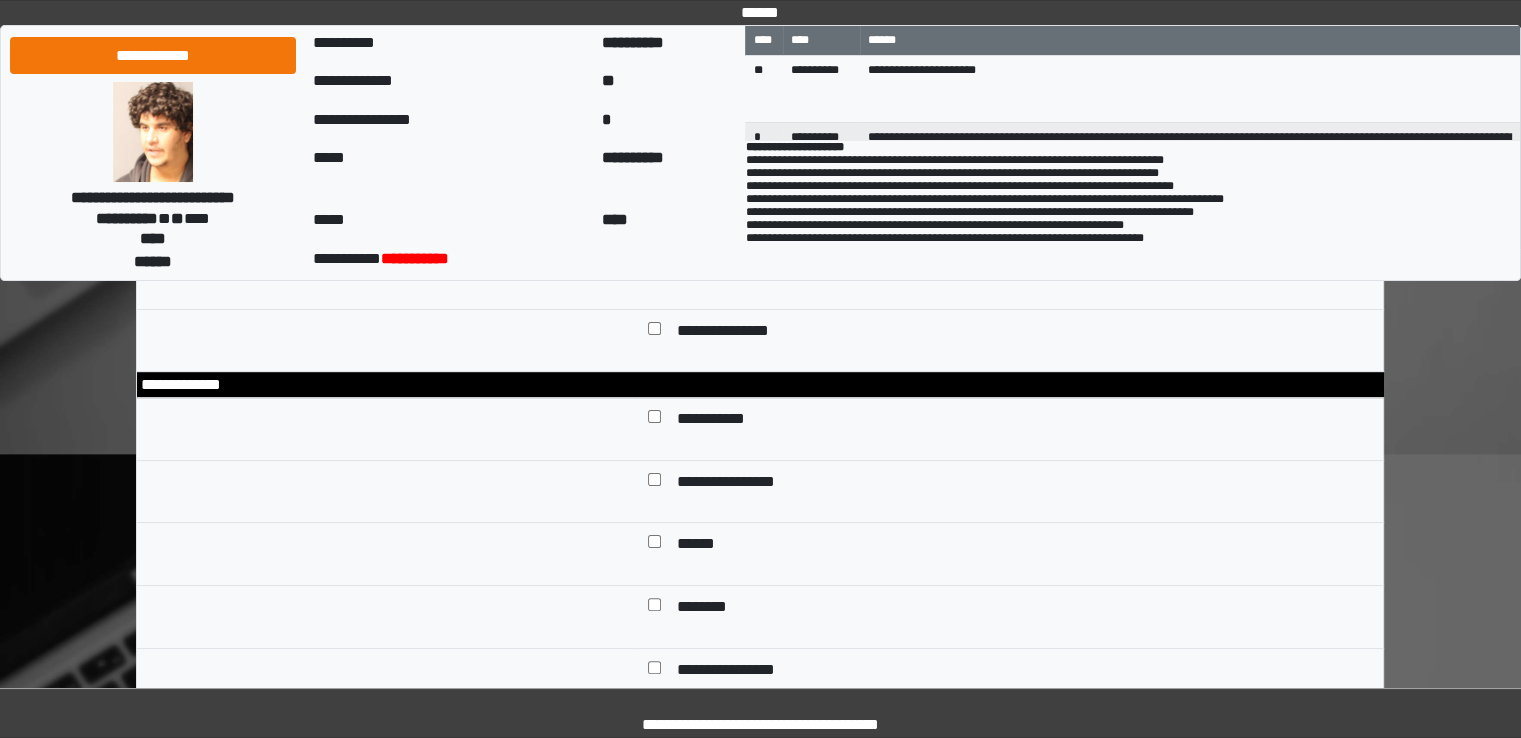 click on "**********" at bounding box center [723, 421] 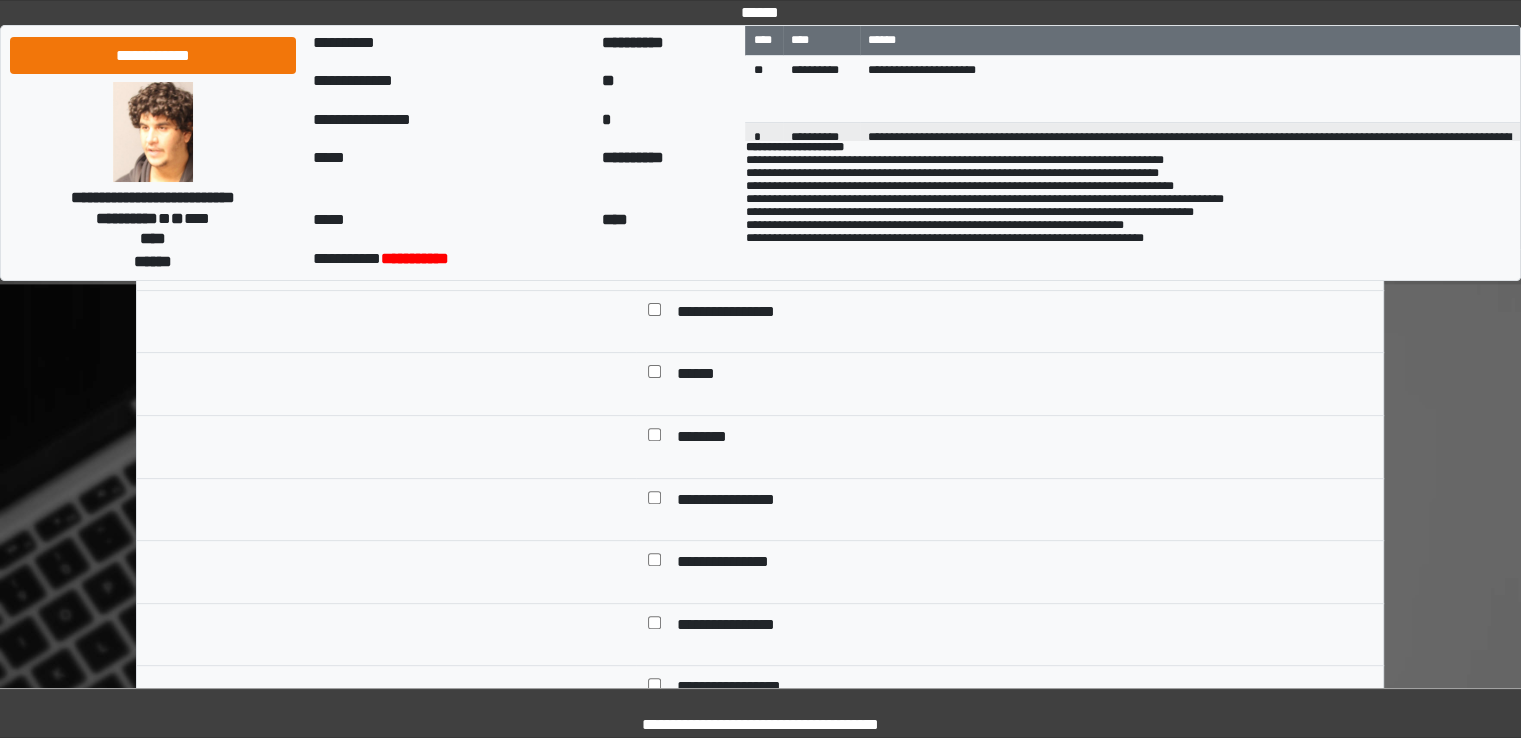 scroll, scrollTop: 600, scrollLeft: 0, axis: vertical 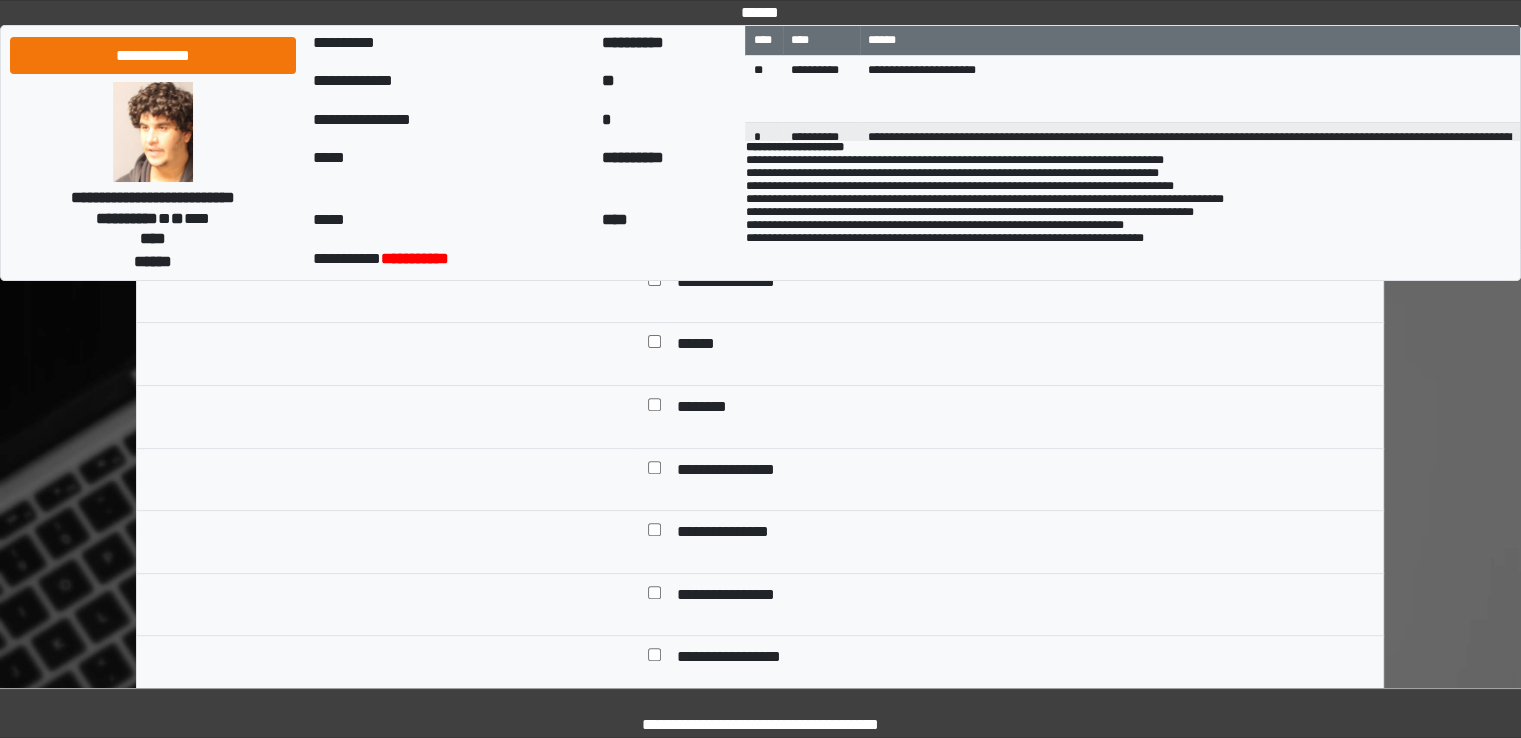 click on "********" at bounding box center (709, 409) 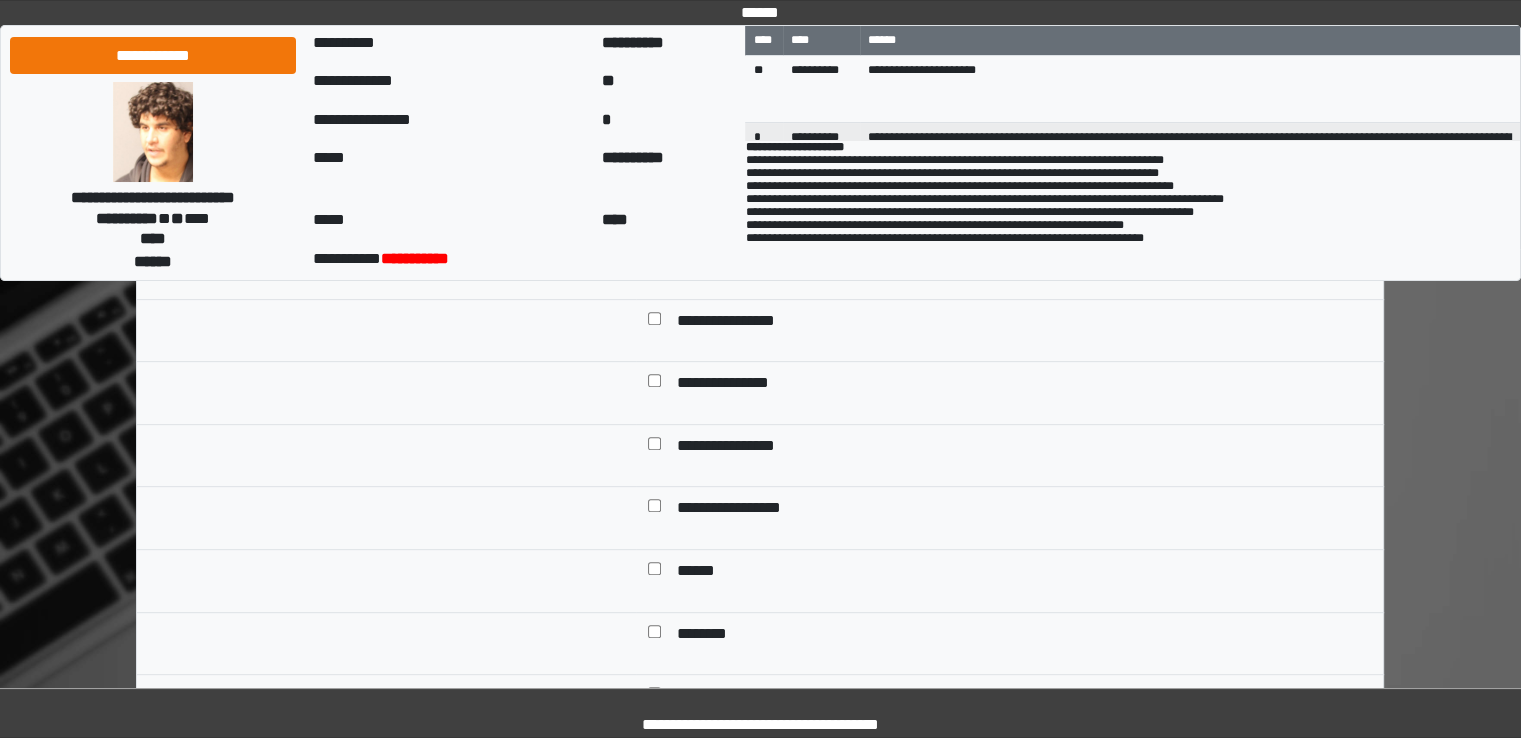 scroll, scrollTop: 800, scrollLeft: 0, axis: vertical 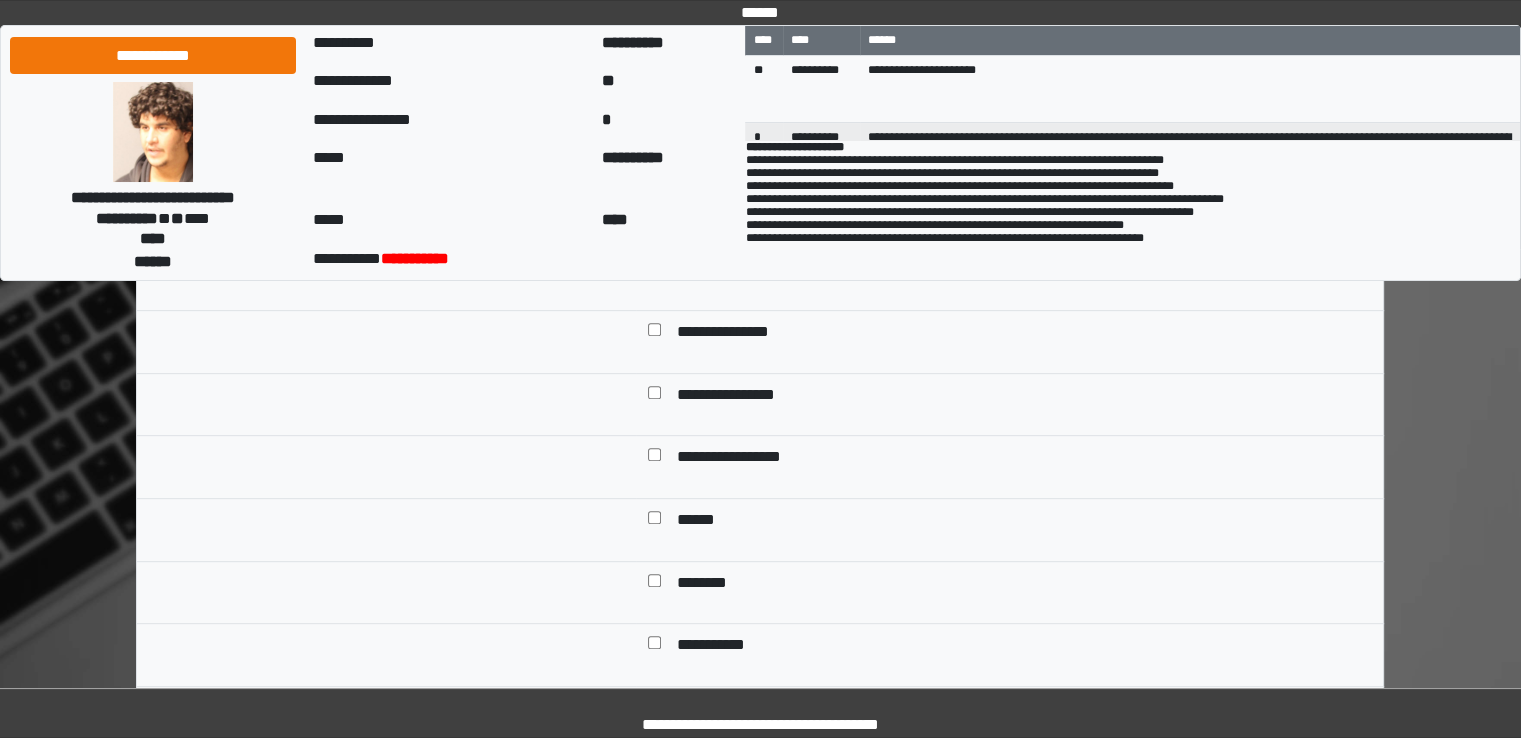 click on "**********" at bounding box center [740, 459] 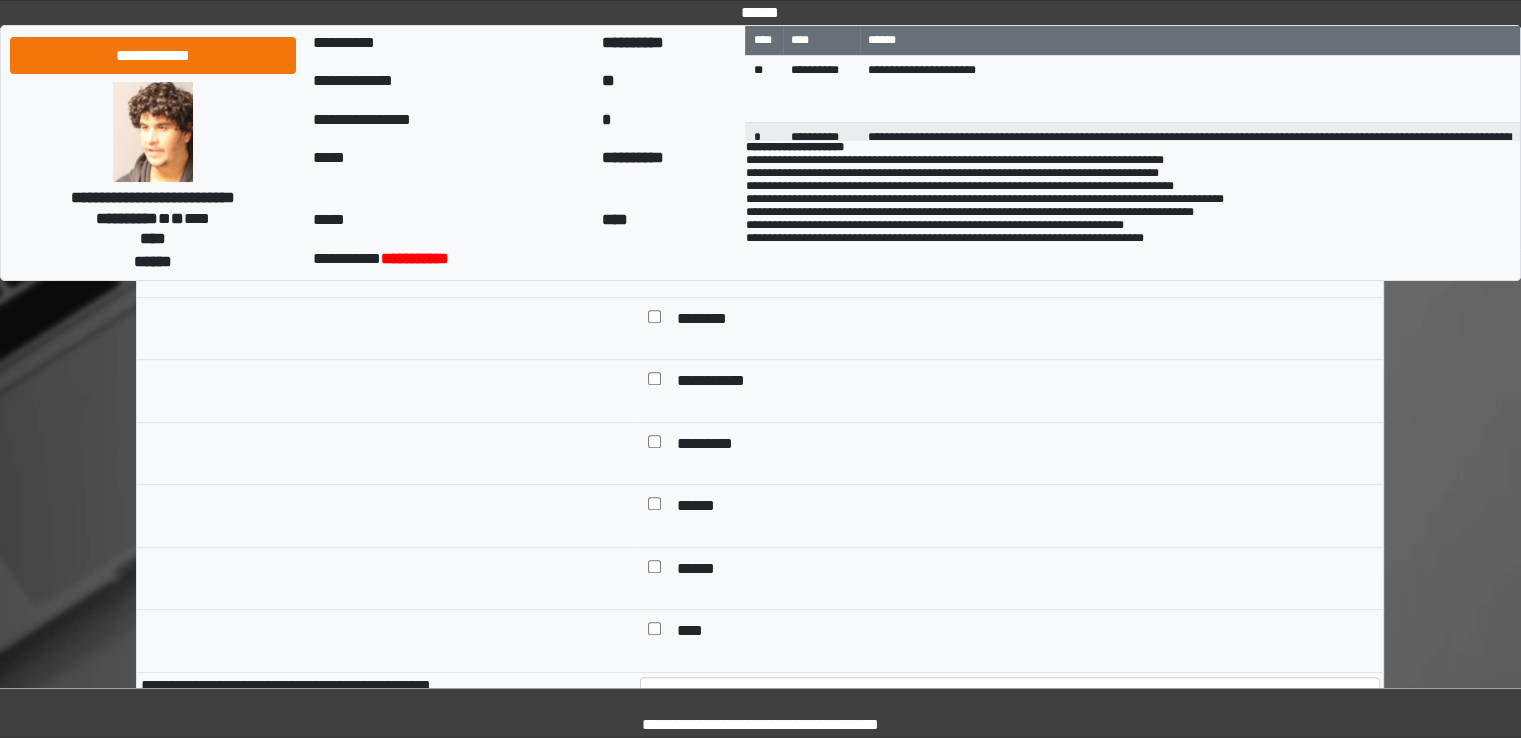 scroll, scrollTop: 1100, scrollLeft: 0, axis: vertical 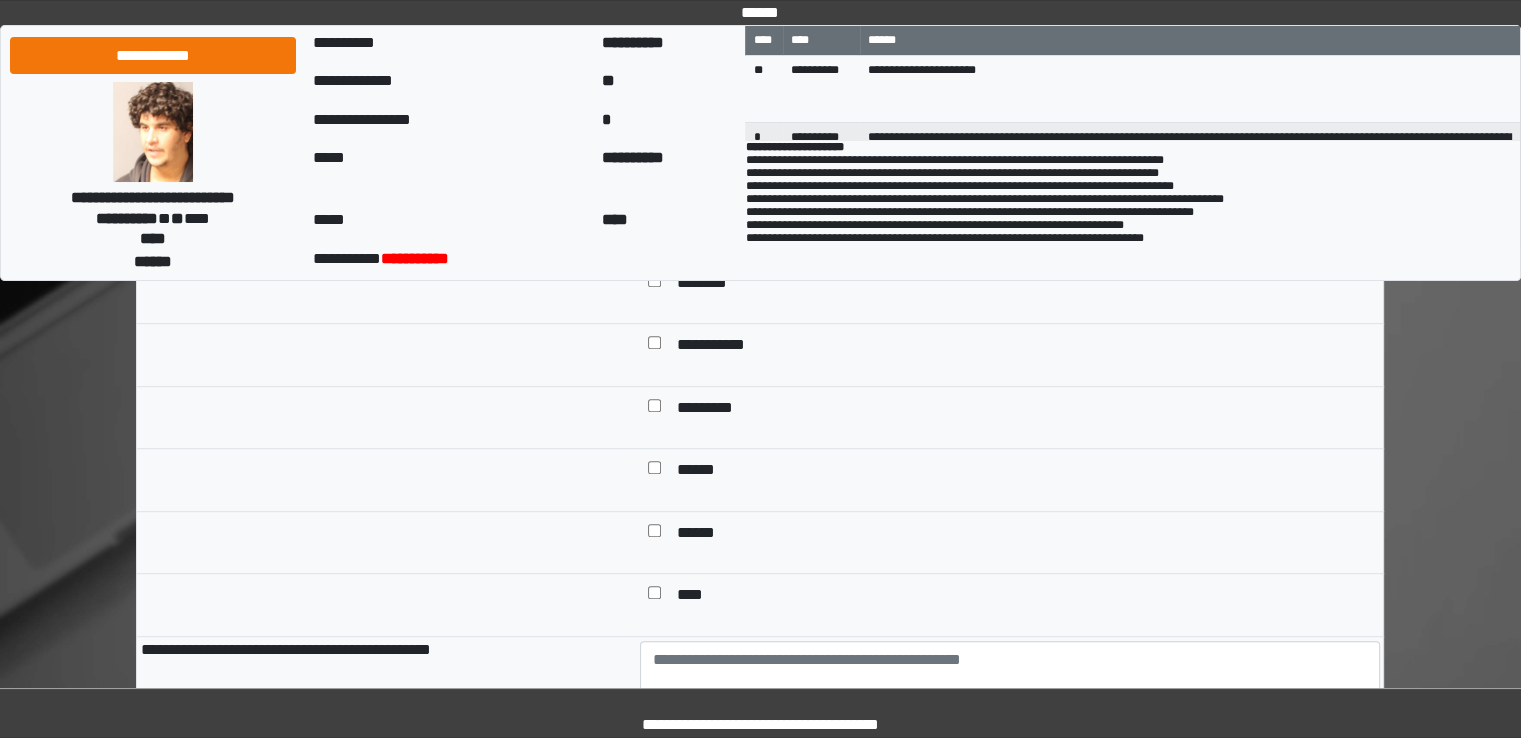 click on "*********" at bounding box center (715, 410) 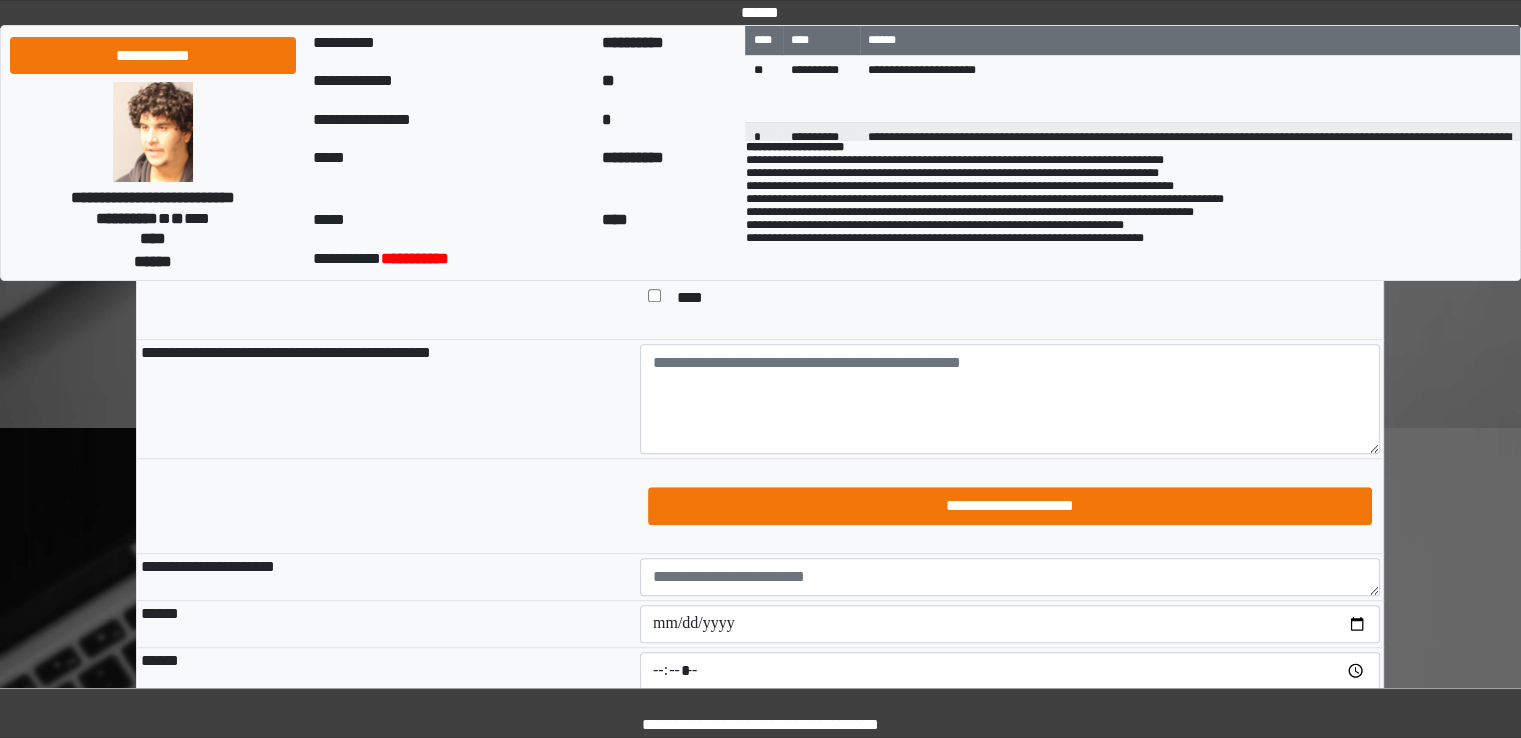 scroll, scrollTop: 1400, scrollLeft: 0, axis: vertical 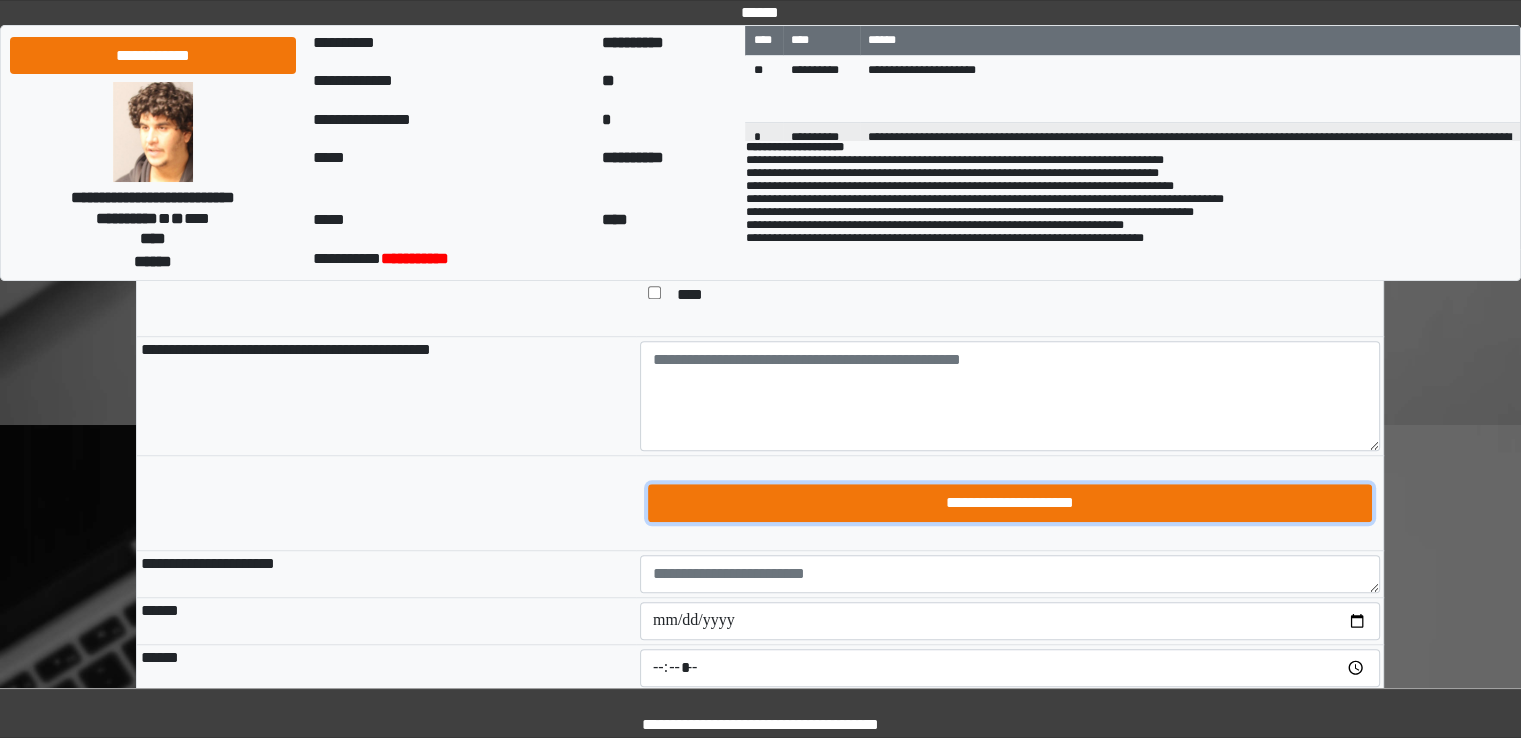 click on "**********" at bounding box center [1010, 503] 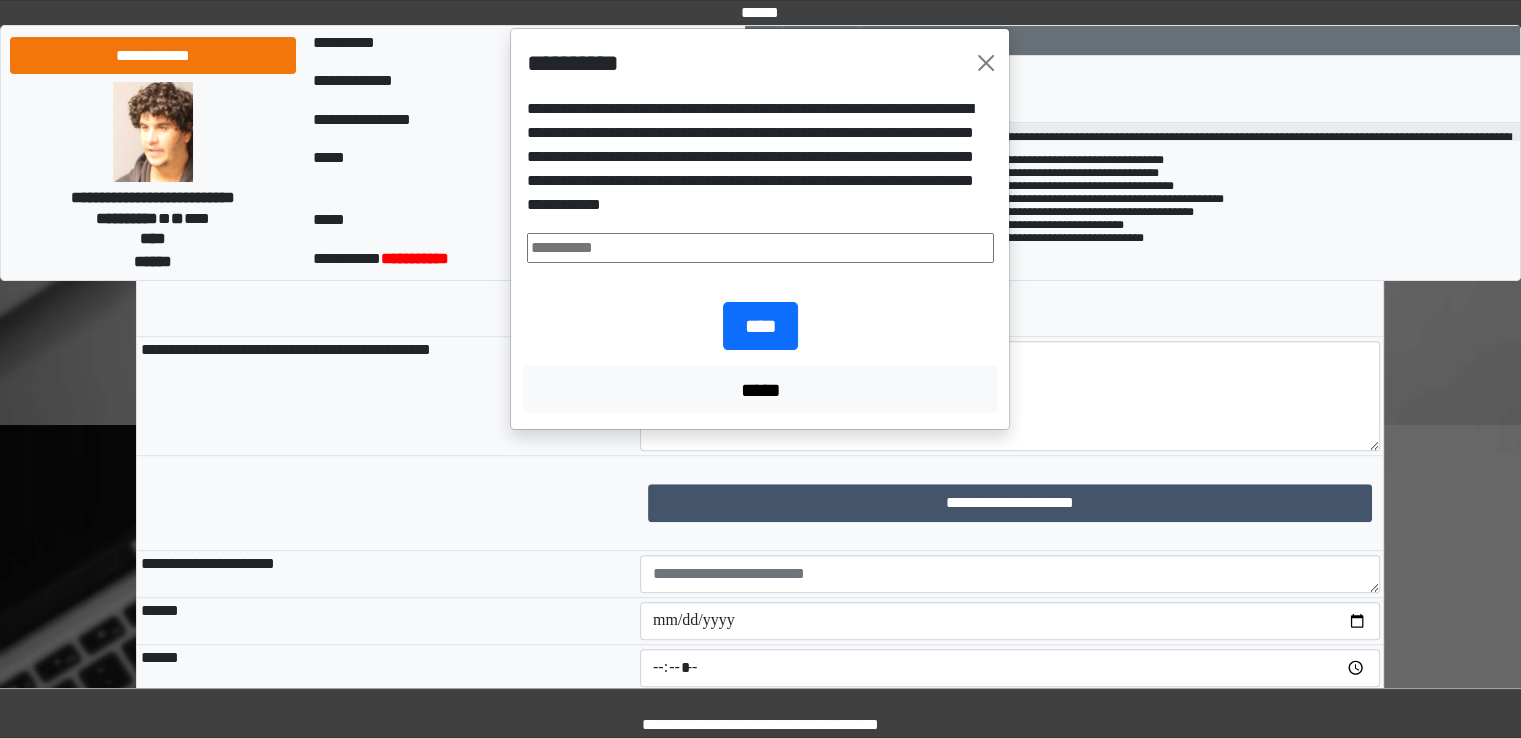 click at bounding box center (760, 248) 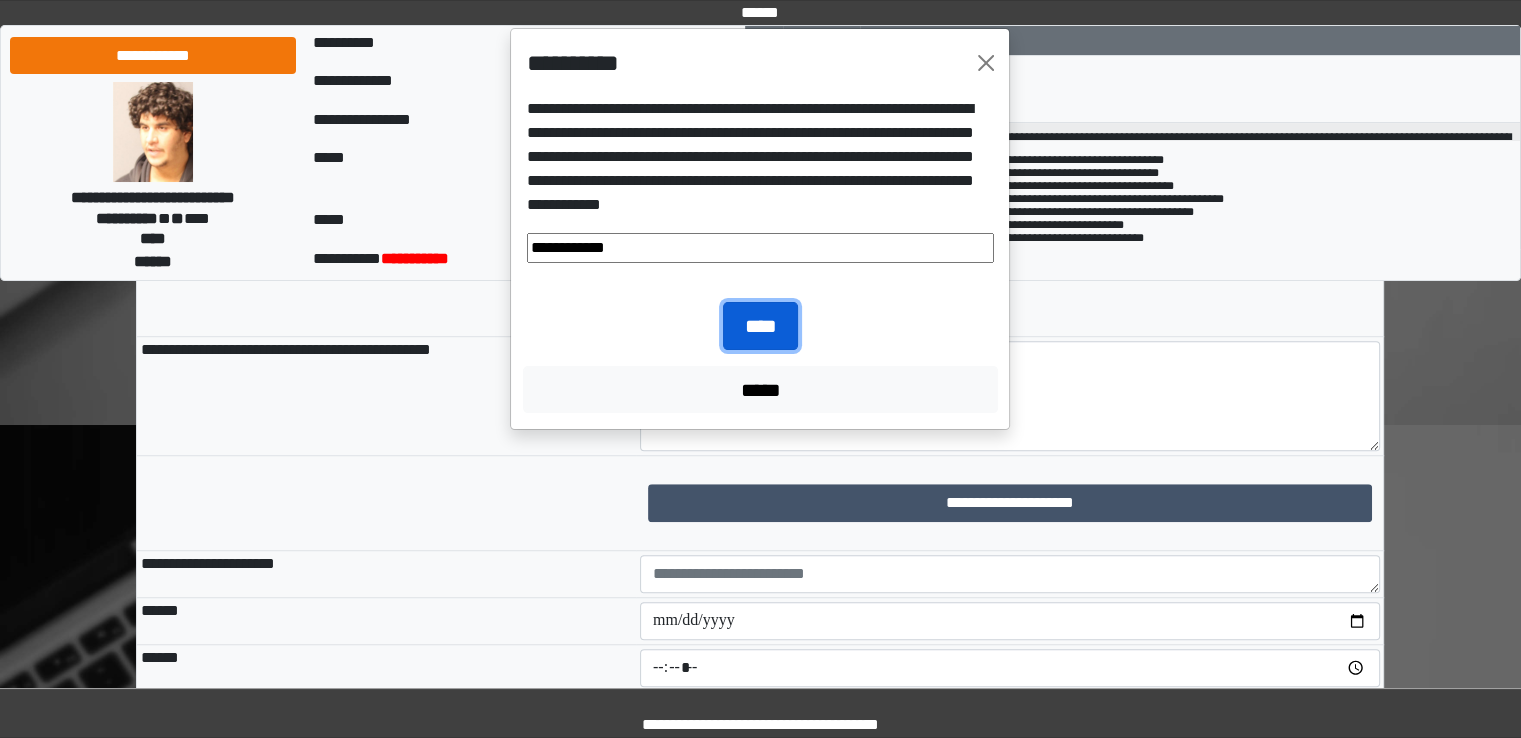 click on "****" at bounding box center (760, 326) 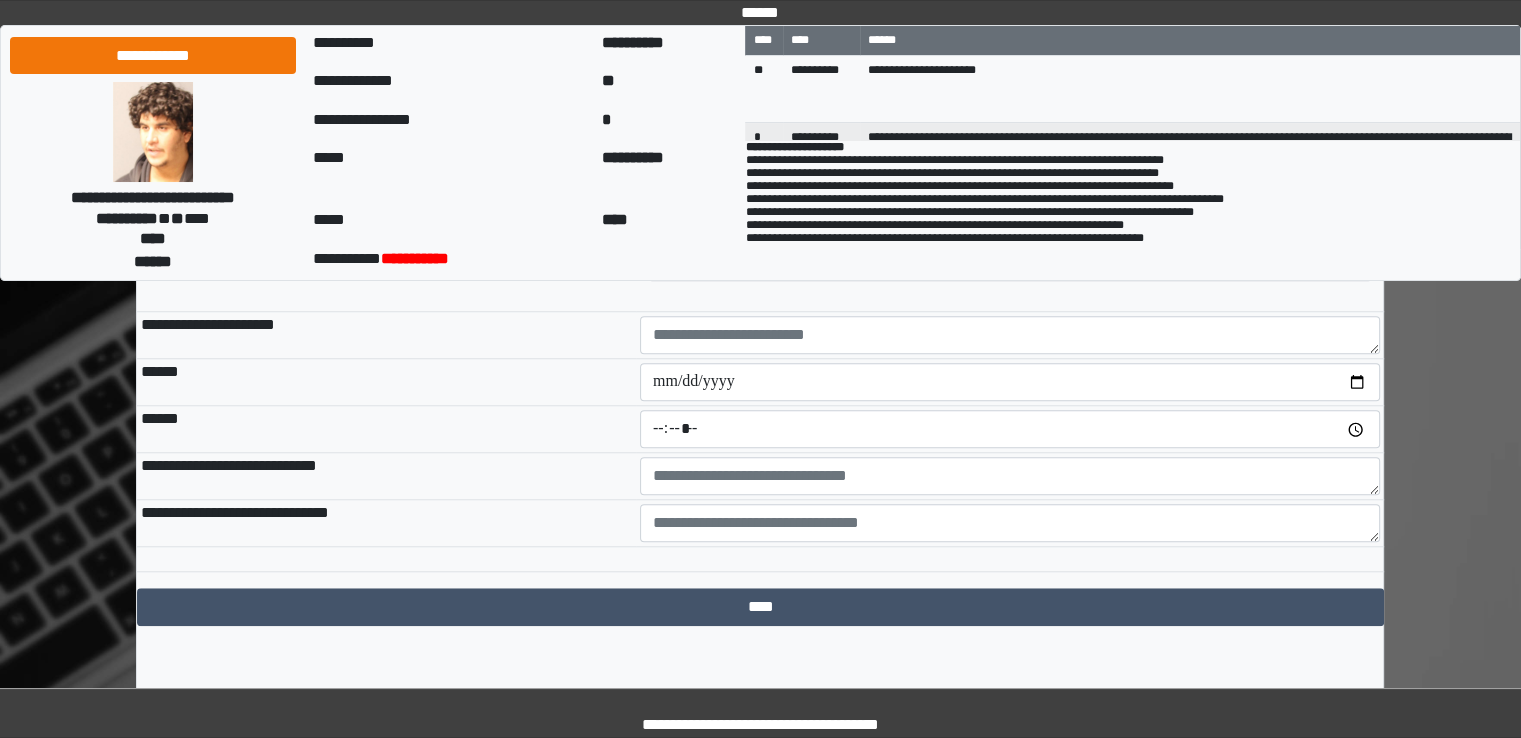 scroll, scrollTop: 1695, scrollLeft: 0, axis: vertical 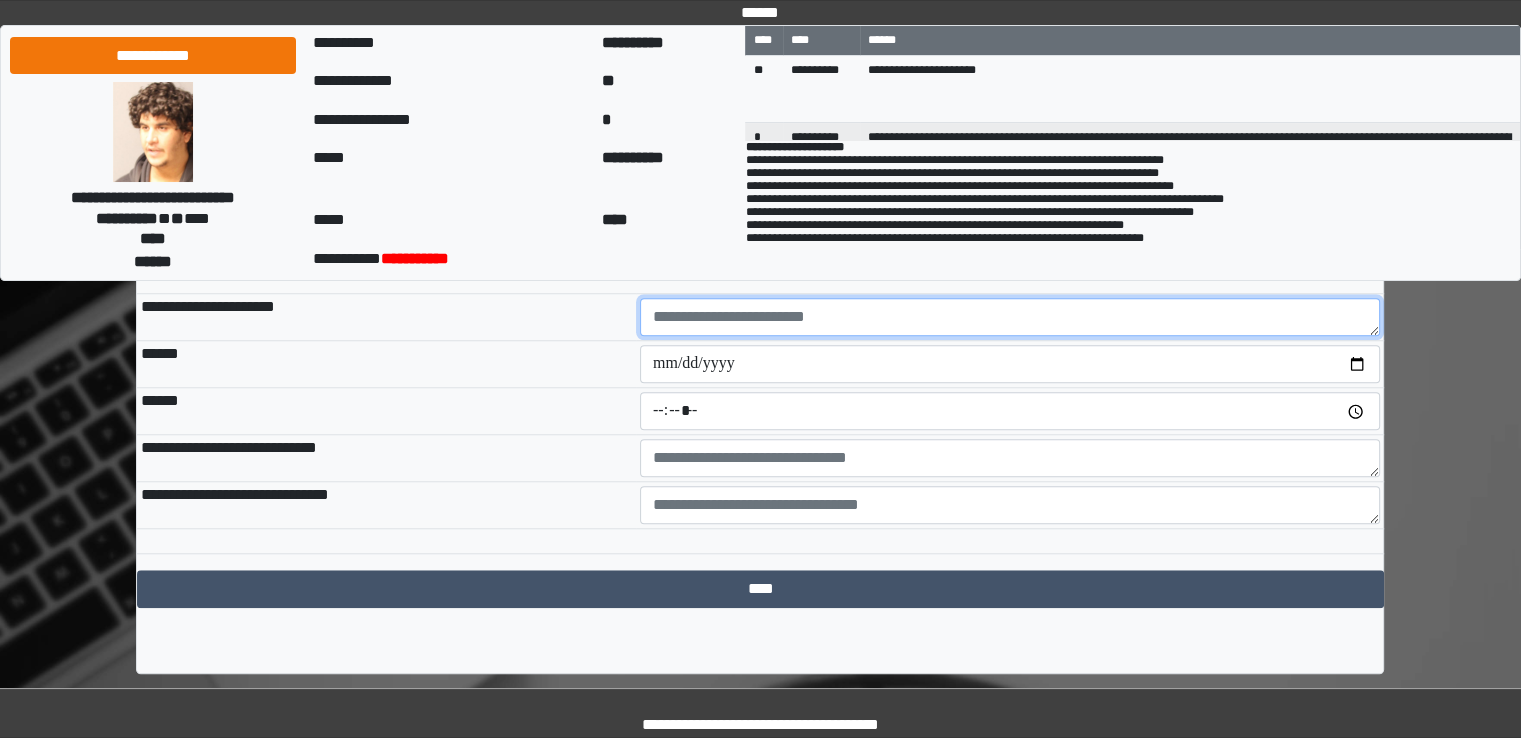 click at bounding box center (1010, 317) 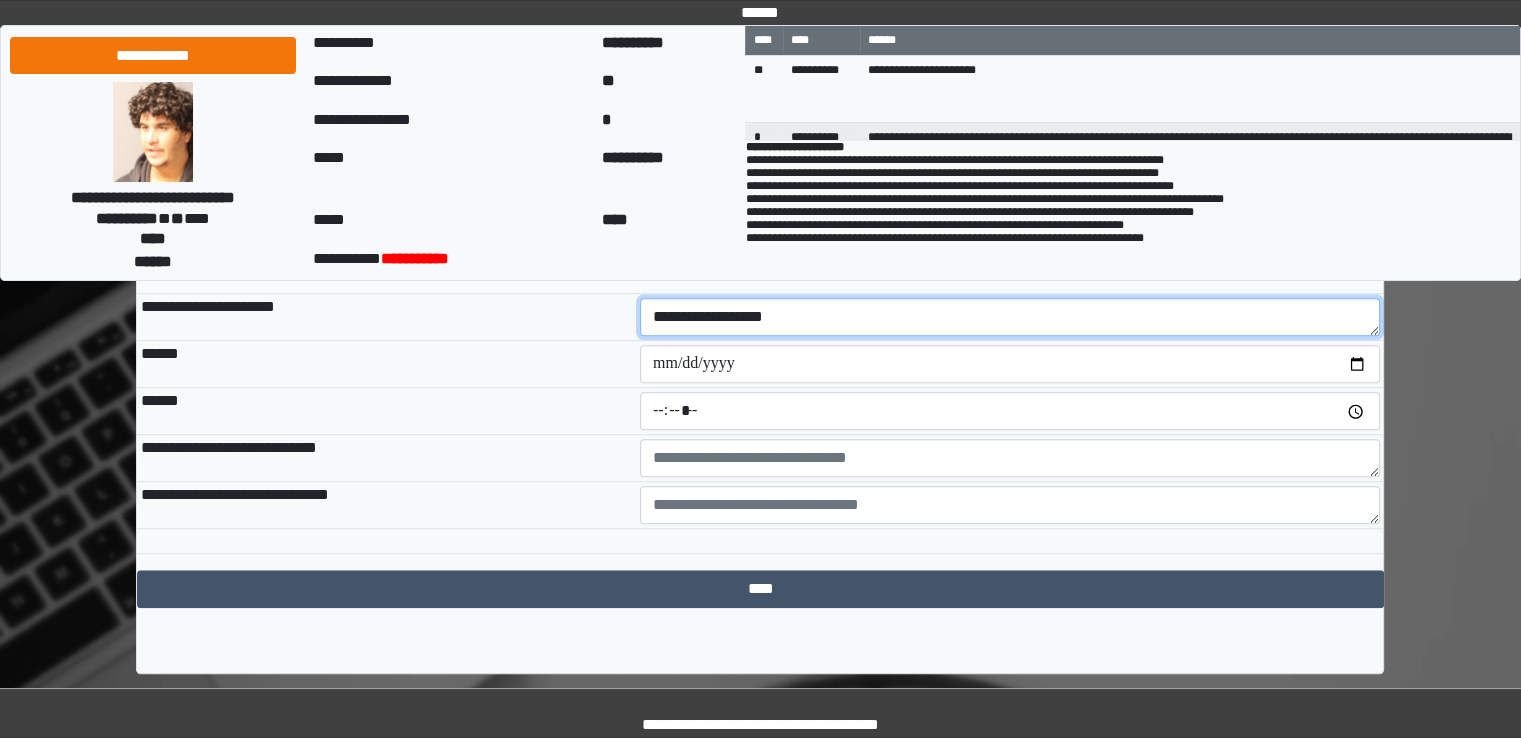 type on "**********" 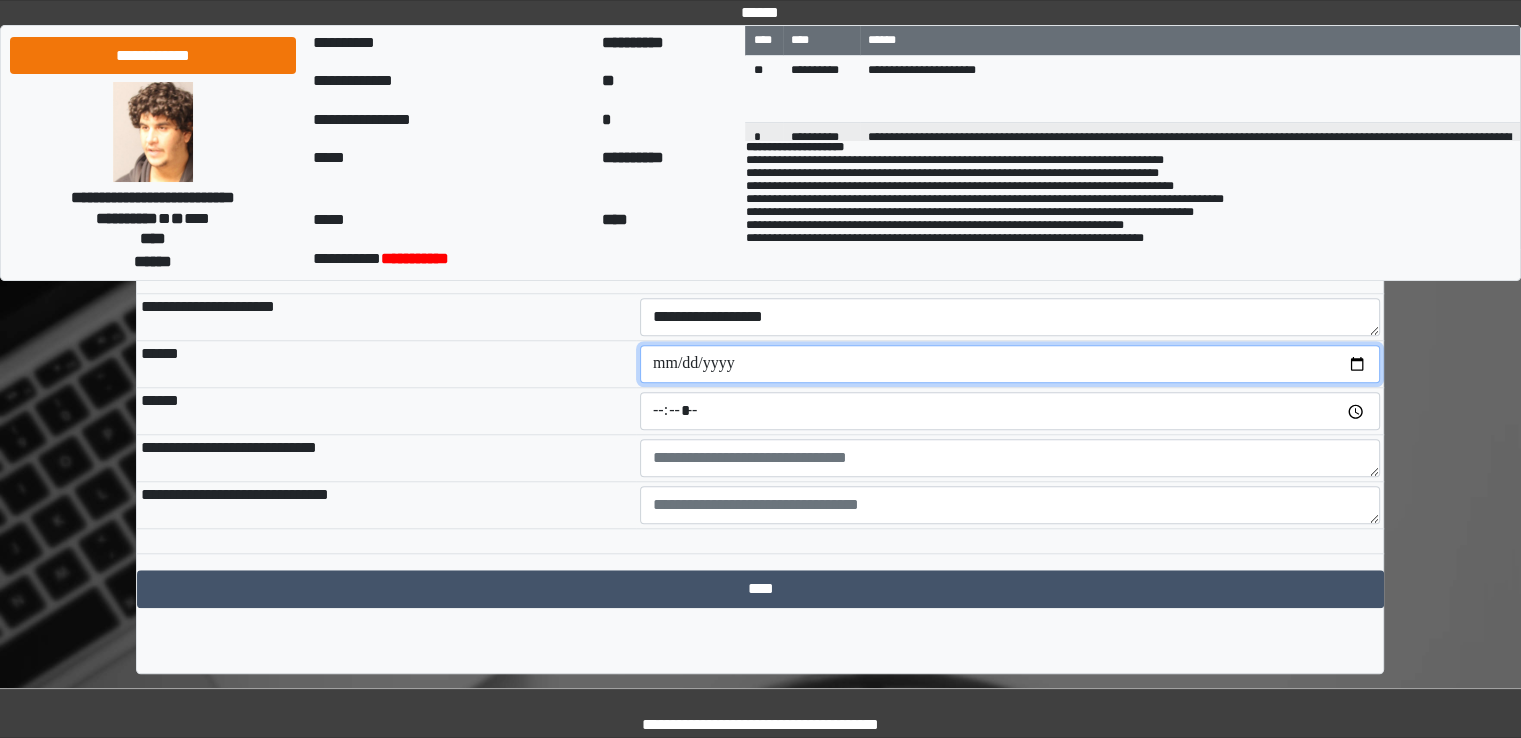 click at bounding box center [1010, 364] 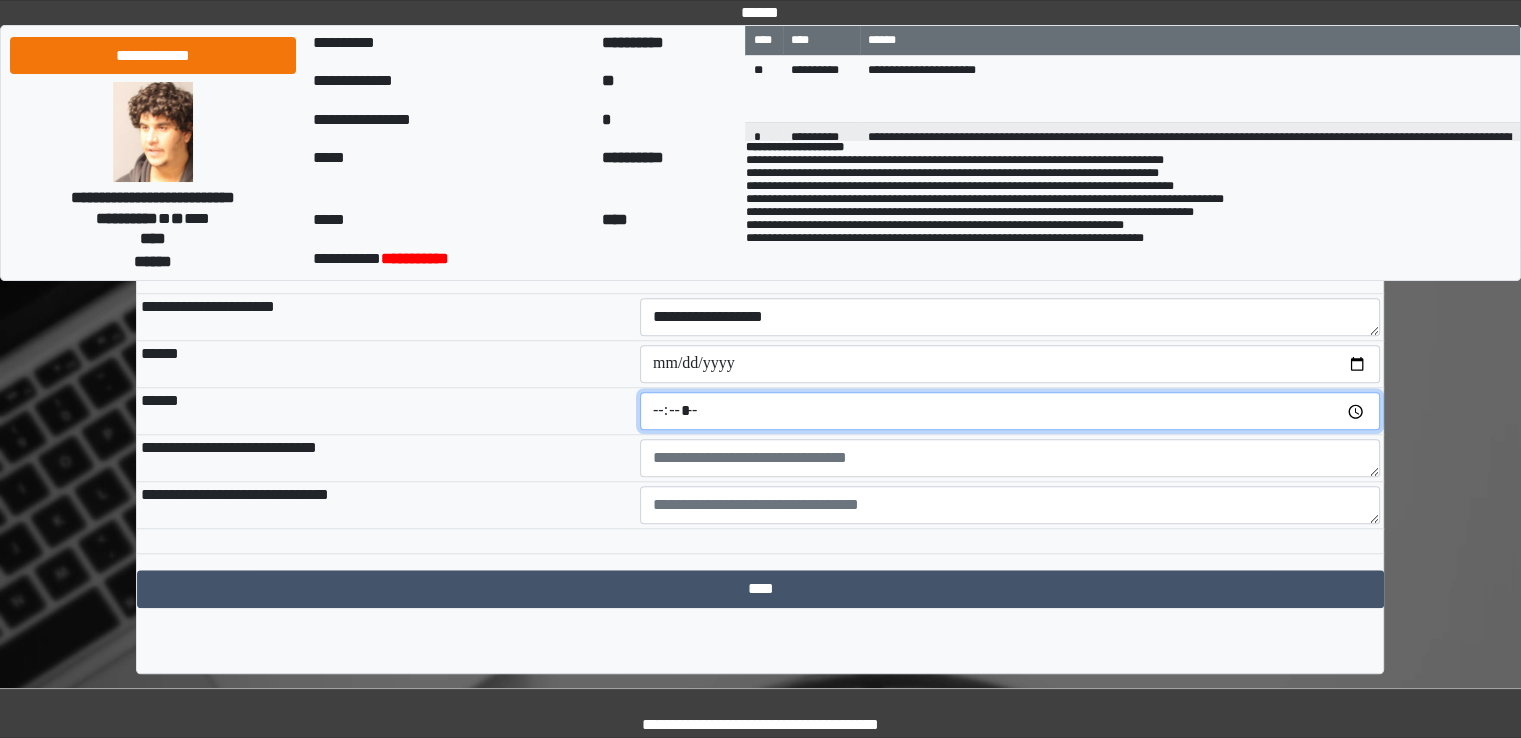 click at bounding box center (1010, 411) 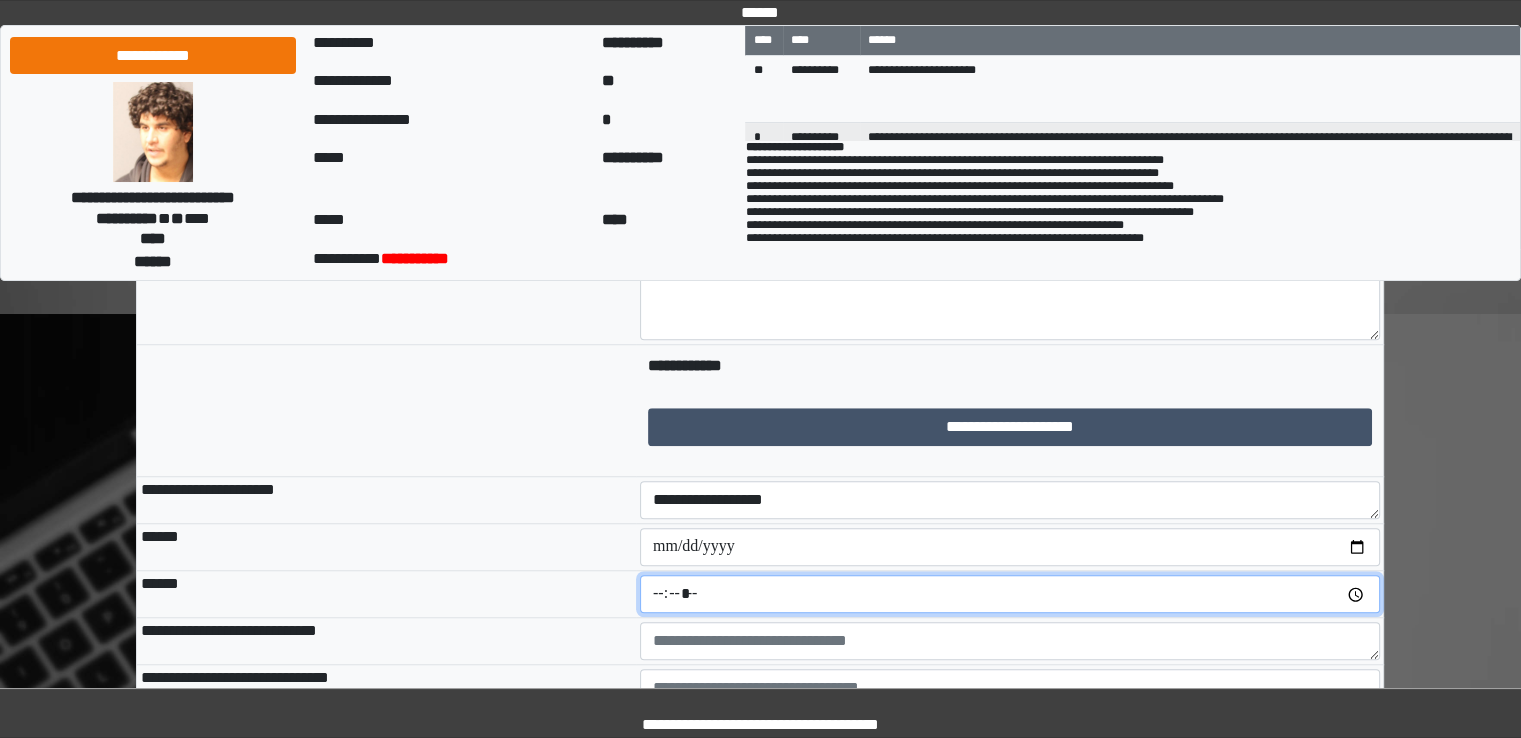 scroll, scrollTop: 1695, scrollLeft: 0, axis: vertical 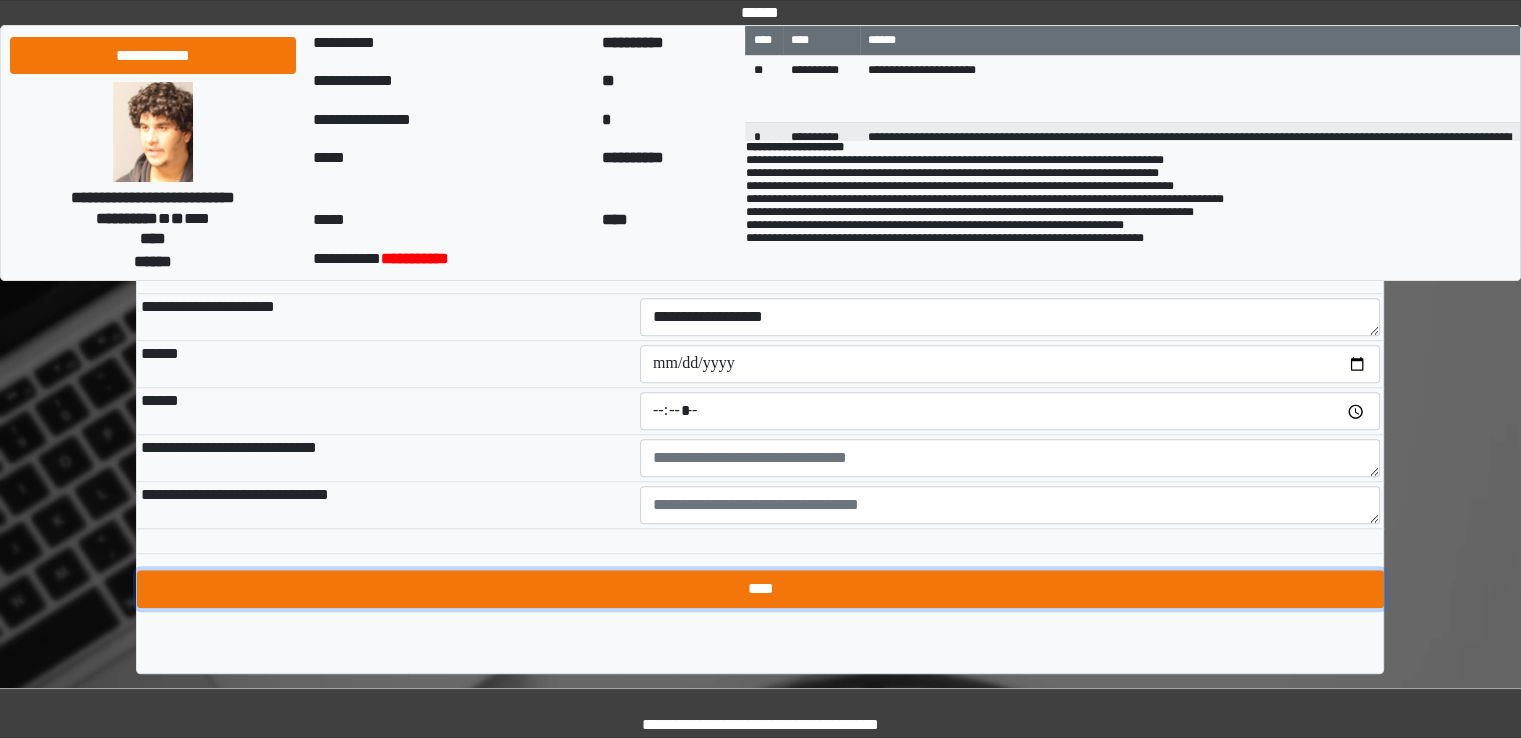 click on "****" at bounding box center [760, 589] 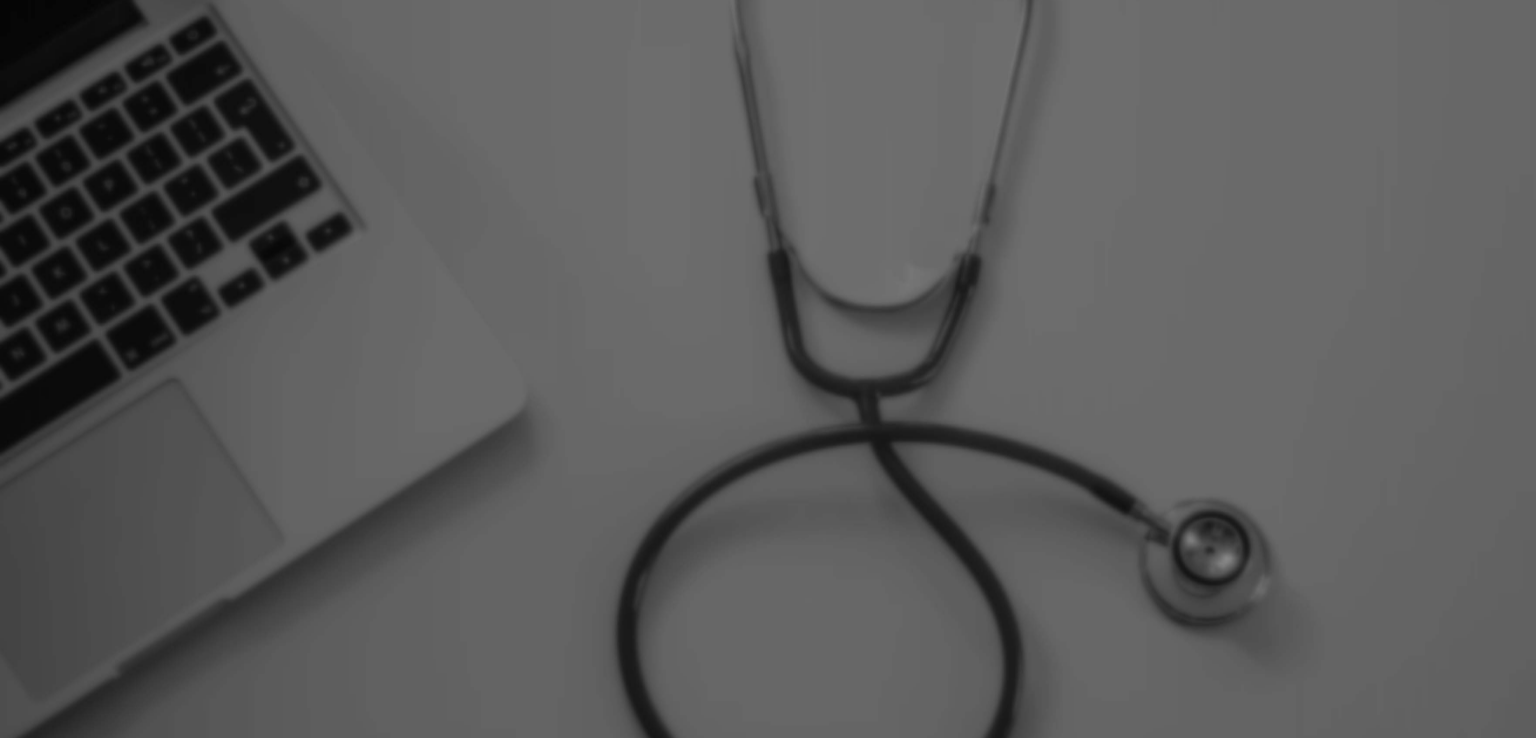 scroll, scrollTop: 0, scrollLeft: 0, axis: both 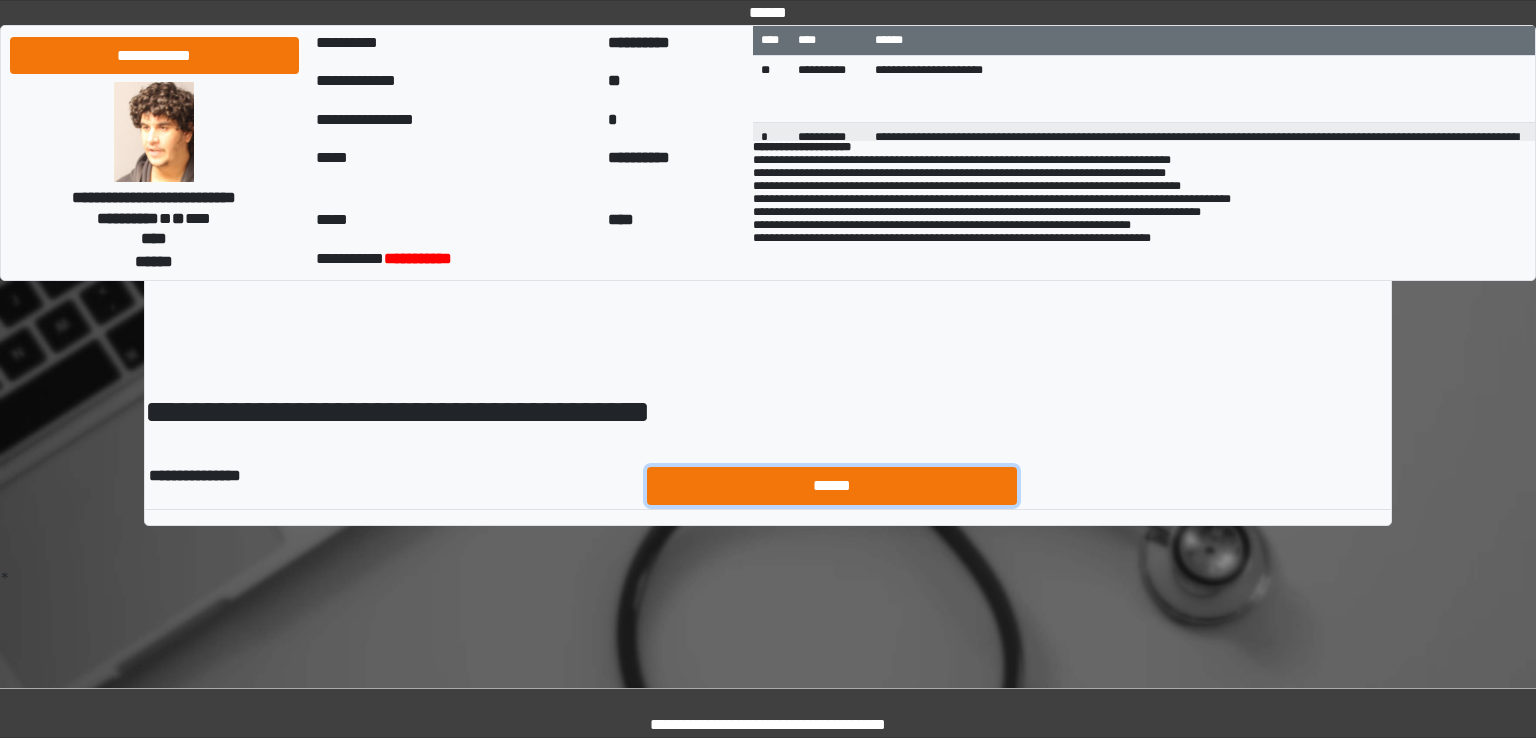 click on "******" at bounding box center (832, 486) 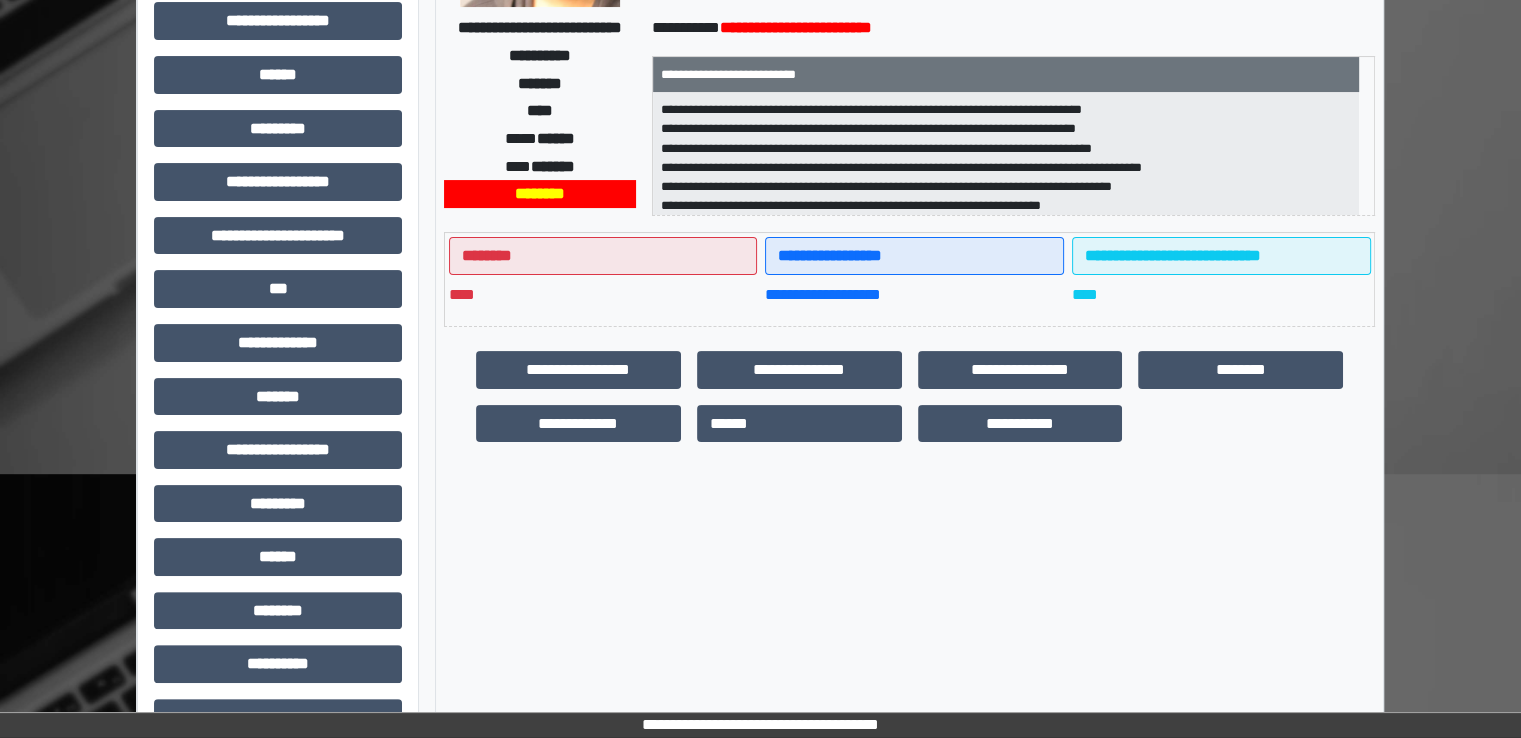 scroll, scrollTop: 428, scrollLeft: 0, axis: vertical 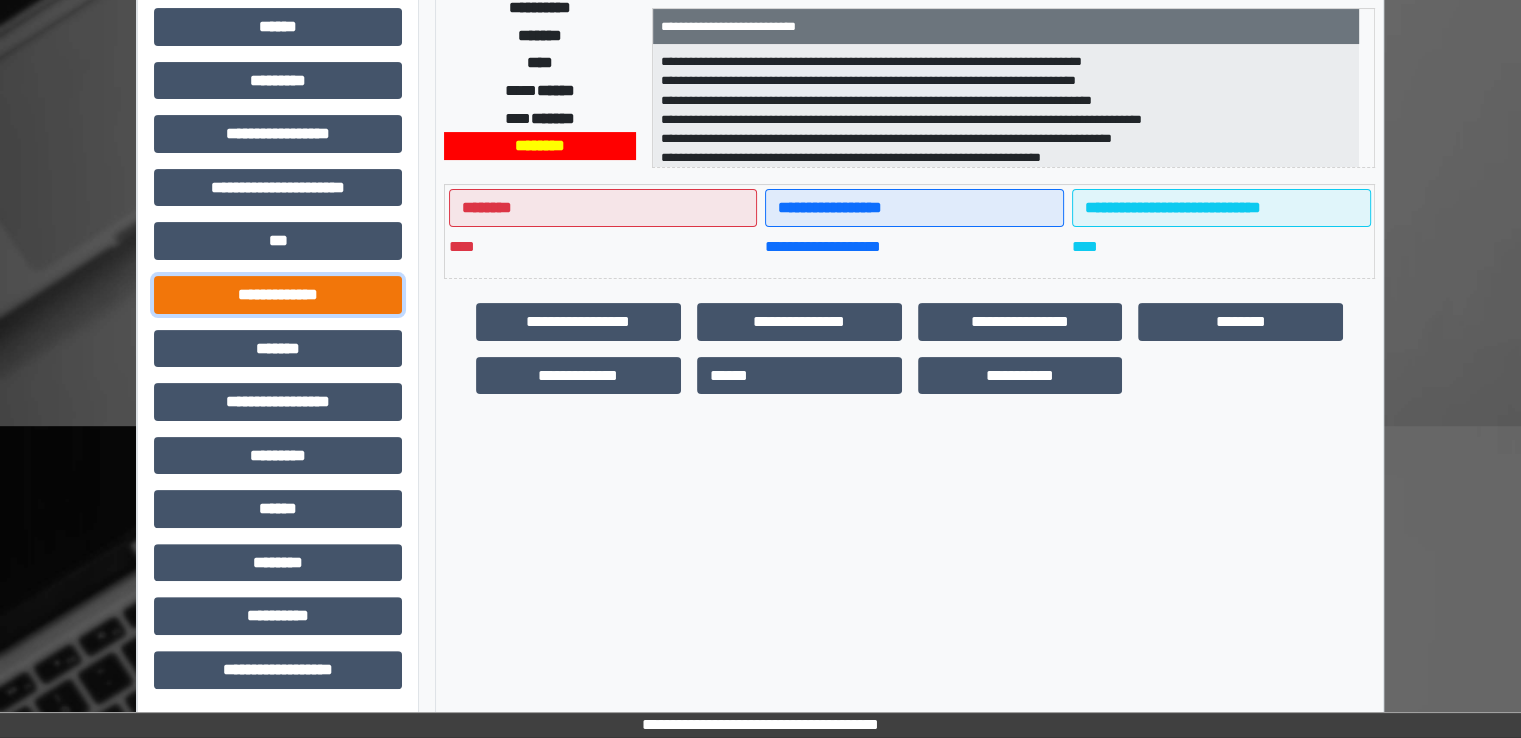 click on "**********" at bounding box center [278, 295] 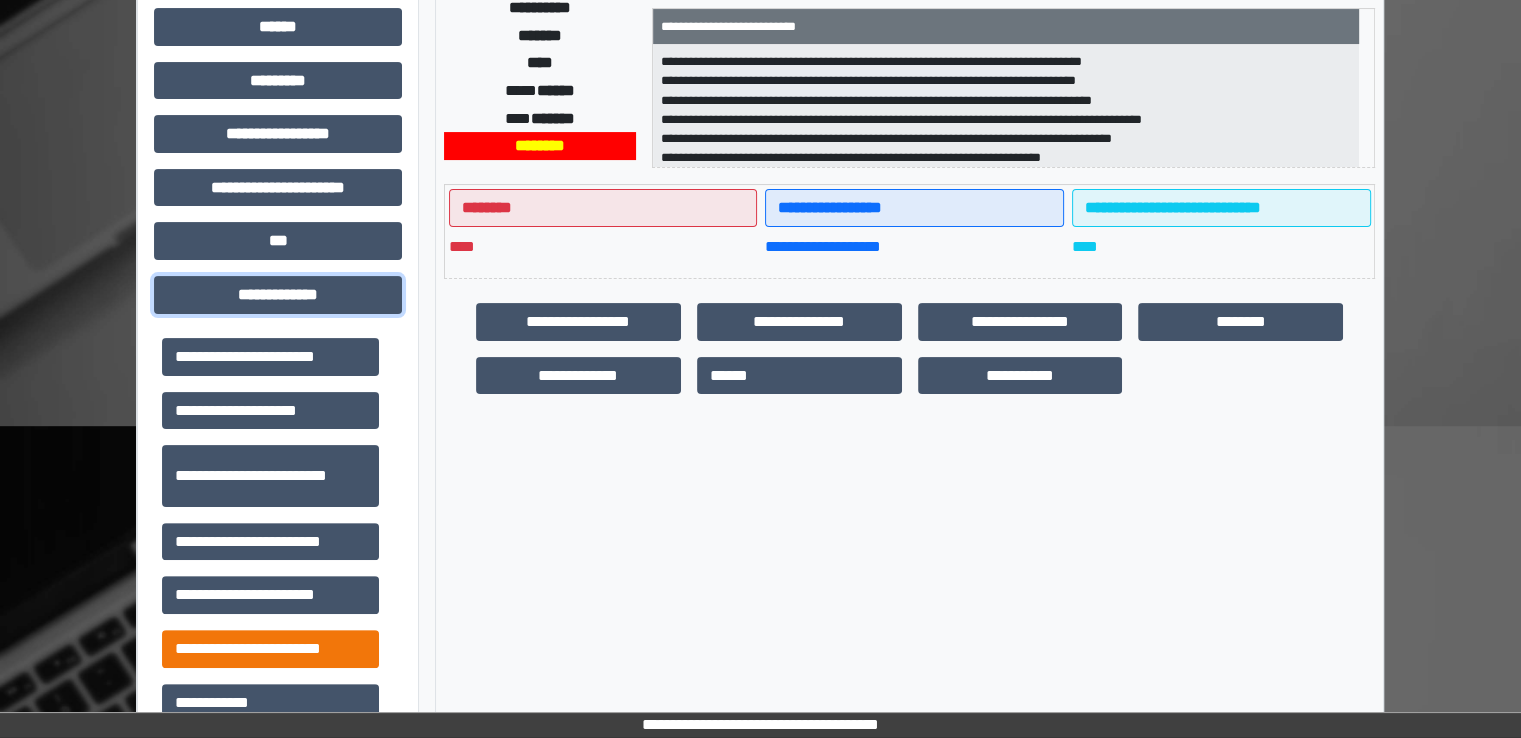 scroll, scrollTop: 600, scrollLeft: 0, axis: vertical 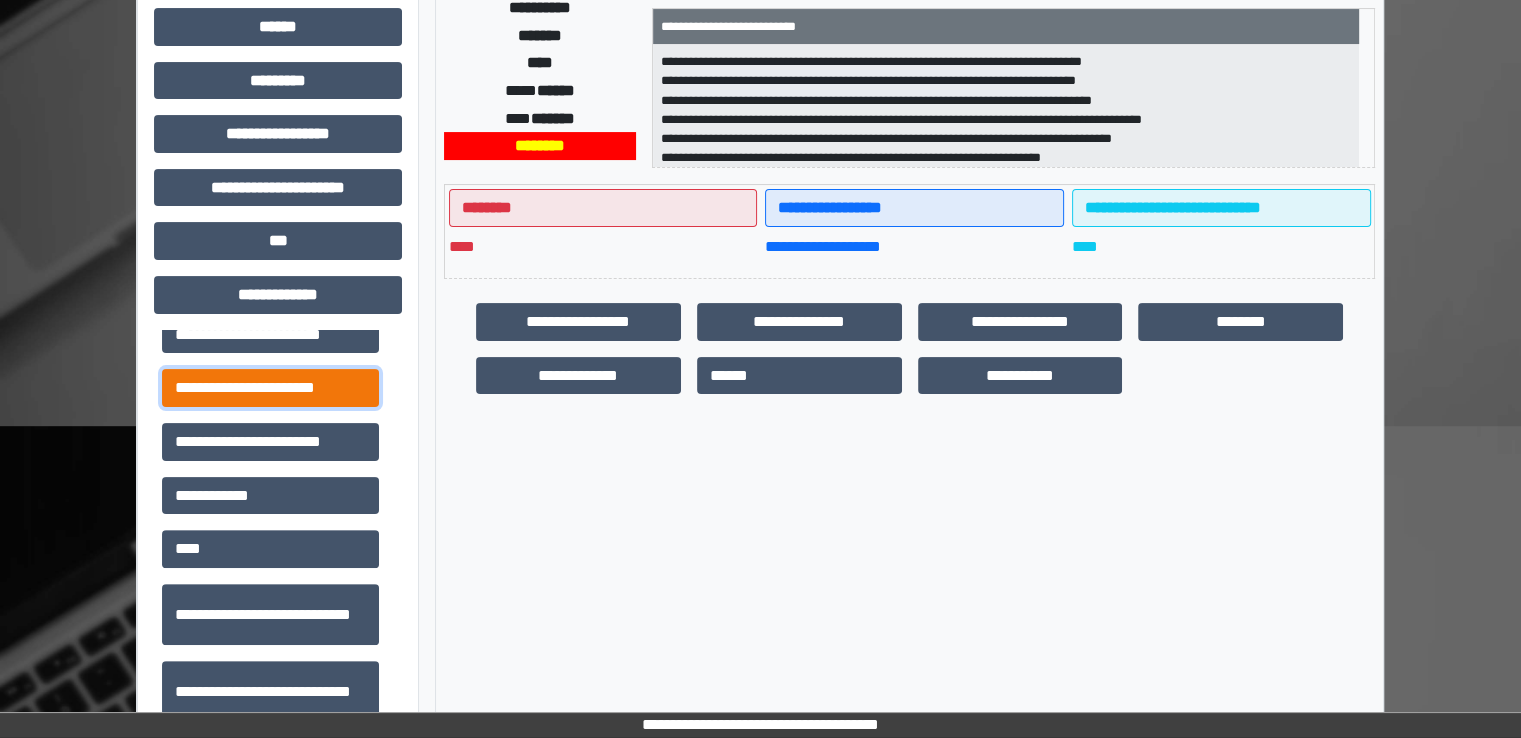 click on "**********" at bounding box center (270, 388) 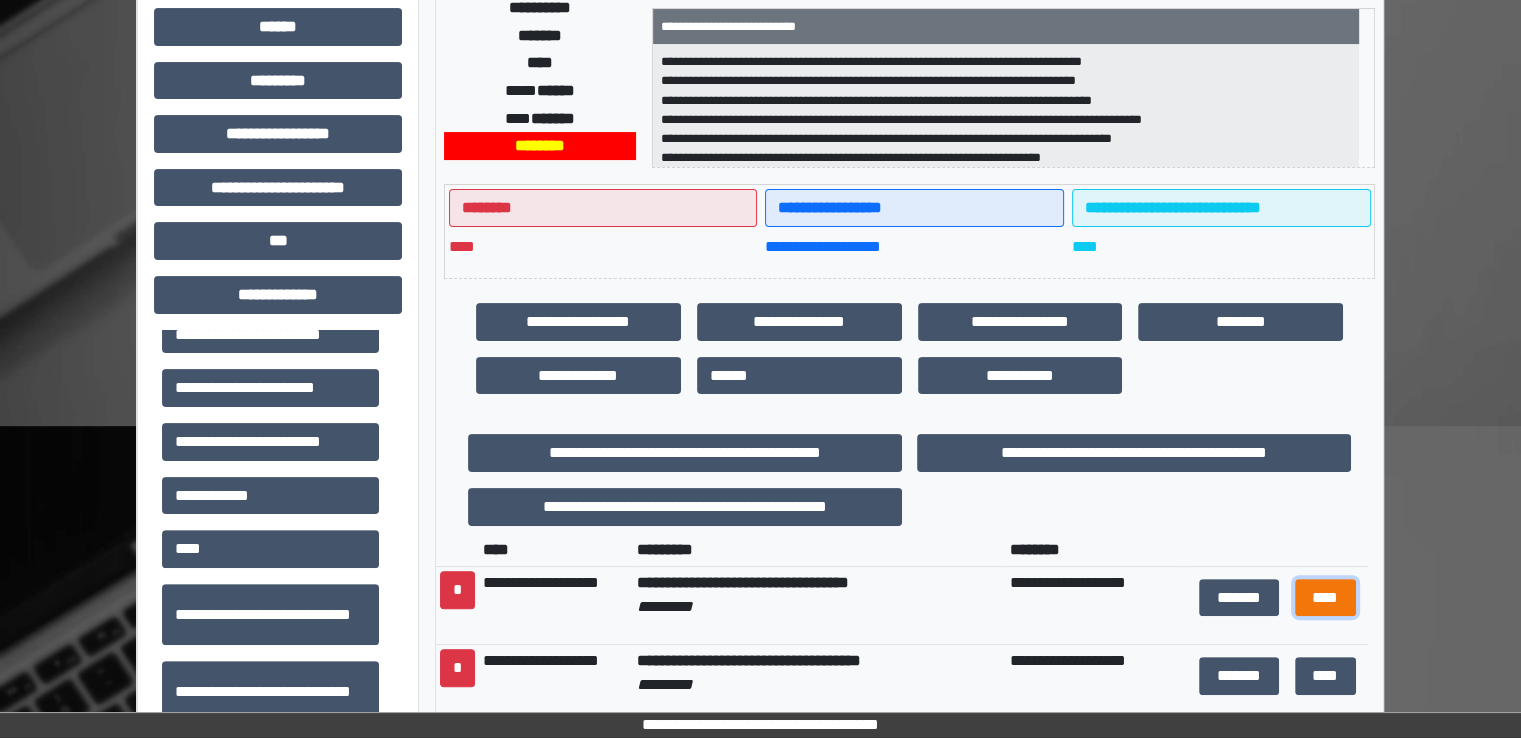 click on "****" at bounding box center (1325, 598) 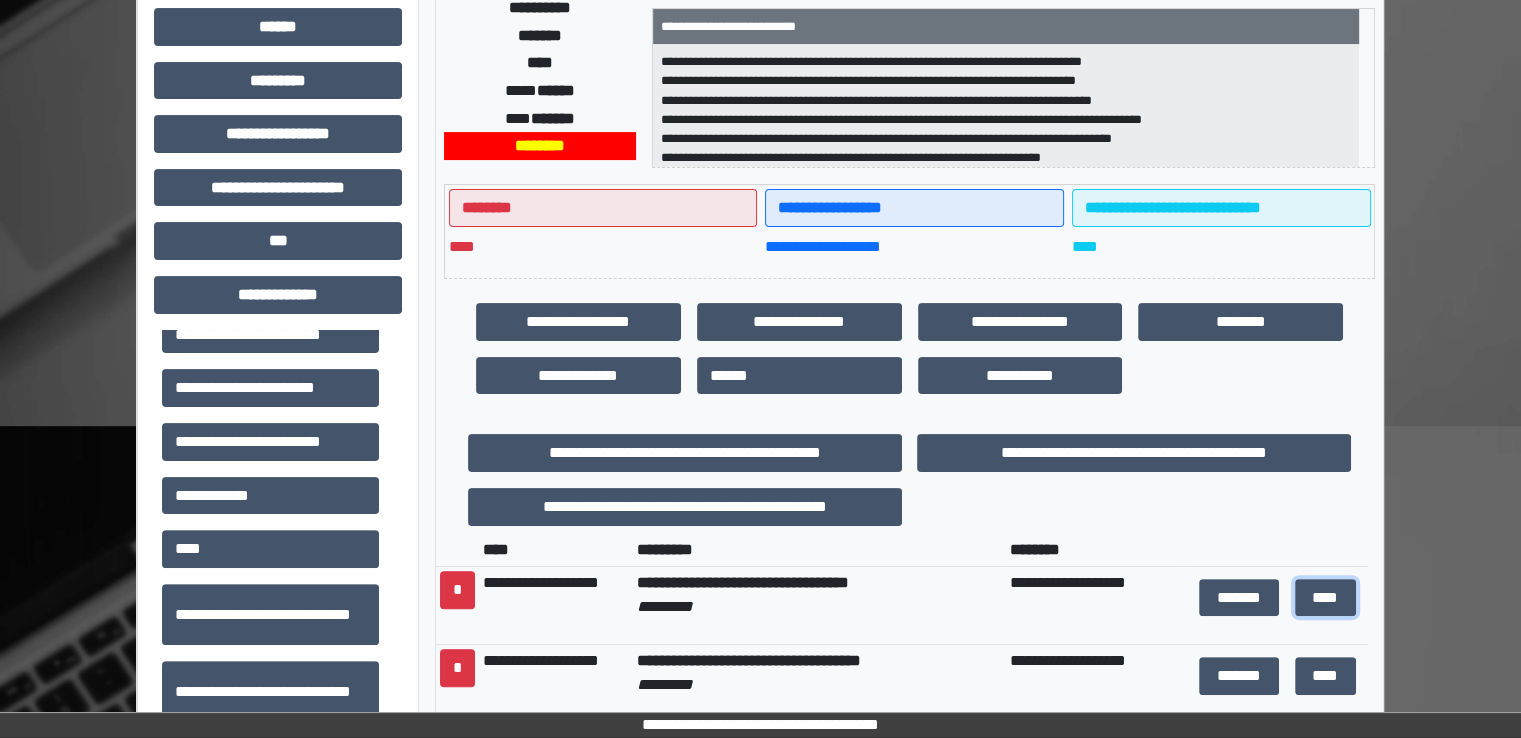 scroll, scrollTop: 0, scrollLeft: 0, axis: both 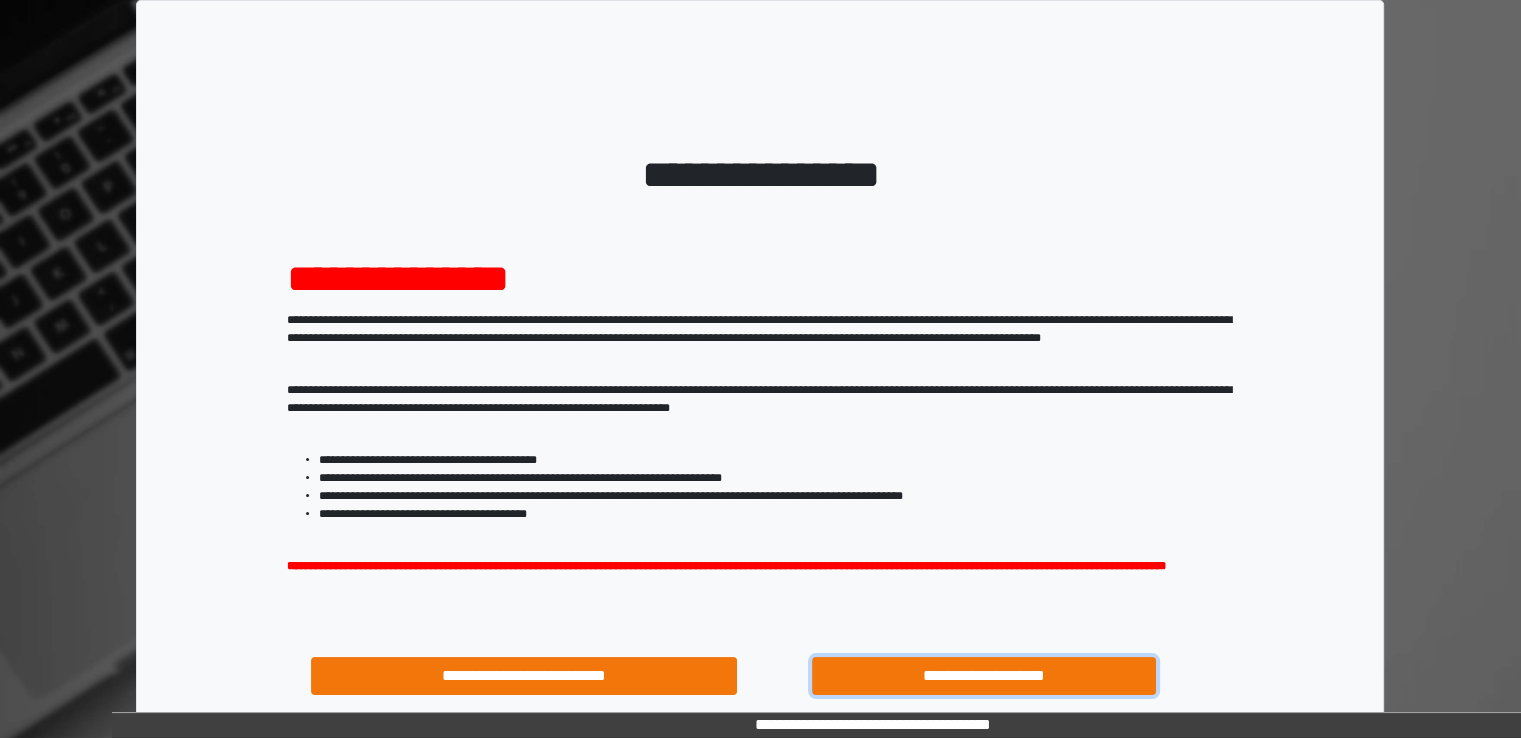click on "**********" at bounding box center [984, 676] 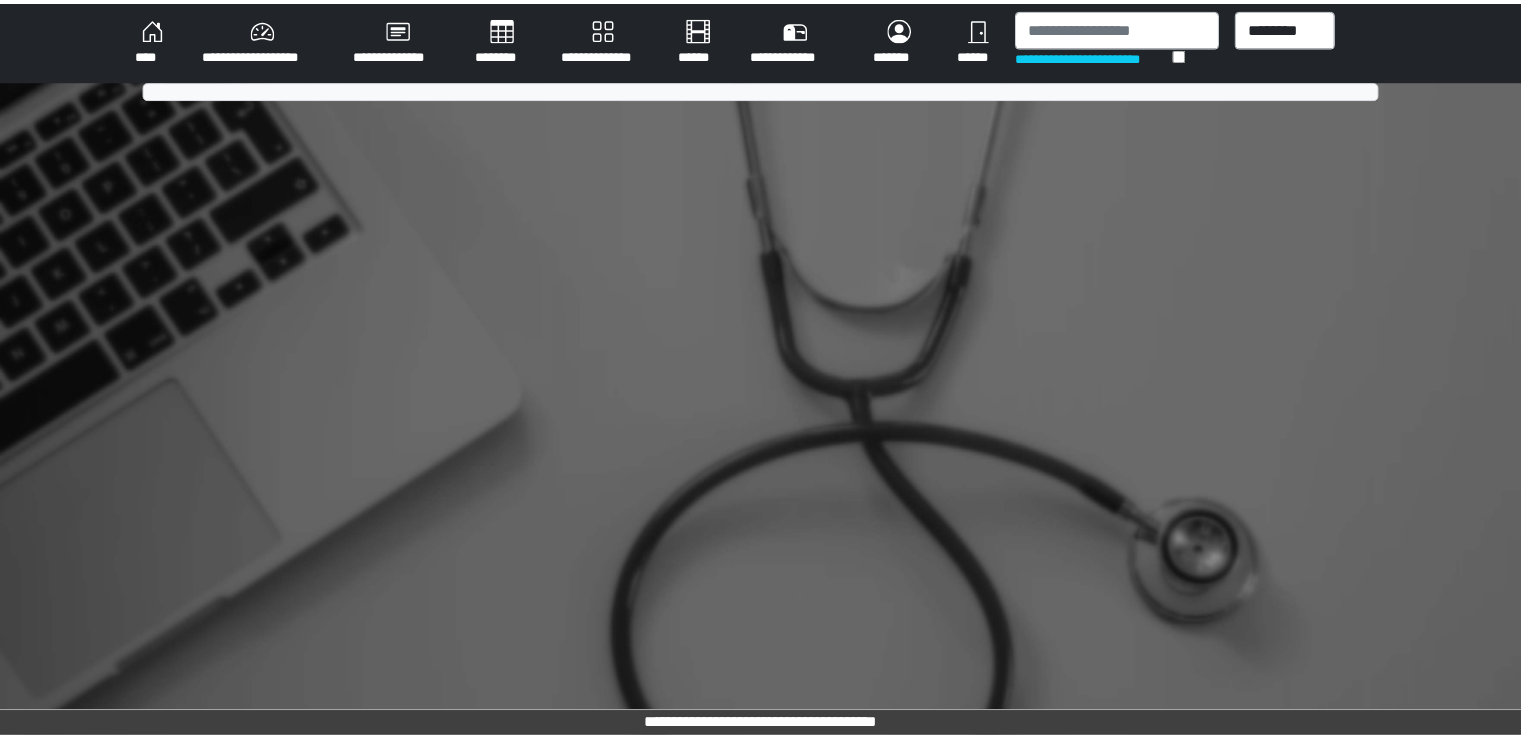 scroll, scrollTop: 0, scrollLeft: 0, axis: both 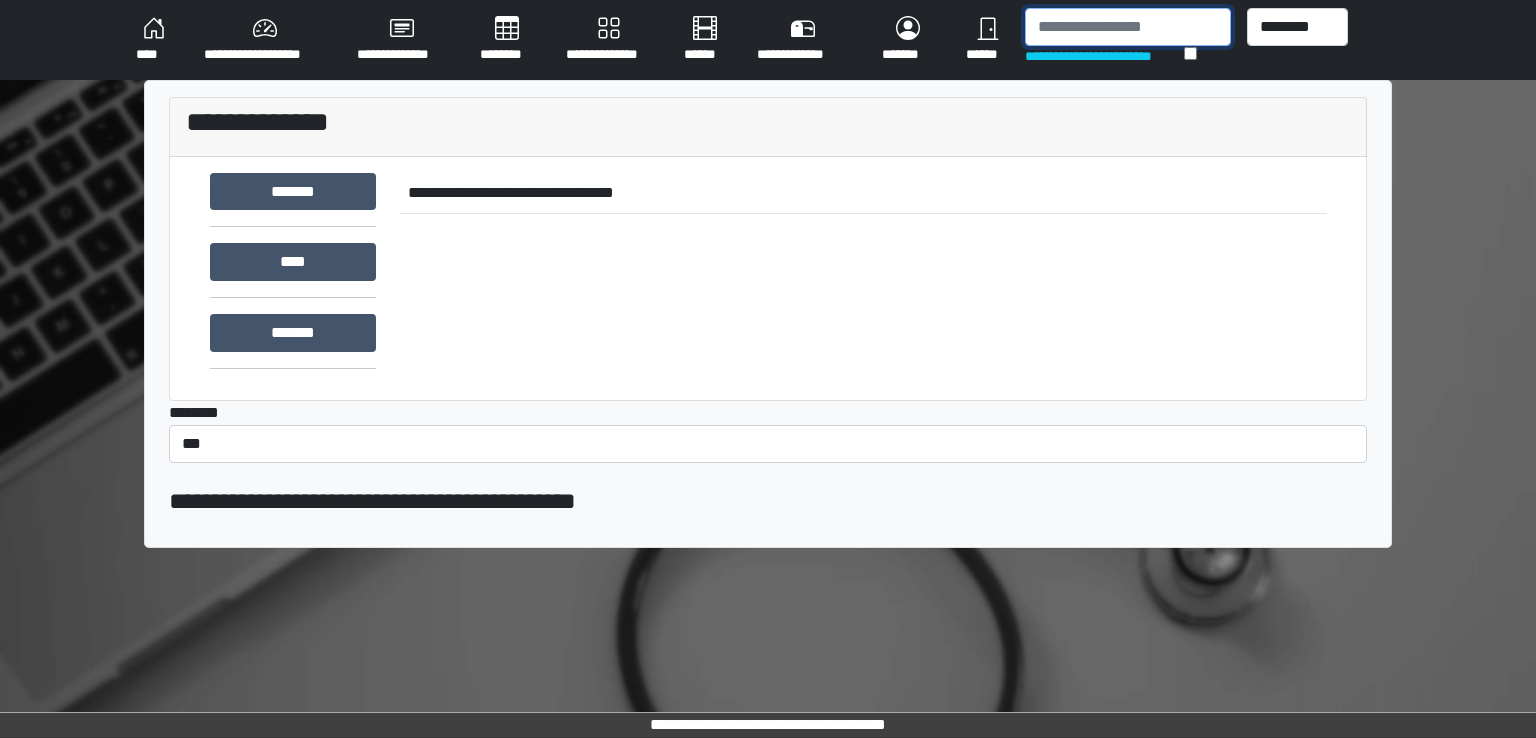 click at bounding box center [1128, 27] 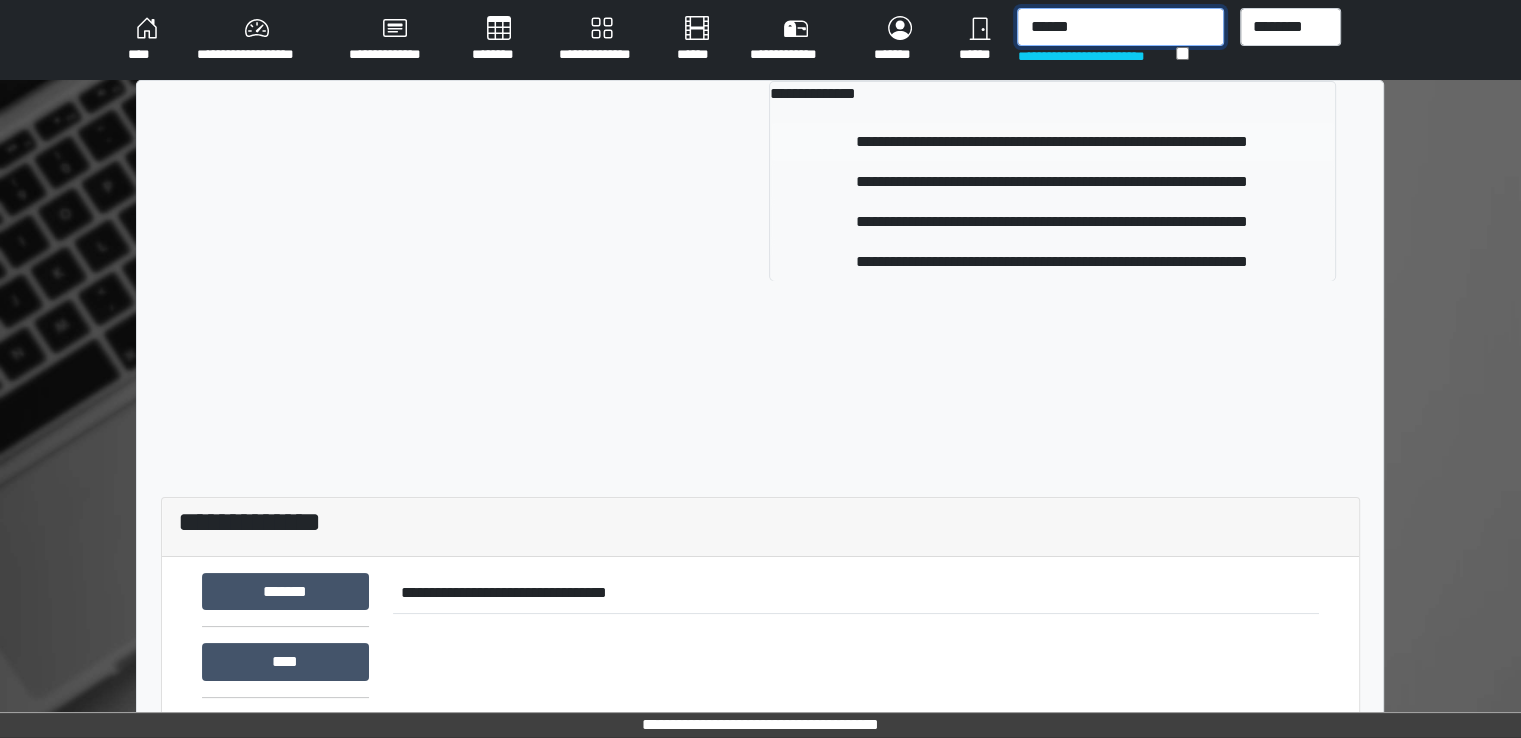 type on "******" 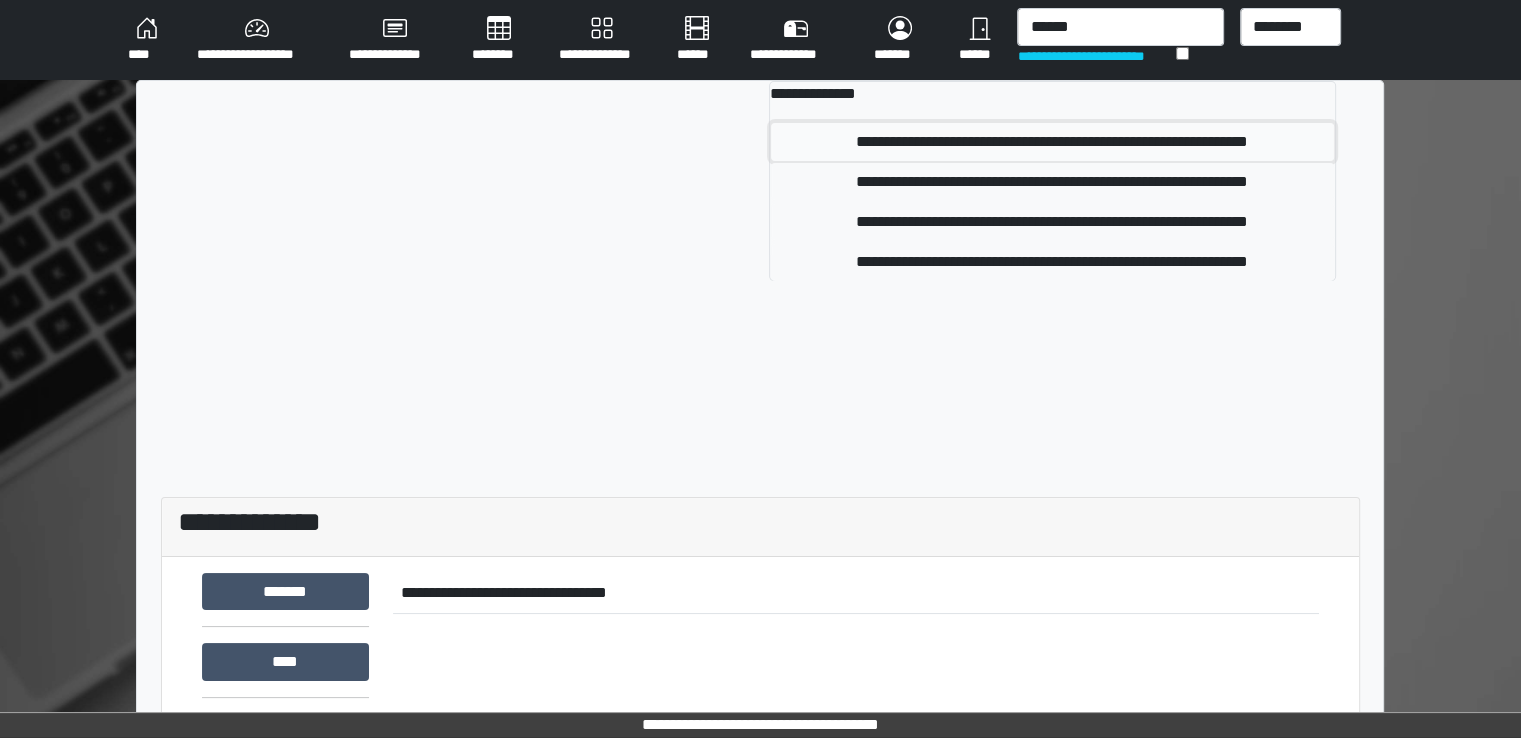 click on "**********" at bounding box center (1052, 142) 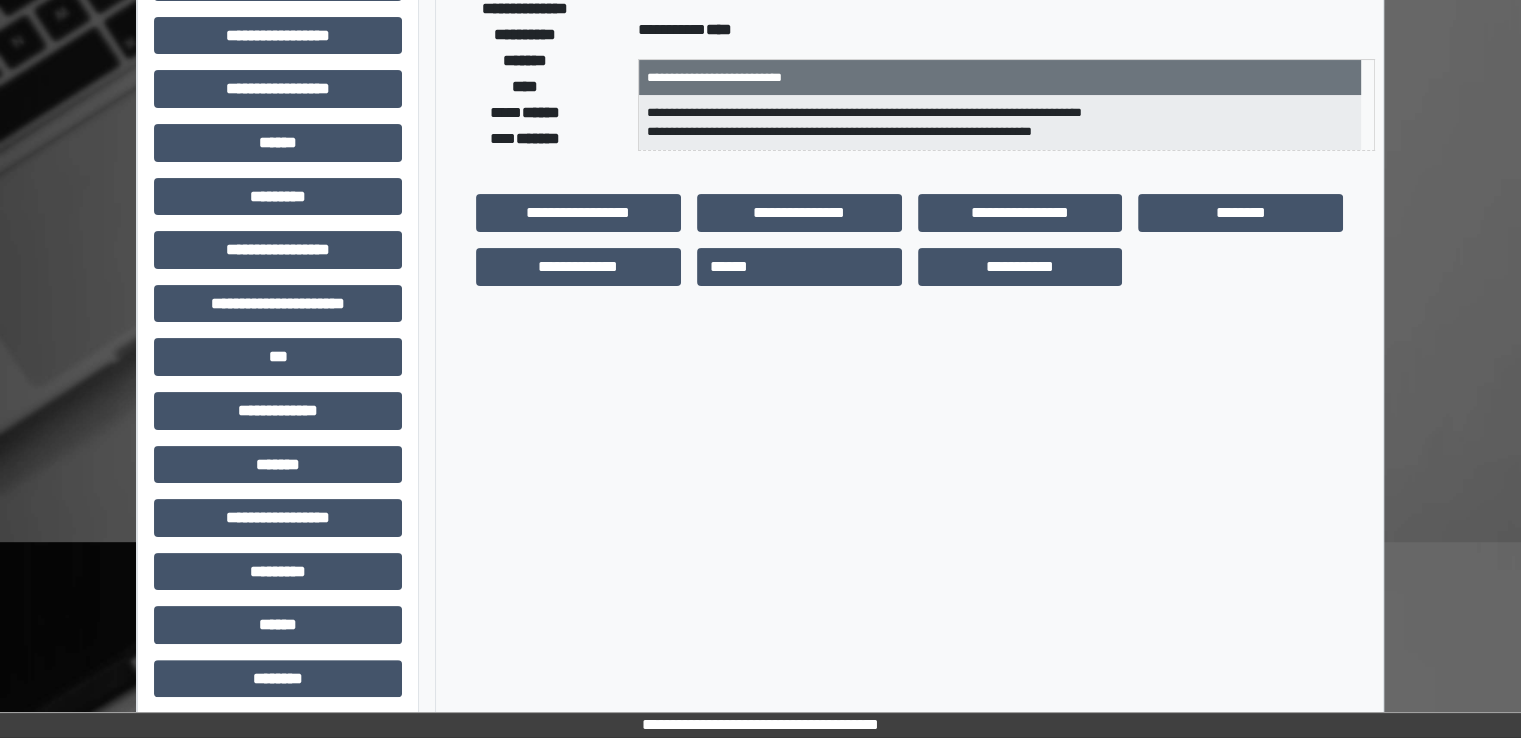 scroll, scrollTop: 428, scrollLeft: 0, axis: vertical 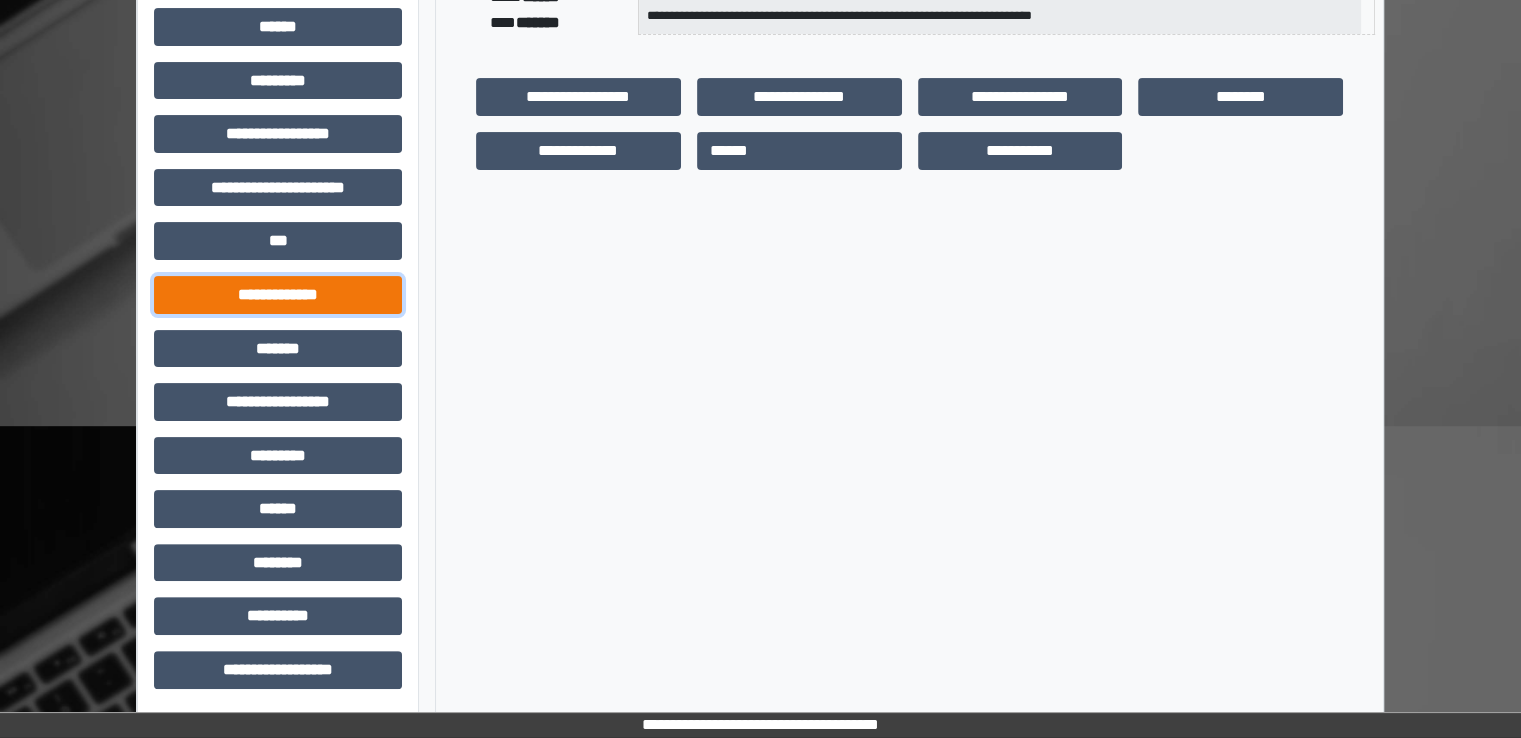 click on "**********" at bounding box center (278, 295) 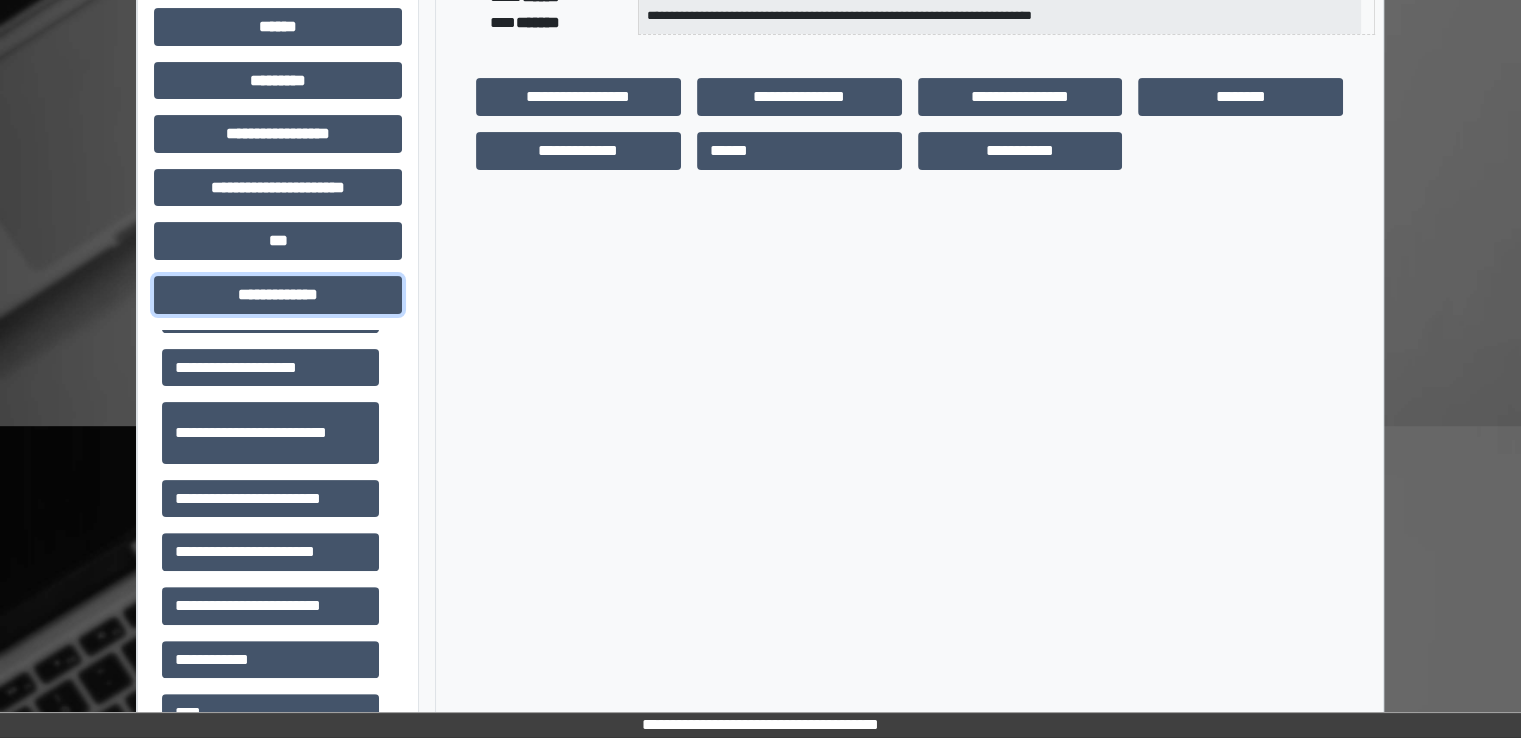 scroll, scrollTop: 700, scrollLeft: 0, axis: vertical 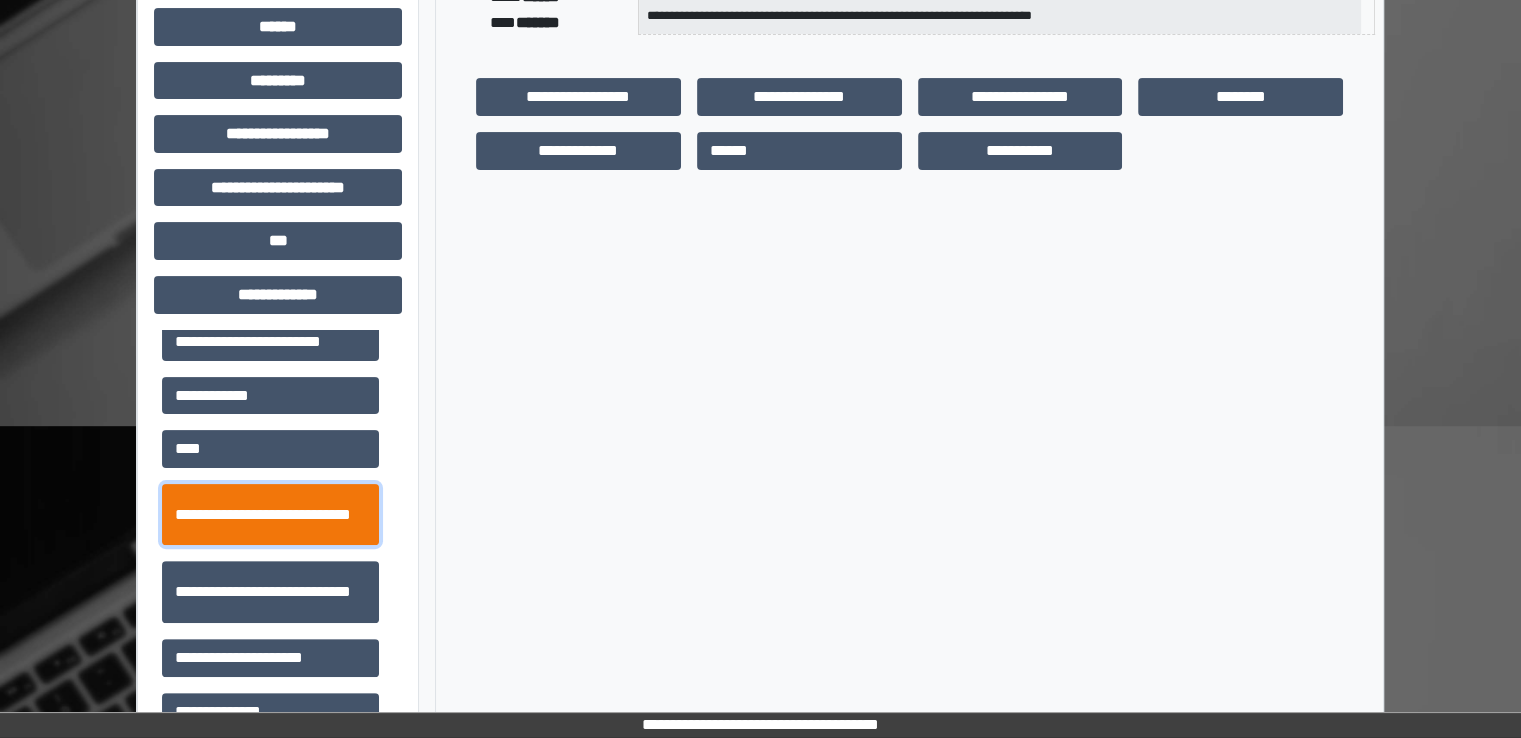 click on "**********" at bounding box center [270, 515] 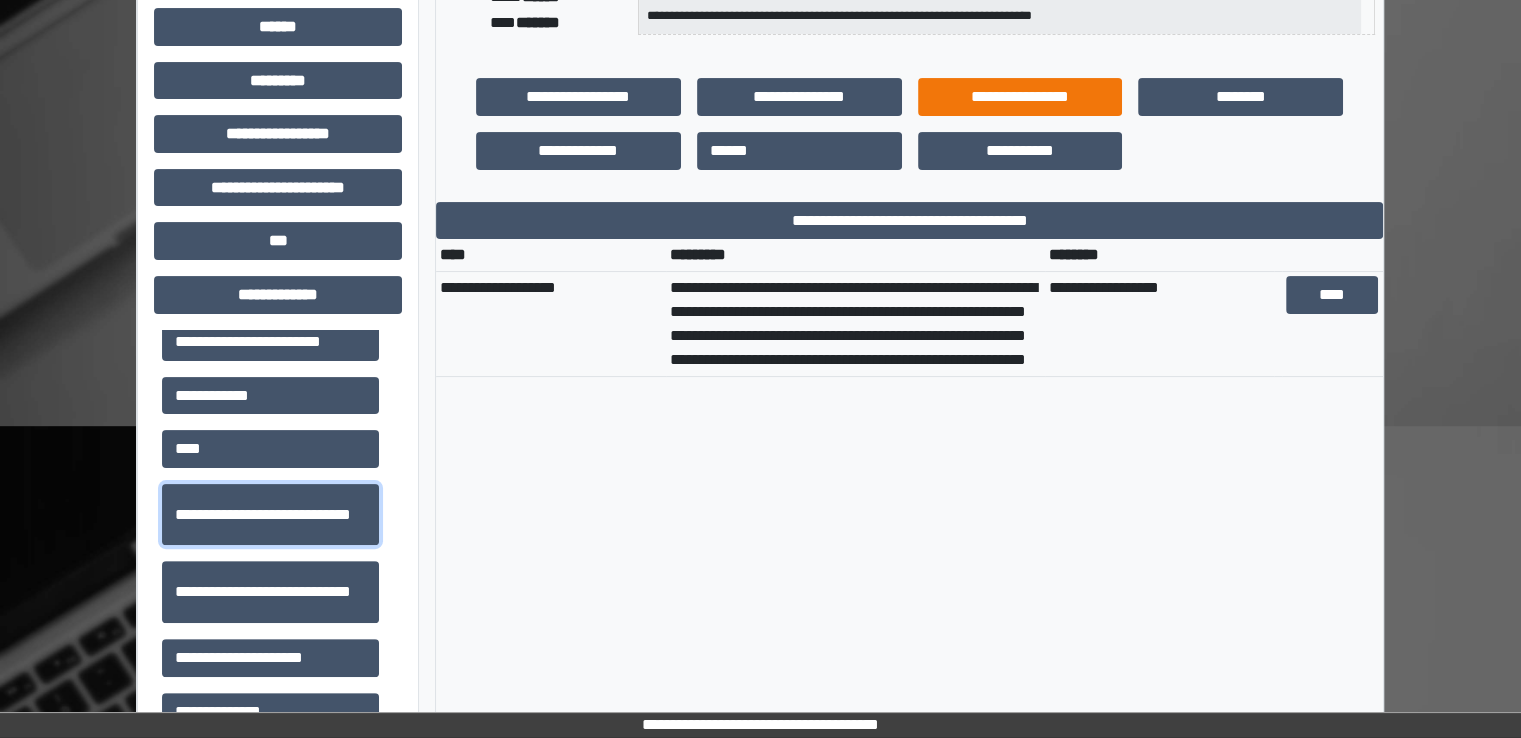 scroll, scrollTop: 0, scrollLeft: 0, axis: both 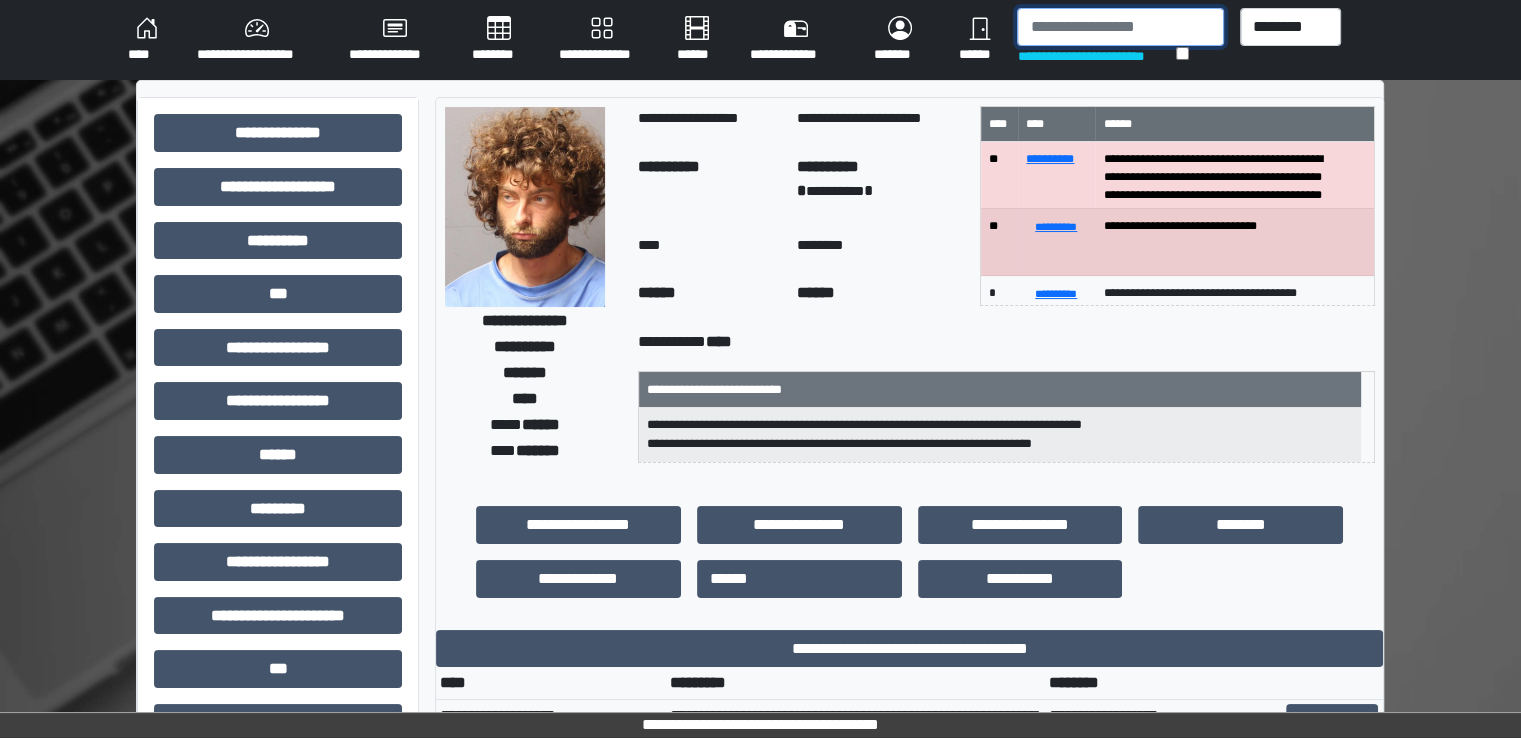 click at bounding box center (1120, 27) 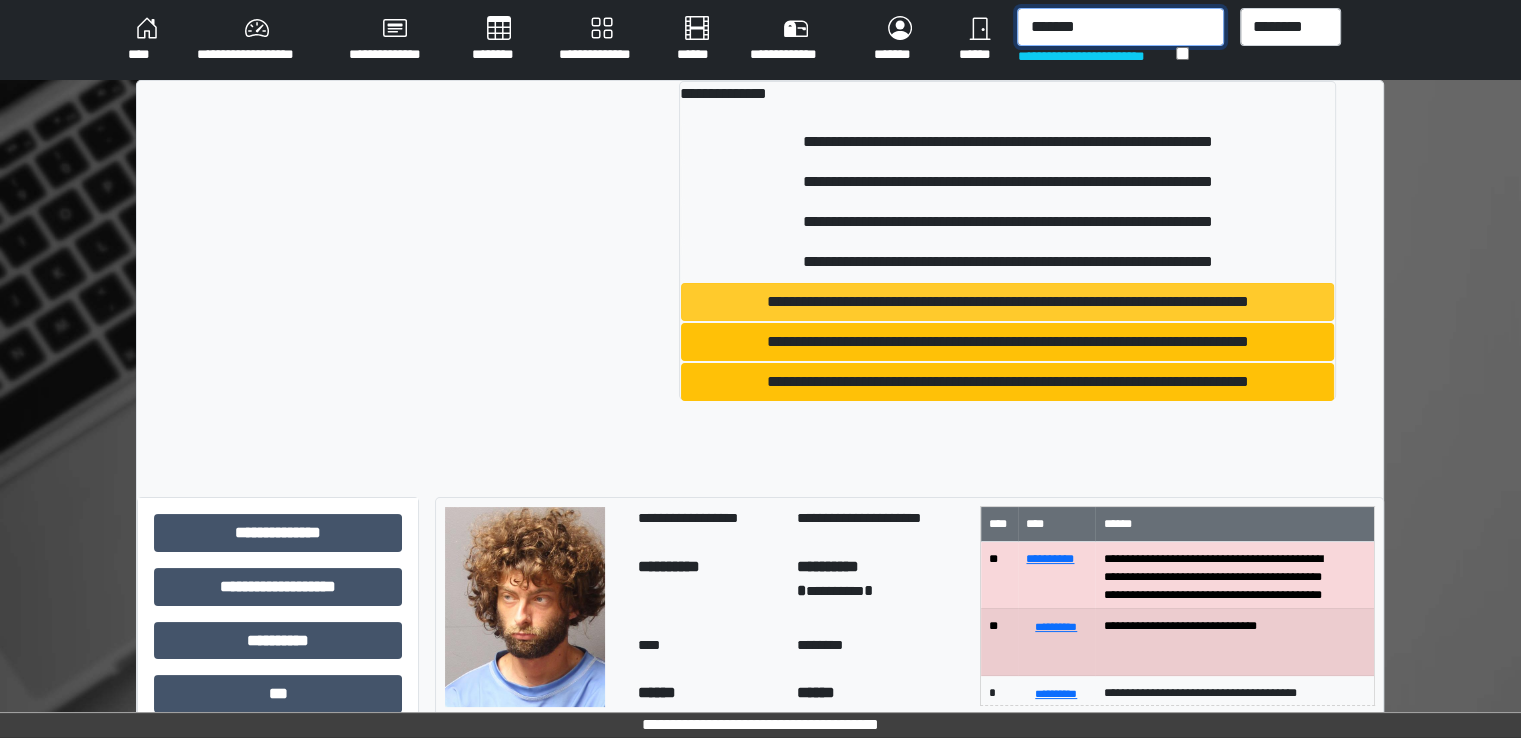 type on "*******" 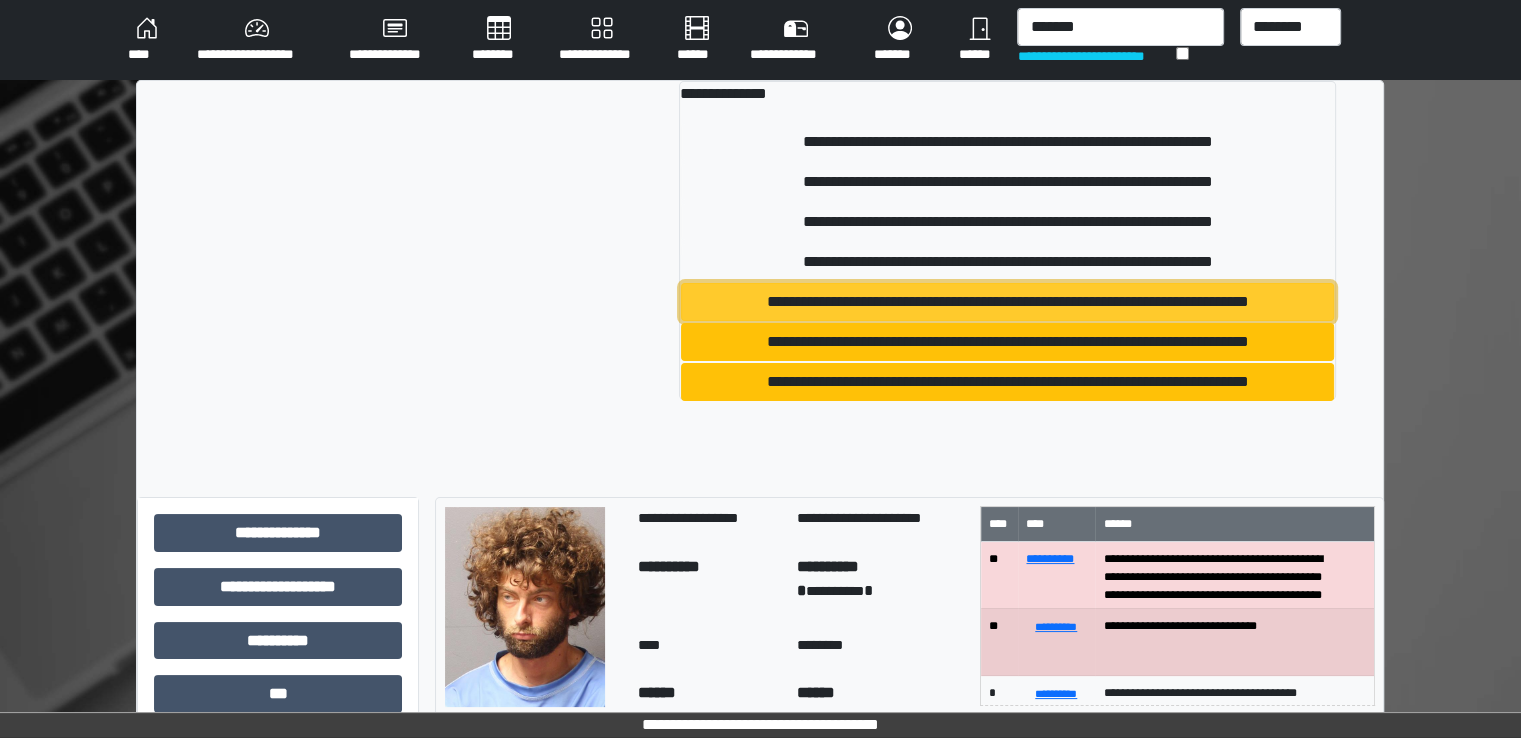 click on "**********" at bounding box center (1007, 302) 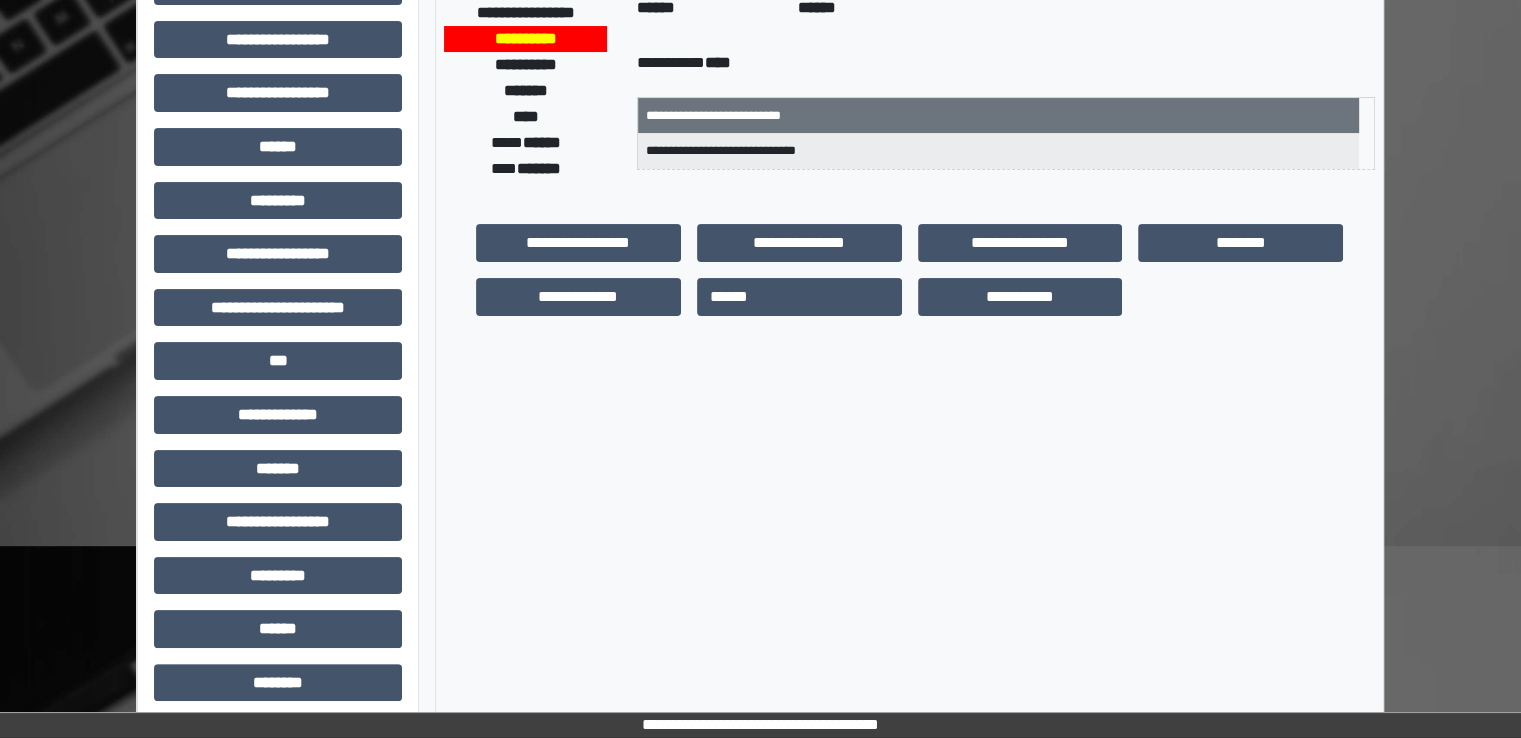 scroll, scrollTop: 428, scrollLeft: 0, axis: vertical 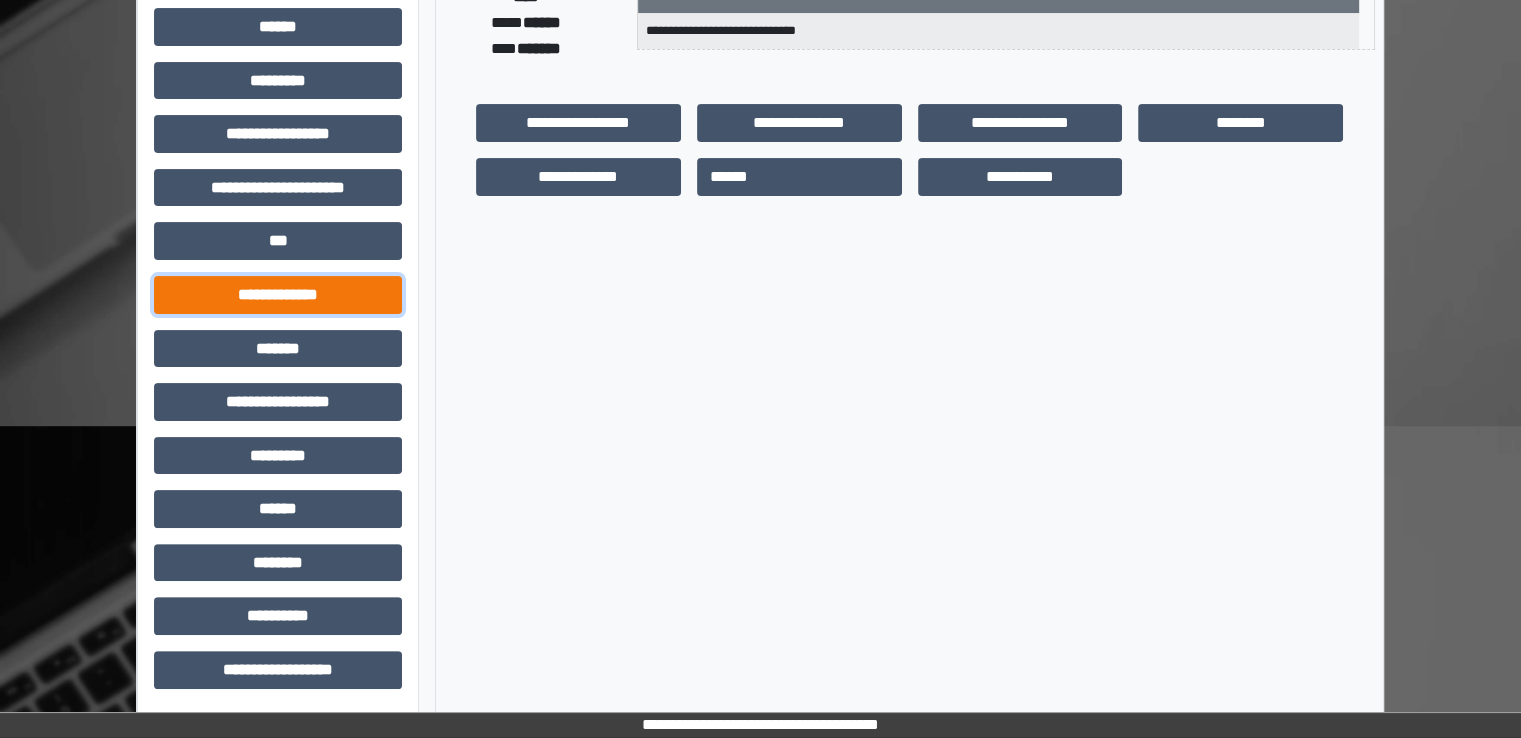click on "**********" at bounding box center [278, 295] 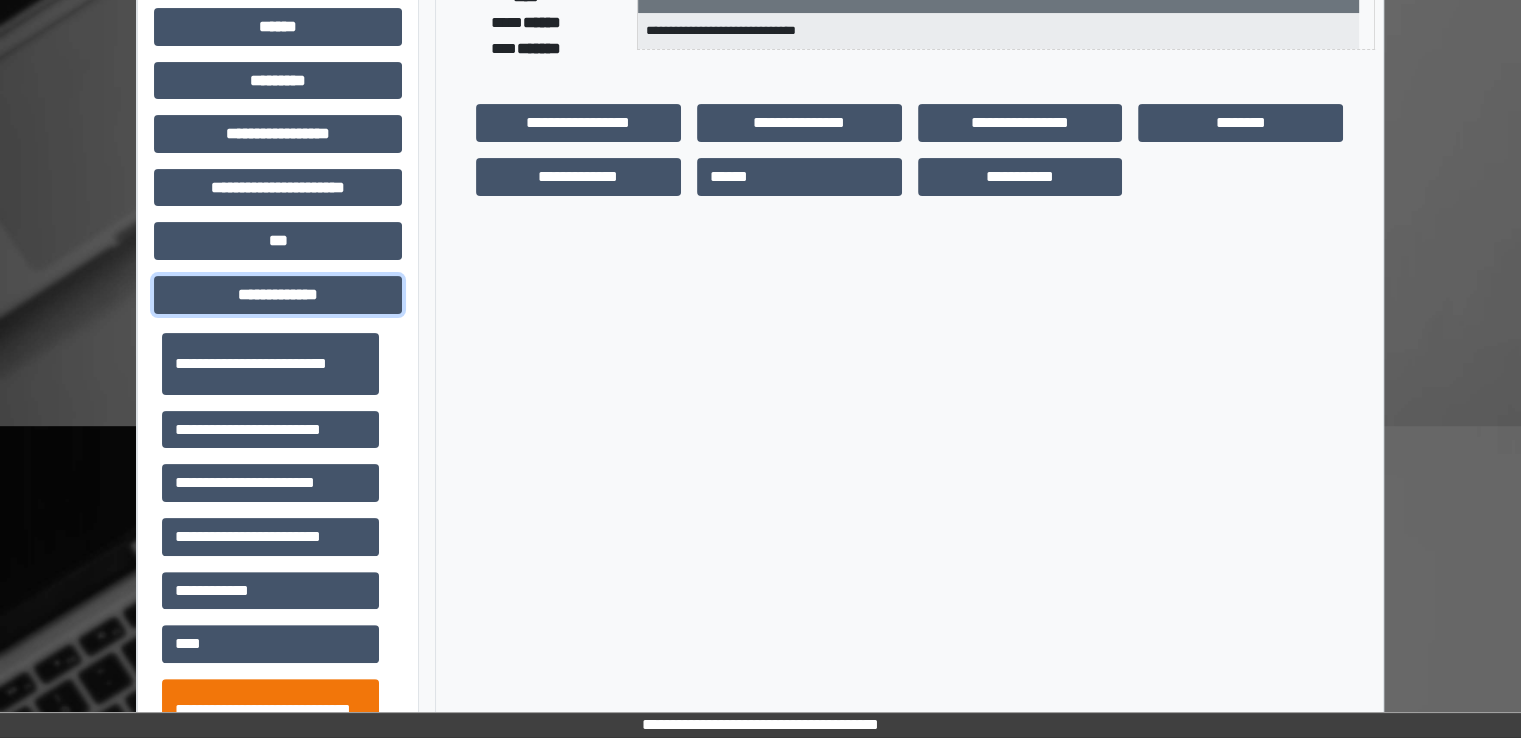 scroll, scrollTop: 700, scrollLeft: 0, axis: vertical 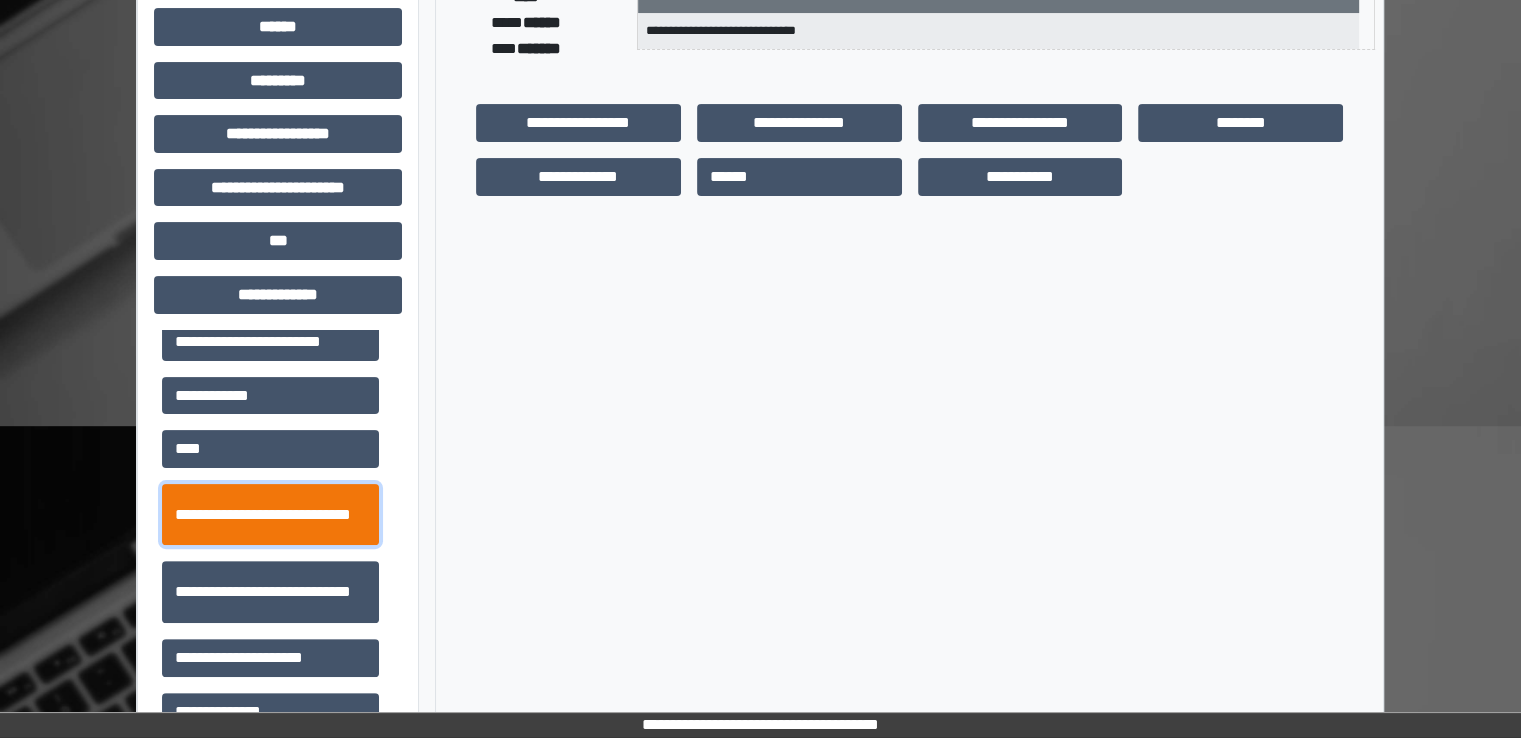 click on "**********" at bounding box center (270, 515) 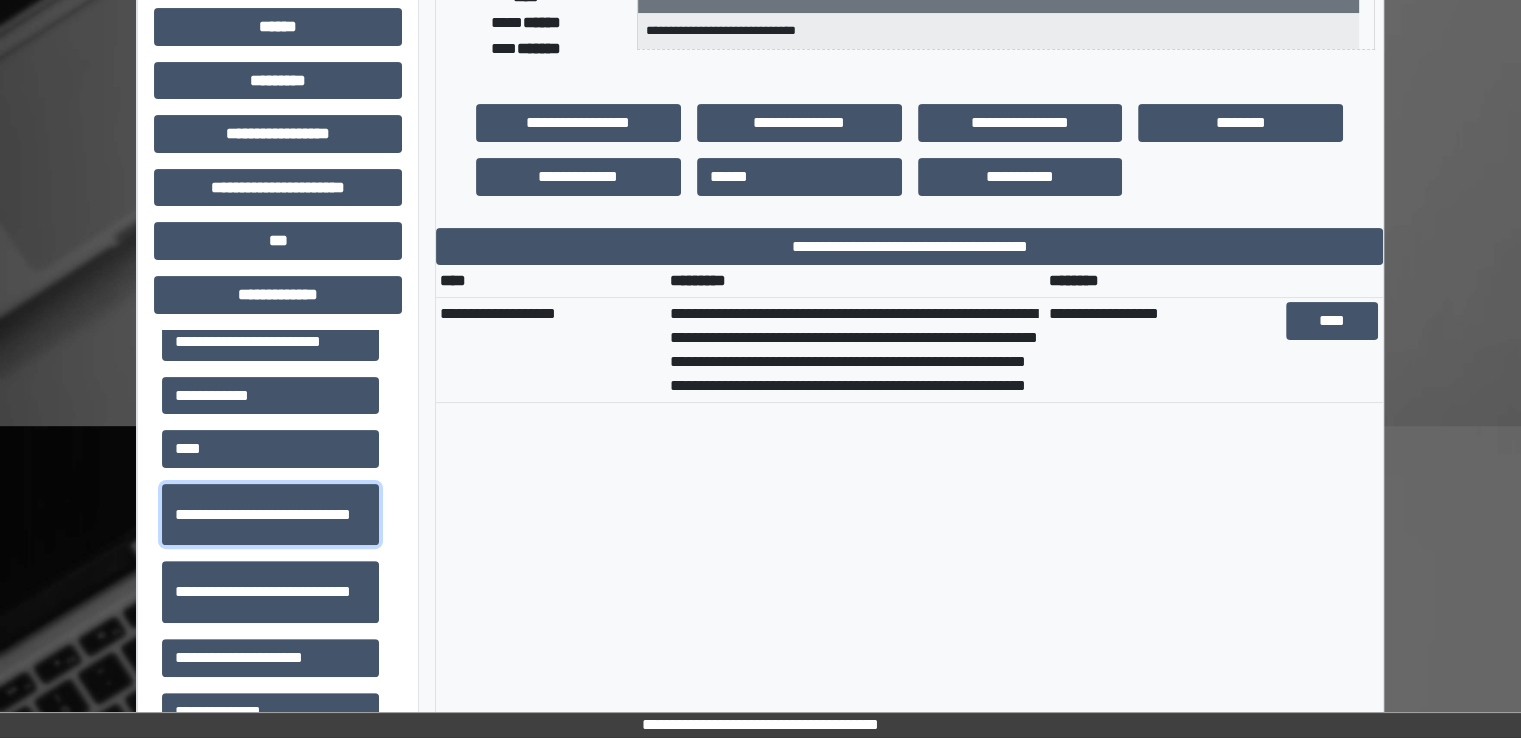 scroll, scrollTop: 0, scrollLeft: 0, axis: both 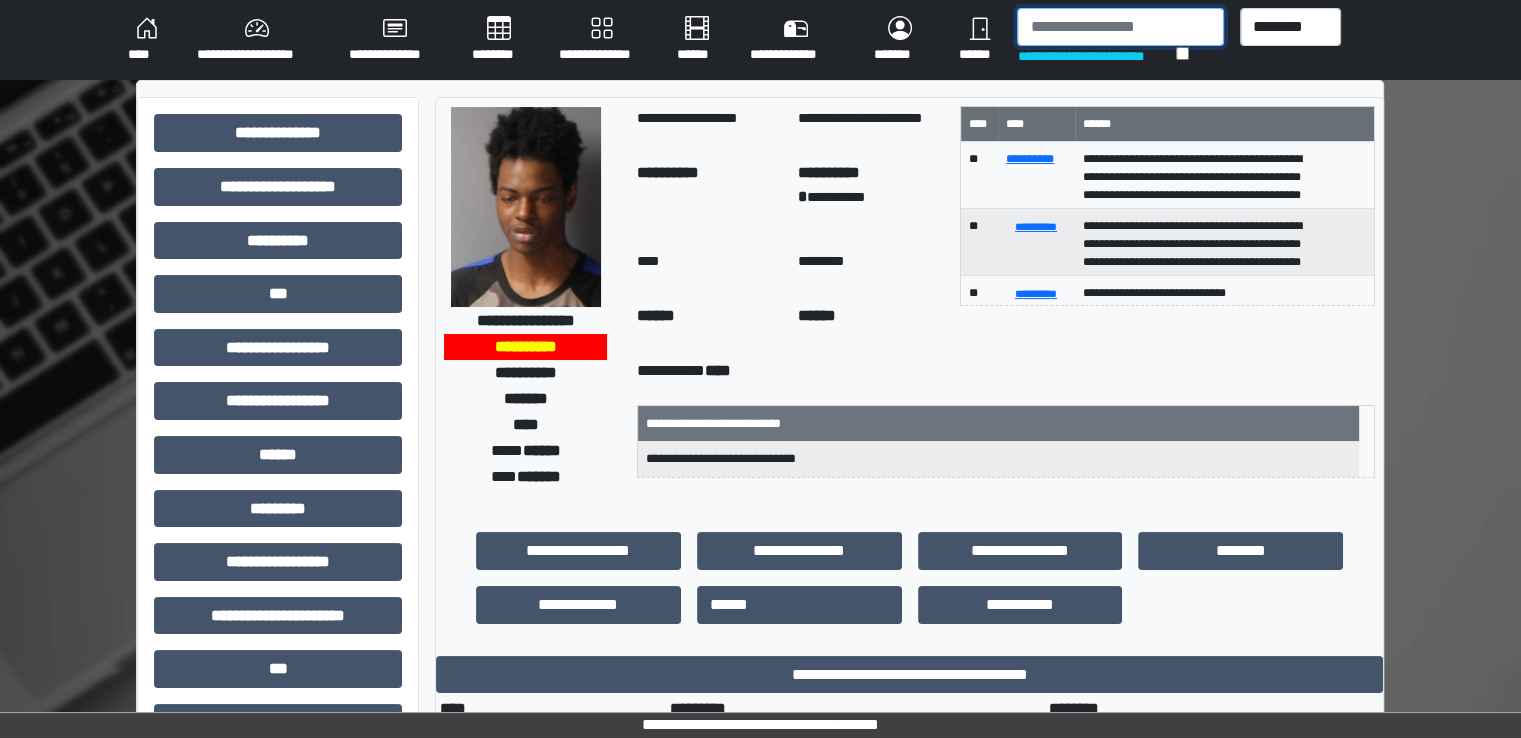 click at bounding box center (1120, 27) 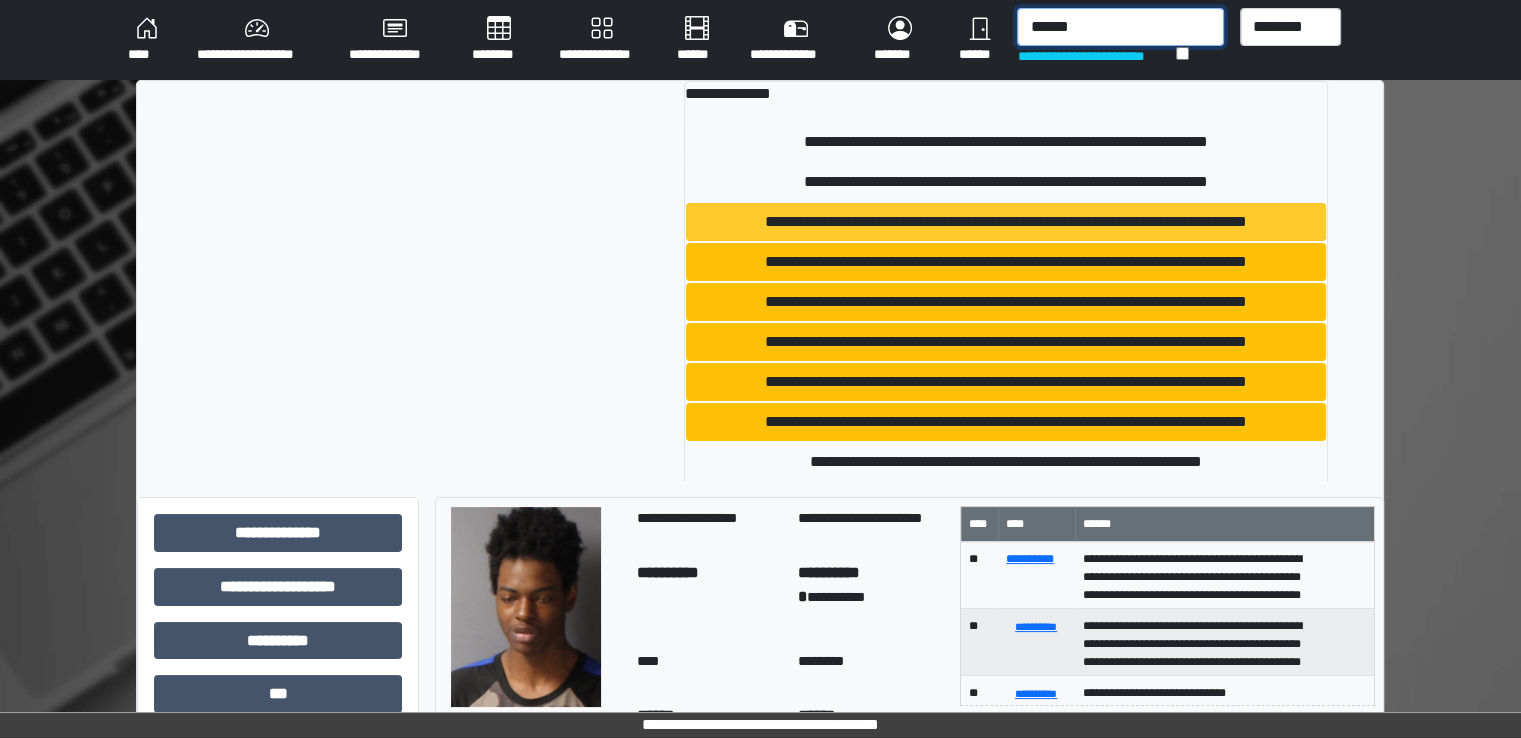type on "******" 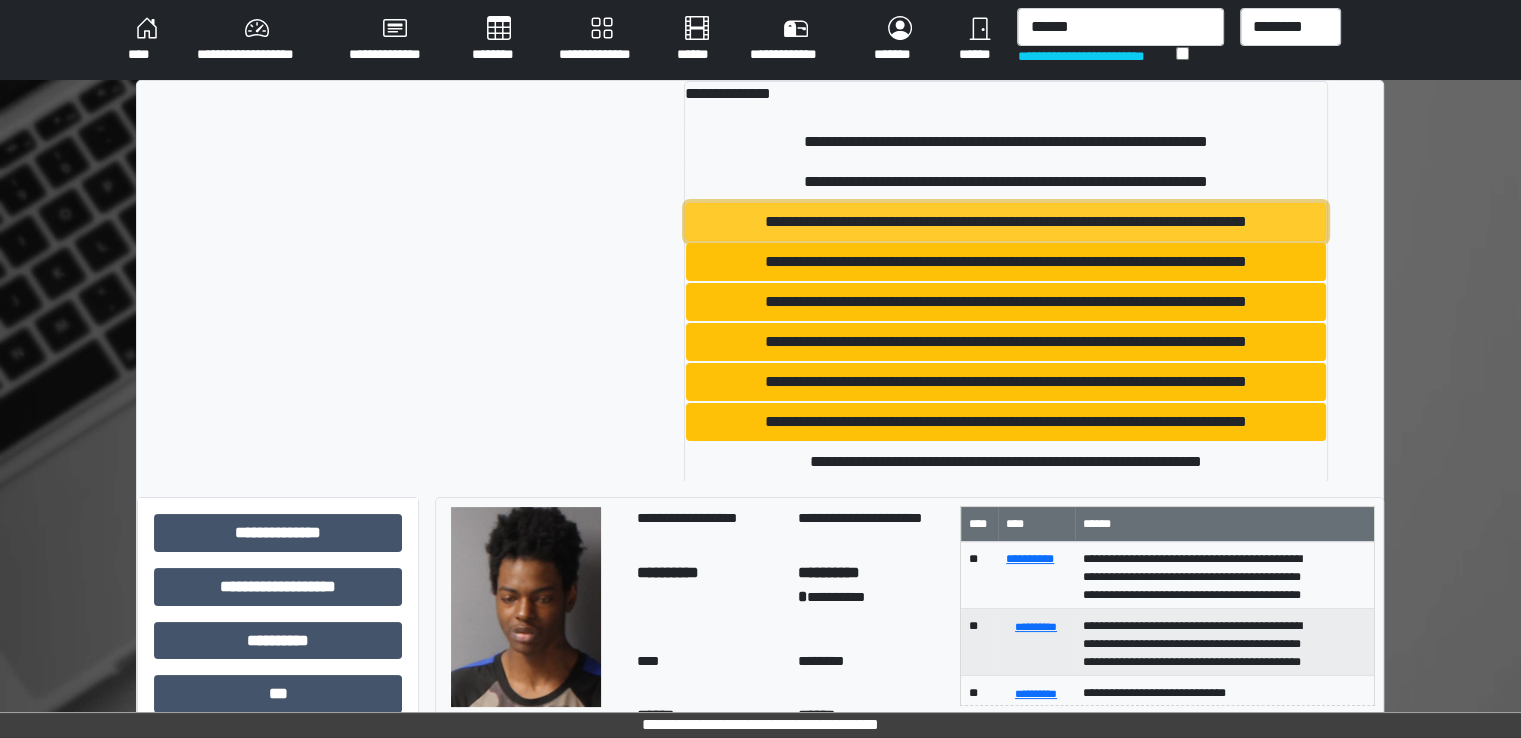 click on "**********" at bounding box center [1006, 222] 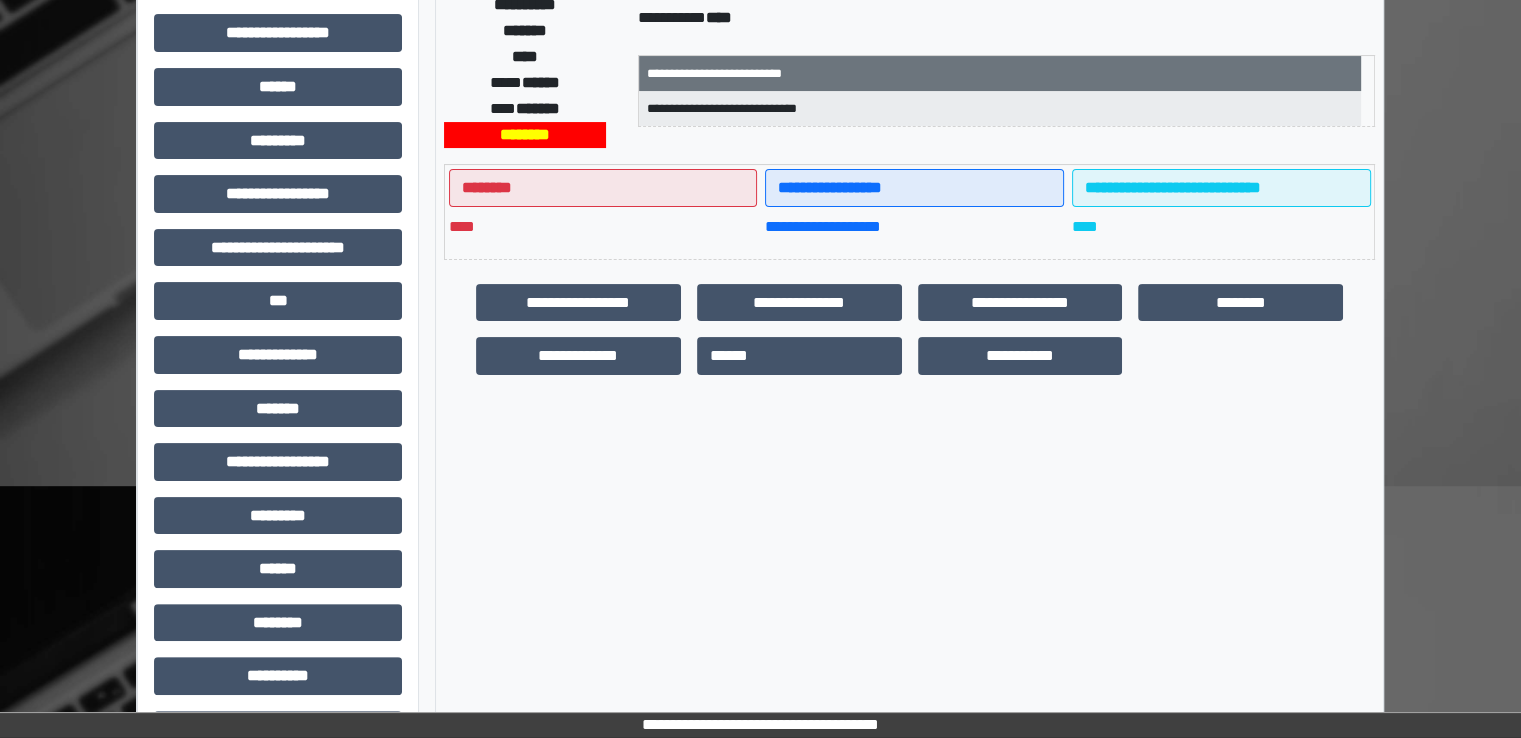 scroll, scrollTop: 428, scrollLeft: 0, axis: vertical 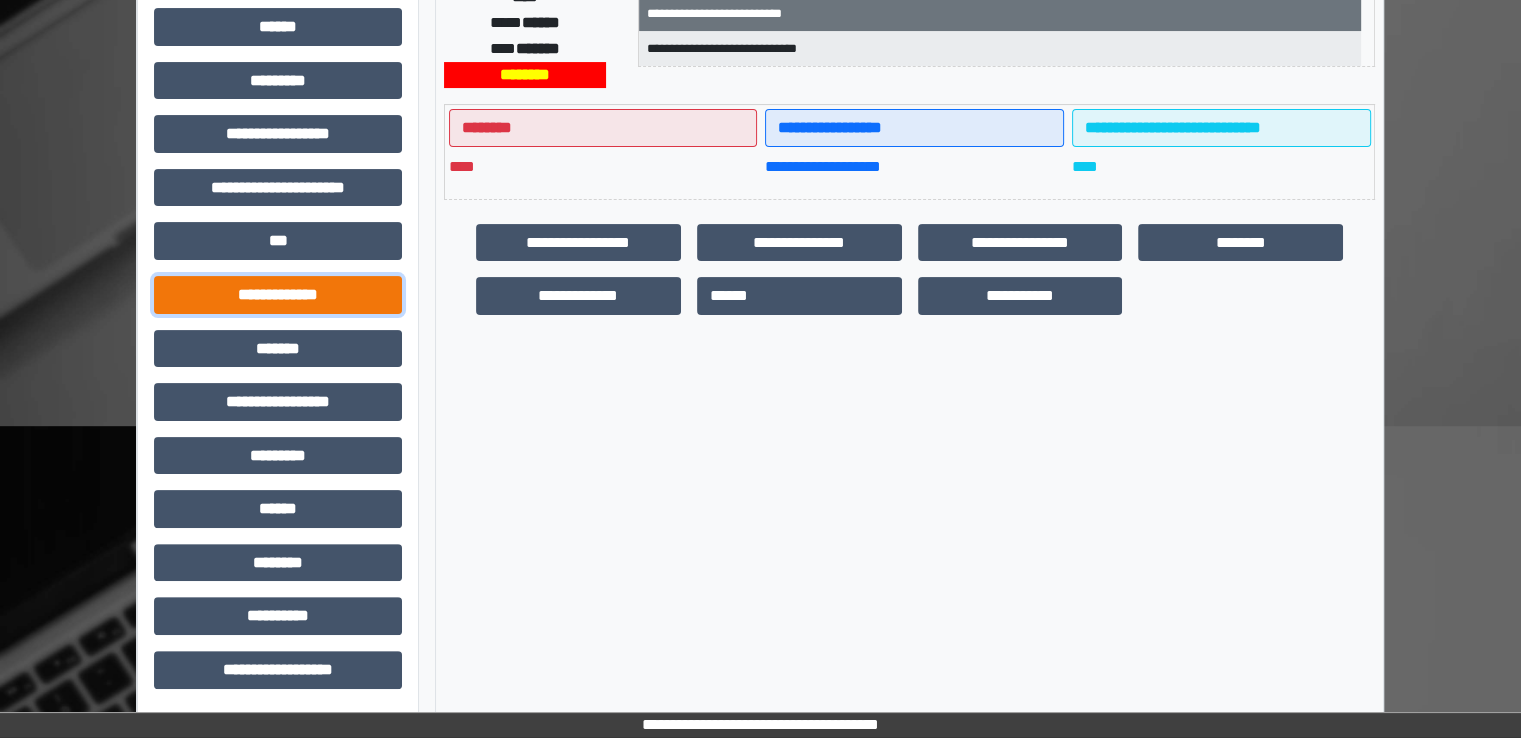 click on "**********" at bounding box center [278, 295] 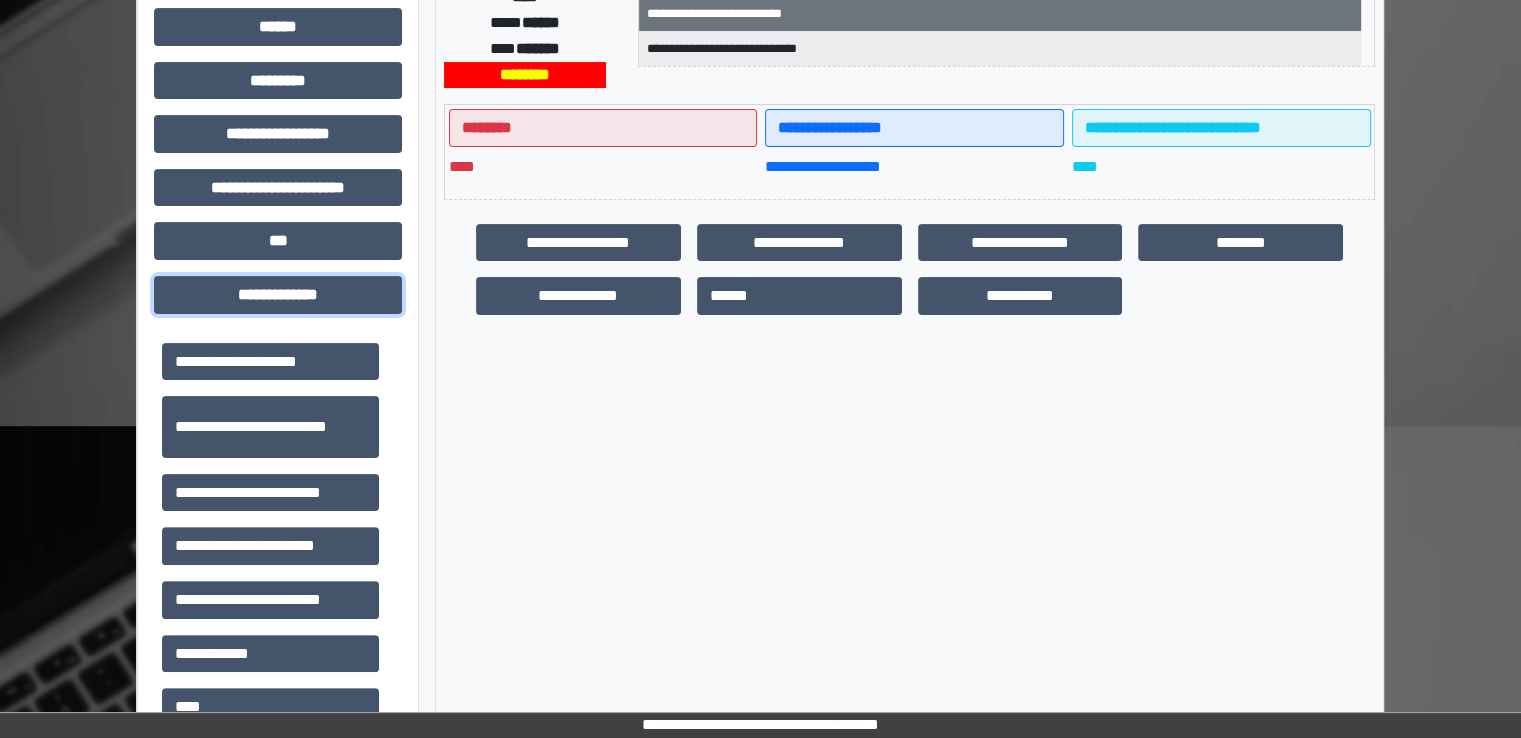 scroll, scrollTop: 700, scrollLeft: 0, axis: vertical 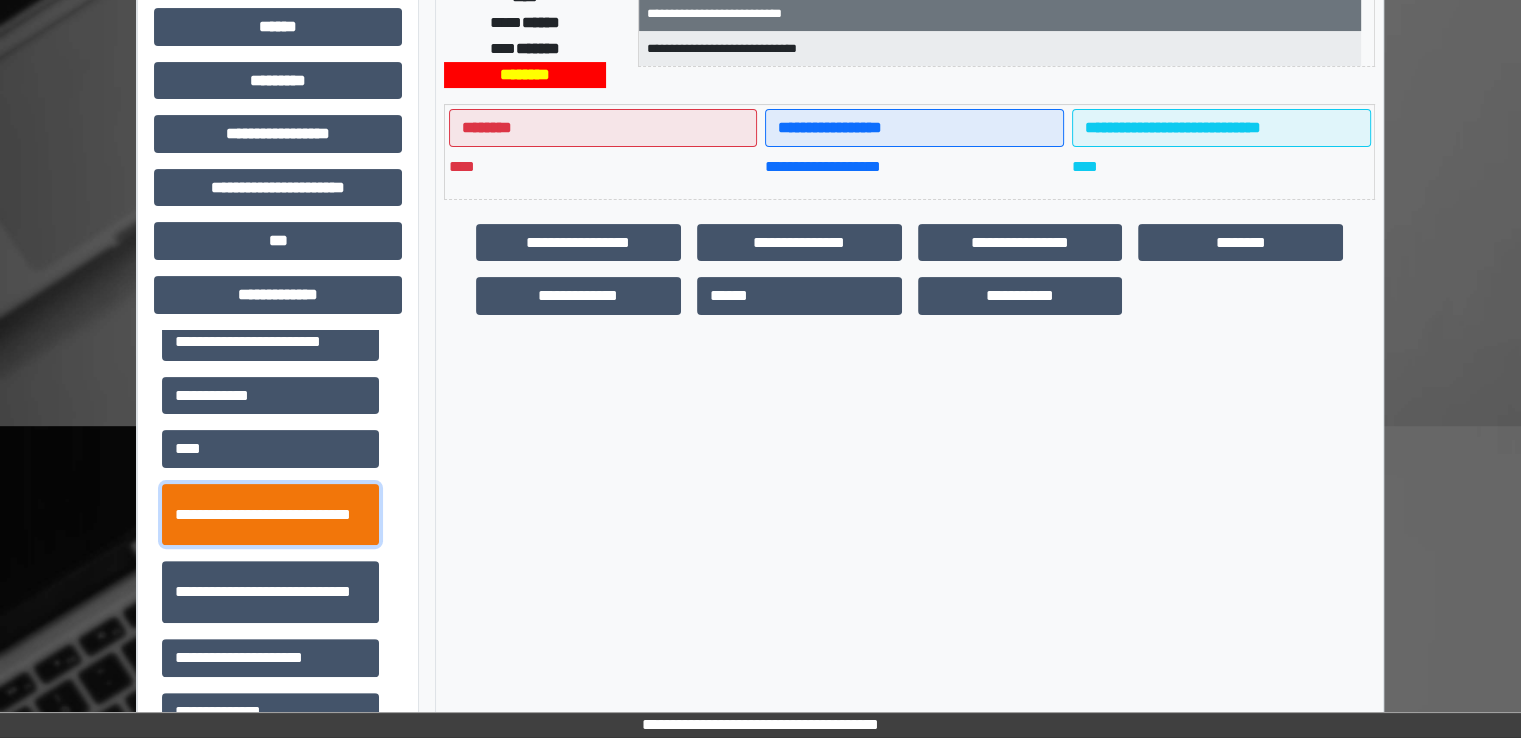 click on "**********" at bounding box center (270, 515) 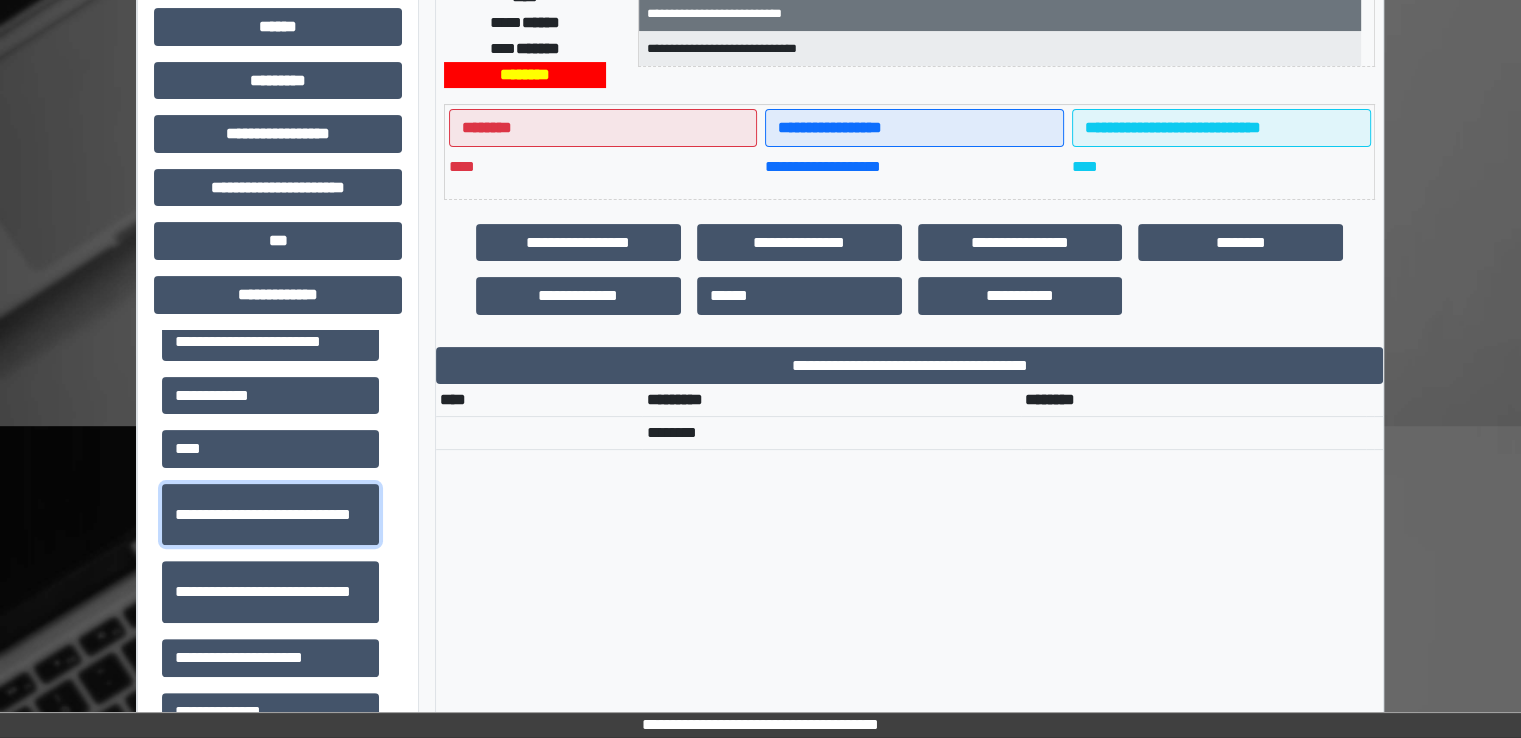 scroll, scrollTop: 0, scrollLeft: 0, axis: both 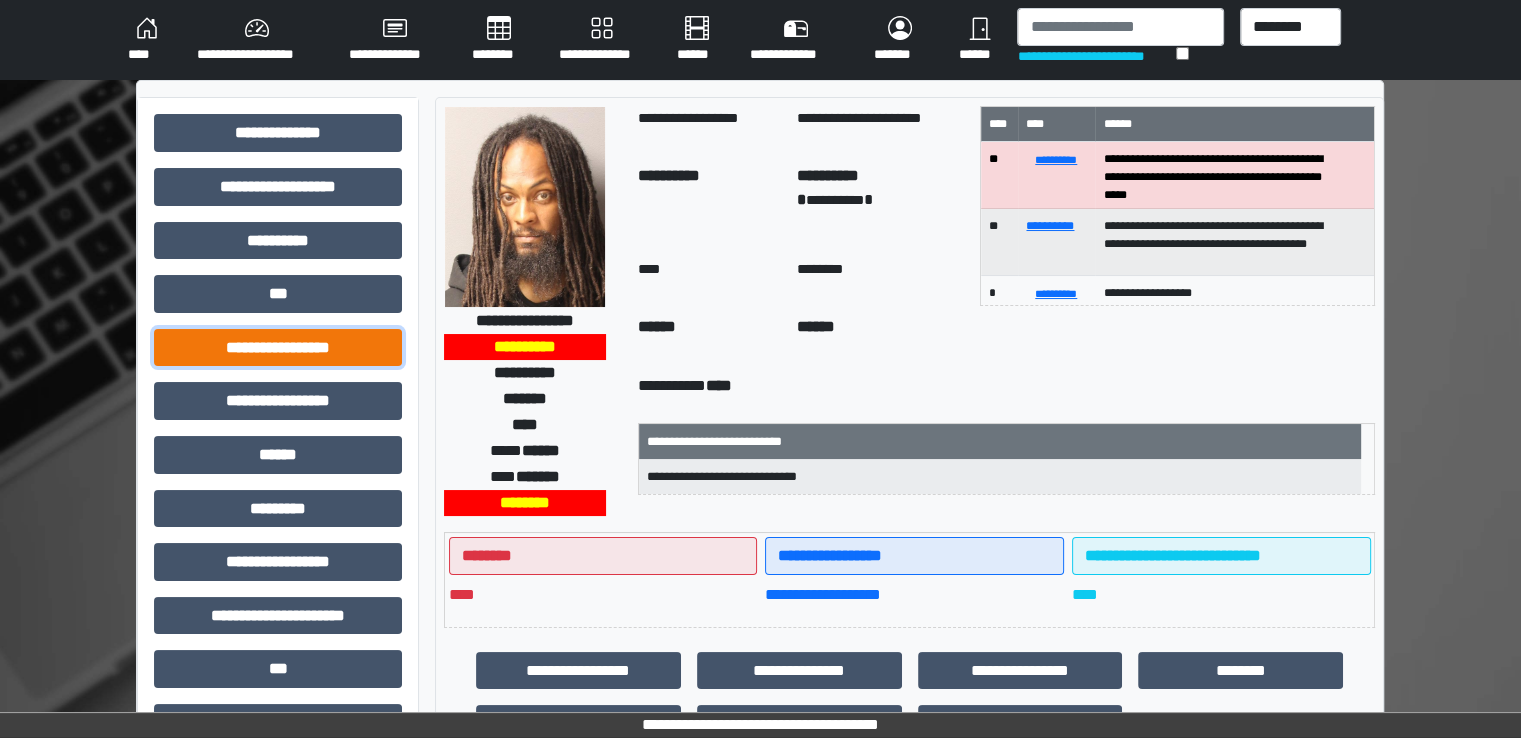 click on "**********" at bounding box center (278, 348) 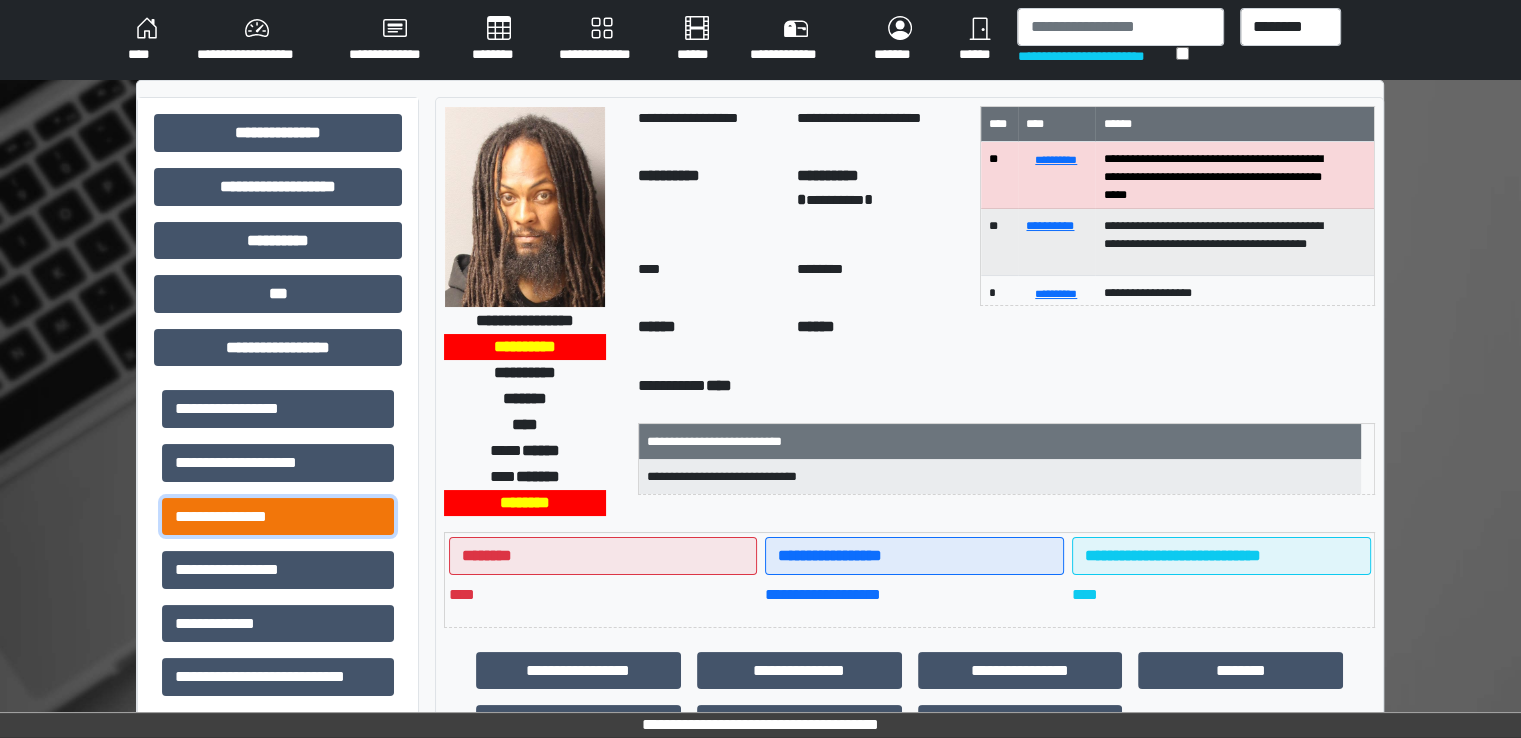 click on "**********" at bounding box center (278, 517) 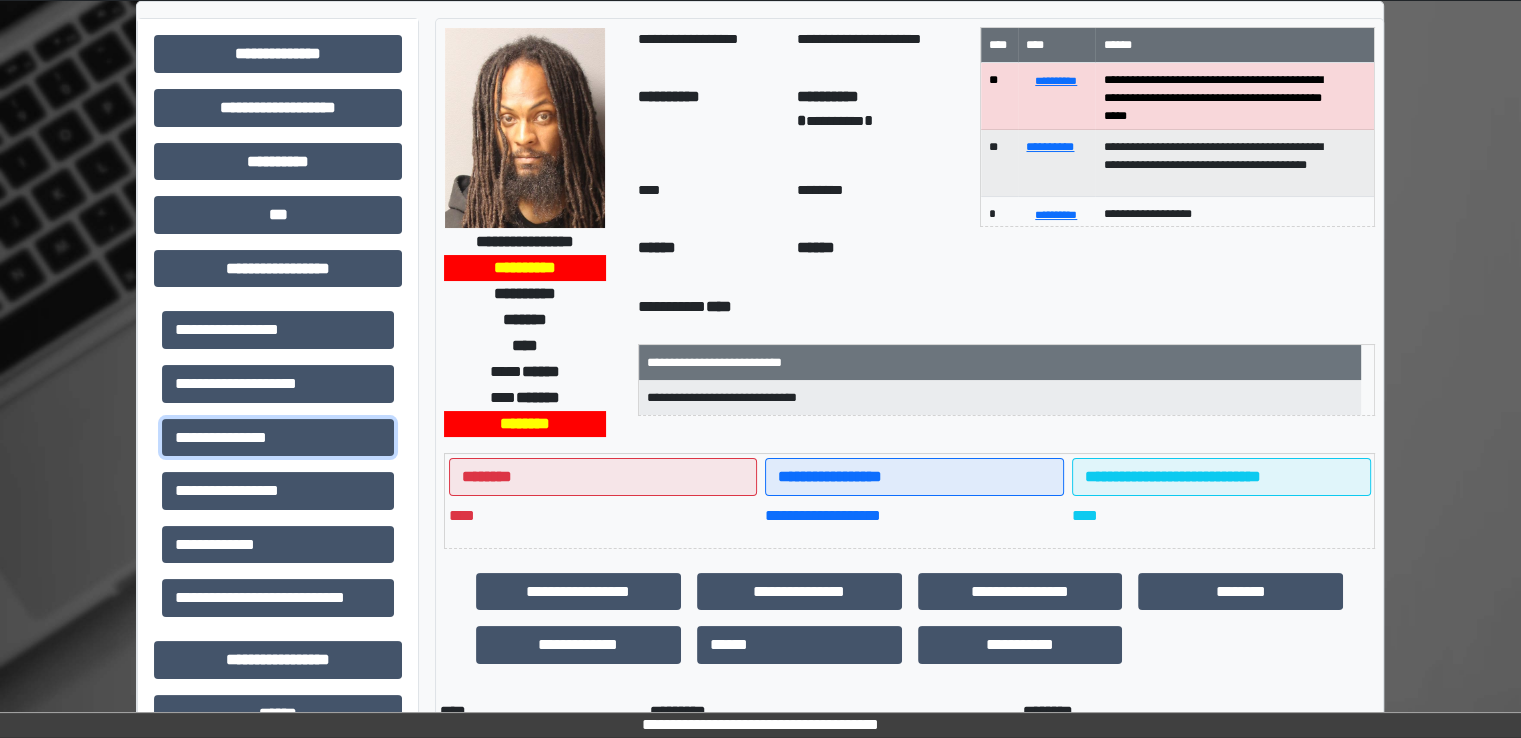 scroll, scrollTop: 300, scrollLeft: 0, axis: vertical 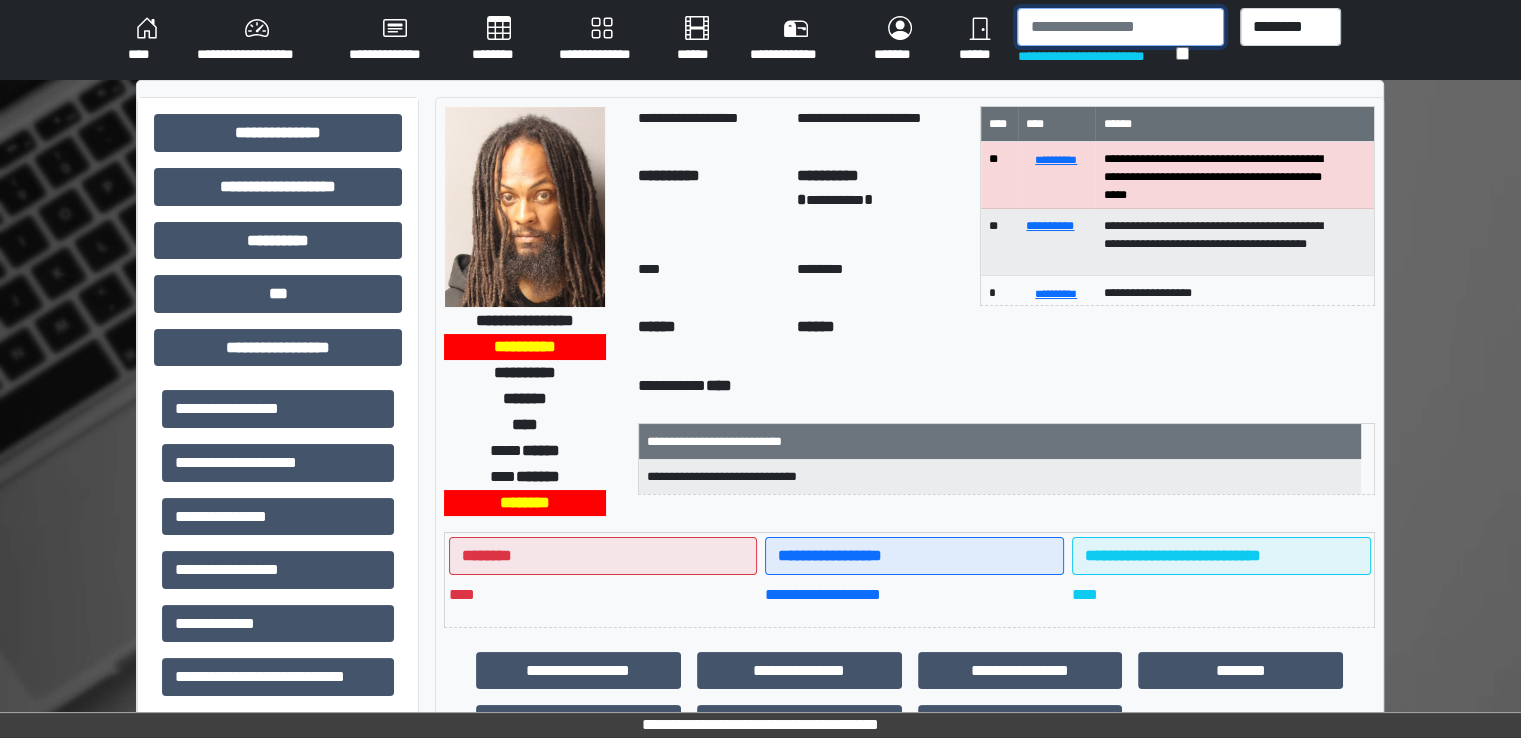 click at bounding box center [1120, 27] 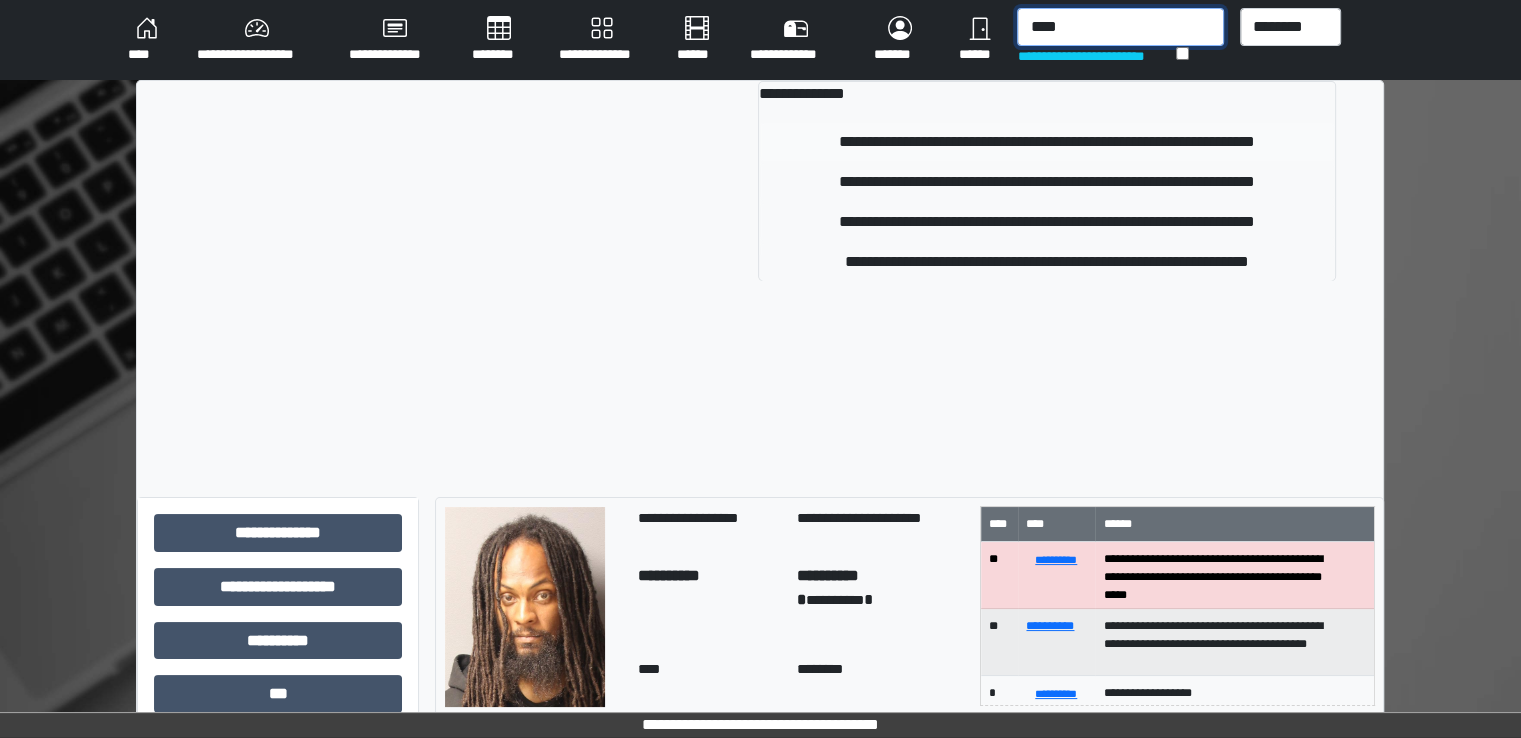 type on "****" 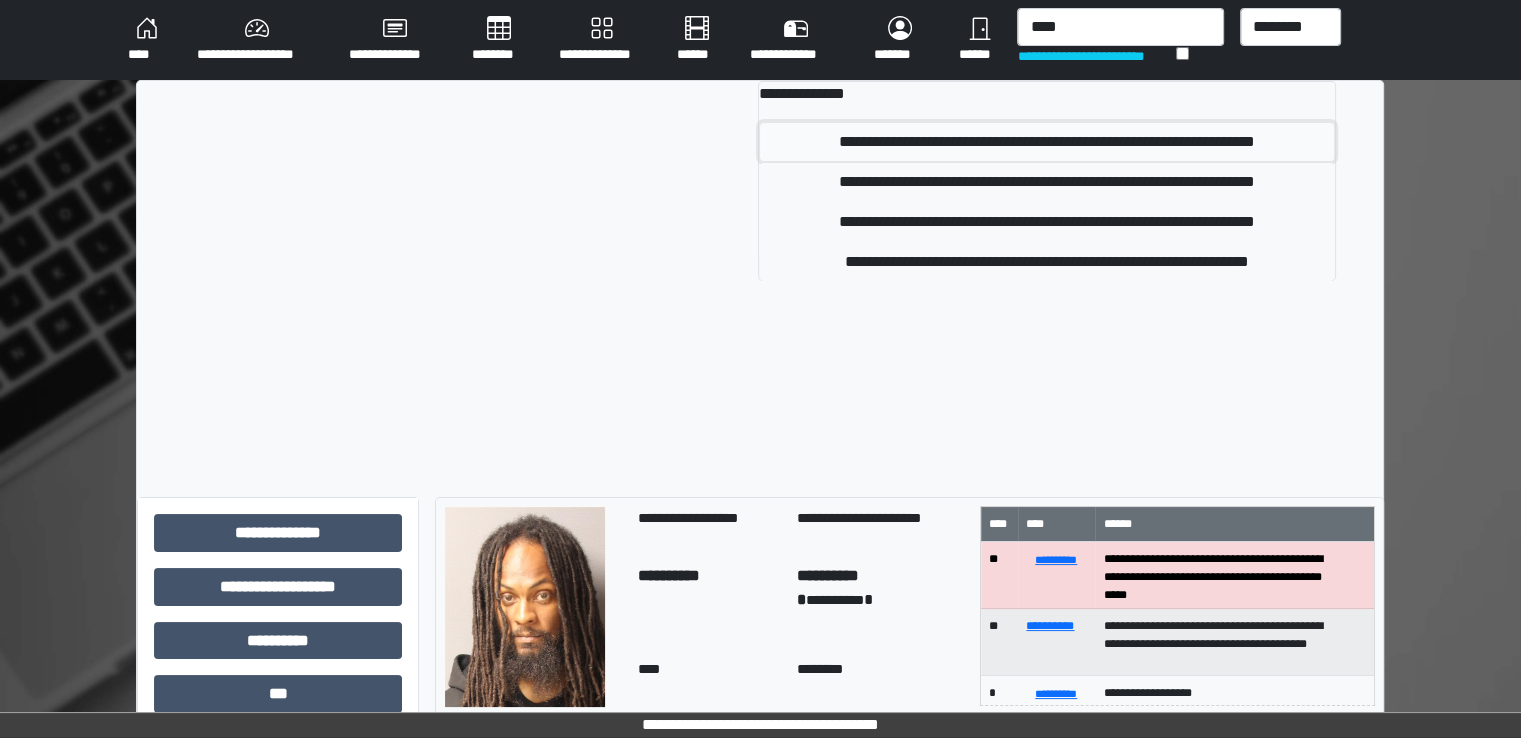 click on "**********" at bounding box center (1047, 142) 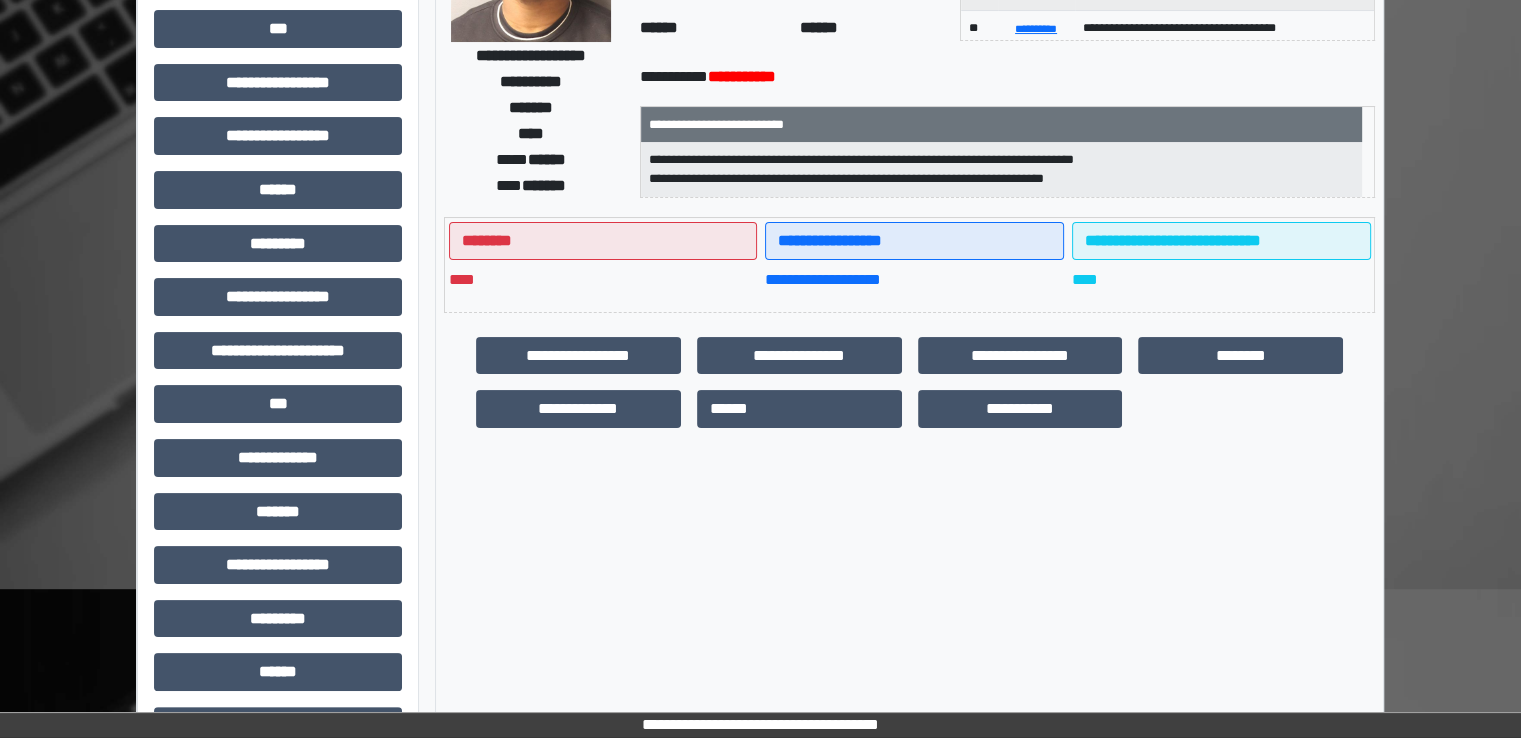 scroll, scrollTop: 428, scrollLeft: 0, axis: vertical 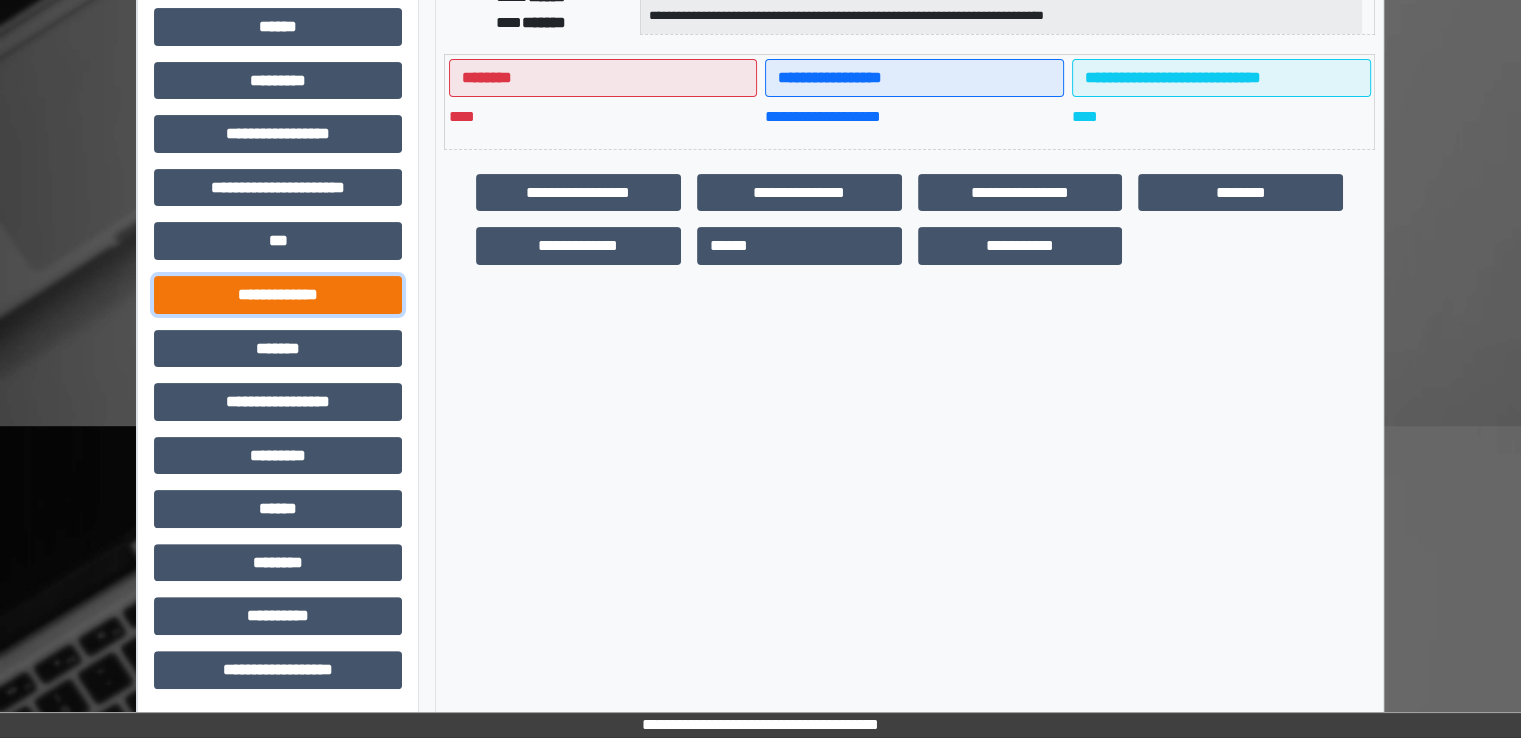 click on "**********" at bounding box center [278, 295] 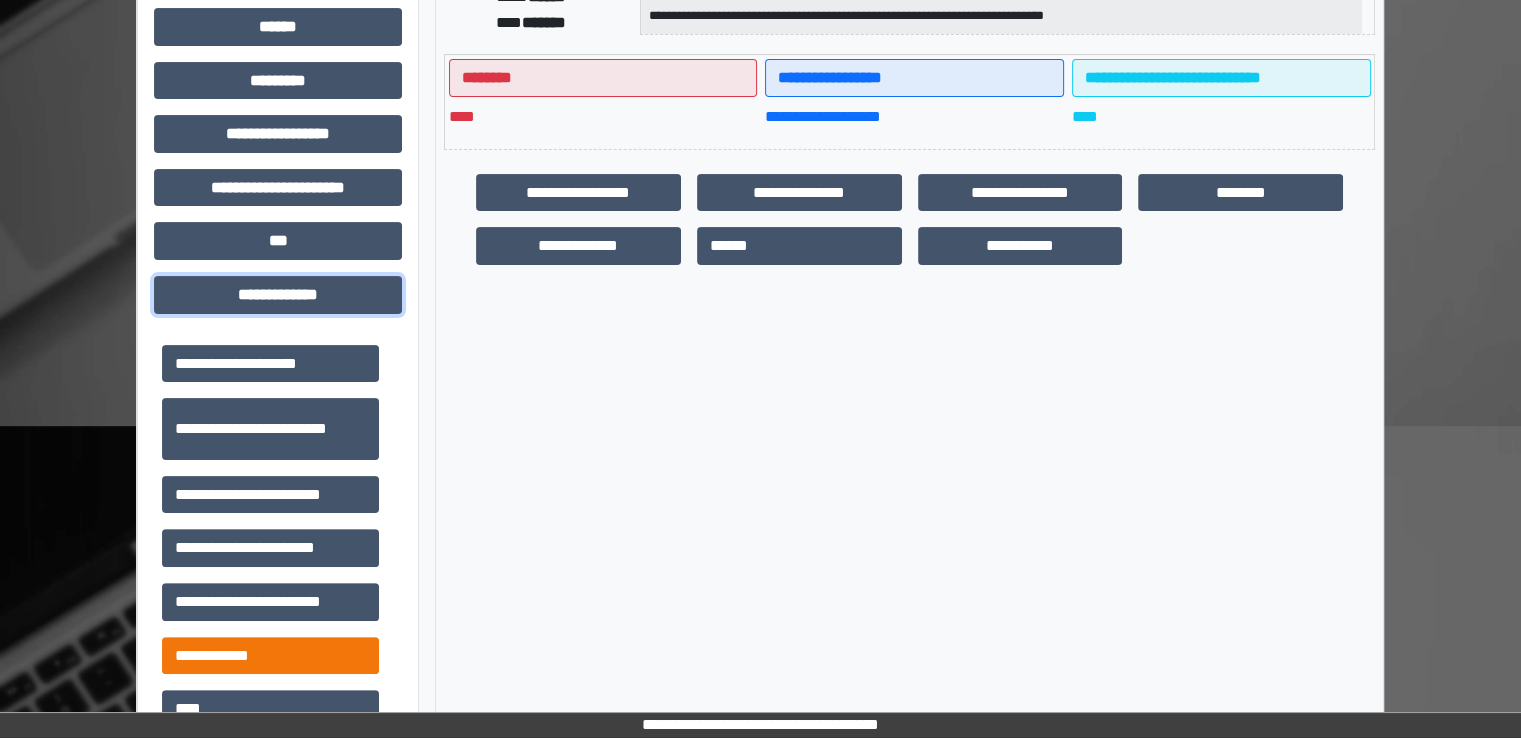 scroll, scrollTop: 600, scrollLeft: 0, axis: vertical 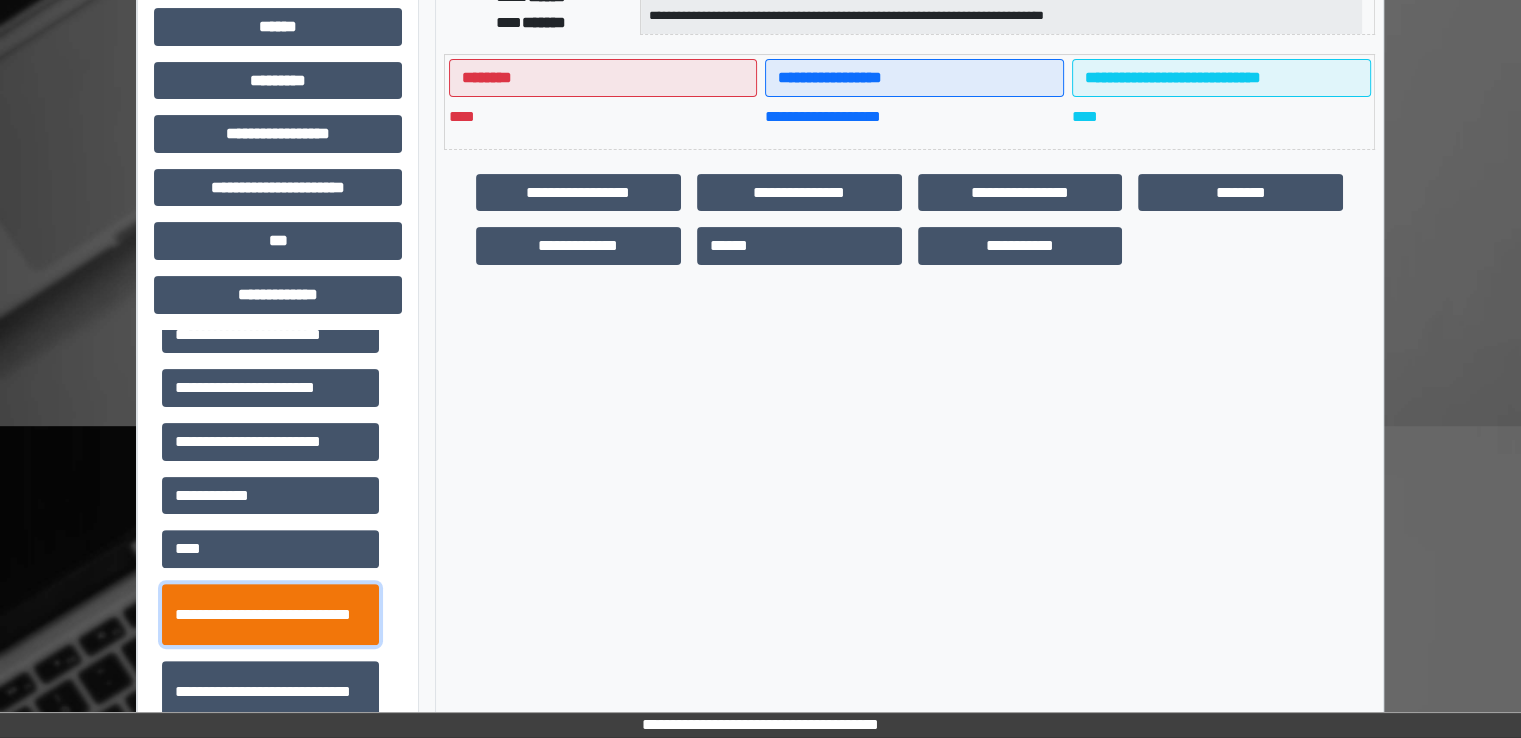 click on "**********" at bounding box center (270, 615) 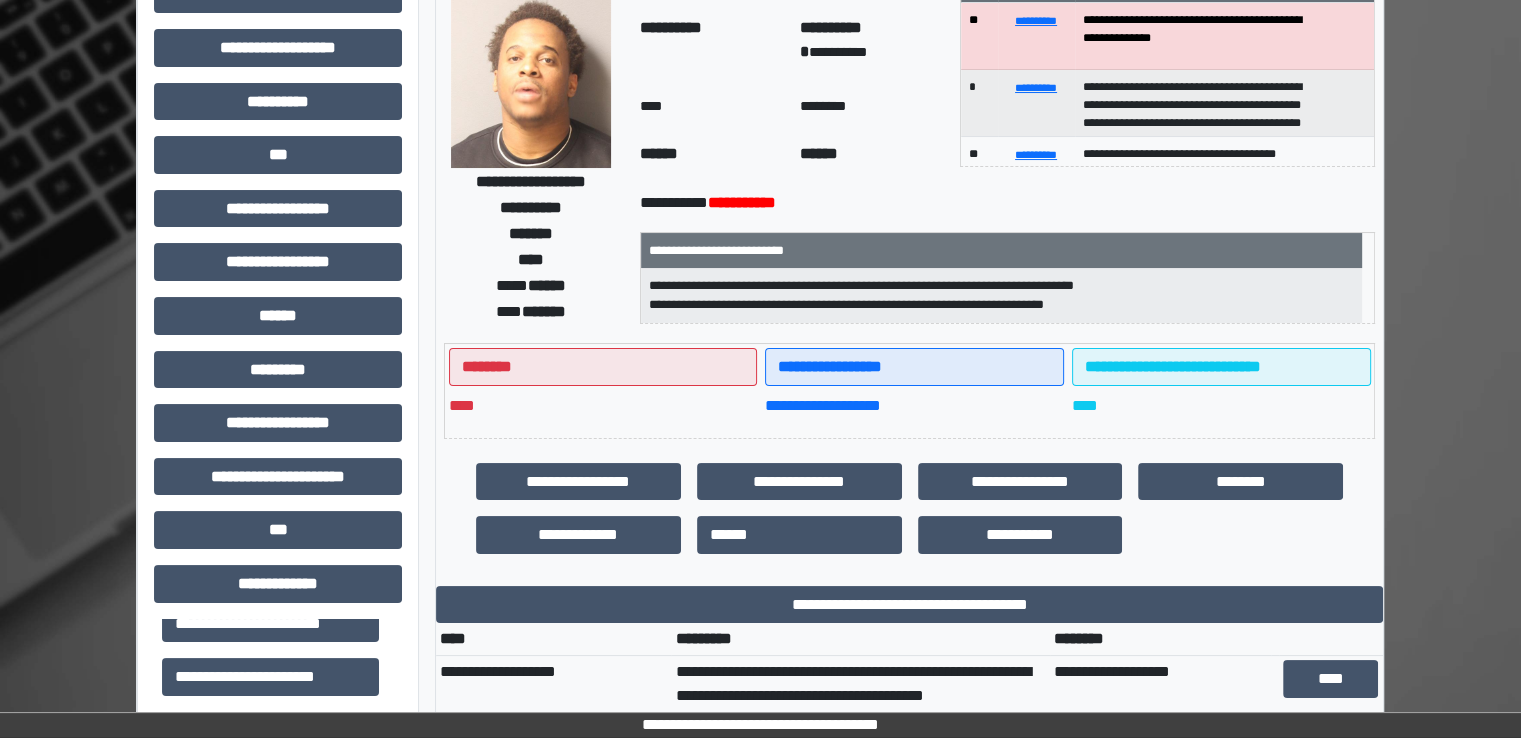 scroll, scrollTop: 0, scrollLeft: 0, axis: both 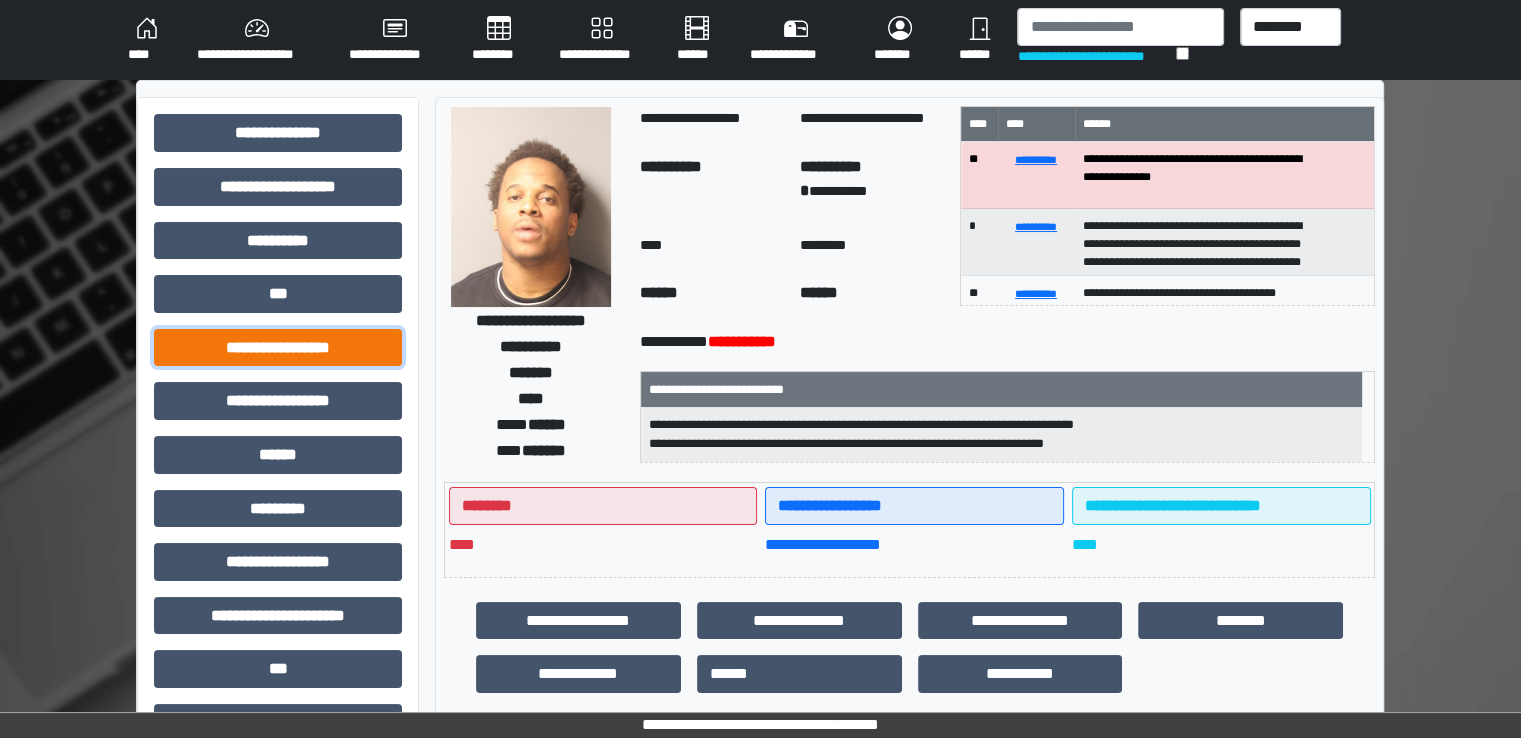 click on "**********" at bounding box center [278, 348] 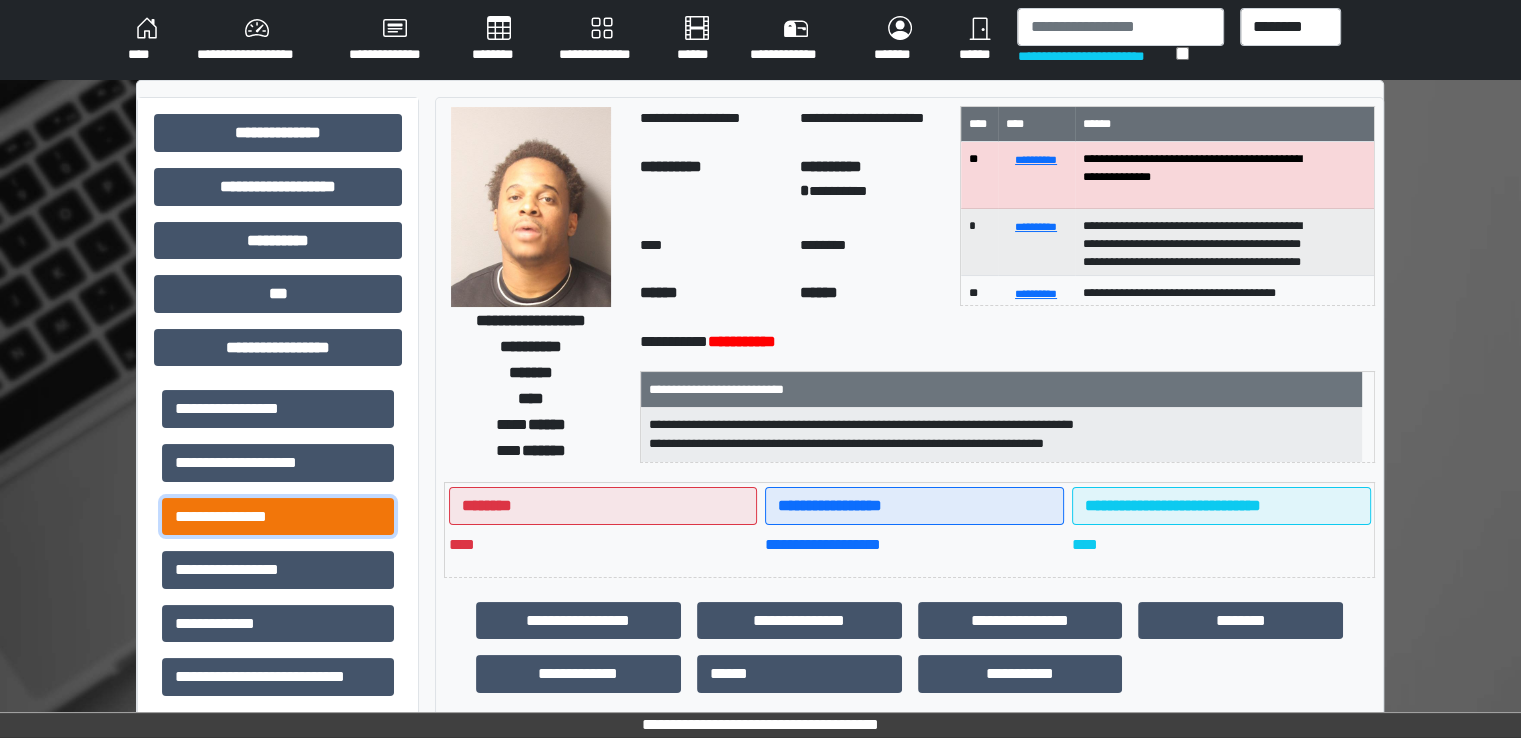 click on "**********" at bounding box center (278, 517) 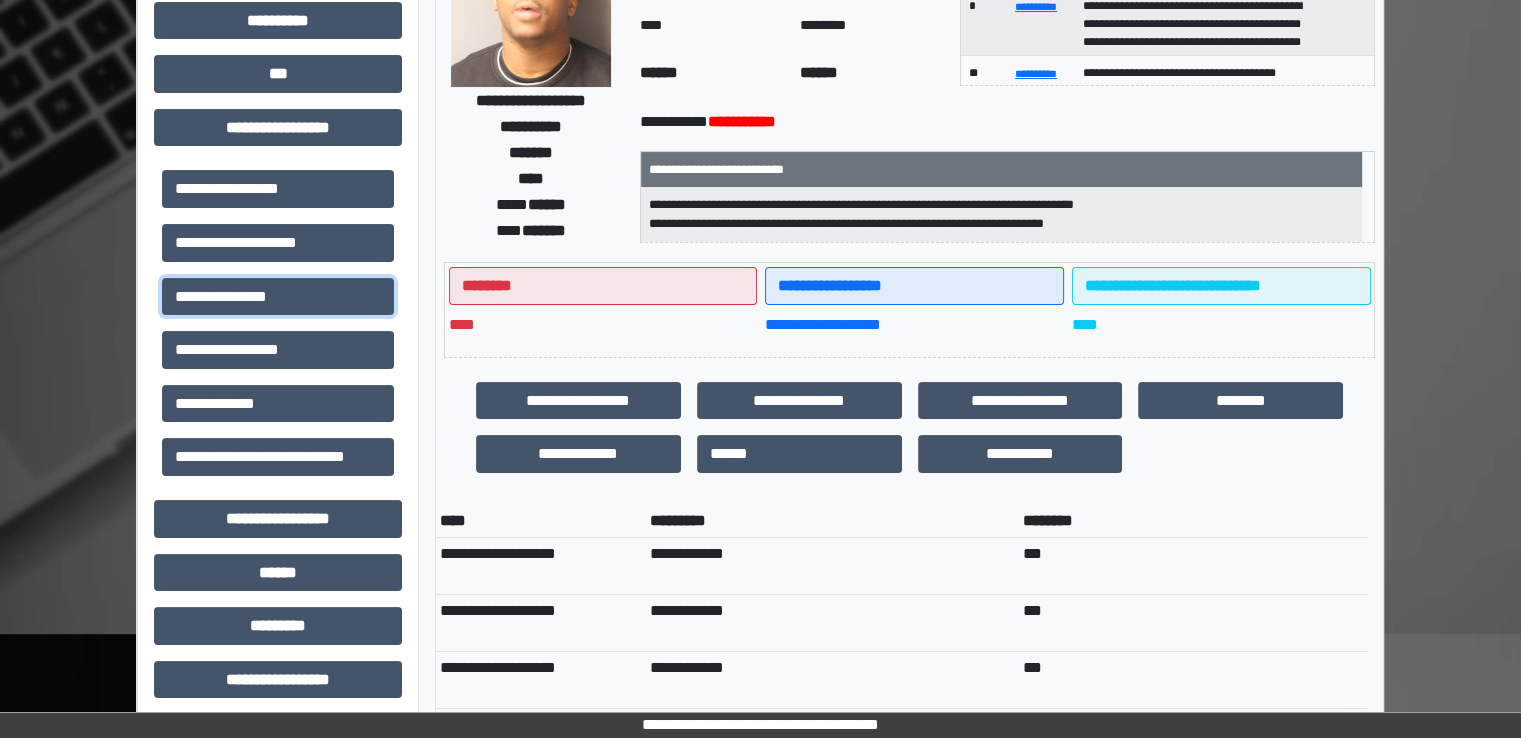 scroll, scrollTop: 300, scrollLeft: 0, axis: vertical 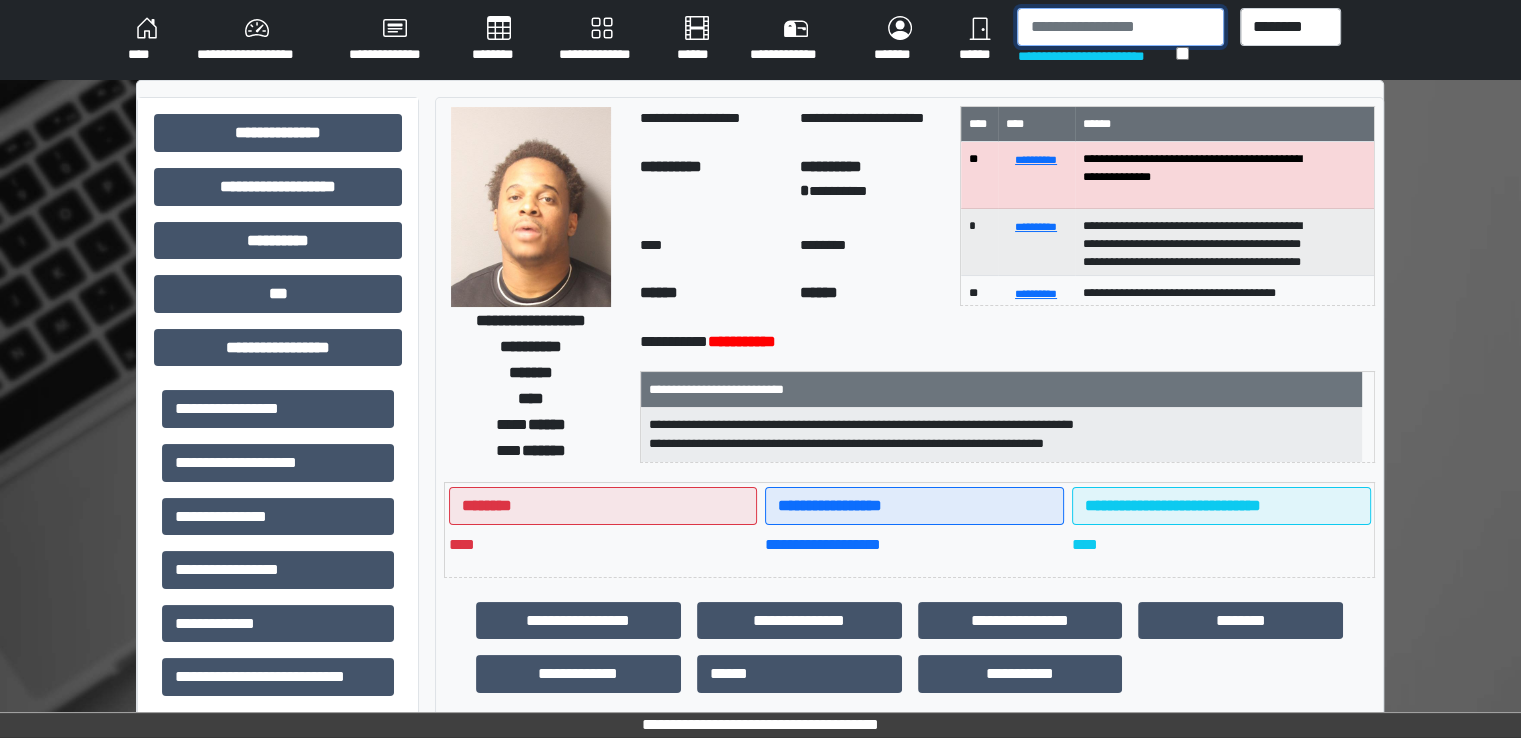 click at bounding box center [1120, 27] 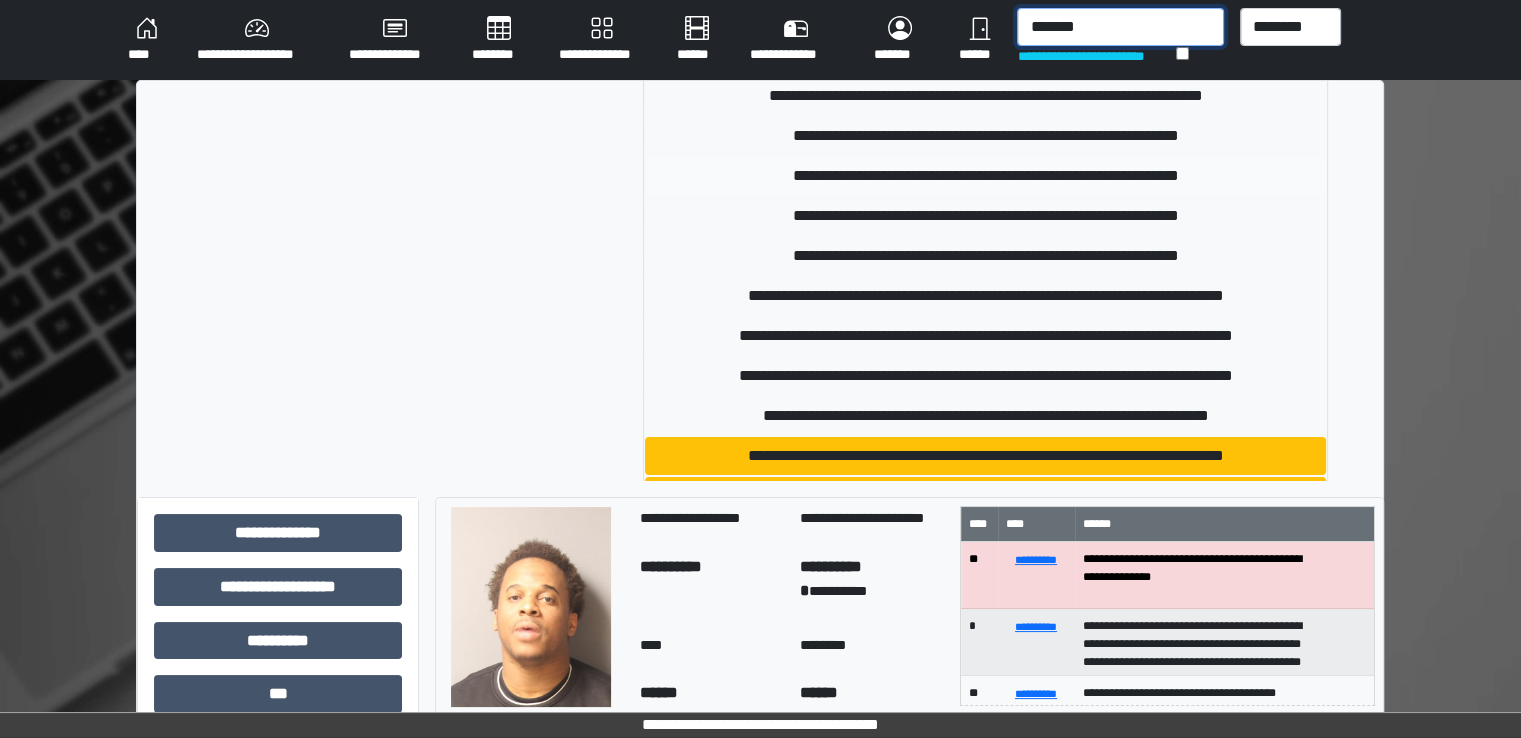 scroll, scrollTop: 200, scrollLeft: 0, axis: vertical 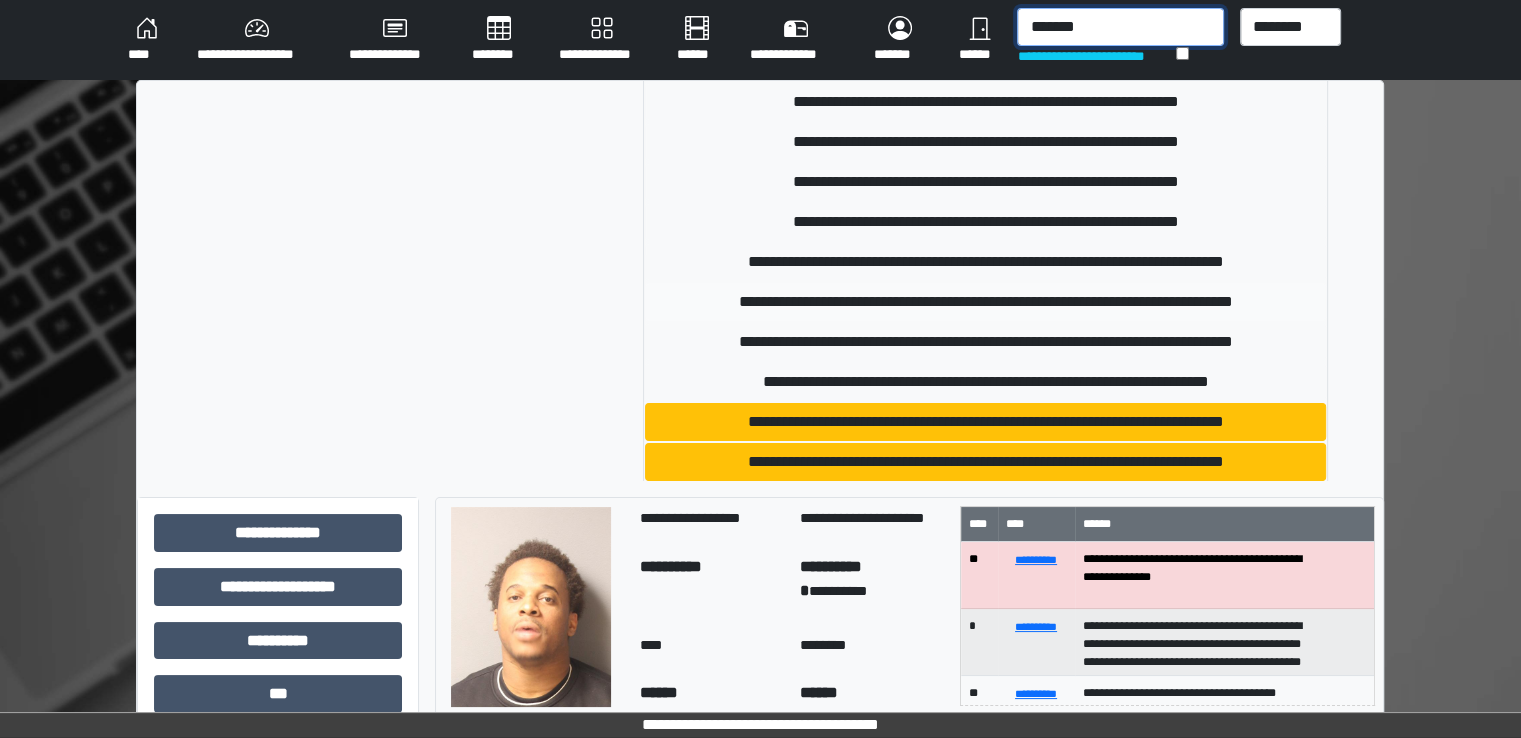 type on "*******" 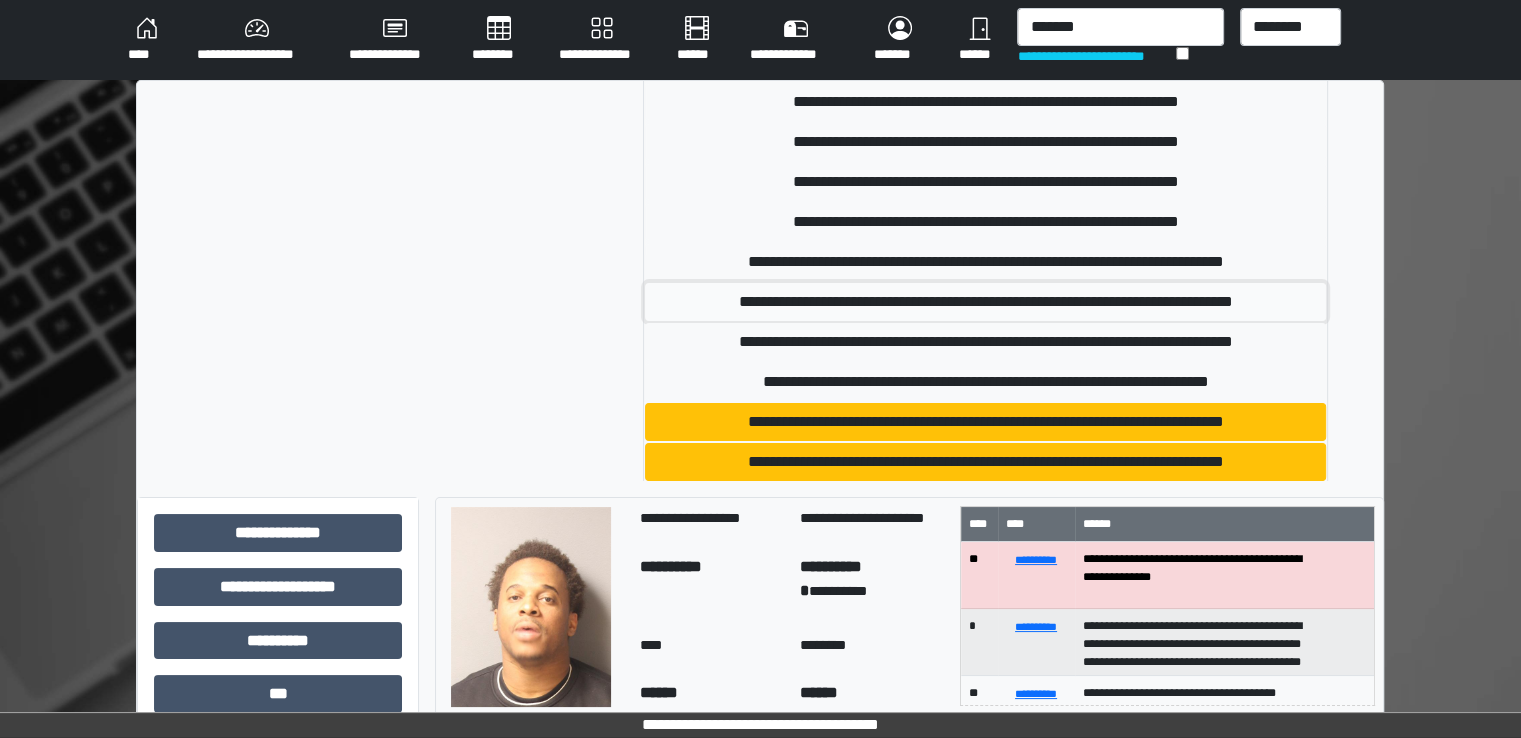 click on "**********" at bounding box center (985, 302) 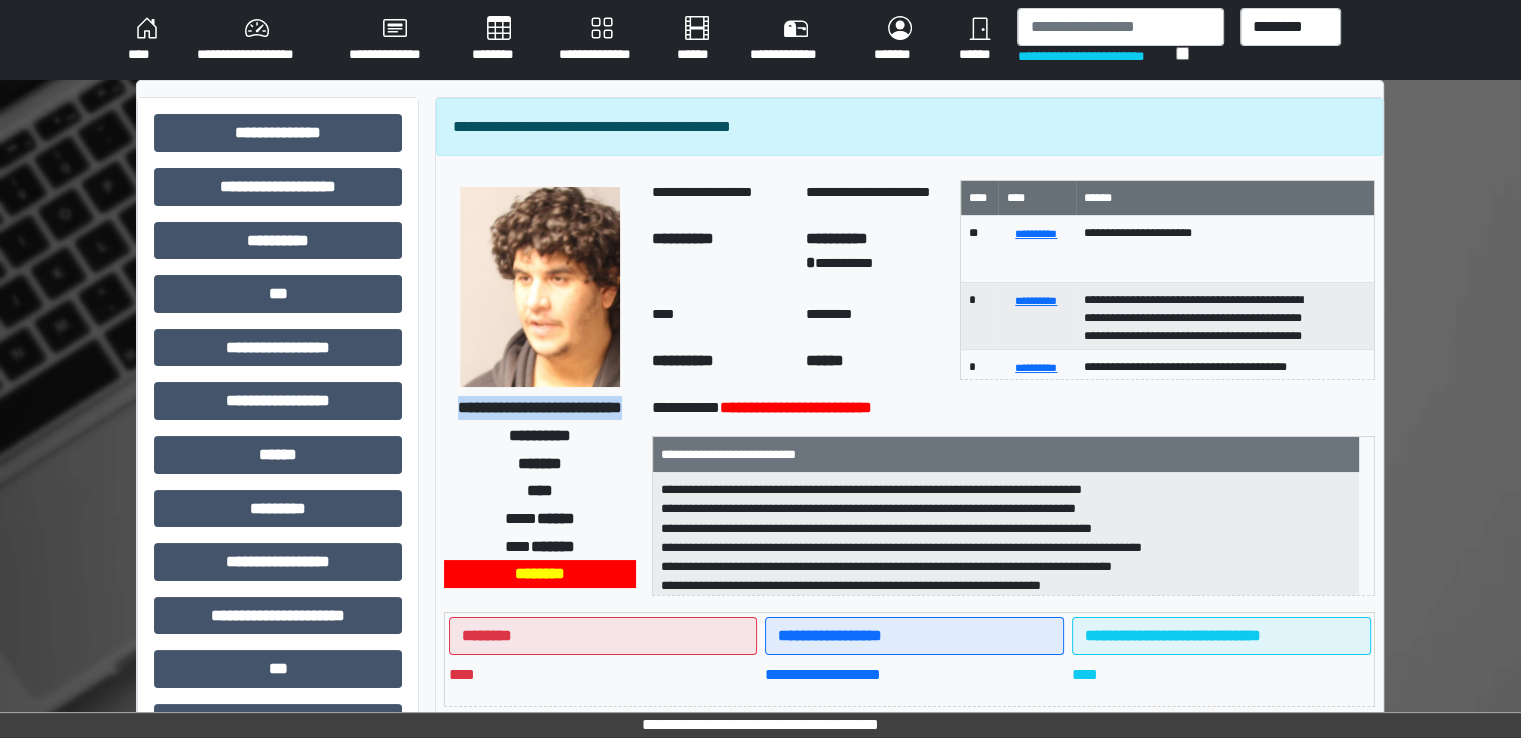 drag, startPoint x: 455, startPoint y: 391, endPoint x: 594, endPoint y: 420, distance: 141.99295 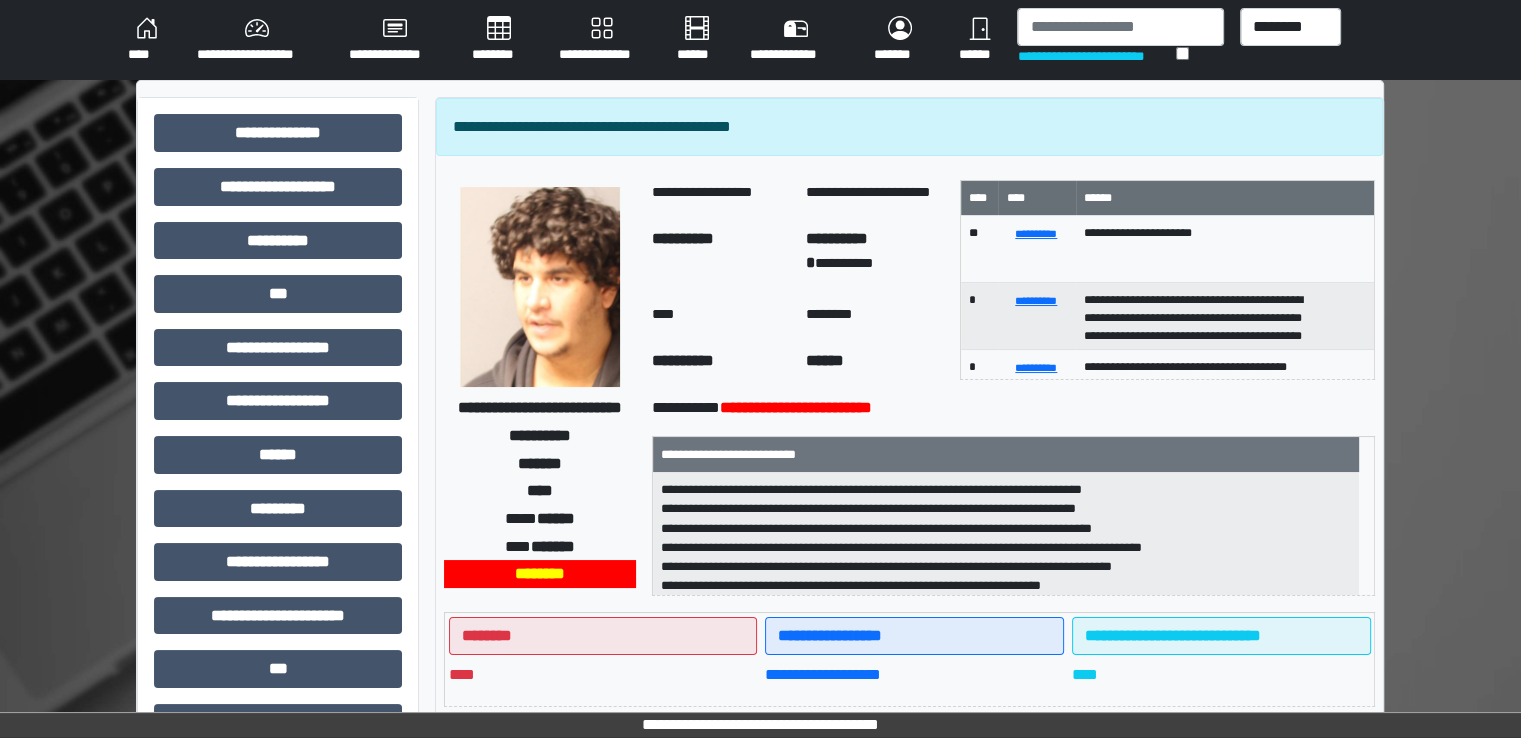 click on "**********" at bounding box center [721, 364] 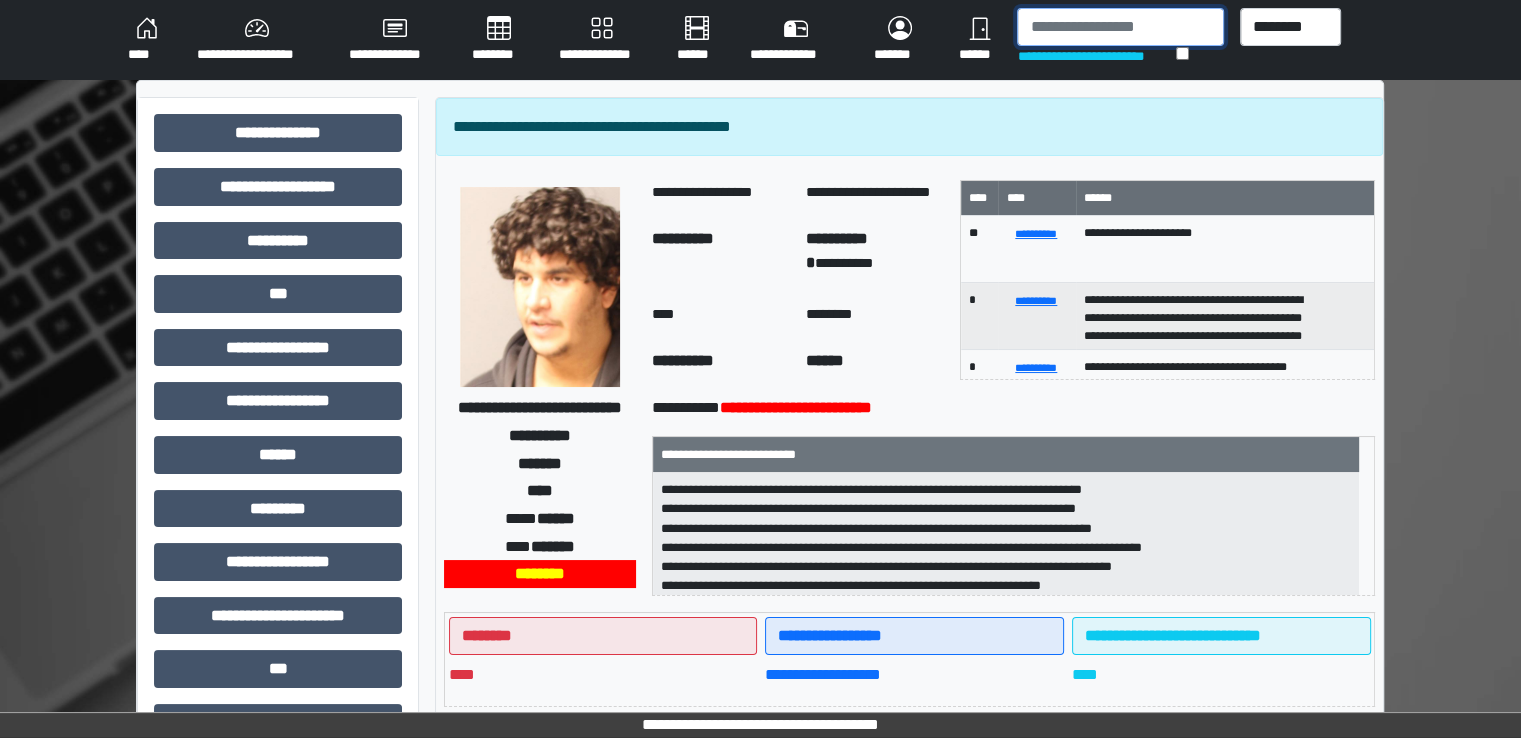 click at bounding box center [1120, 27] 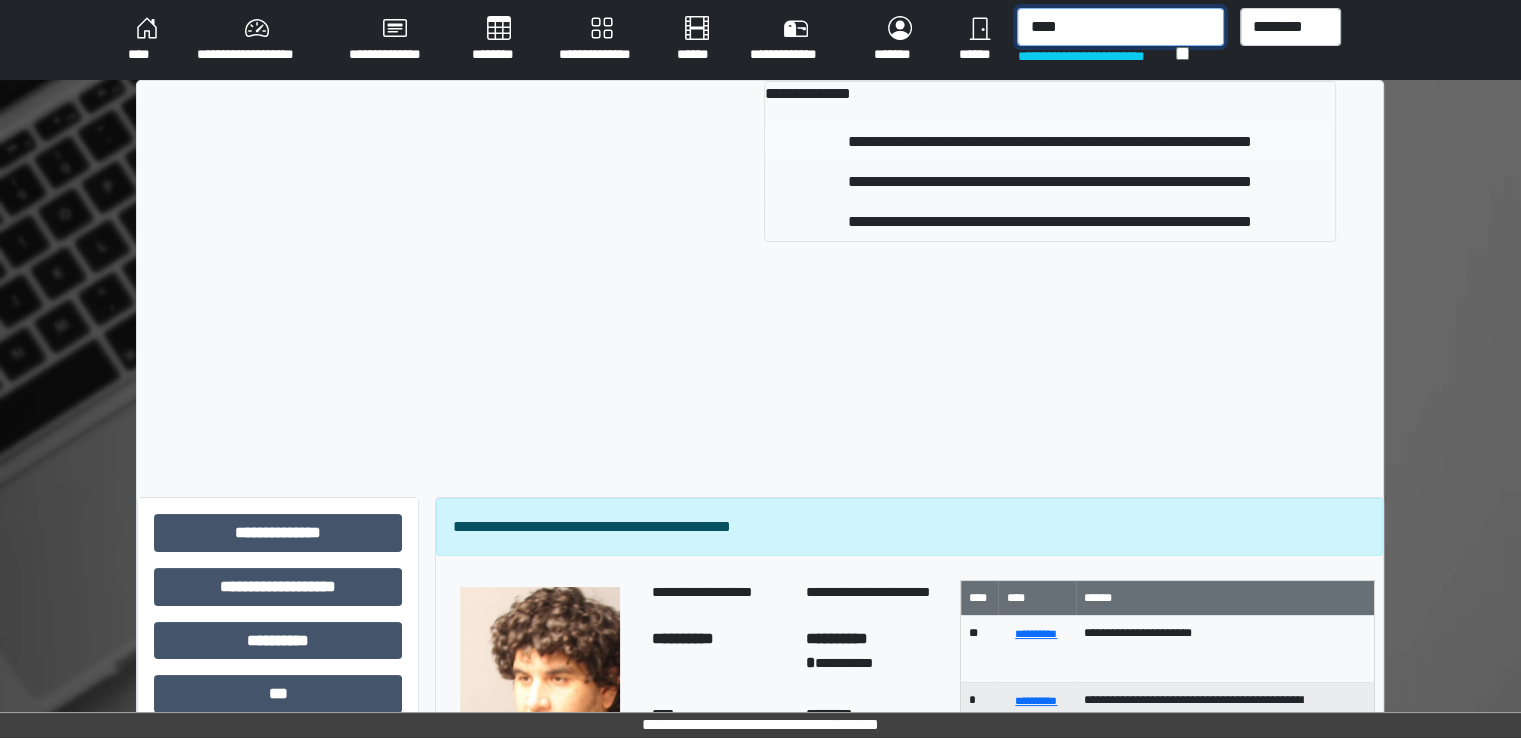 type on "****" 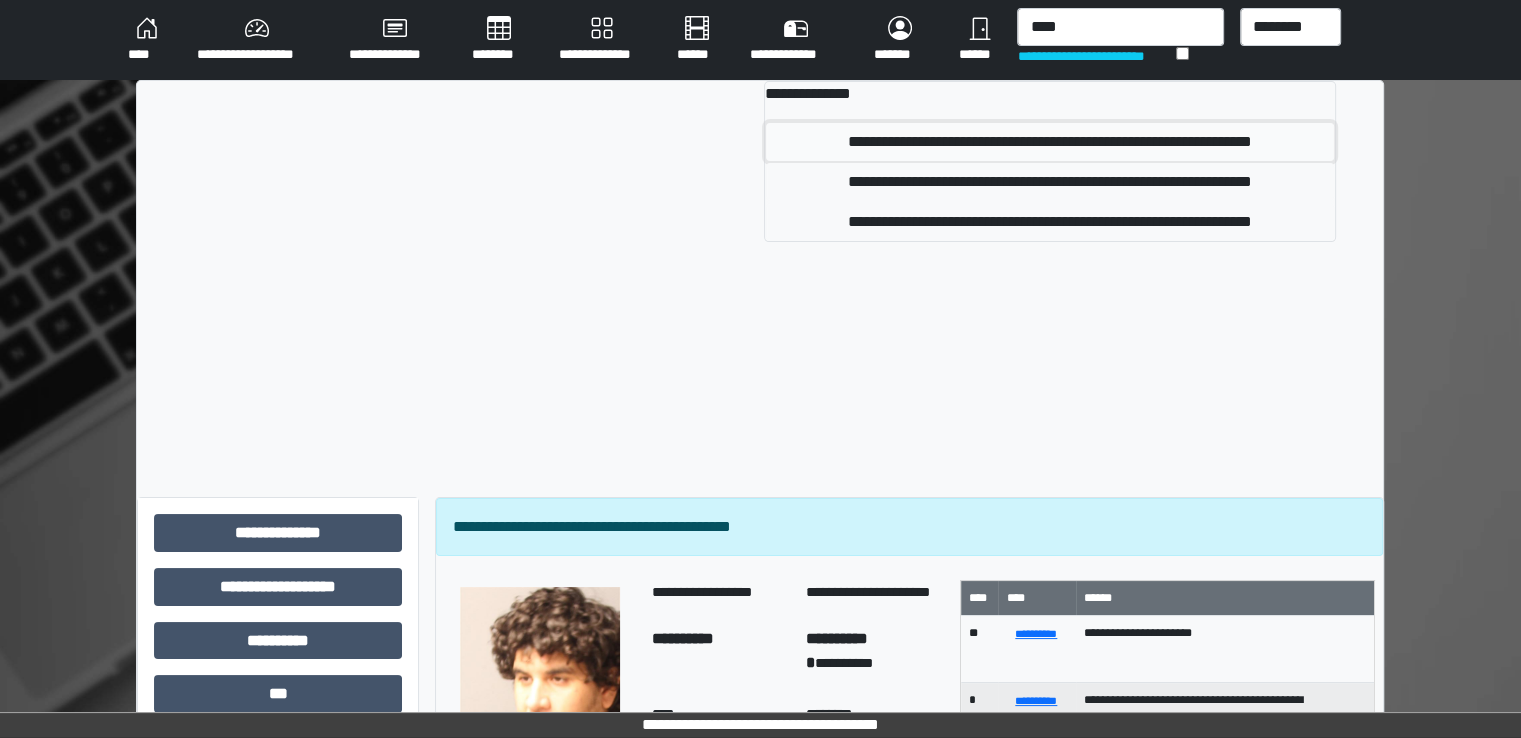 click on "**********" at bounding box center [1050, 142] 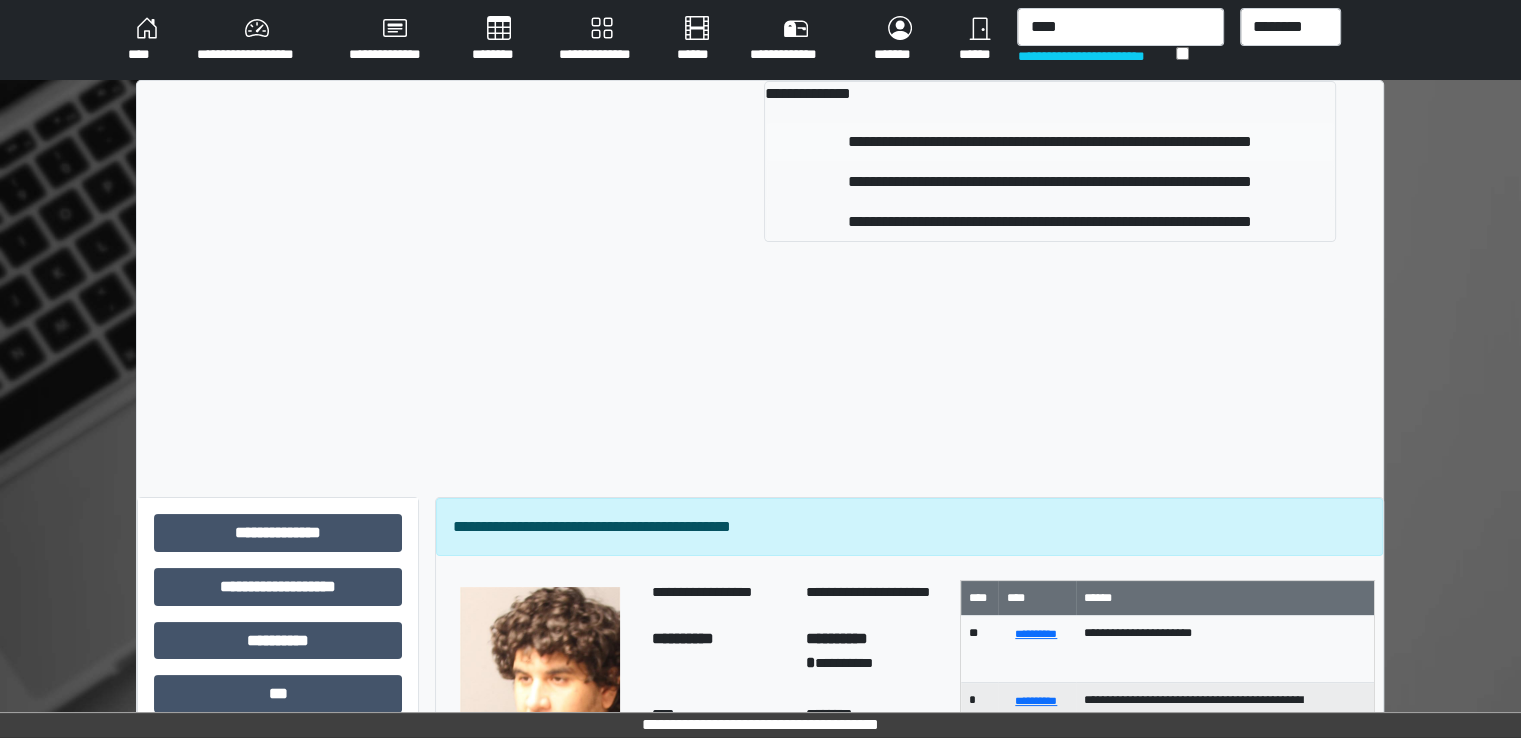 type 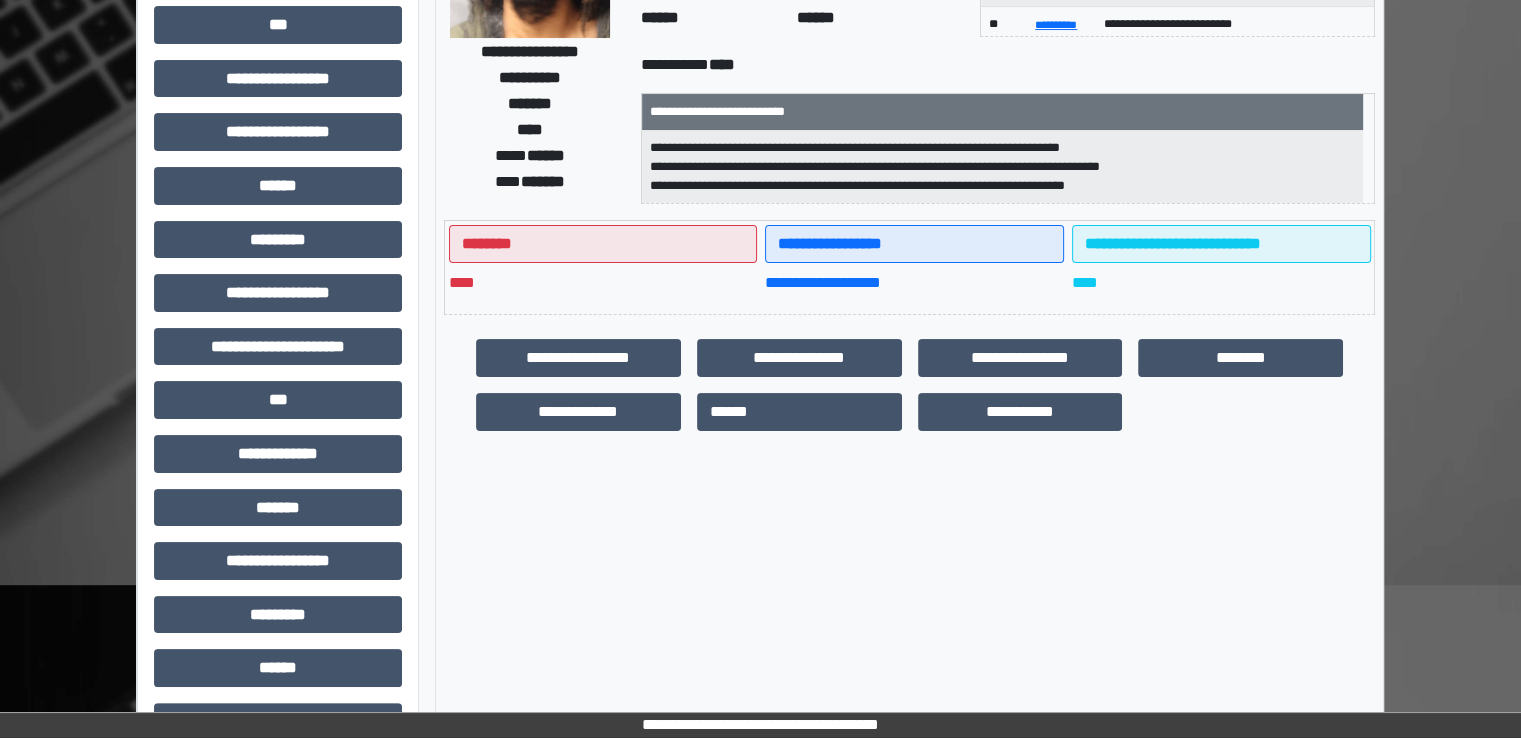 scroll, scrollTop: 428, scrollLeft: 0, axis: vertical 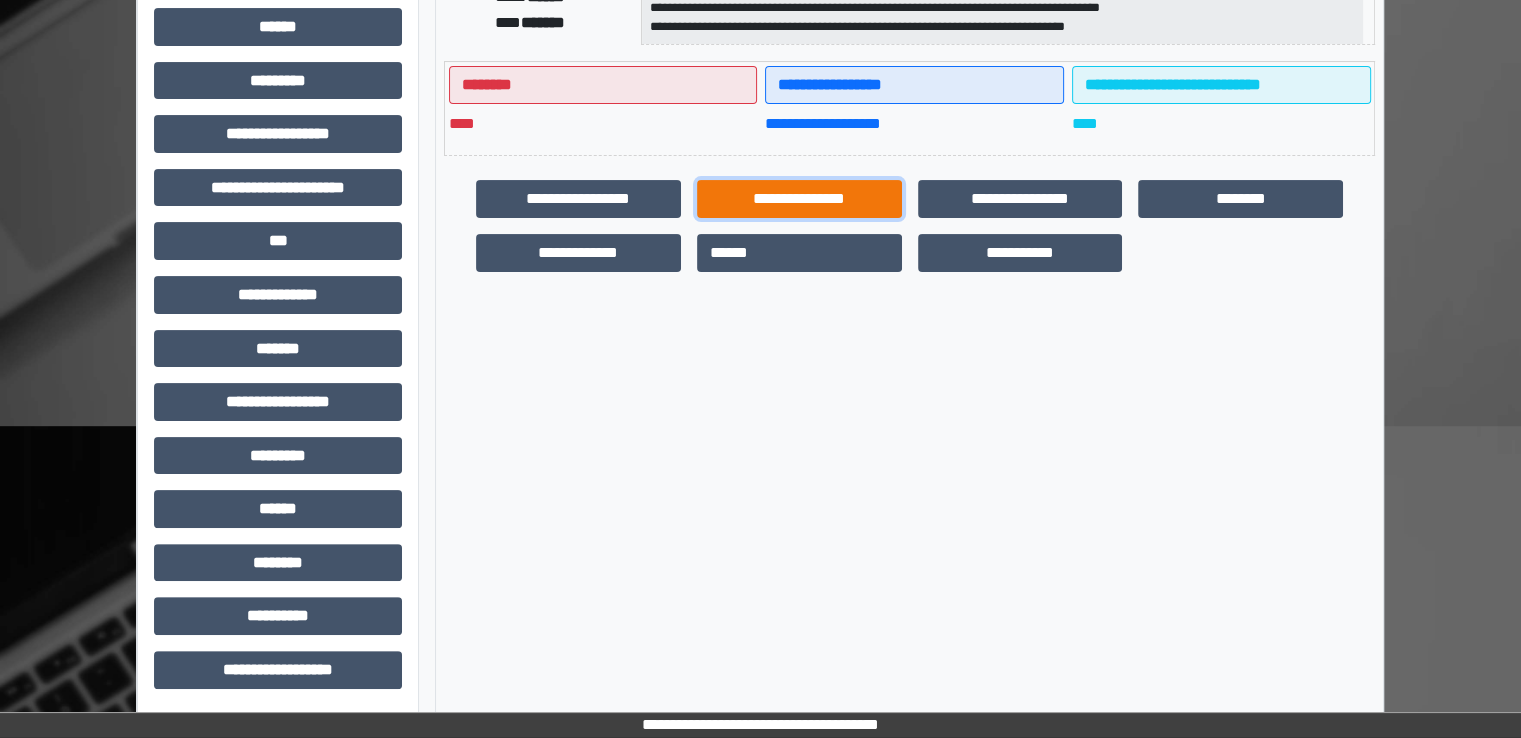 click on "**********" at bounding box center (799, 199) 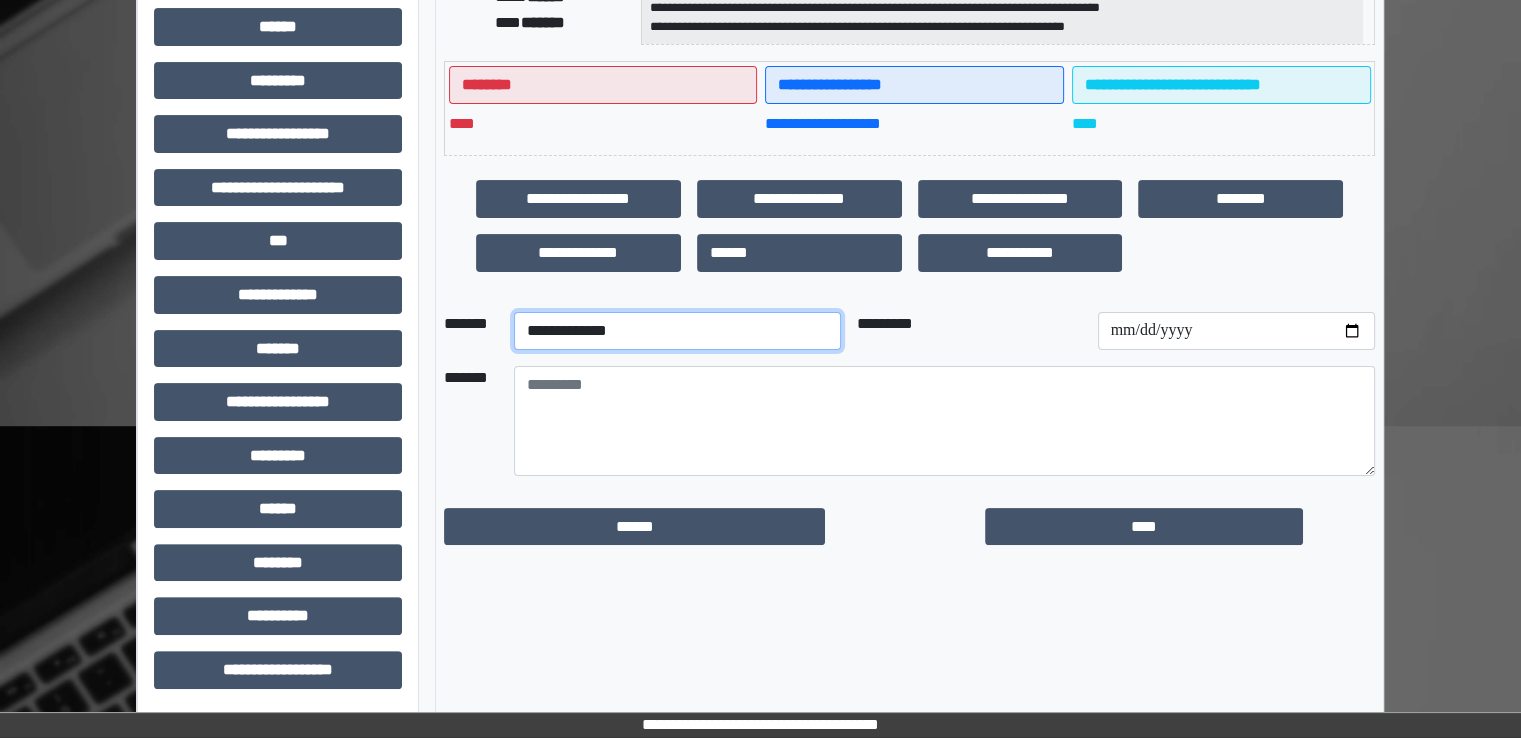 click on "**********" at bounding box center [677, 331] 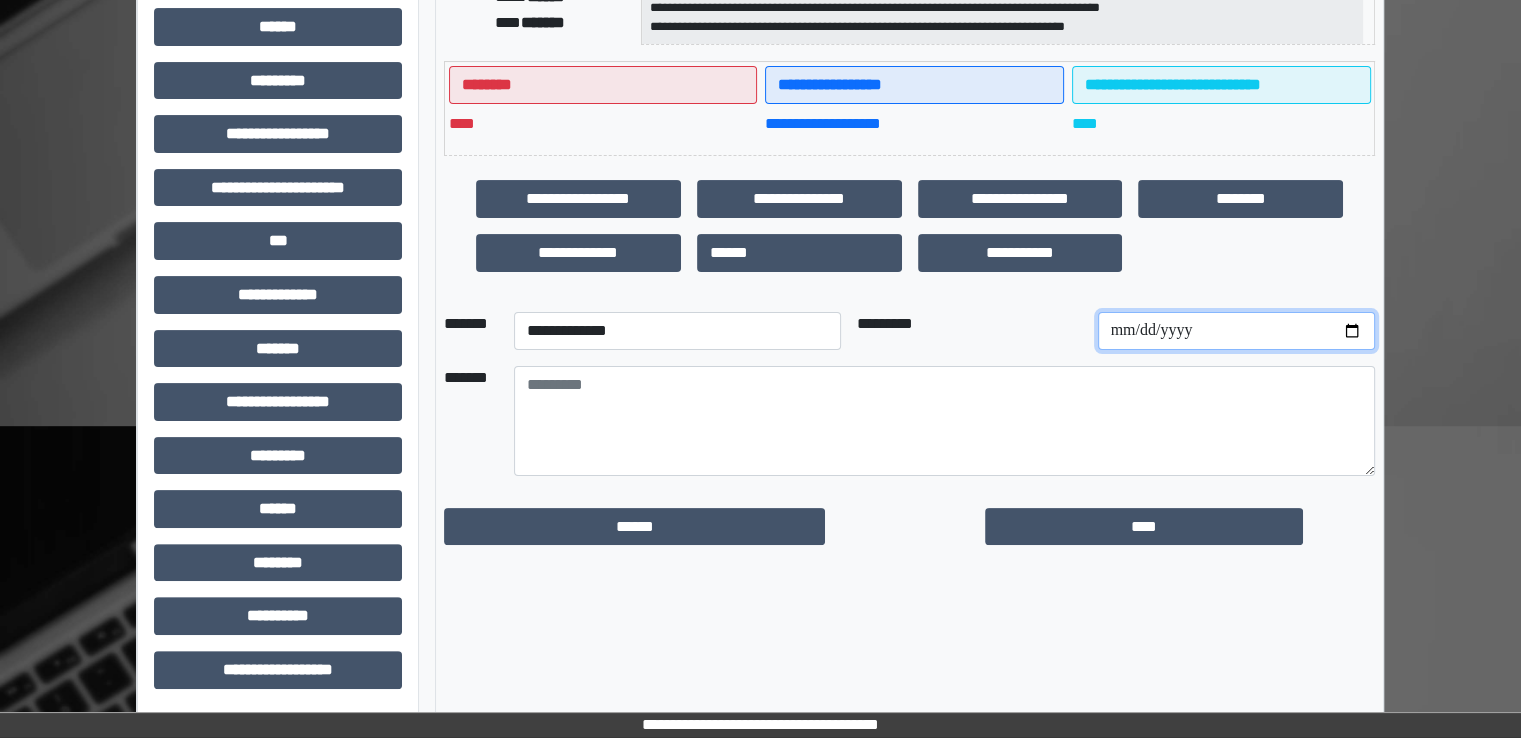 click at bounding box center [1236, 331] 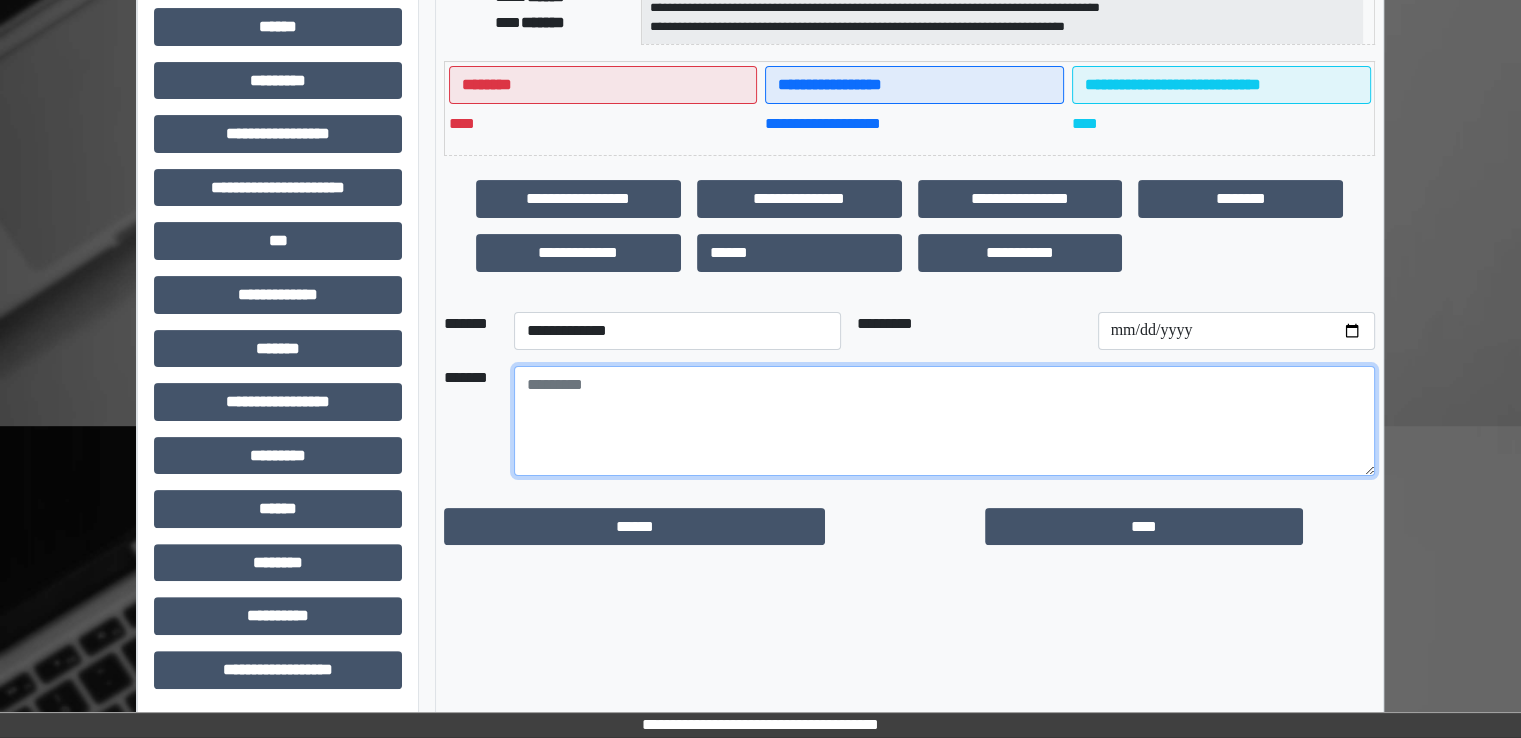 click at bounding box center (944, 421) 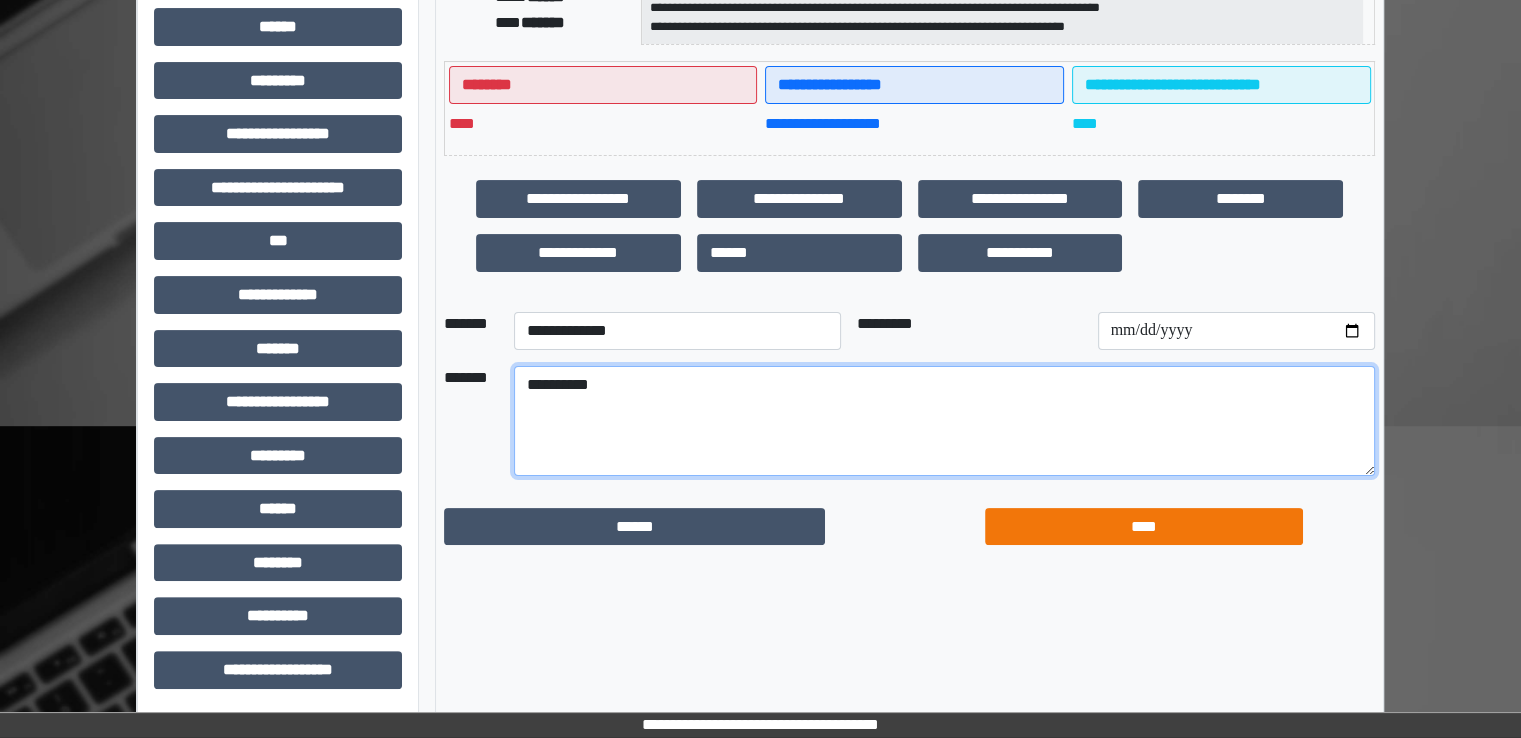 type on "**********" 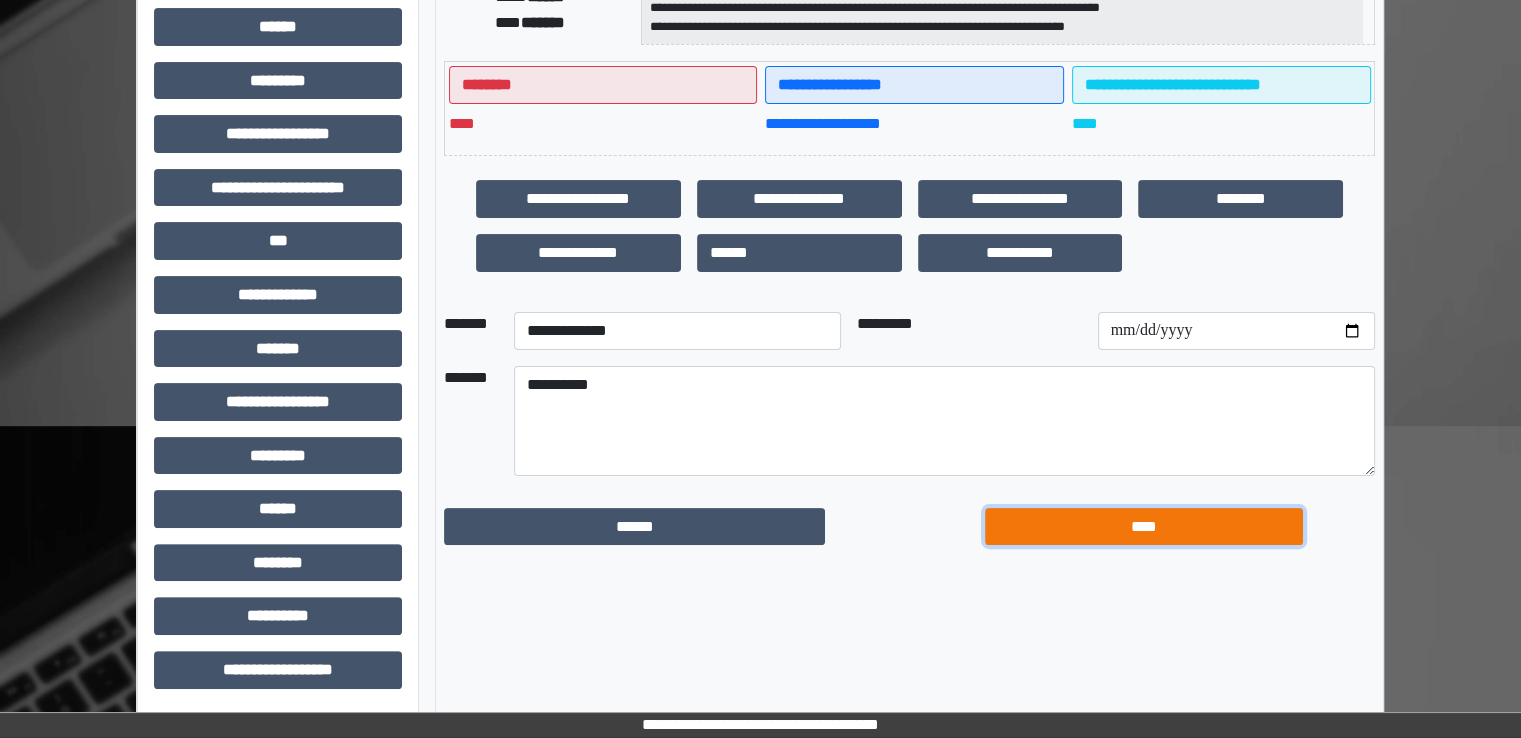 click on "****" at bounding box center (1144, 527) 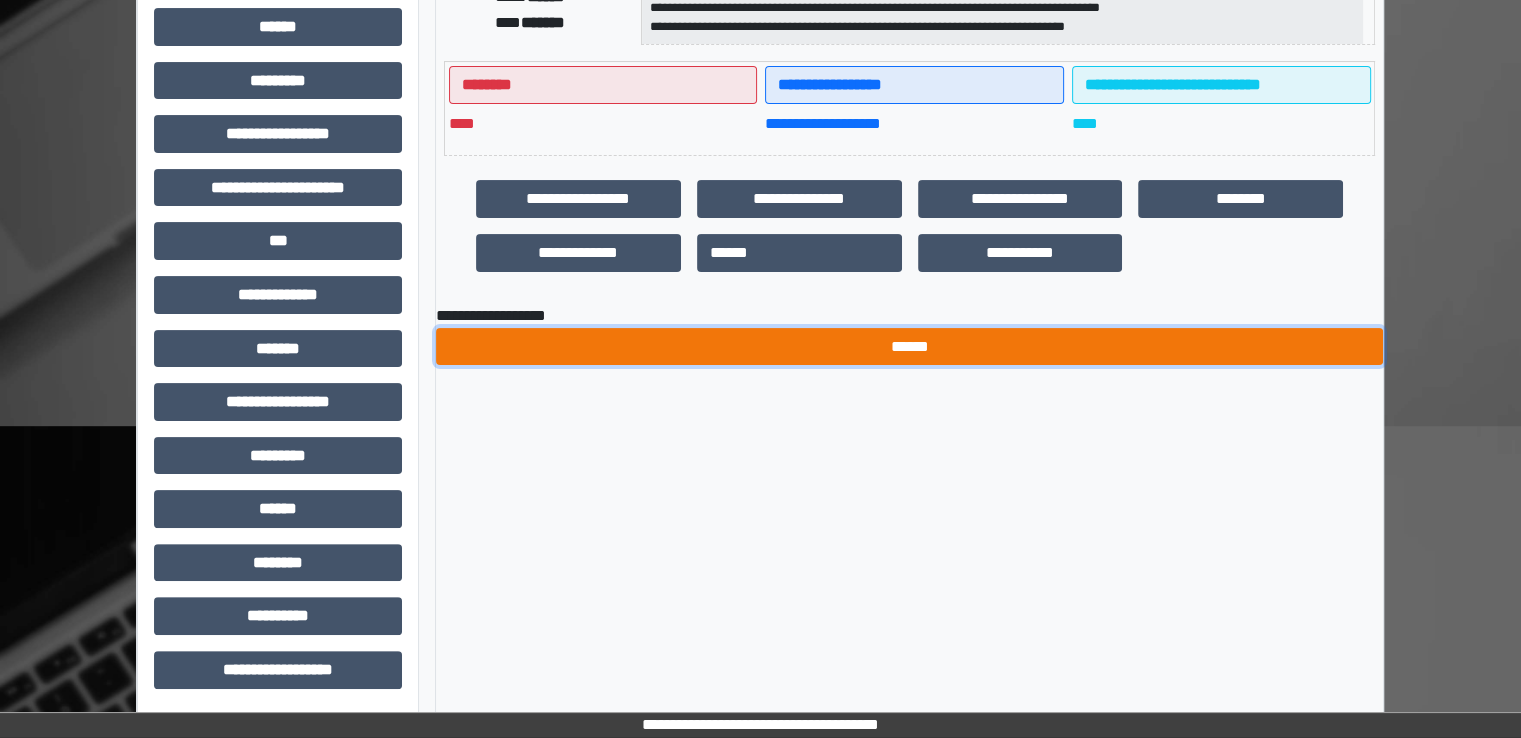 click on "******" at bounding box center [909, 347] 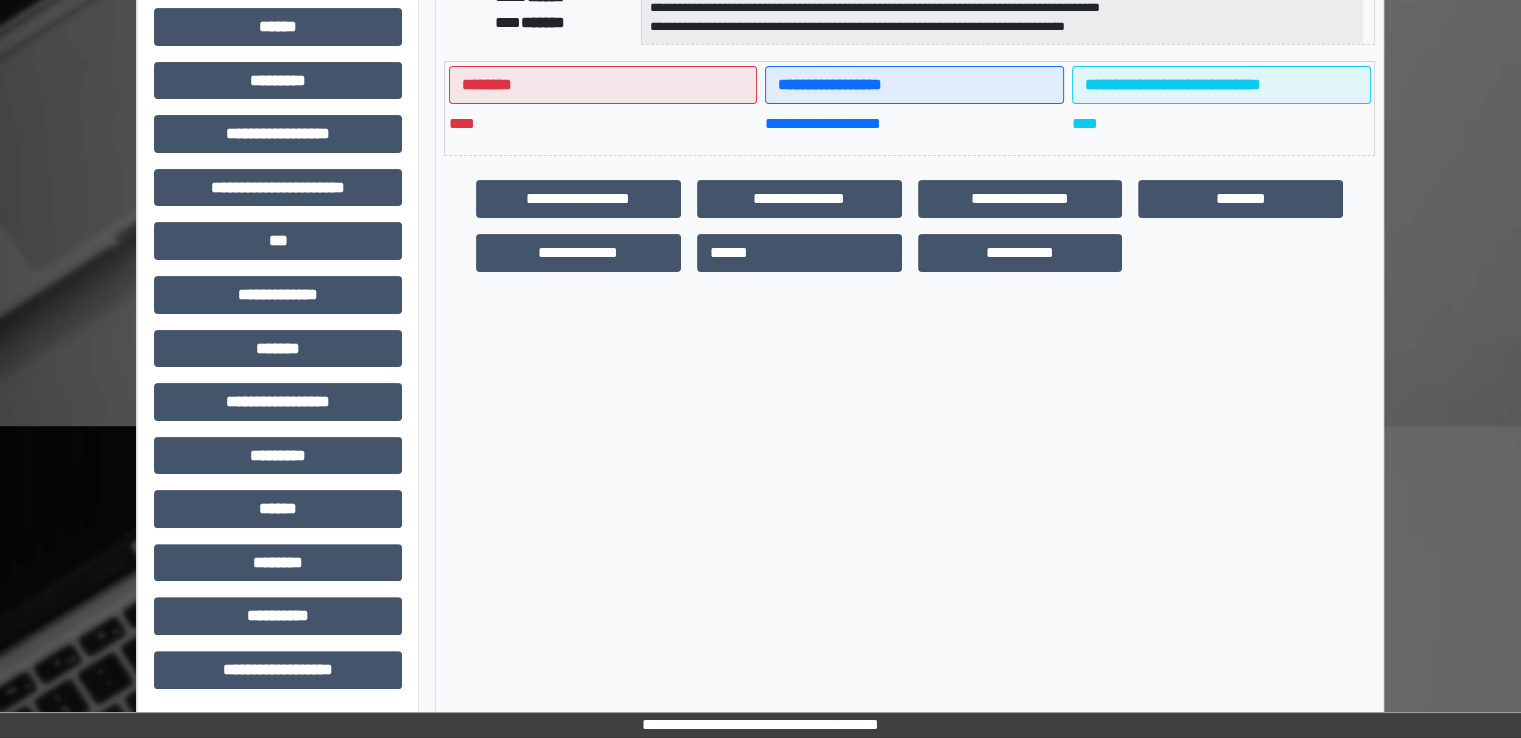 scroll, scrollTop: 0, scrollLeft: 0, axis: both 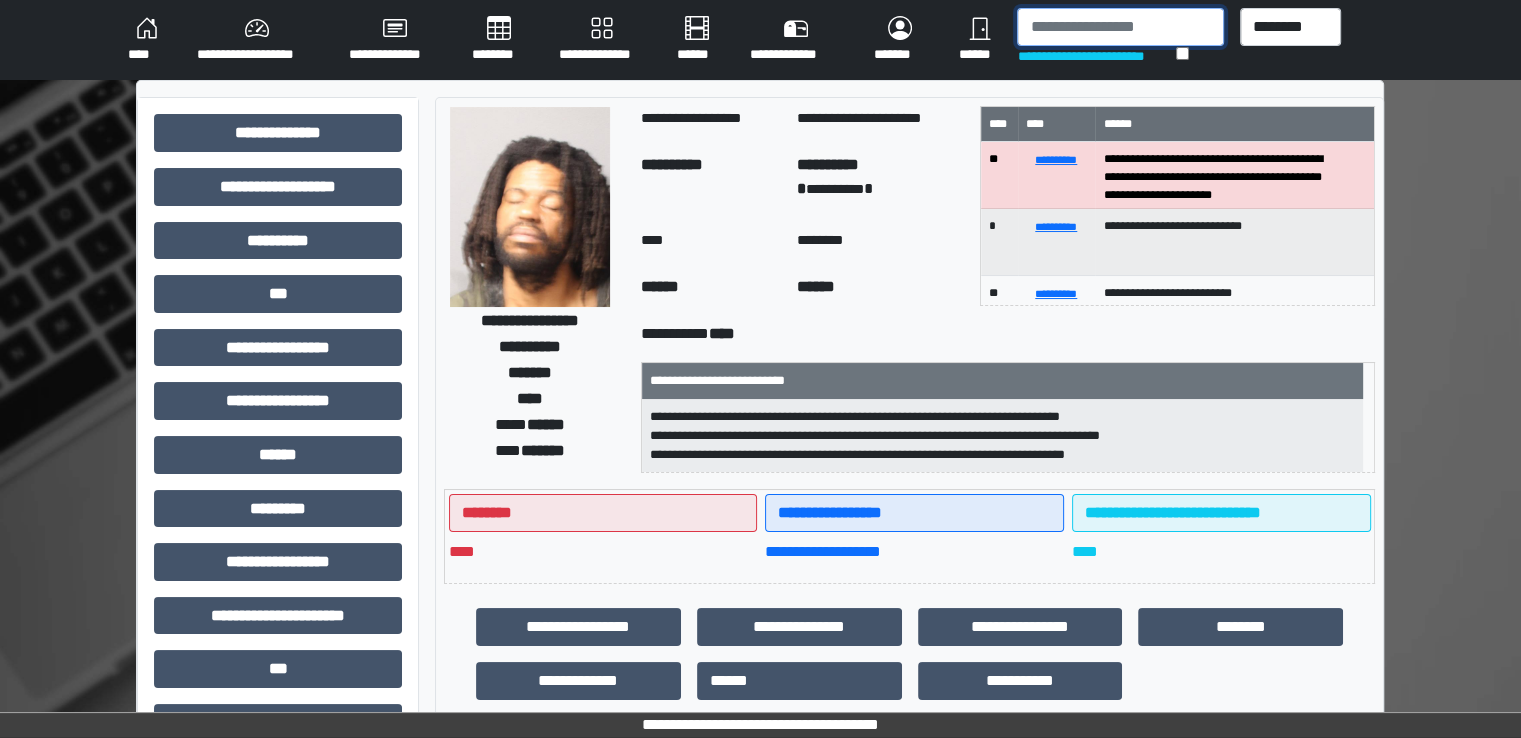 click at bounding box center (1120, 27) 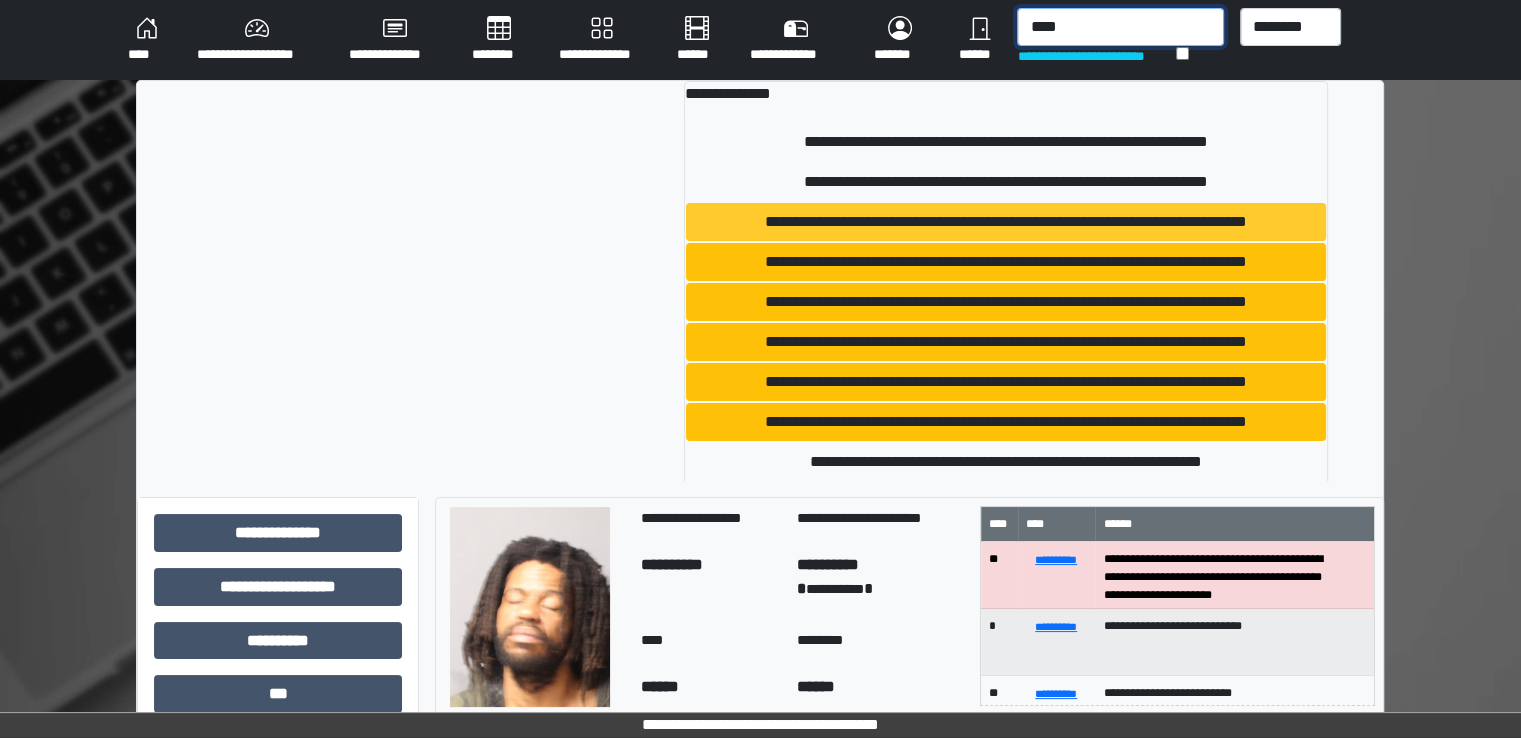 type on "****" 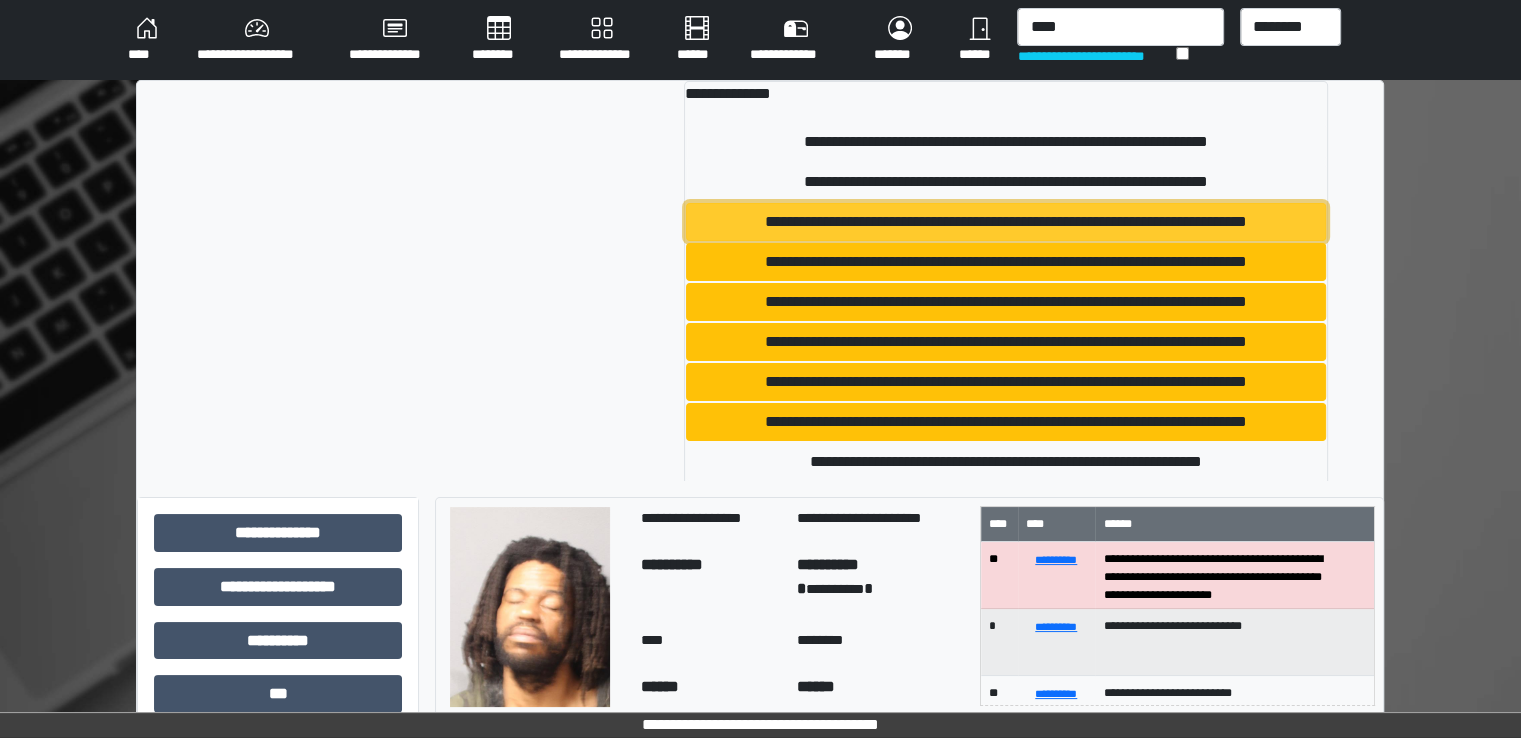 click on "**********" at bounding box center [1006, 222] 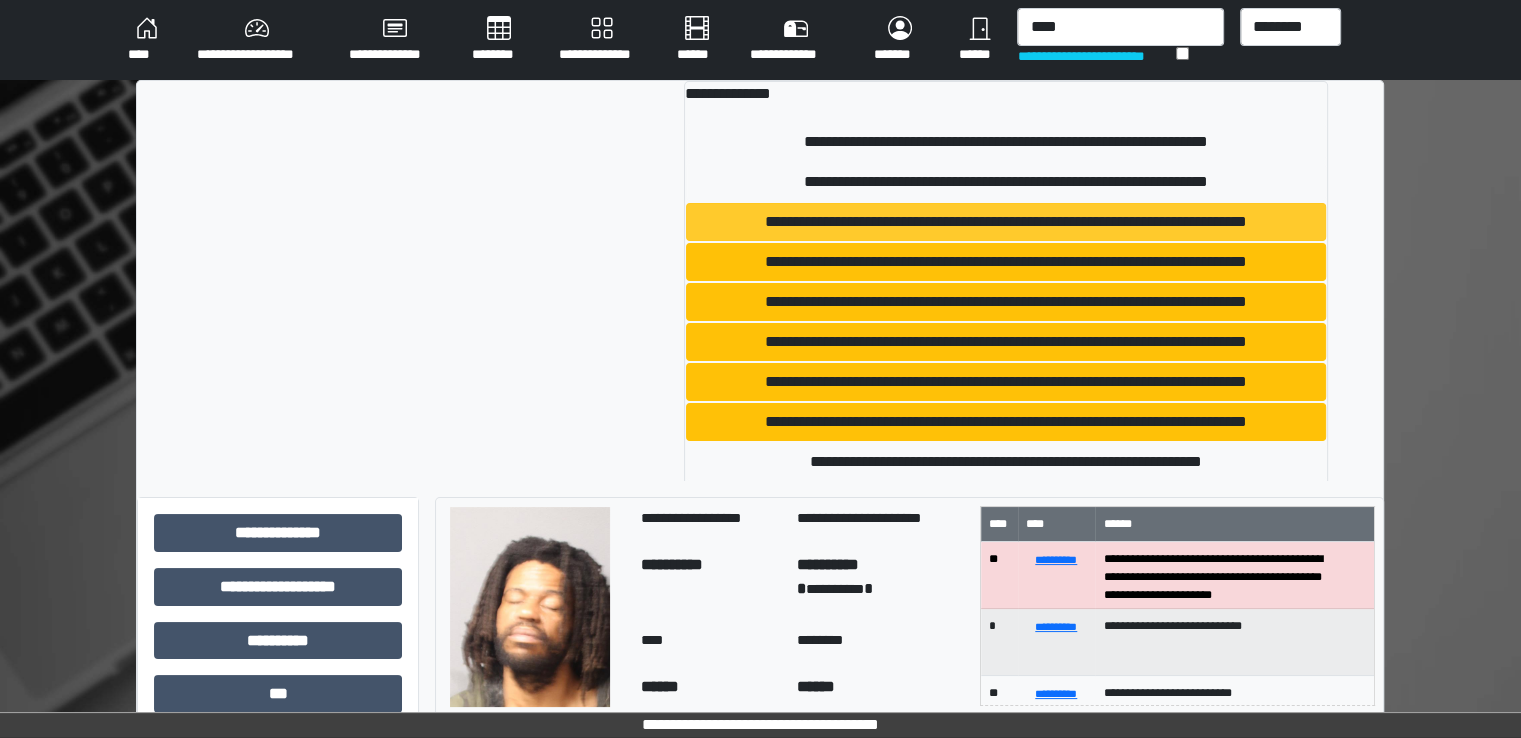 type 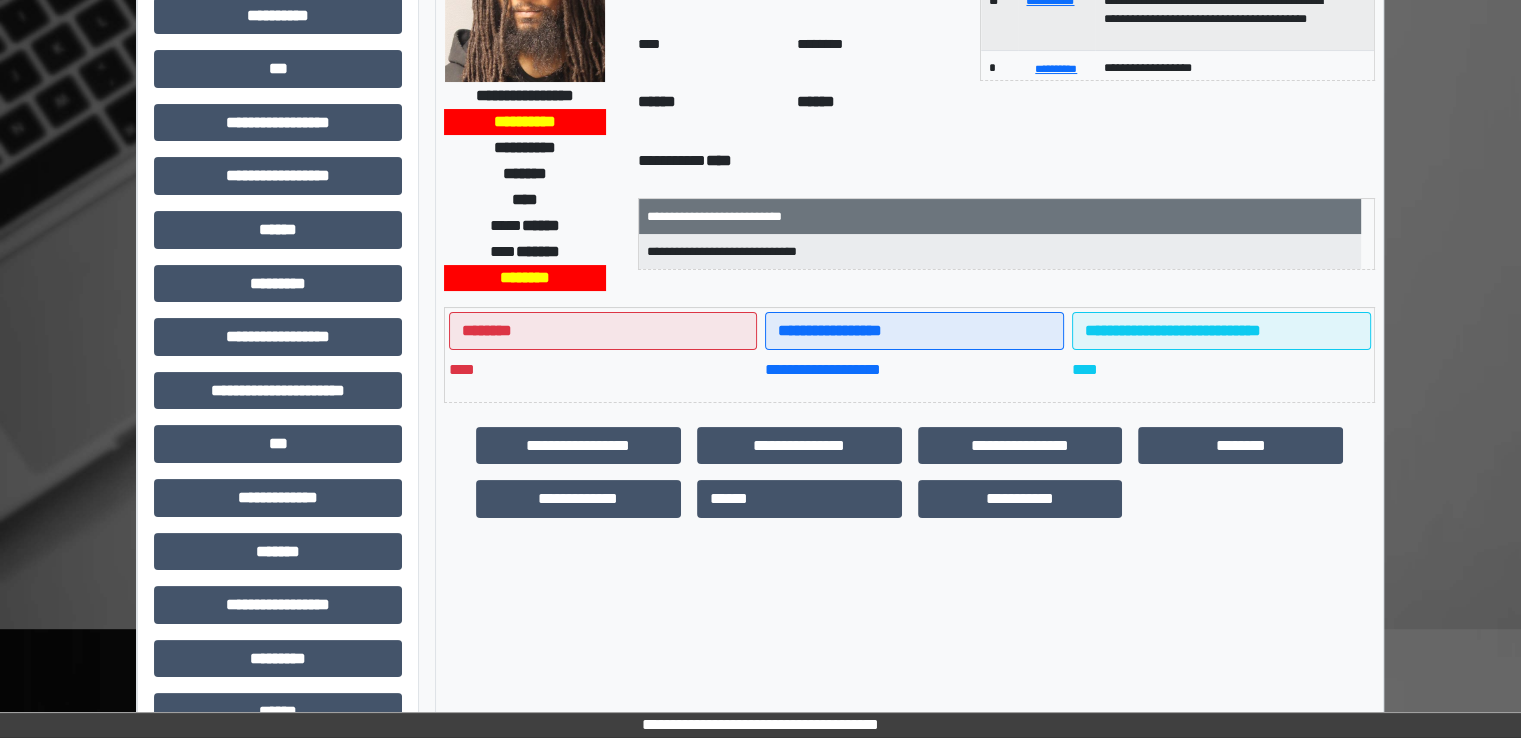 scroll, scrollTop: 428, scrollLeft: 0, axis: vertical 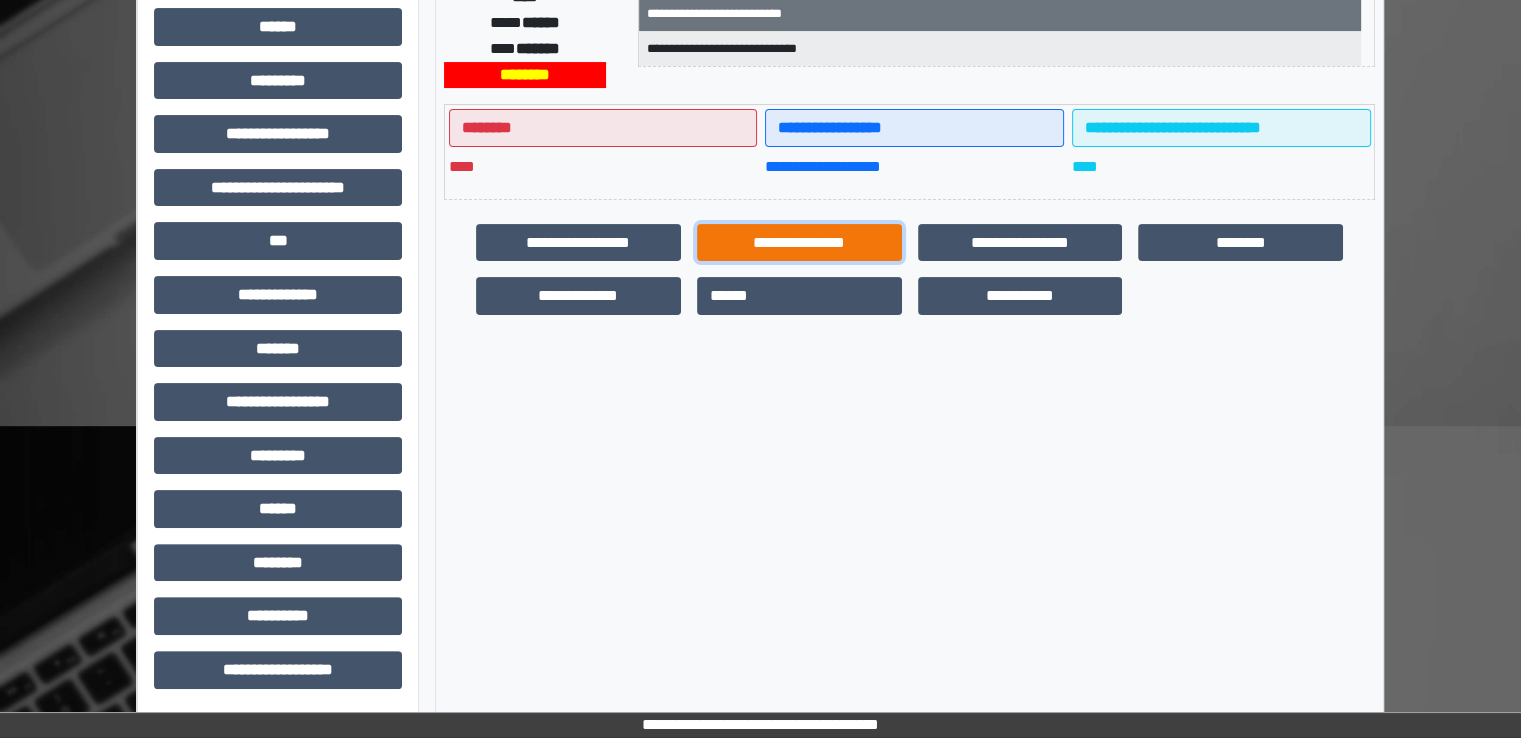 click on "**********" at bounding box center (799, 243) 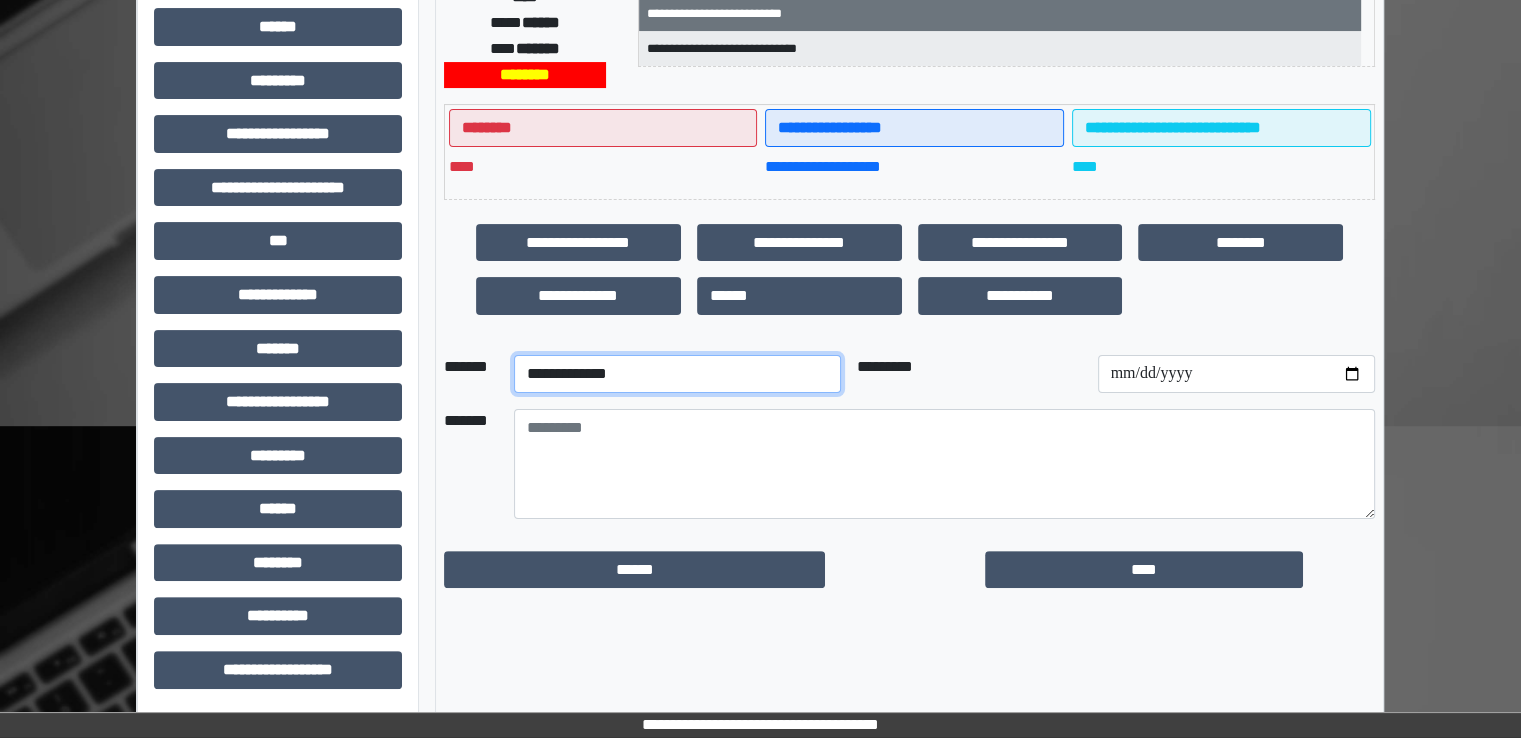 click on "**********" at bounding box center (677, 374) 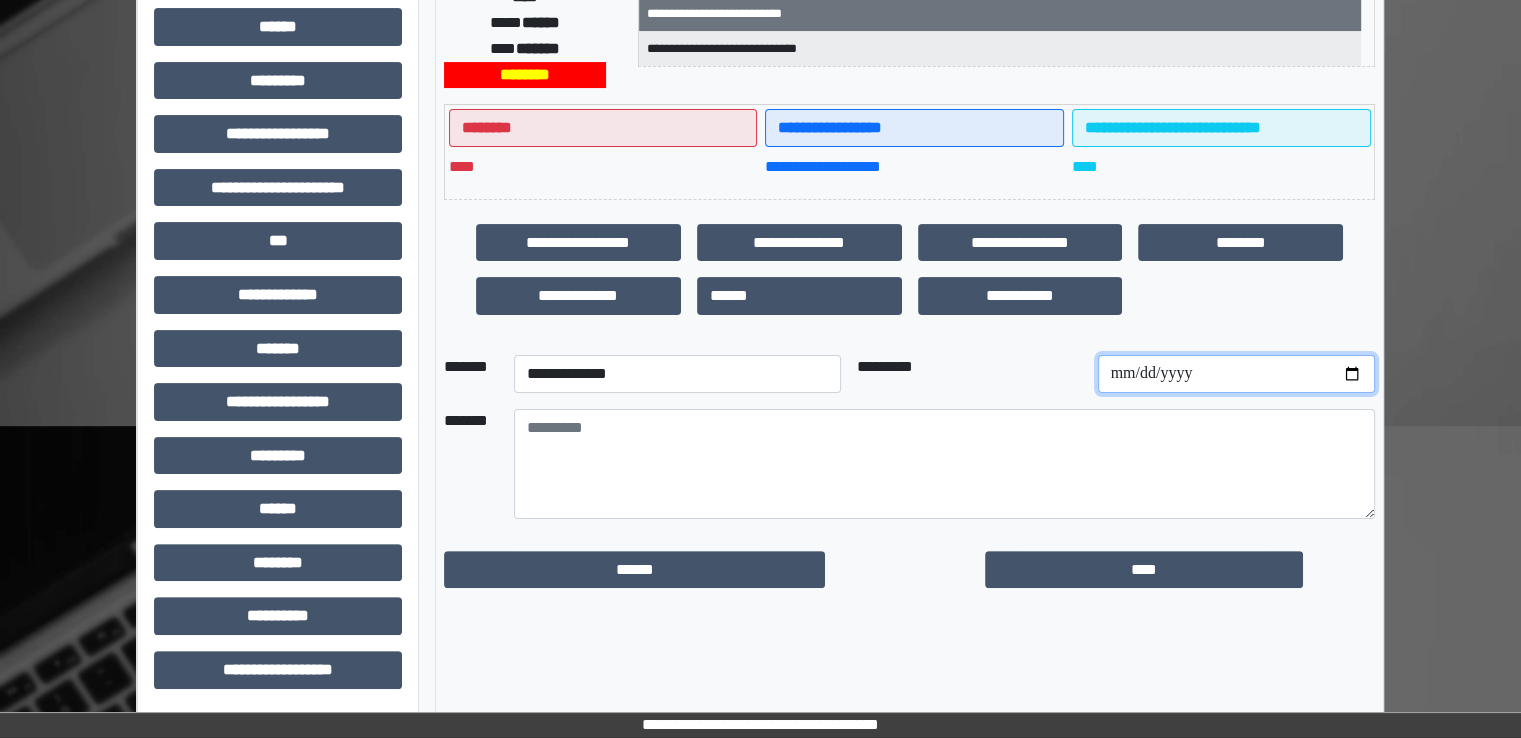 click at bounding box center (1236, 374) 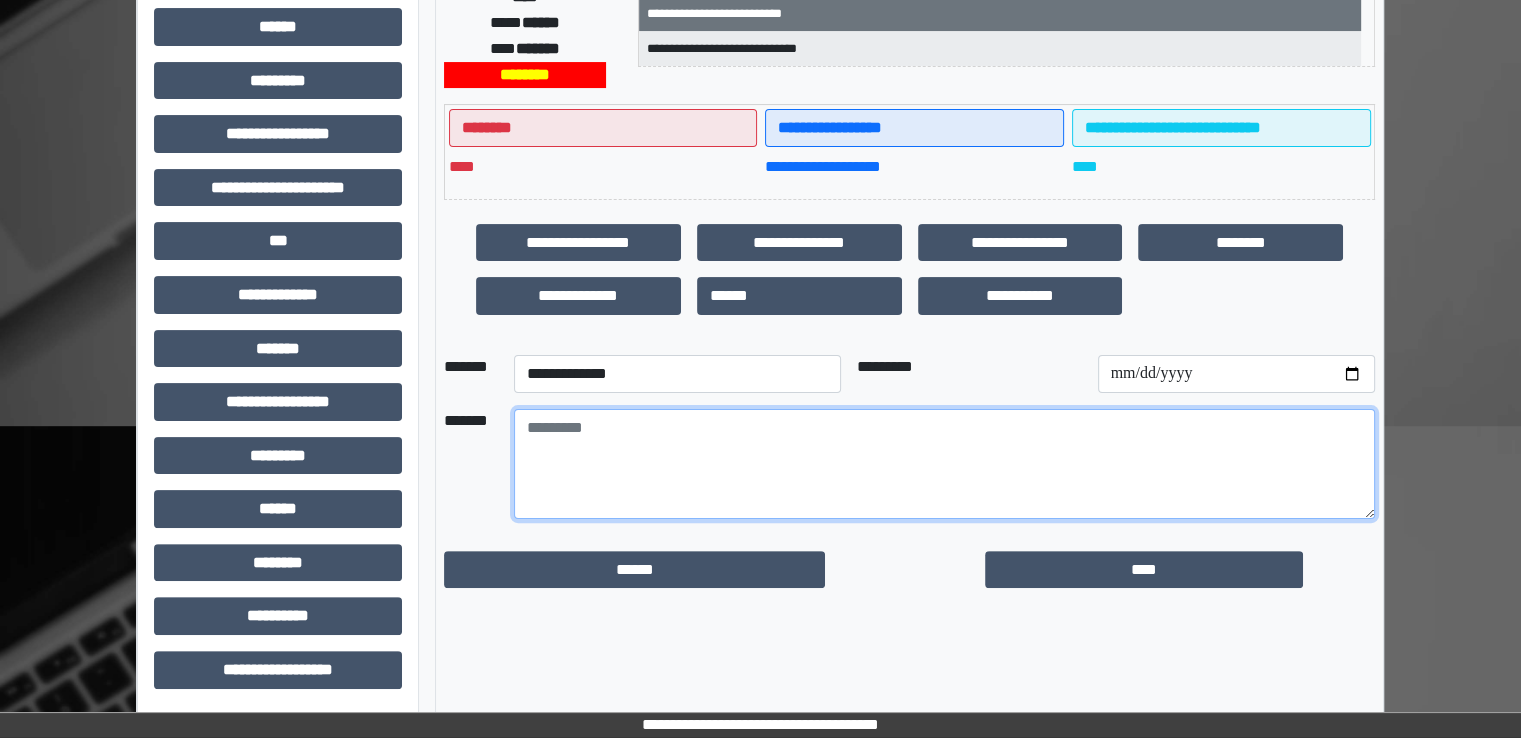 click at bounding box center [944, 464] 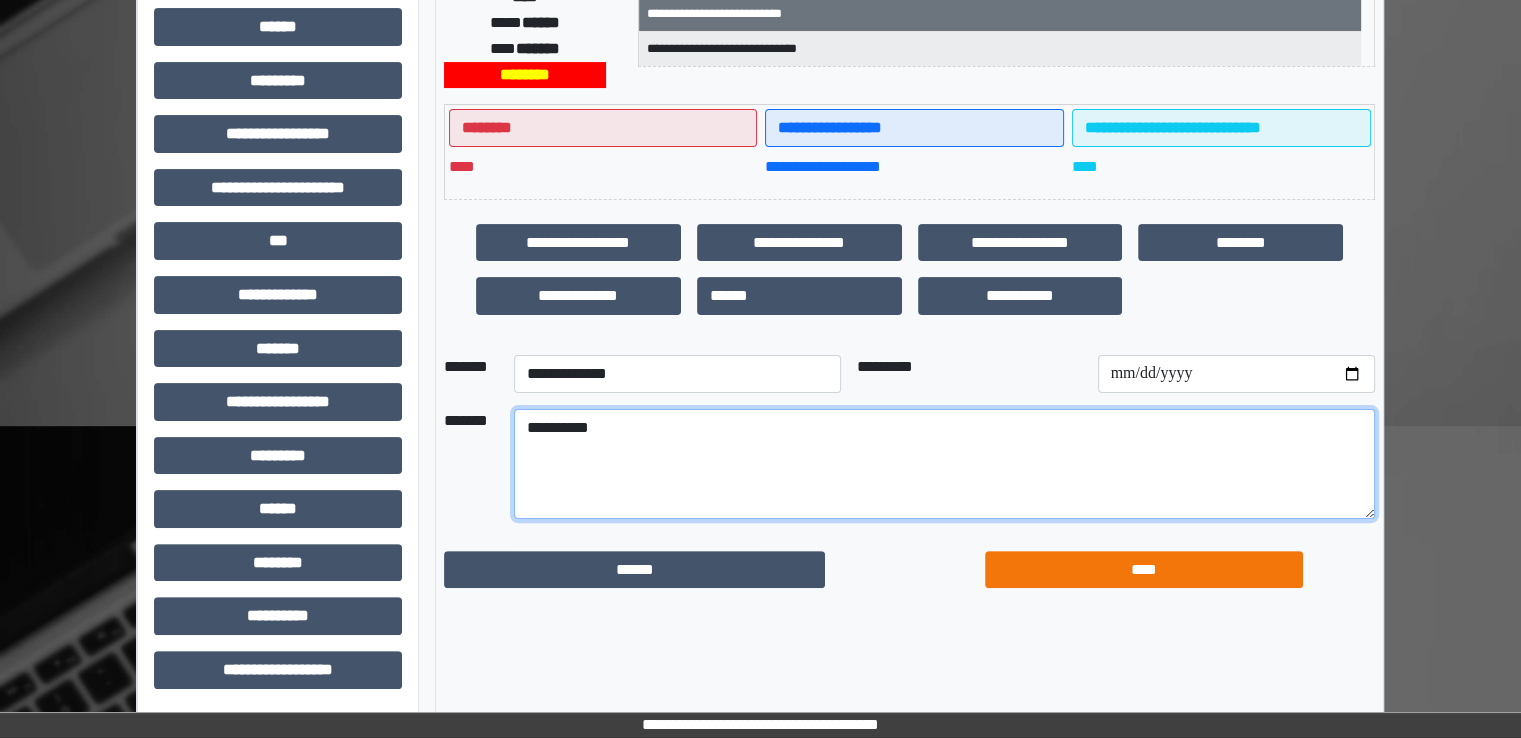 type on "**********" 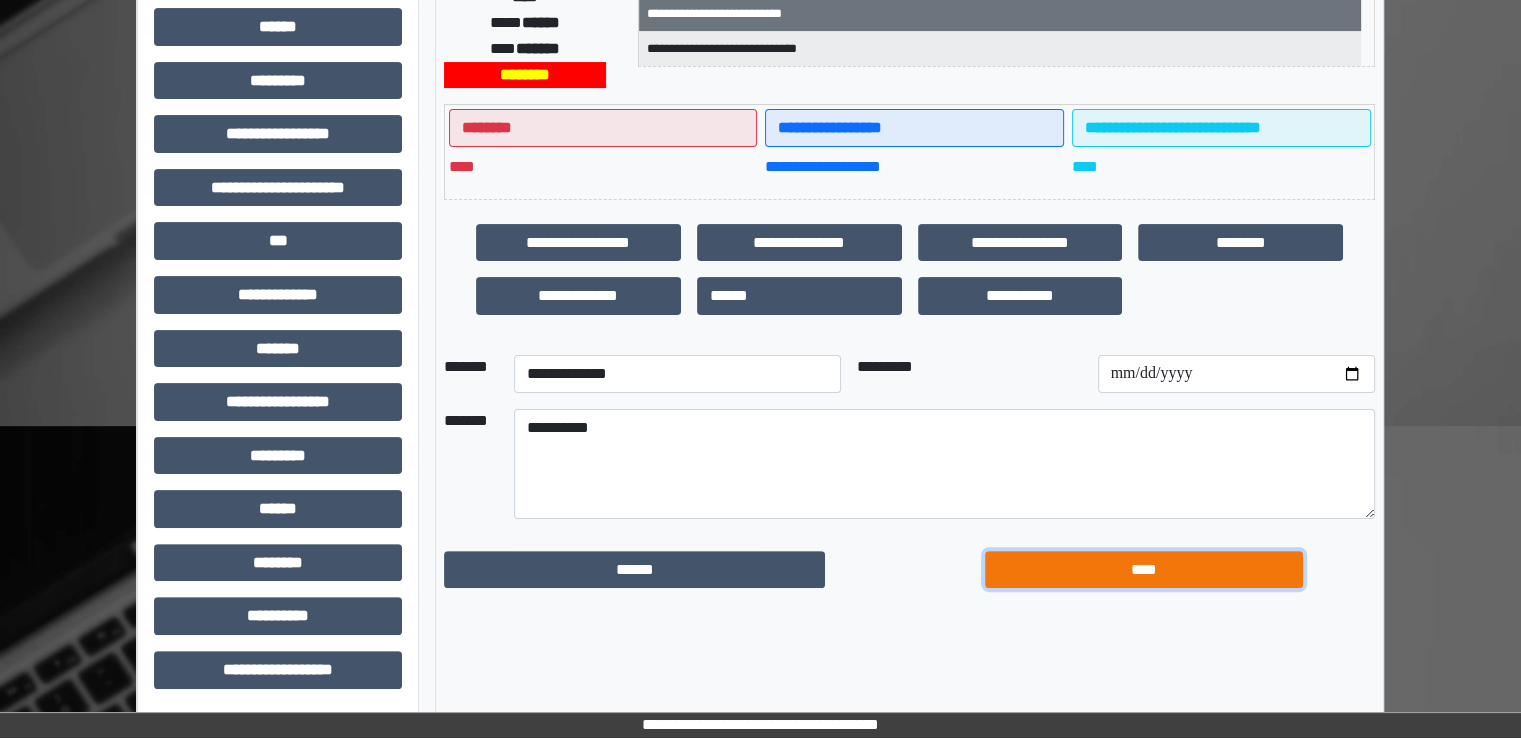 click on "****" at bounding box center (1144, 570) 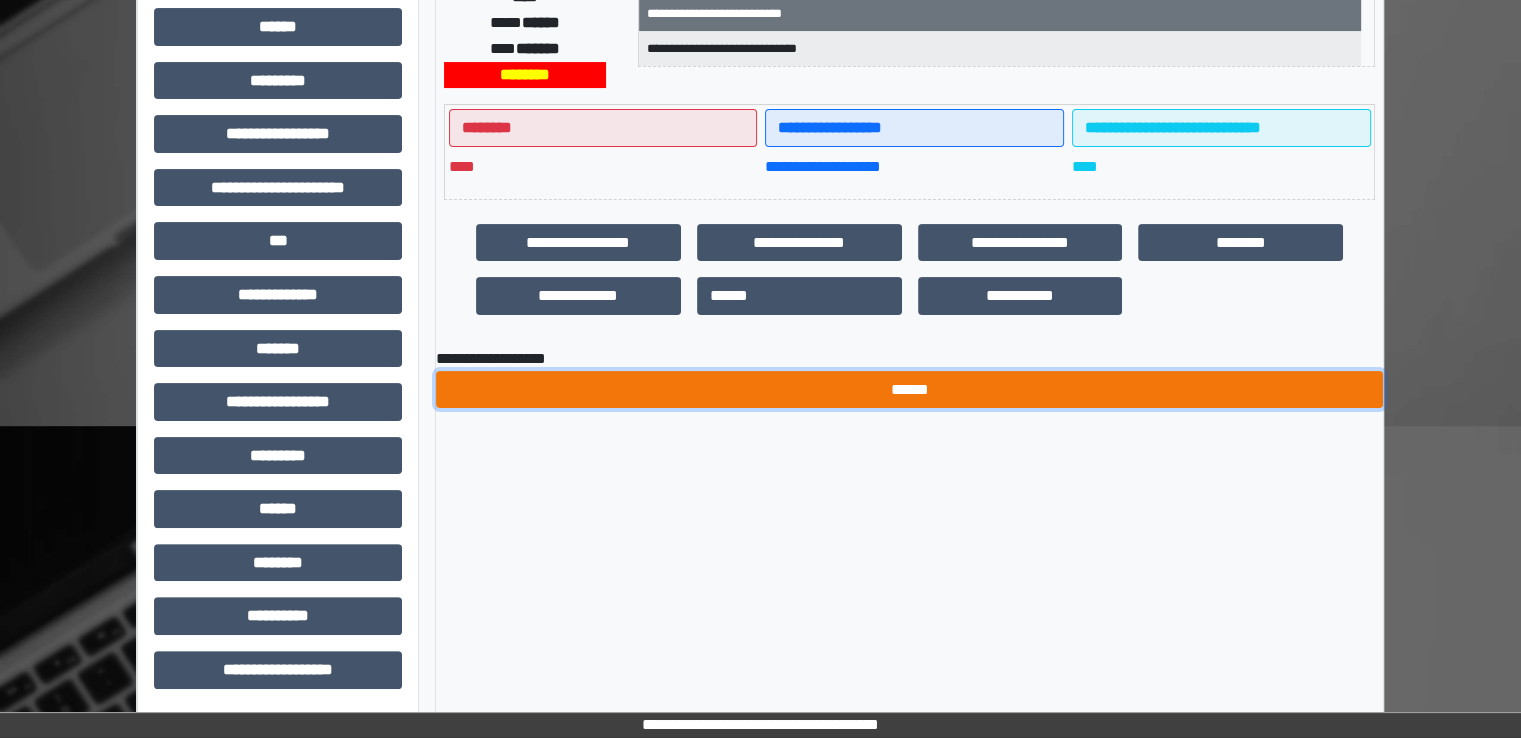click on "******" at bounding box center (909, 390) 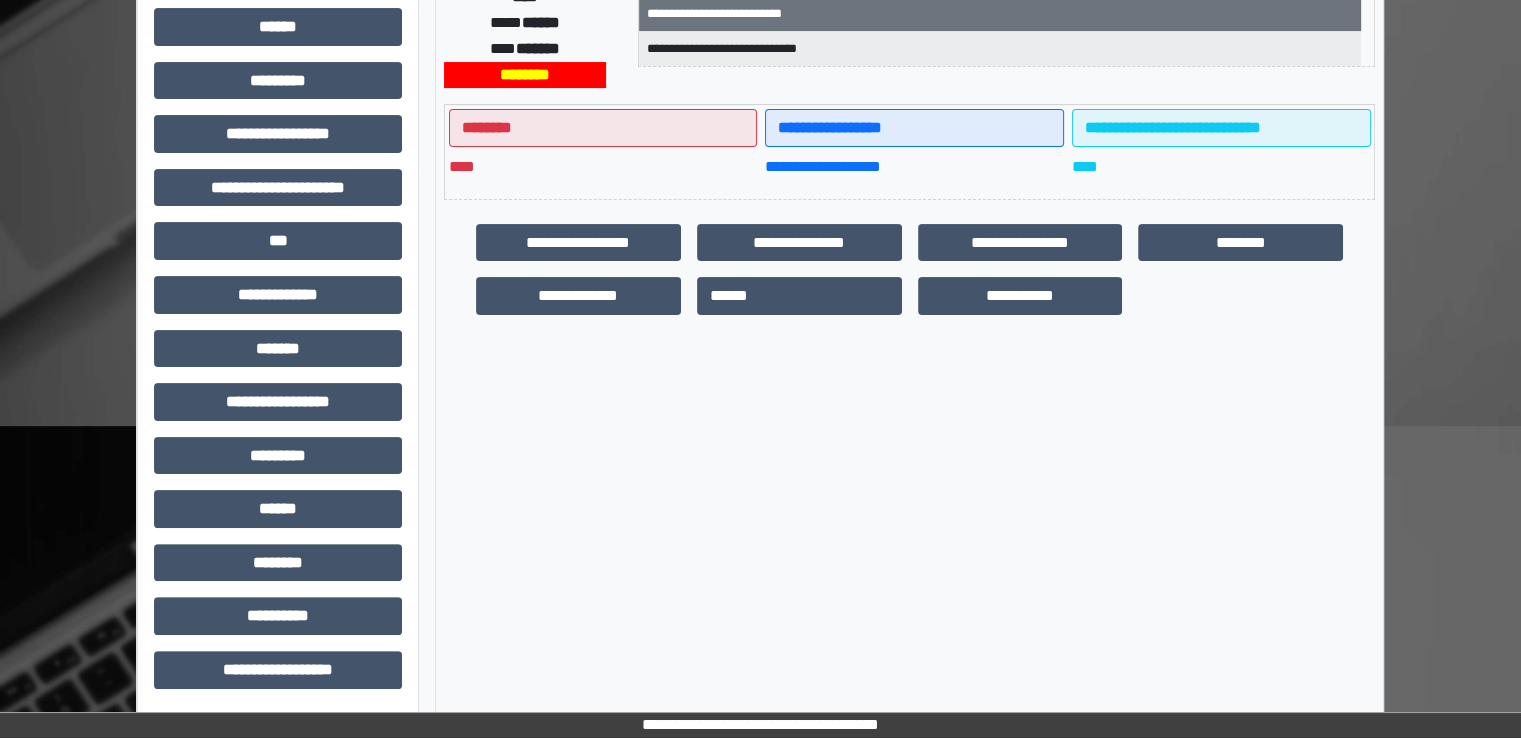 scroll, scrollTop: 0, scrollLeft: 0, axis: both 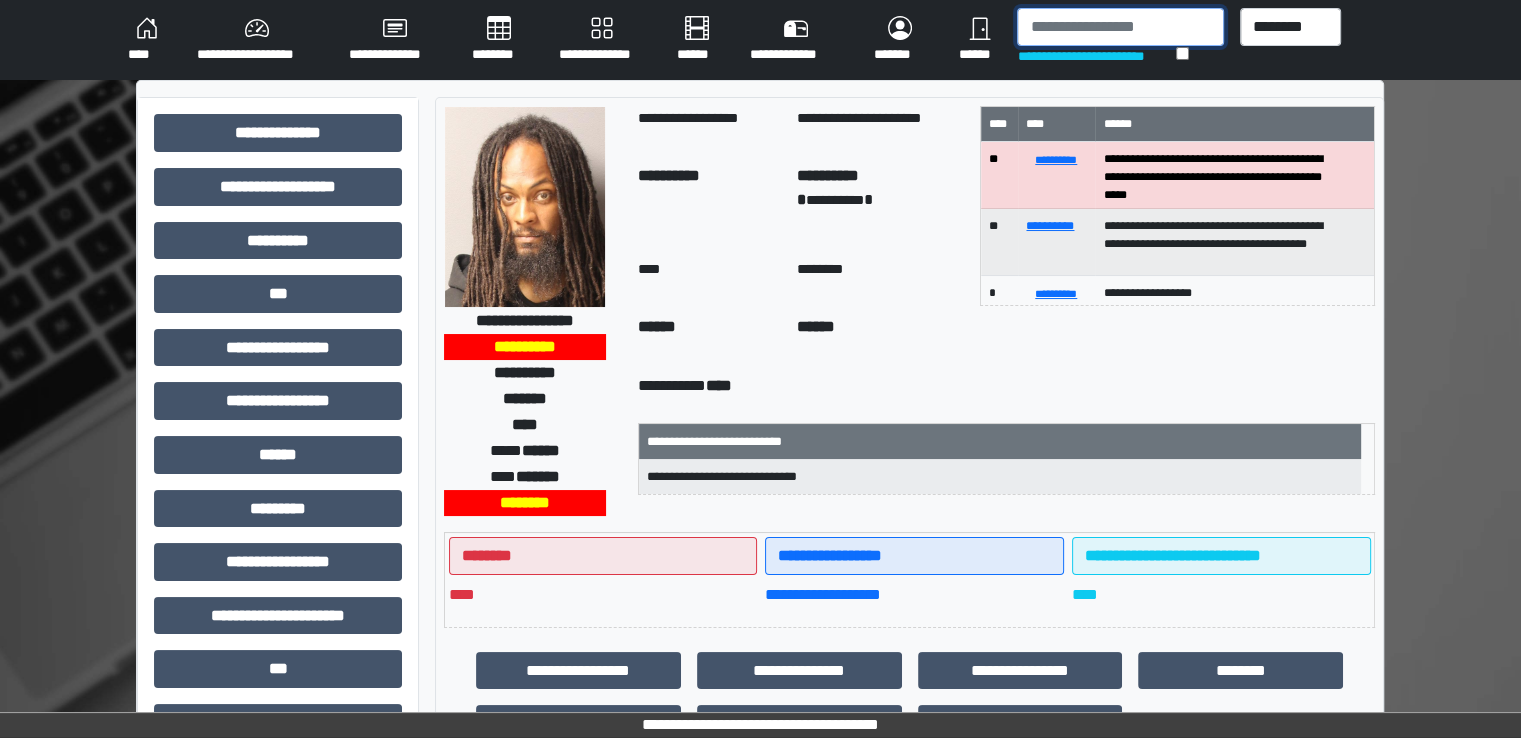 click at bounding box center [1120, 27] 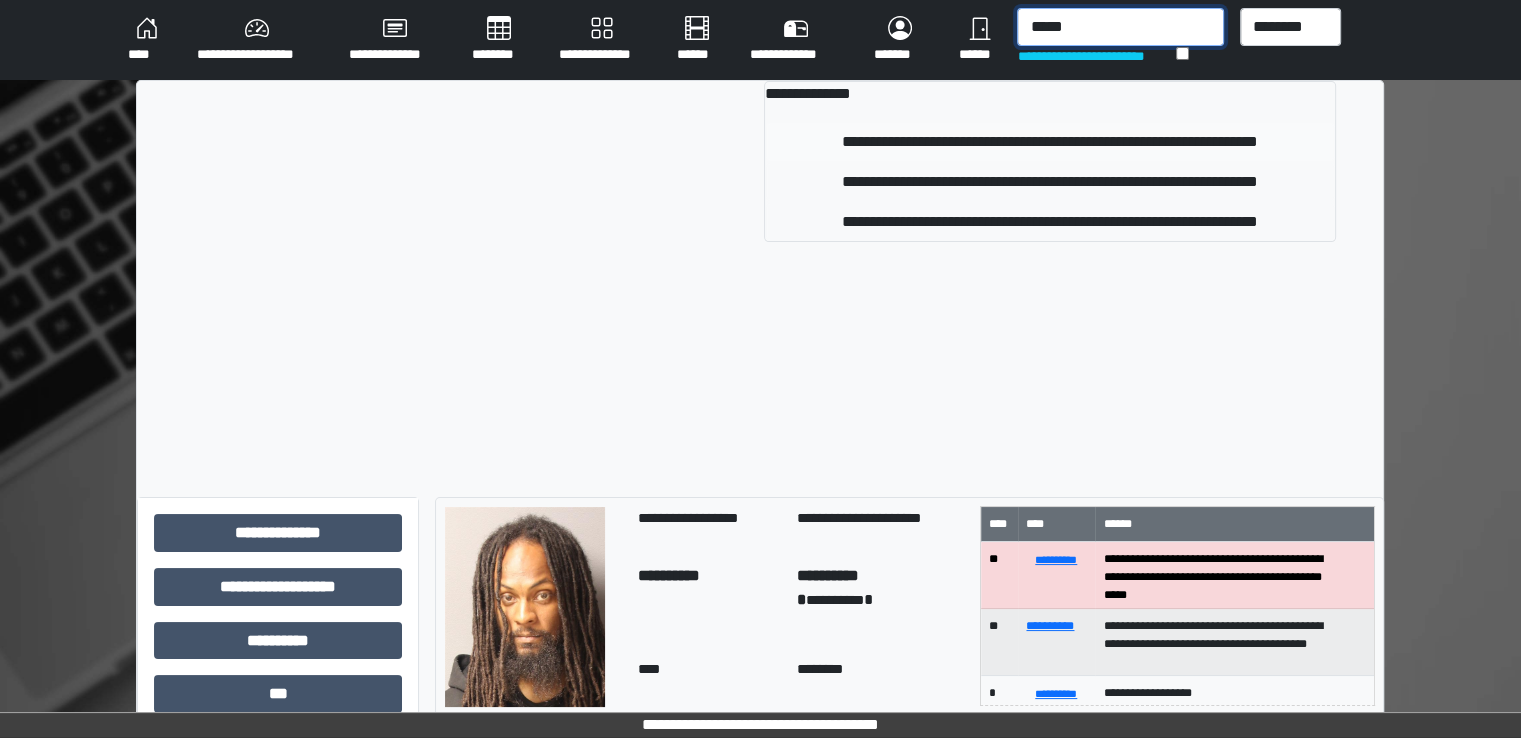 type on "*****" 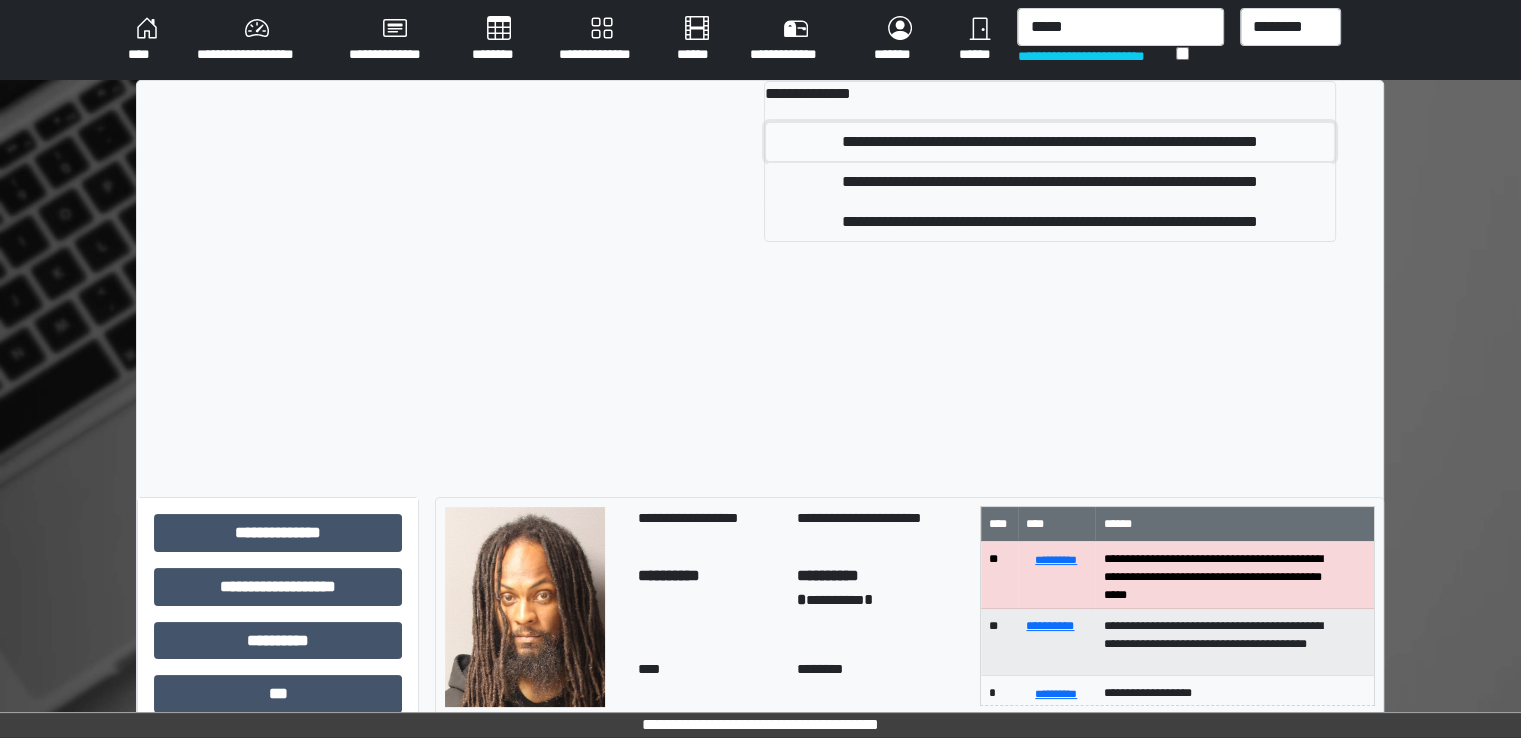 click on "**********" at bounding box center [1050, 142] 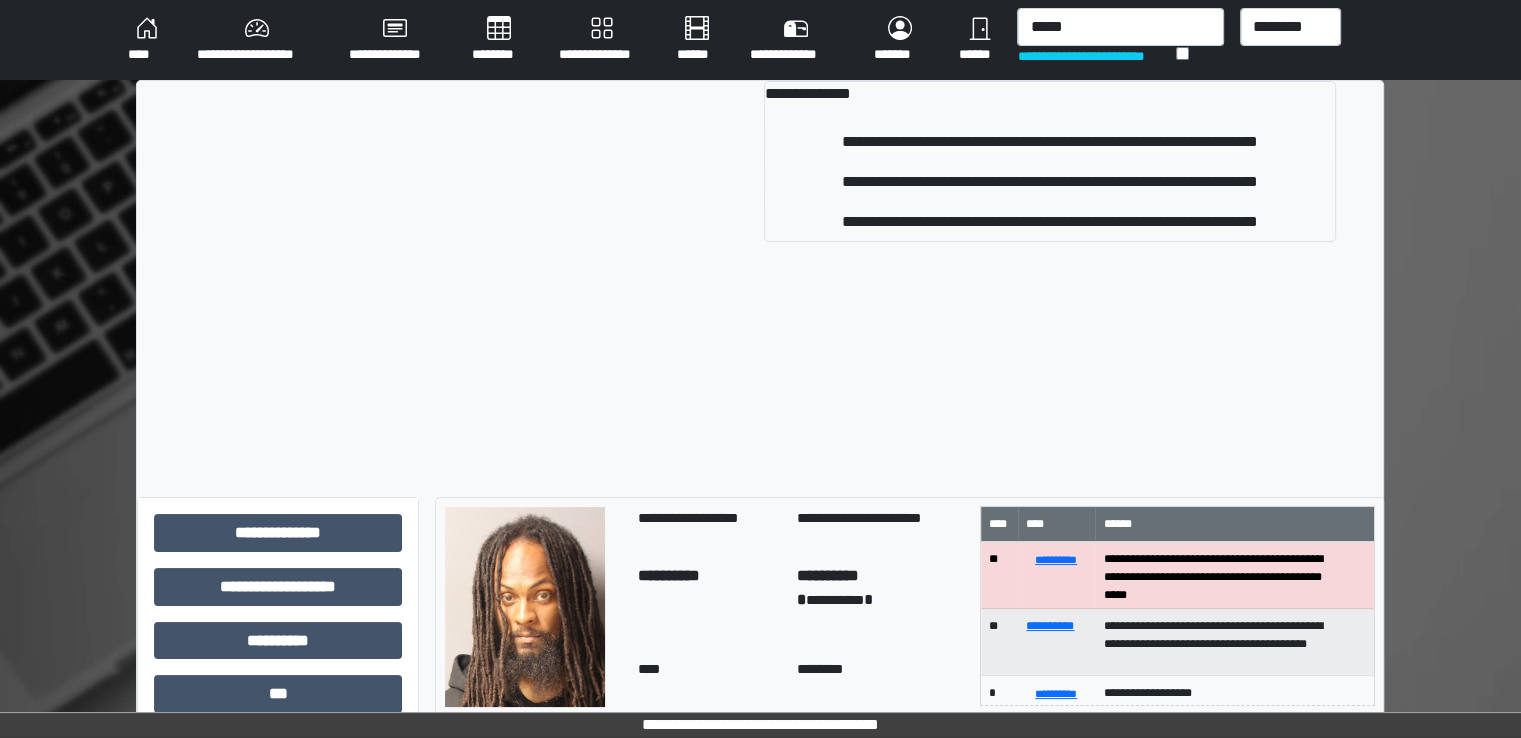 type 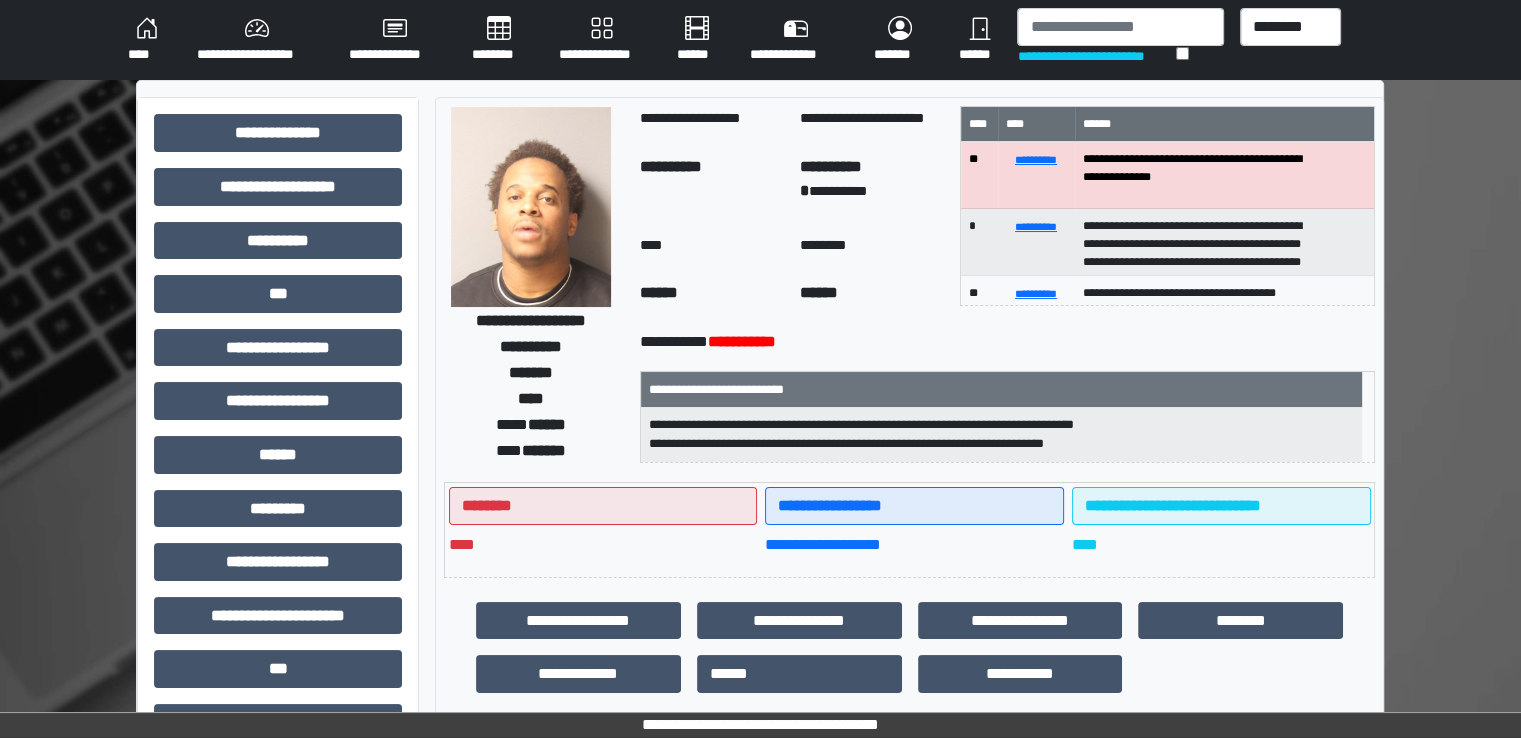 scroll, scrollTop: 428, scrollLeft: 0, axis: vertical 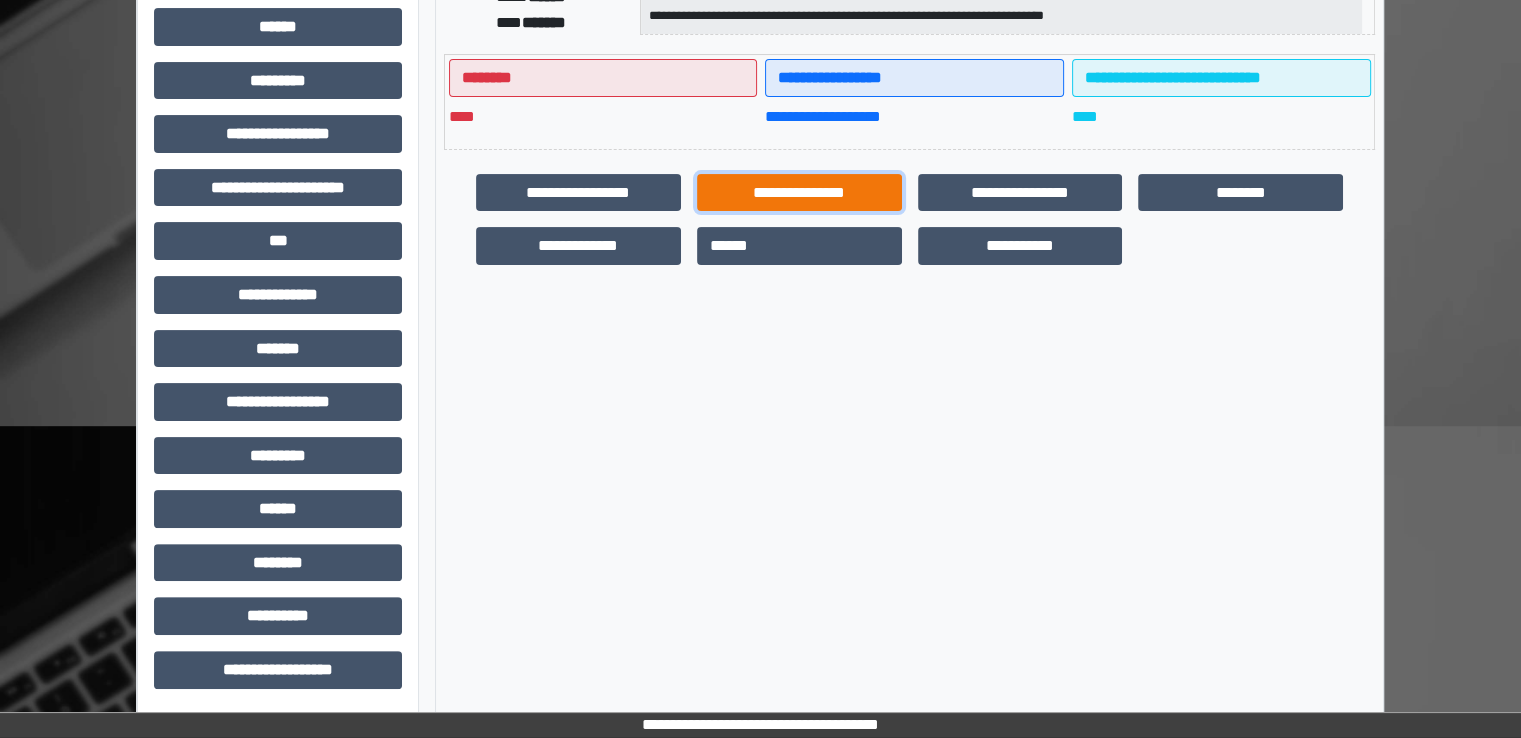 click on "**********" at bounding box center (799, 193) 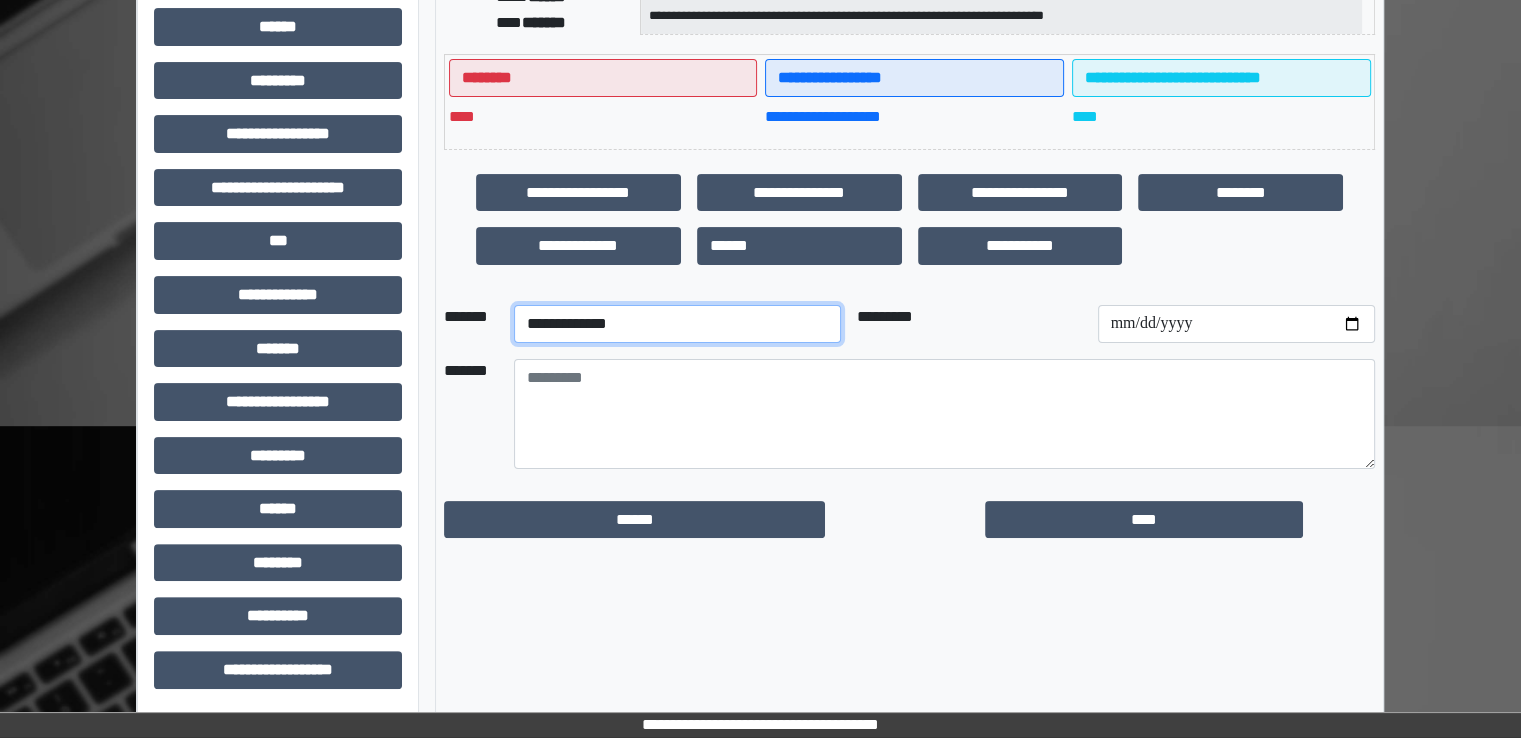 click on "**********" at bounding box center [677, 324] 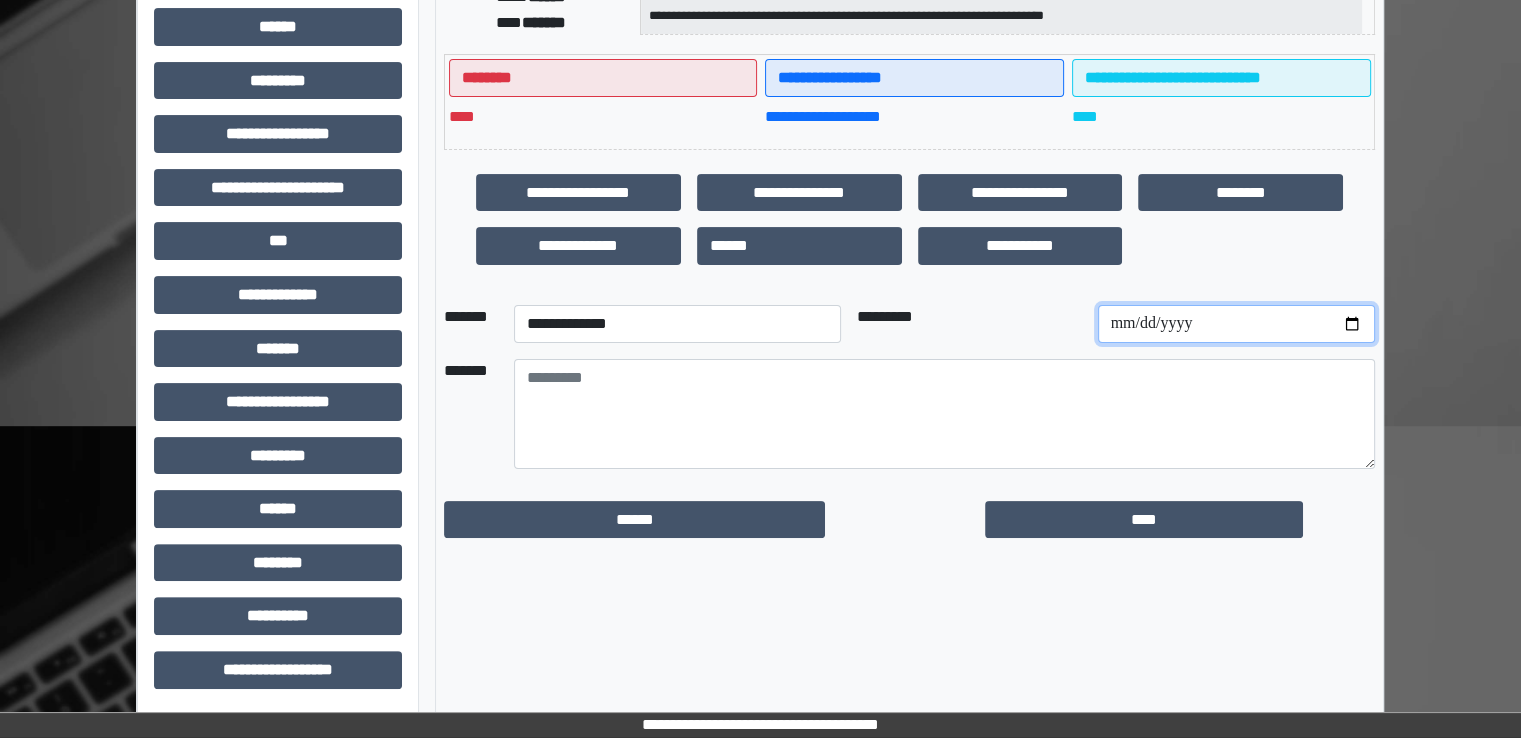 click at bounding box center [1236, 324] 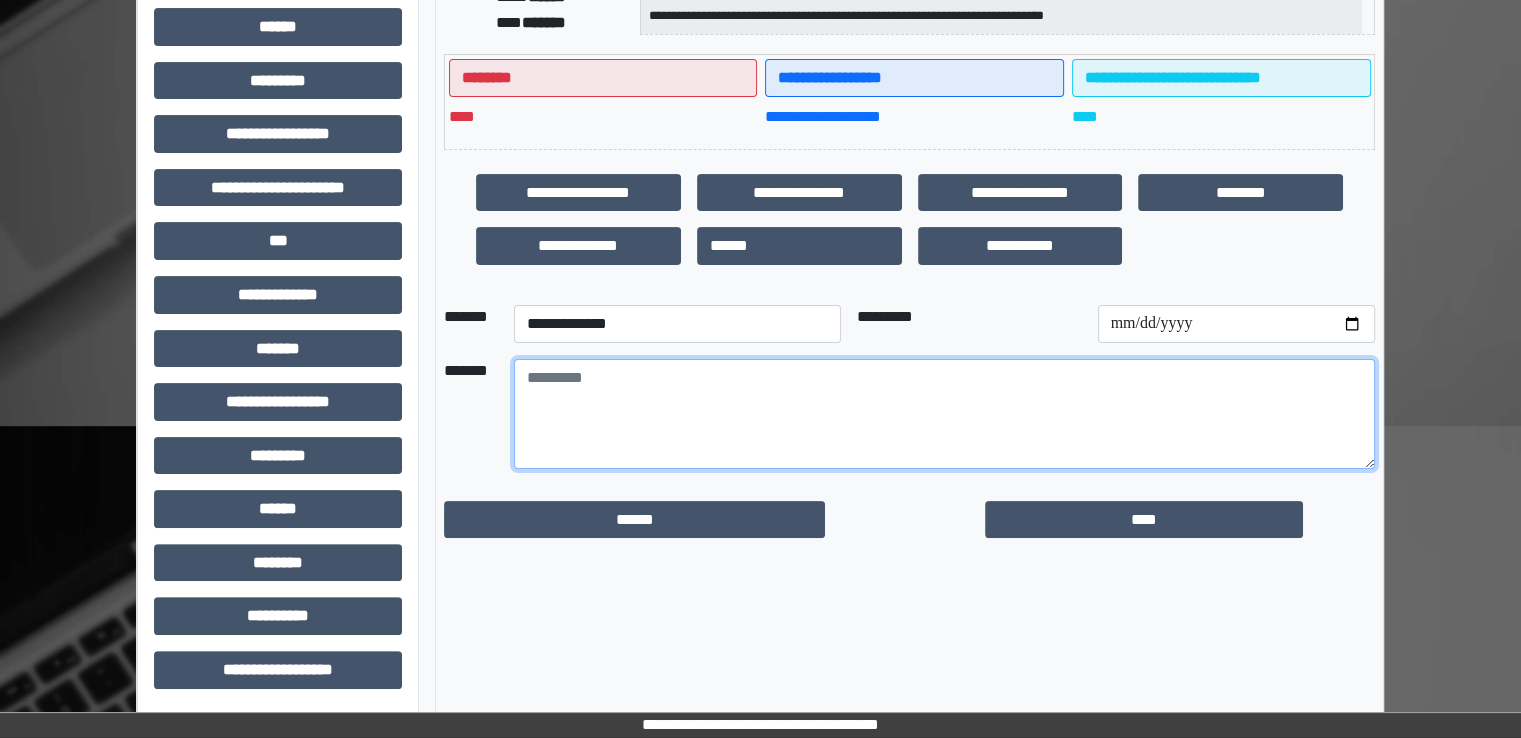 click at bounding box center (944, 414) 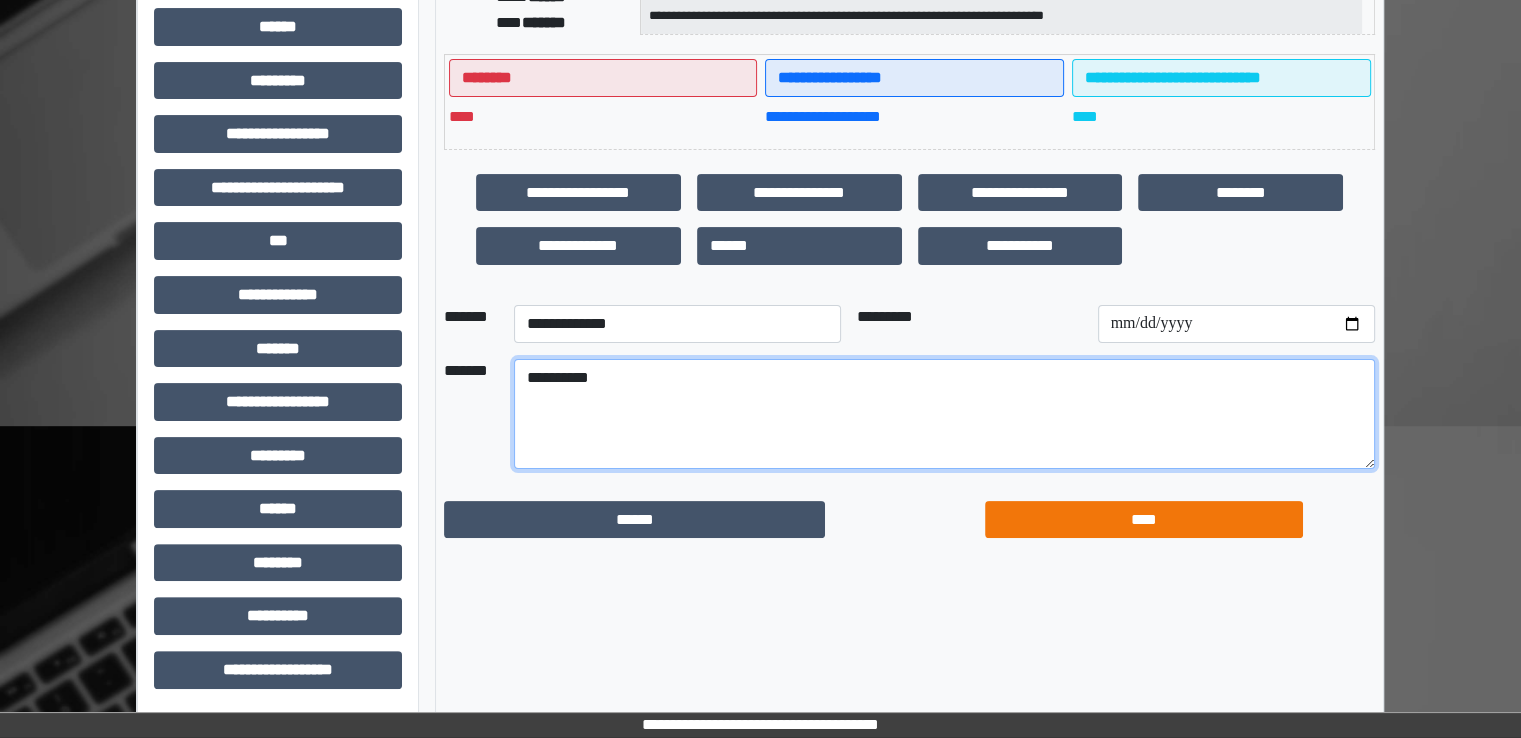 type on "**********" 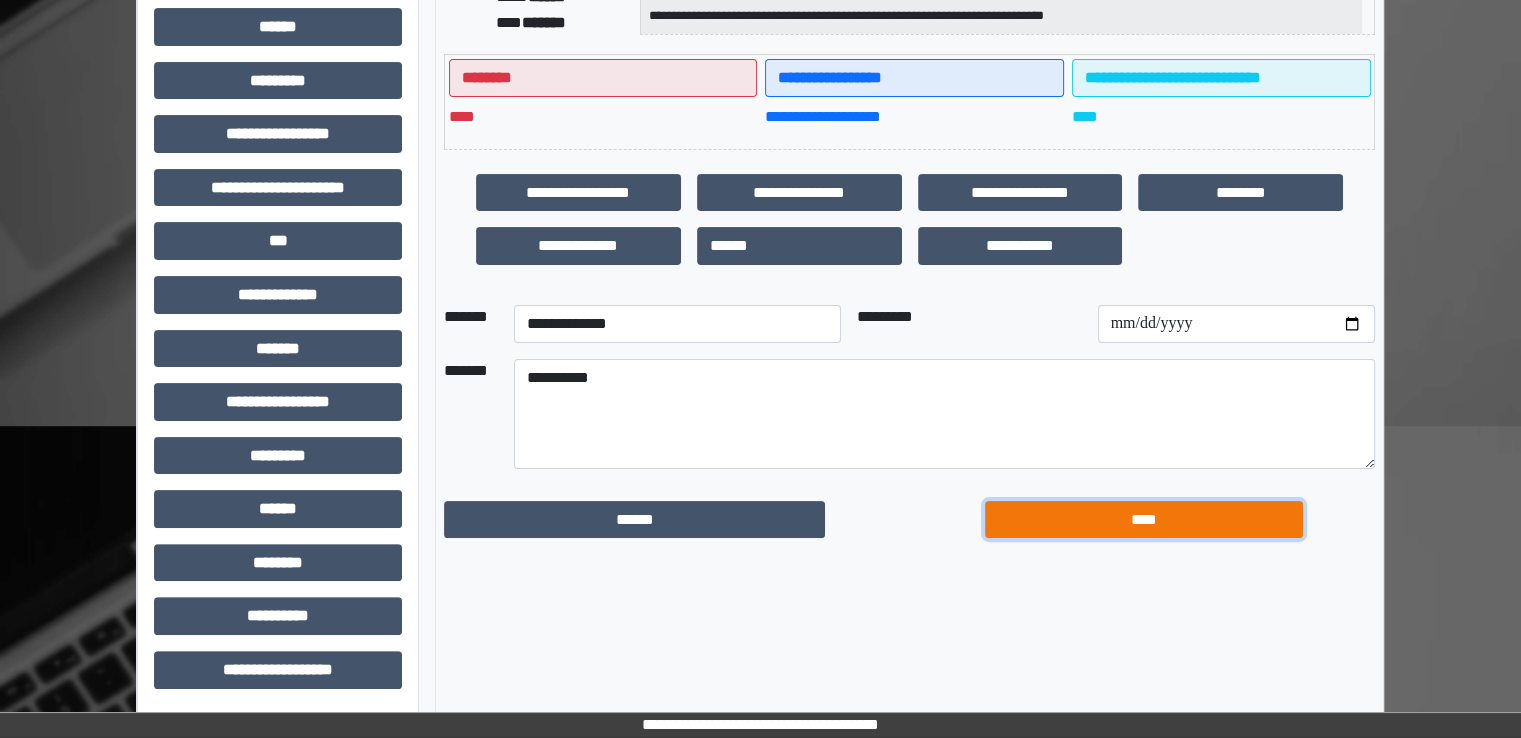 click on "****" at bounding box center (1144, 520) 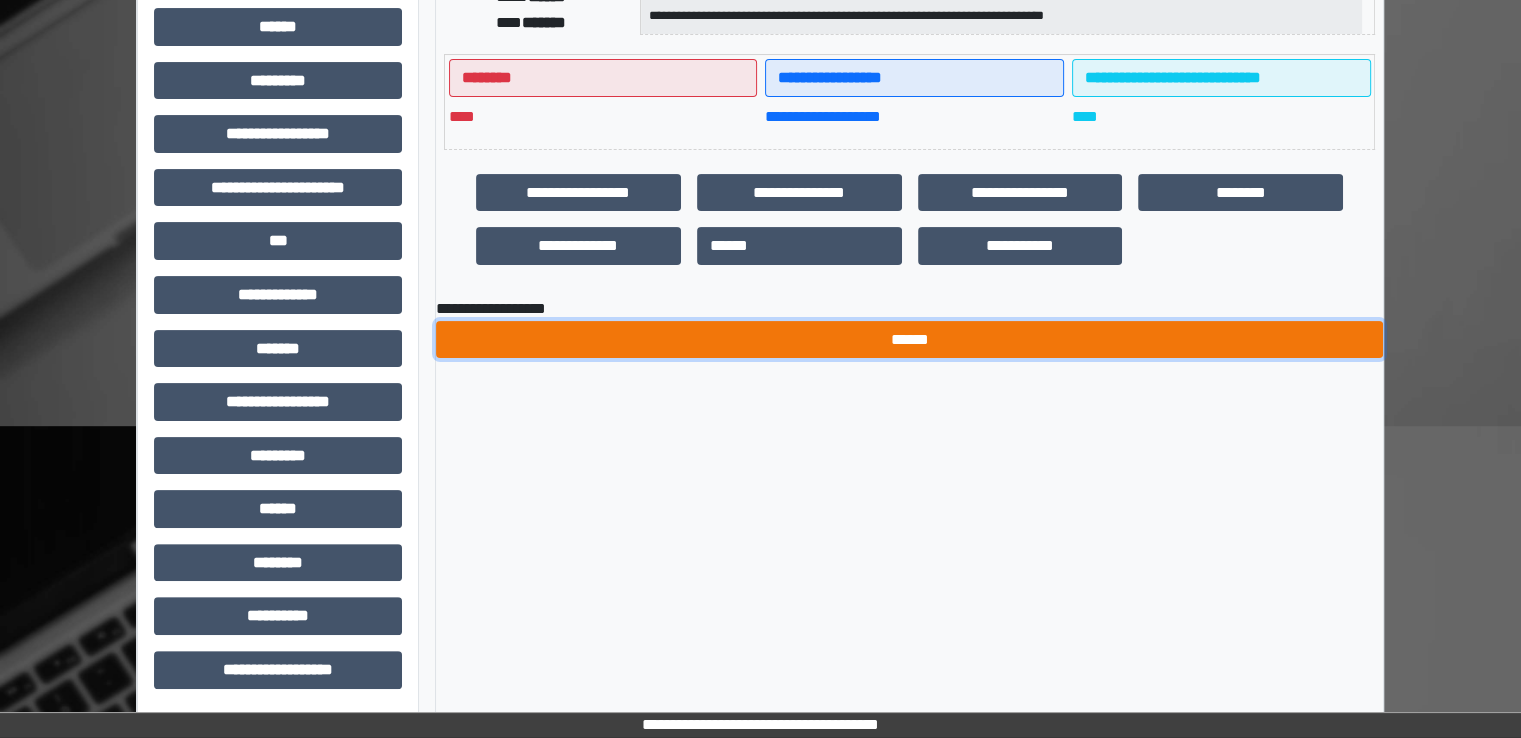 click on "******" at bounding box center [909, 340] 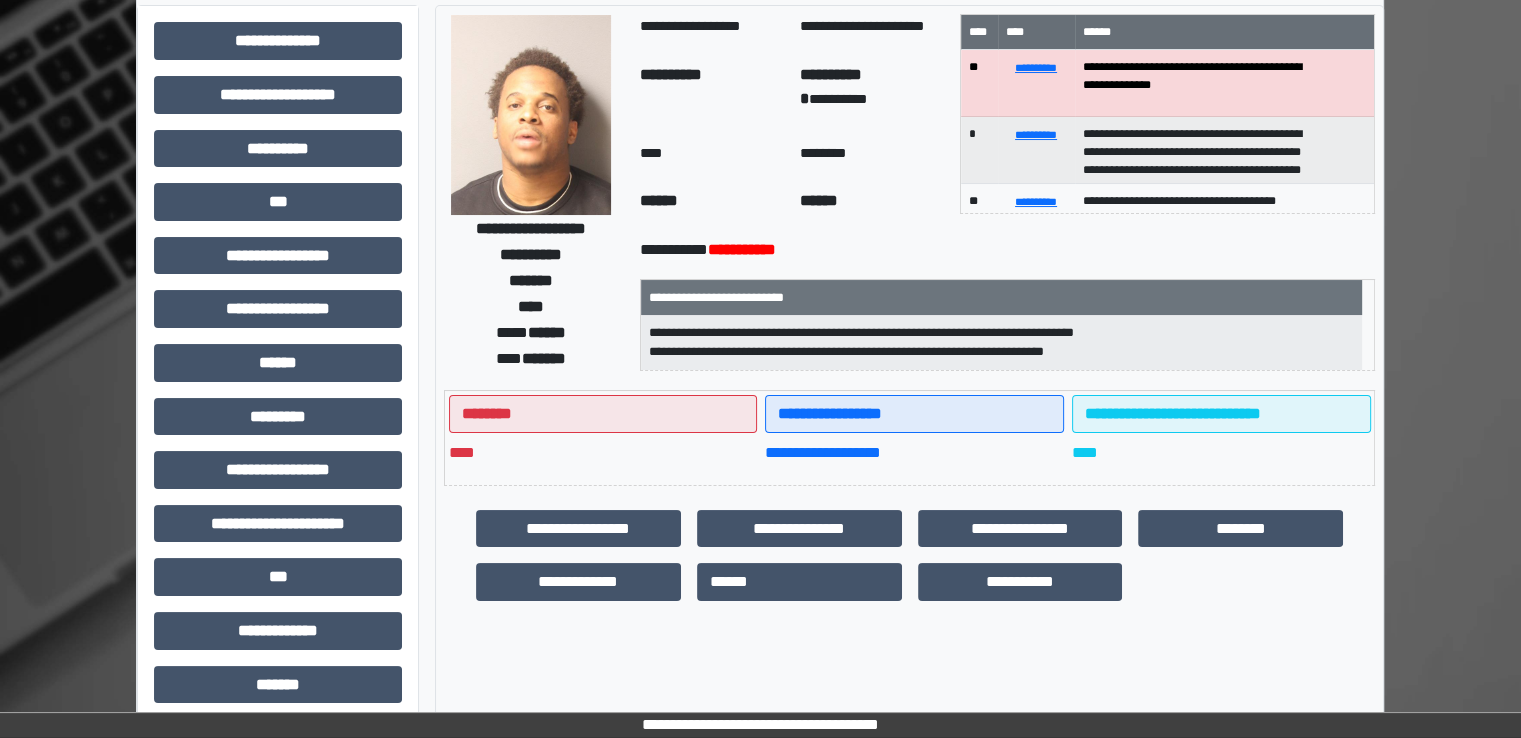 scroll, scrollTop: 0, scrollLeft: 0, axis: both 